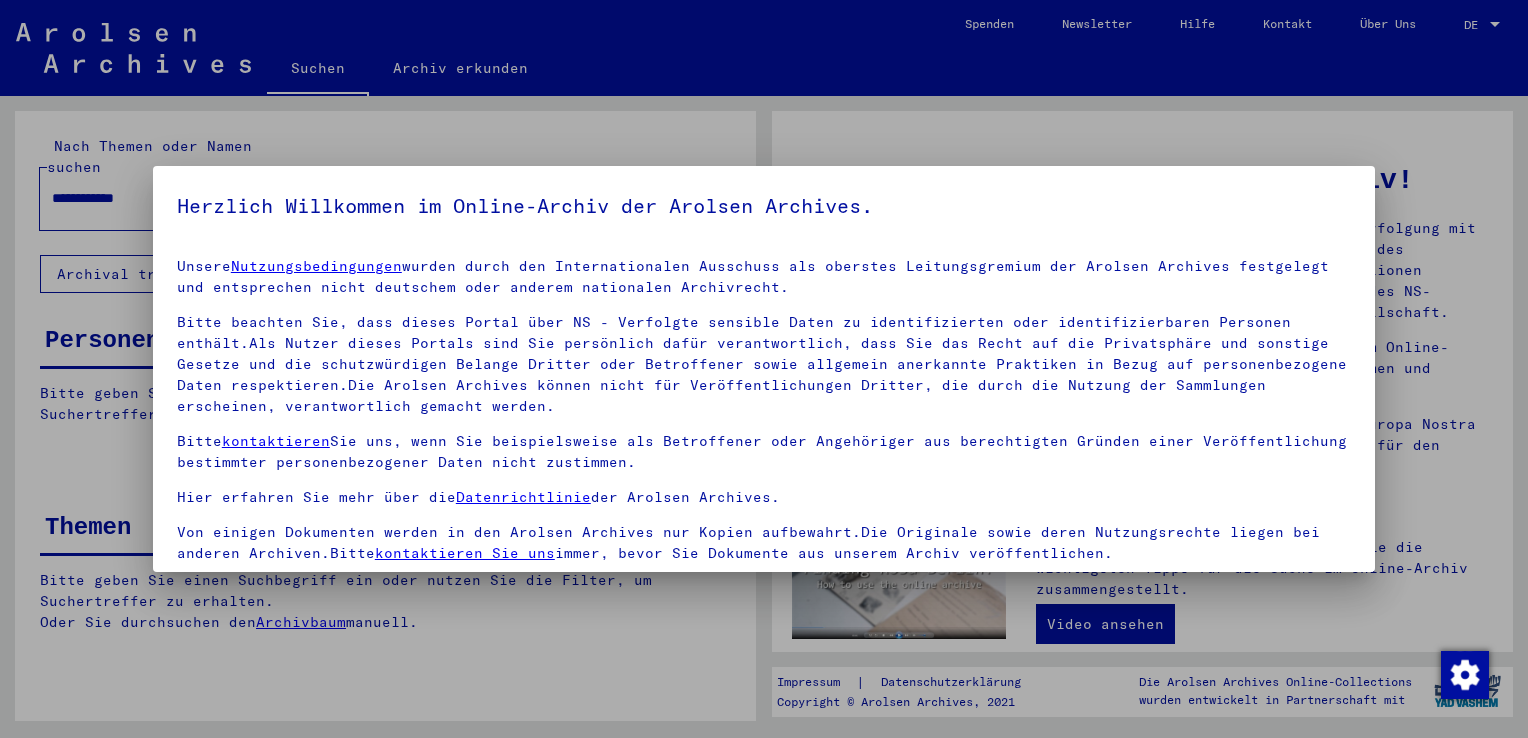 scroll, scrollTop: 0, scrollLeft: 0, axis: both 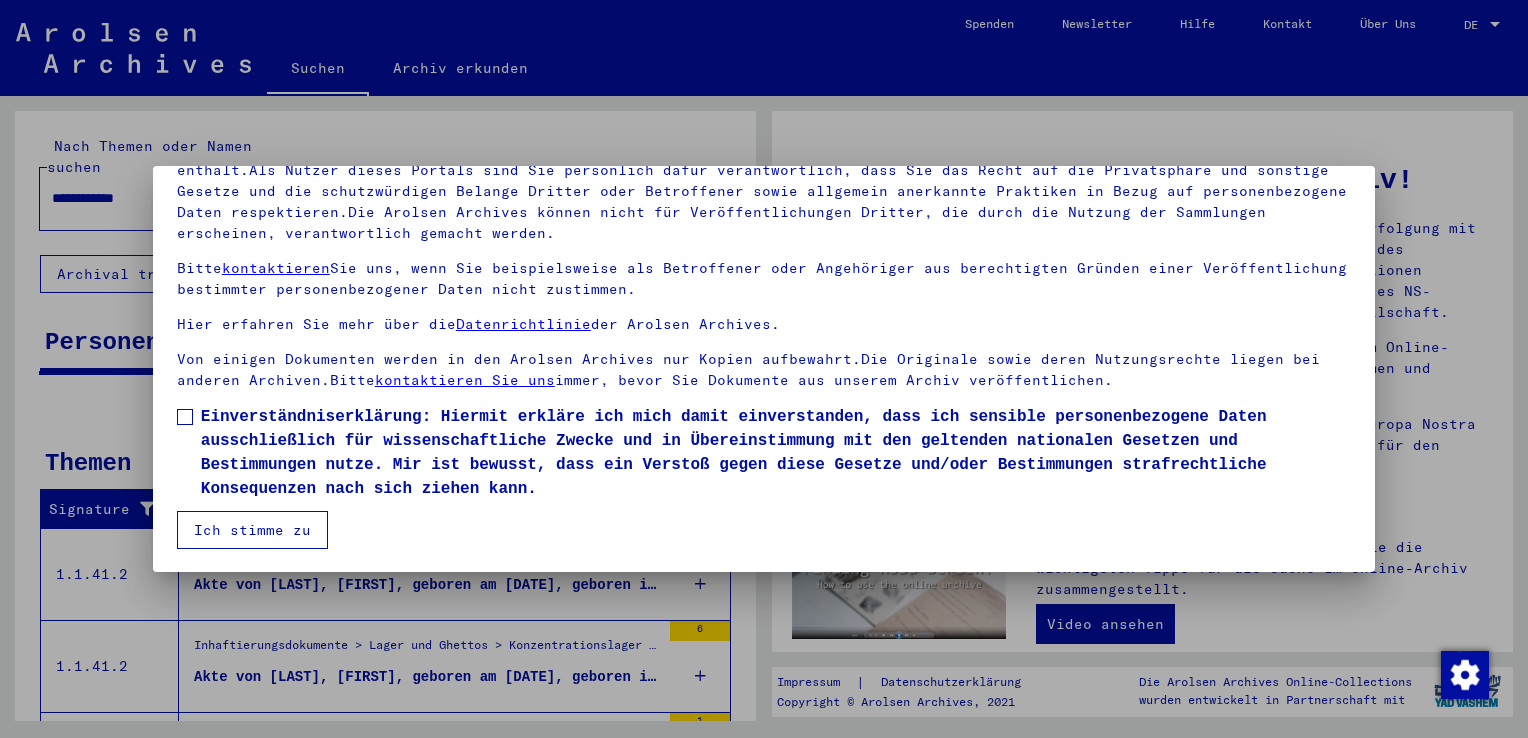 click at bounding box center [185, 417] 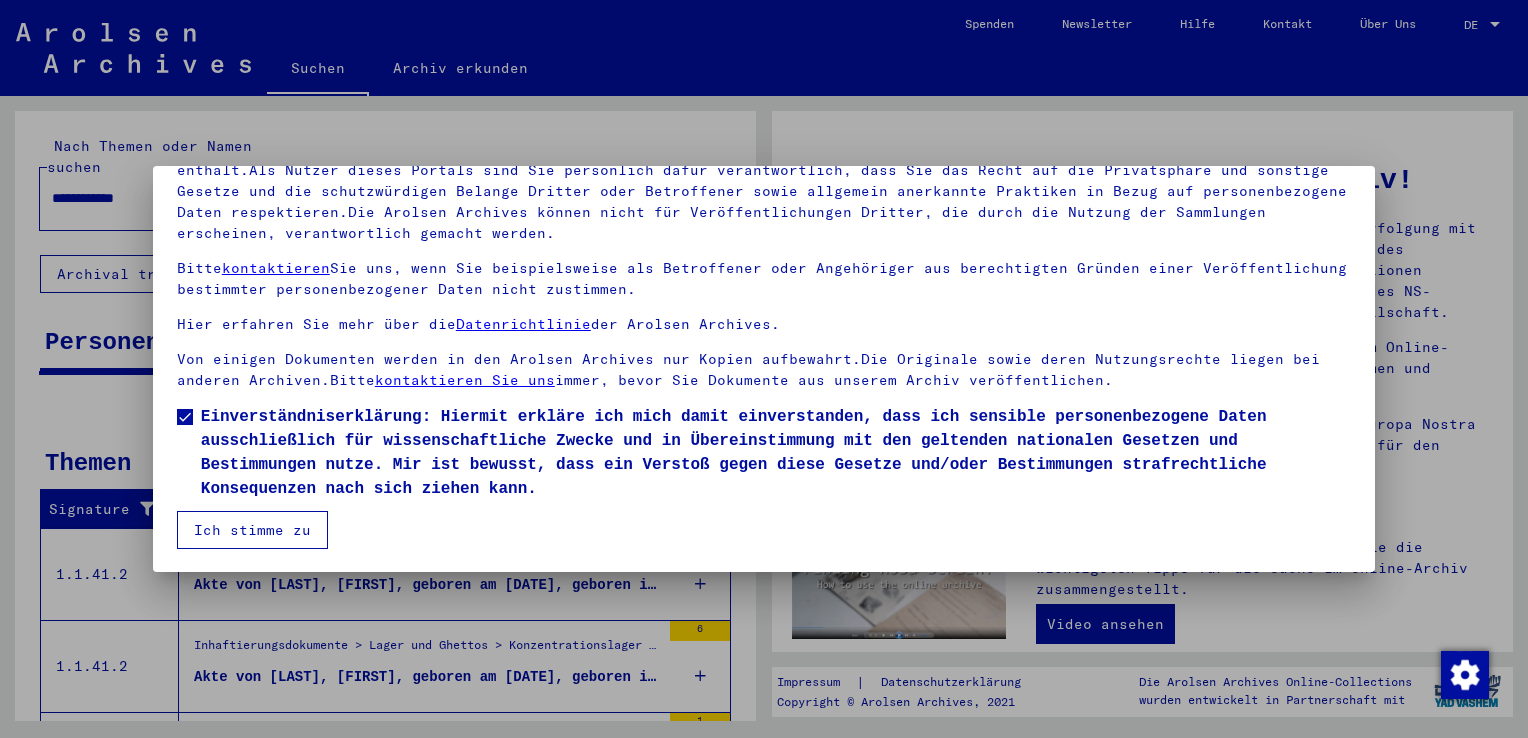 click on "Ich stimme zu" at bounding box center [252, 530] 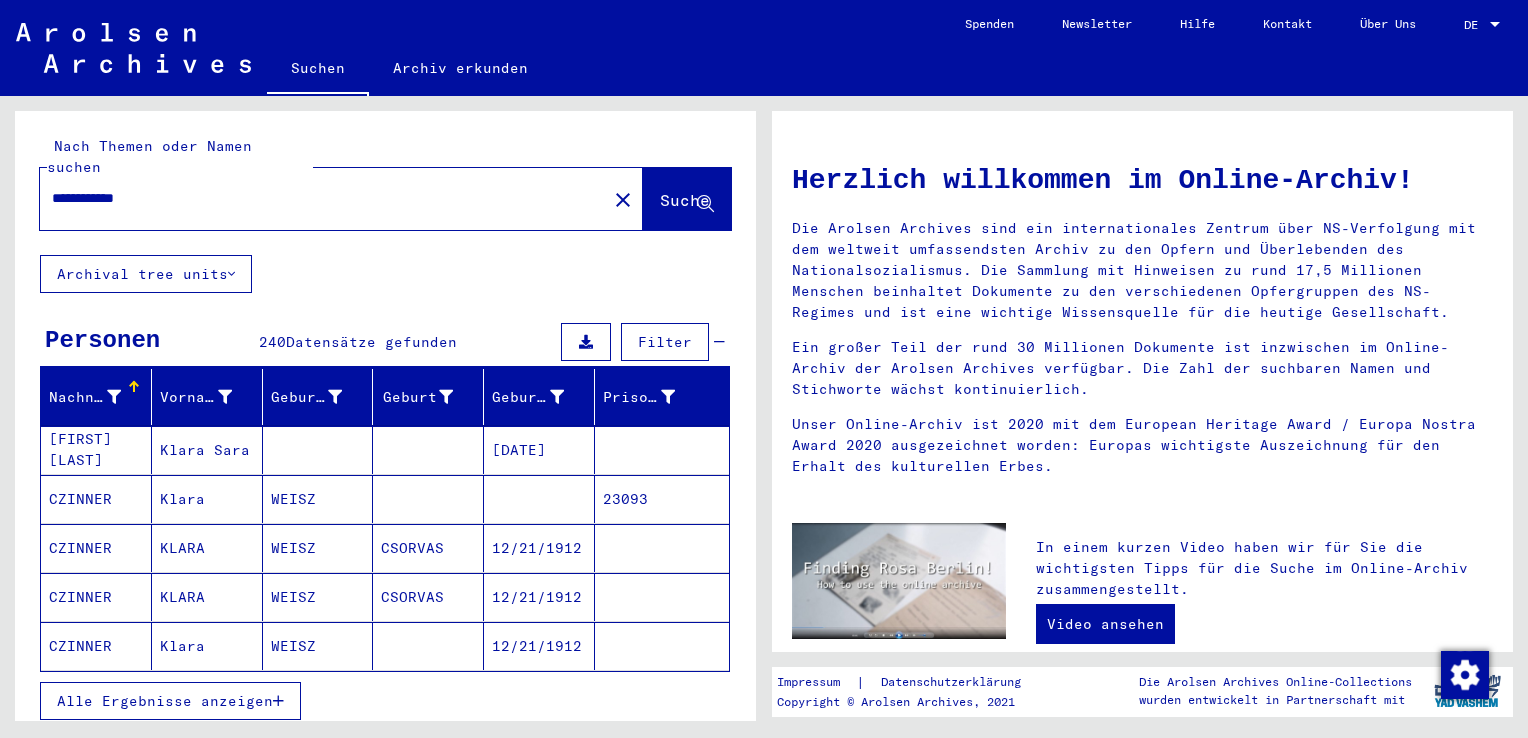 scroll, scrollTop: 100, scrollLeft: 0, axis: vertical 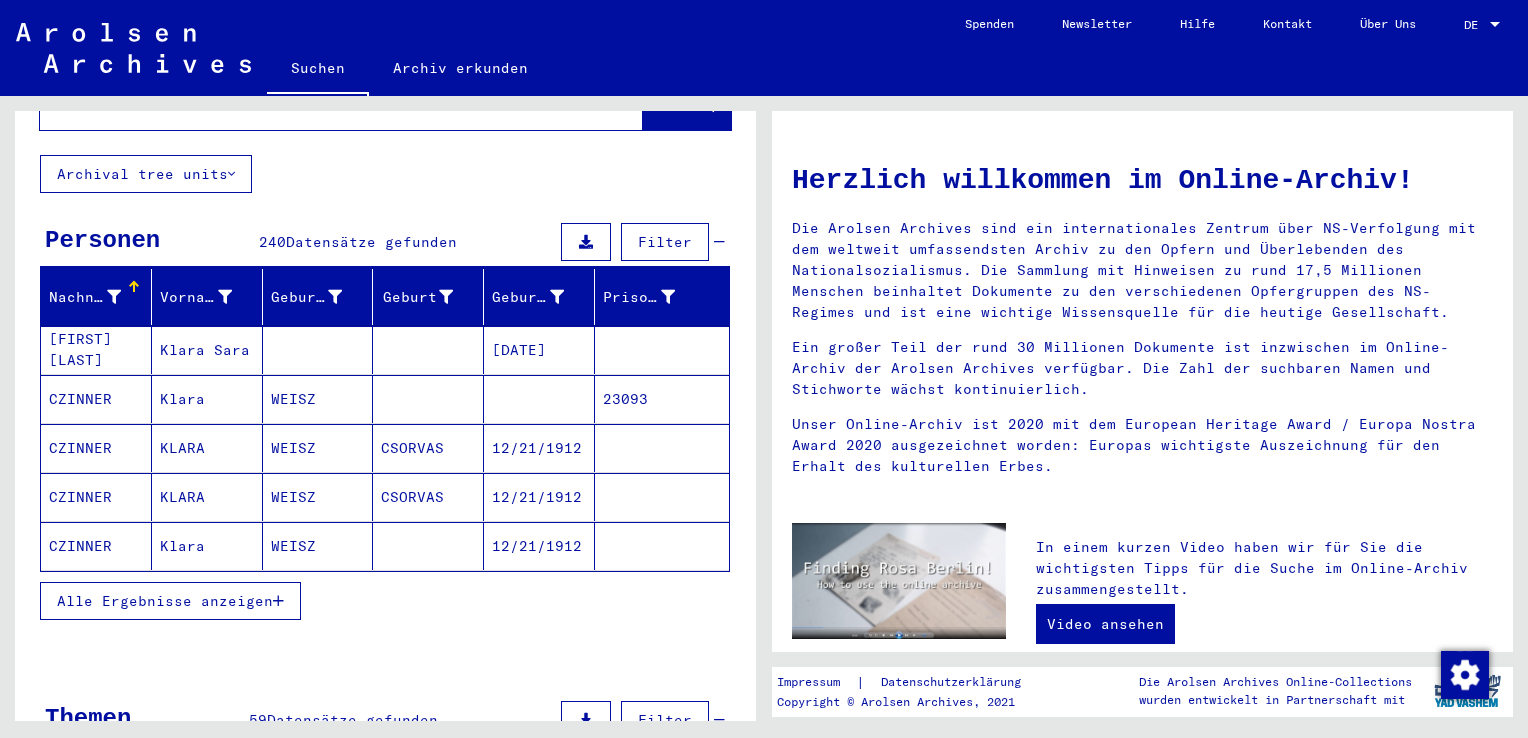 click at bounding box center [278, 601] 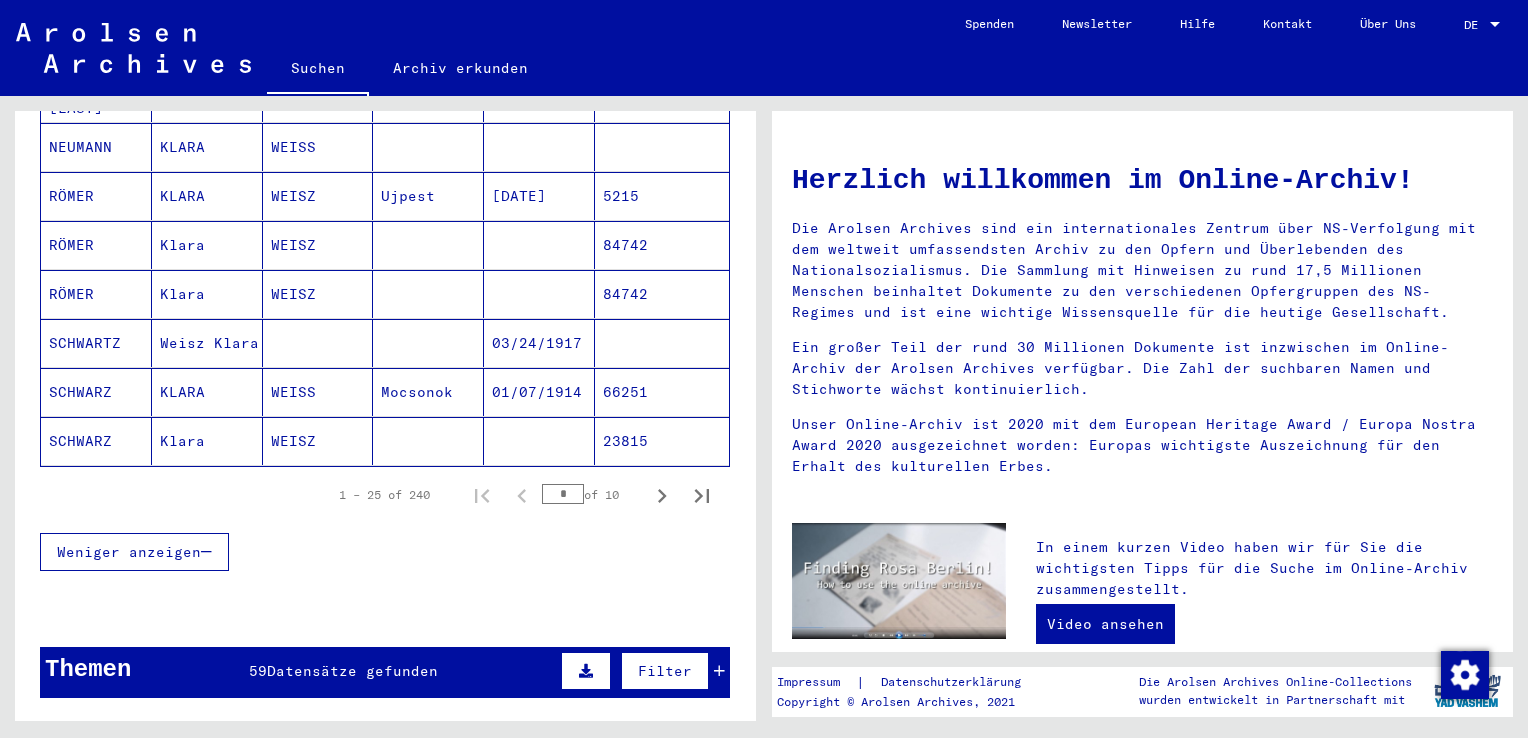 scroll, scrollTop: 1400, scrollLeft: 0, axis: vertical 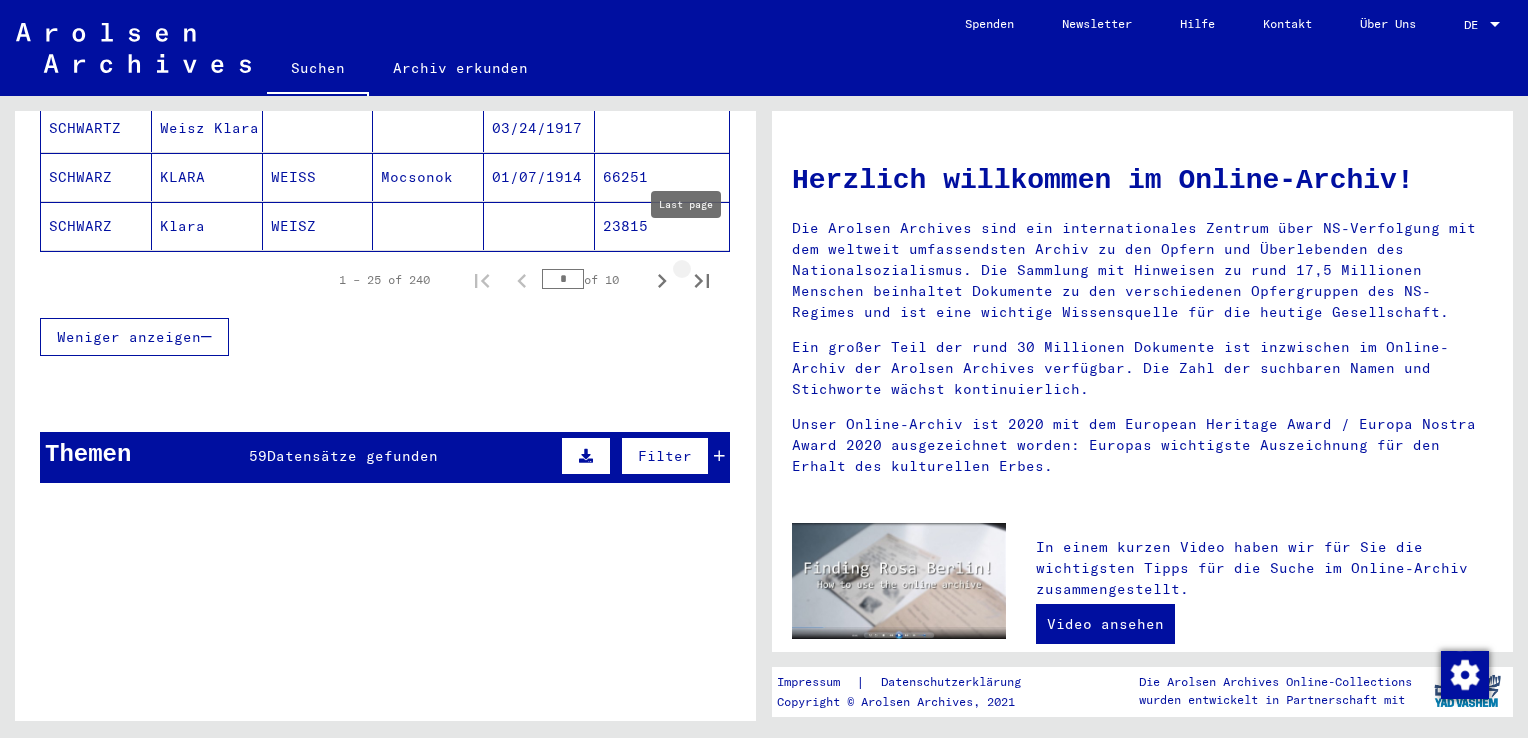 click 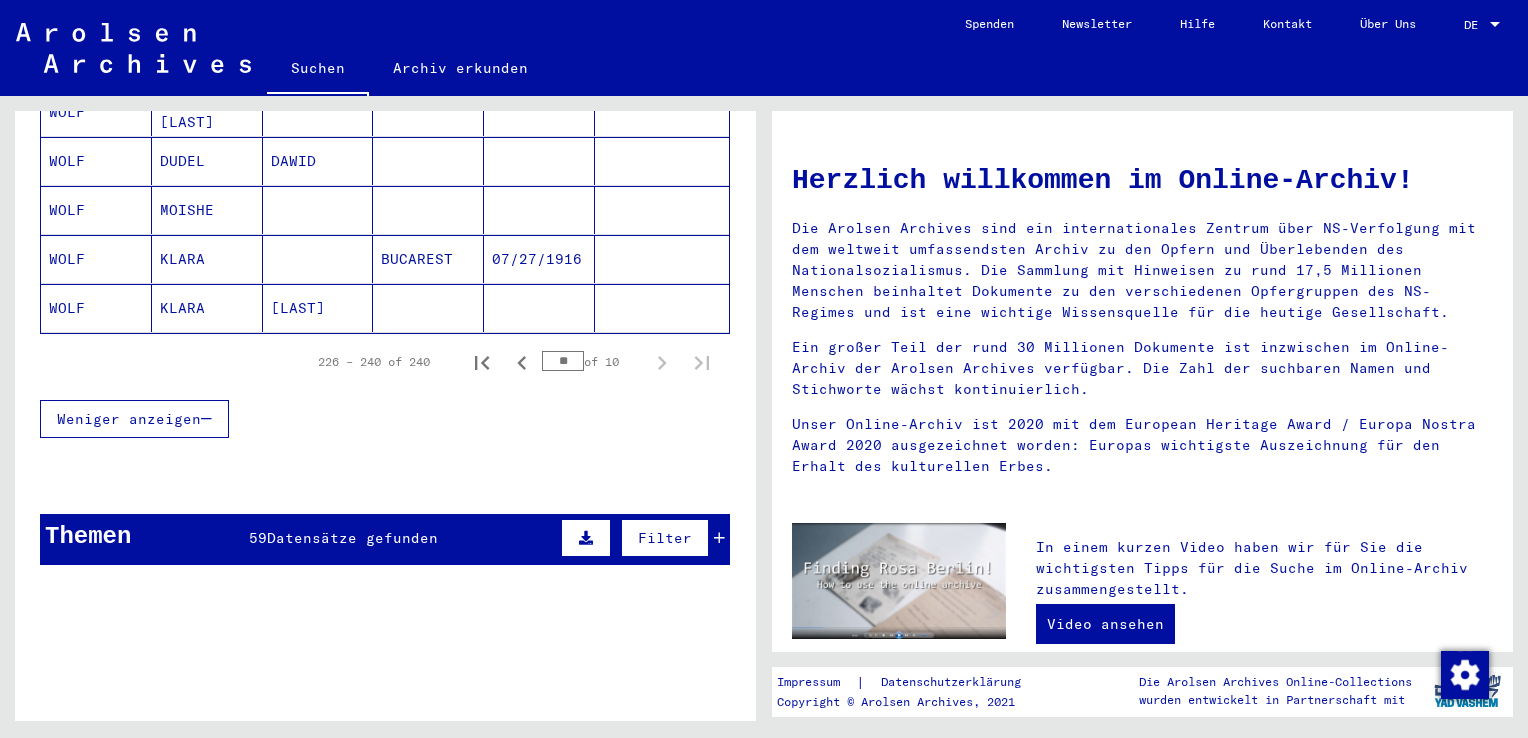 scroll, scrollTop: 900, scrollLeft: 0, axis: vertical 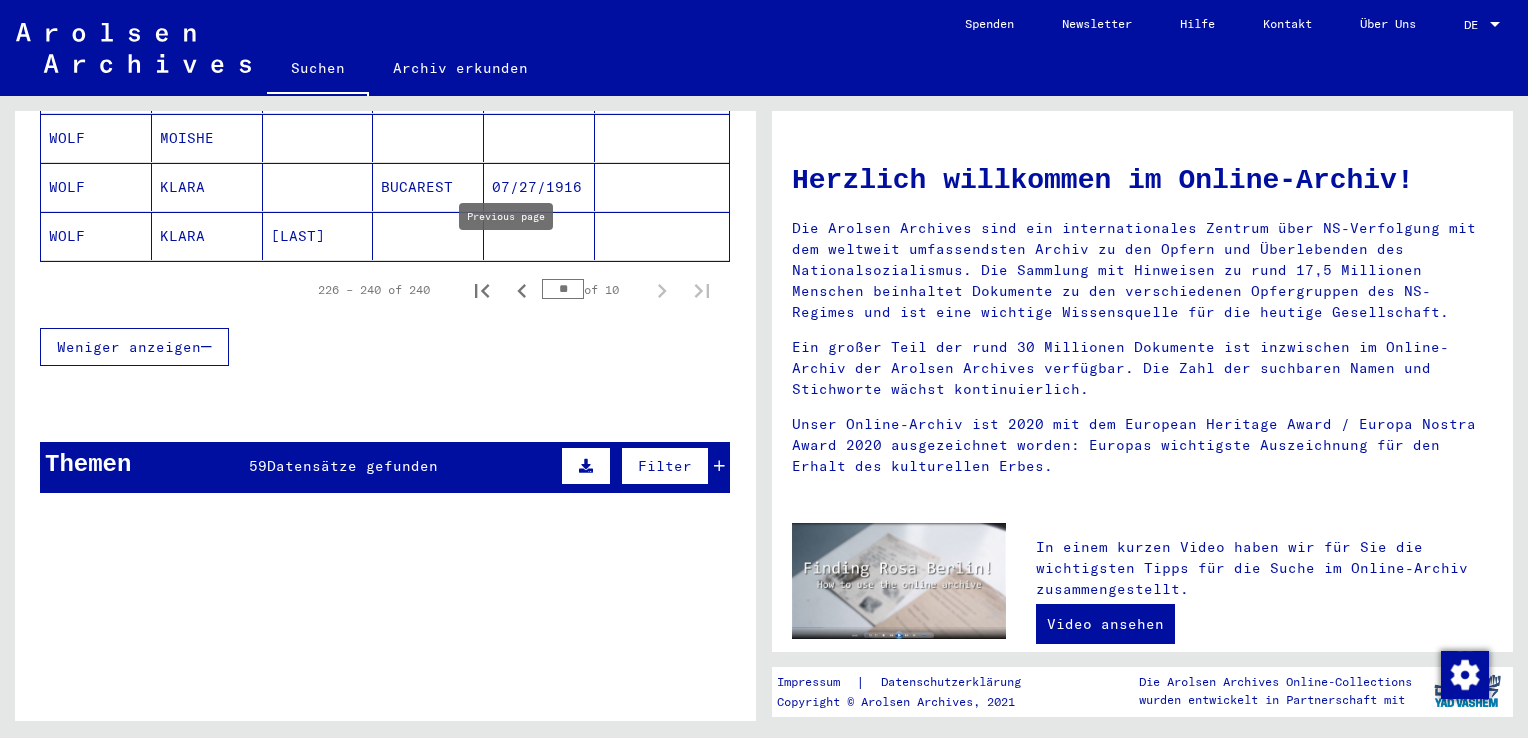 click 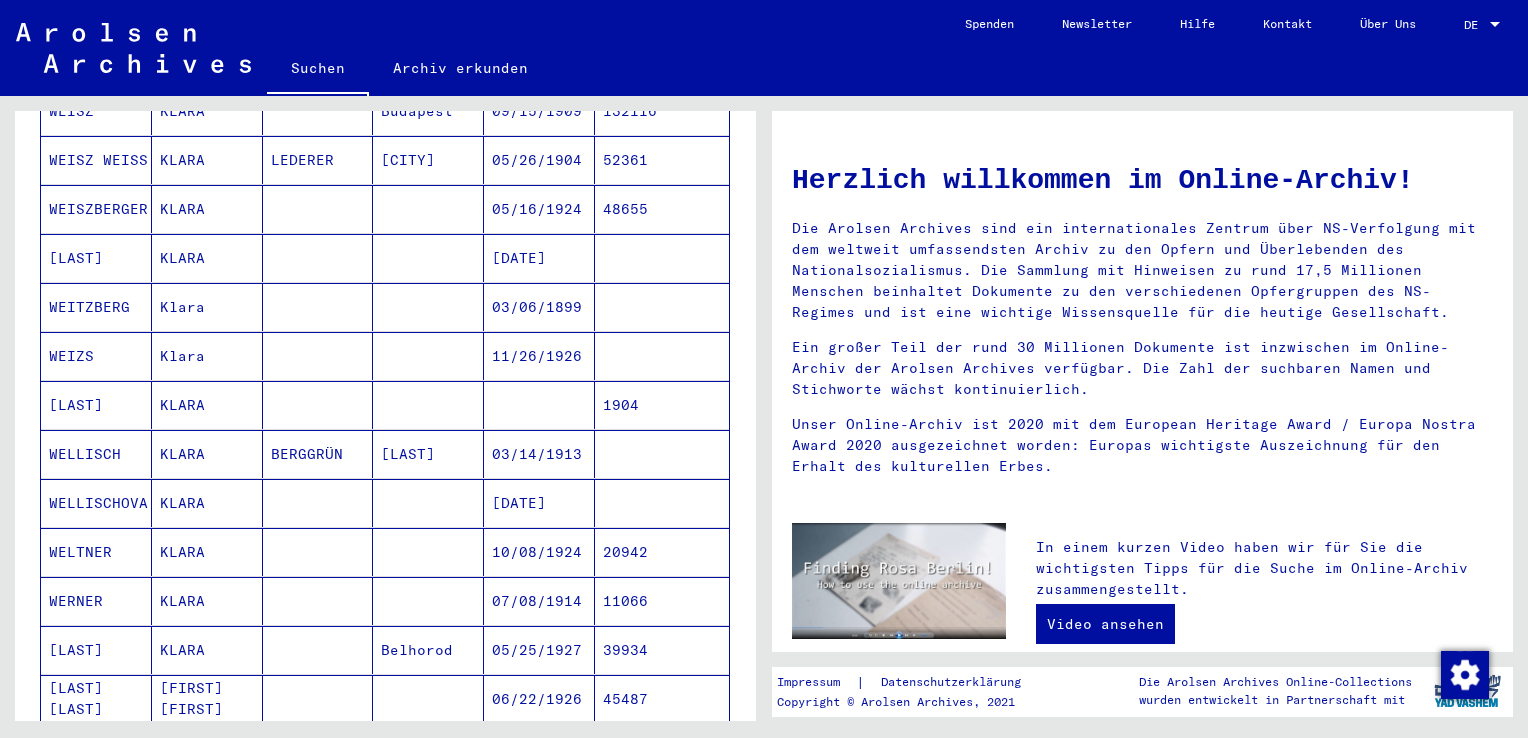 scroll, scrollTop: 800, scrollLeft: 0, axis: vertical 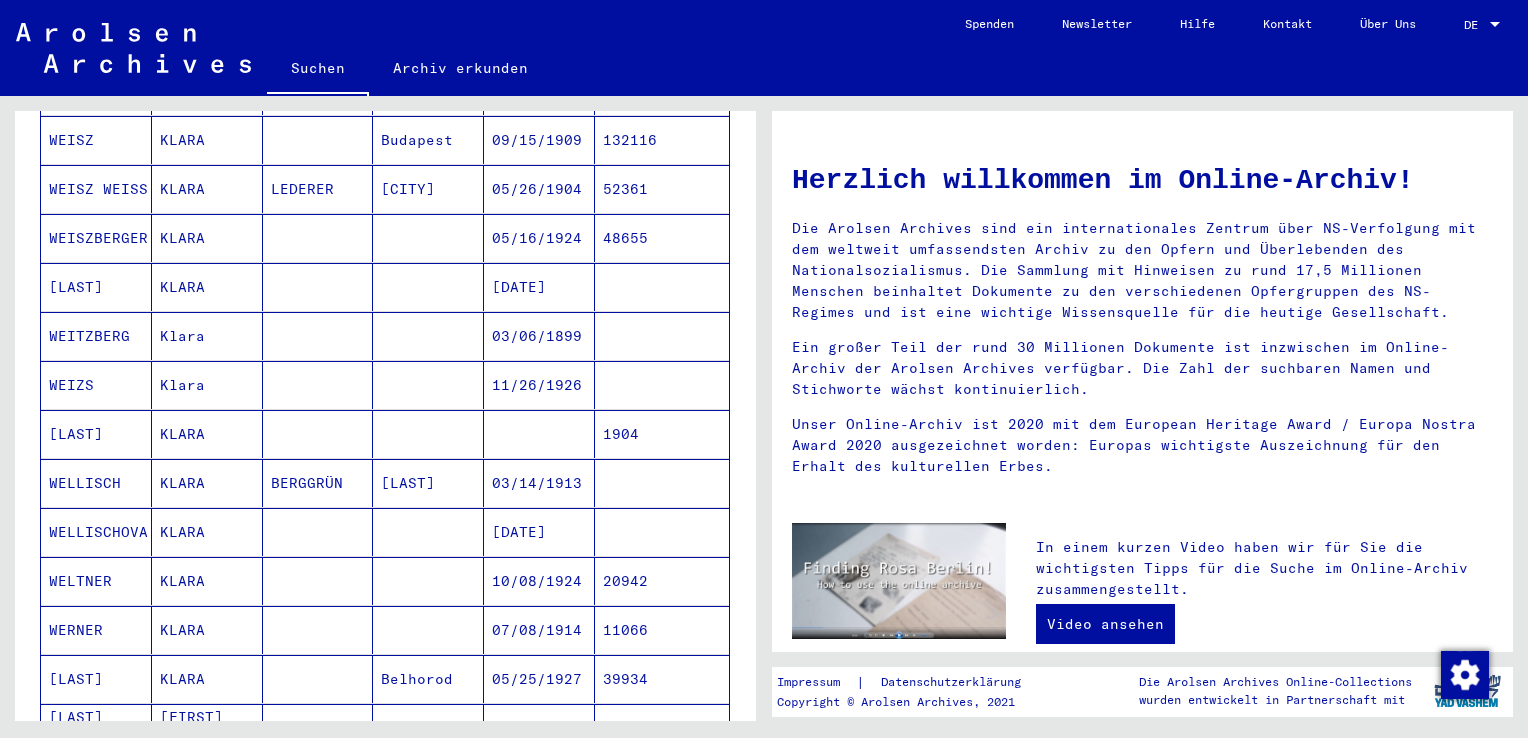 click on "Klara" at bounding box center [207, 434] 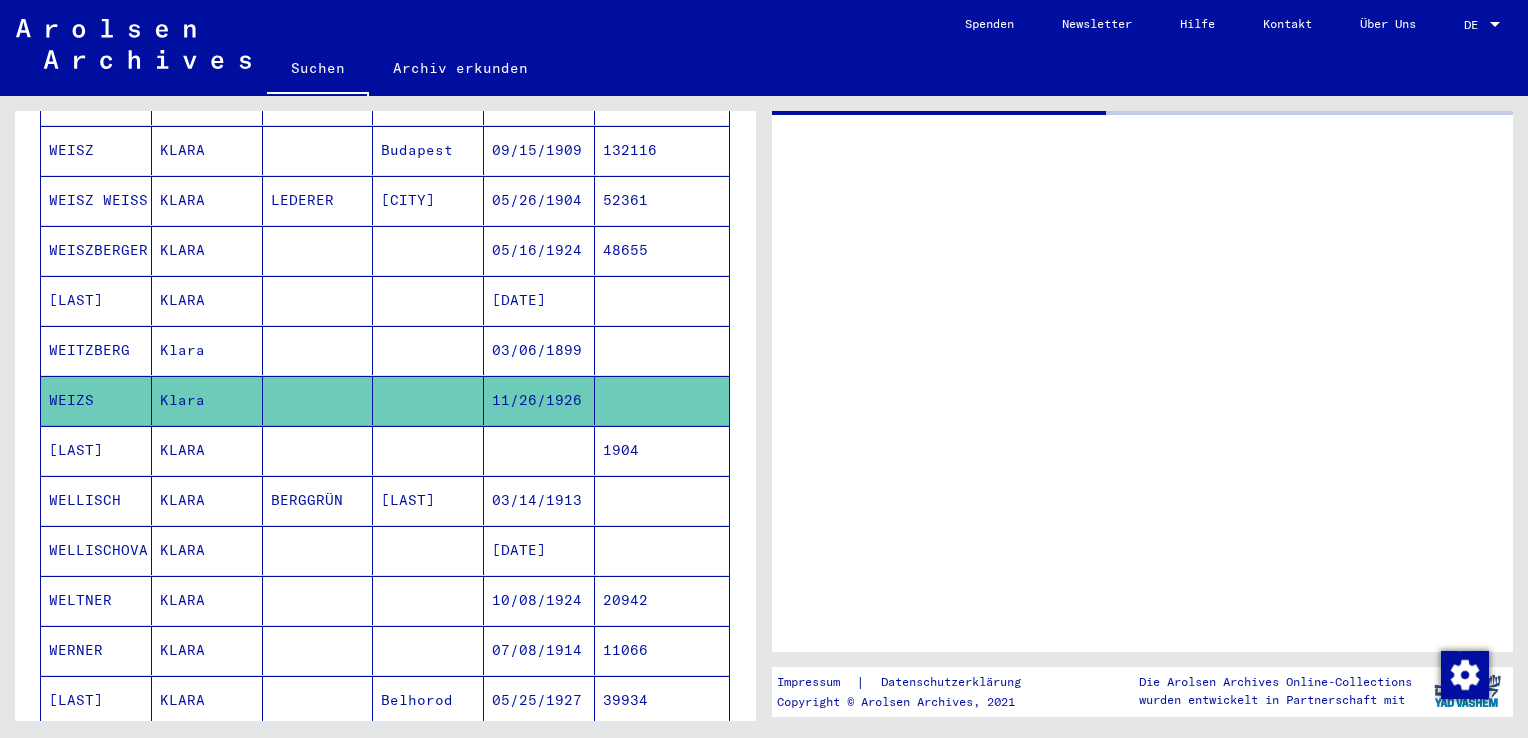 scroll, scrollTop: 808, scrollLeft: 0, axis: vertical 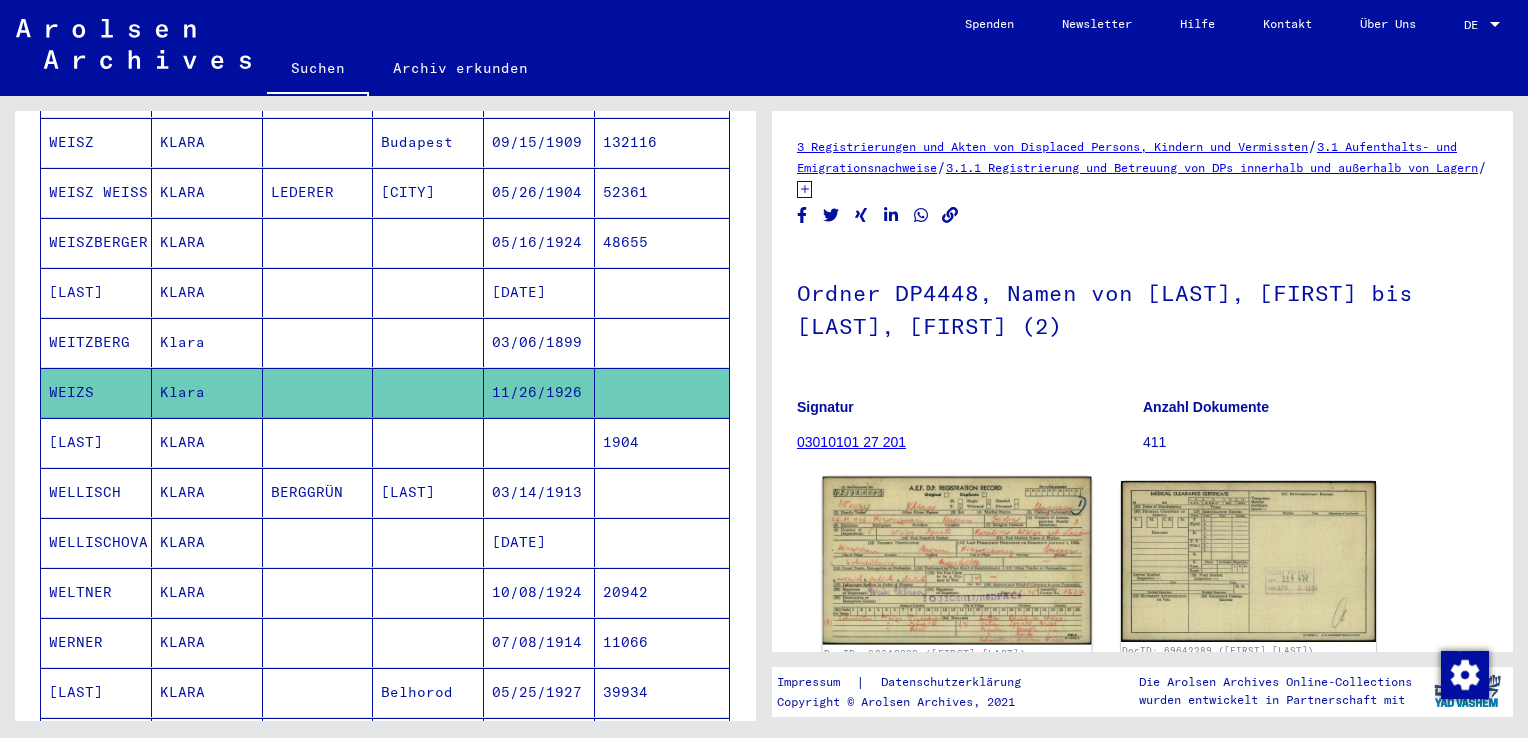 click 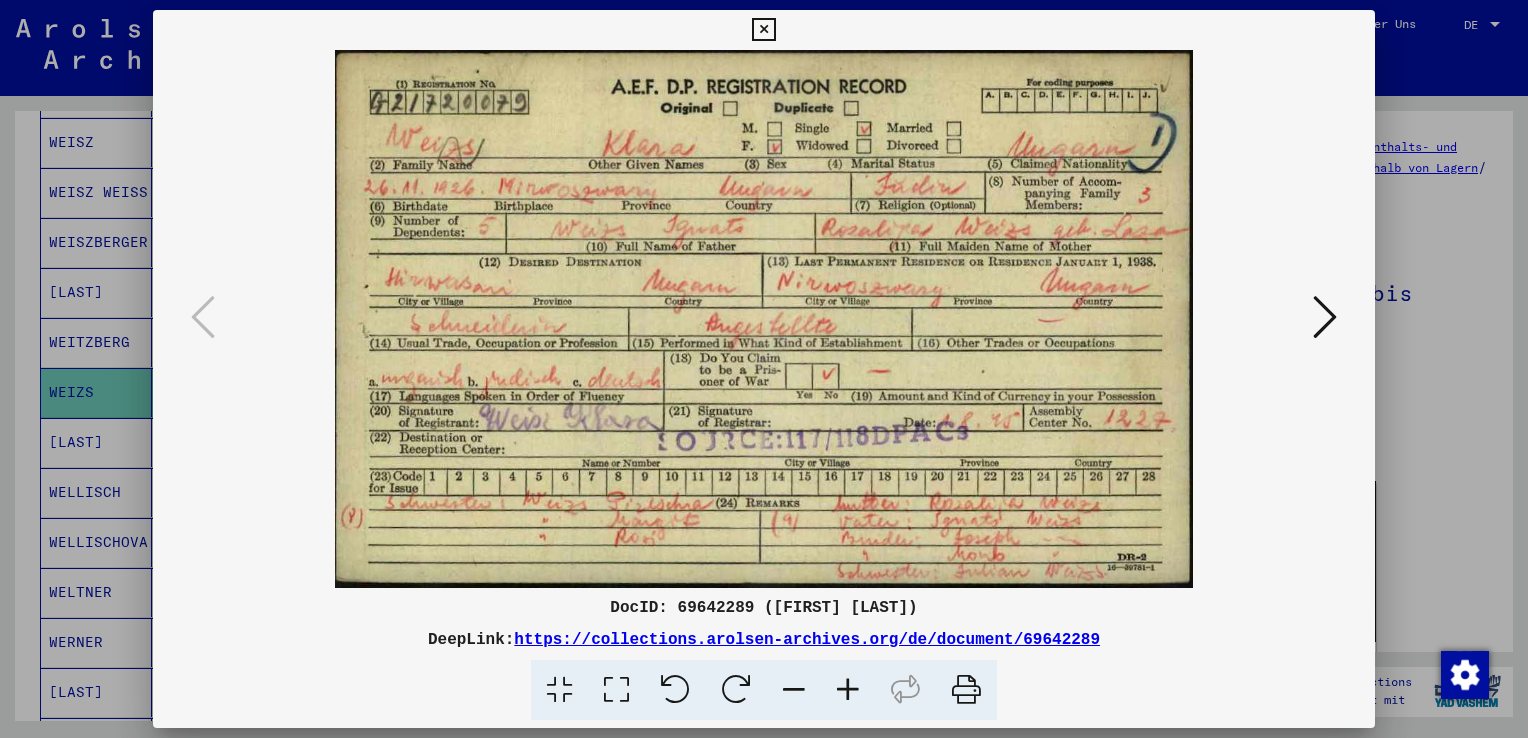 click at bounding box center [763, 30] 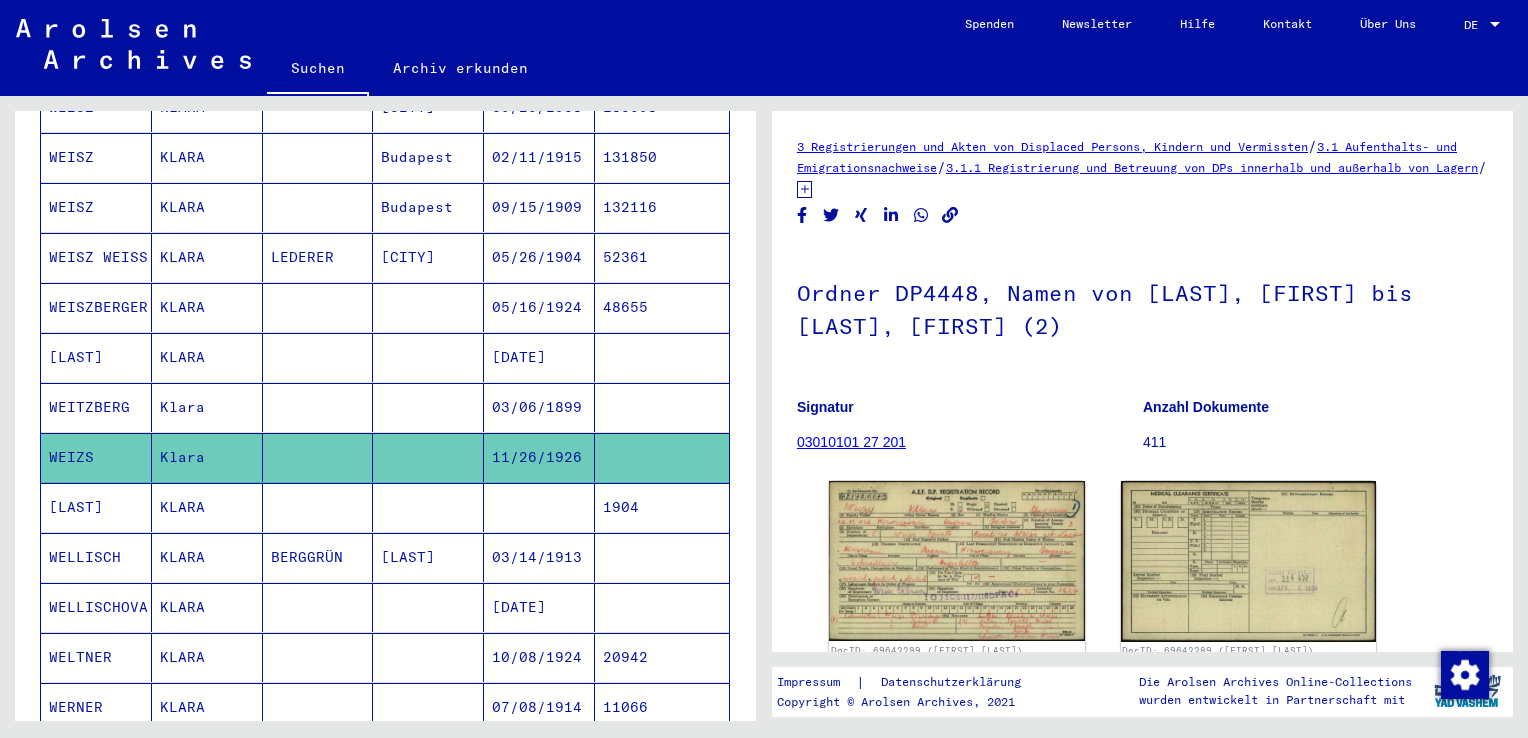 scroll, scrollTop: 708, scrollLeft: 0, axis: vertical 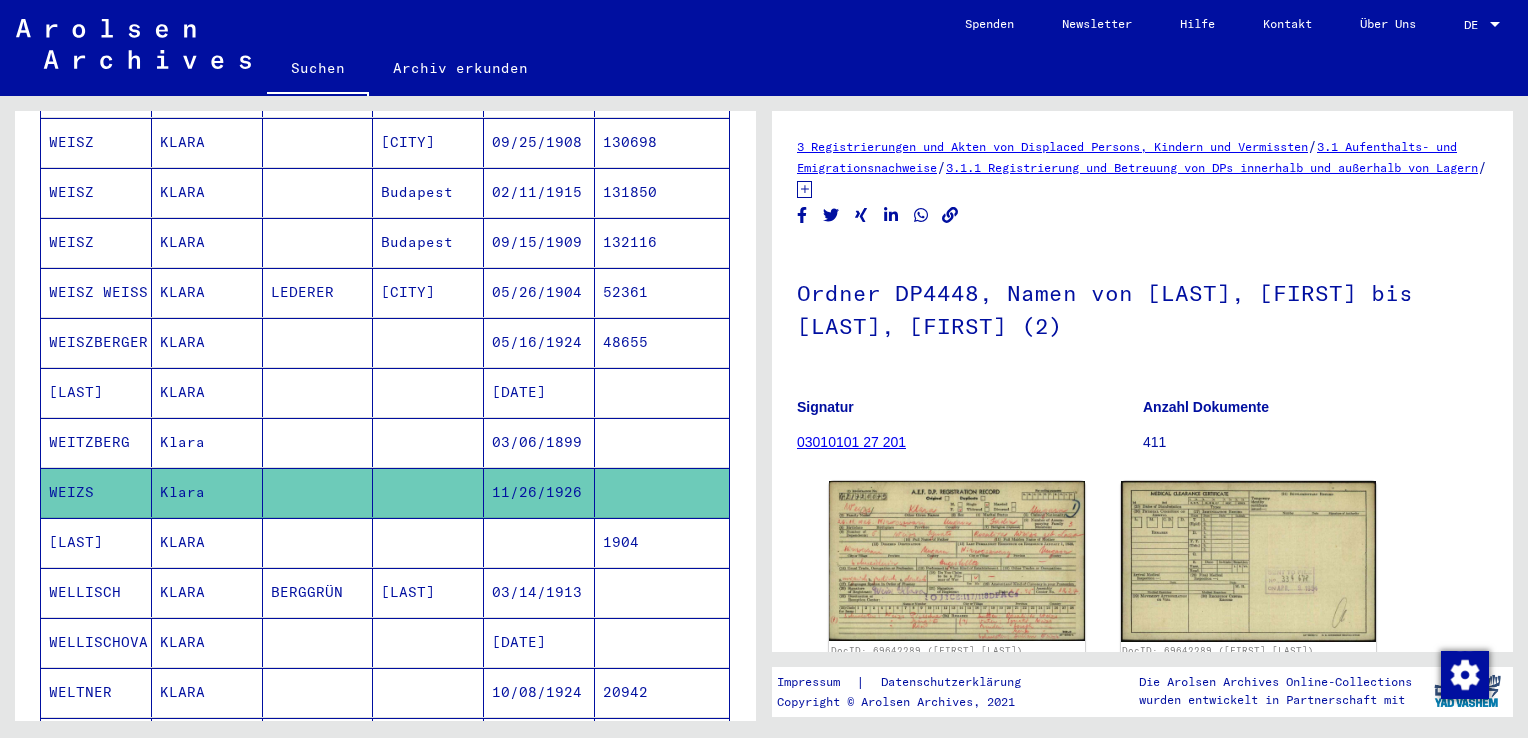 click on "KLARA" at bounding box center (207, 442) 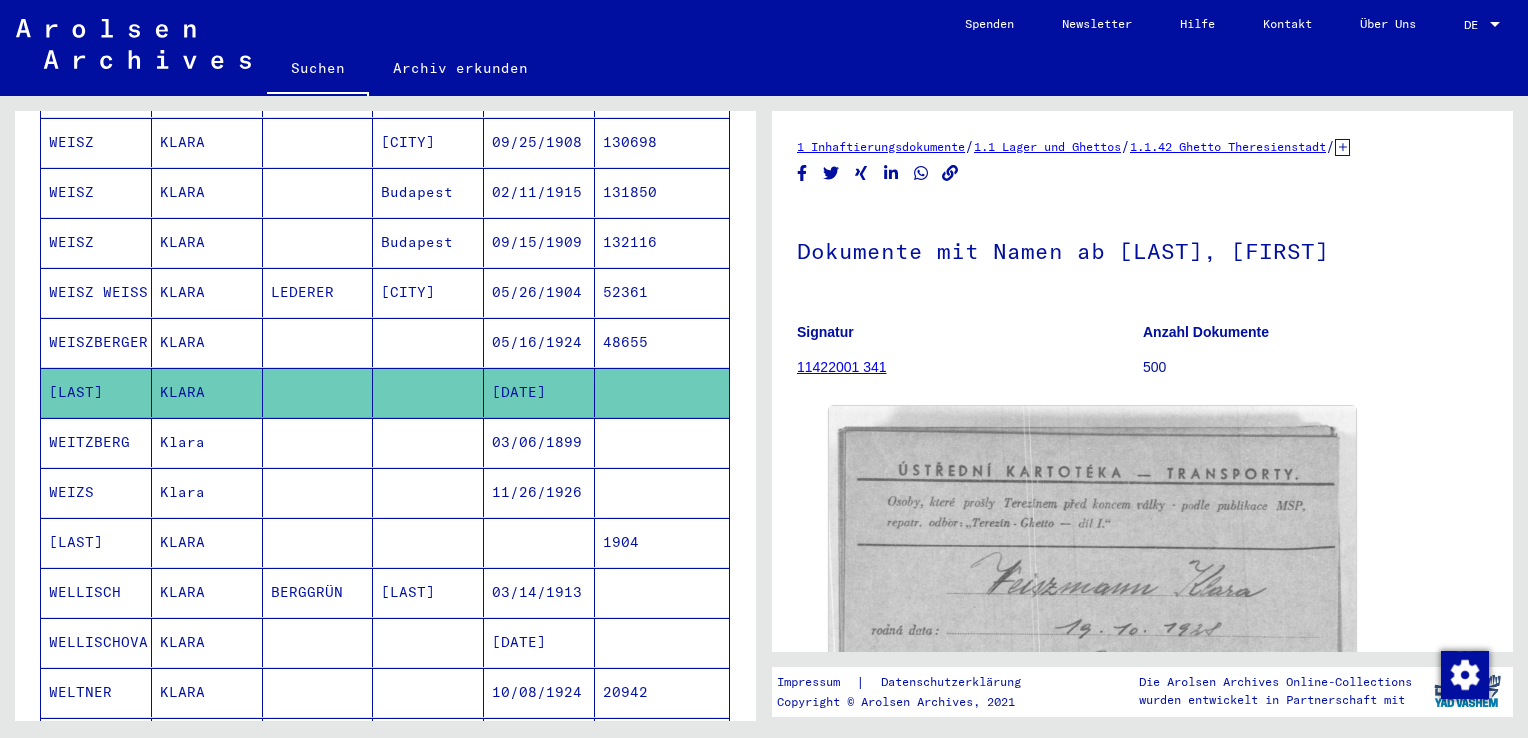 scroll, scrollTop: 0, scrollLeft: 0, axis: both 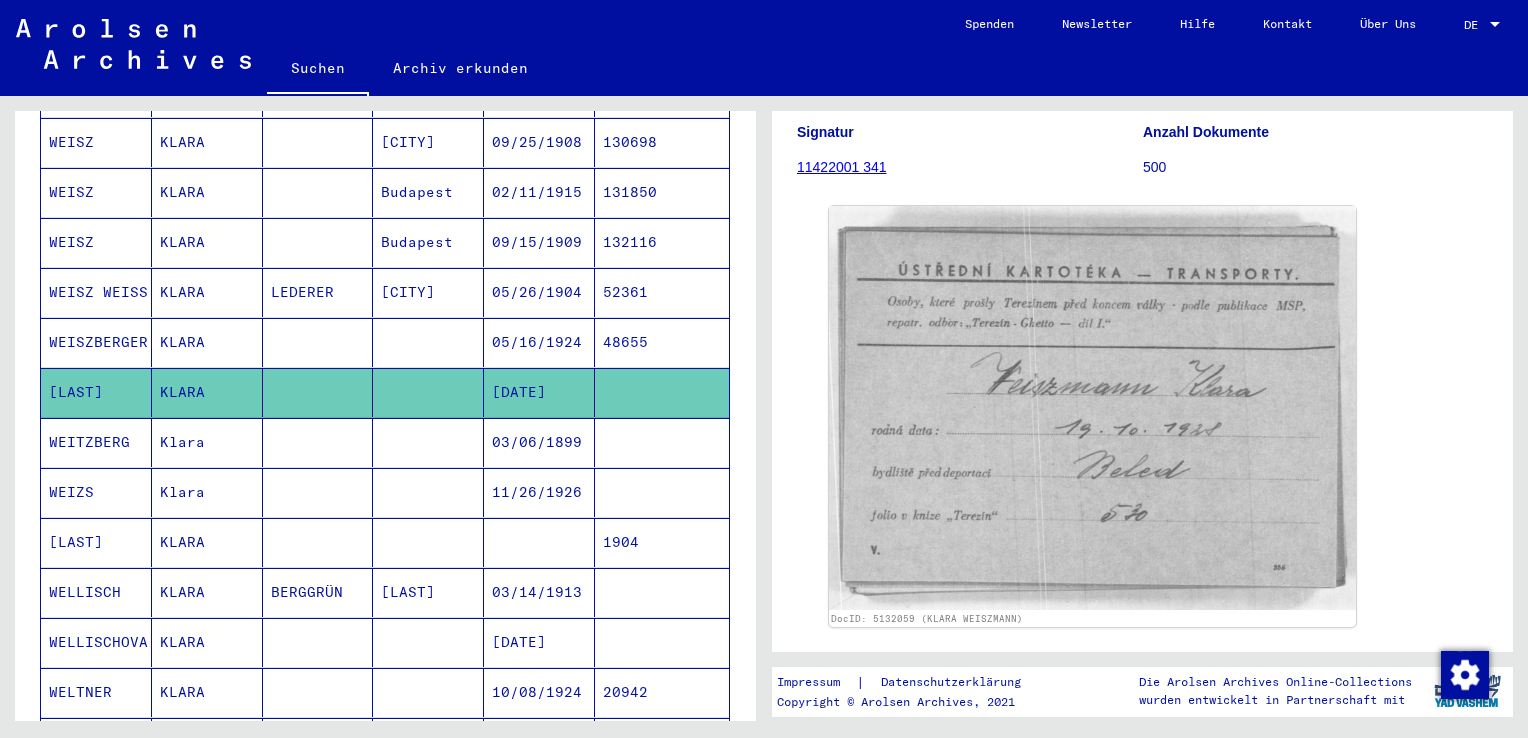 click on "KLARA" at bounding box center (207, 342) 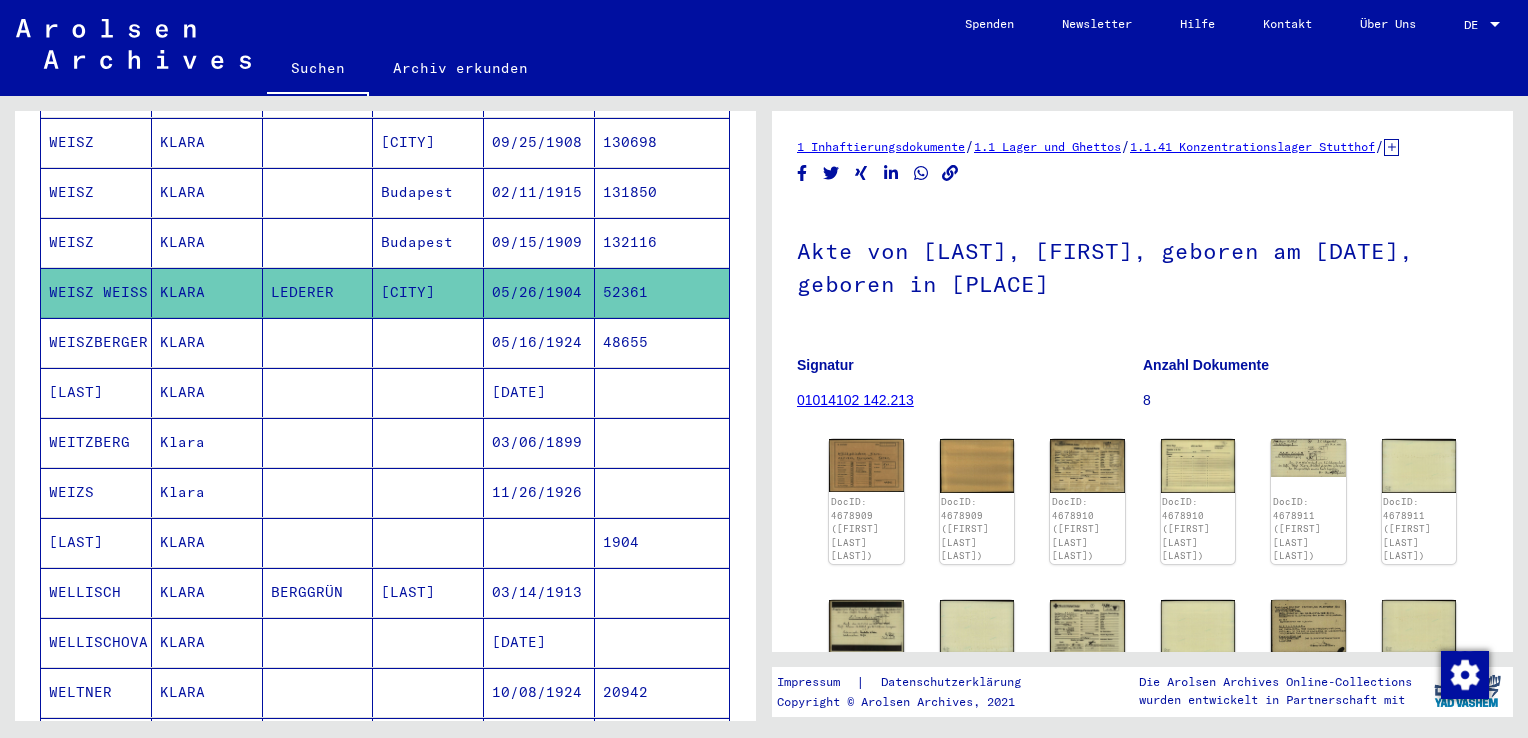 scroll, scrollTop: 0, scrollLeft: 0, axis: both 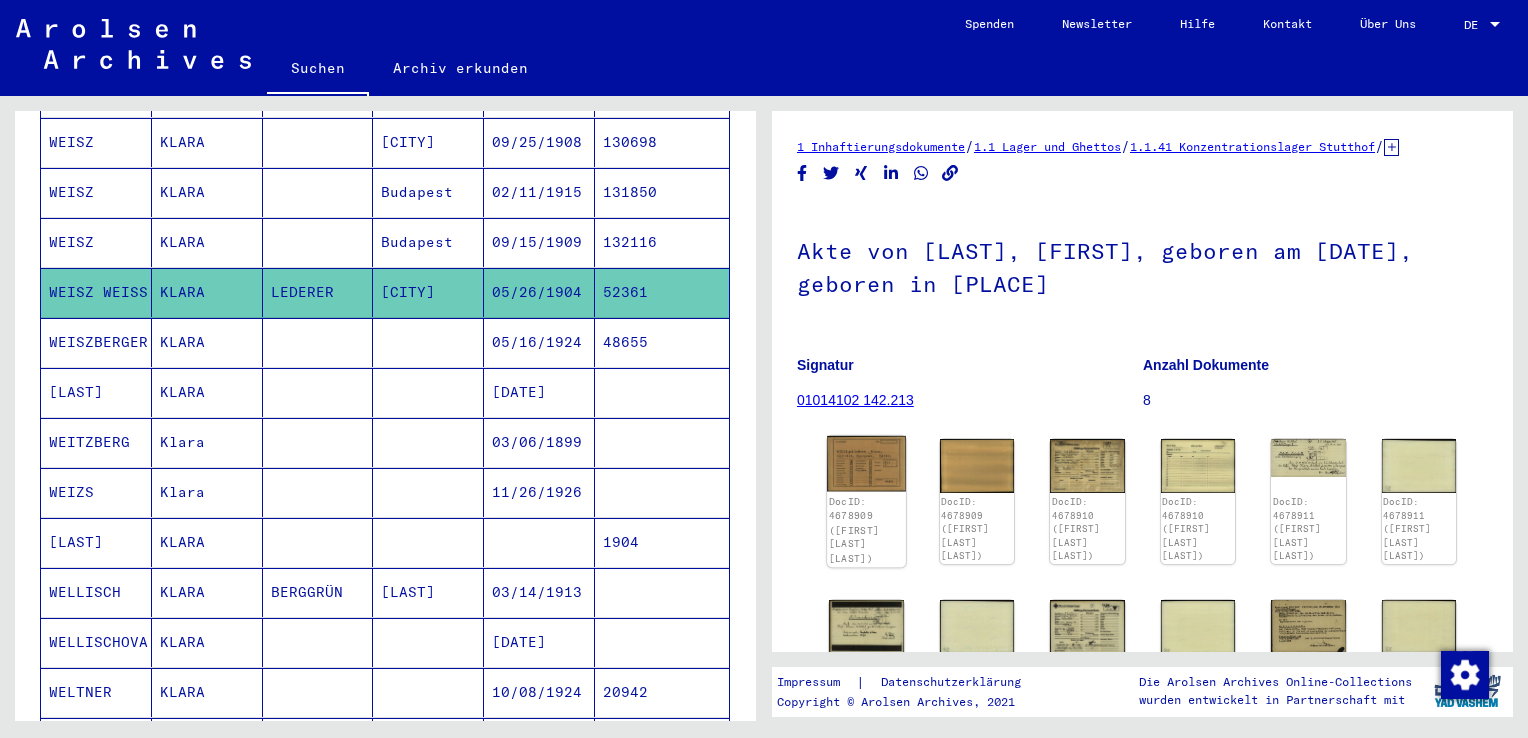 click 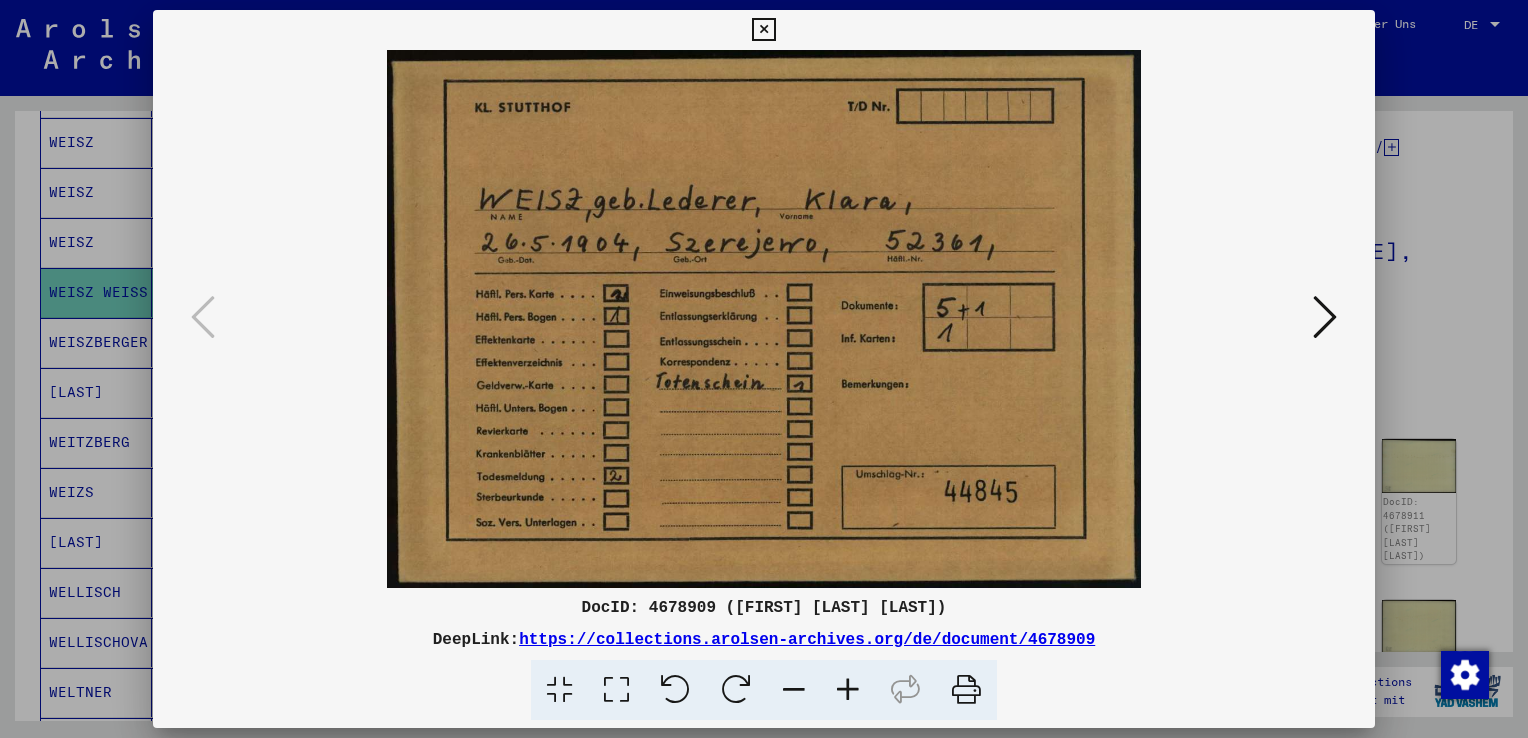 click at bounding box center (763, 30) 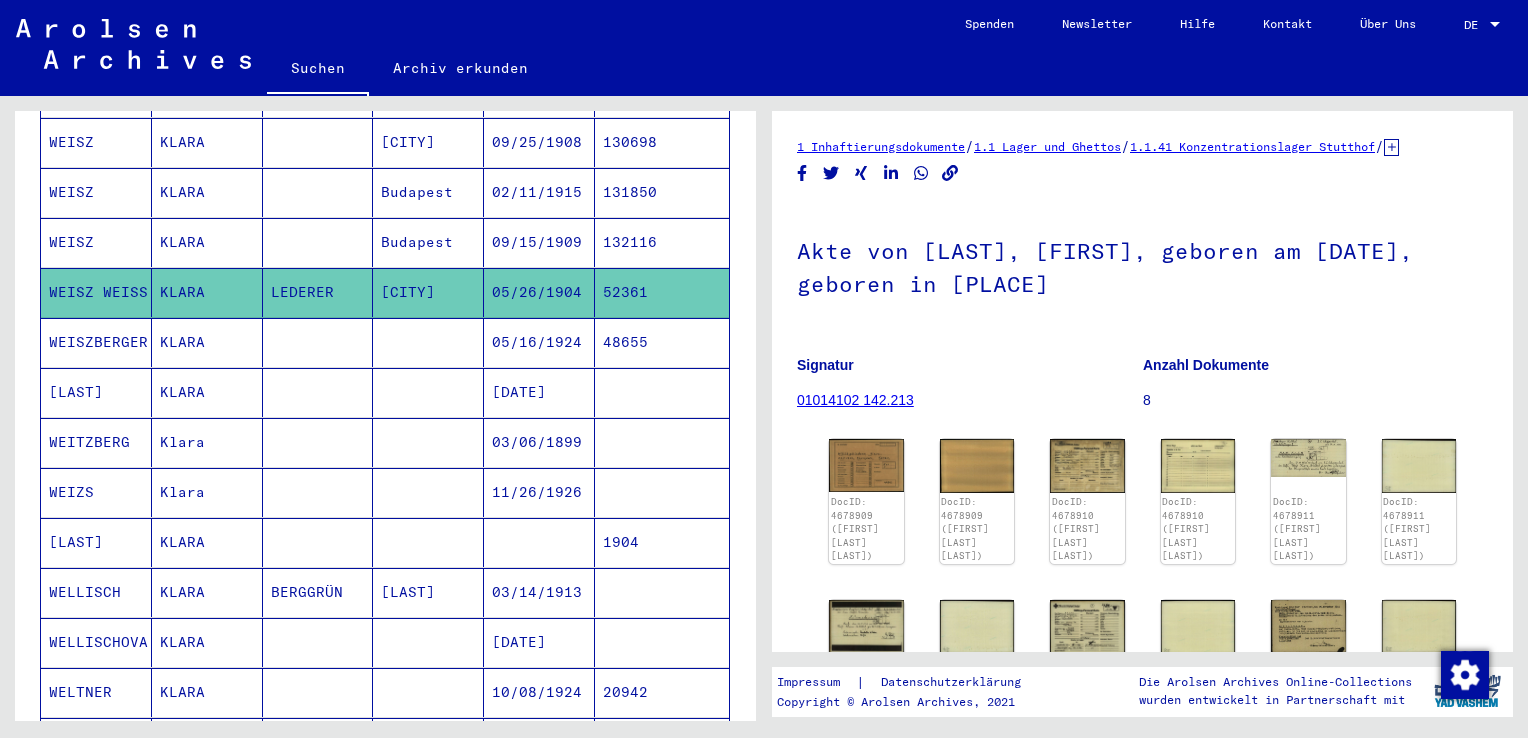 click on "WEISZ" at bounding box center (96, 292) 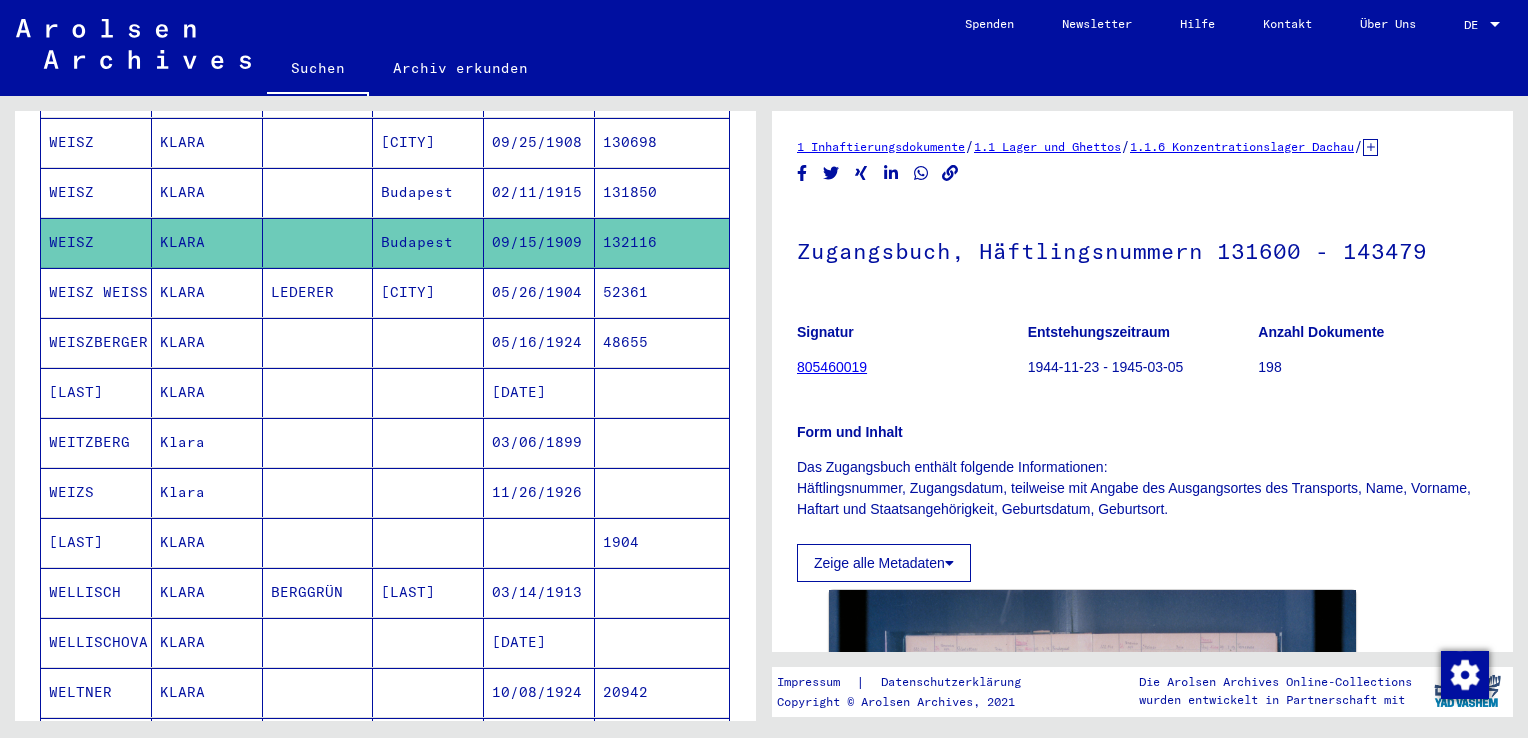 scroll, scrollTop: 0, scrollLeft: 0, axis: both 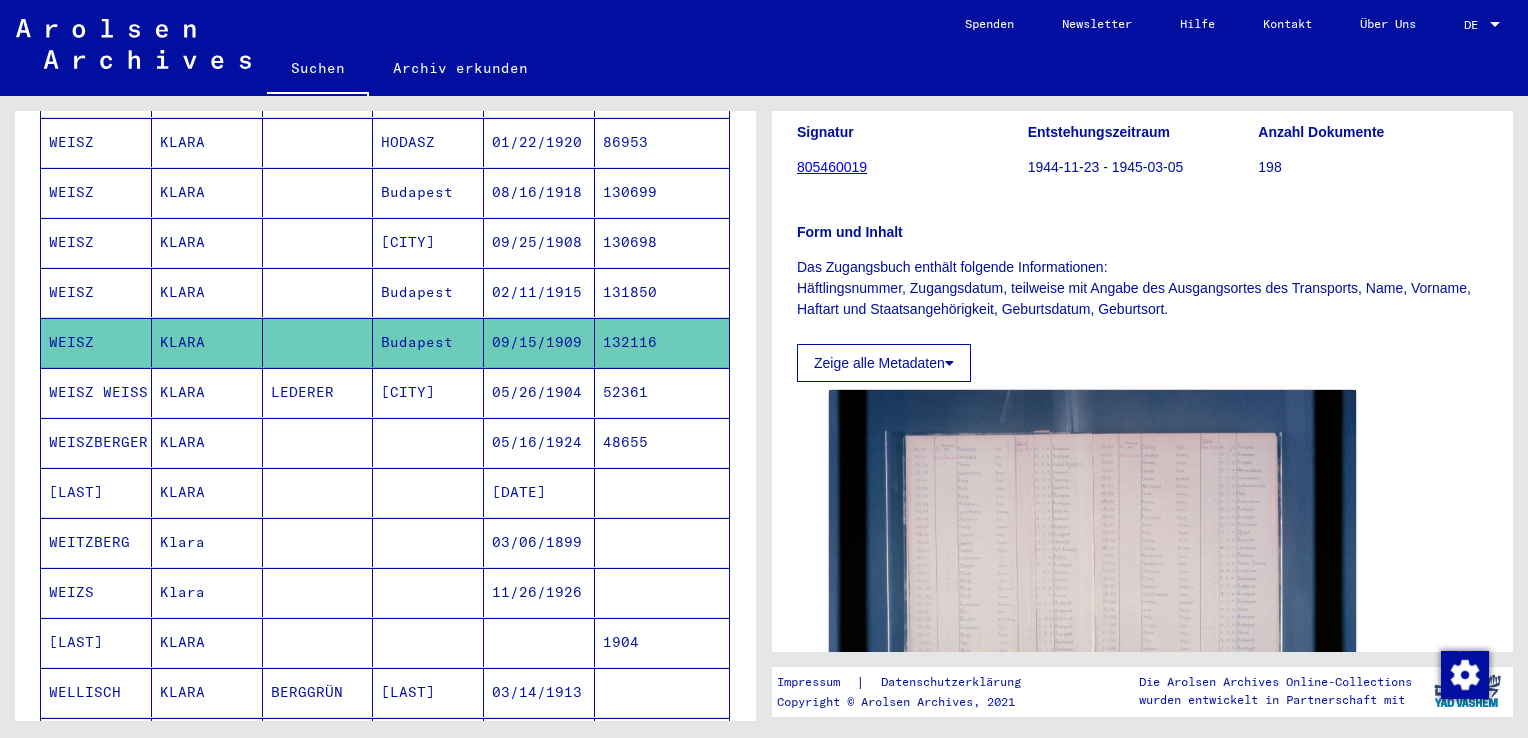 click on "KLARA" at bounding box center [207, 342] 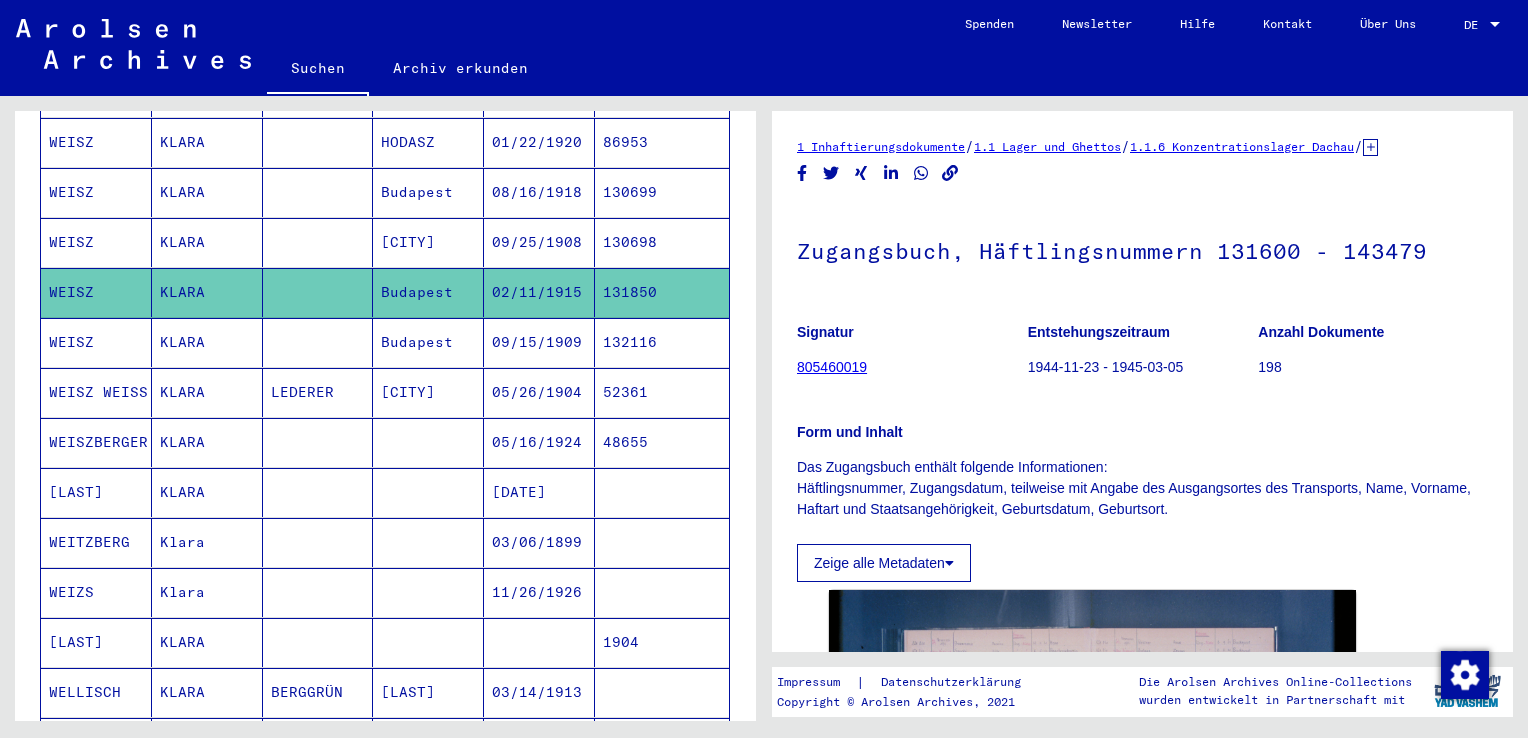 scroll, scrollTop: 0, scrollLeft: 0, axis: both 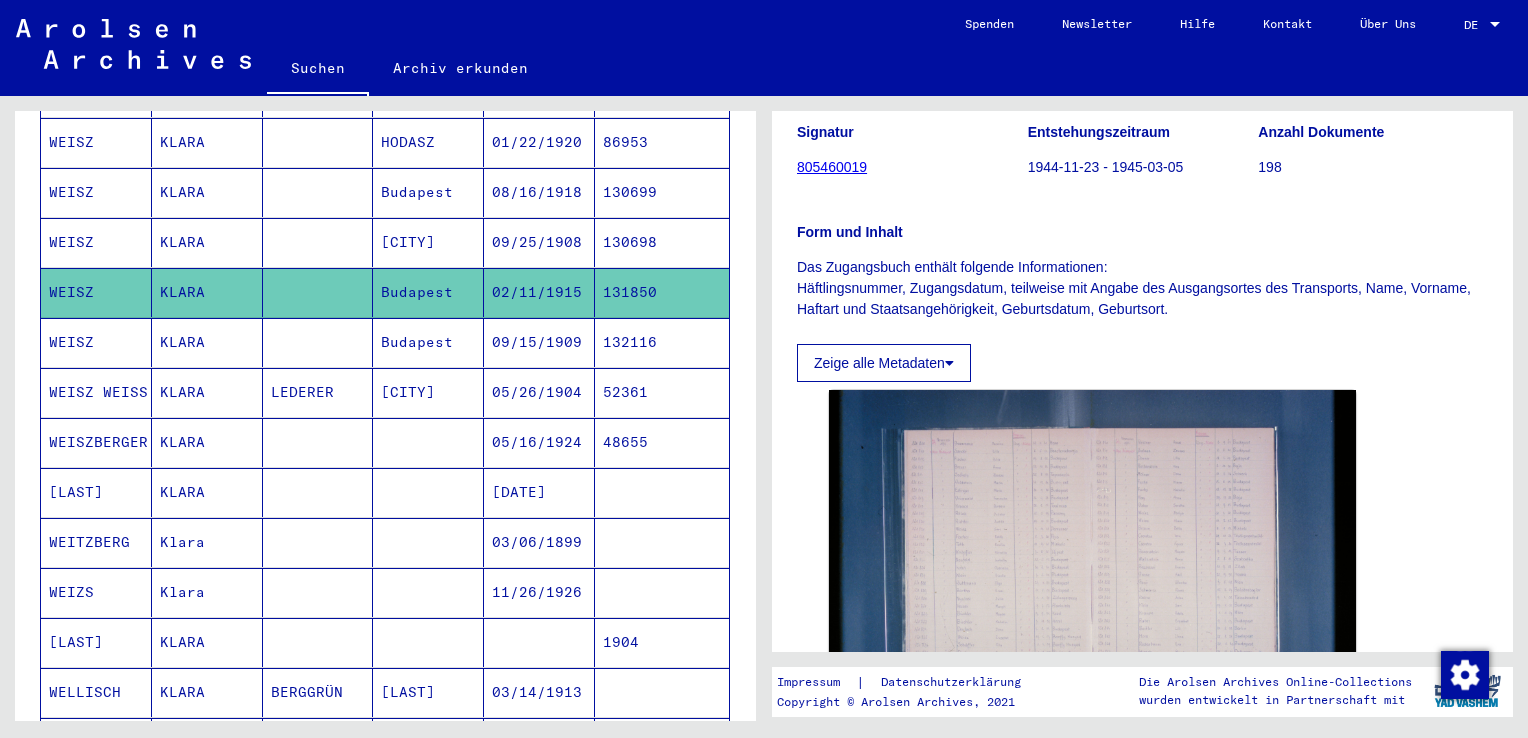 click on "KLARA" at bounding box center (207, 292) 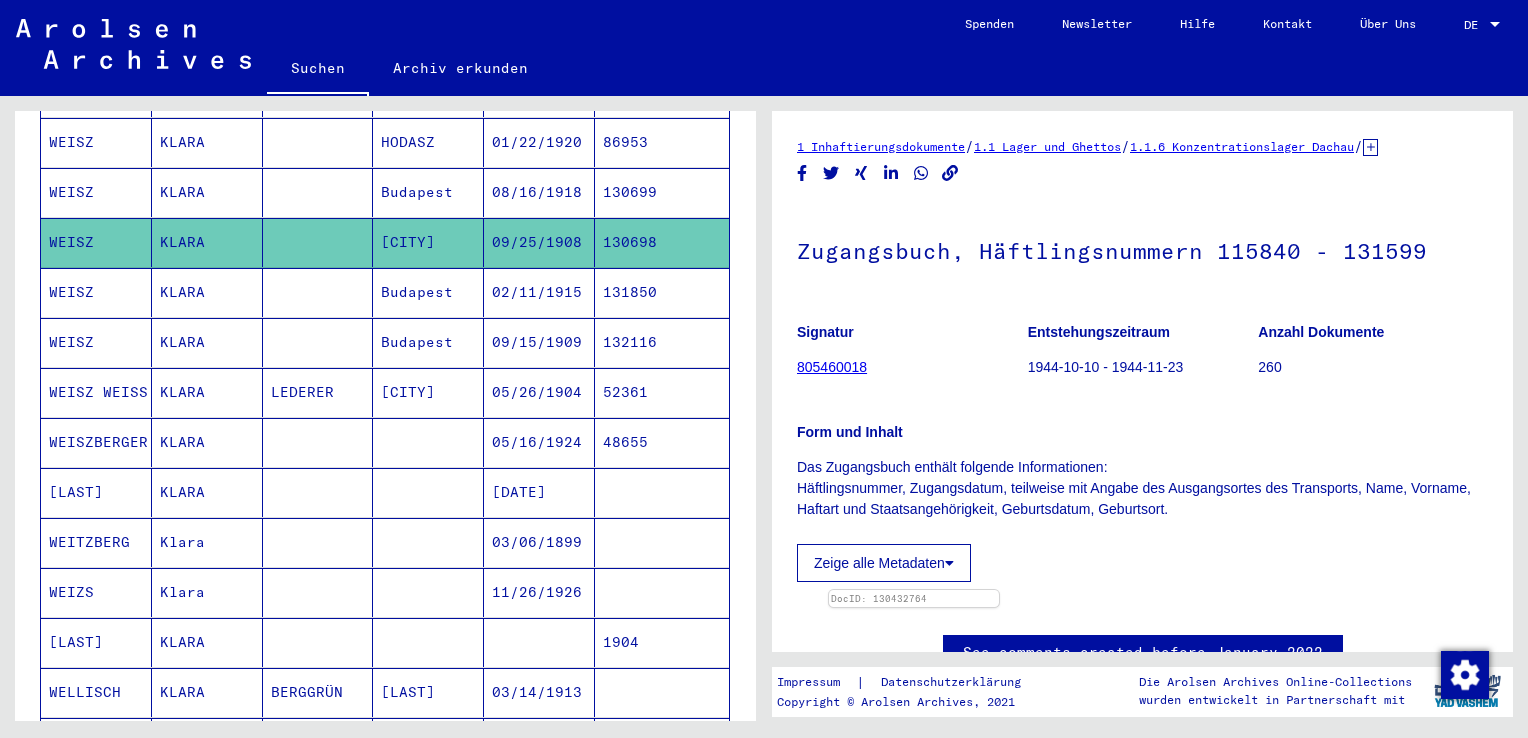scroll, scrollTop: 0, scrollLeft: 0, axis: both 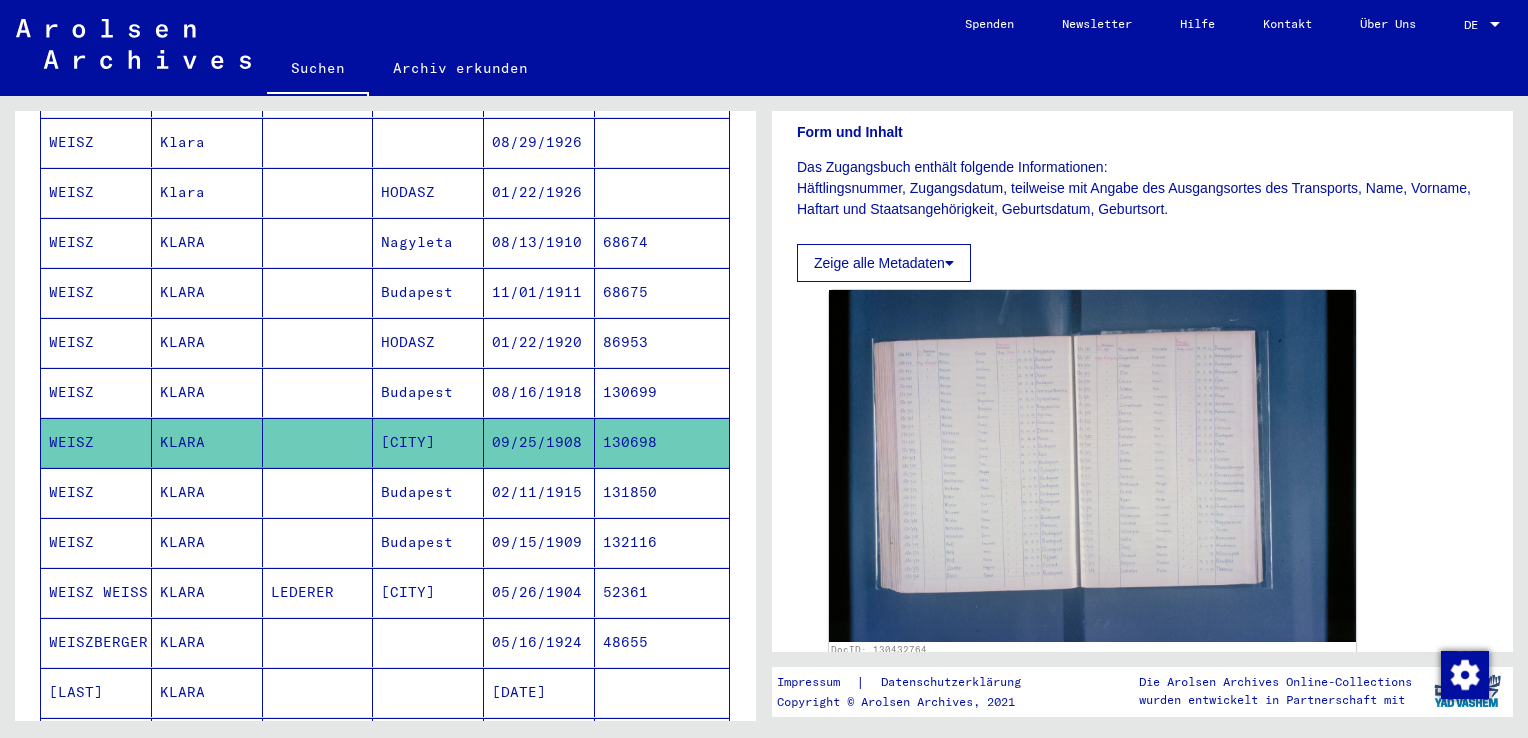 click on "KLARA" at bounding box center [207, 442] 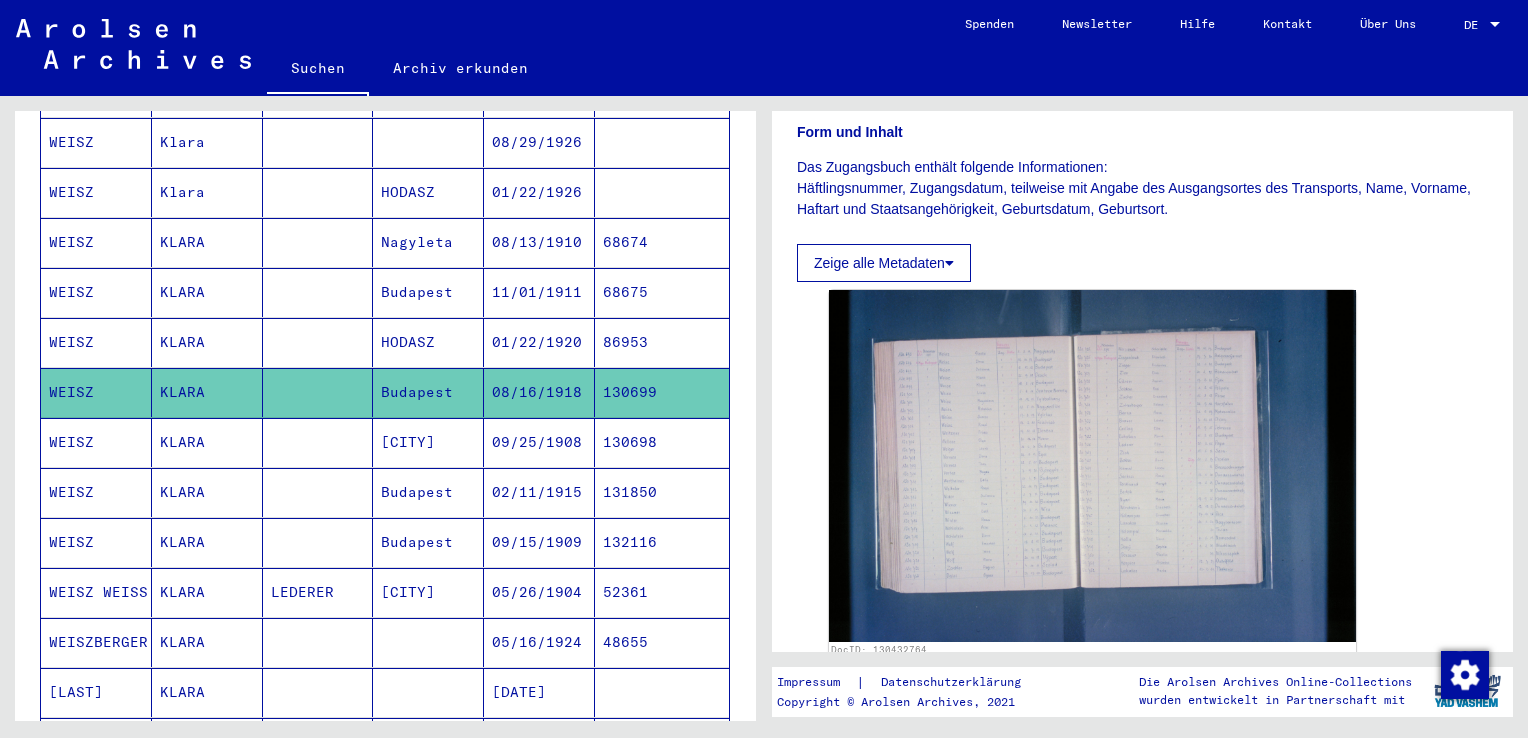 click on "KLARA" at bounding box center (207, 392) 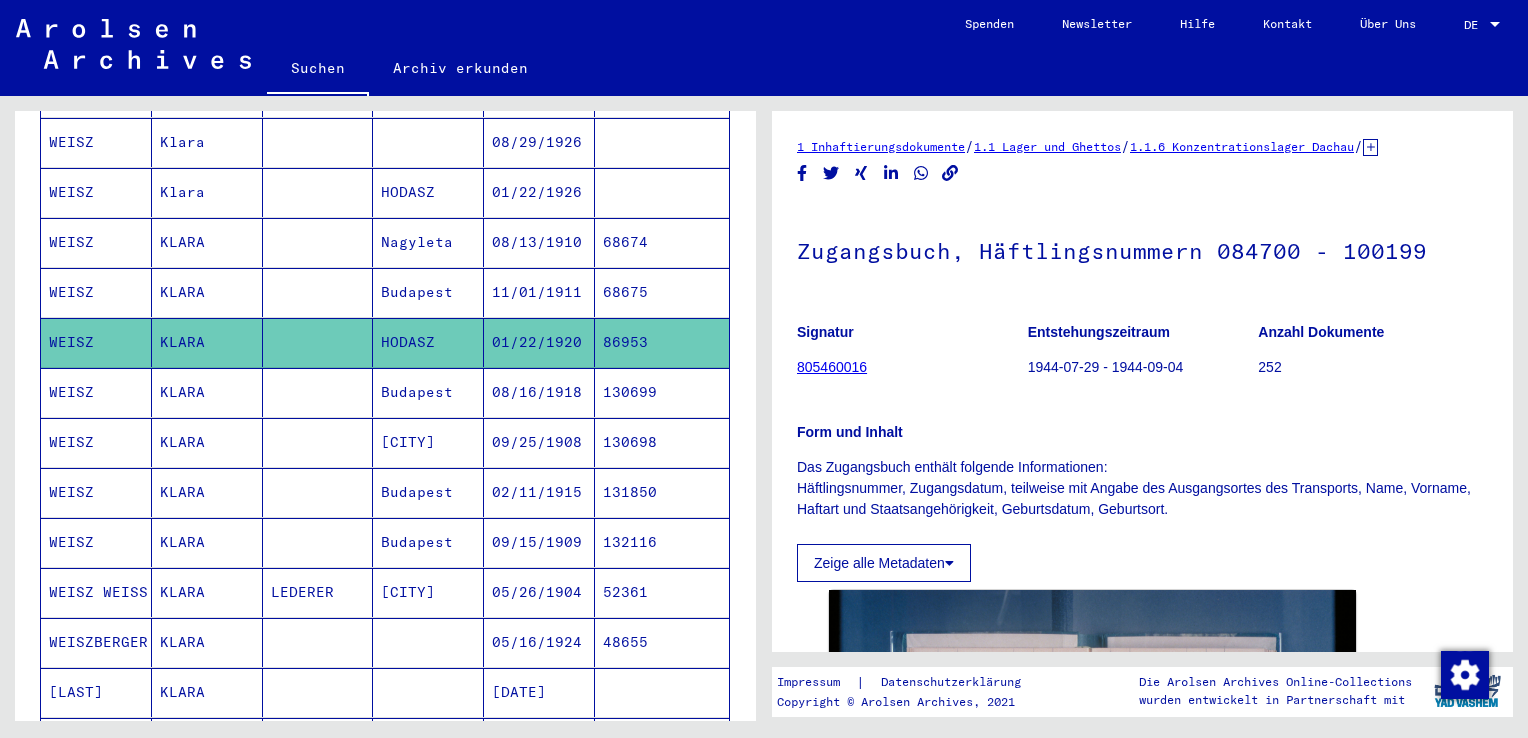 scroll, scrollTop: 0, scrollLeft: 0, axis: both 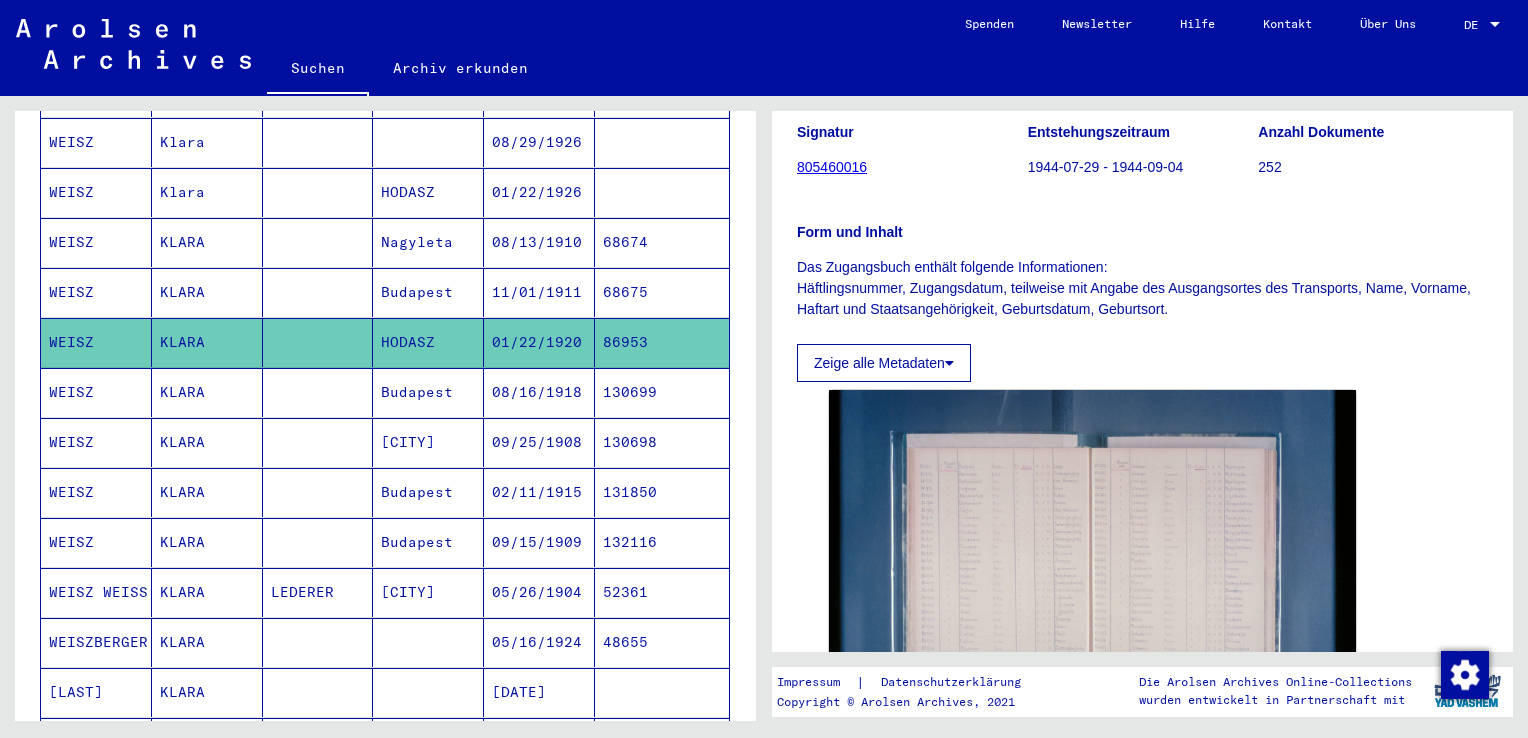 click on "KLARA" at bounding box center (207, 342) 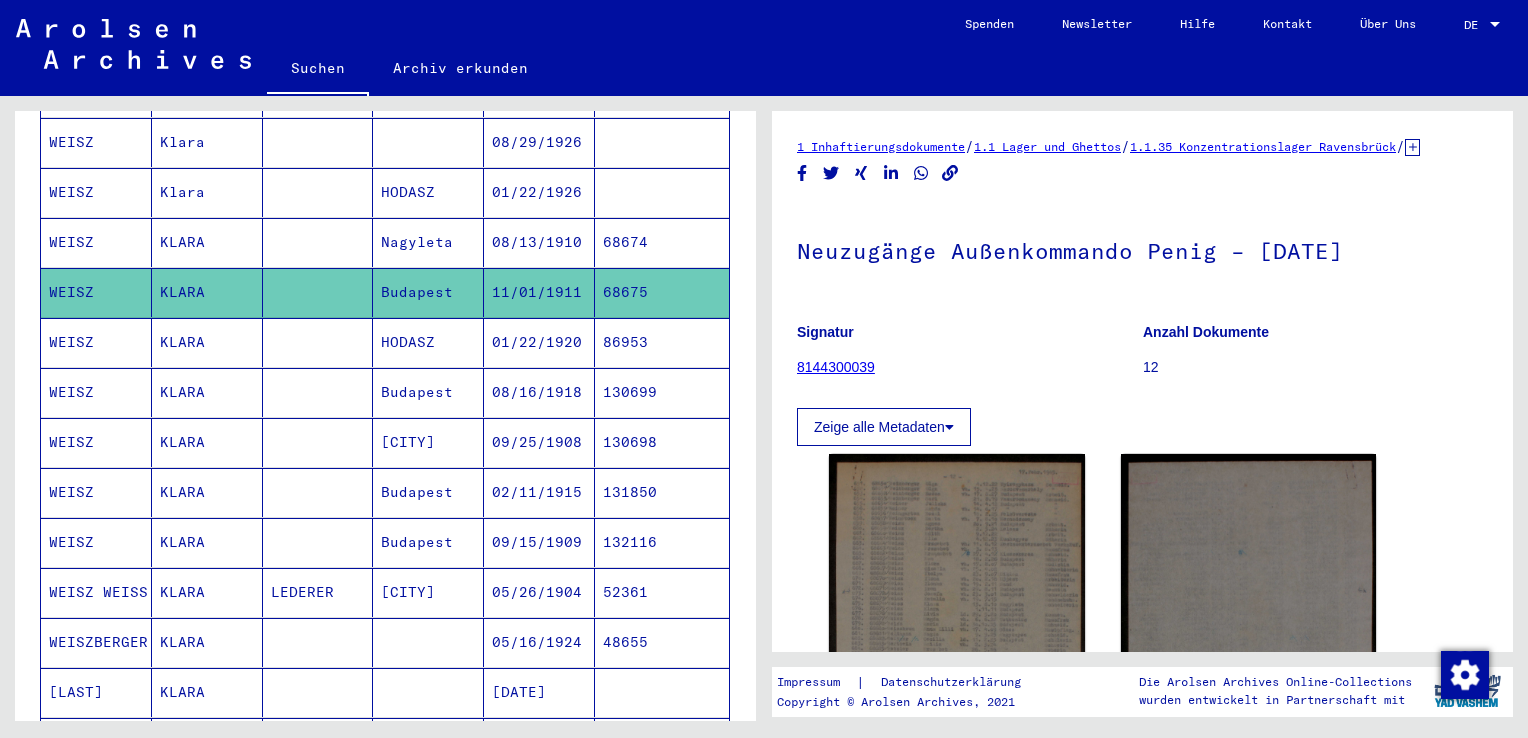 scroll, scrollTop: 0, scrollLeft: 0, axis: both 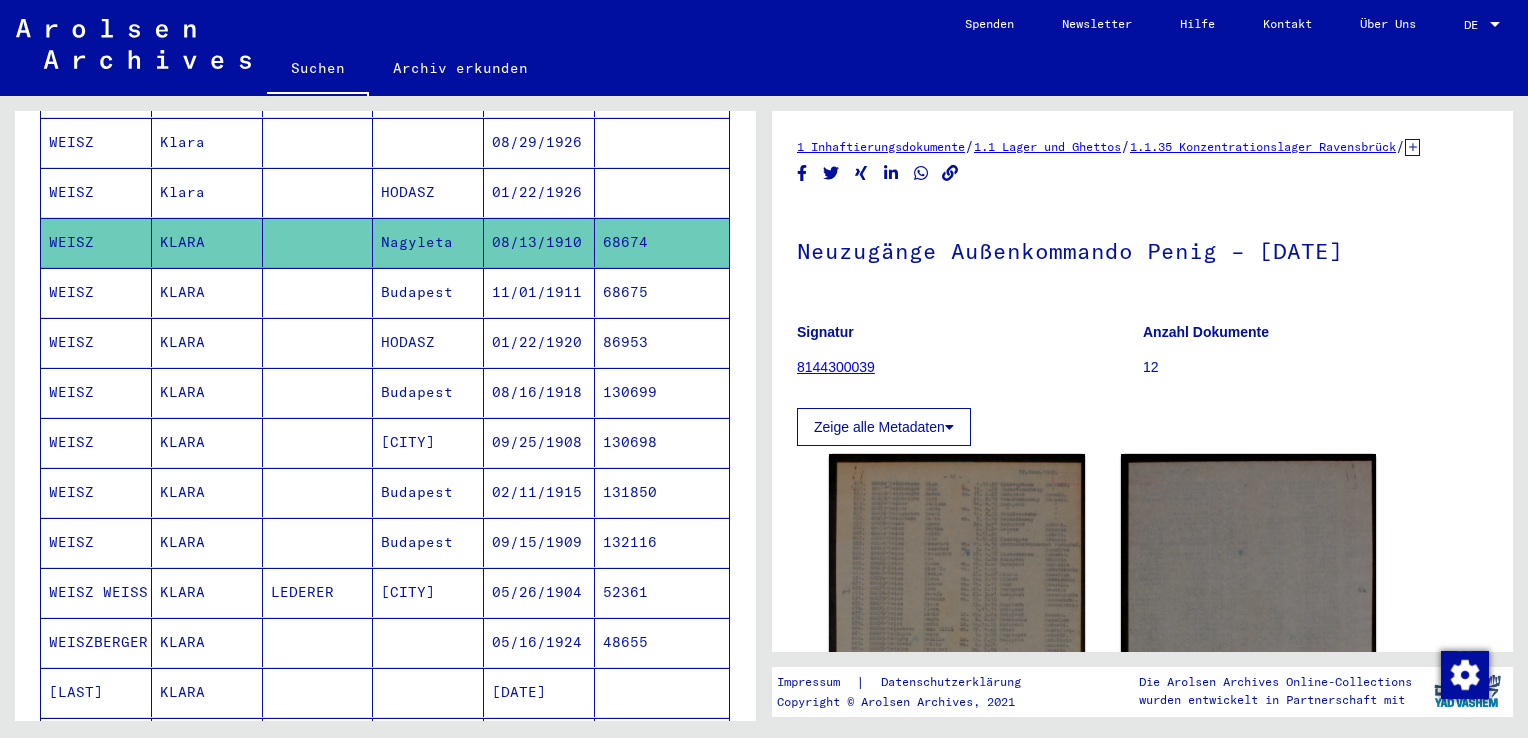 click on "Klara" at bounding box center (207, 242) 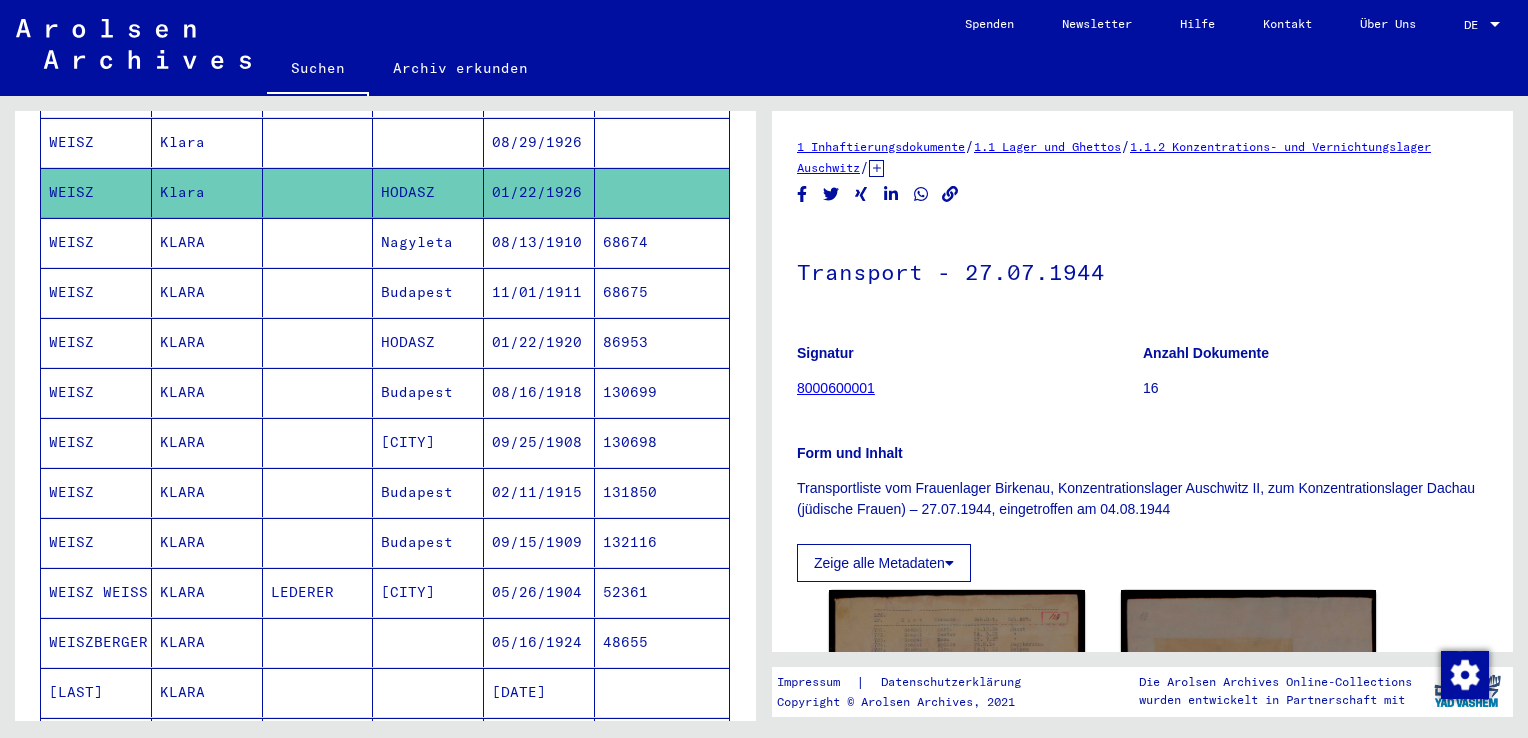 scroll 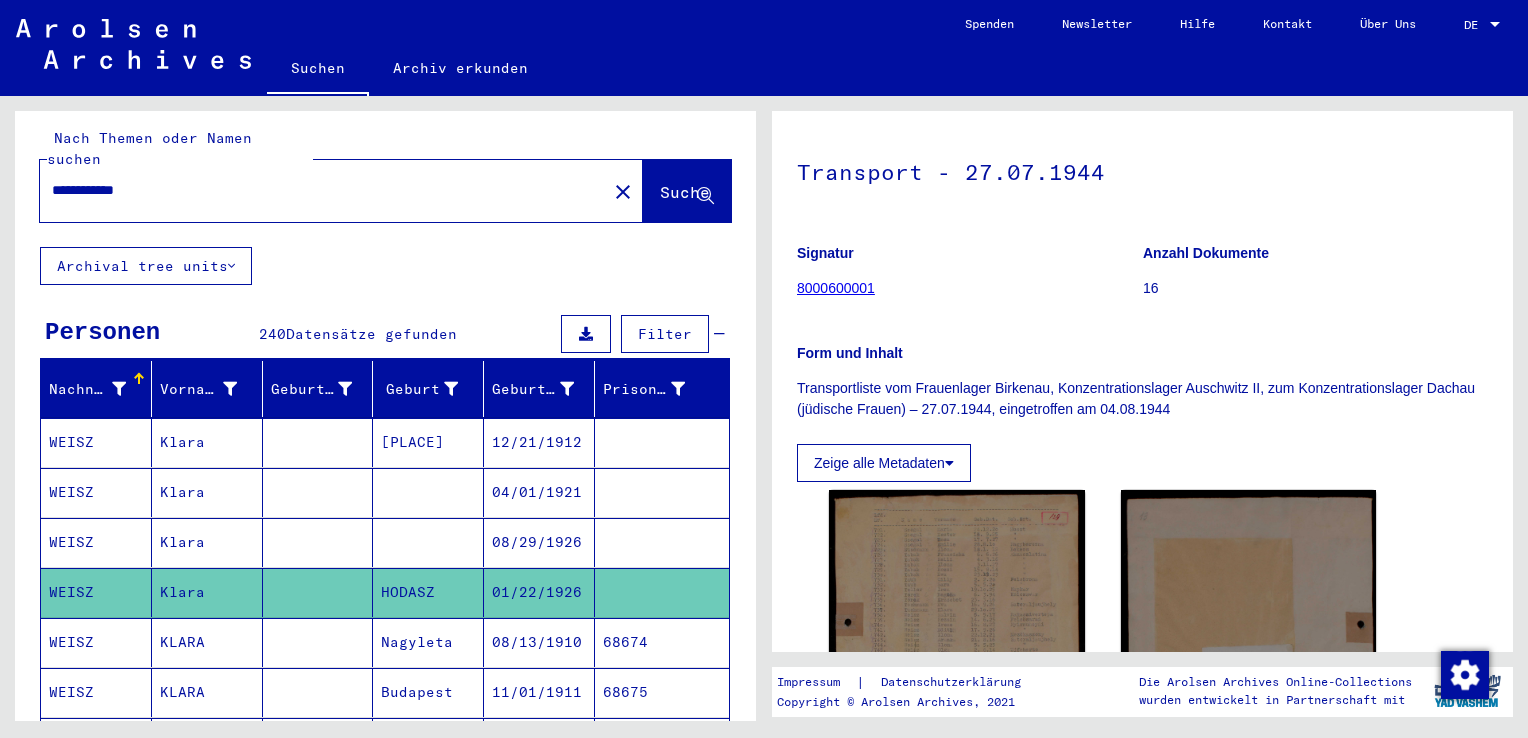 click on "Klara" at bounding box center [207, 592] 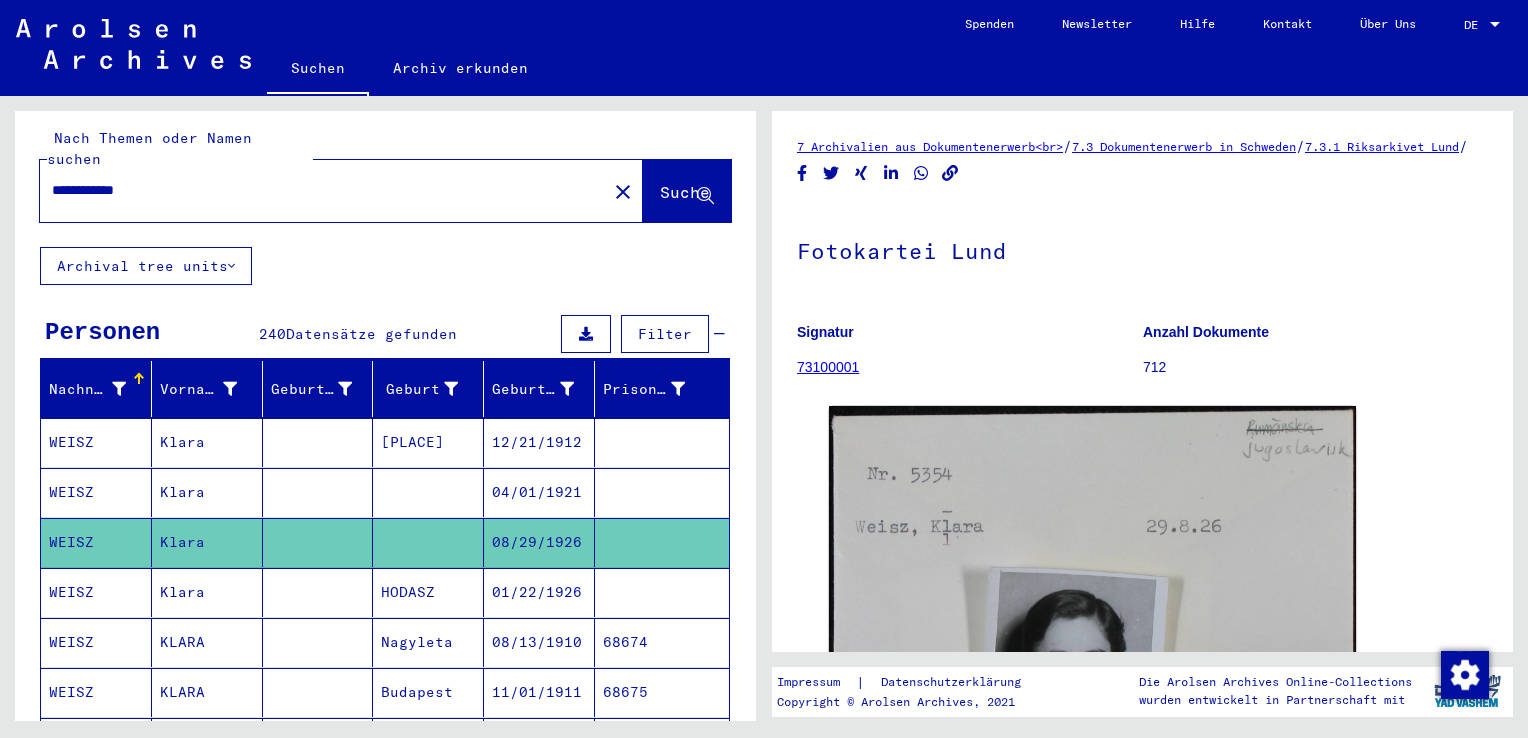 click on "Klara" at bounding box center [207, 542] 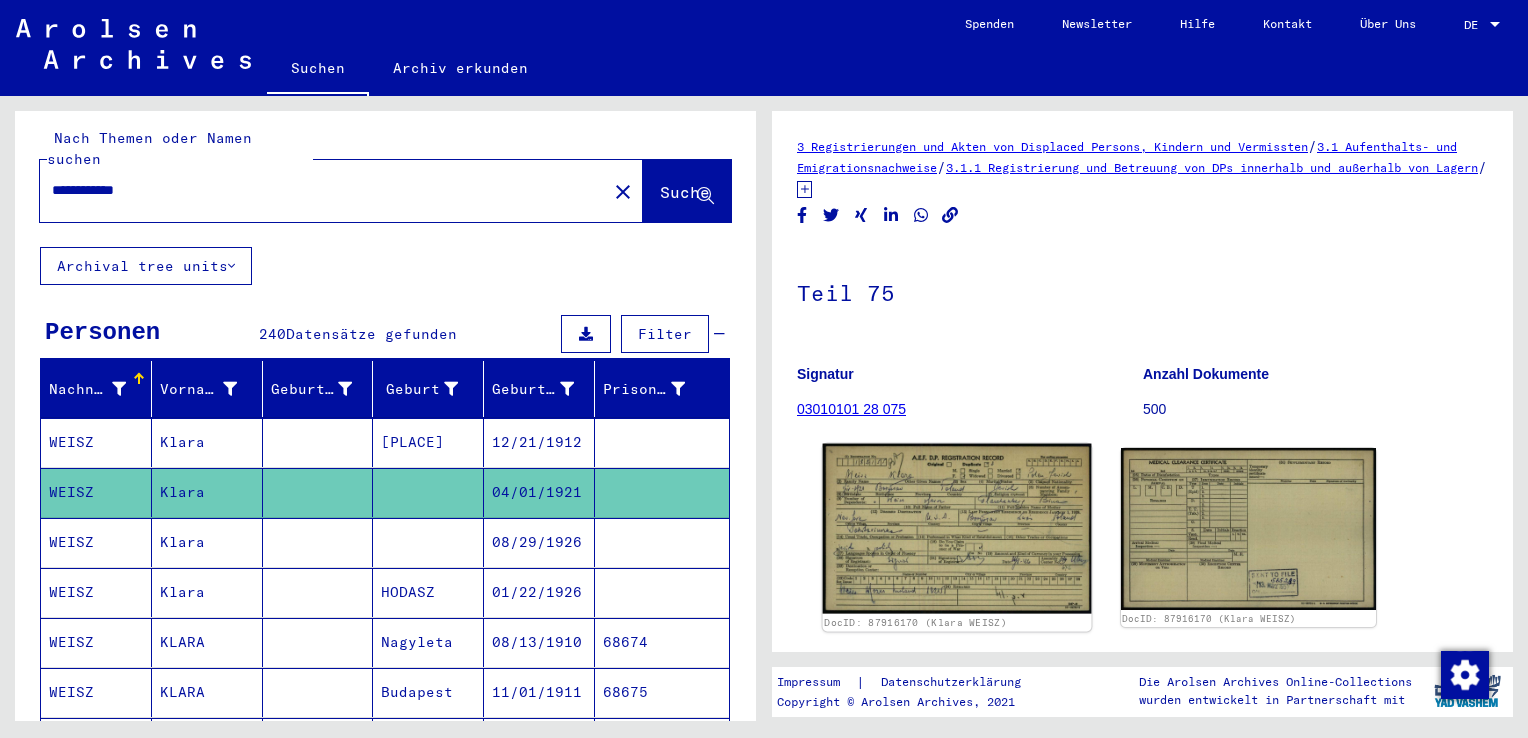 click 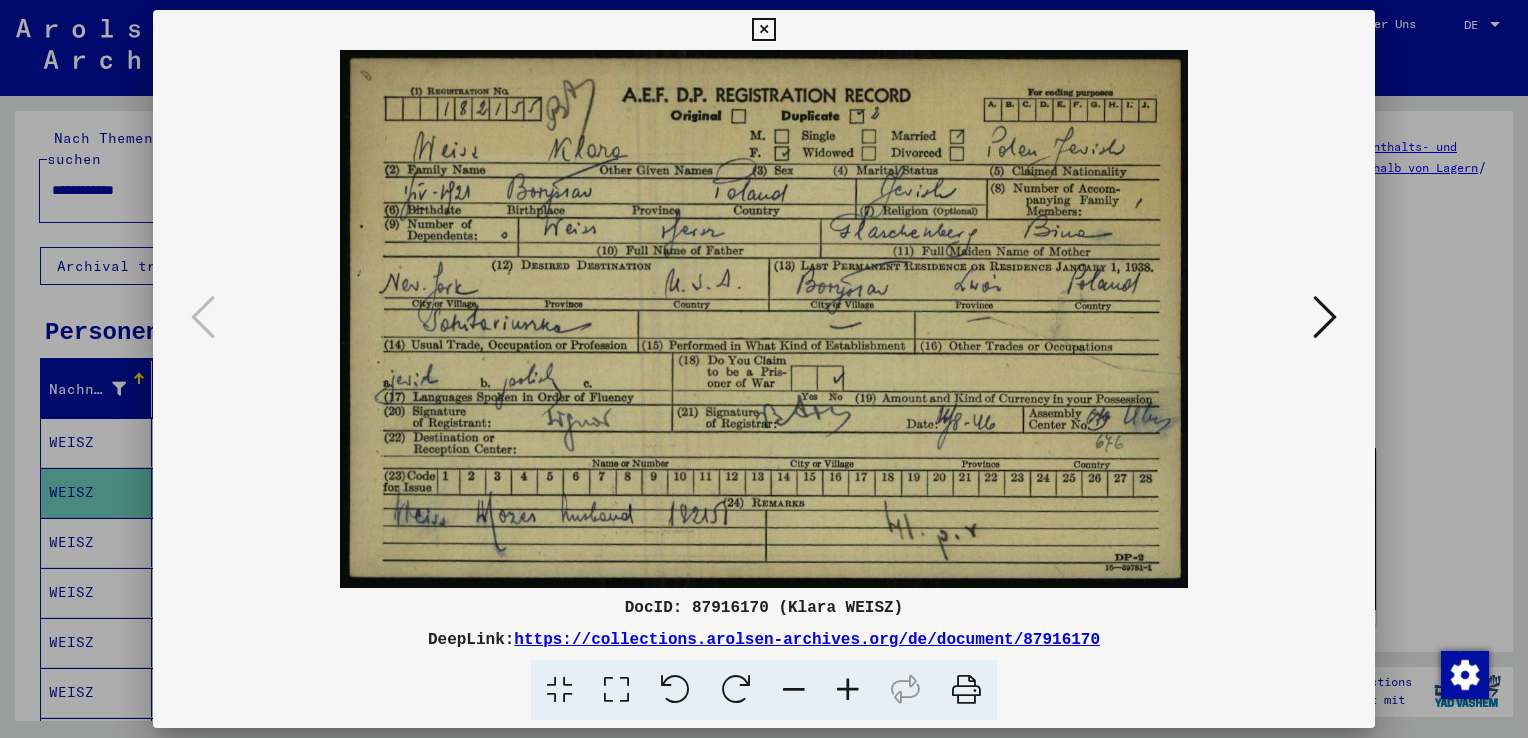 click at bounding box center [763, 30] 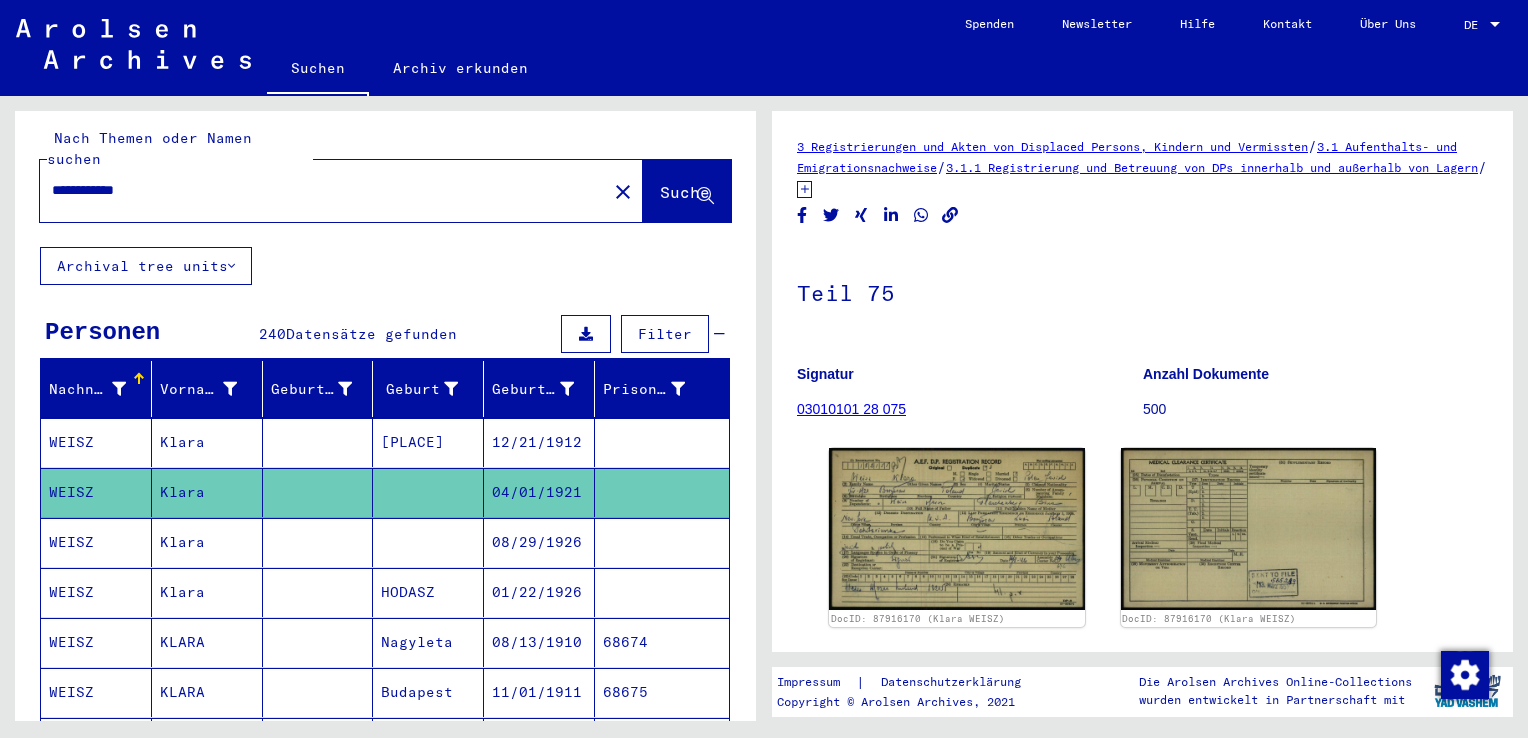 click on "Klara" at bounding box center (207, 492) 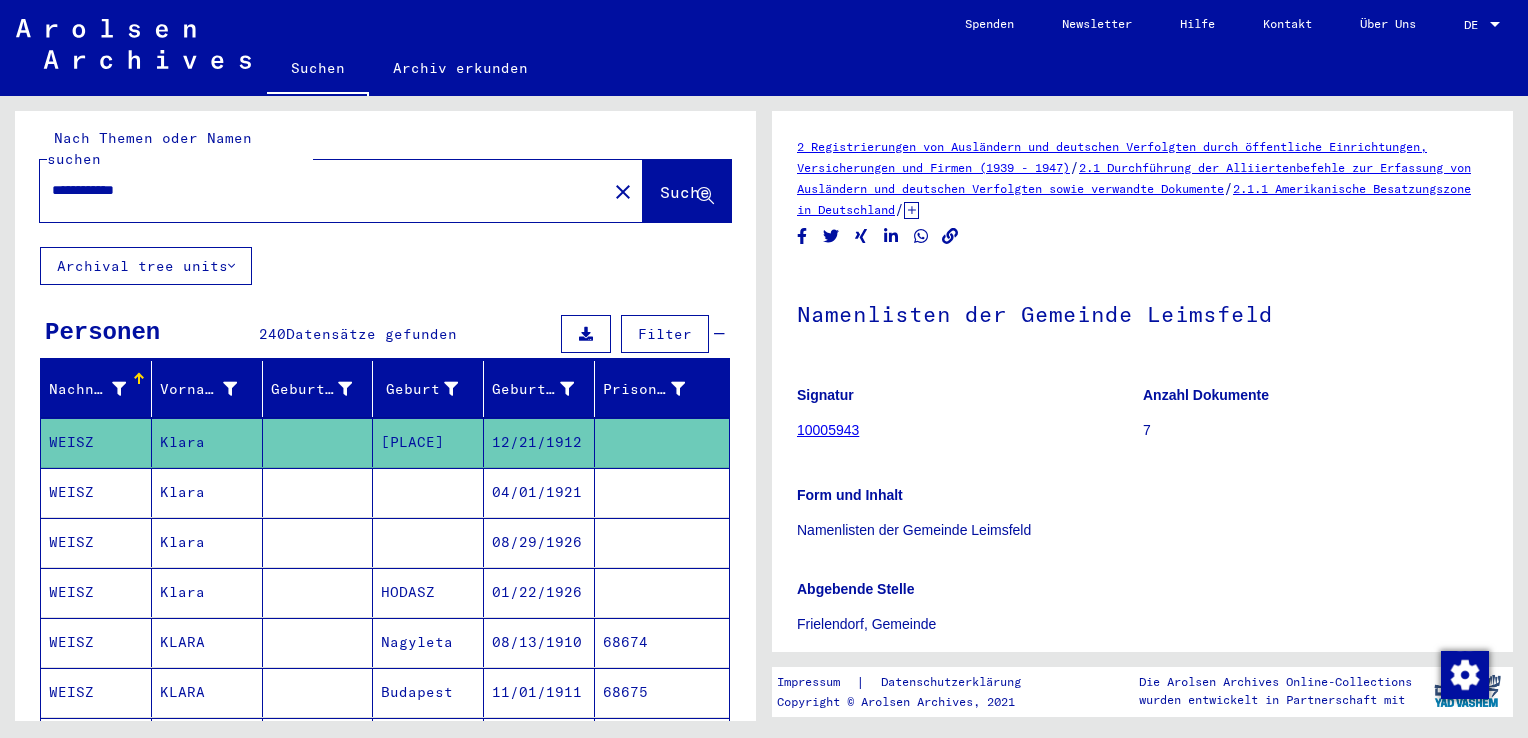 scroll, scrollTop: 0, scrollLeft: 0, axis: both 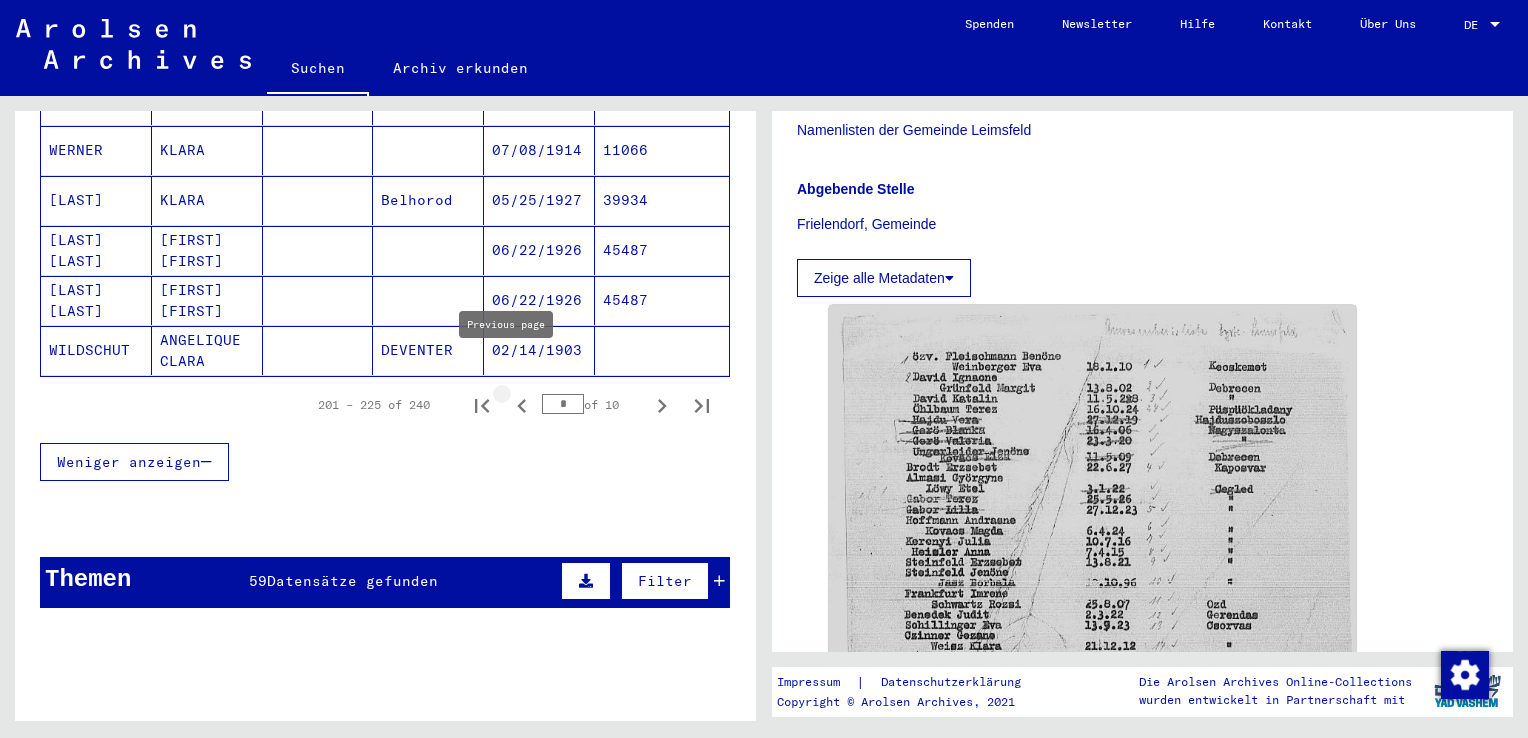 click 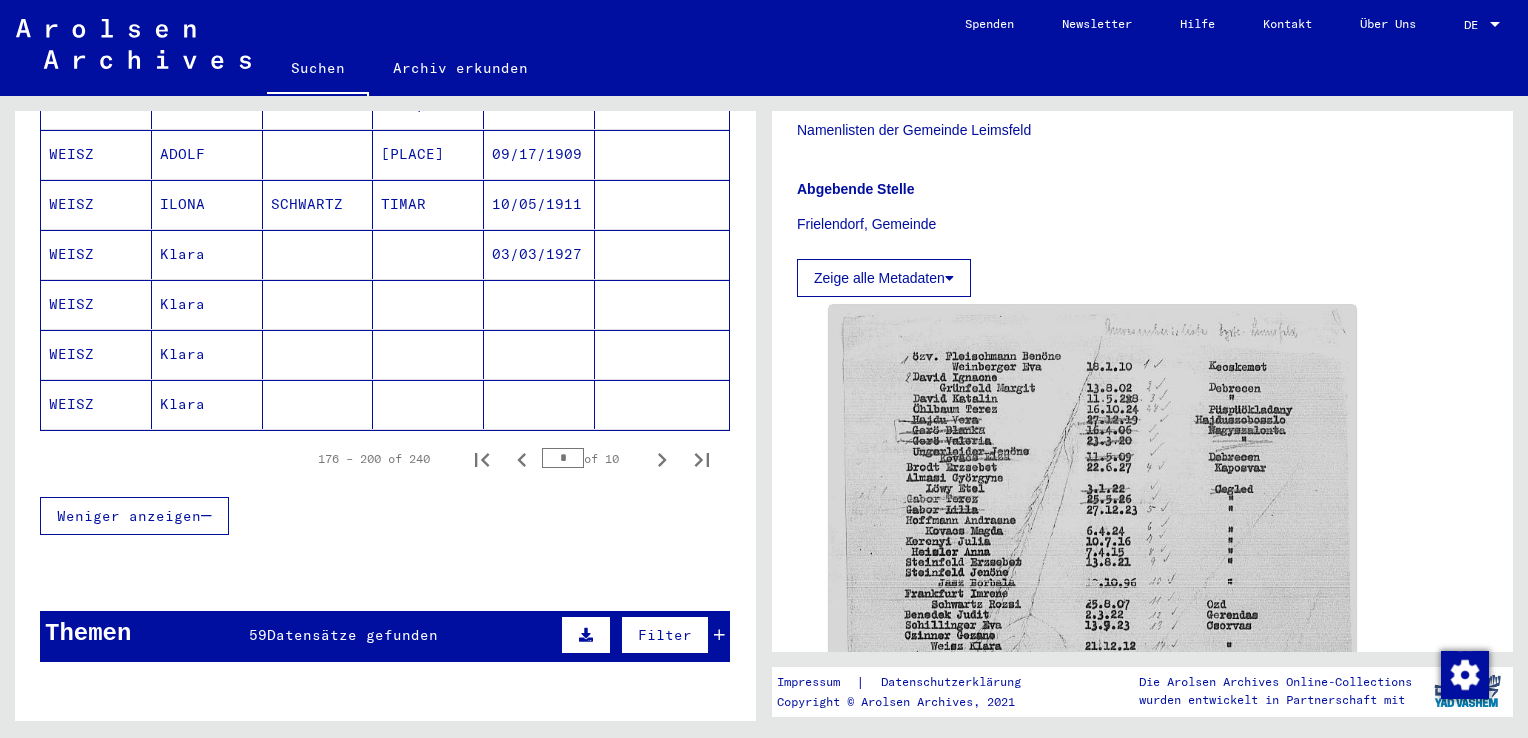 scroll, scrollTop: 1200, scrollLeft: 0, axis: vertical 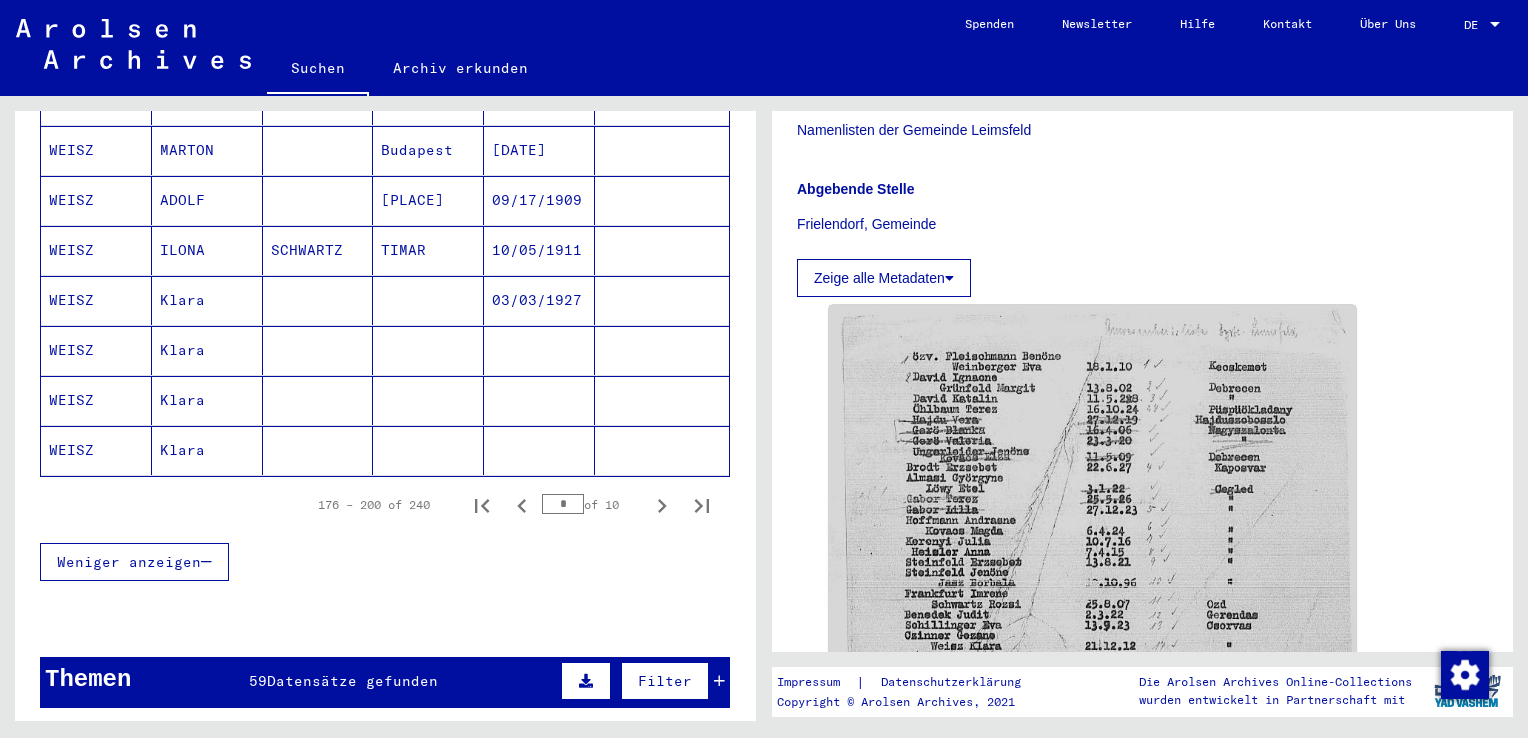 click on "Klara" 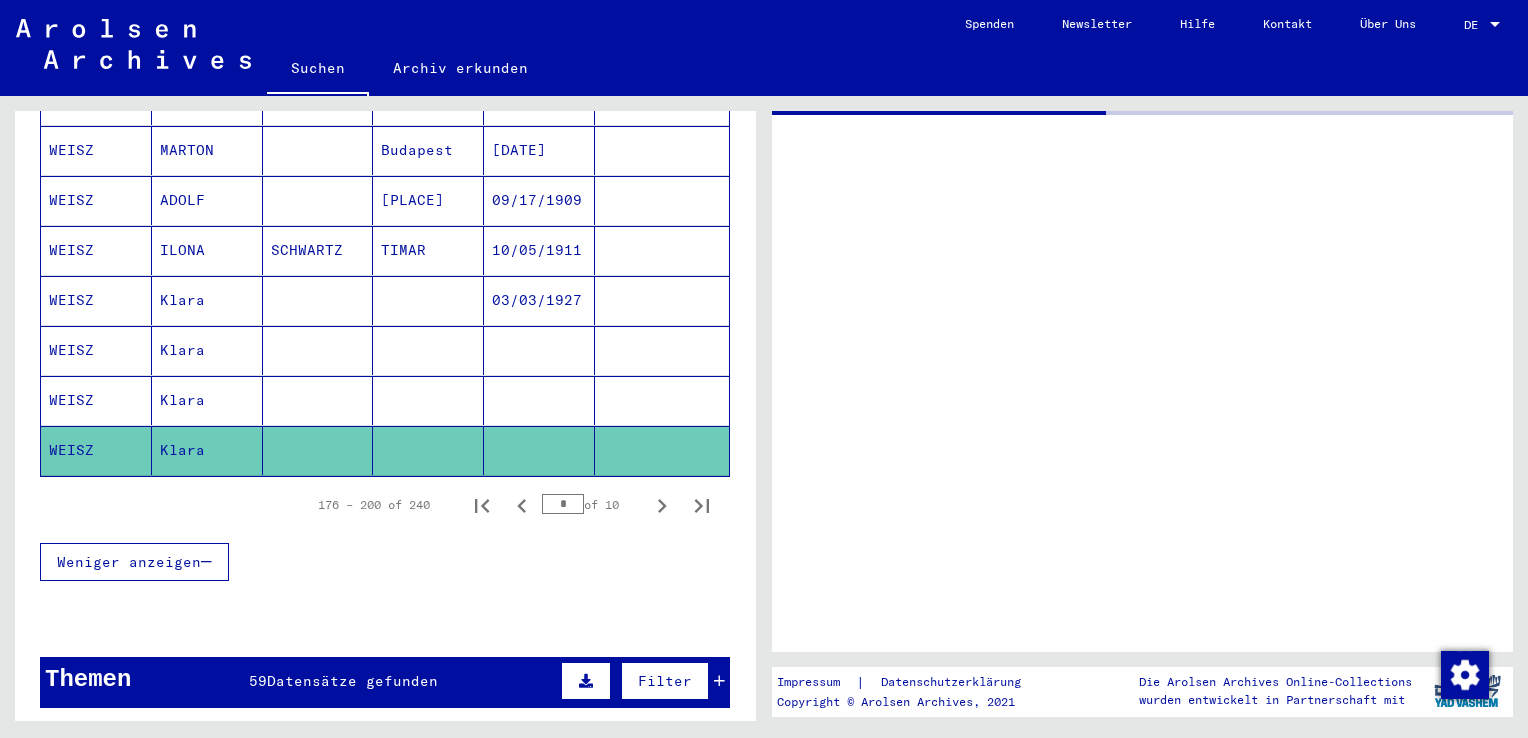 scroll, scrollTop: 0, scrollLeft: 0, axis: both 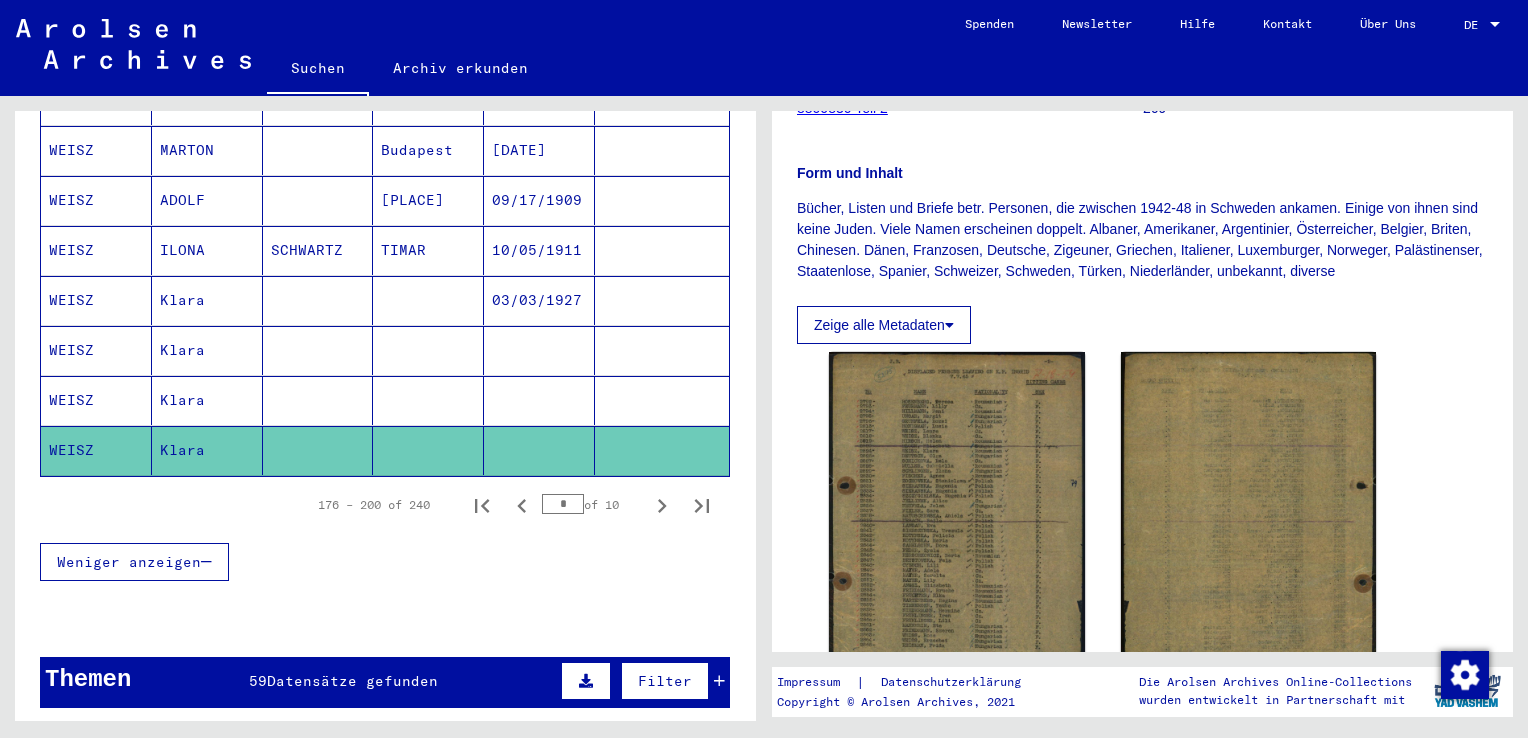click on "Klara" at bounding box center [207, 450] 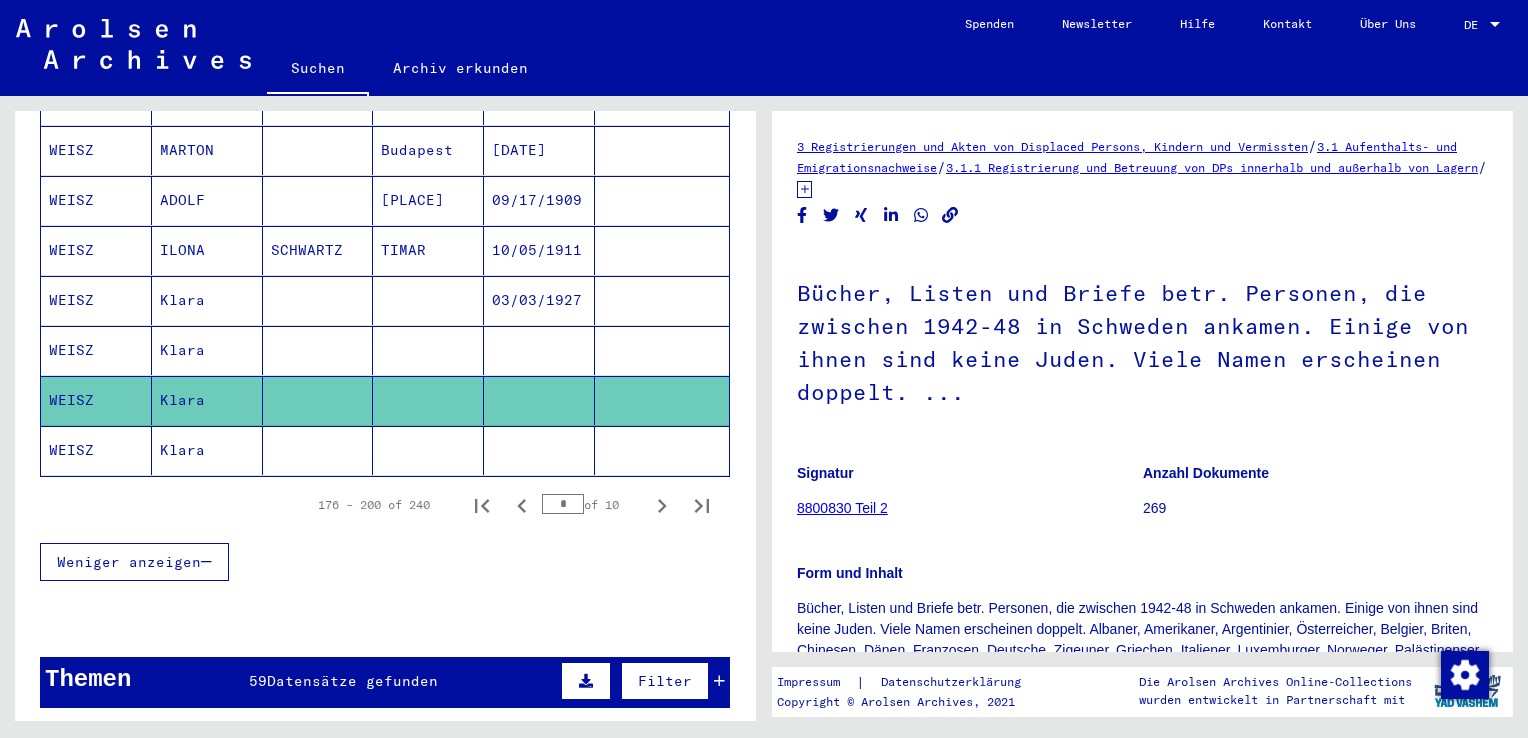 scroll, scrollTop: 0, scrollLeft: 0, axis: both 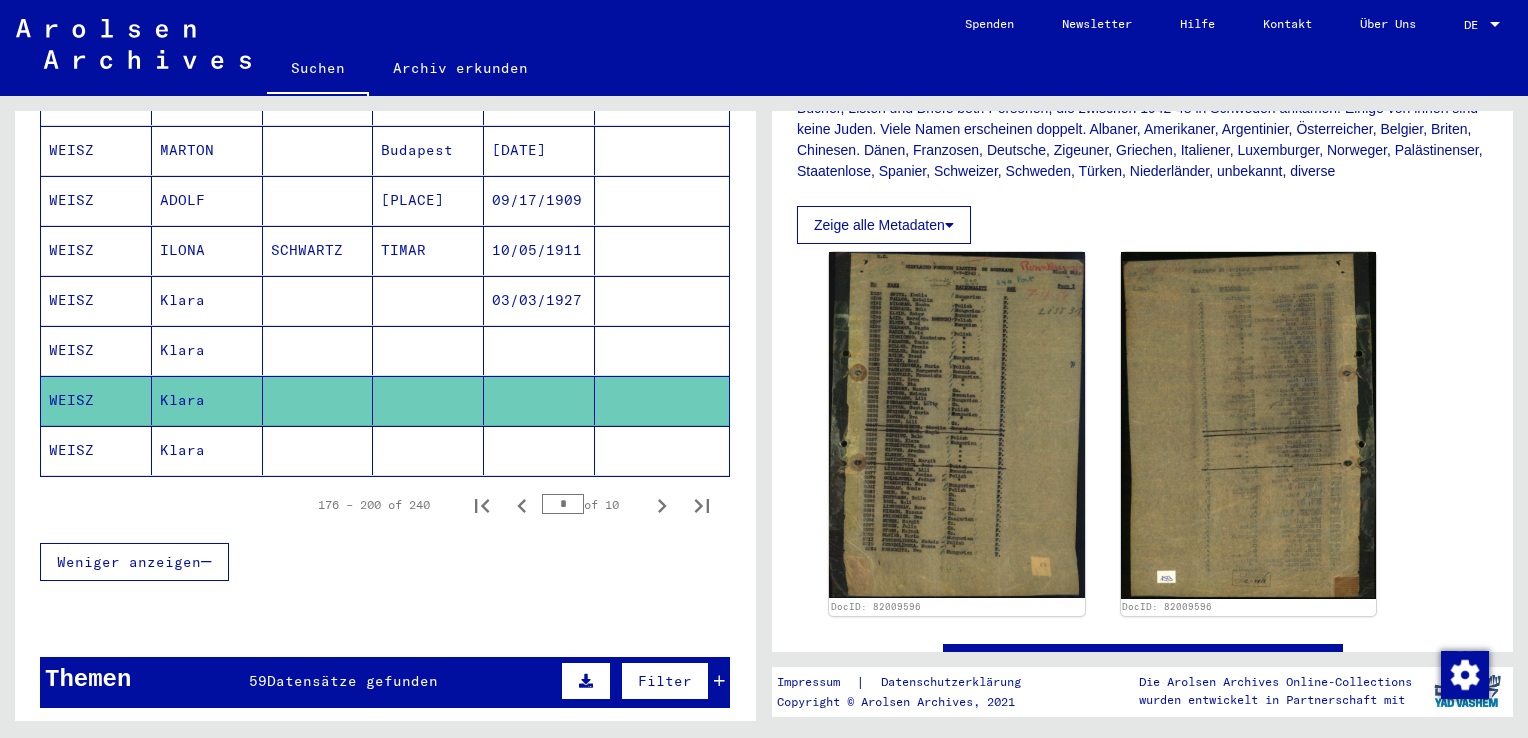 click on "Klara" at bounding box center (207, 400) 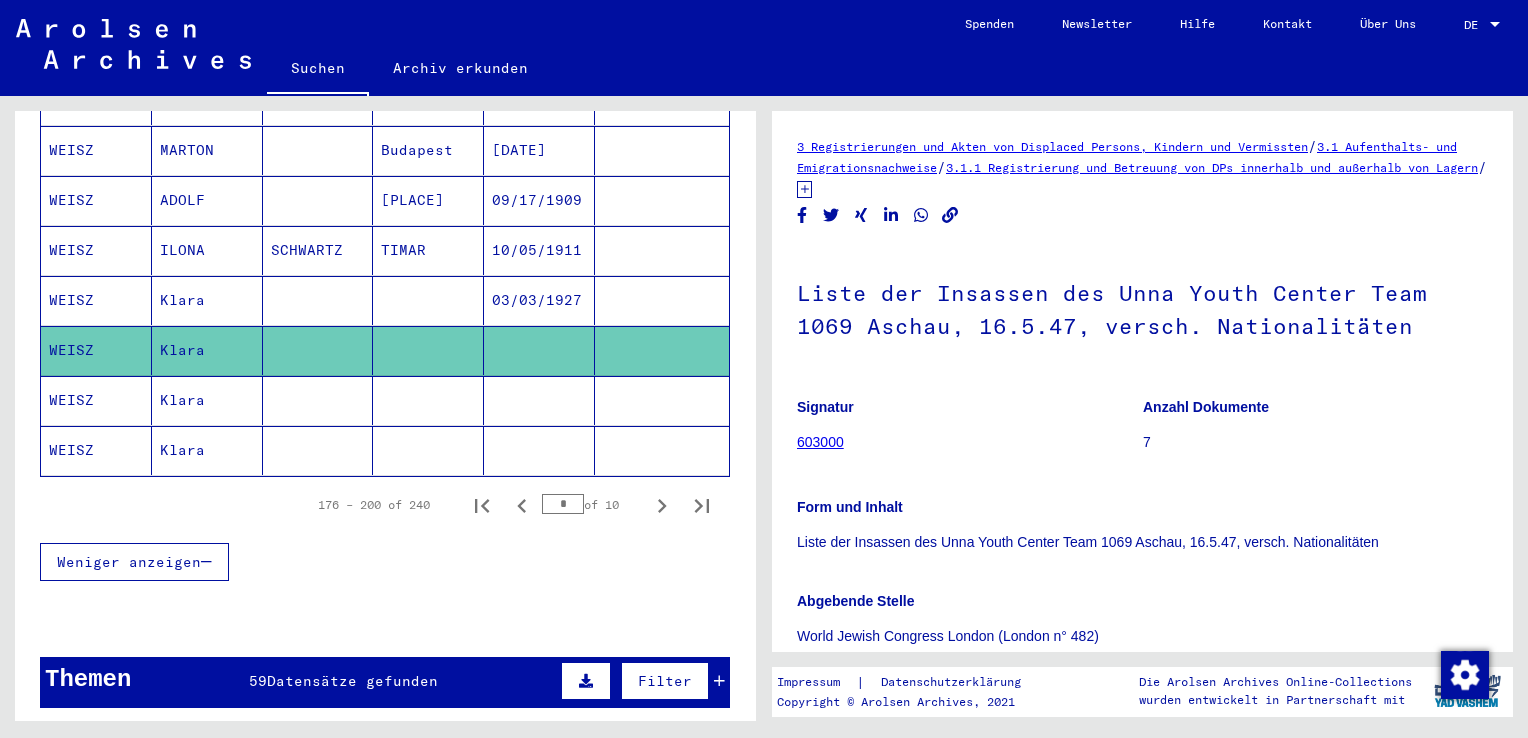 scroll, scrollTop: 0, scrollLeft: 0, axis: both 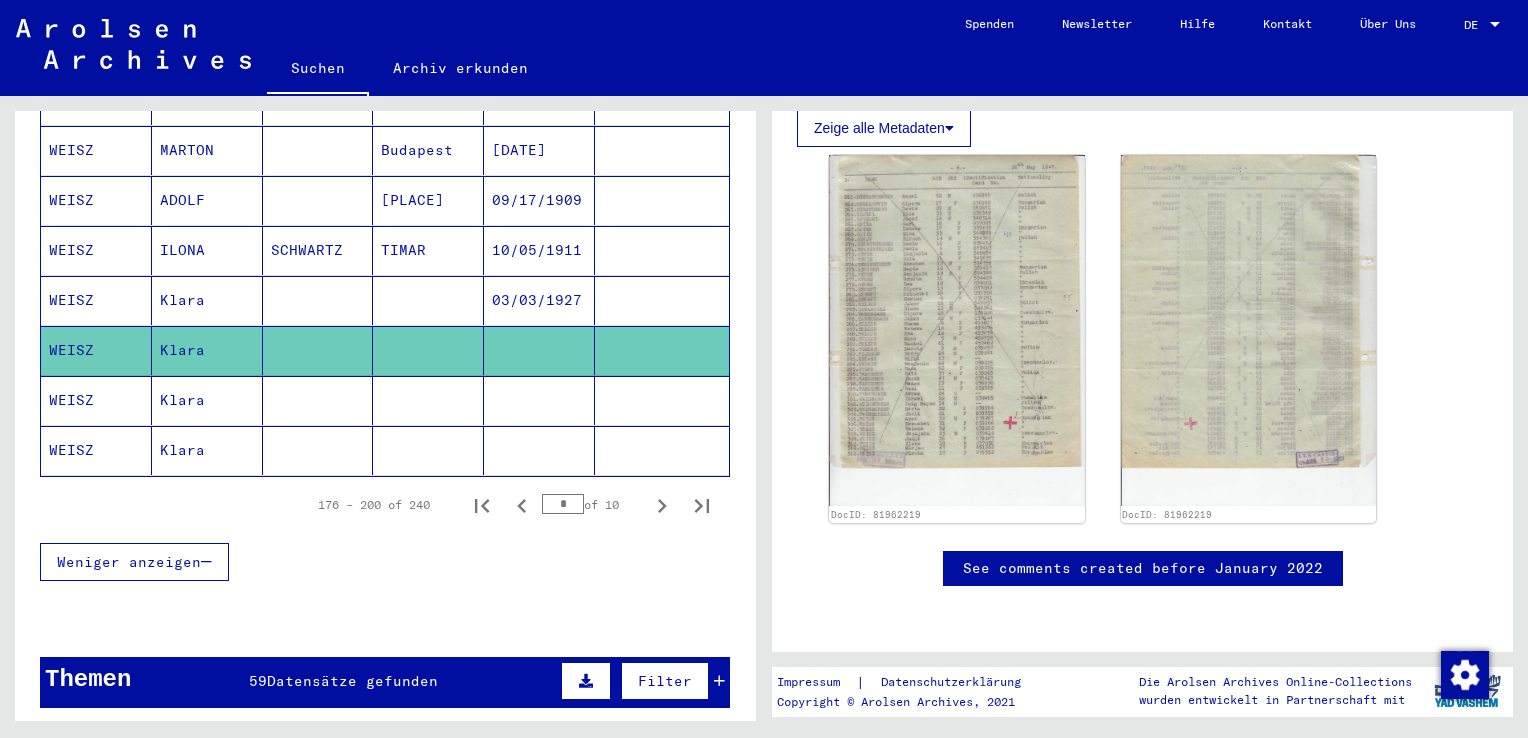 click on "Klara" at bounding box center (207, 350) 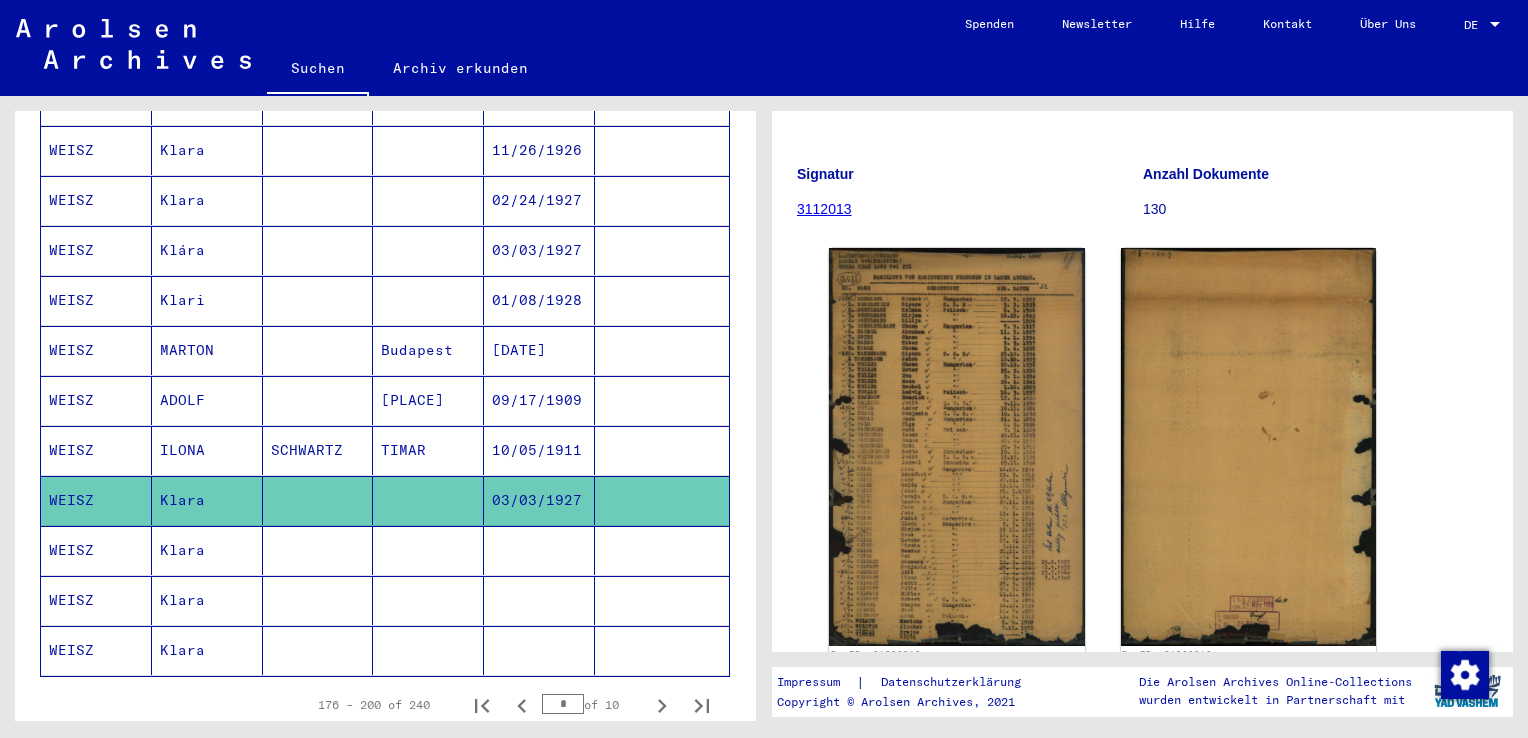 click on "Klára" at bounding box center [207, 300] 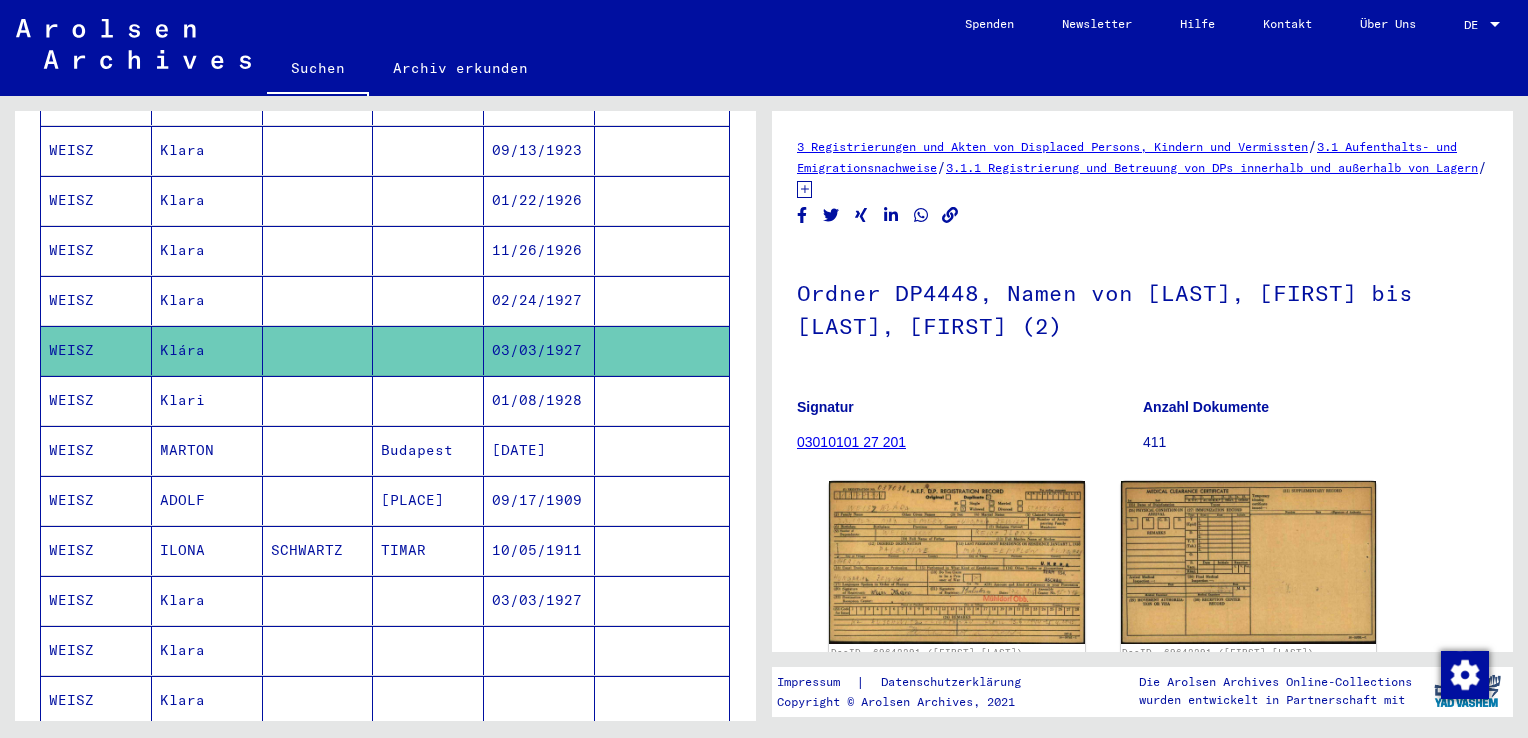 click on "Klari" at bounding box center [207, 450] 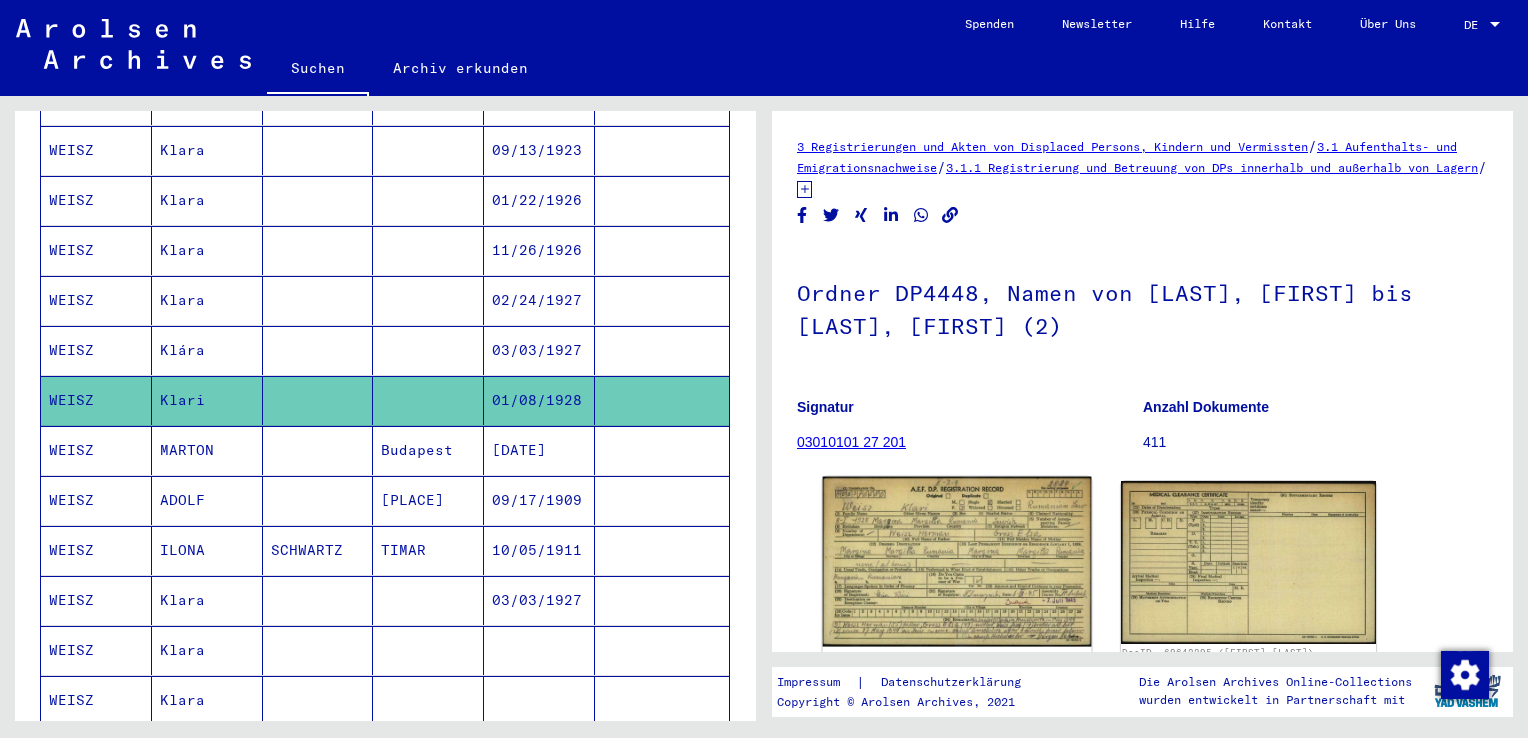 click 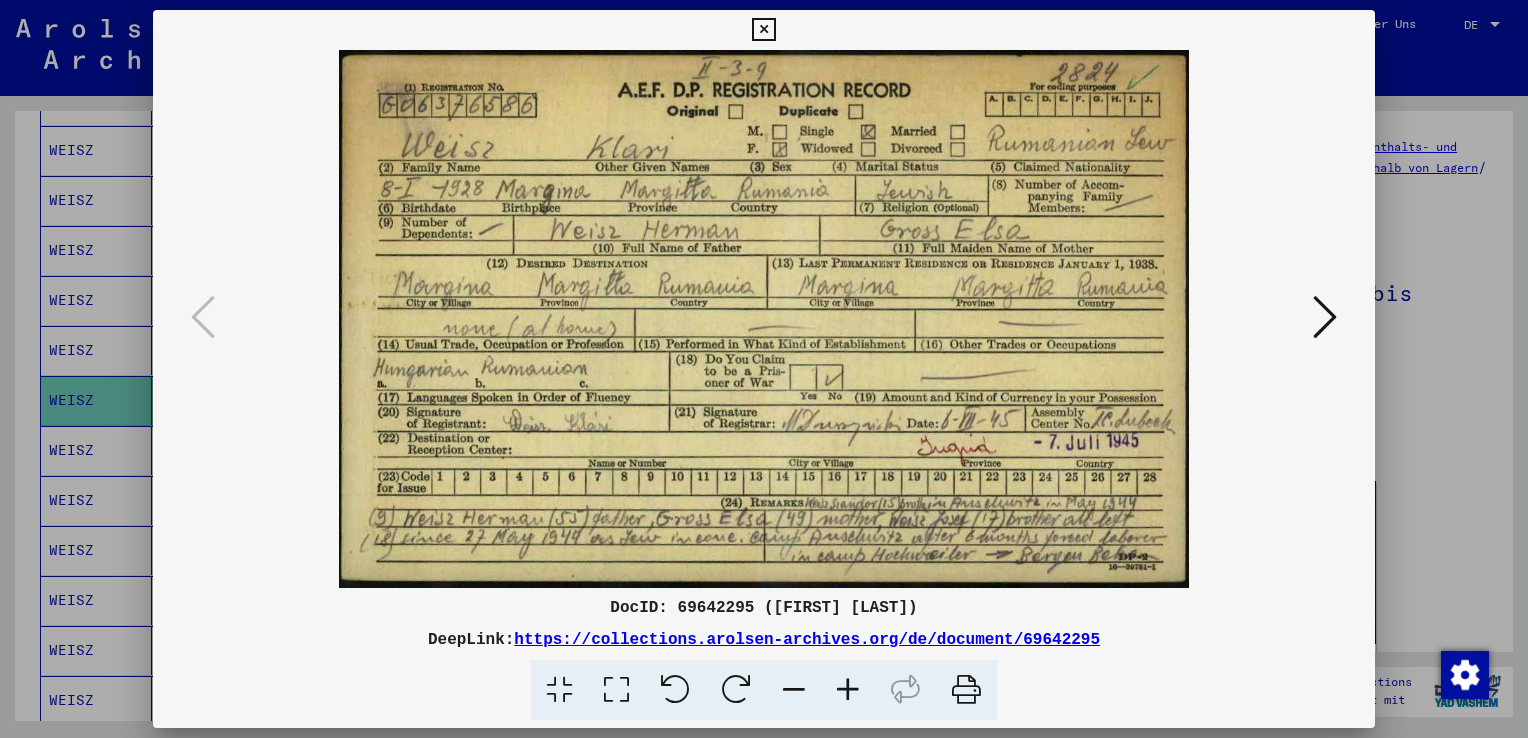 click at bounding box center (763, 30) 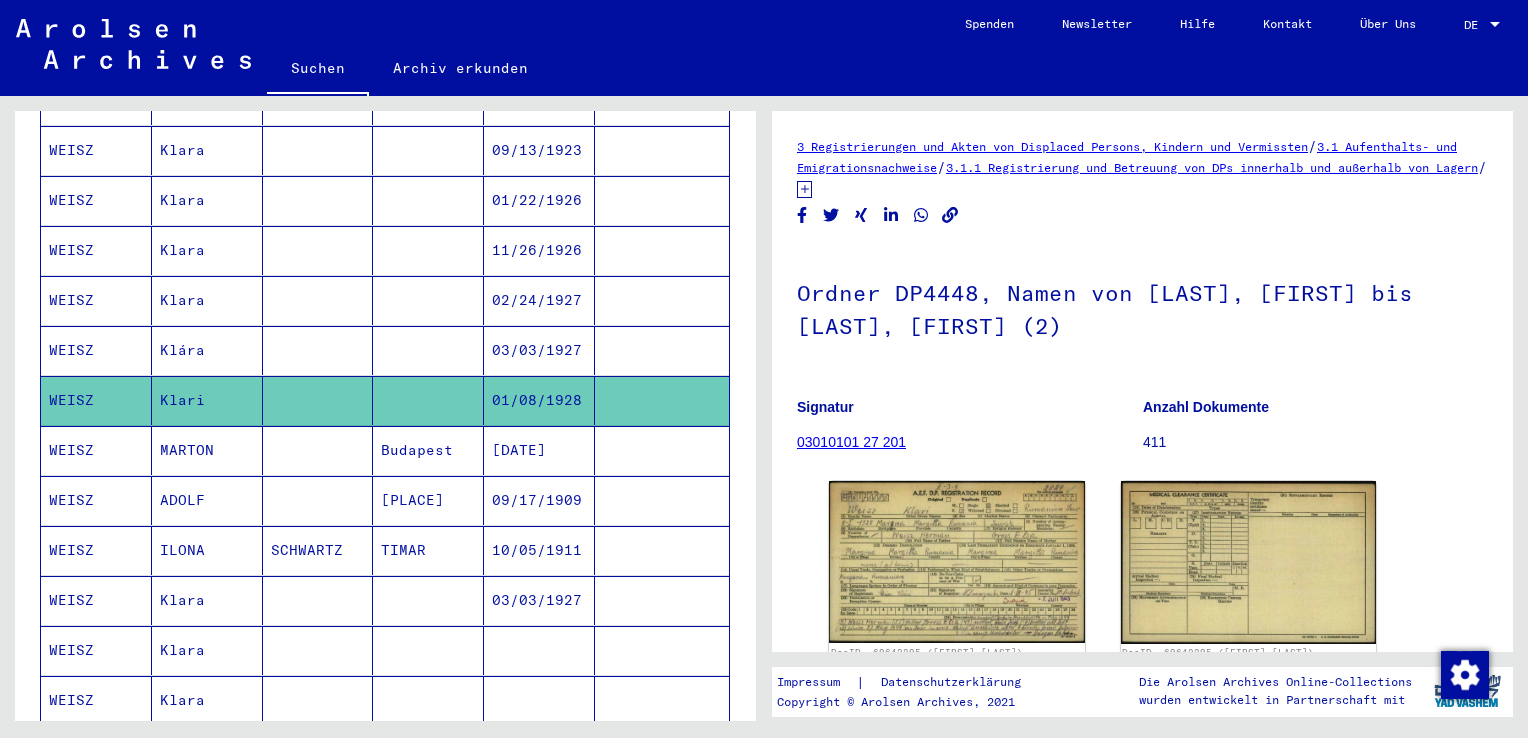 click on "Klára" at bounding box center [207, 400] 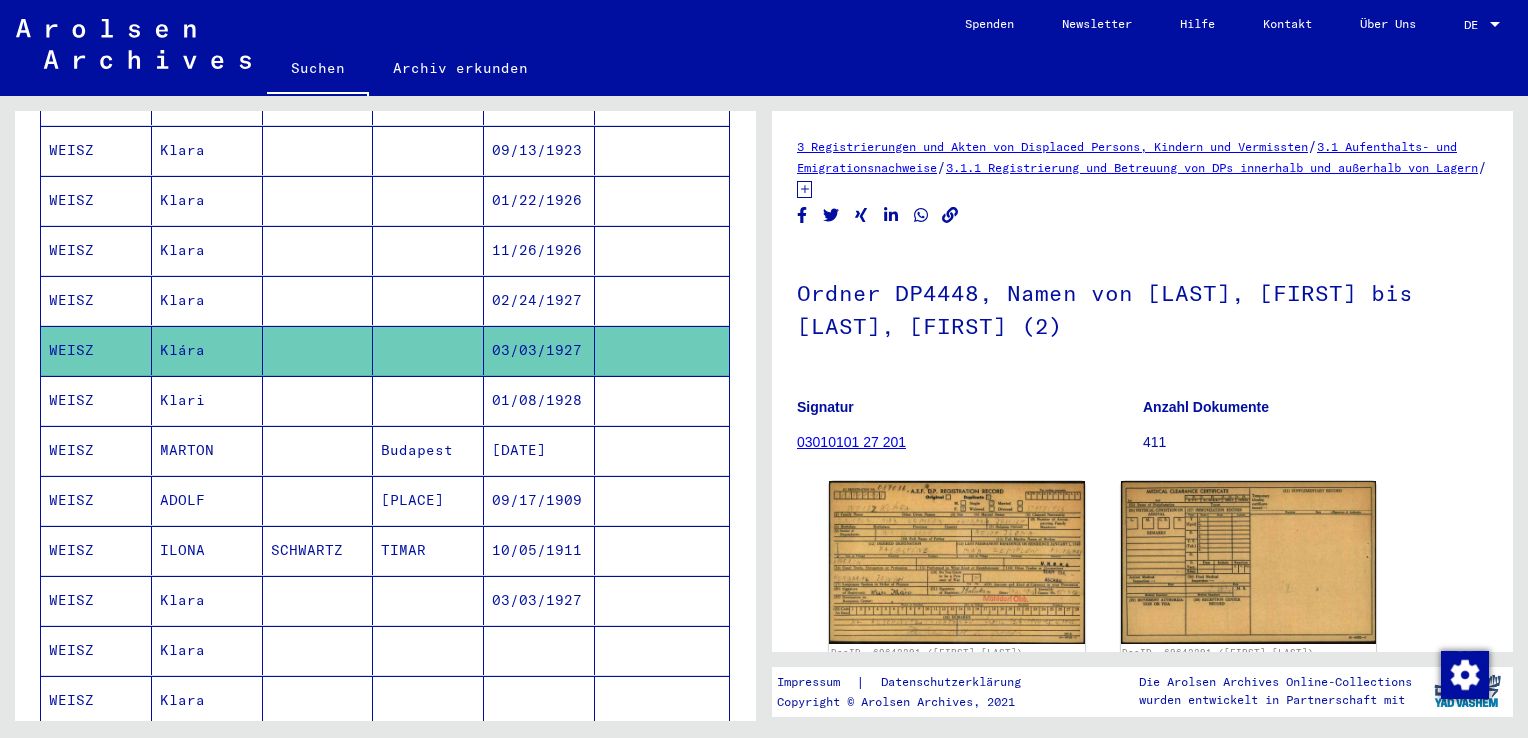 scroll, scrollTop: 0, scrollLeft: 0, axis: both 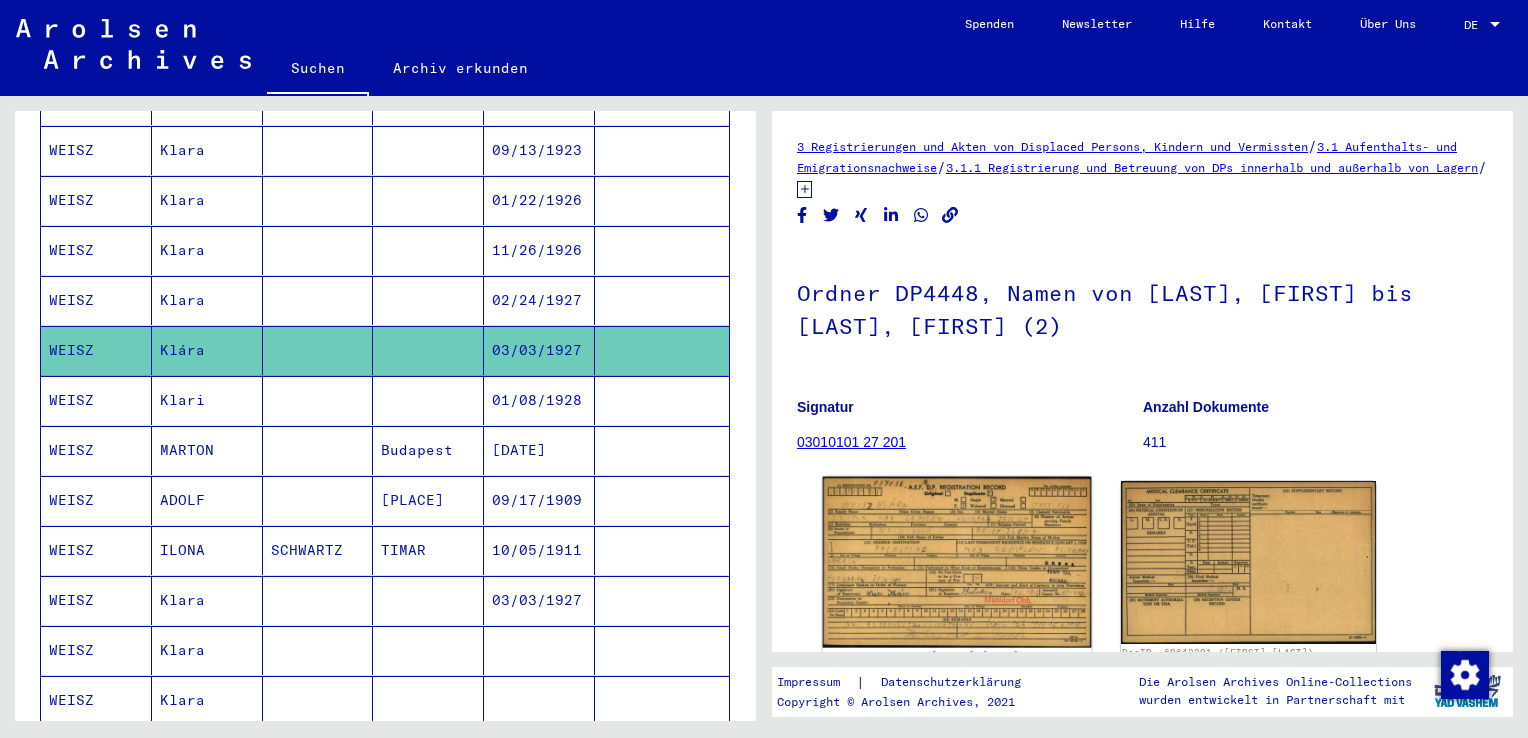 click 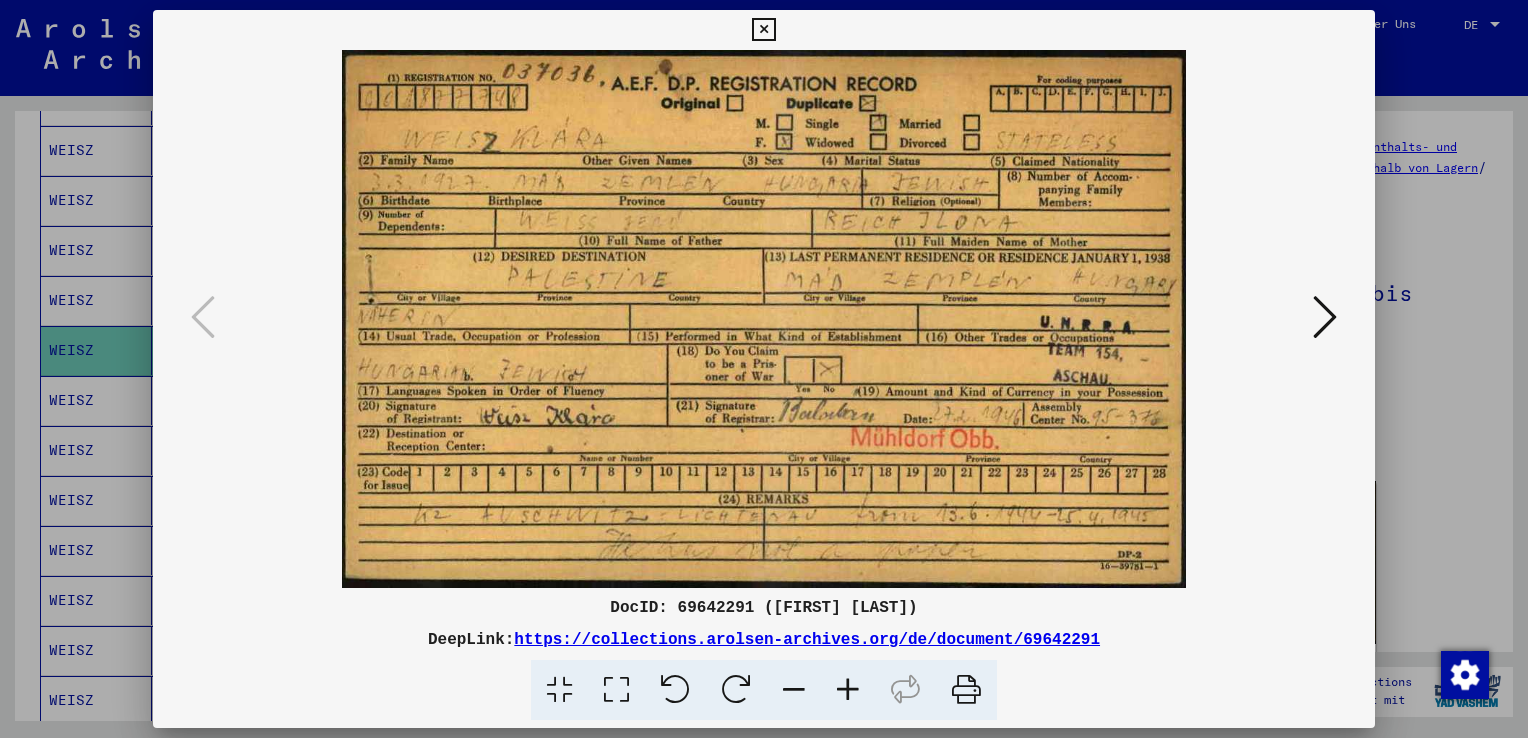 click at bounding box center [763, 30] 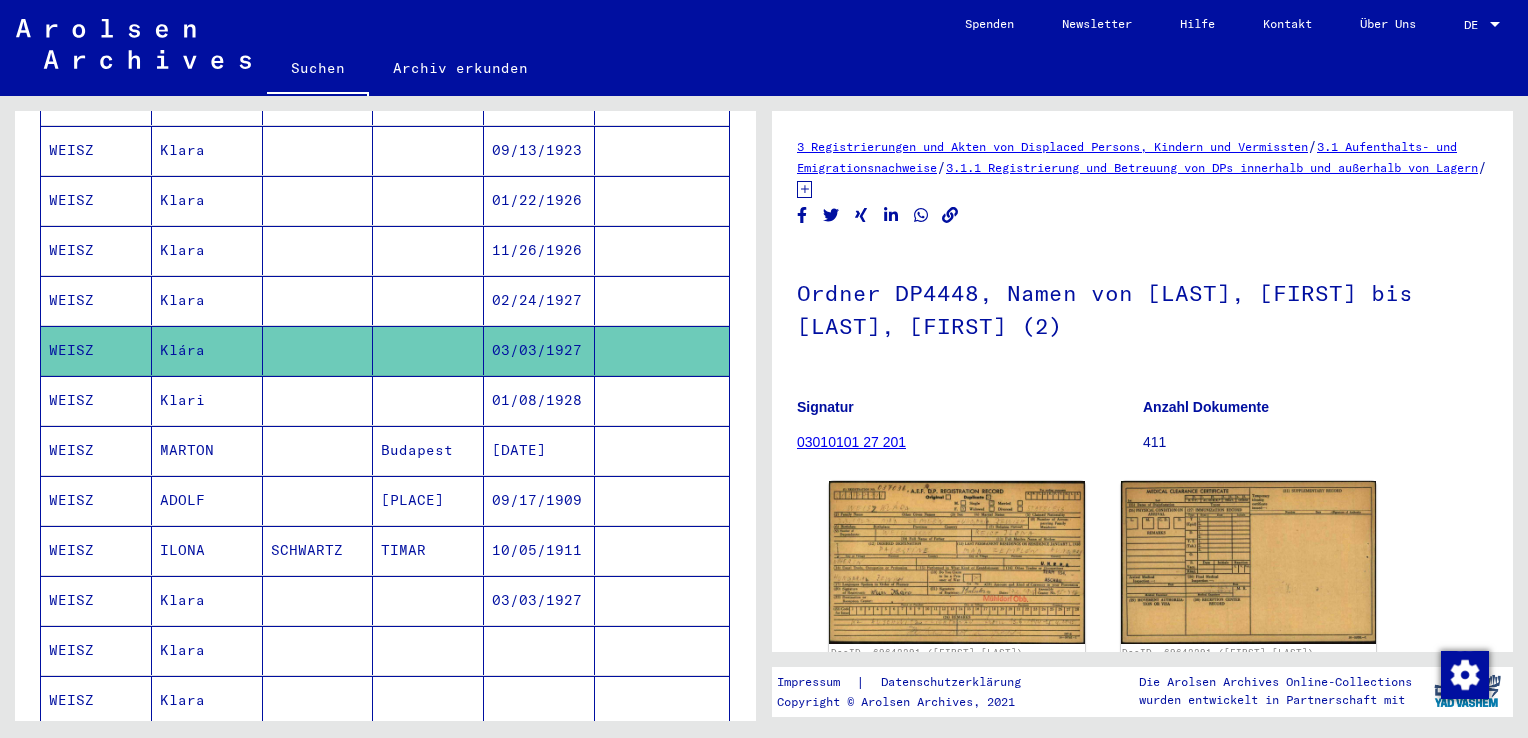 click on "Klara" at bounding box center [207, 350] 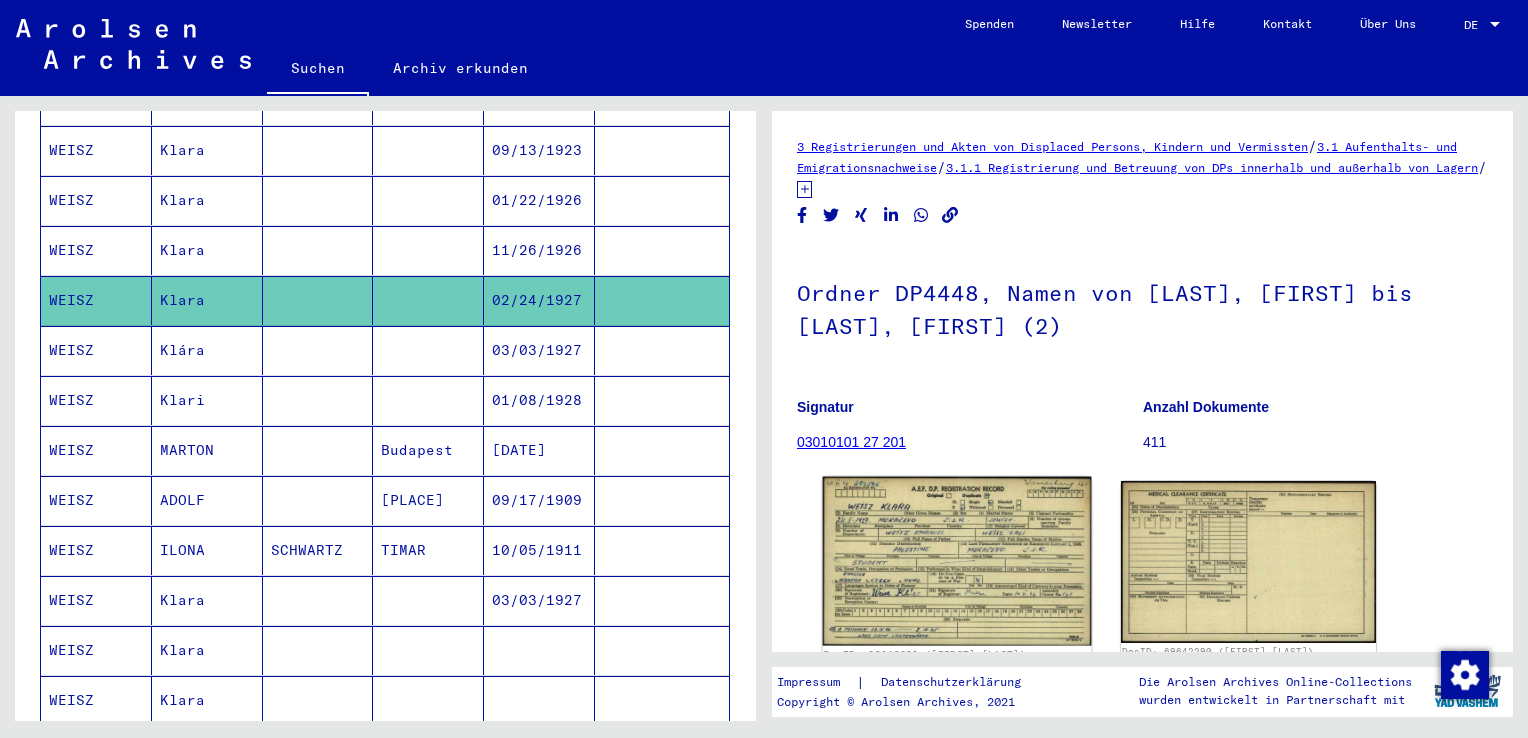 click 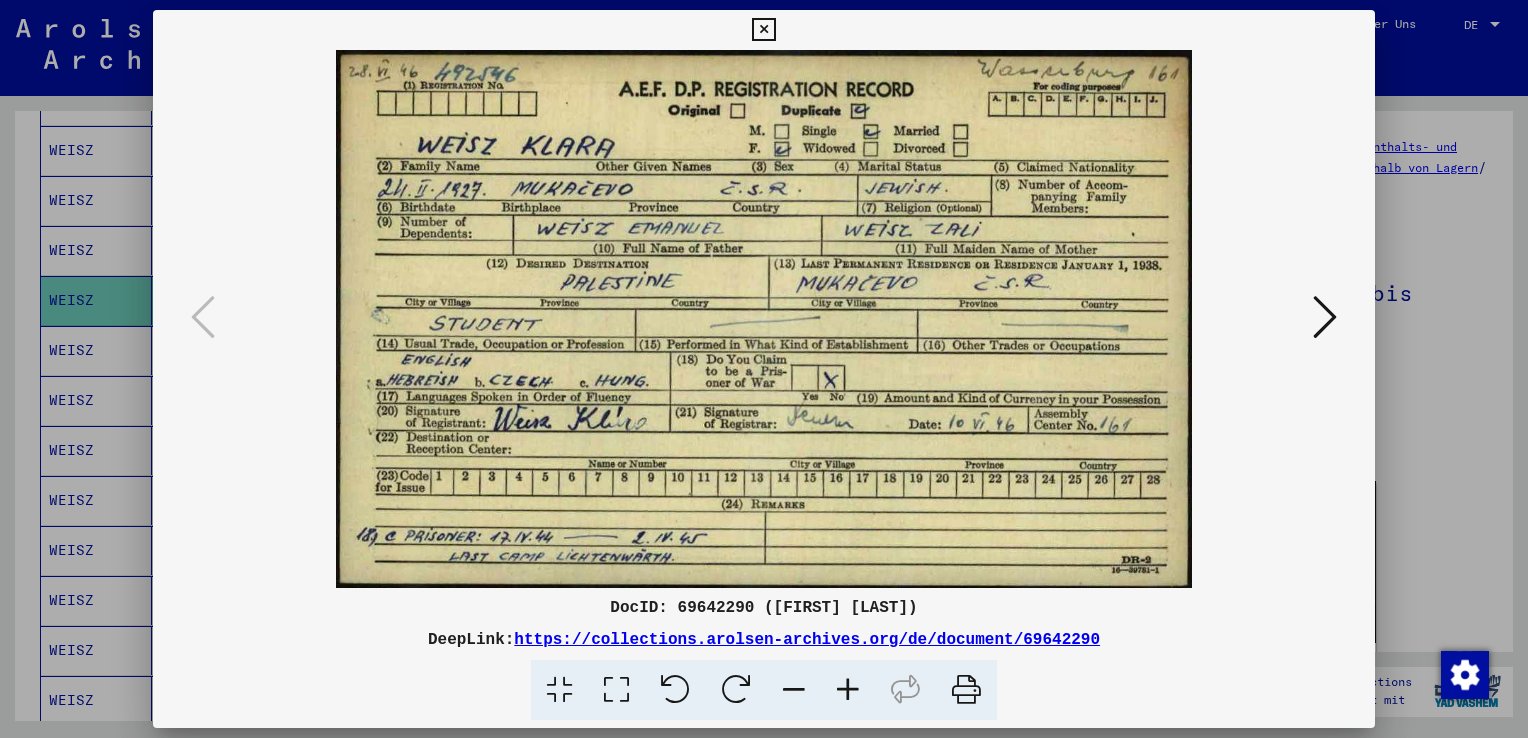 click at bounding box center (763, 30) 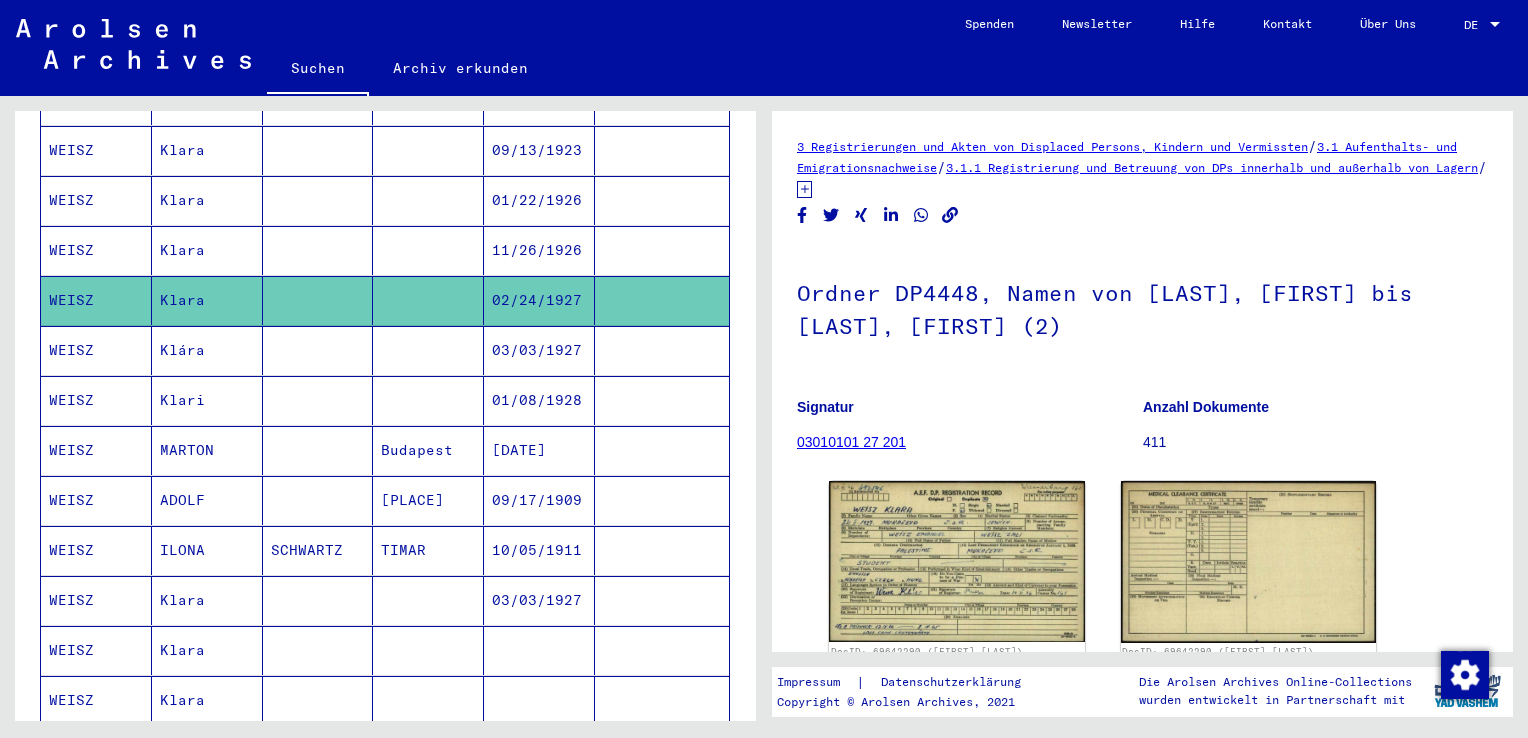 click on "Klara" at bounding box center [207, 300] 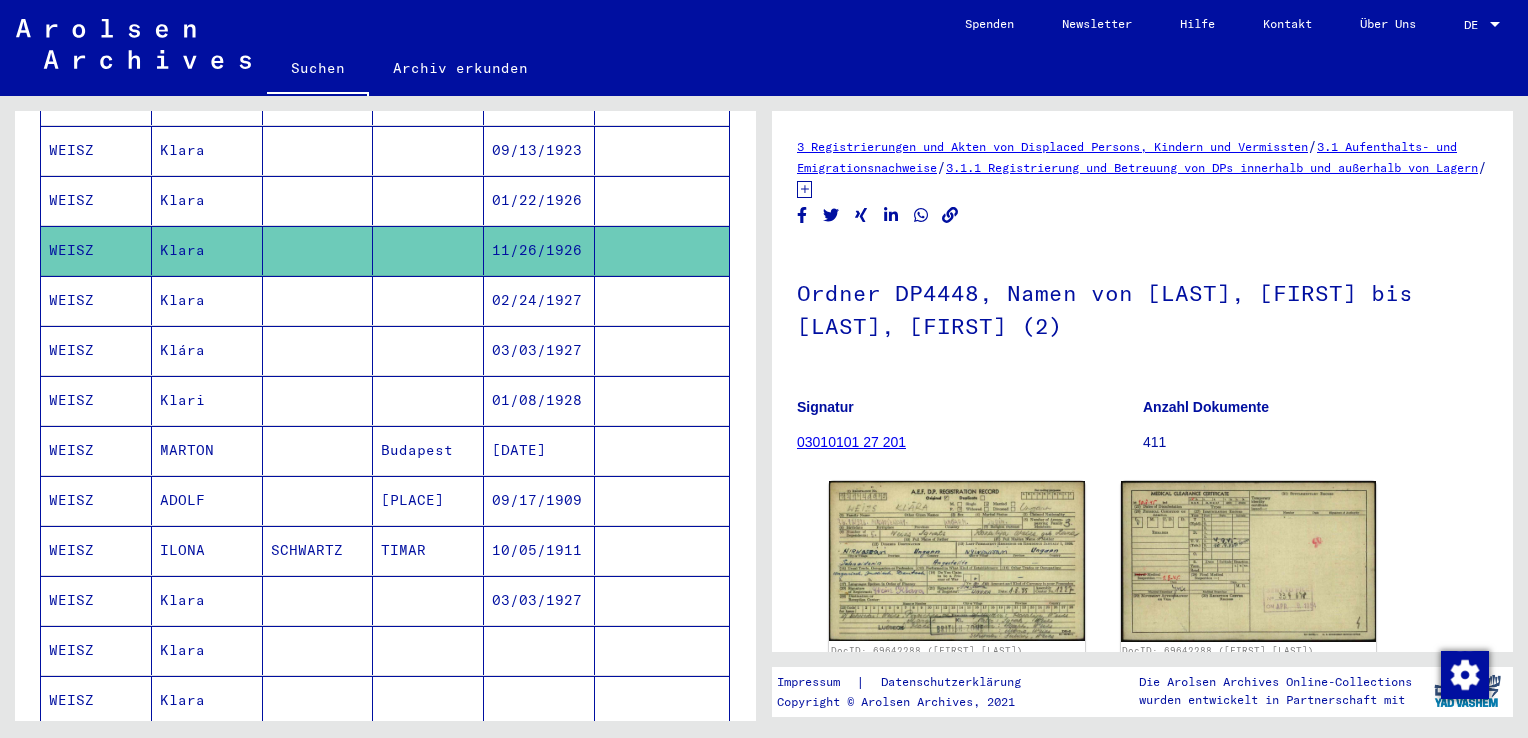 scroll, scrollTop: 0, scrollLeft: 0, axis: both 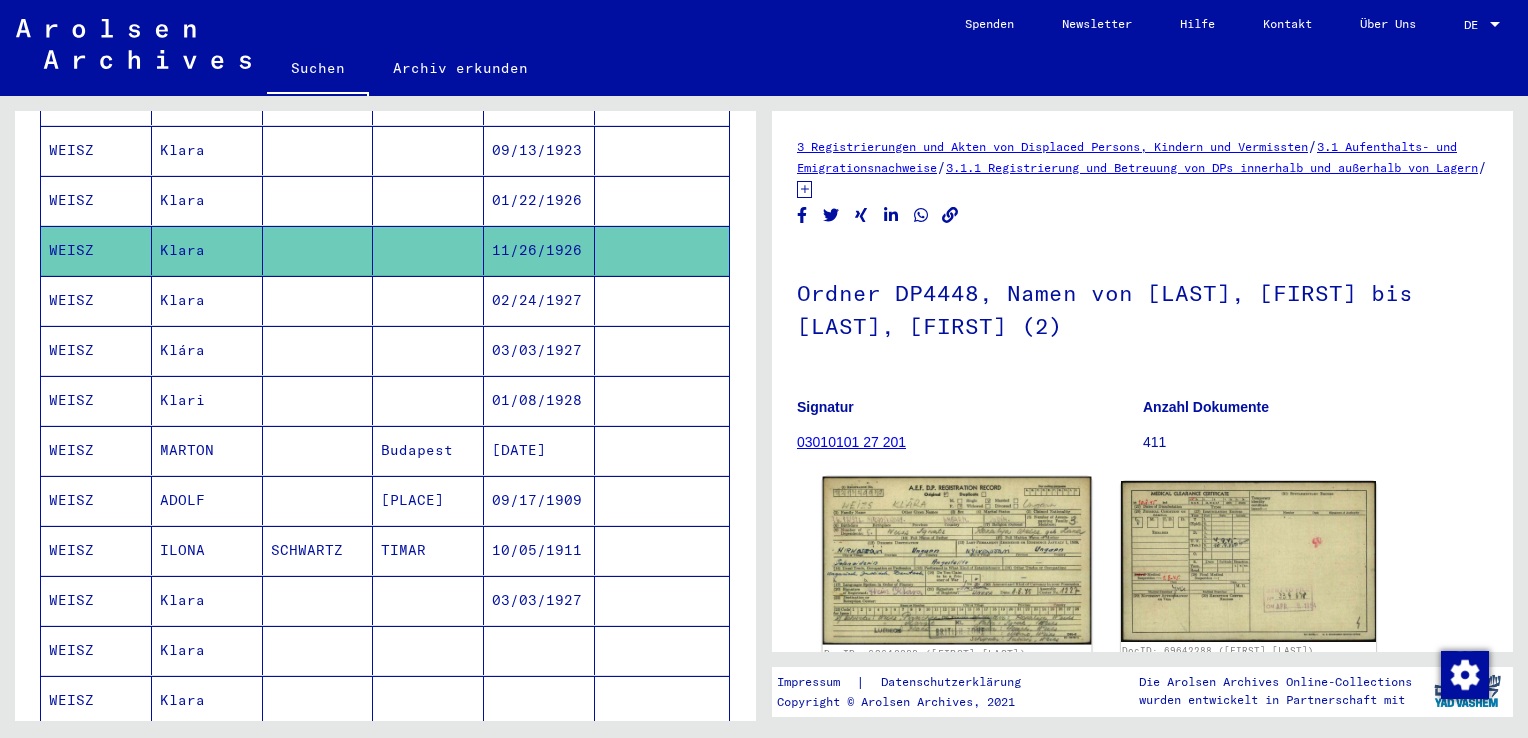 click 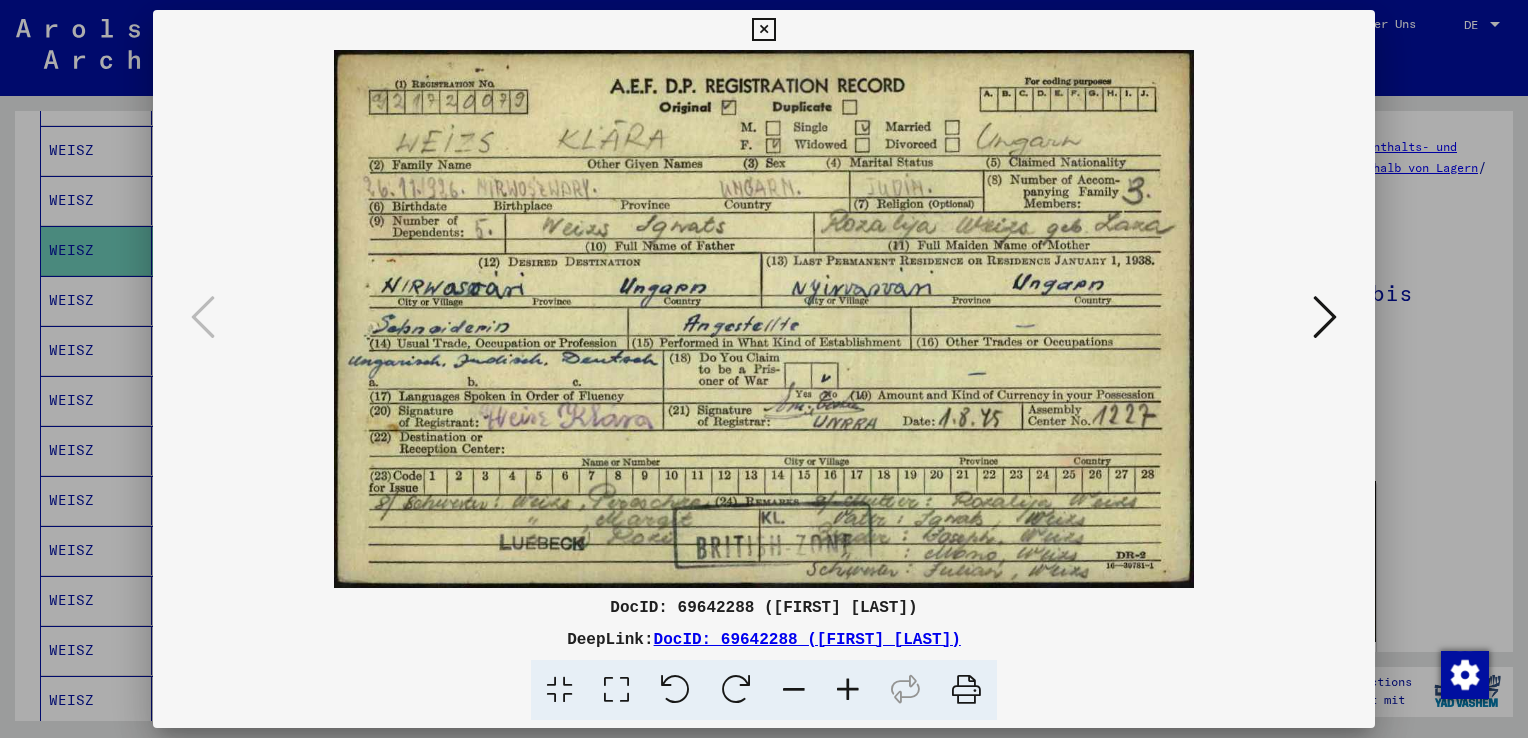 click at bounding box center (763, 30) 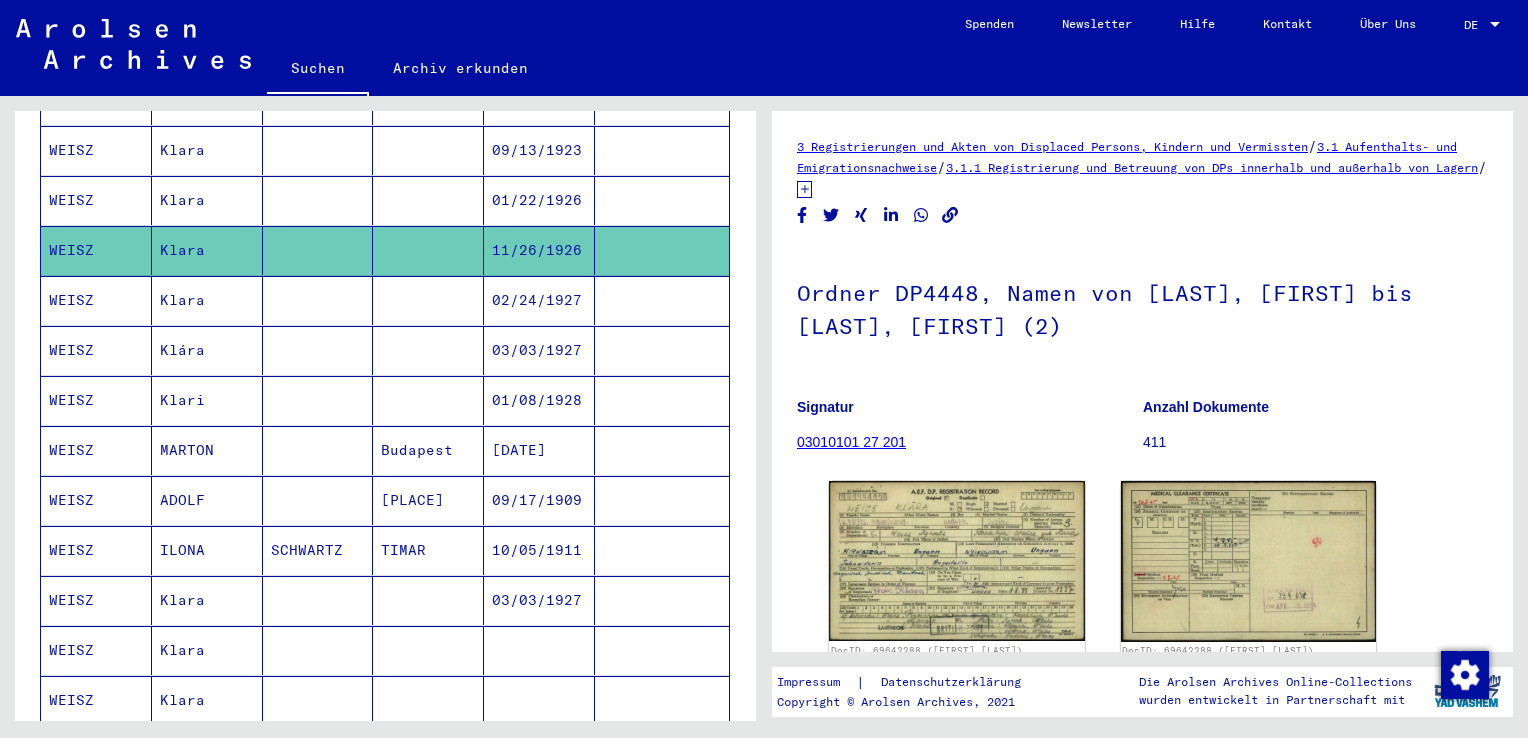 click on "Klara" at bounding box center [207, 250] 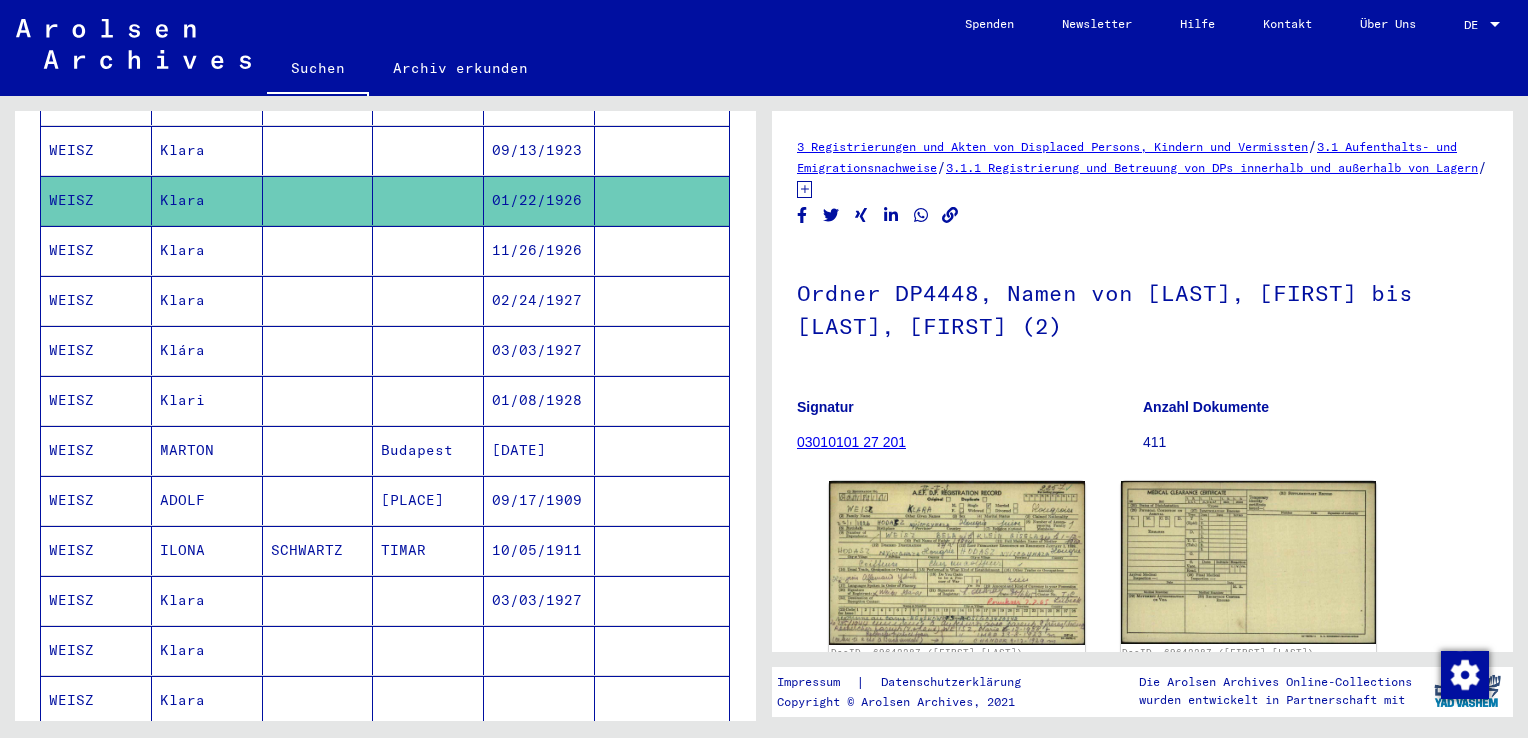 scroll, scrollTop: 0, scrollLeft: 0, axis: both 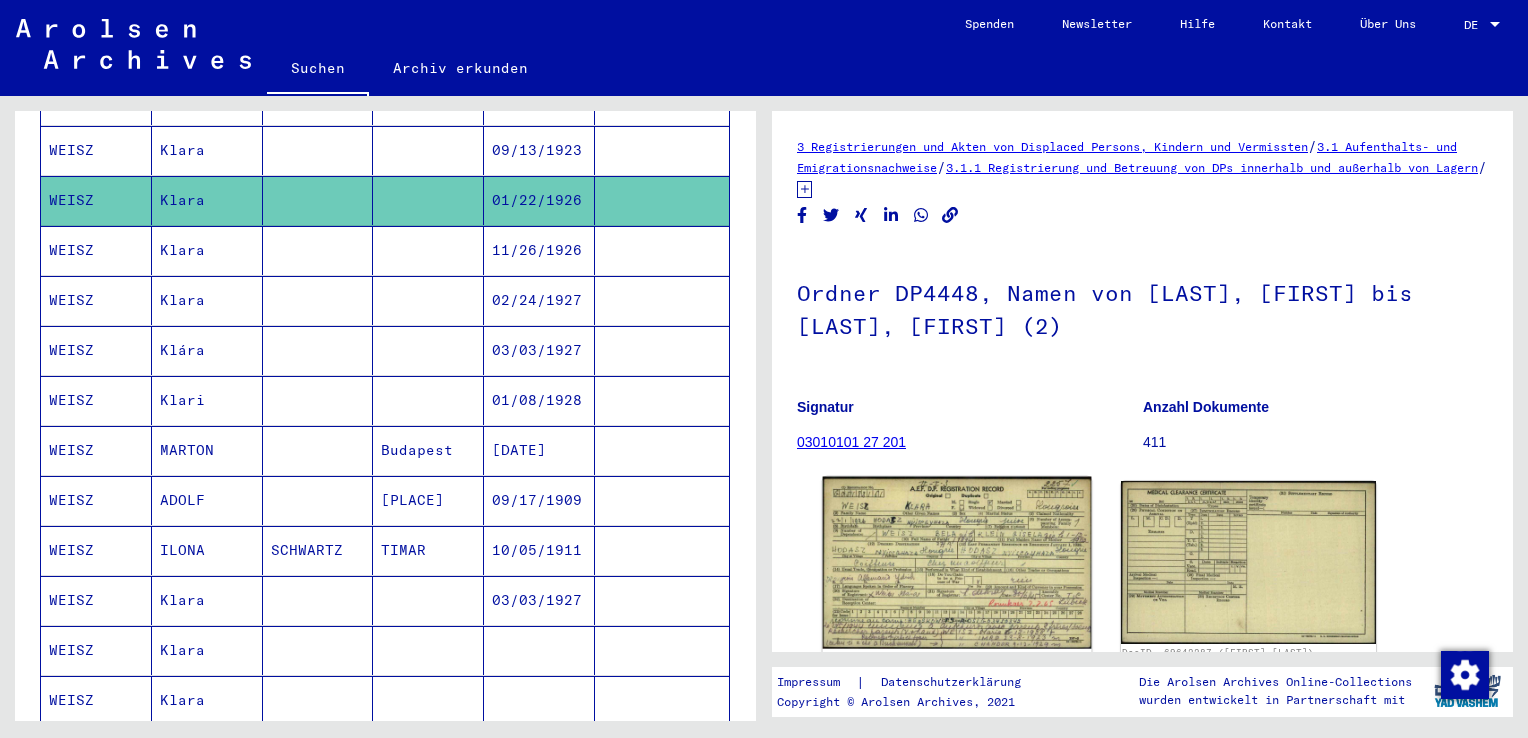 click 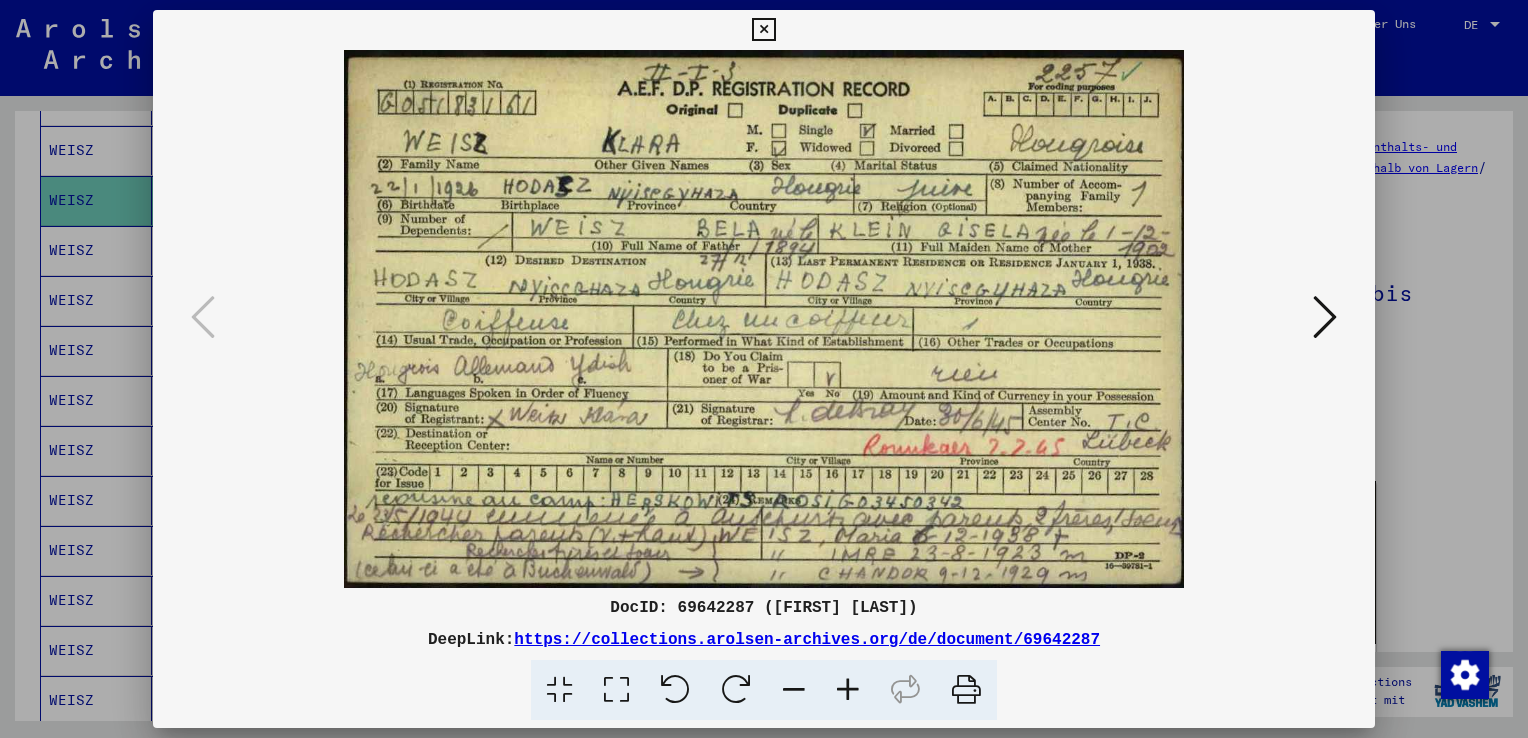 click at bounding box center [763, 30] 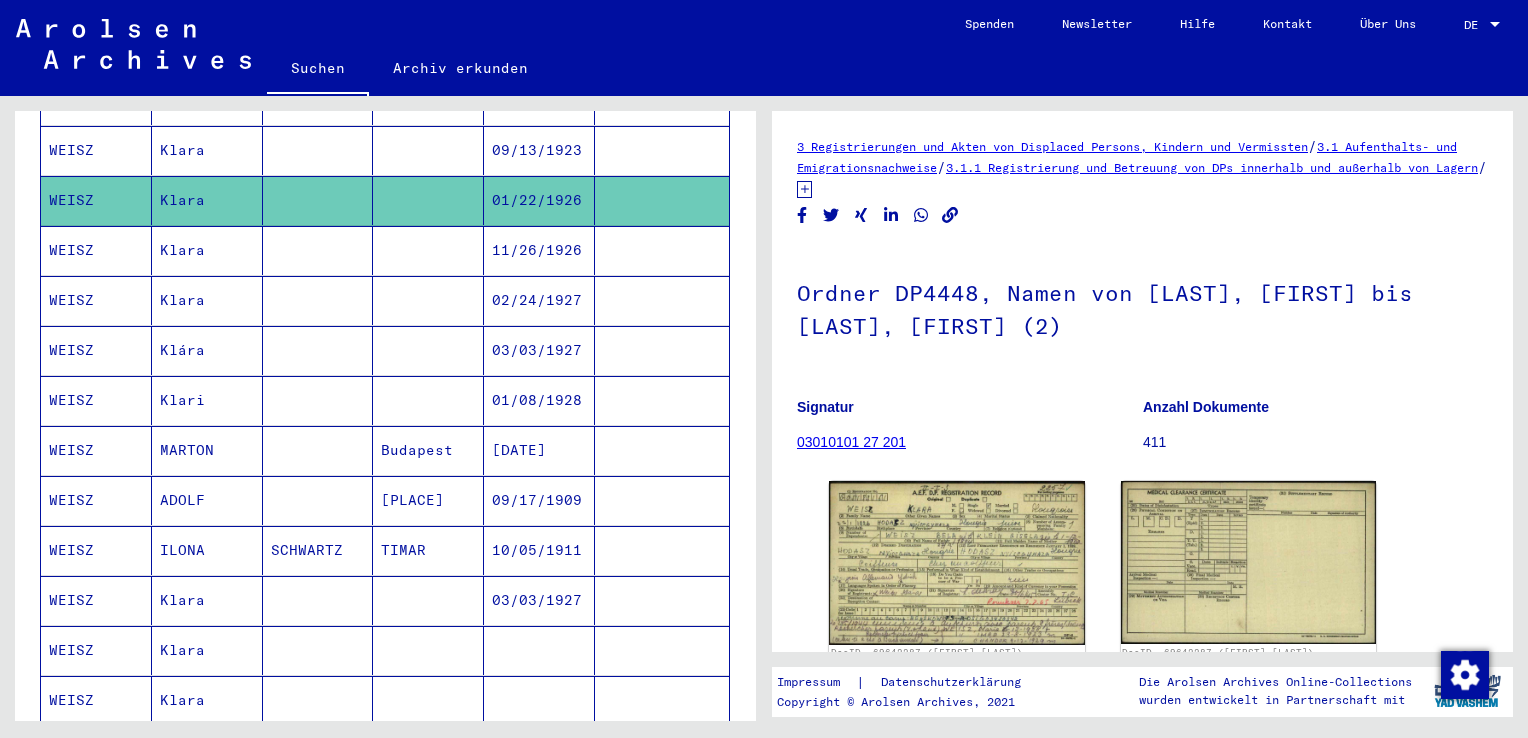 click on "Klara" at bounding box center (207, 200) 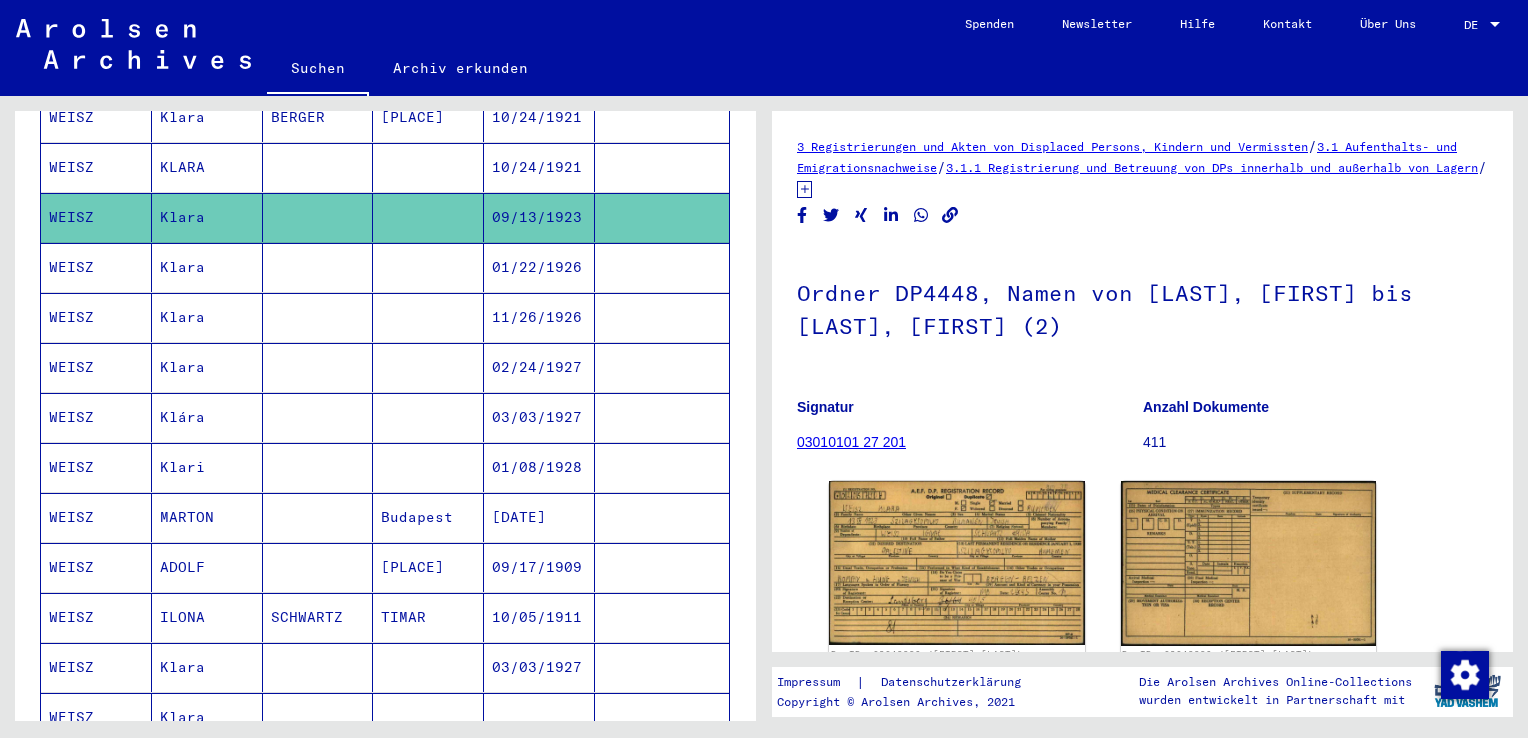 scroll, scrollTop: 712, scrollLeft: 0, axis: vertical 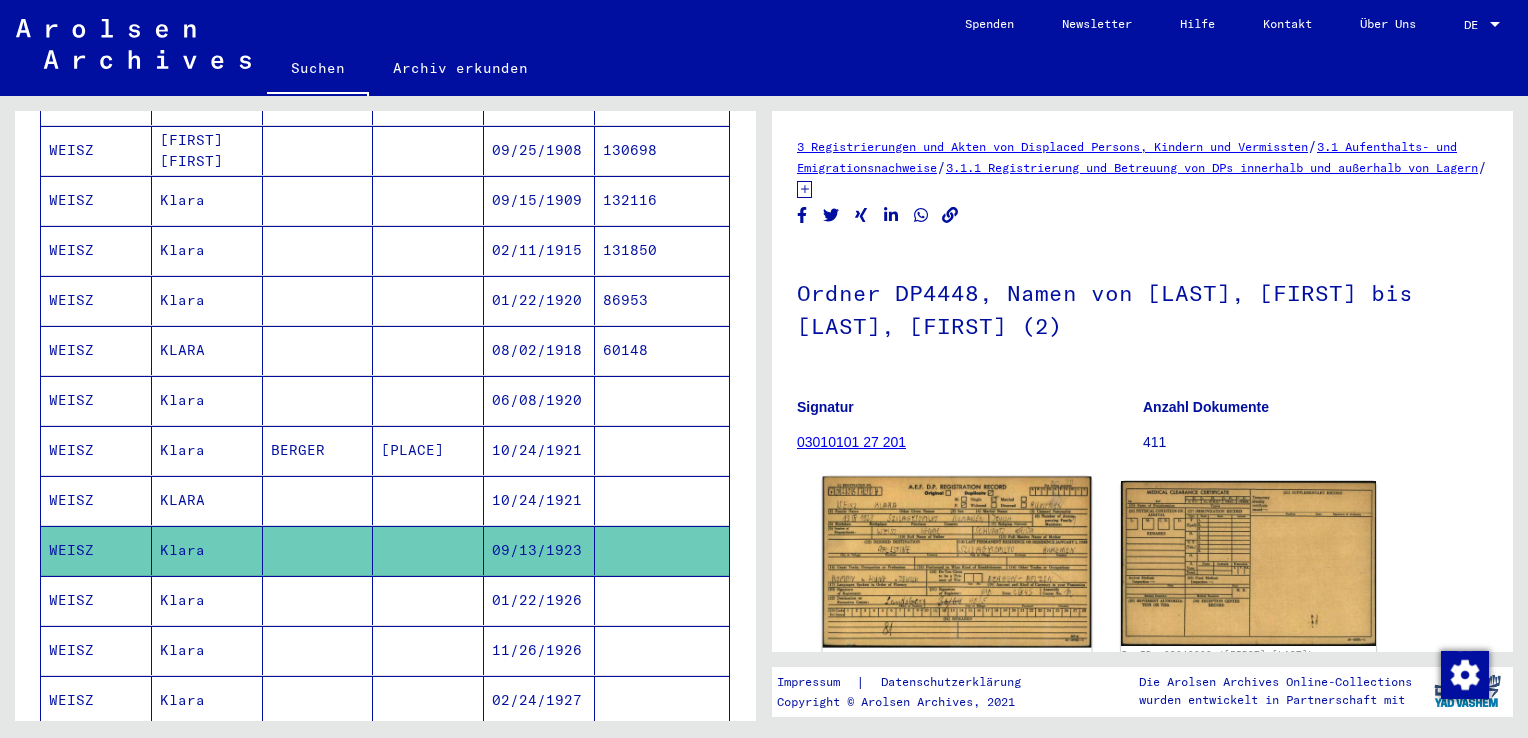 click 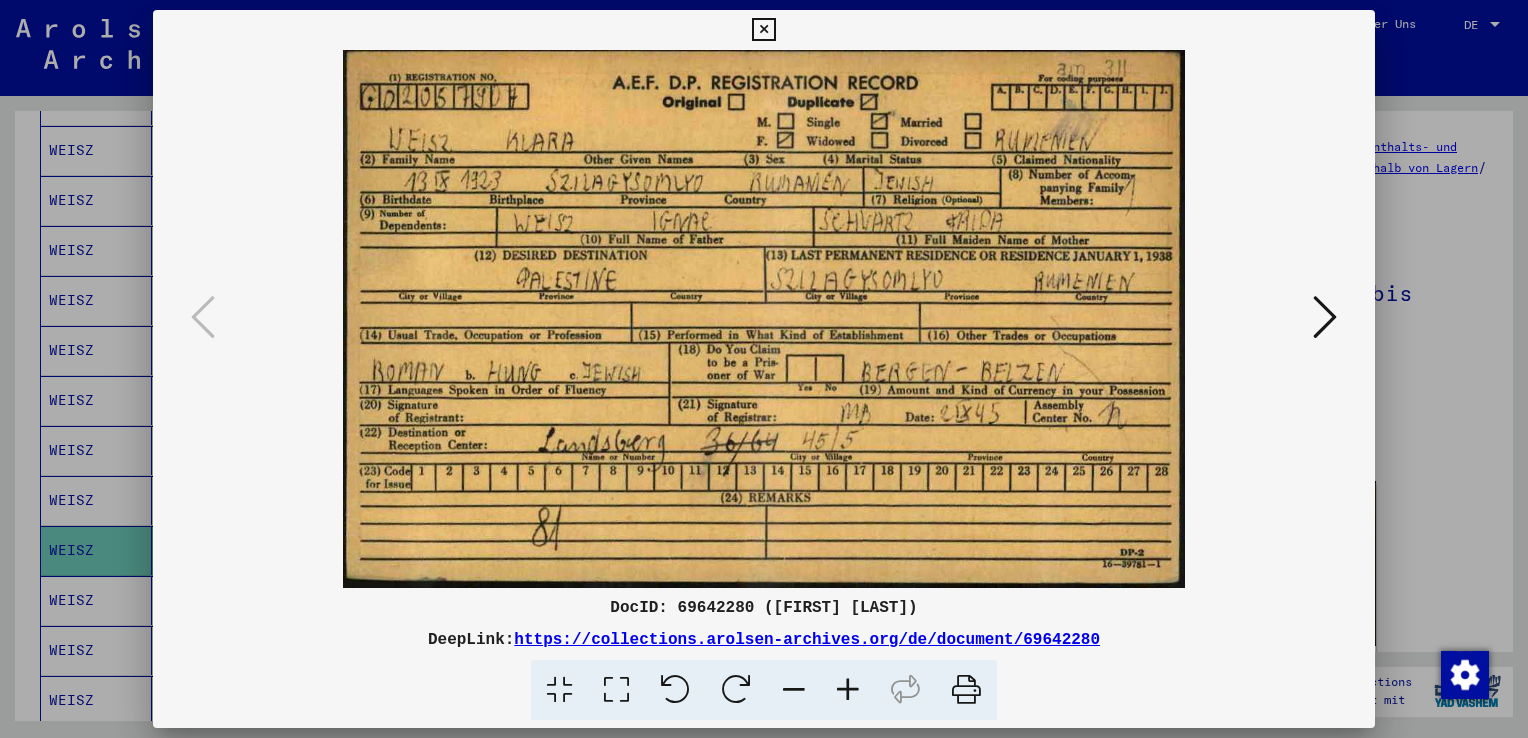 click at bounding box center [763, 30] 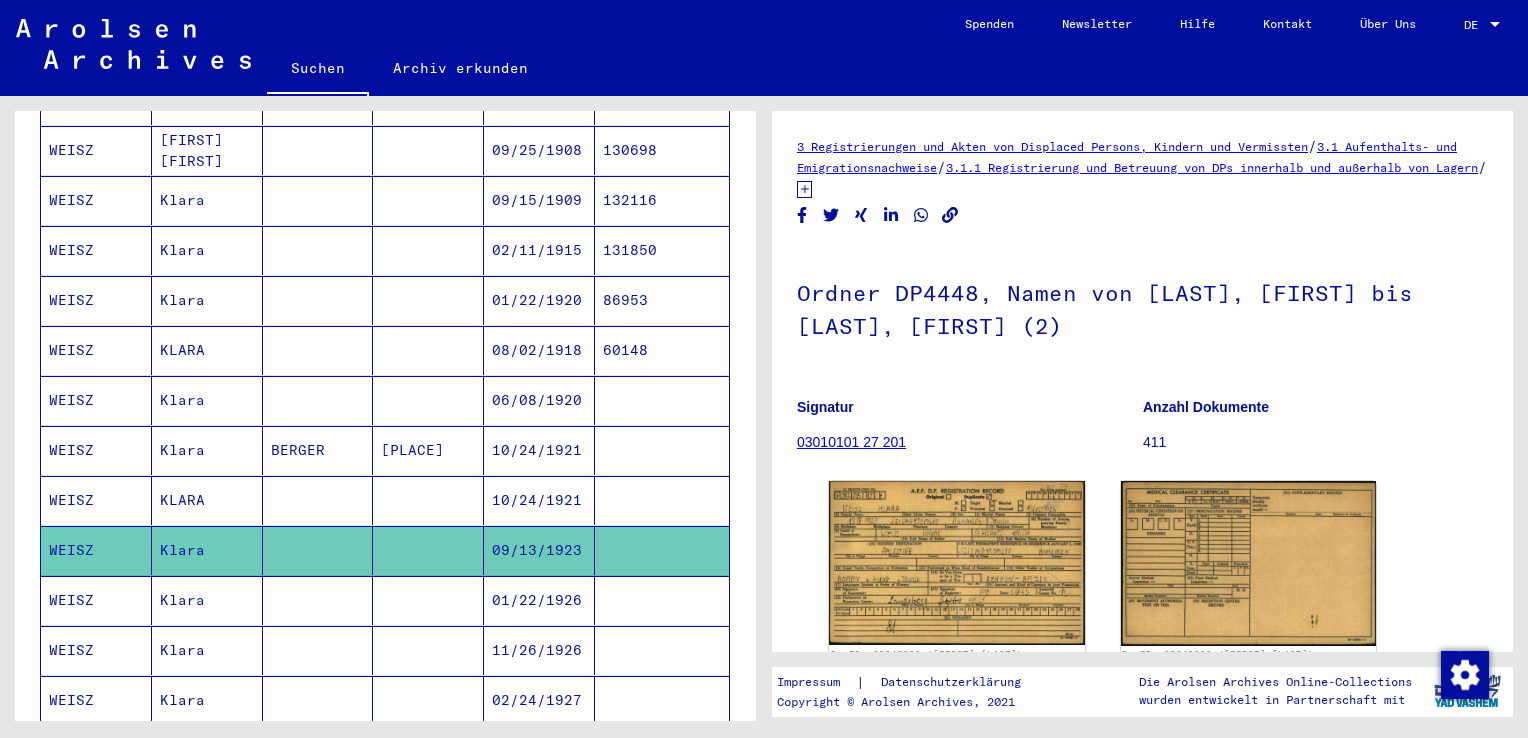 click on "KLARA" at bounding box center [207, 550] 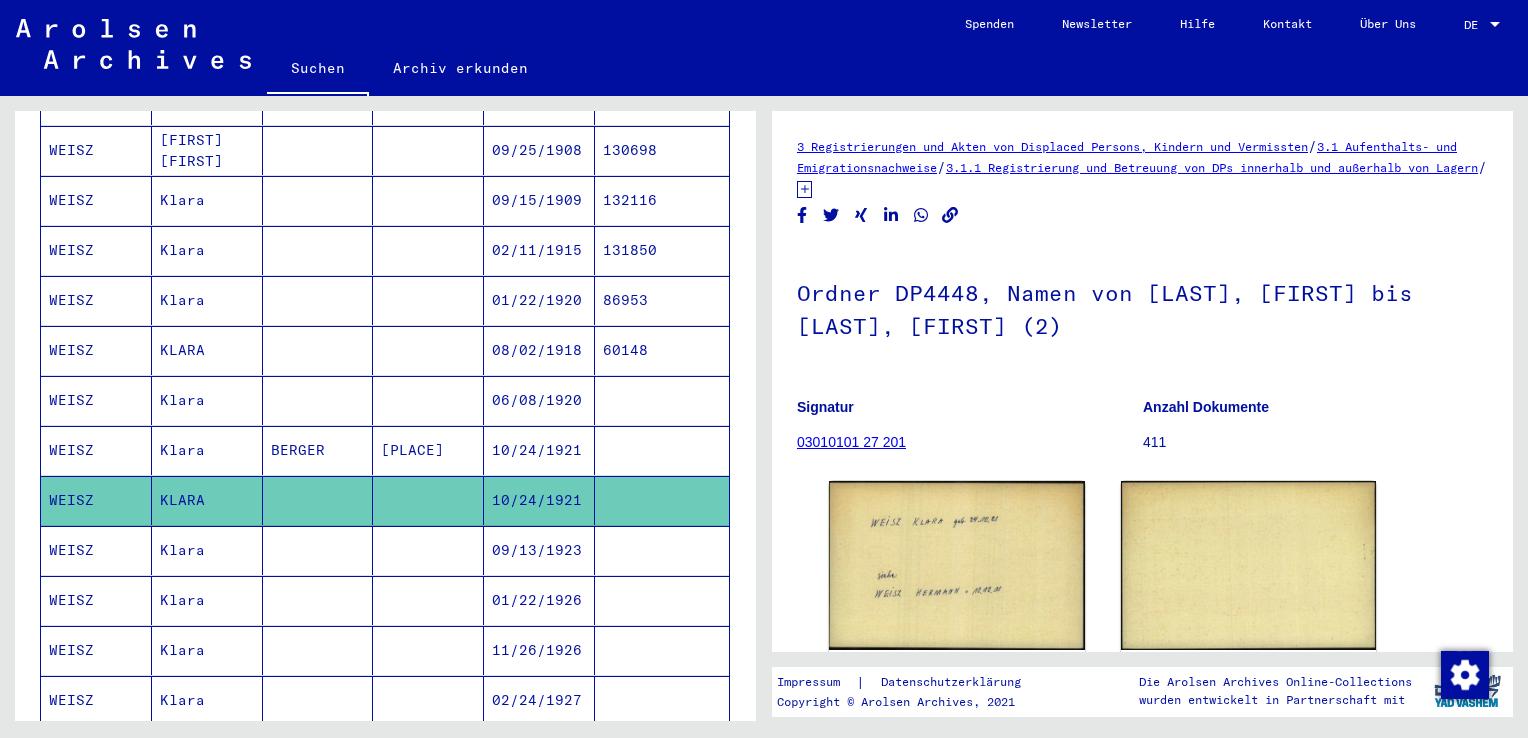 scroll, scrollTop: 0, scrollLeft: 0, axis: both 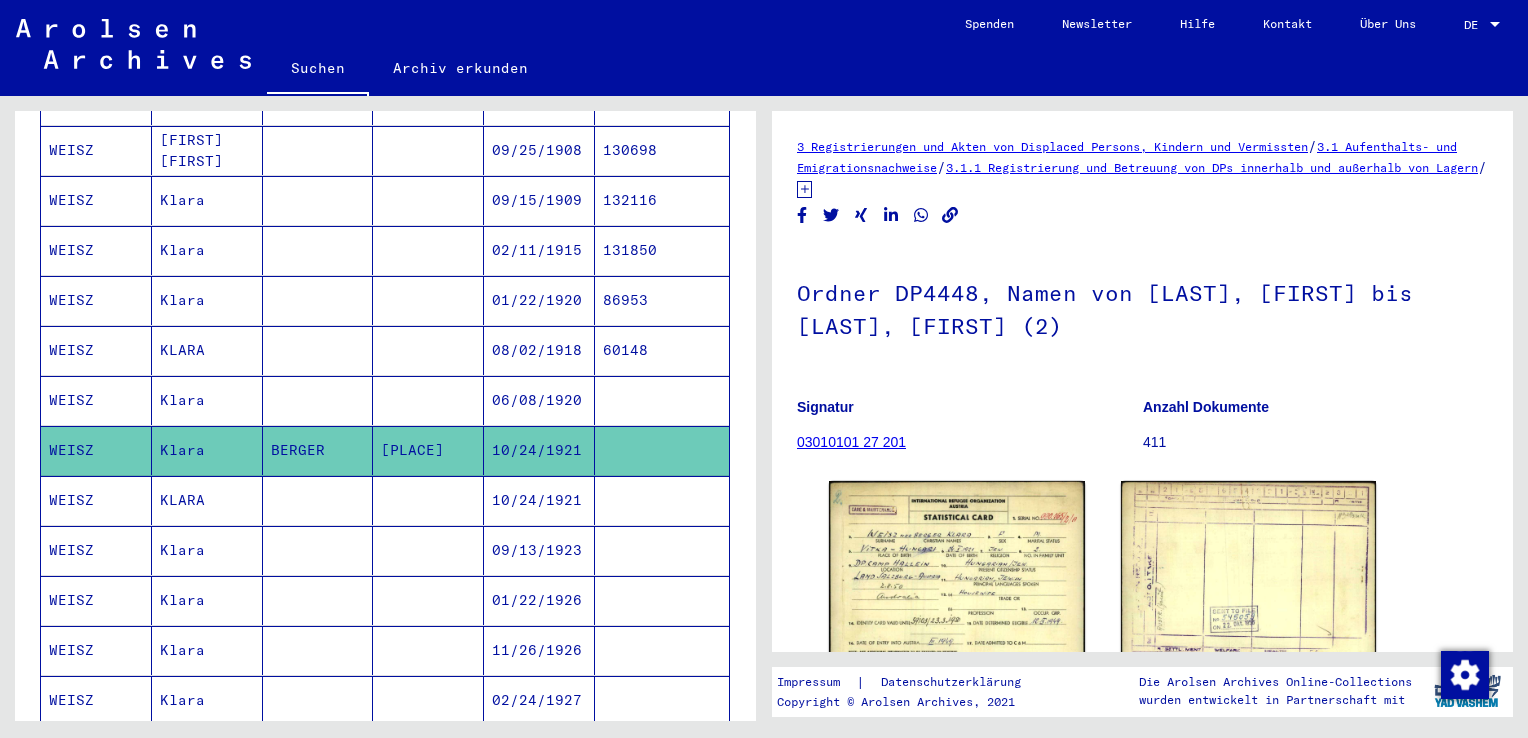 click on "Klara" at bounding box center [207, 450] 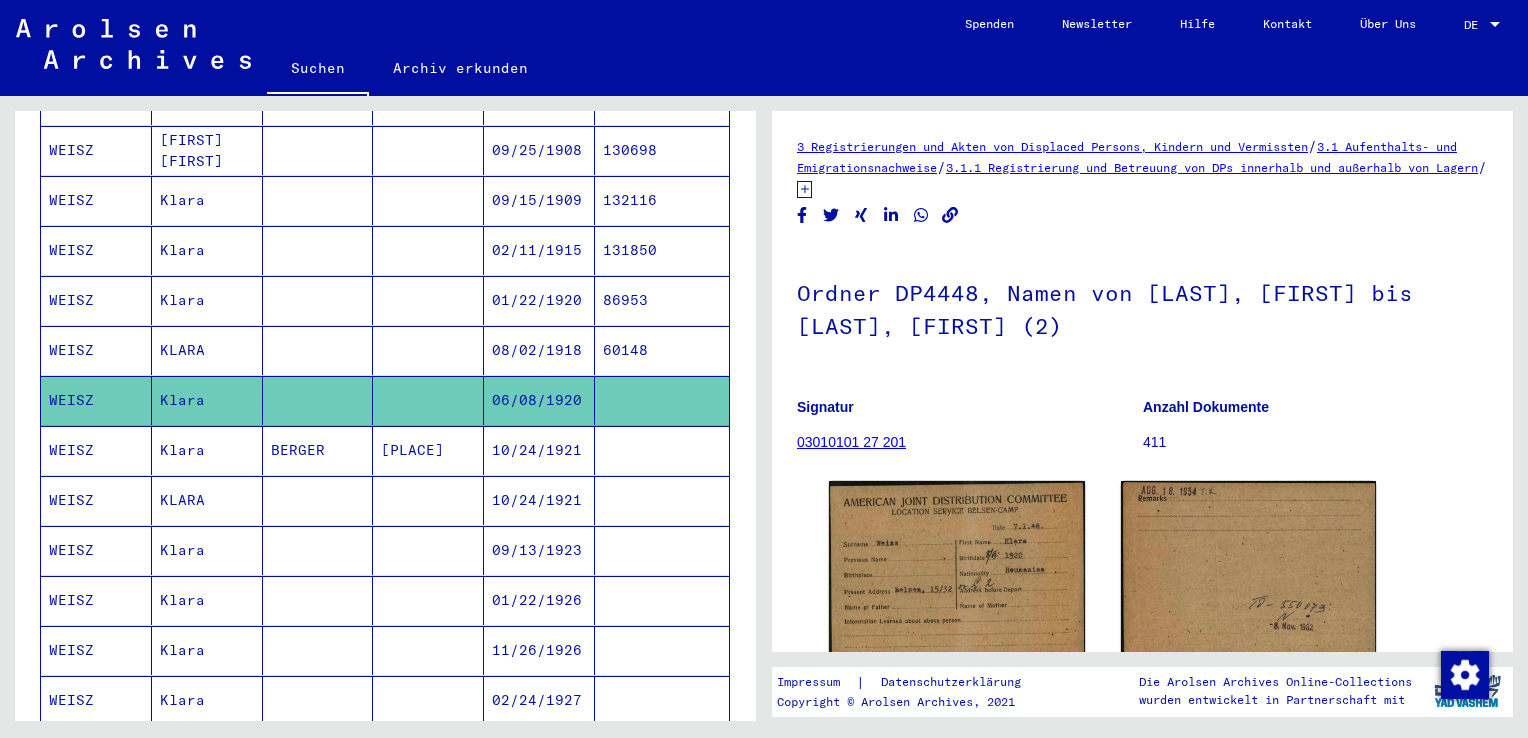 scroll, scrollTop: 0, scrollLeft: 0, axis: both 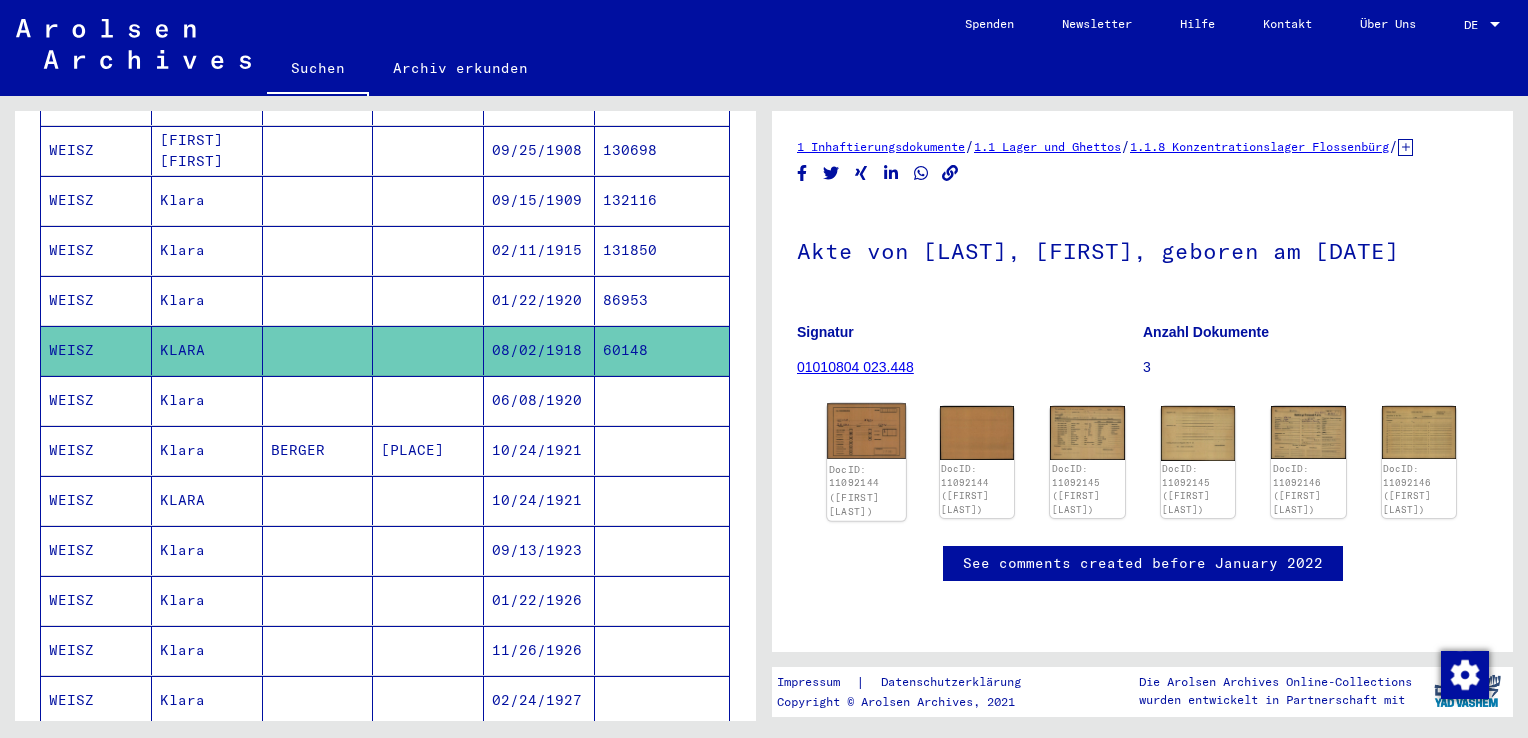 click 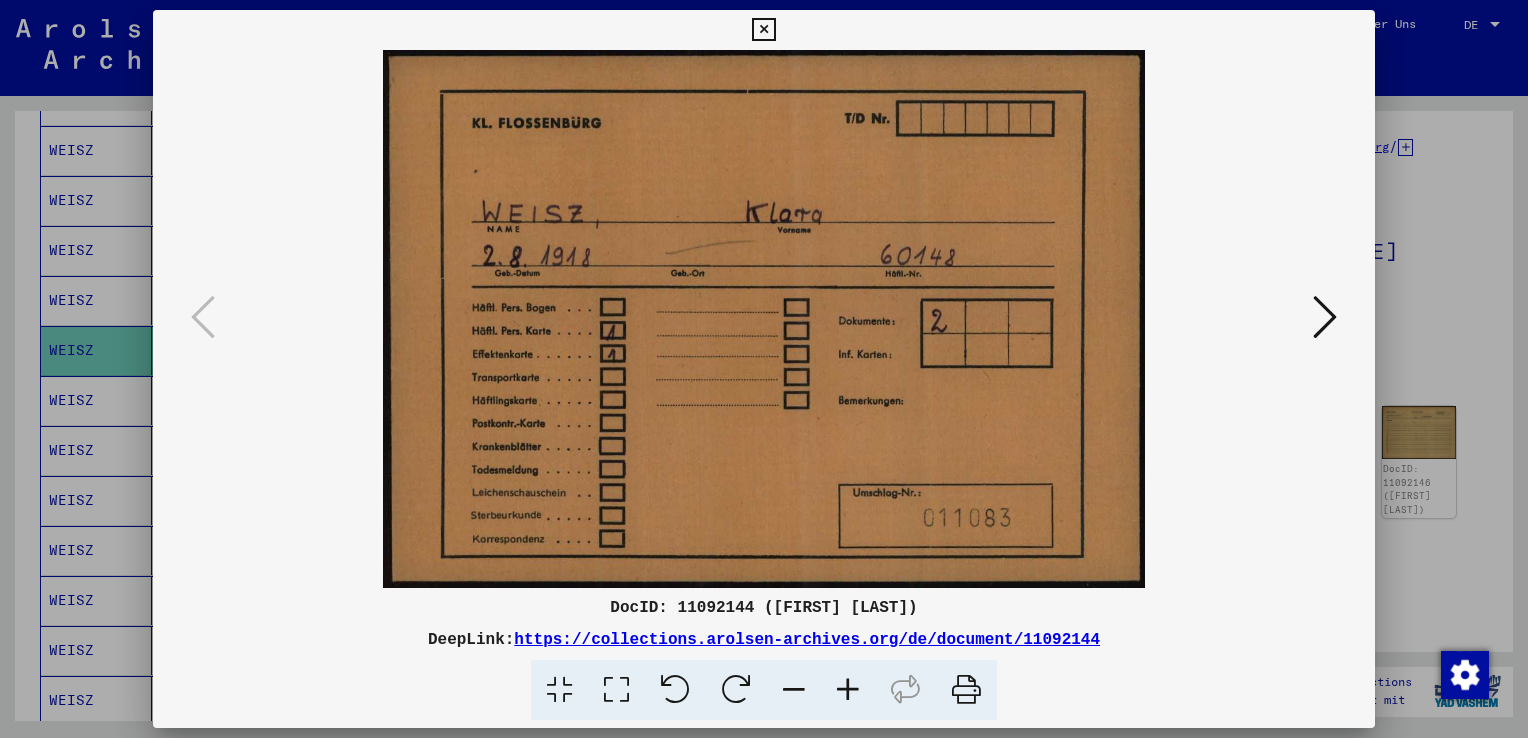 click at bounding box center (763, 30) 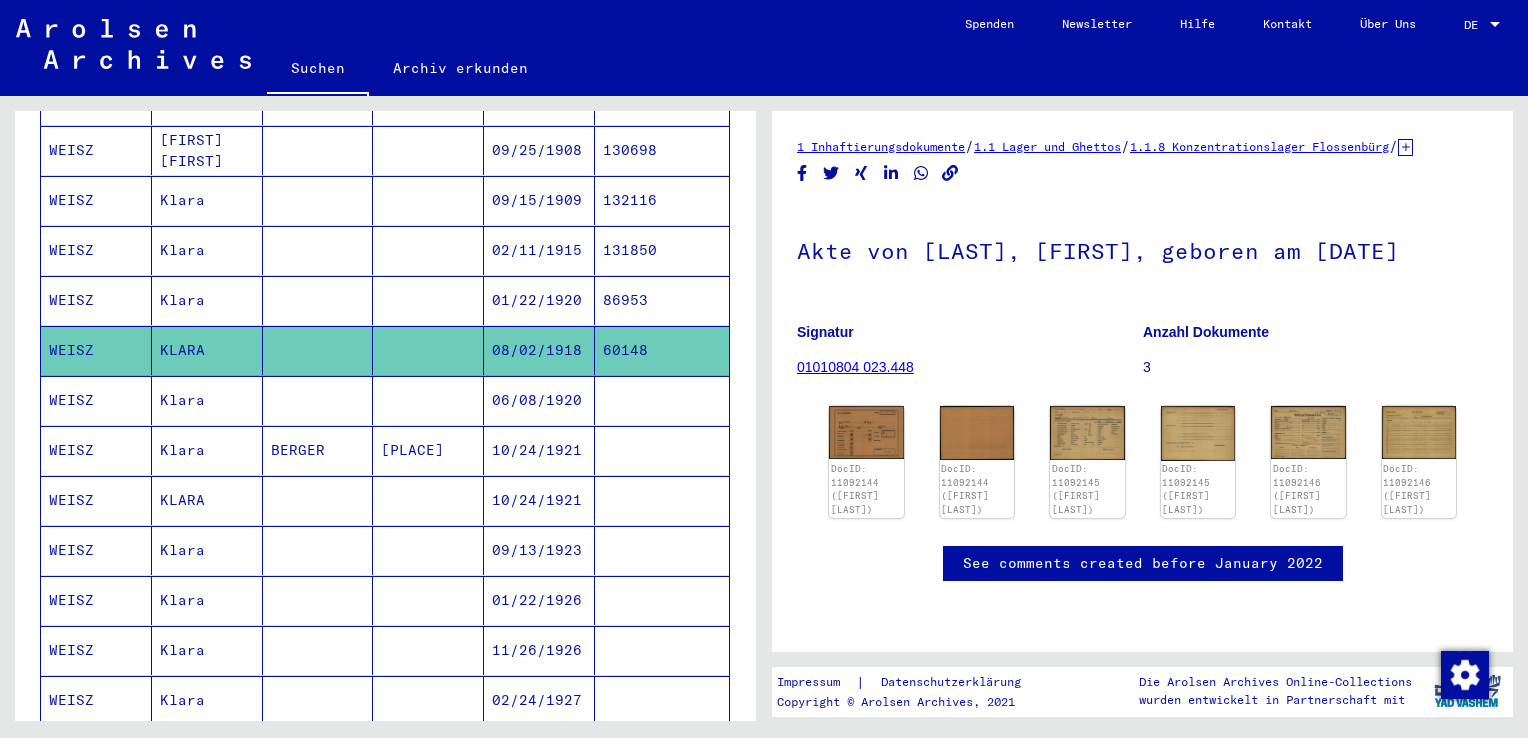 click on "Klara" at bounding box center (207, 350) 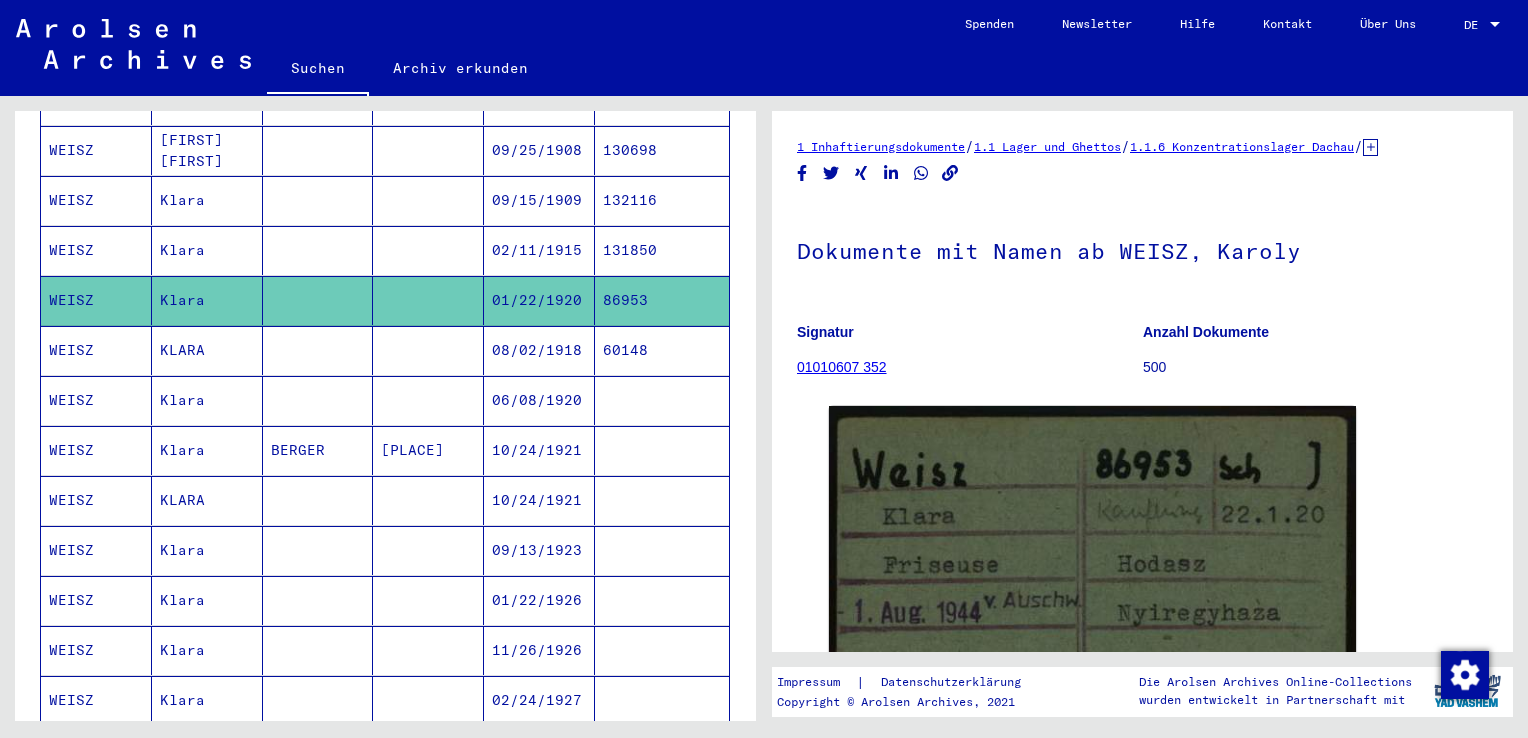 scroll, scrollTop: 0, scrollLeft: 0, axis: both 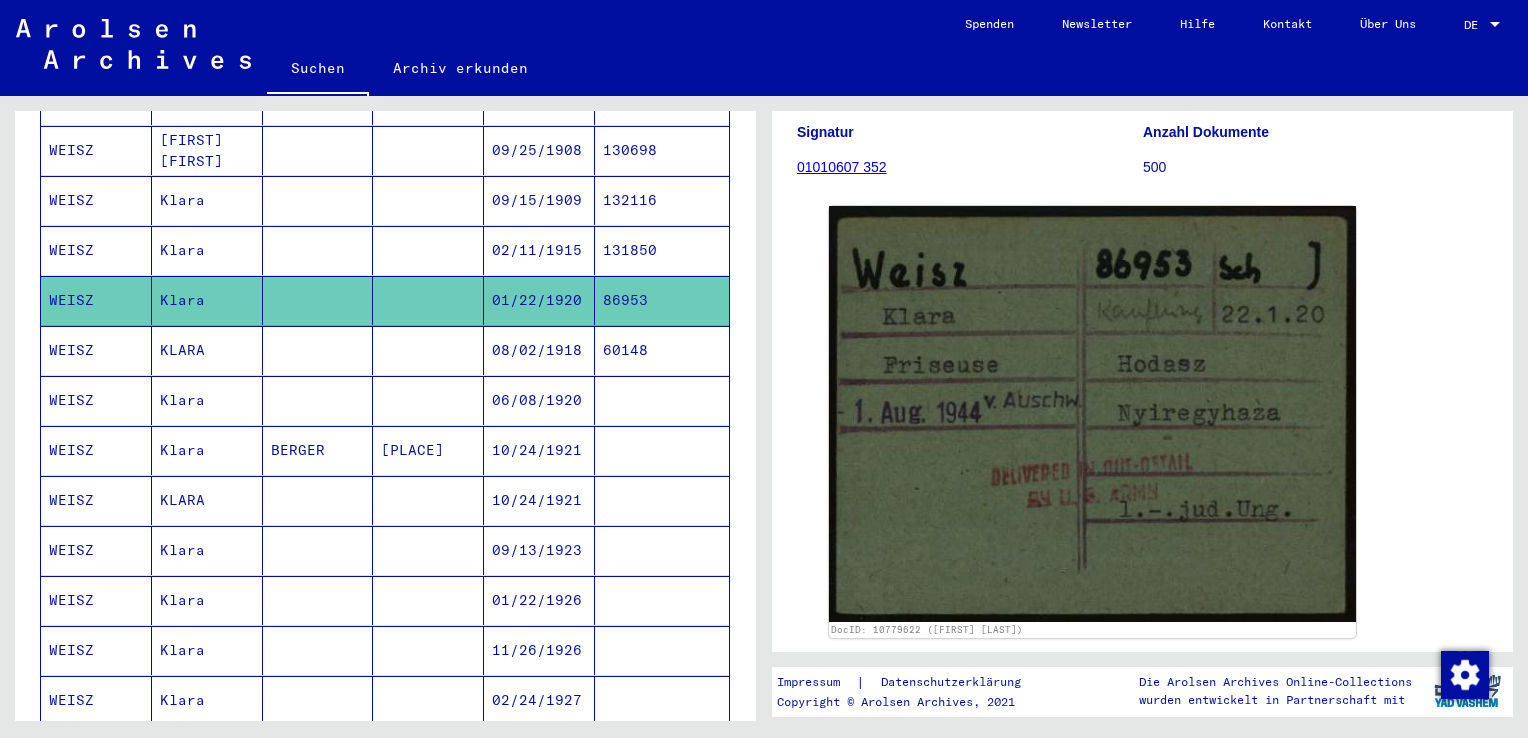 click on "Klara" at bounding box center (207, 300) 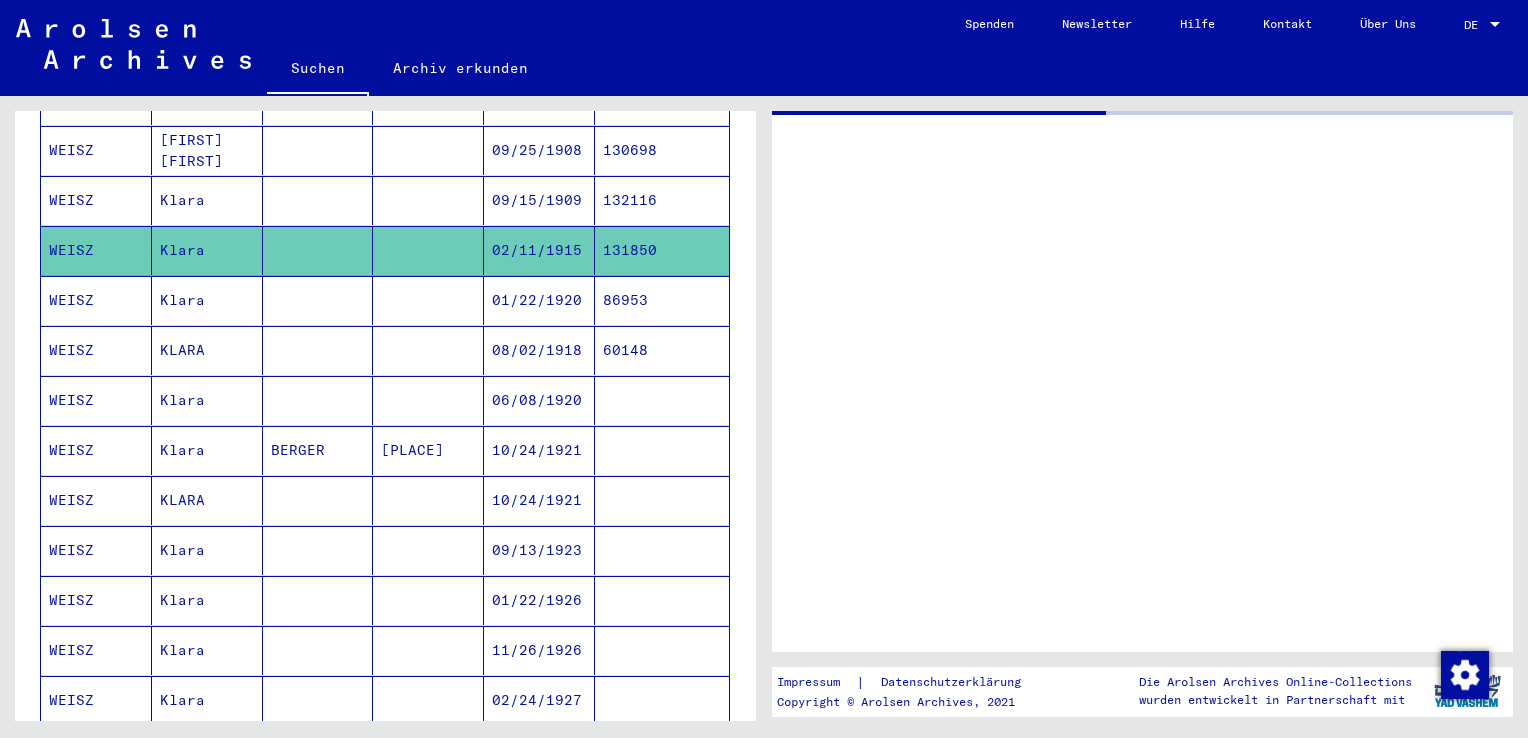 scroll, scrollTop: 0, scrollLeft: 0, axis: both 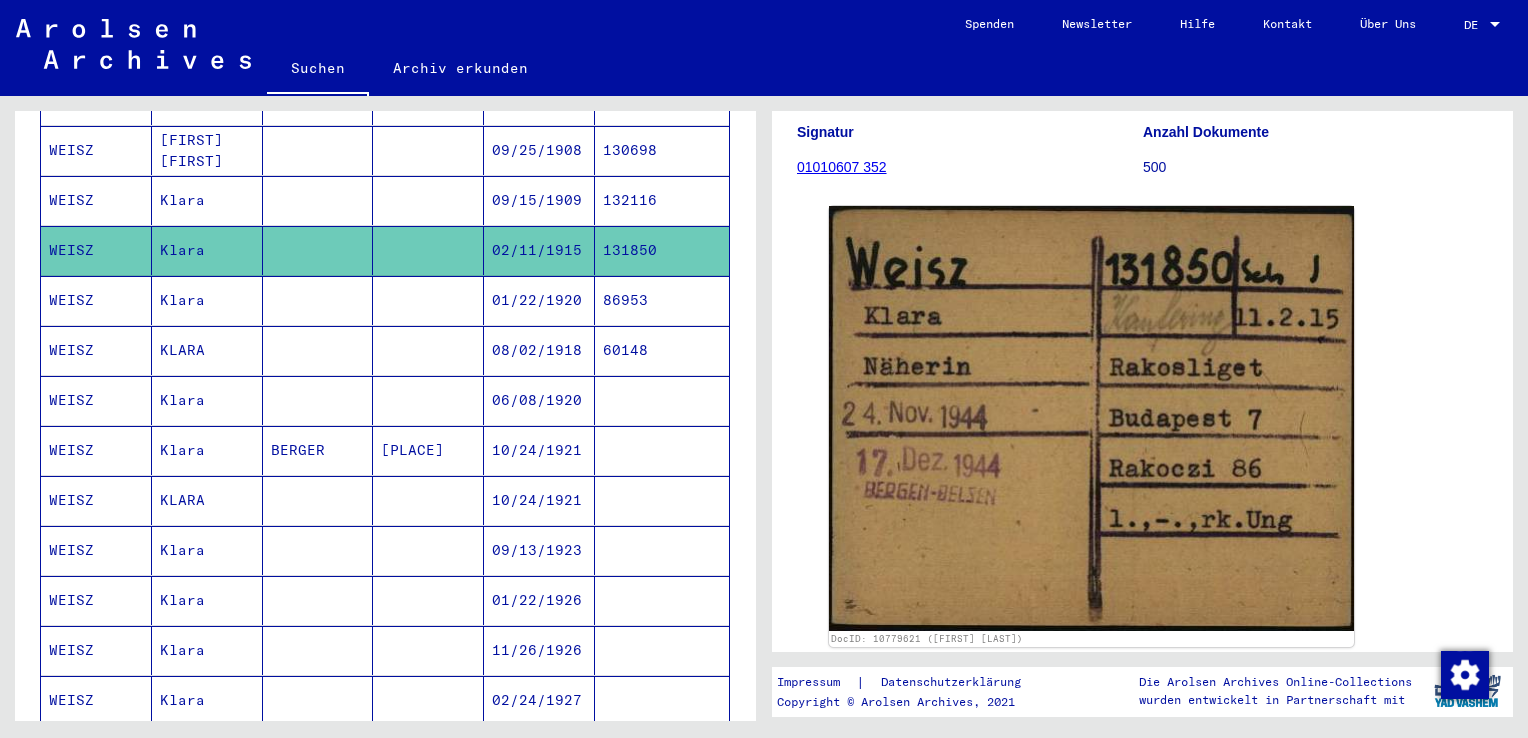 click on "Klara" at bounding box center (207, 250) 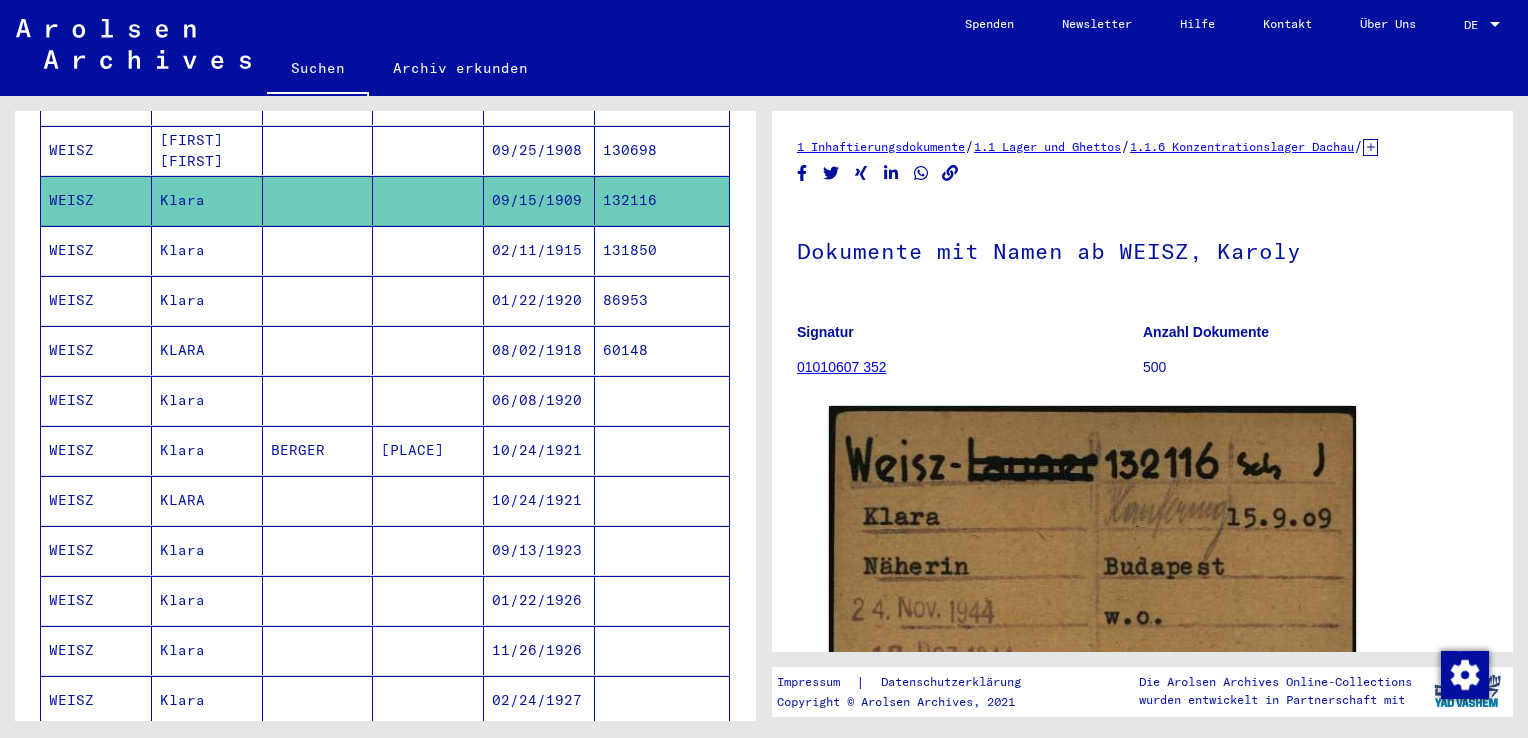 scroll, scrollTop: 0, scrollLeft: 0, axis: both 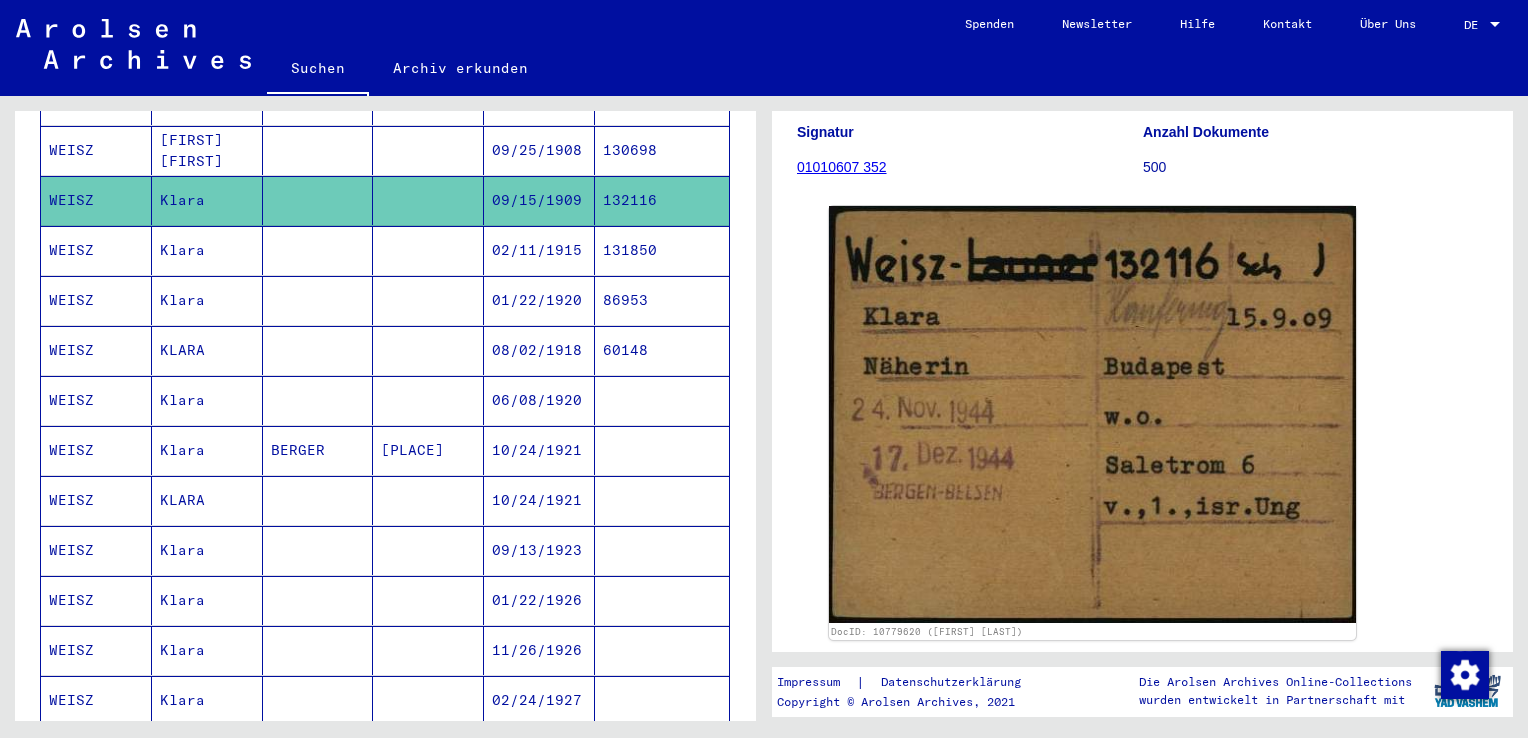 click on "[FIRST] [FIRST]" at bounding box center [207, 200] 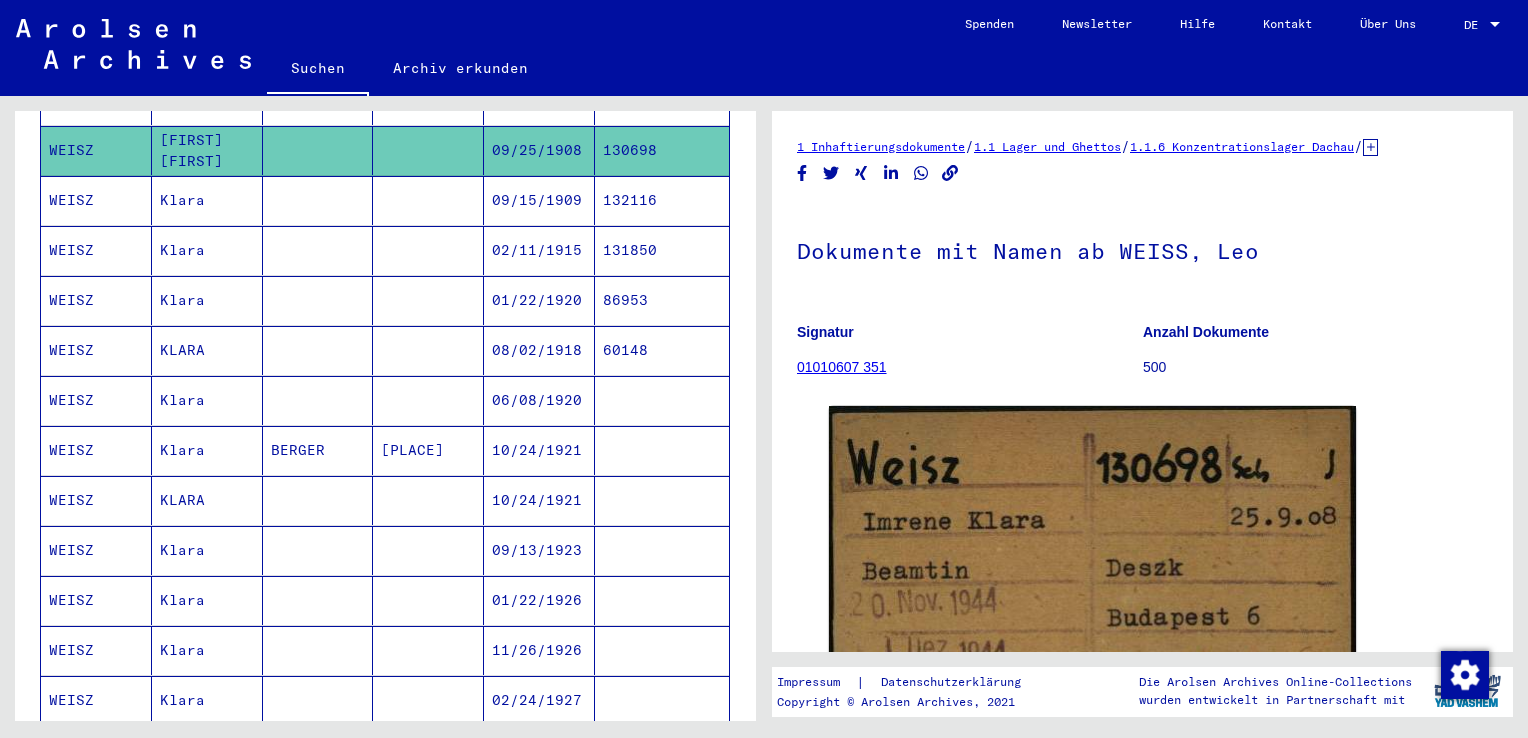 scroll, scrollTop: 0, scrollLeft: 0, axis: both 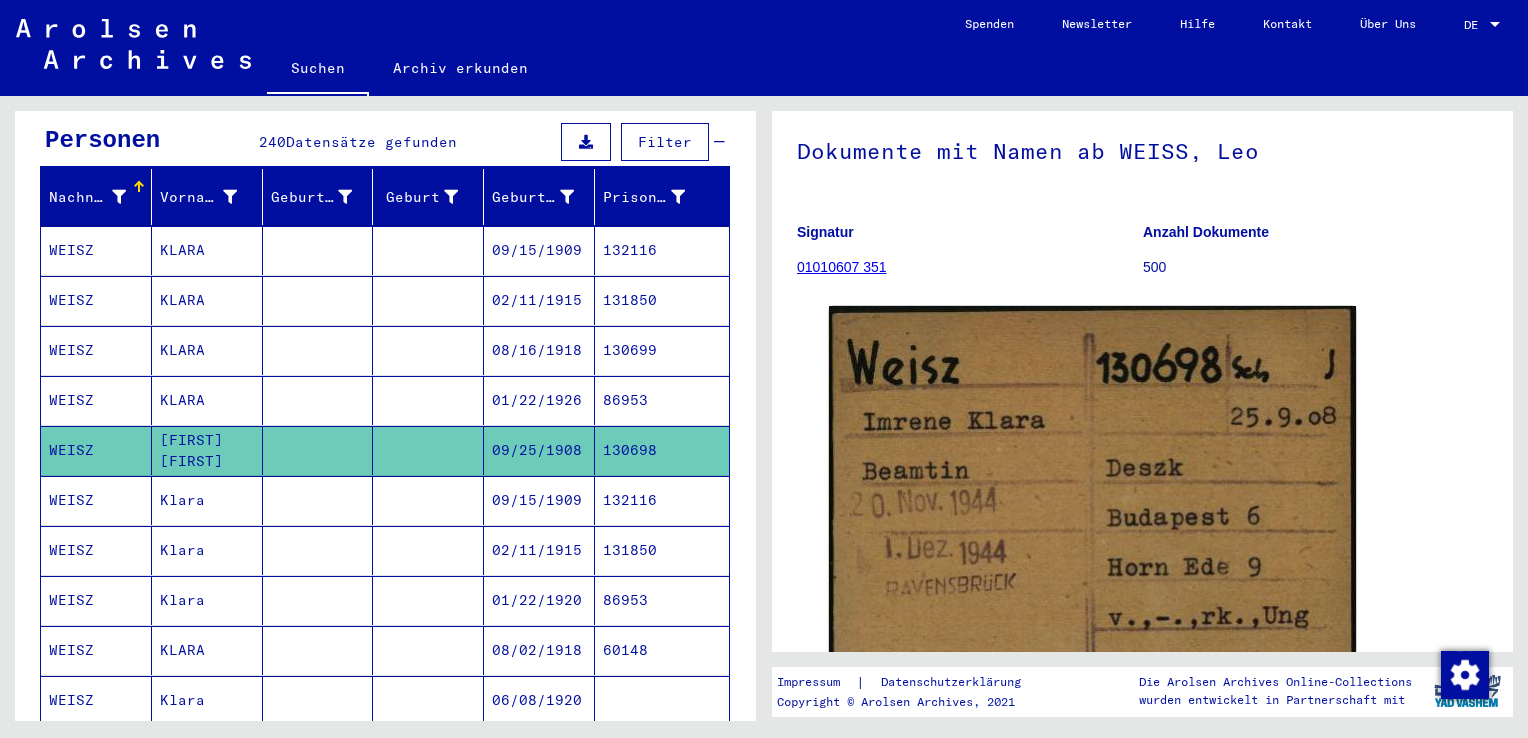 click on "KLARA" at bounding box center (207, 450) 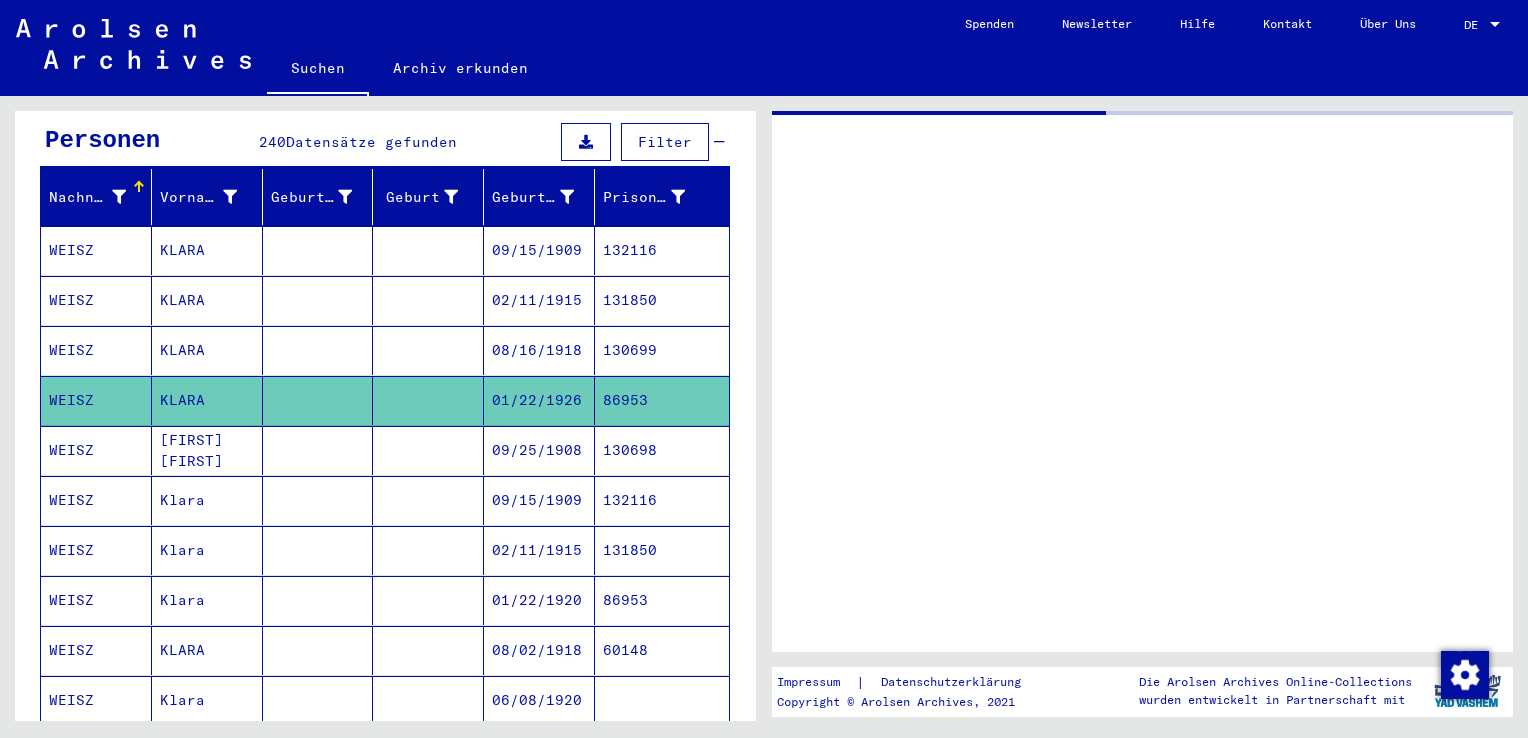 scroll, scrollTop: 0, scrollLeft: 0, axis: both 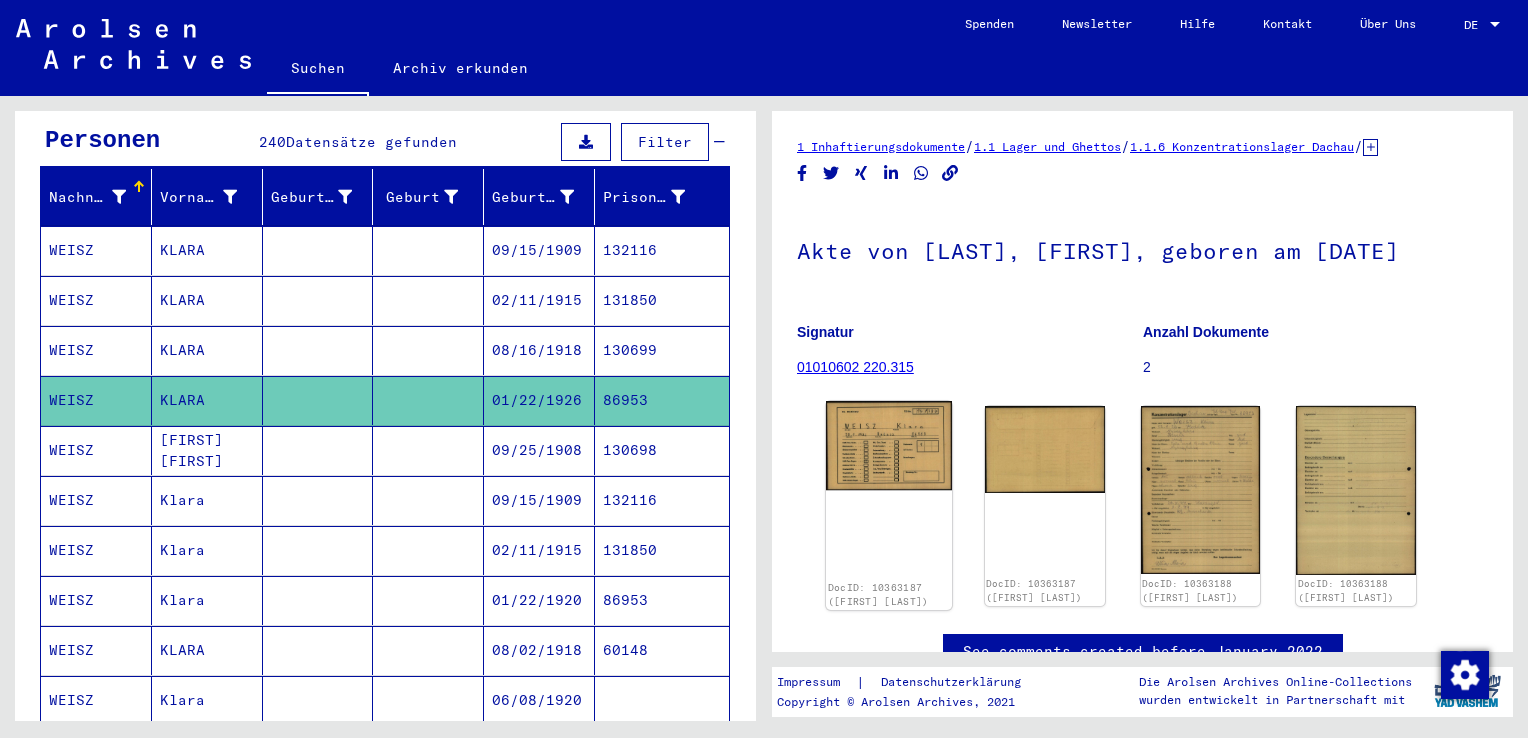 click 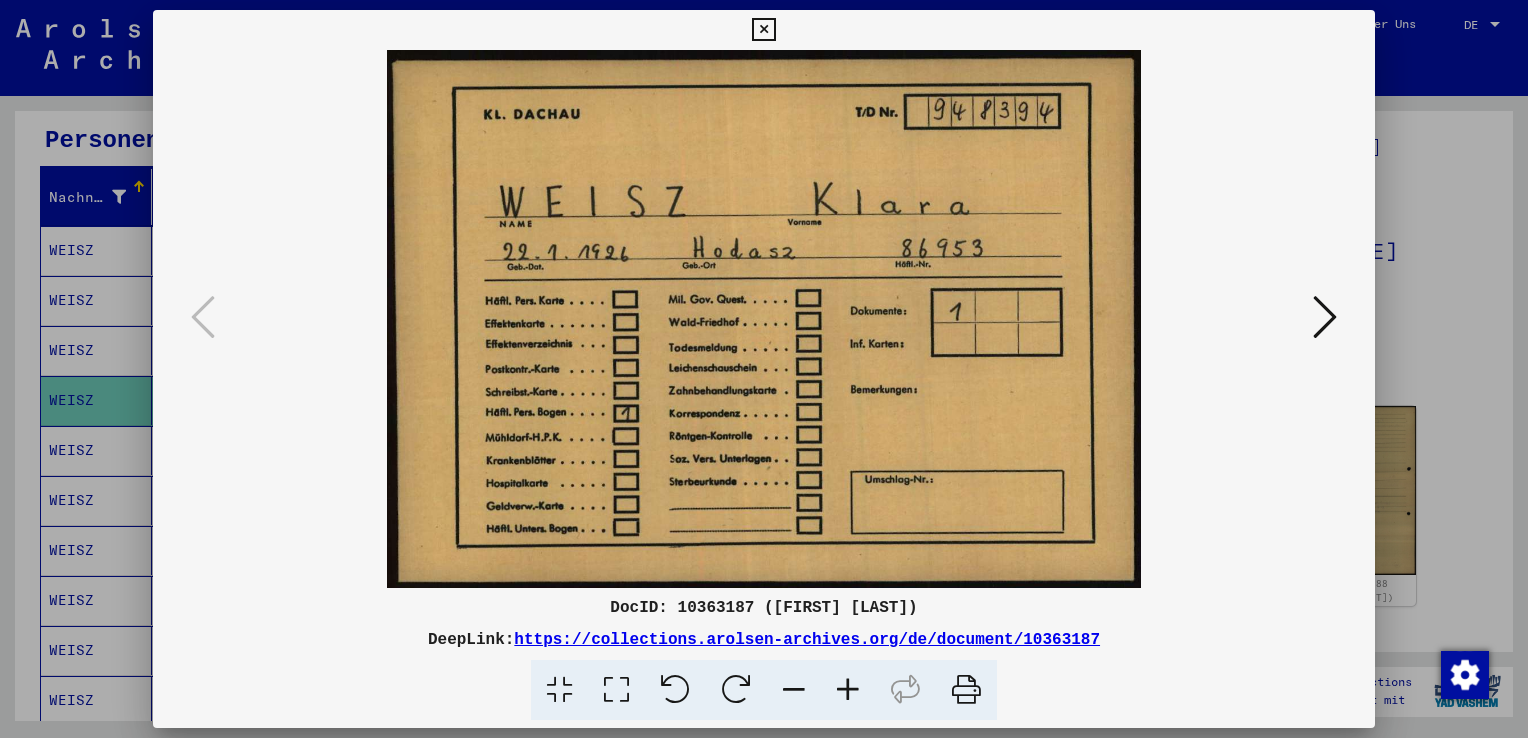 click at bounding box center (763, 30) 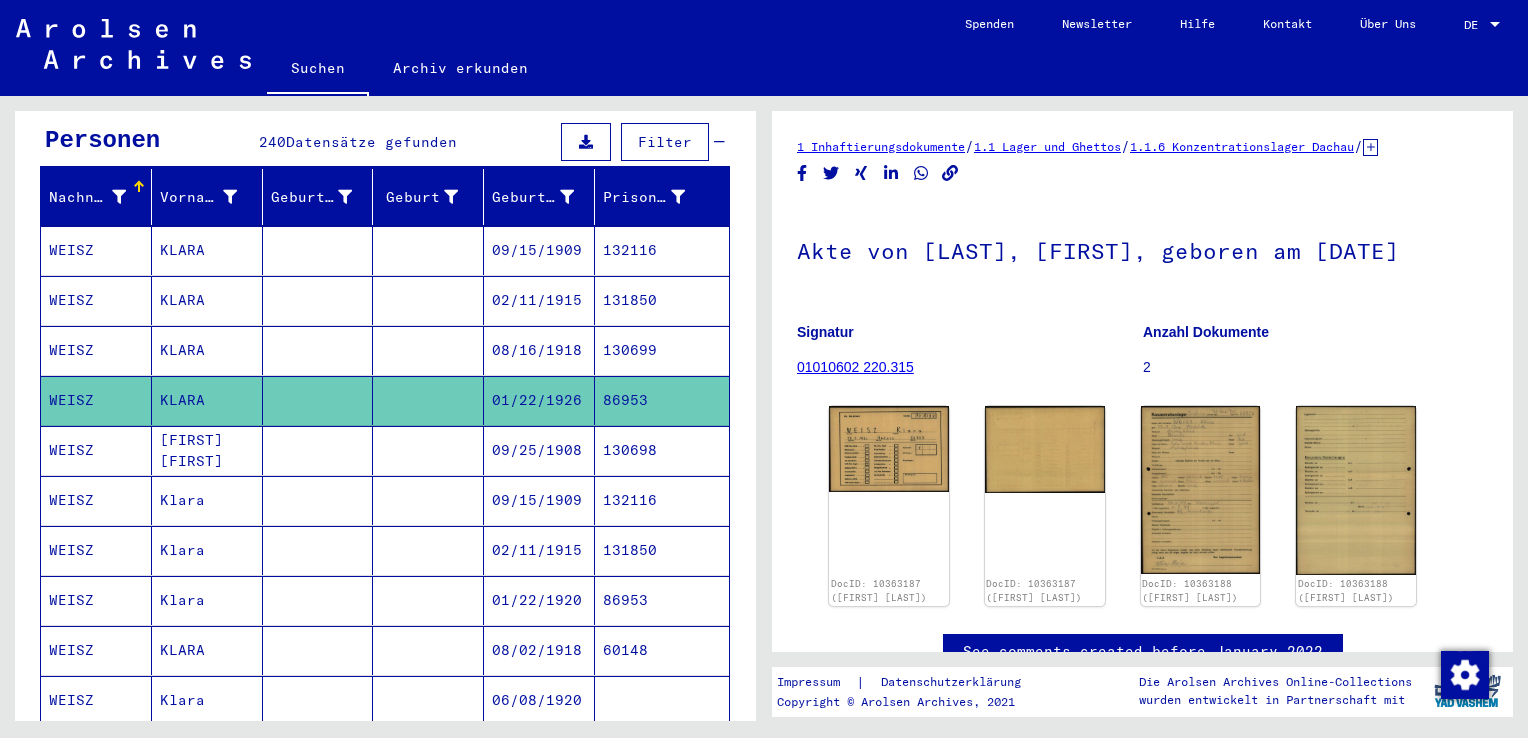 click on "KLARA" at bounding box center [207, 400] 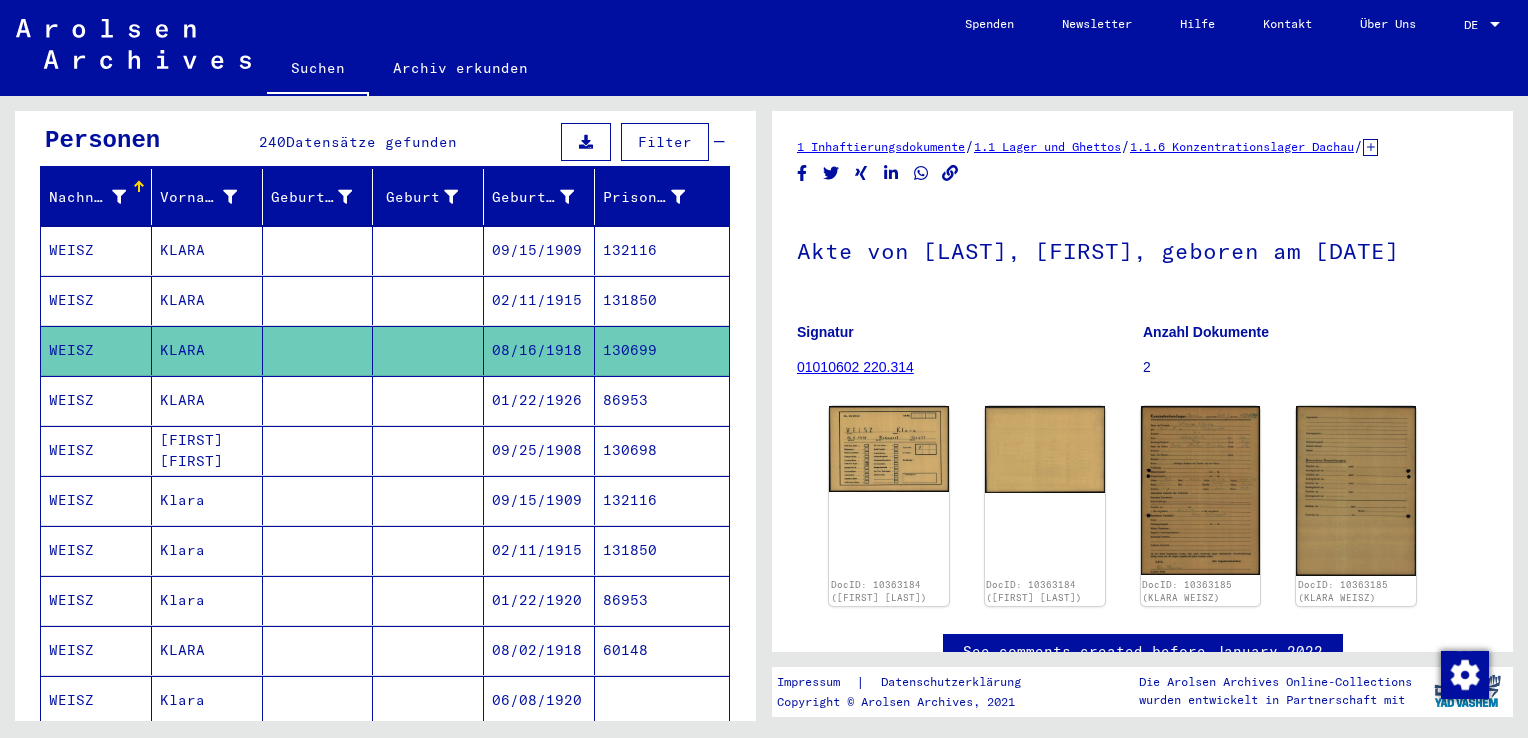 scroll, scrollTop: 0, scrollLeft: 0, axis: both 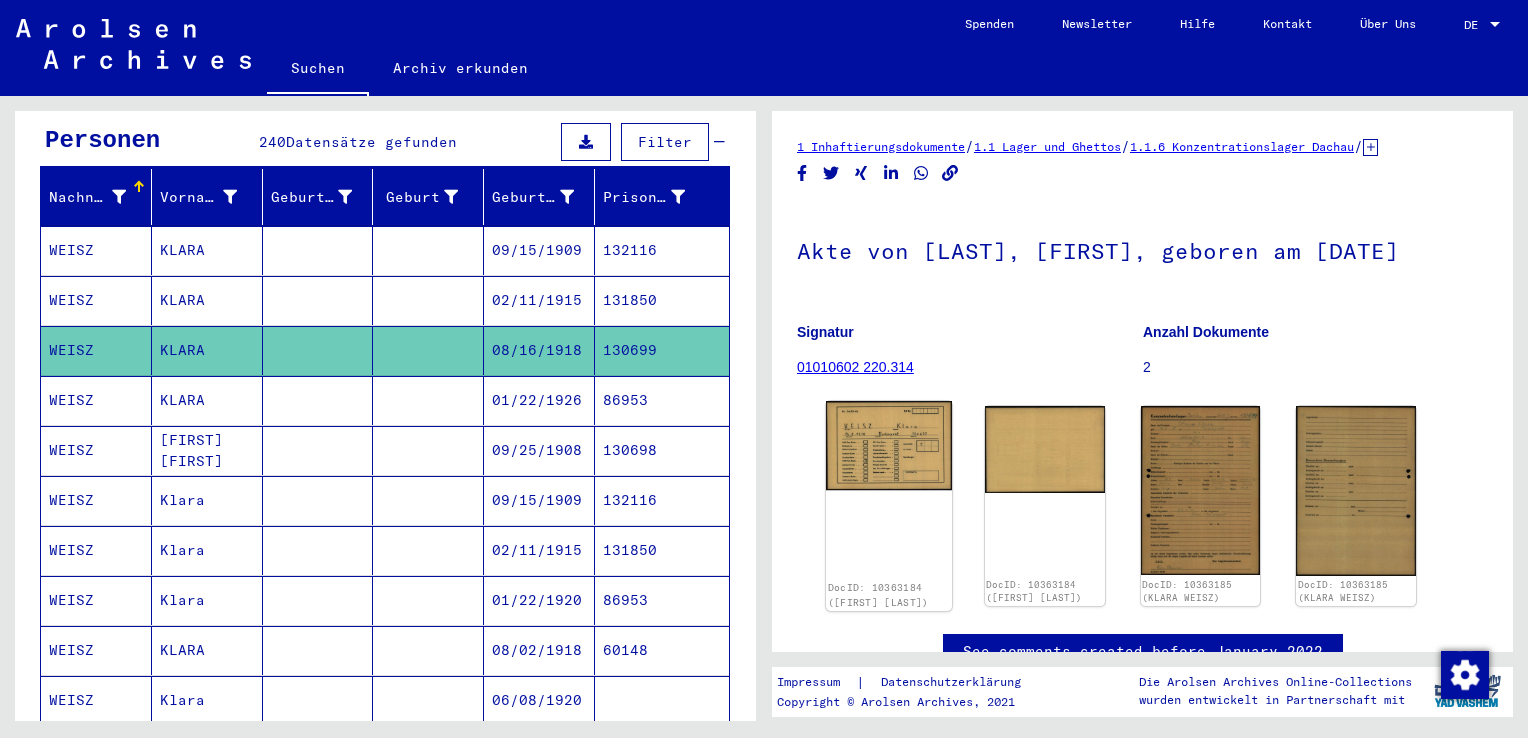 click 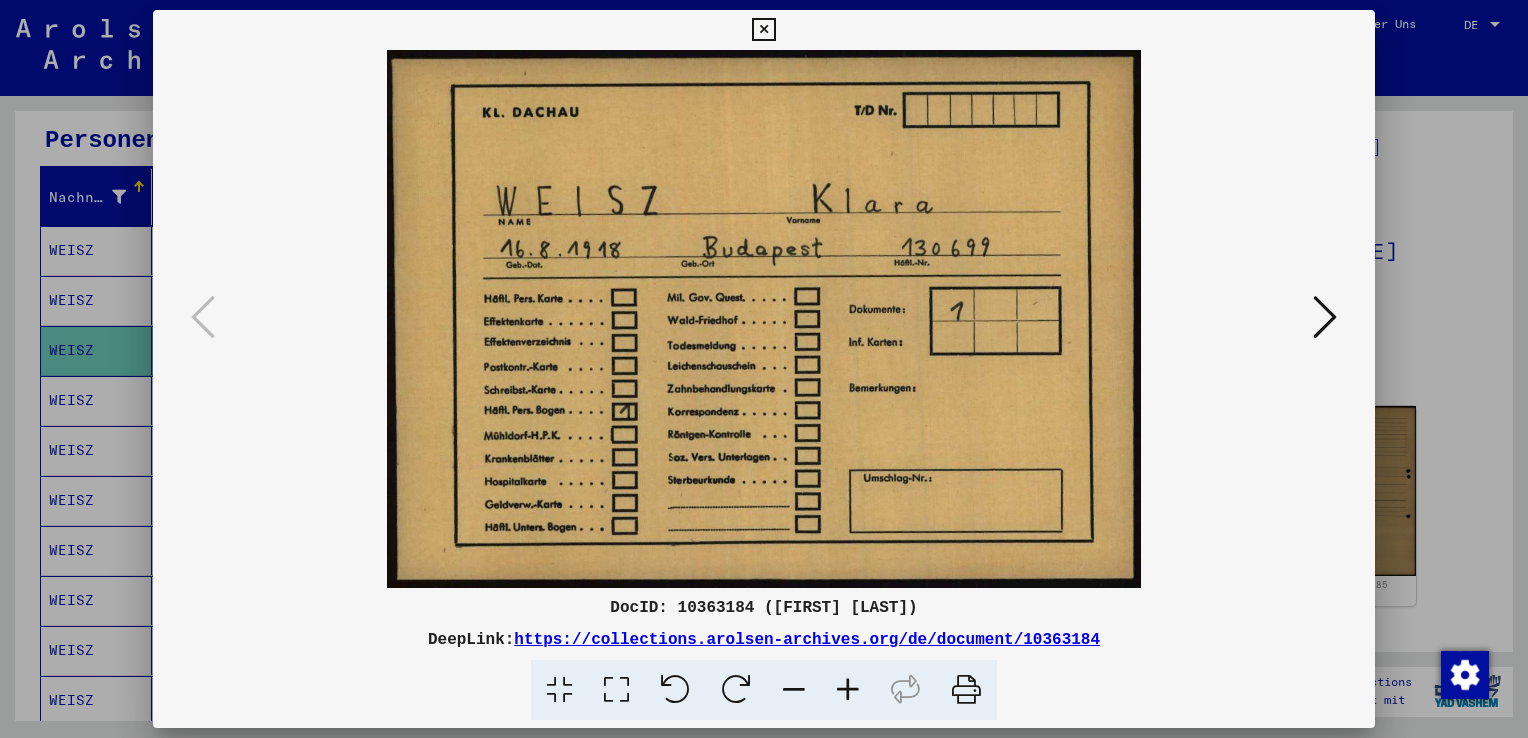 click at bounding box center [763, 30] 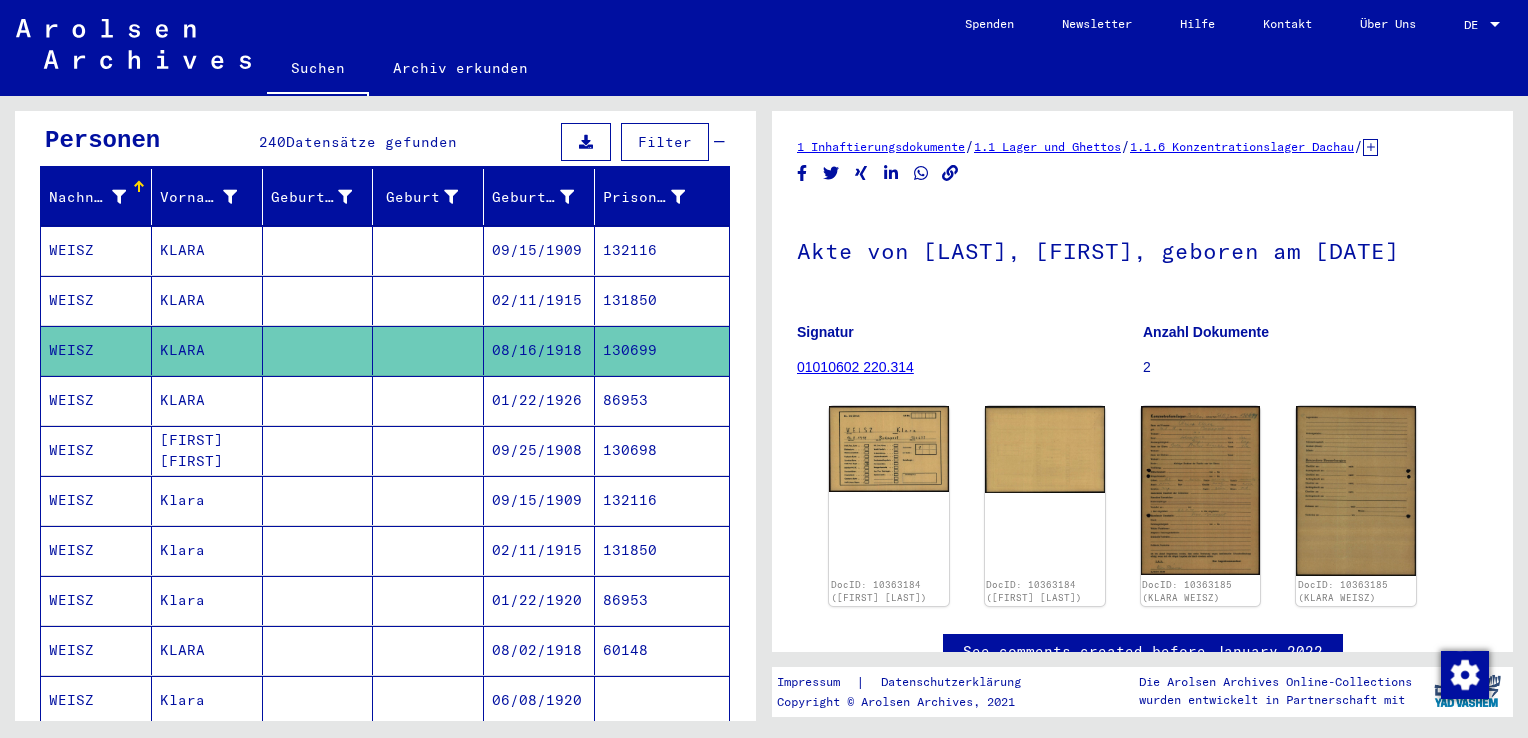 click on "KLARA" at bounding box center [207, 350] 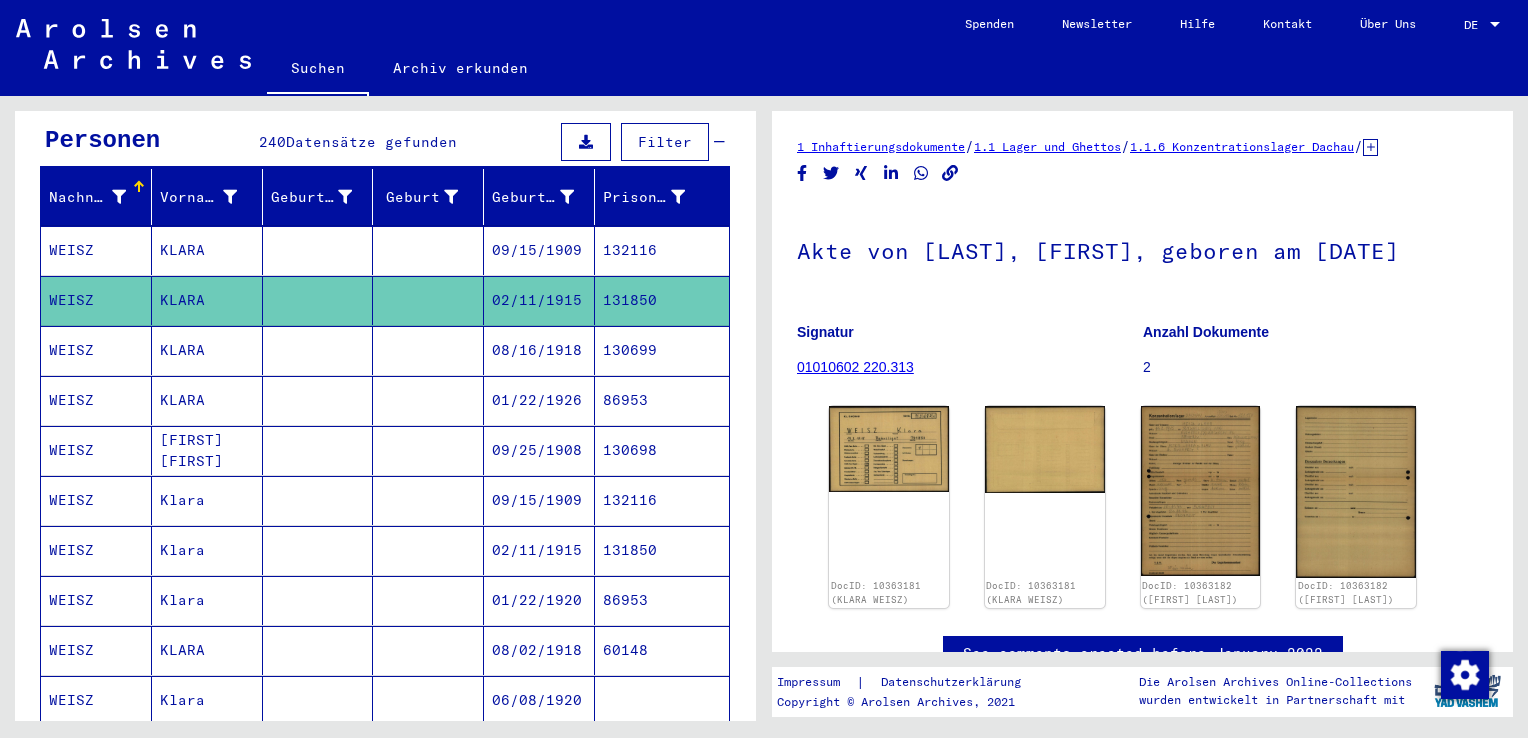 scroll, scrollTop: 0, scrollLeft: 0, axis: both 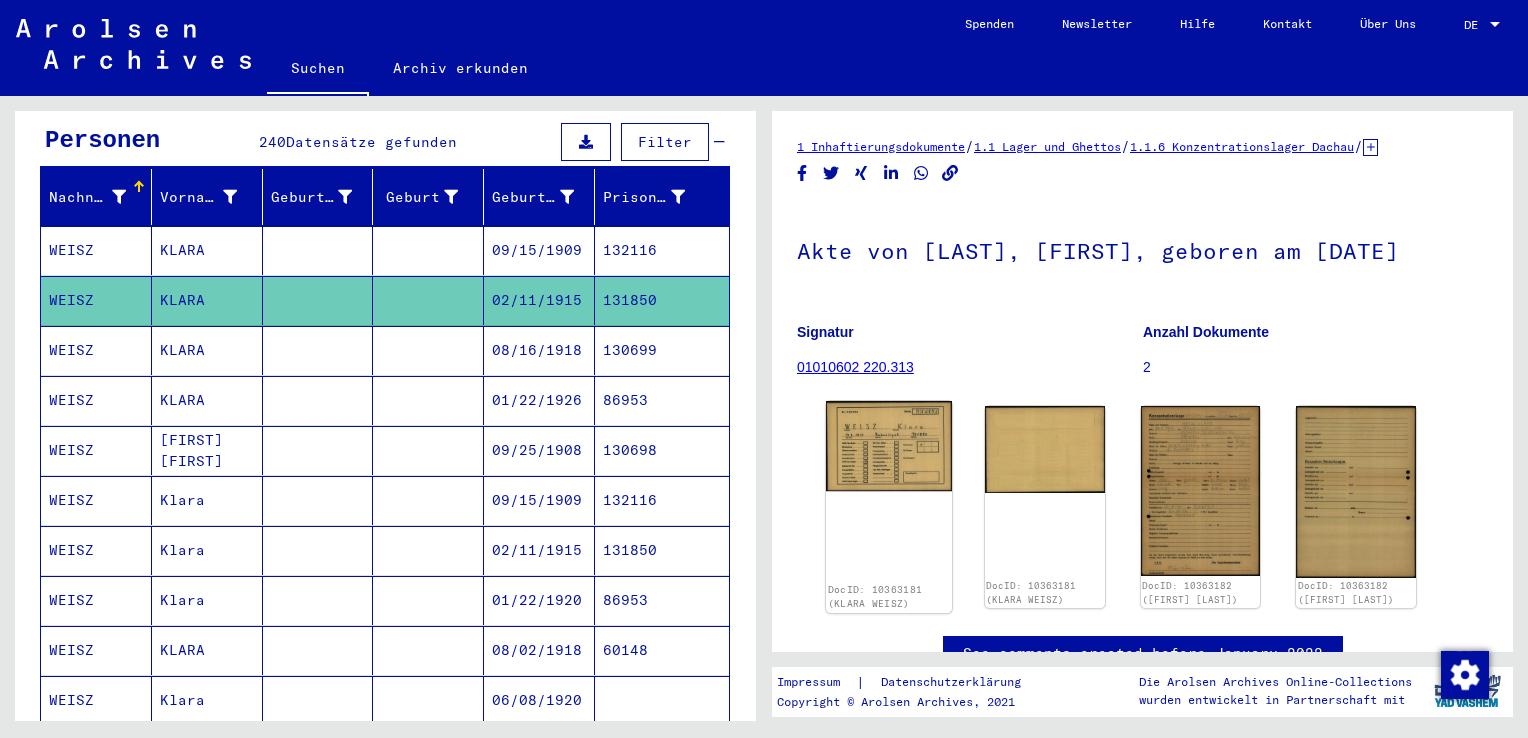 click 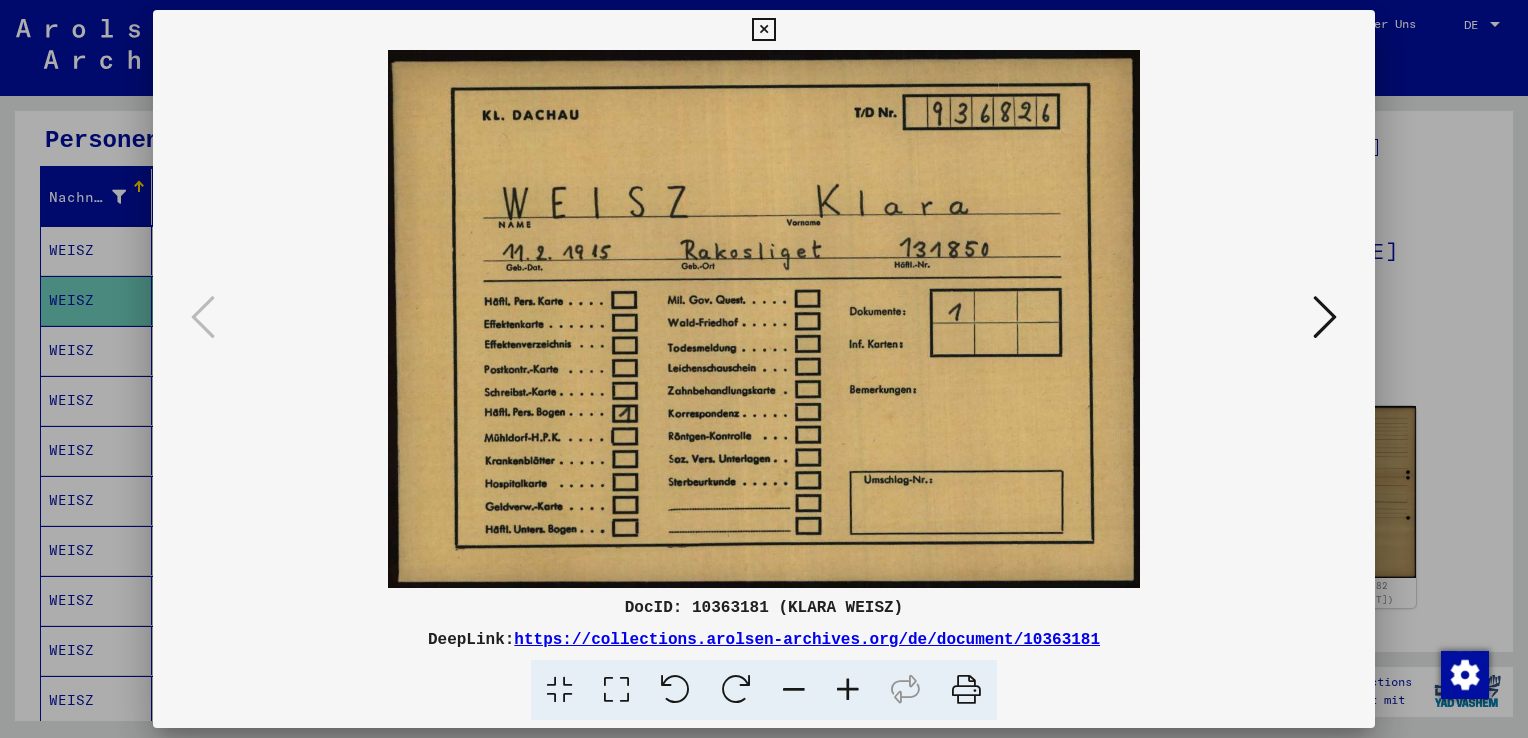 click at bounding box center [763, 30] 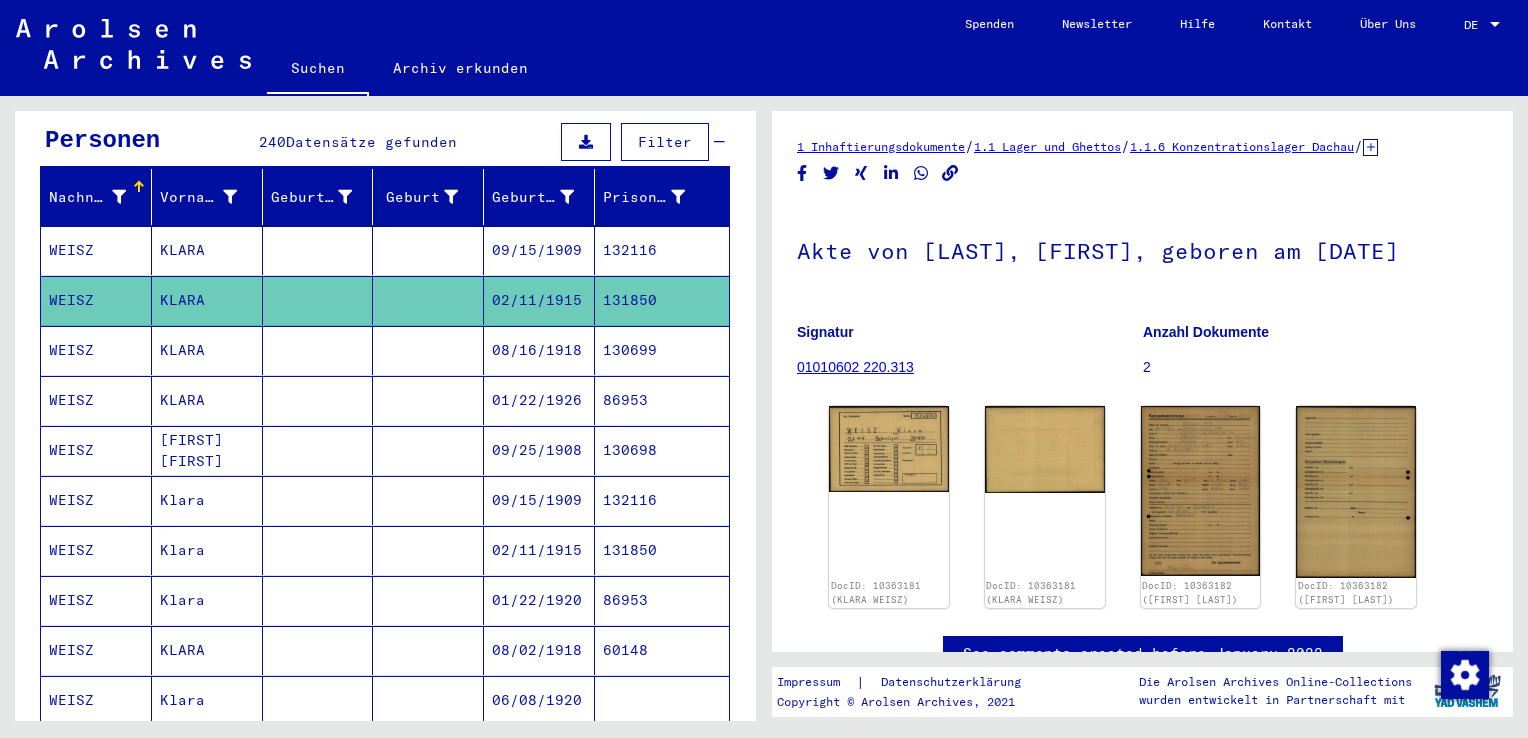 click on "KLARA" at bounding box center (207, 300) 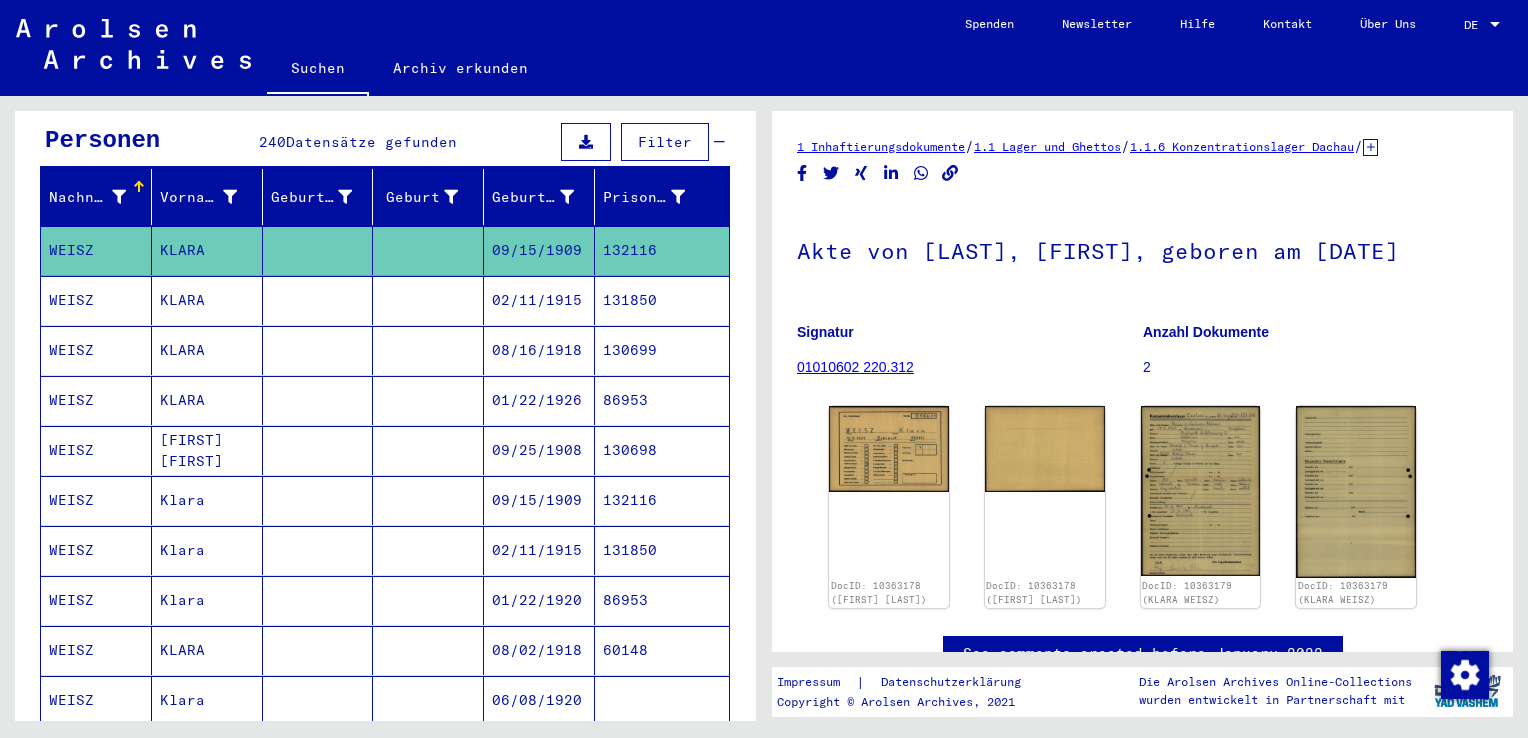 scroll, scrollTop: 0, scrollLeft: 0, axis: both 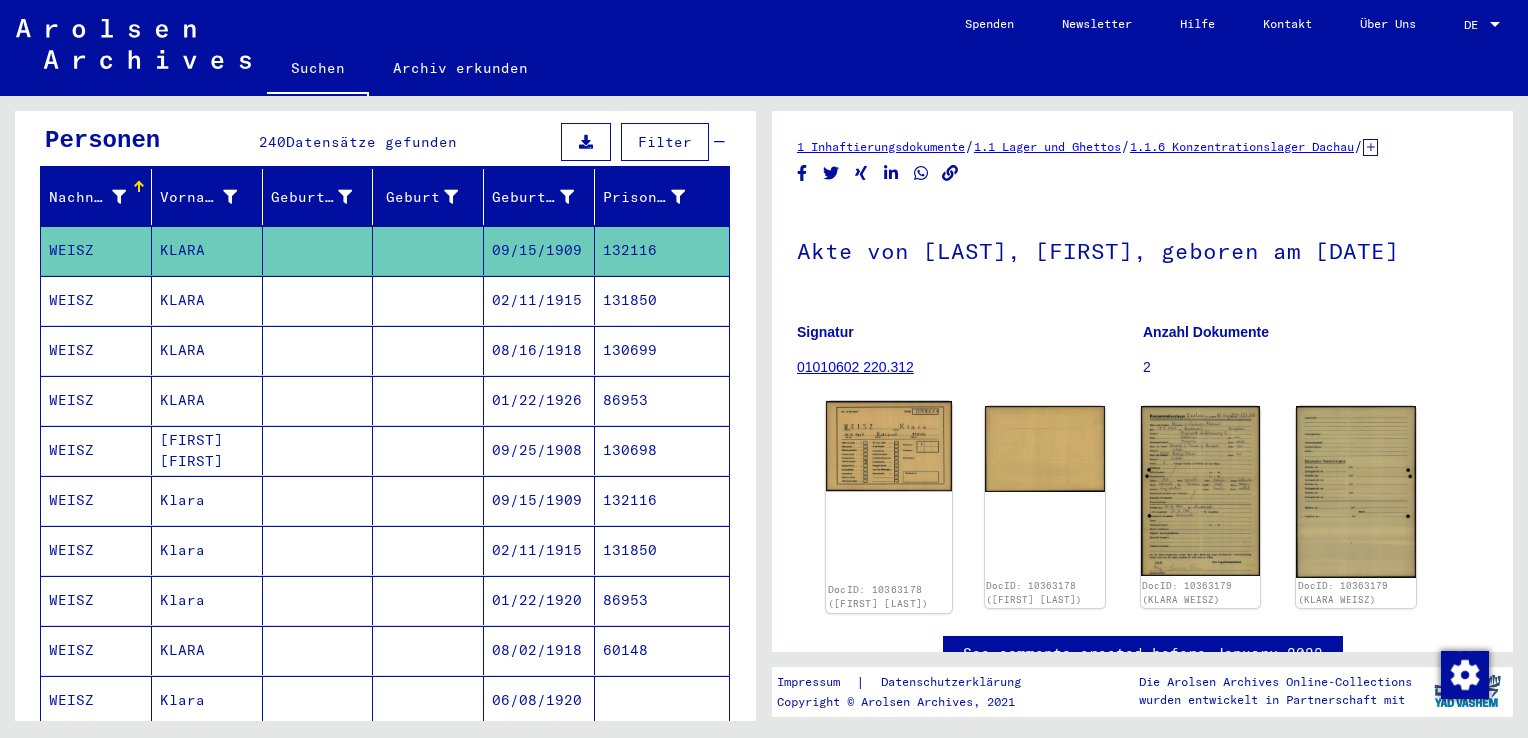 click 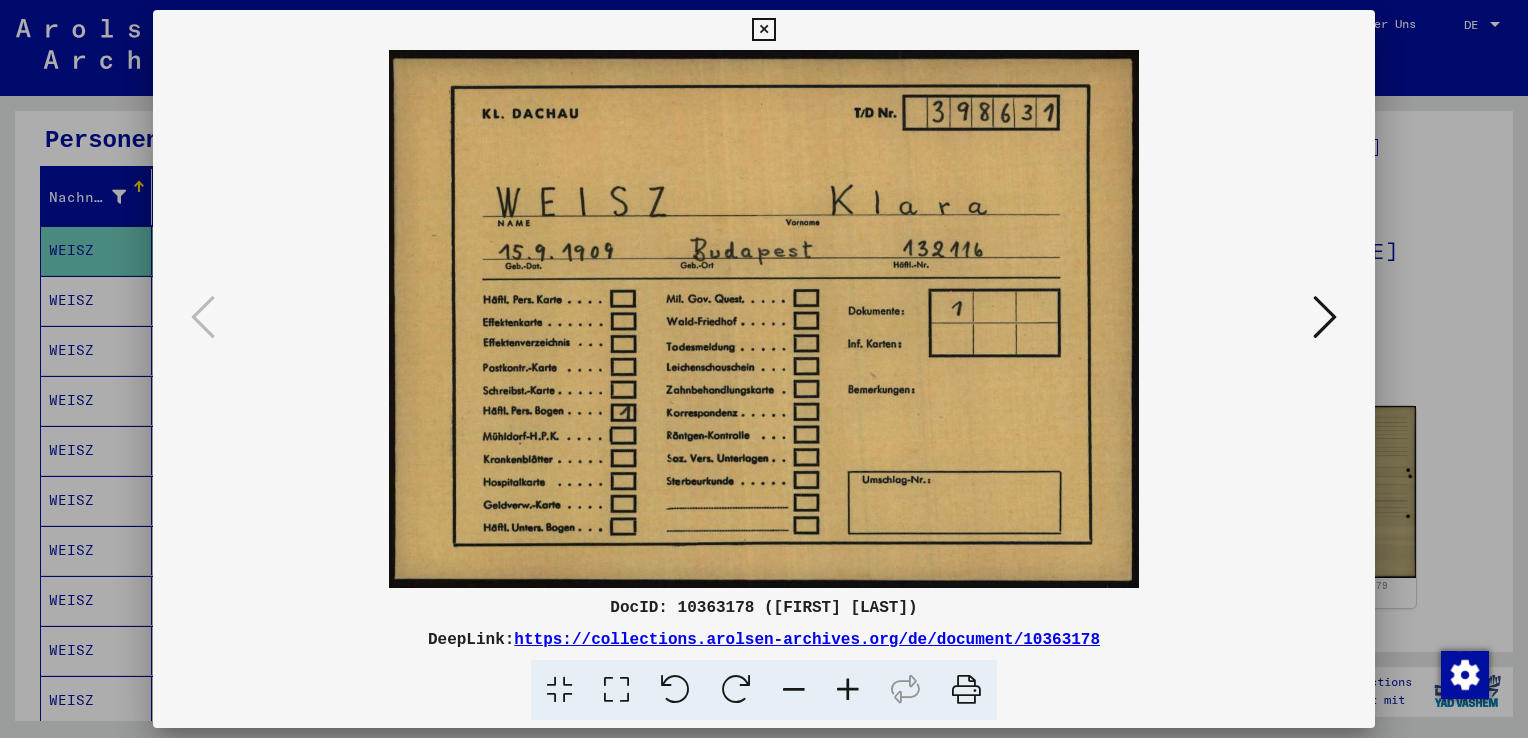 click at bounding box center [763, 30] 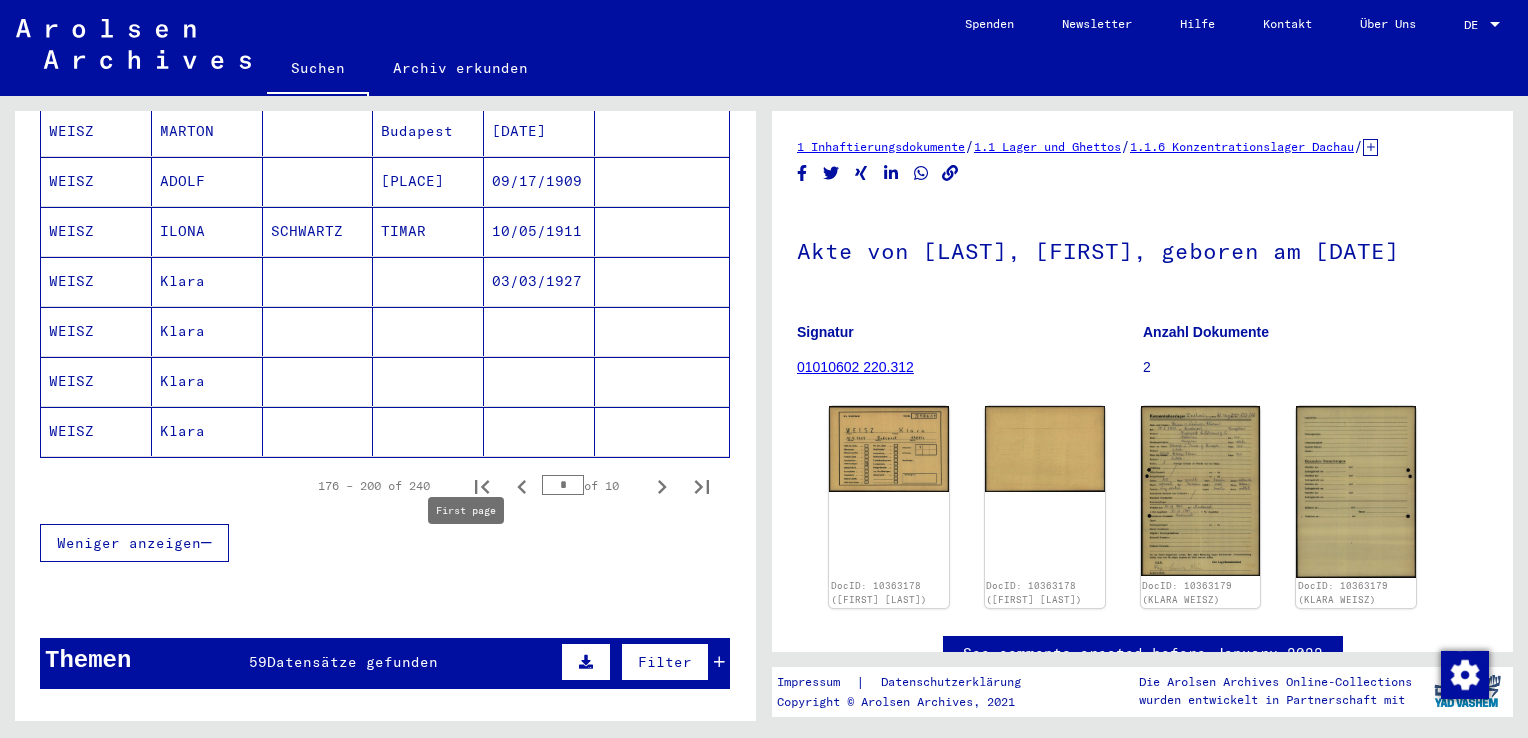 scroll, scrollTop: 1400, scrollLeft: 0, axis: vertical 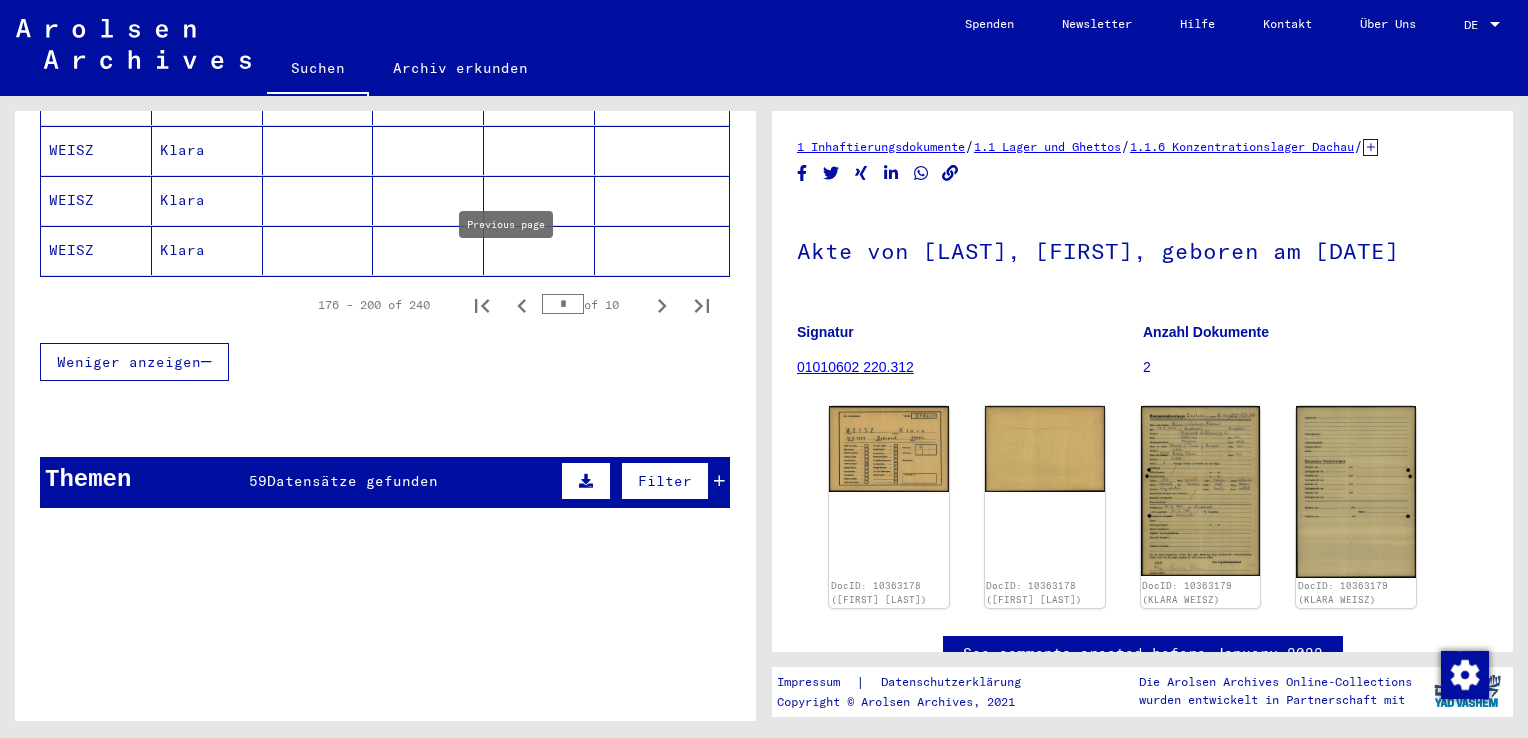 click 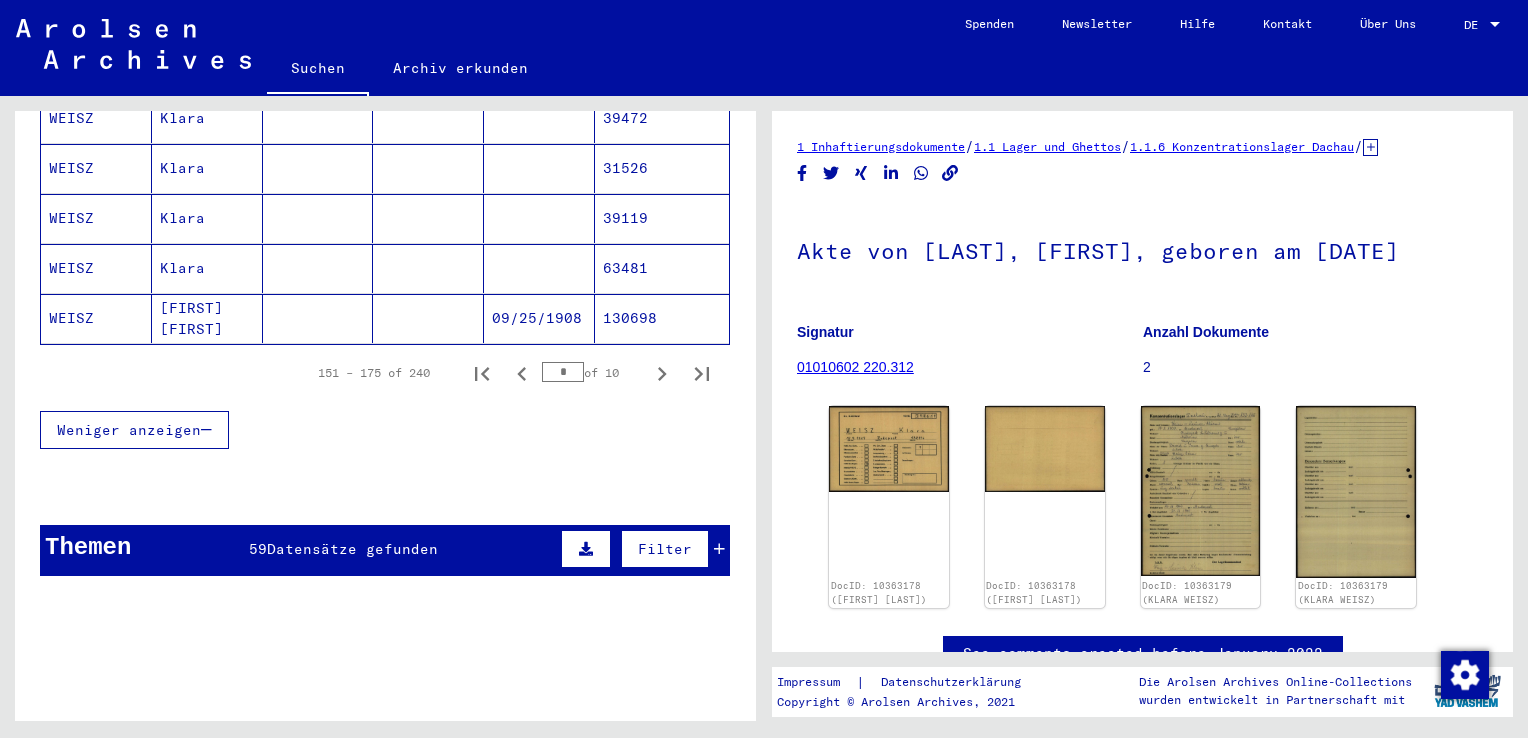 scroll, scrollTop: 1300, scrollLeft: 0, axis: vertical 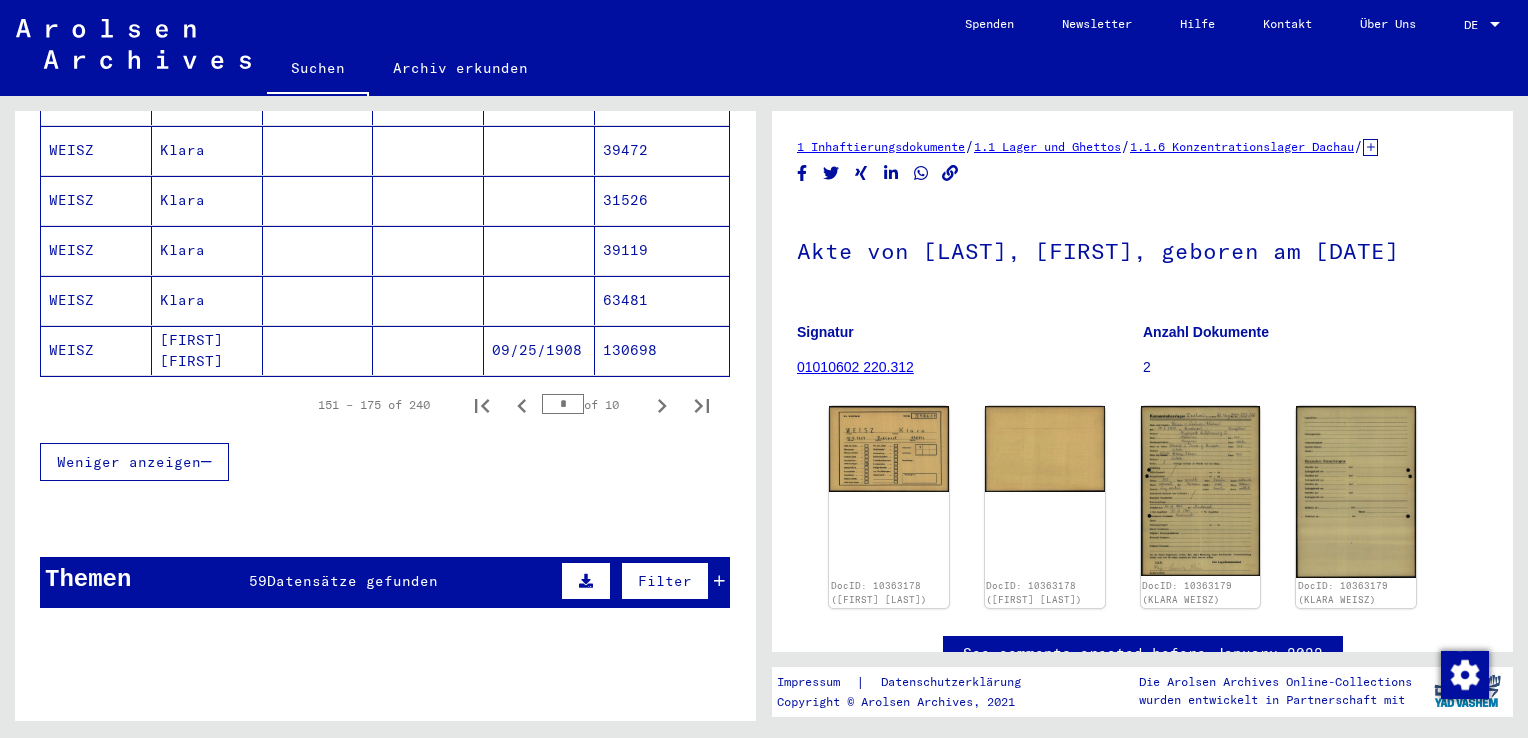 click on "[FIRST] [FIRST]" 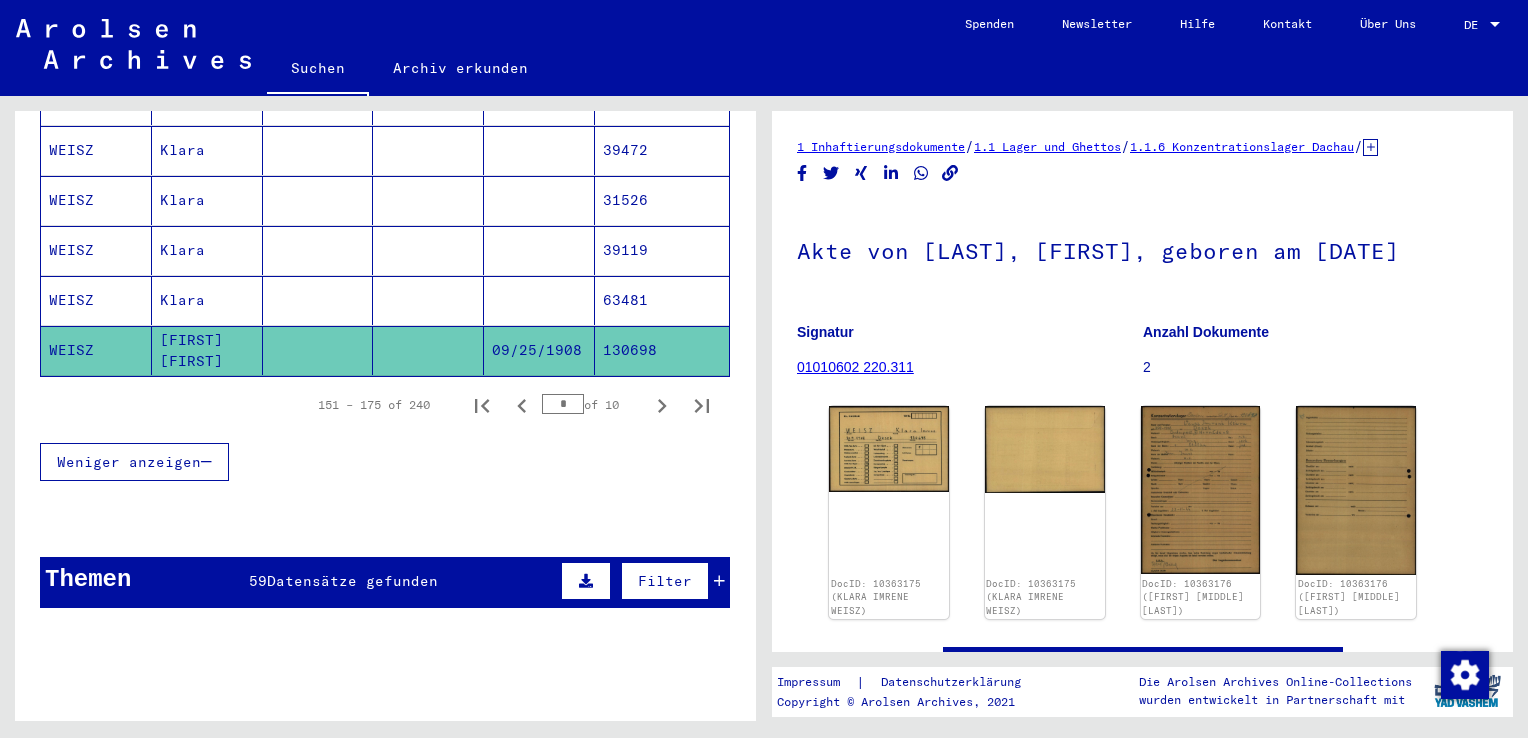 scroll, scrollTop: 0, scrollLeft: 0, axis: both 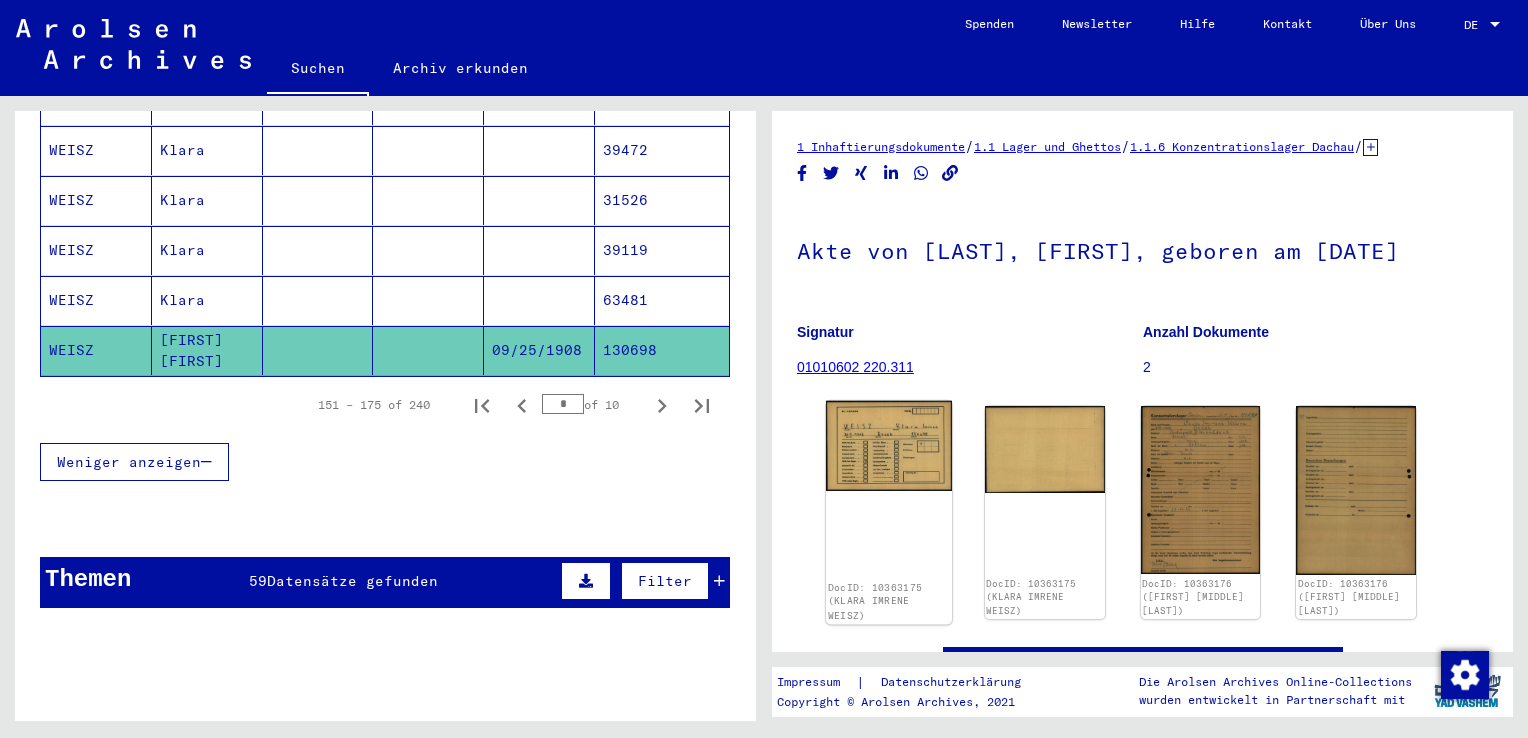 click 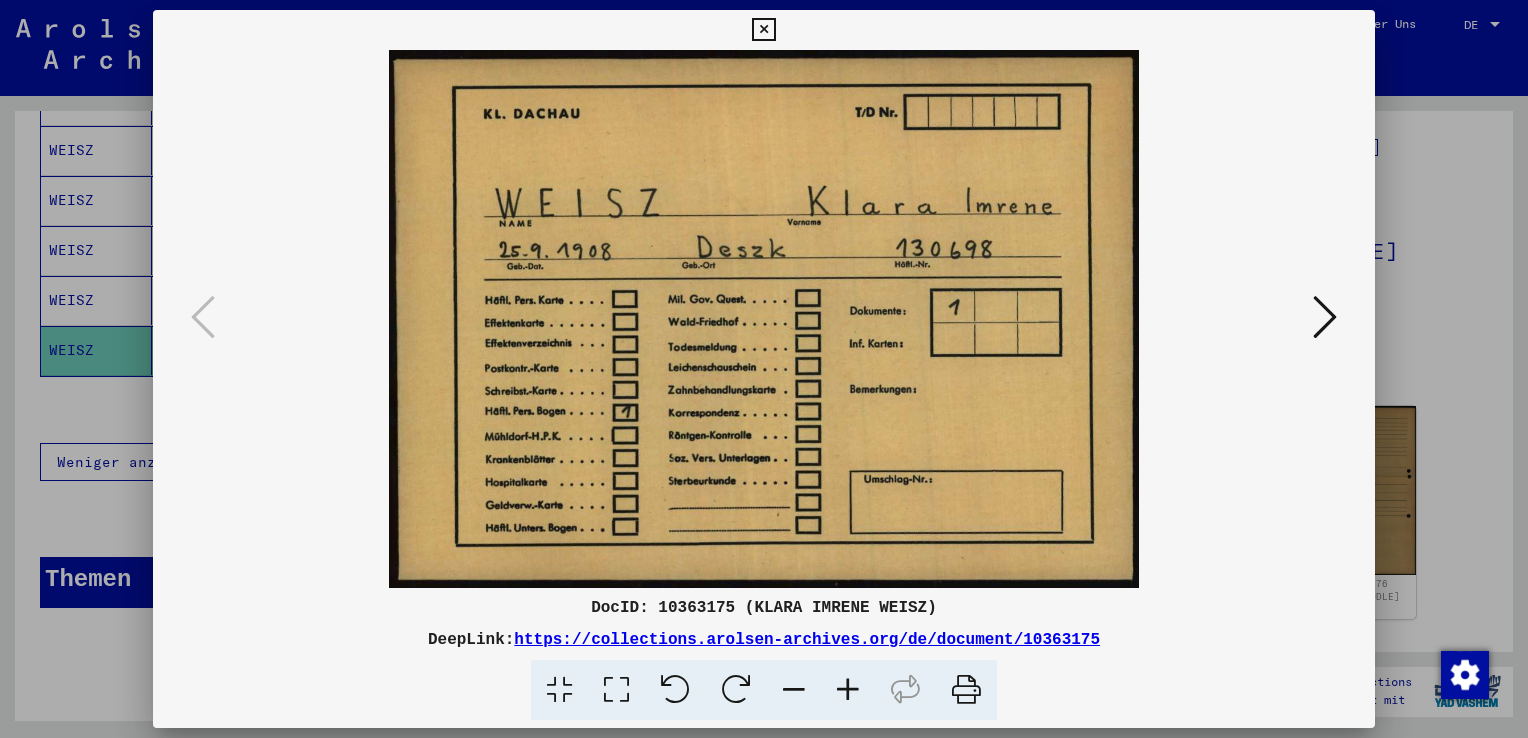 click at bounding box center (763, 30) 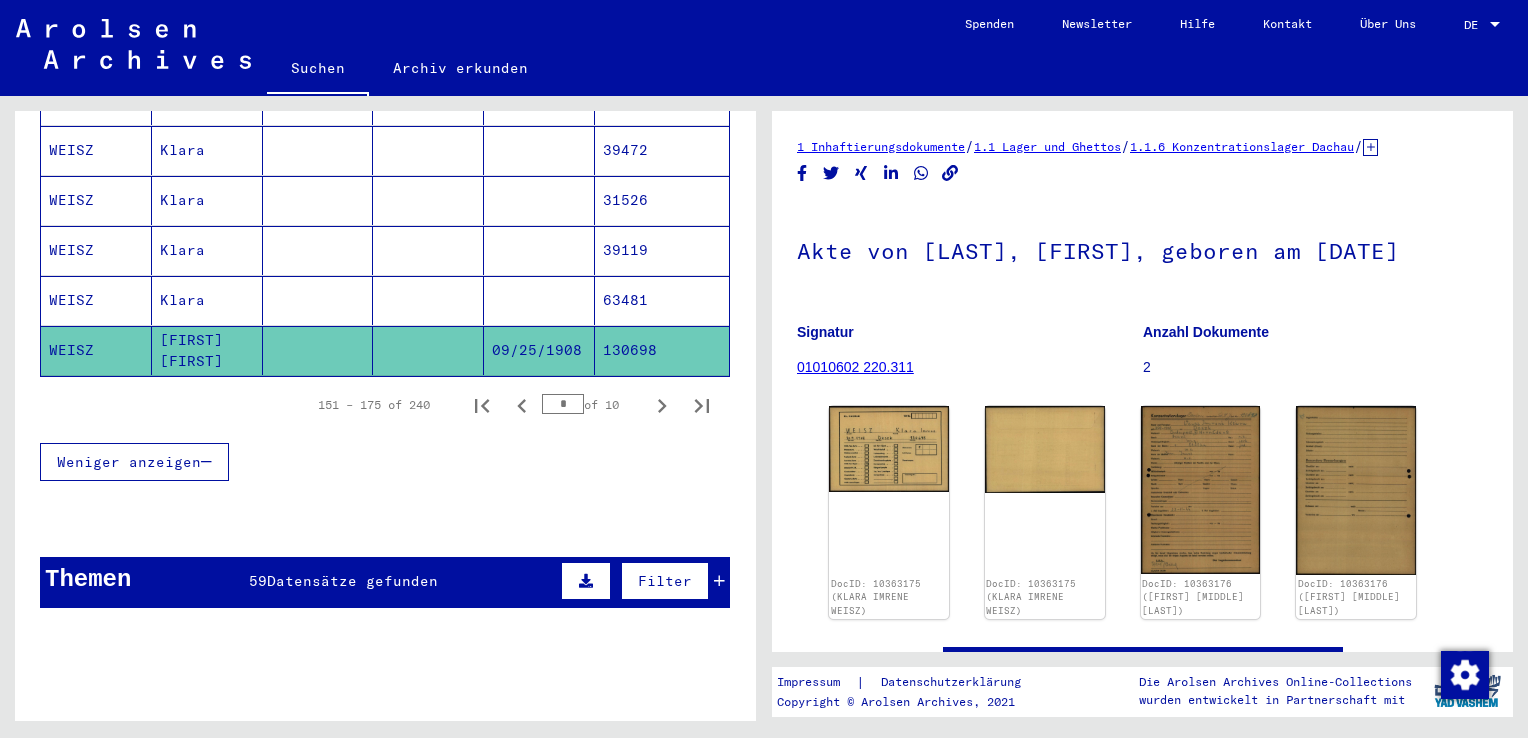 click on "Klara" at bounding box center [207, 350] 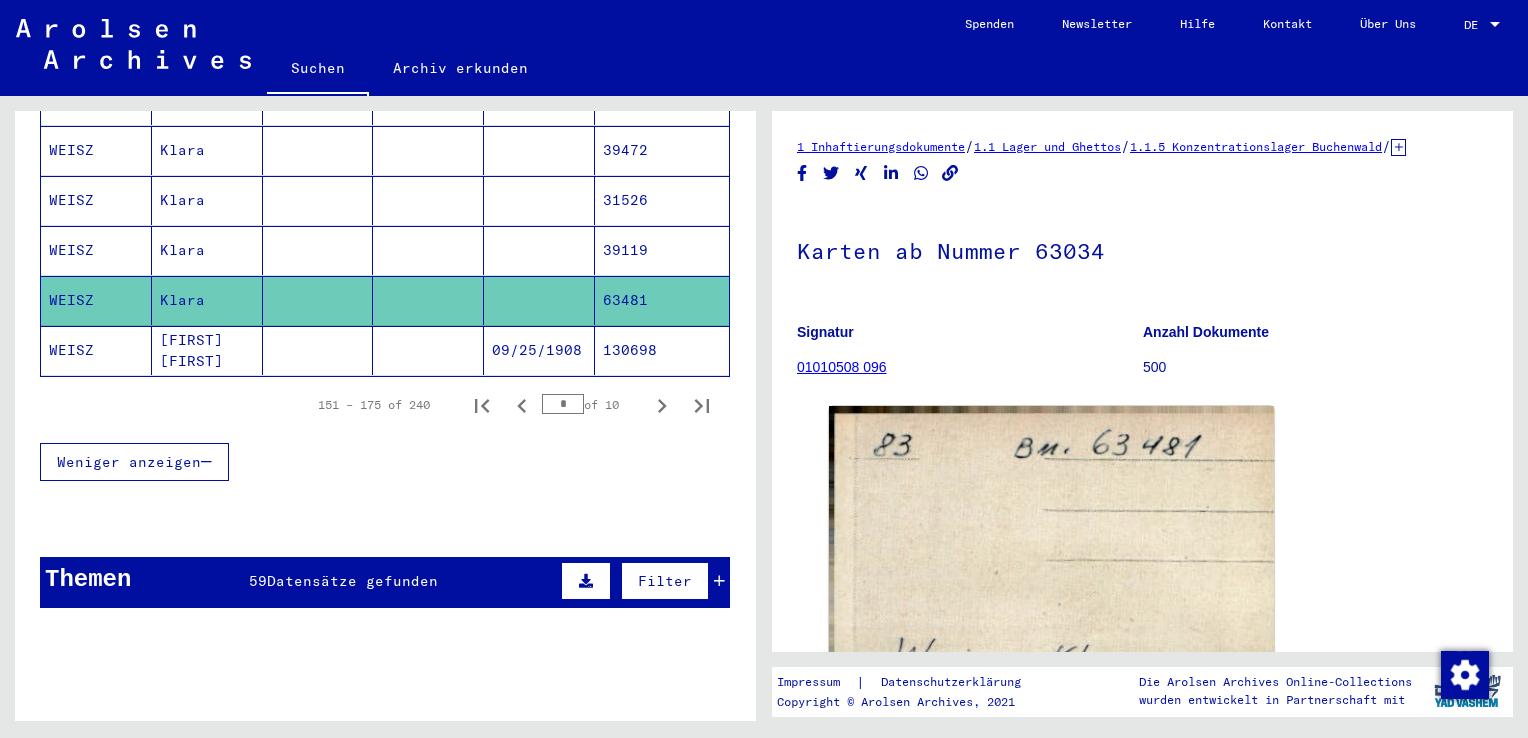 scroll, scrollTop: 0, scrollLeft: 0, axis: both 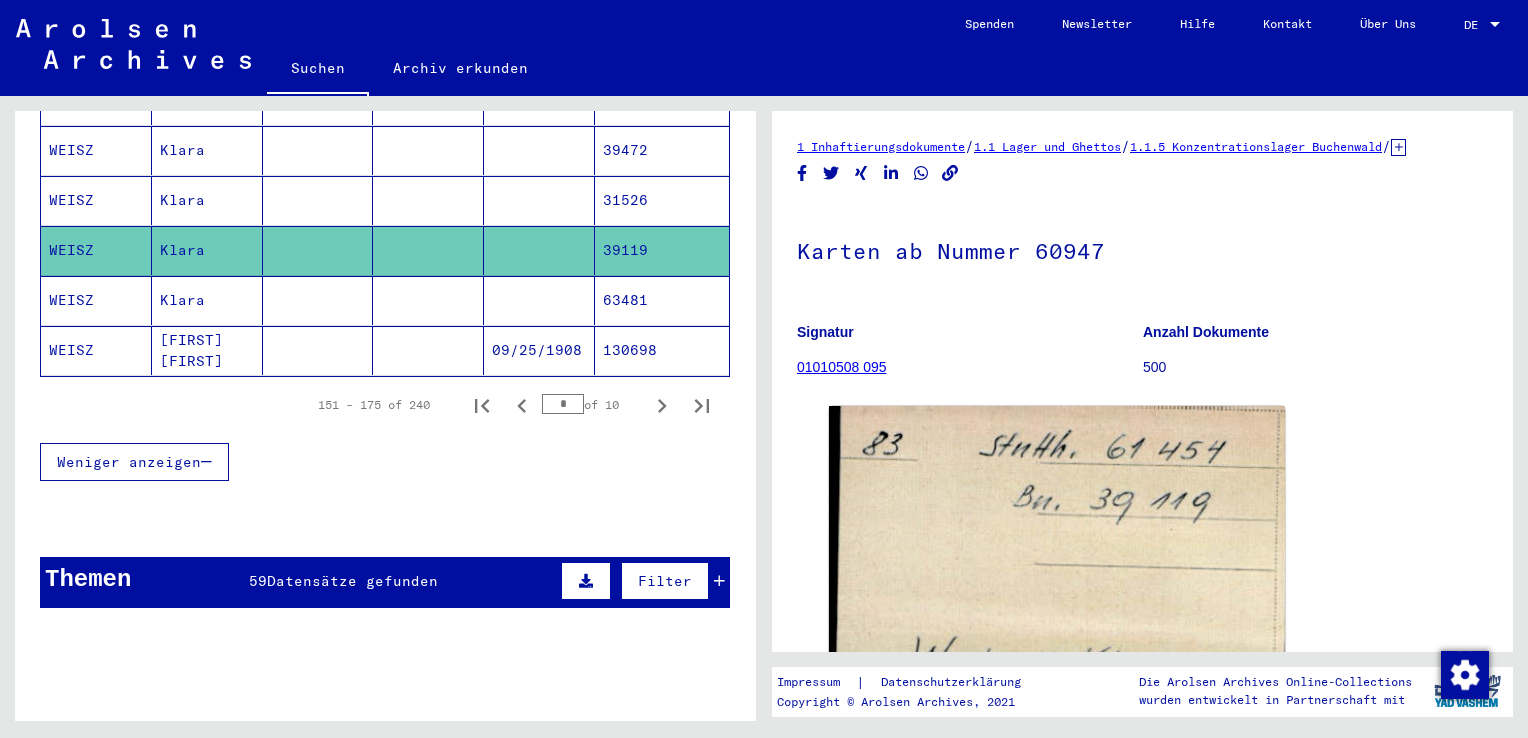click on "Klara" at bounding box center (207, 250) 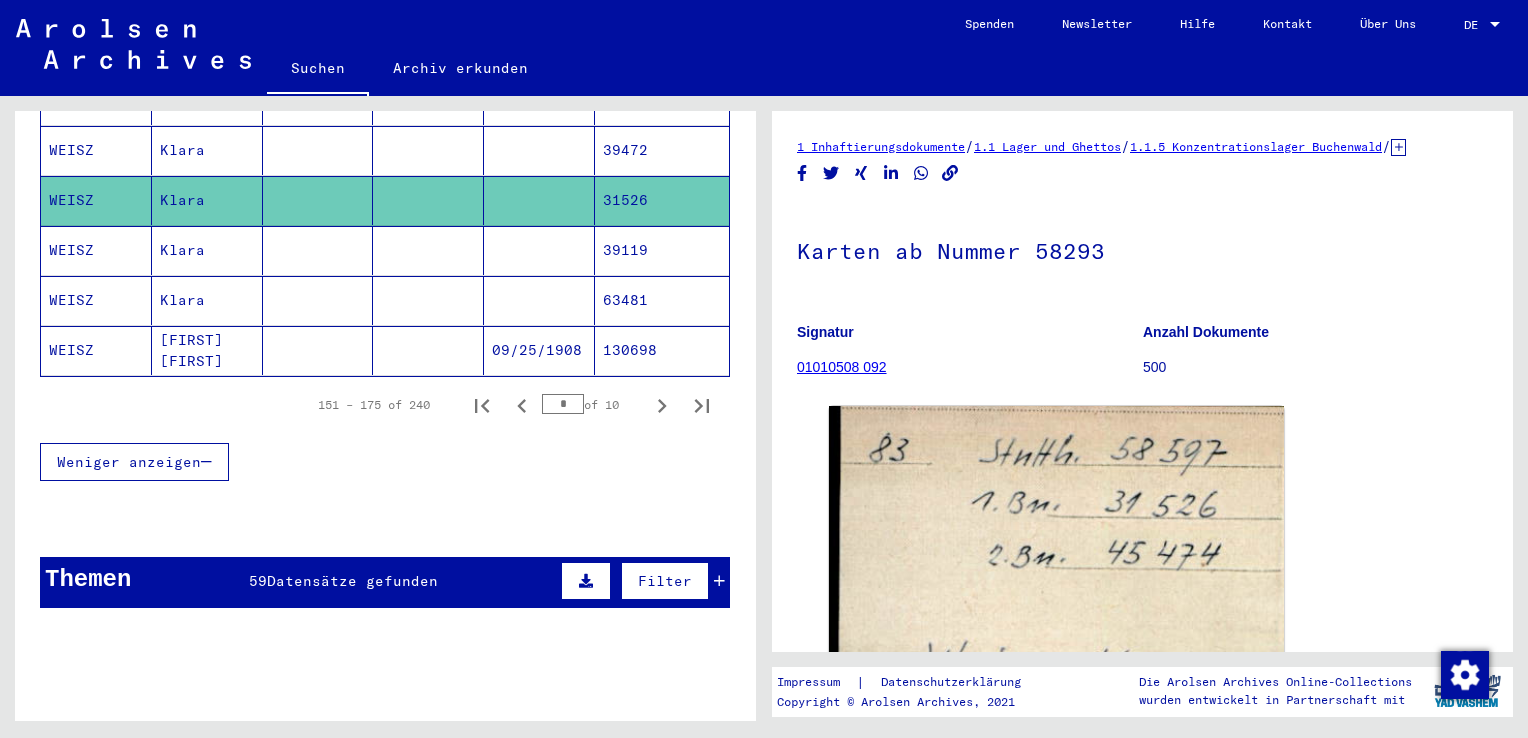scroll, scrollTop: 0, scrollLeft: 0, axis: both 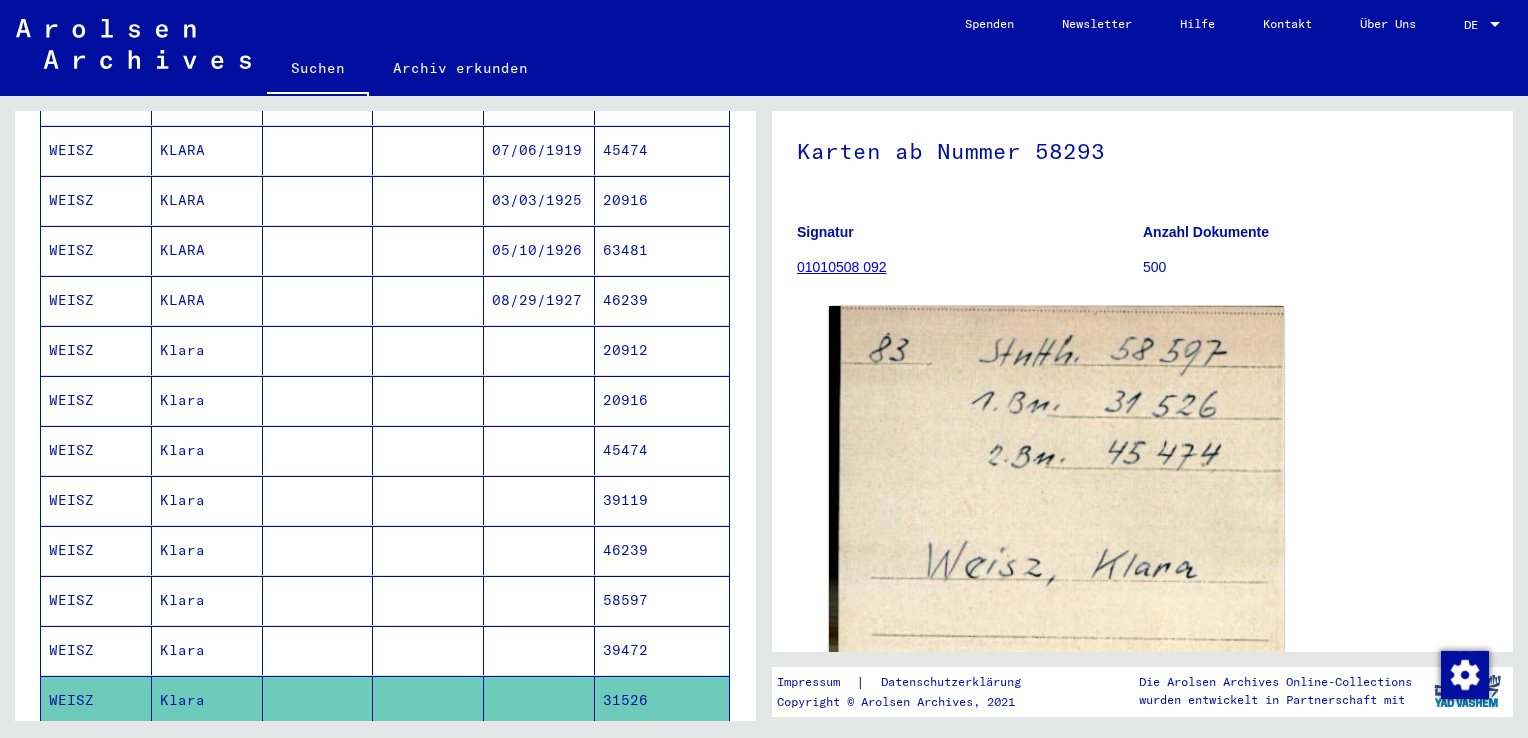 click on "Klara" at bounding box center [207, 700] 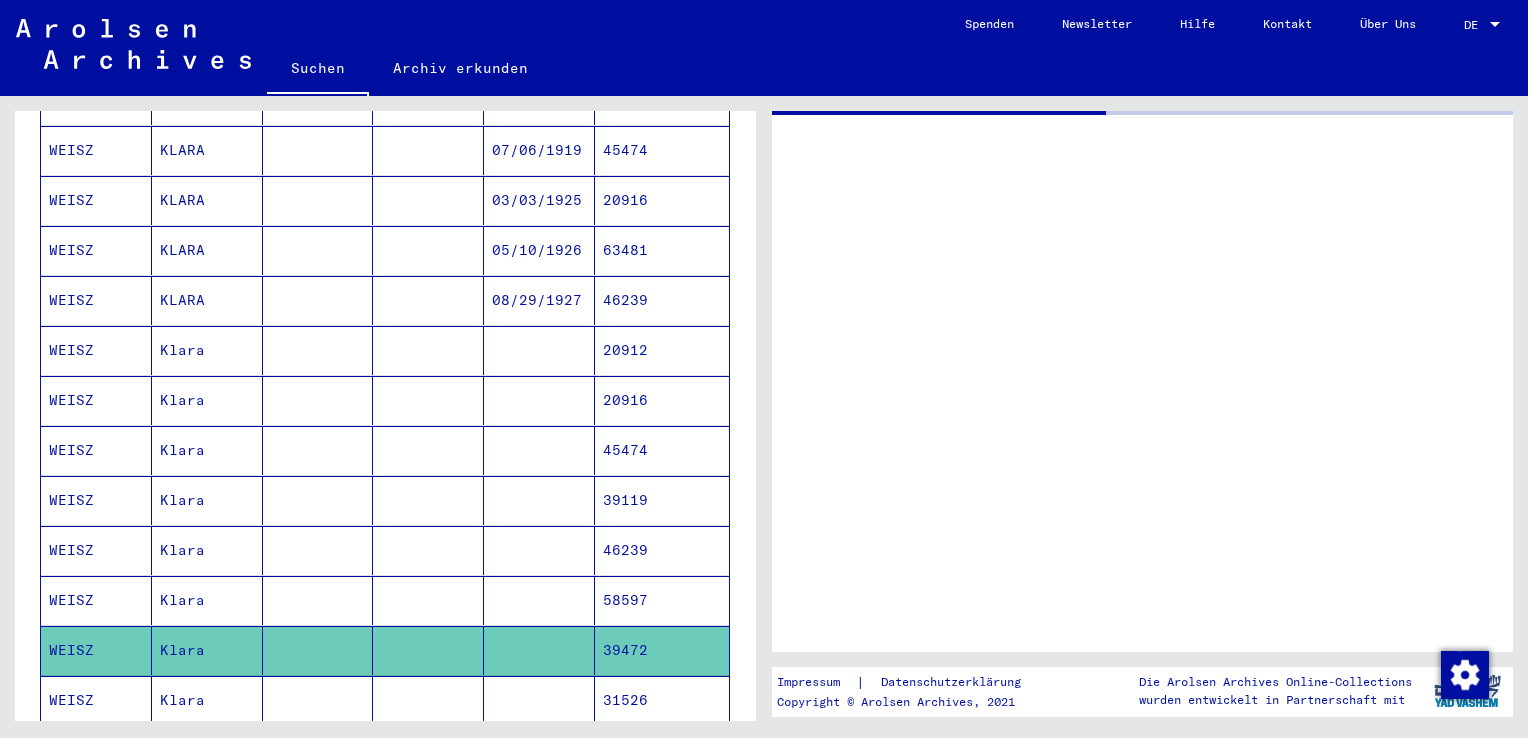 scroll, scrollTop: 0, scrollLeft: 0, axis: both 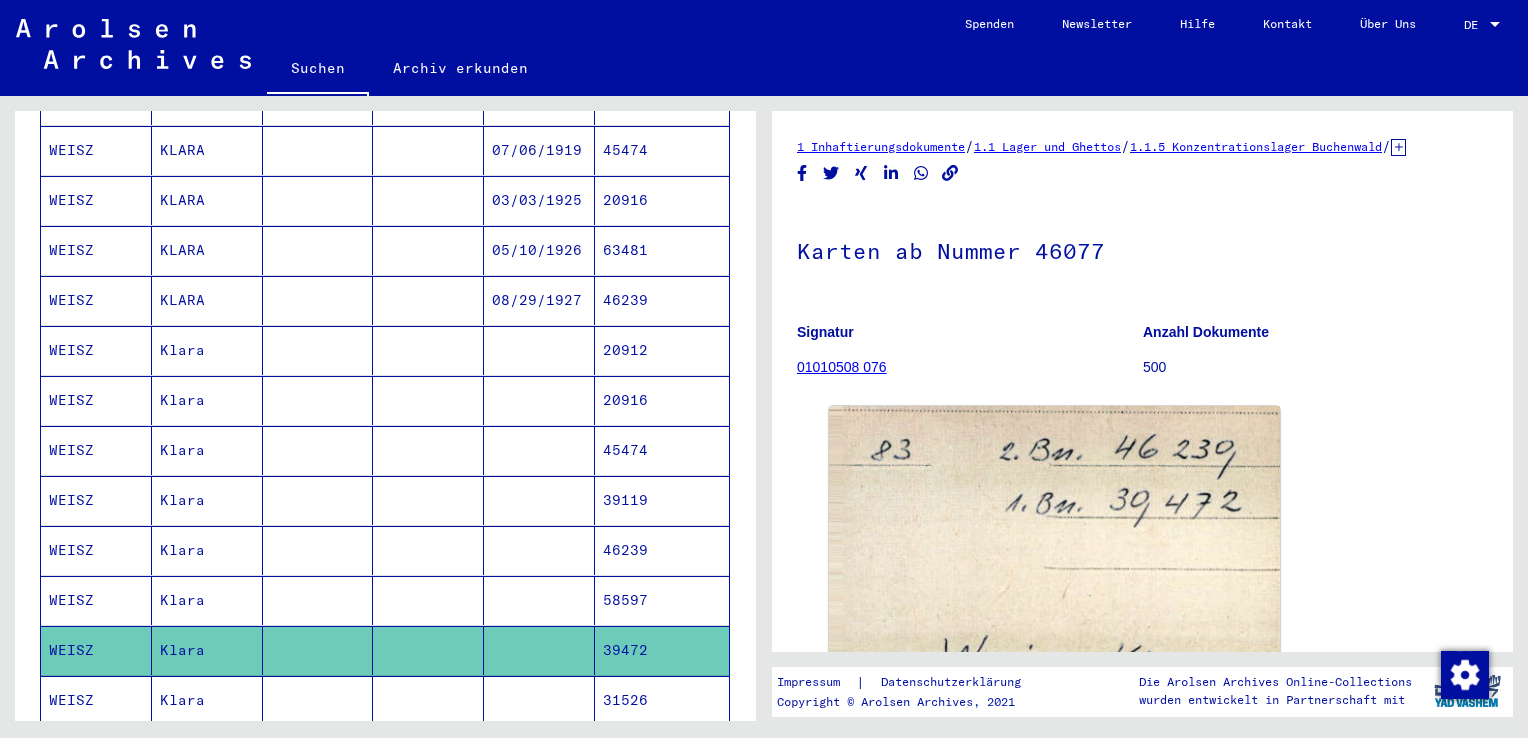 click on "Klara" at bounding box center [207, 650] 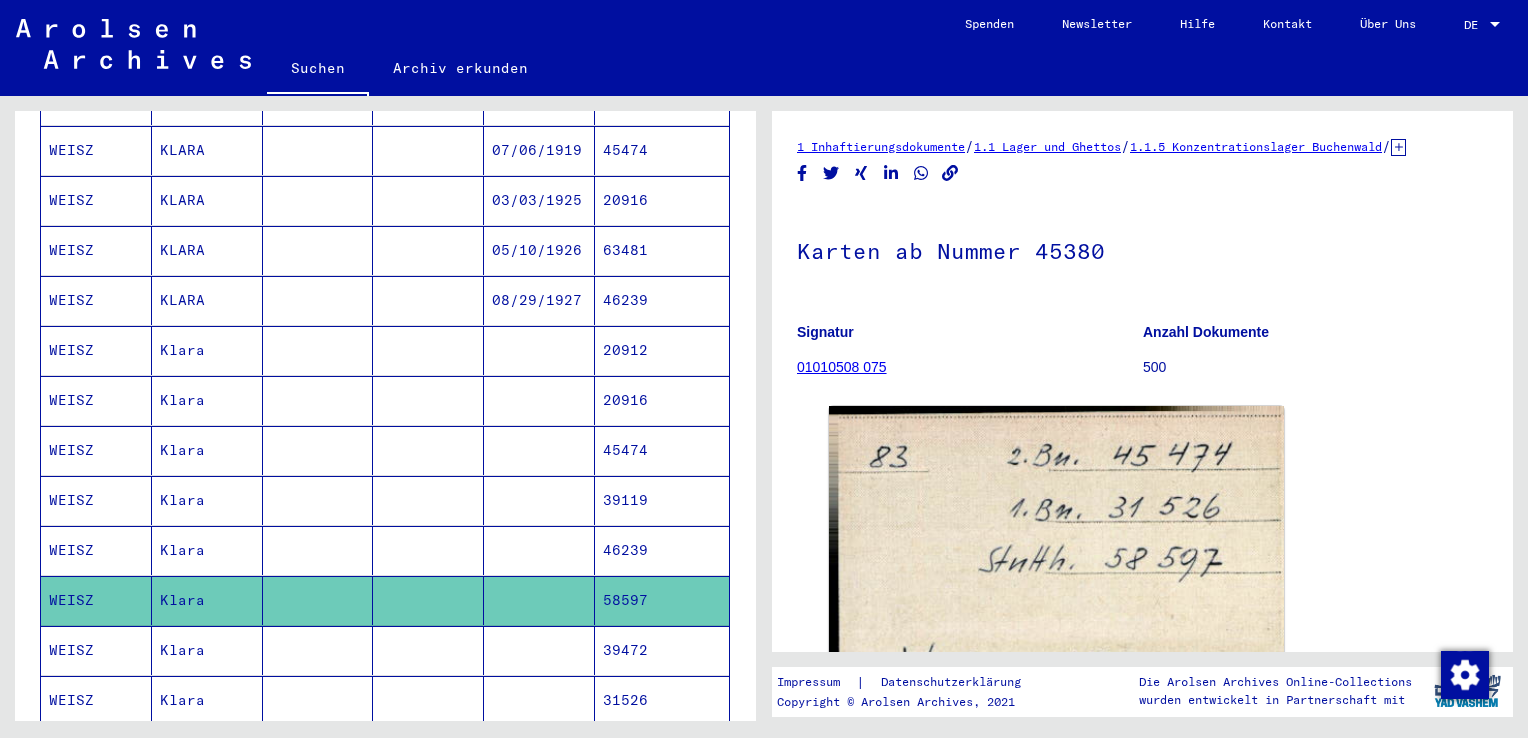 click on "Klara" at bounding box center (207, 600) 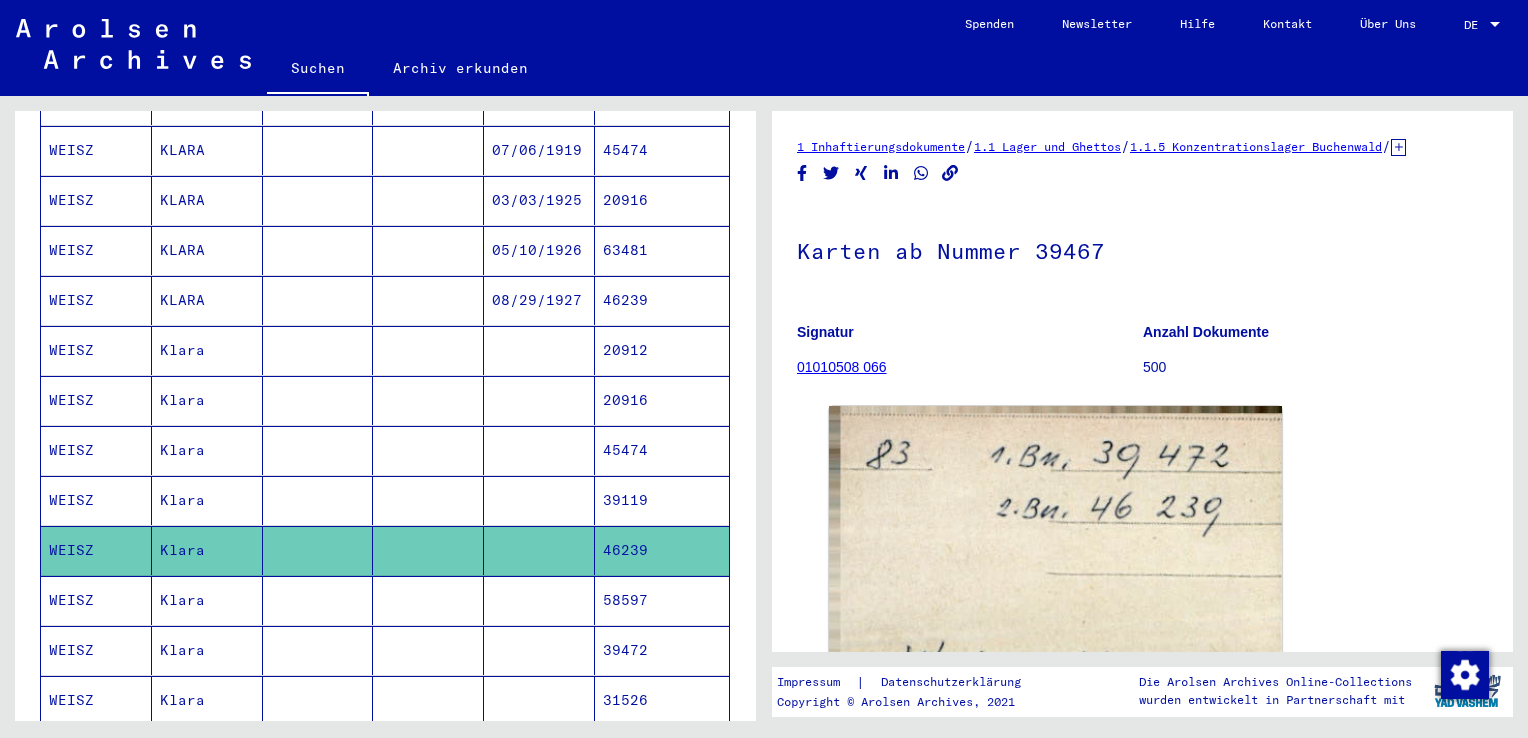 click on "Klara" at bounding box center (207, 550) 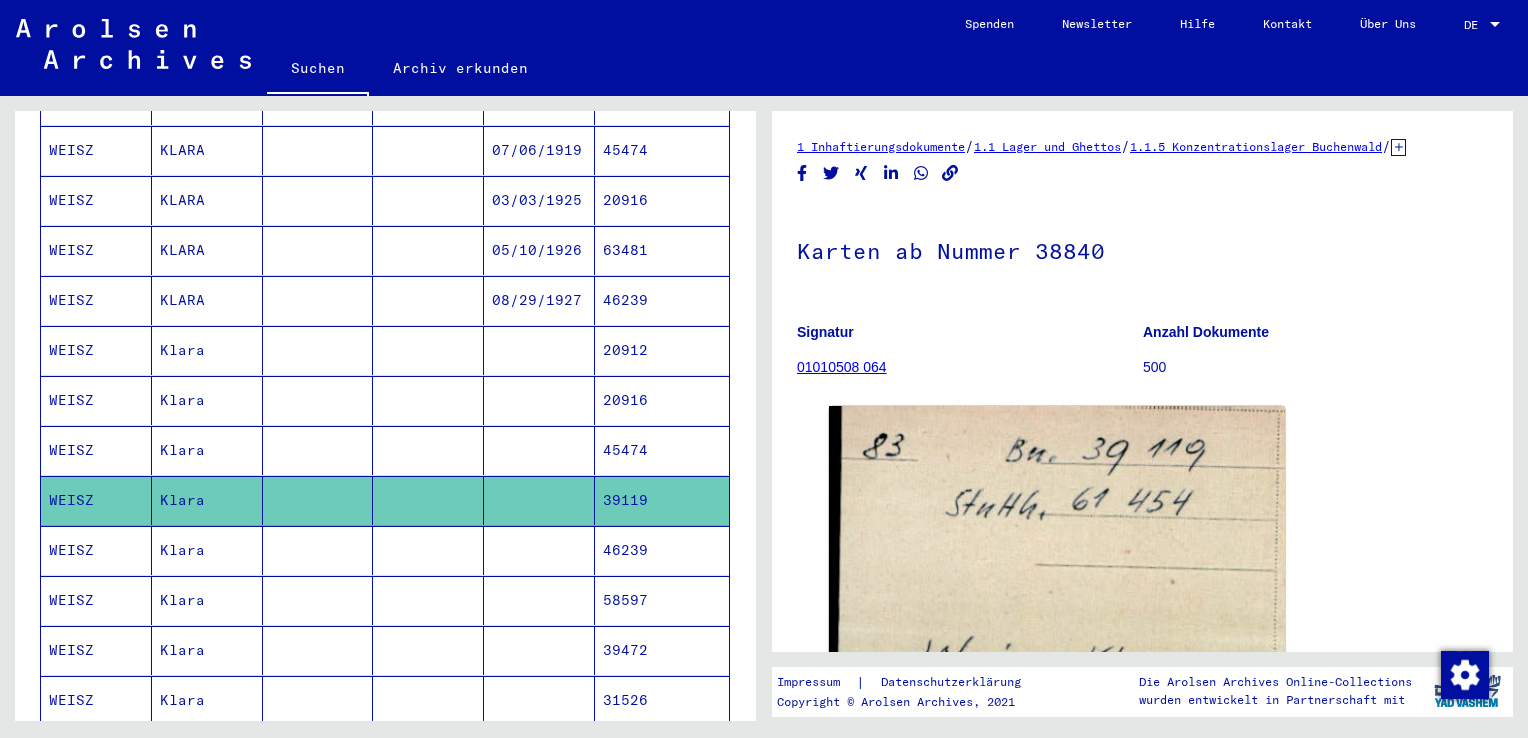 click on "Klara" at bounding box center (207, 500) 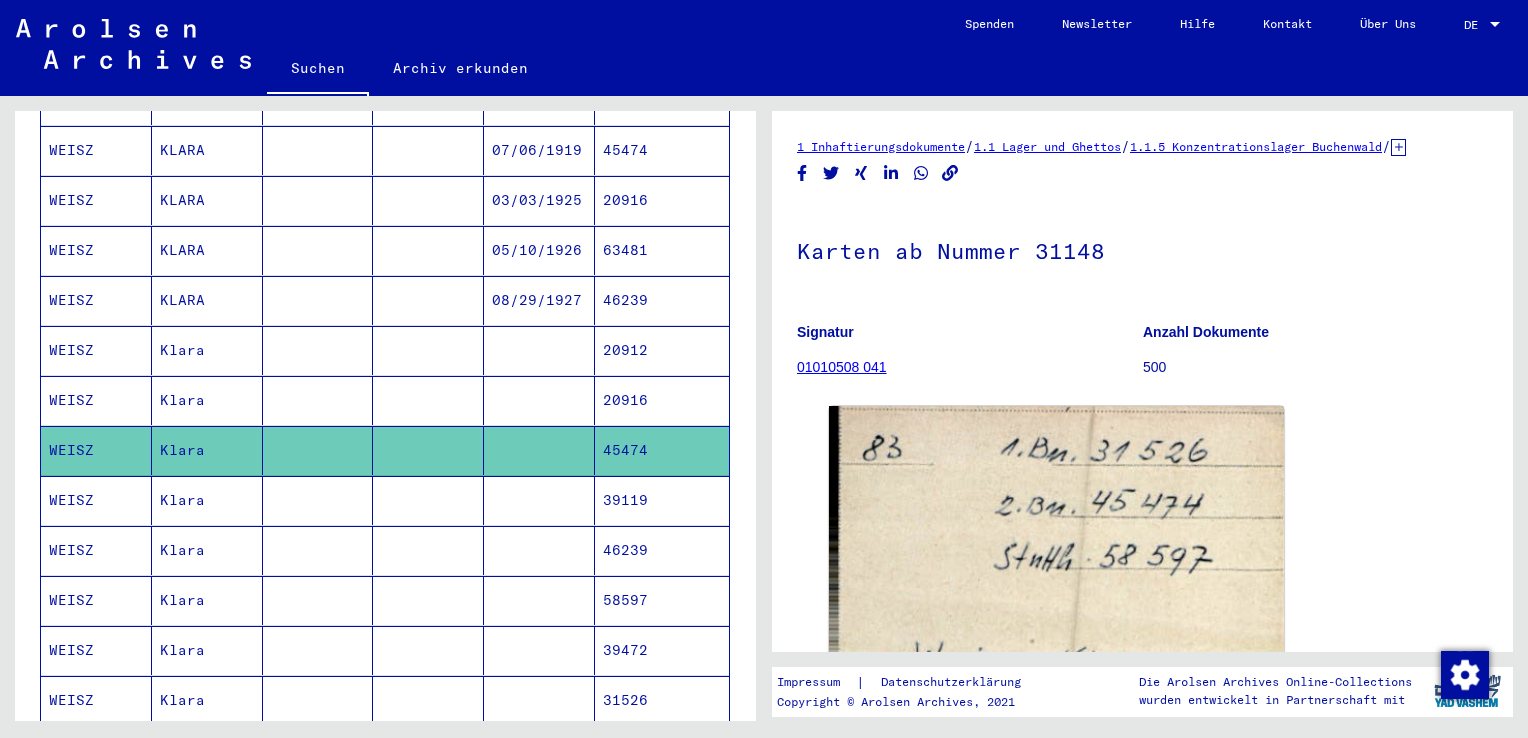 click on "Klara" at bounding box center (207, 450) 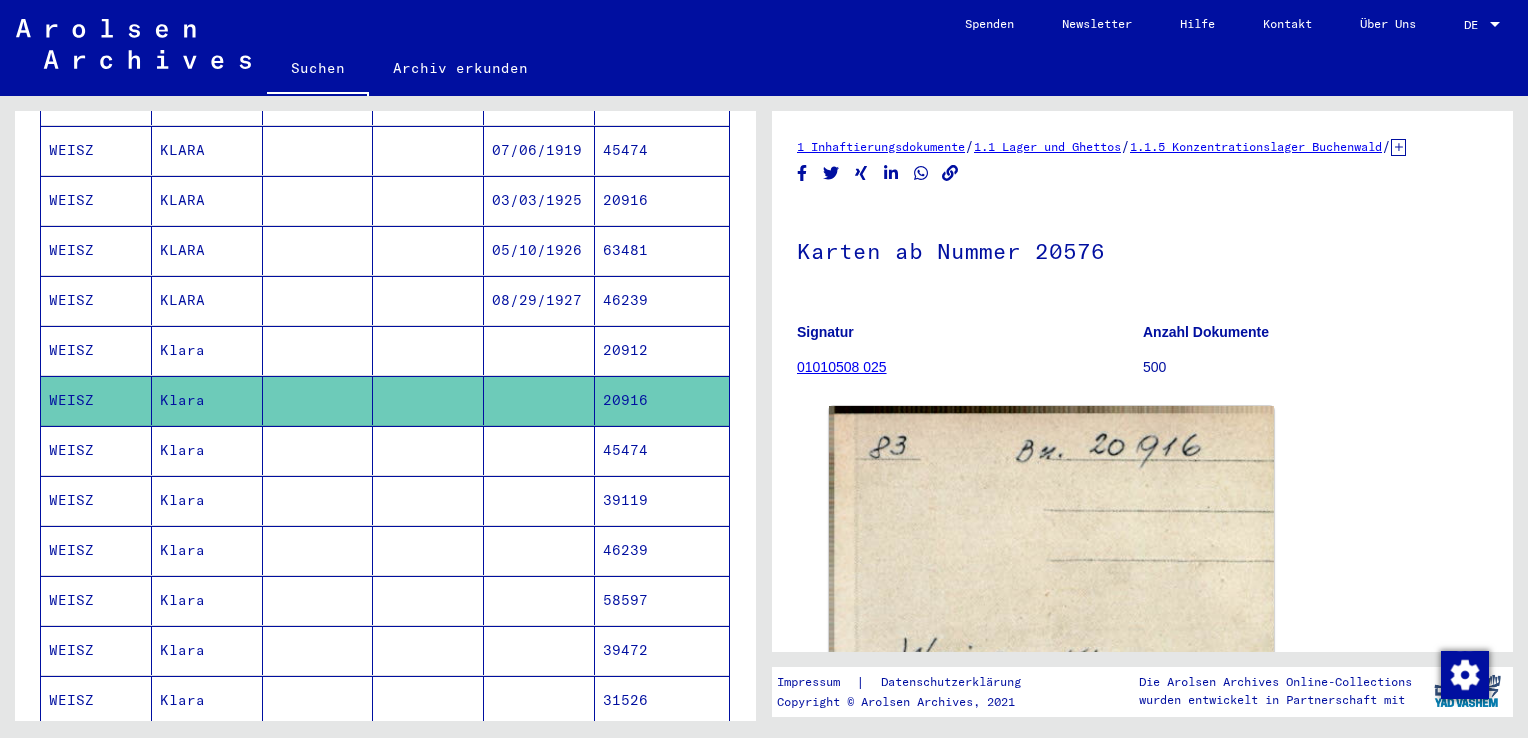 click on "Klara" at bounding box center [207, 400] 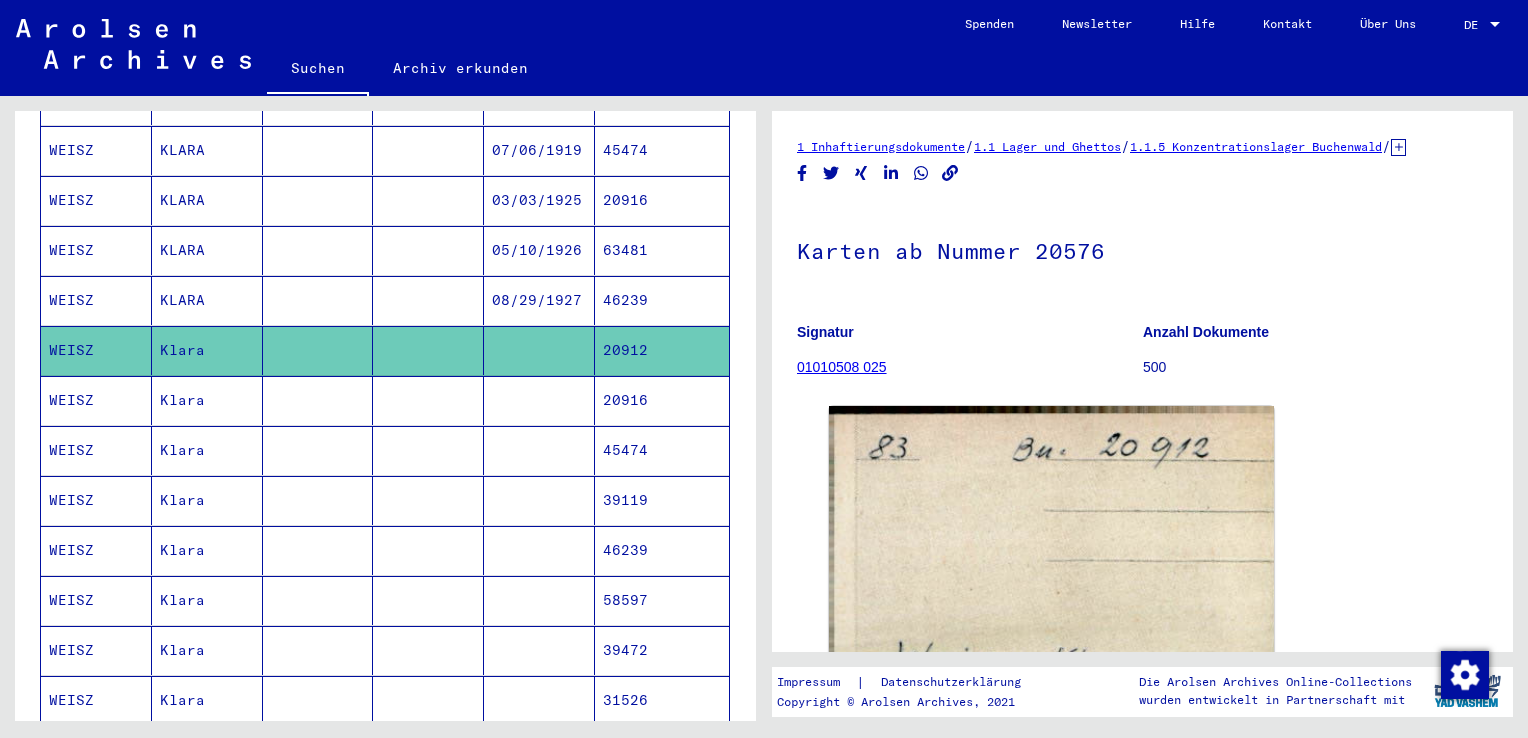 drag, startPoint x: 186, startPoint y: 280, endPoint x: 176, endPoint y: 248, distance: 33.526108 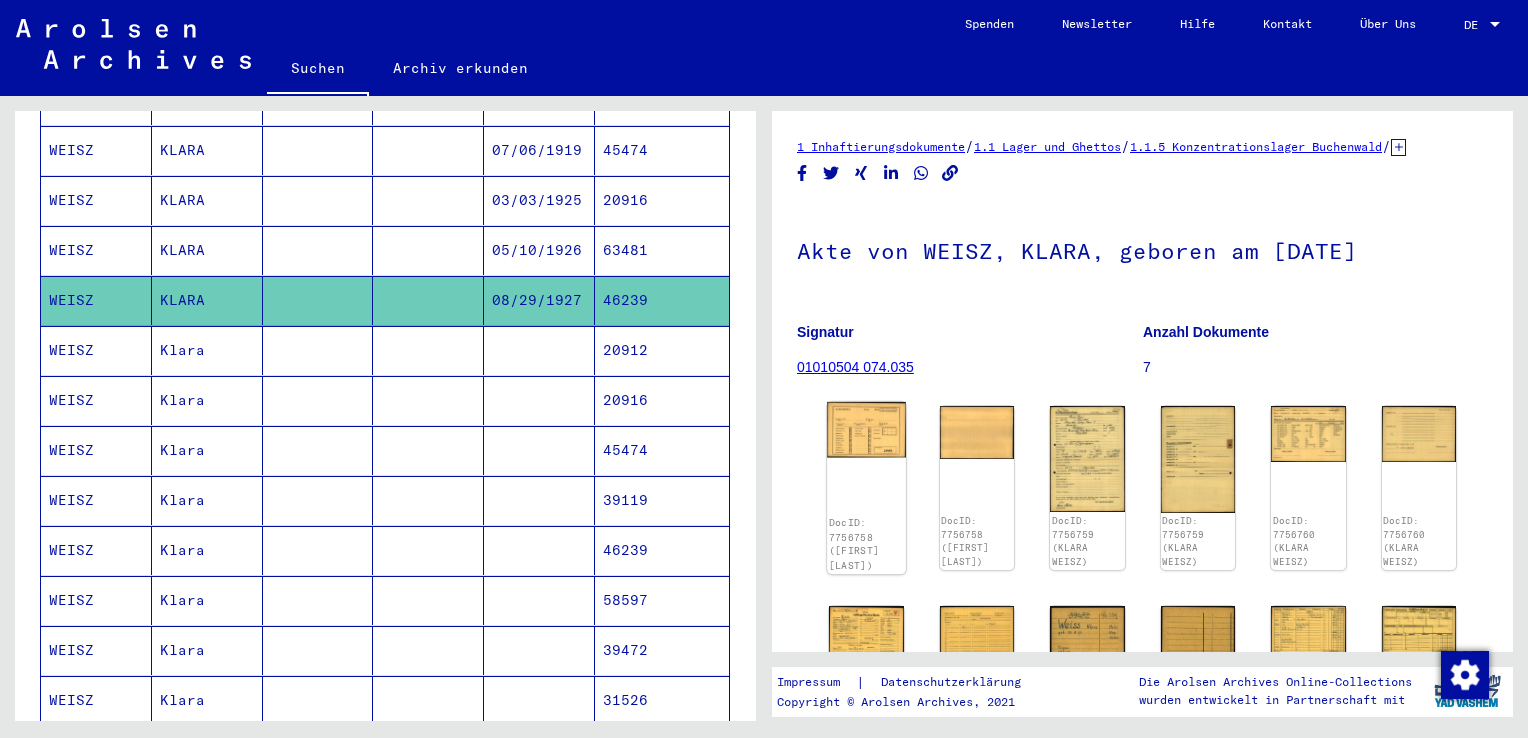 click 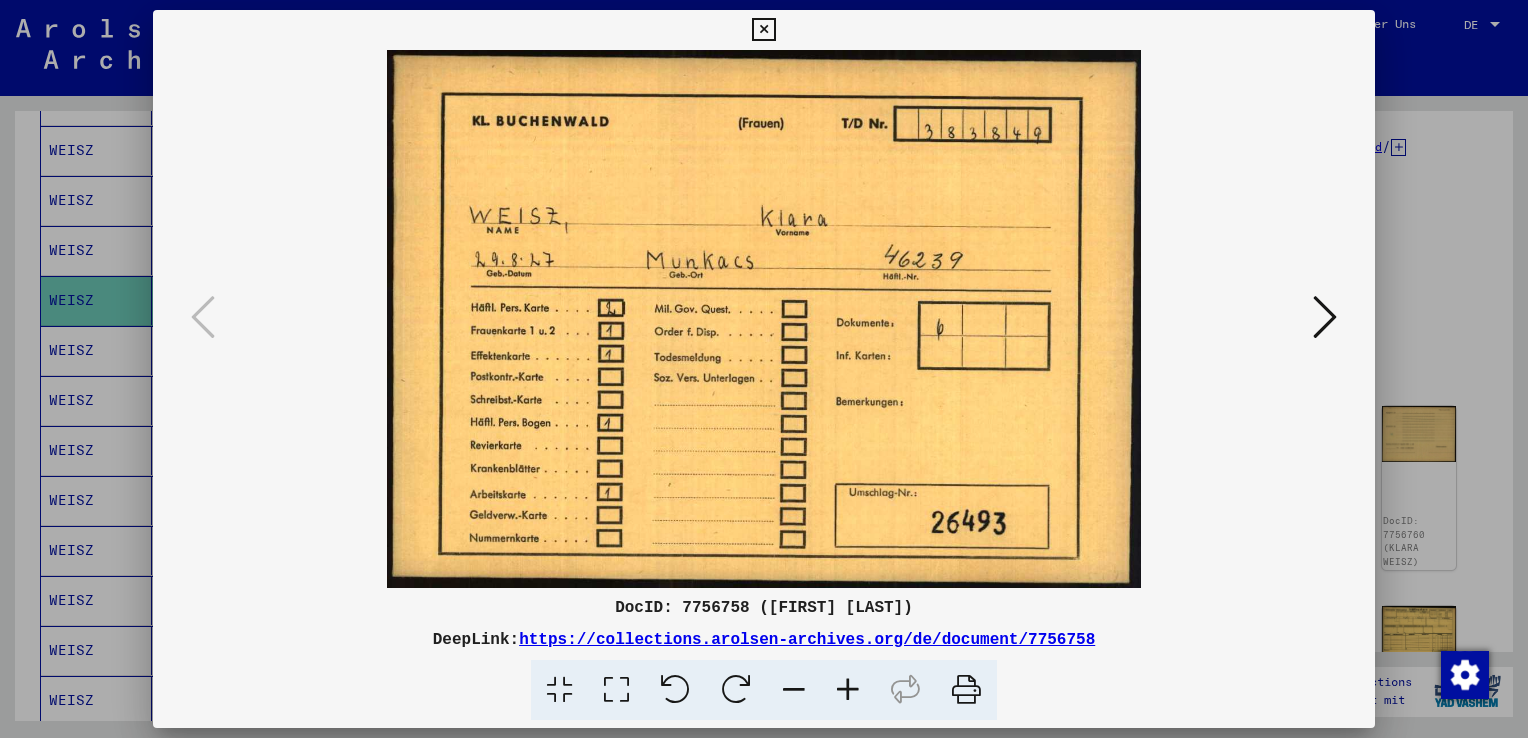 click at bounding box center [763, 30] 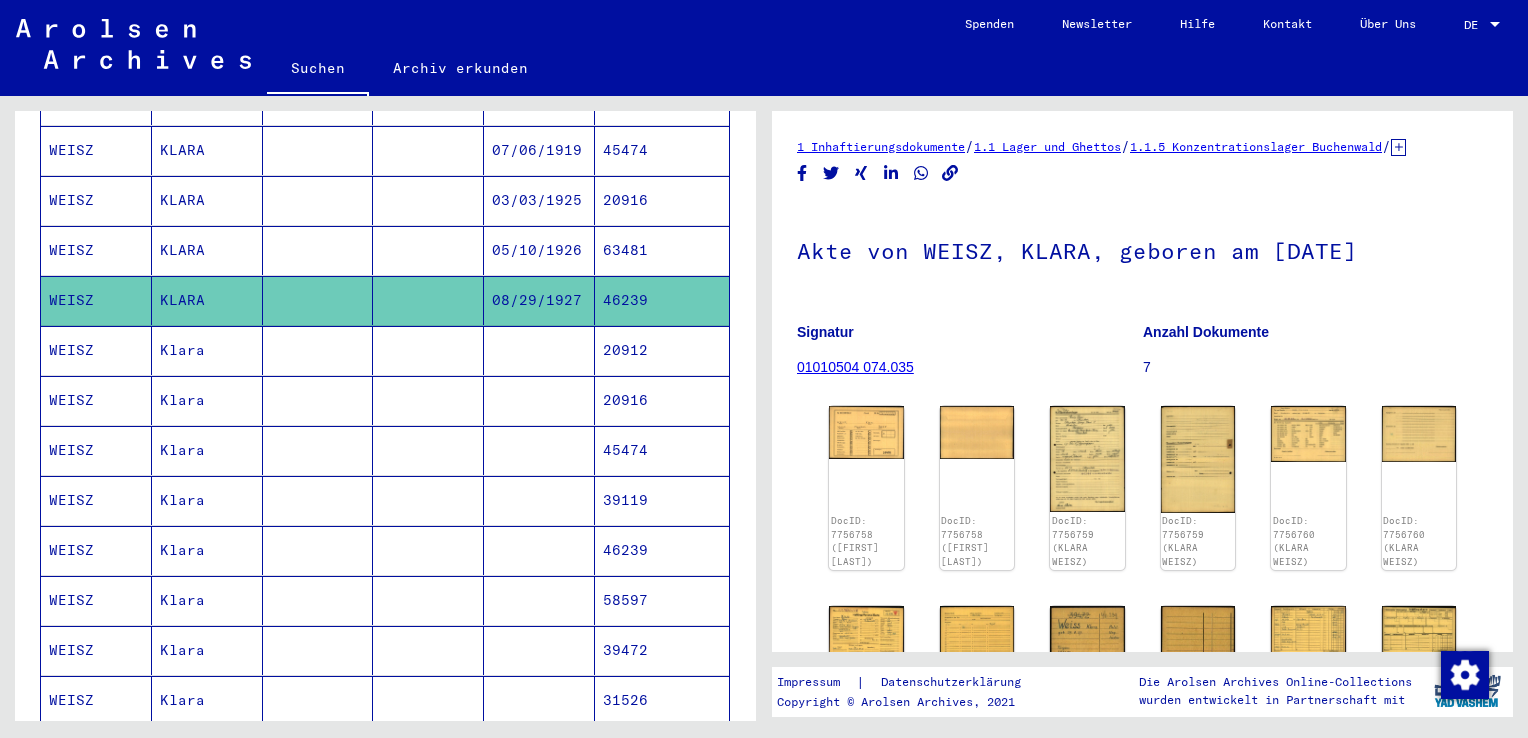 click on "KLARA" at bounding box center (207, 300) 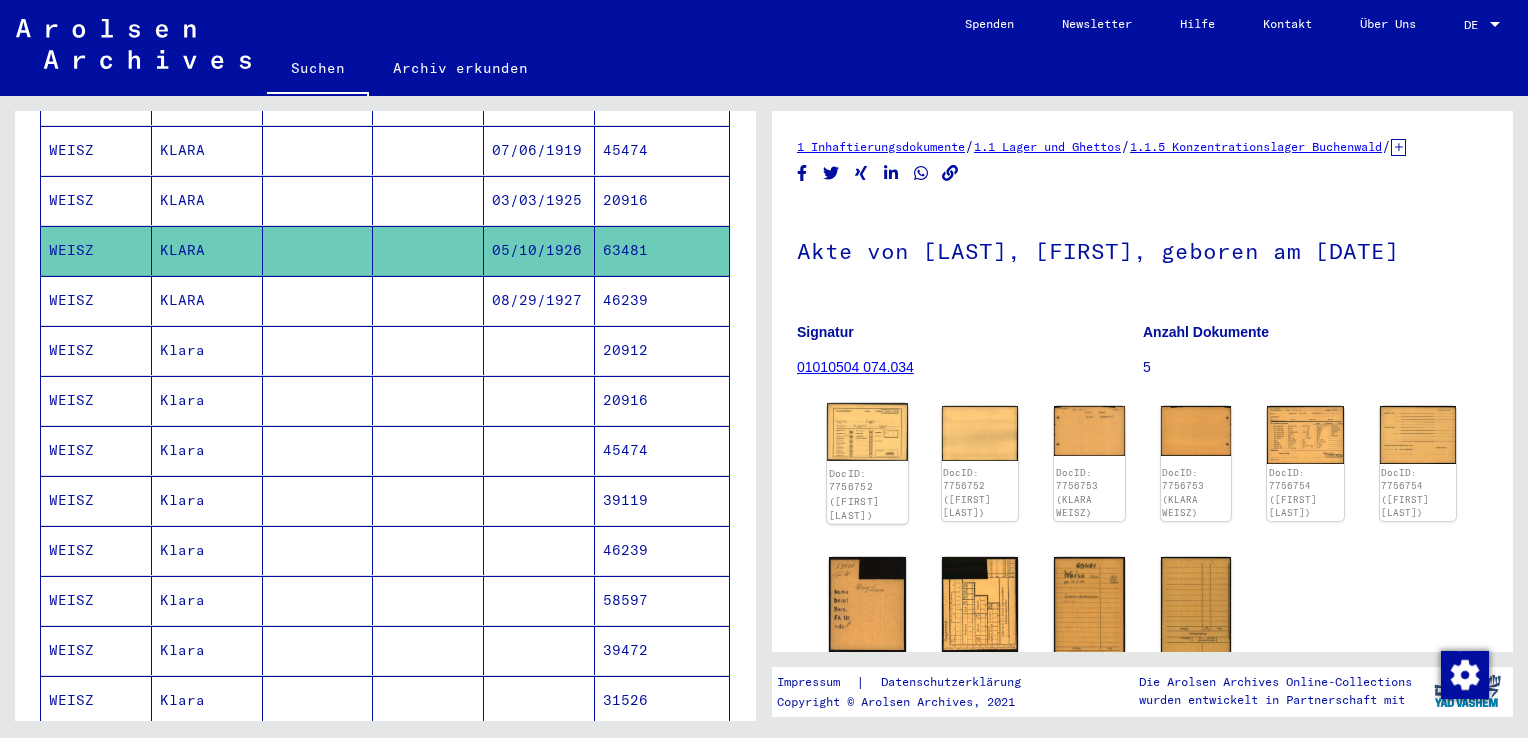 click 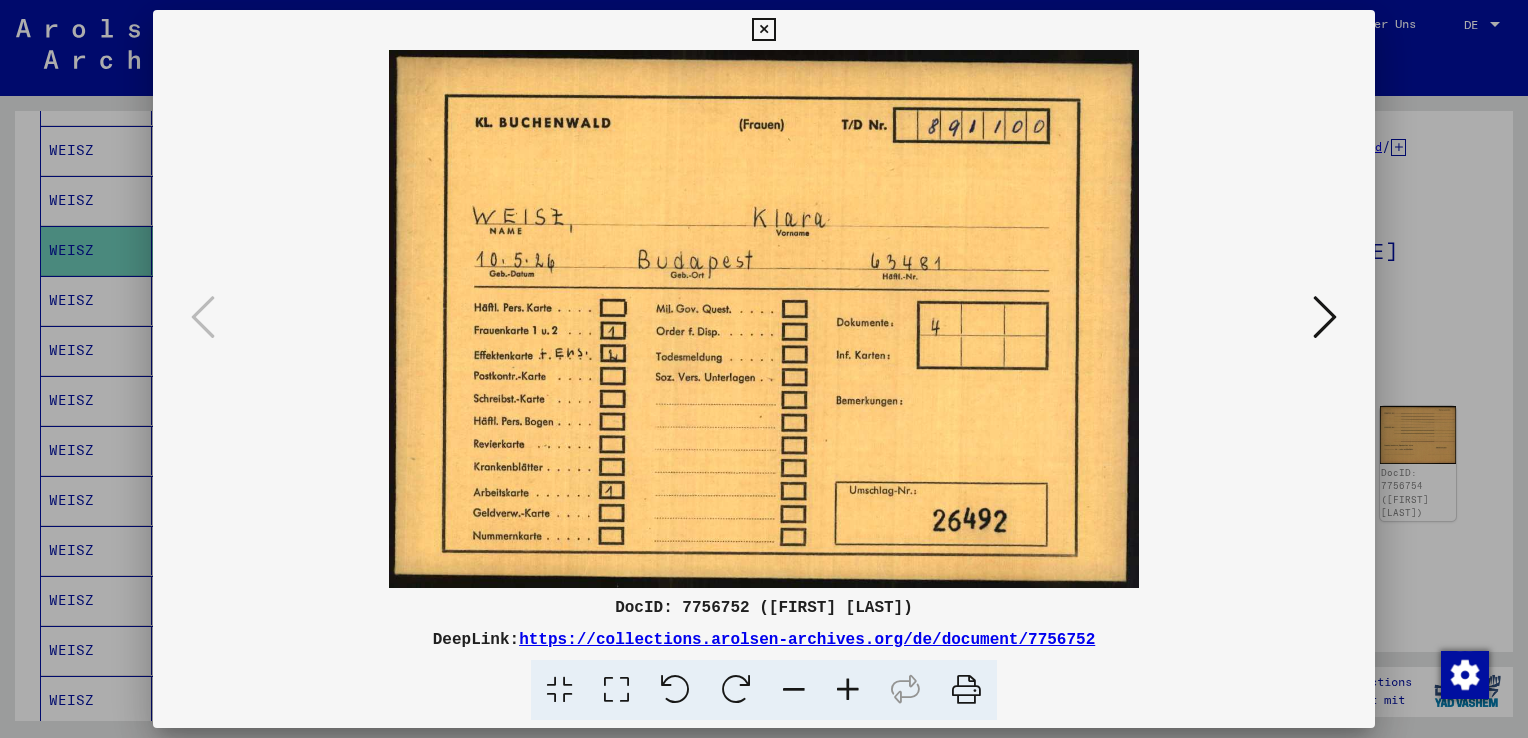 click at bounding box center (763, 30) 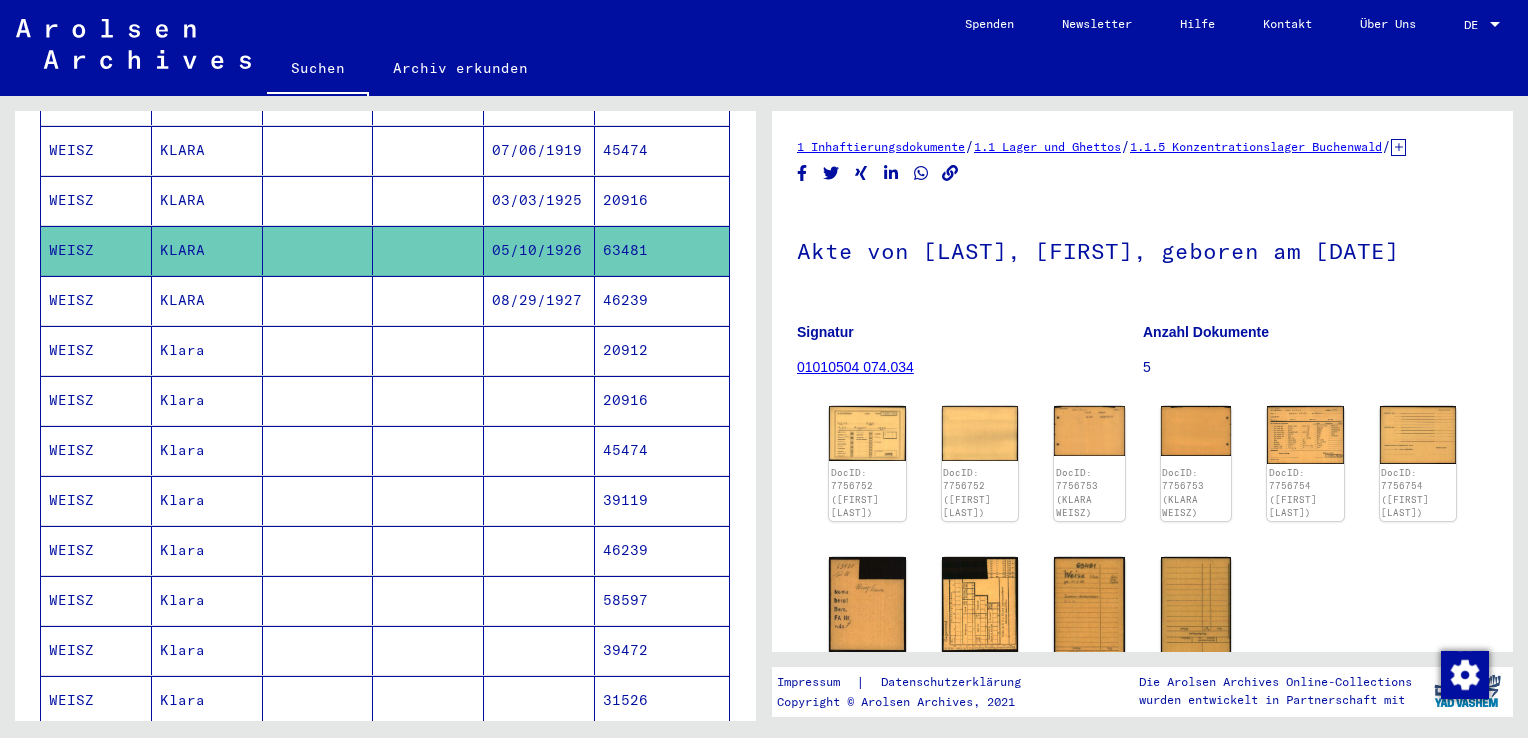 click on "KLARA" at bounding box center (207, 250) 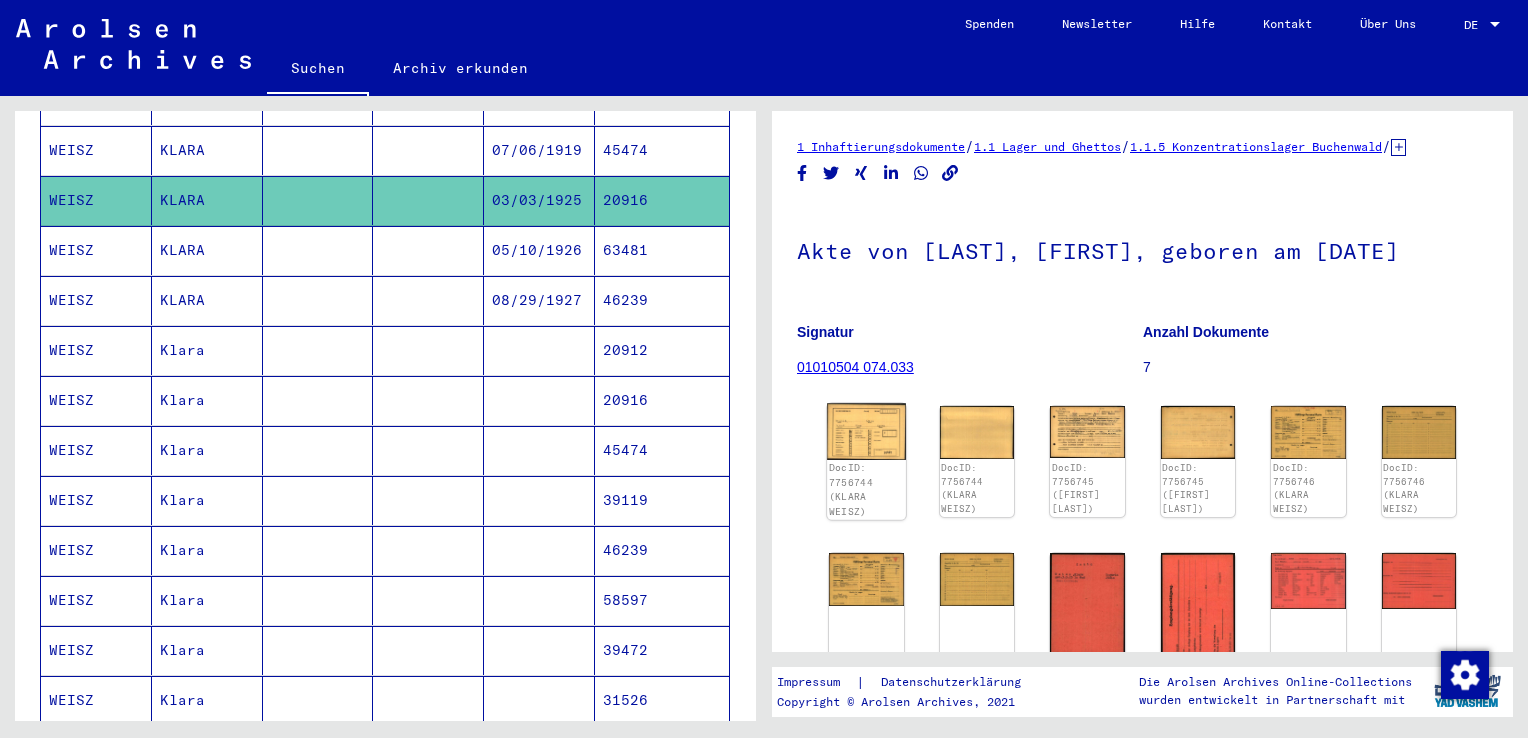 click 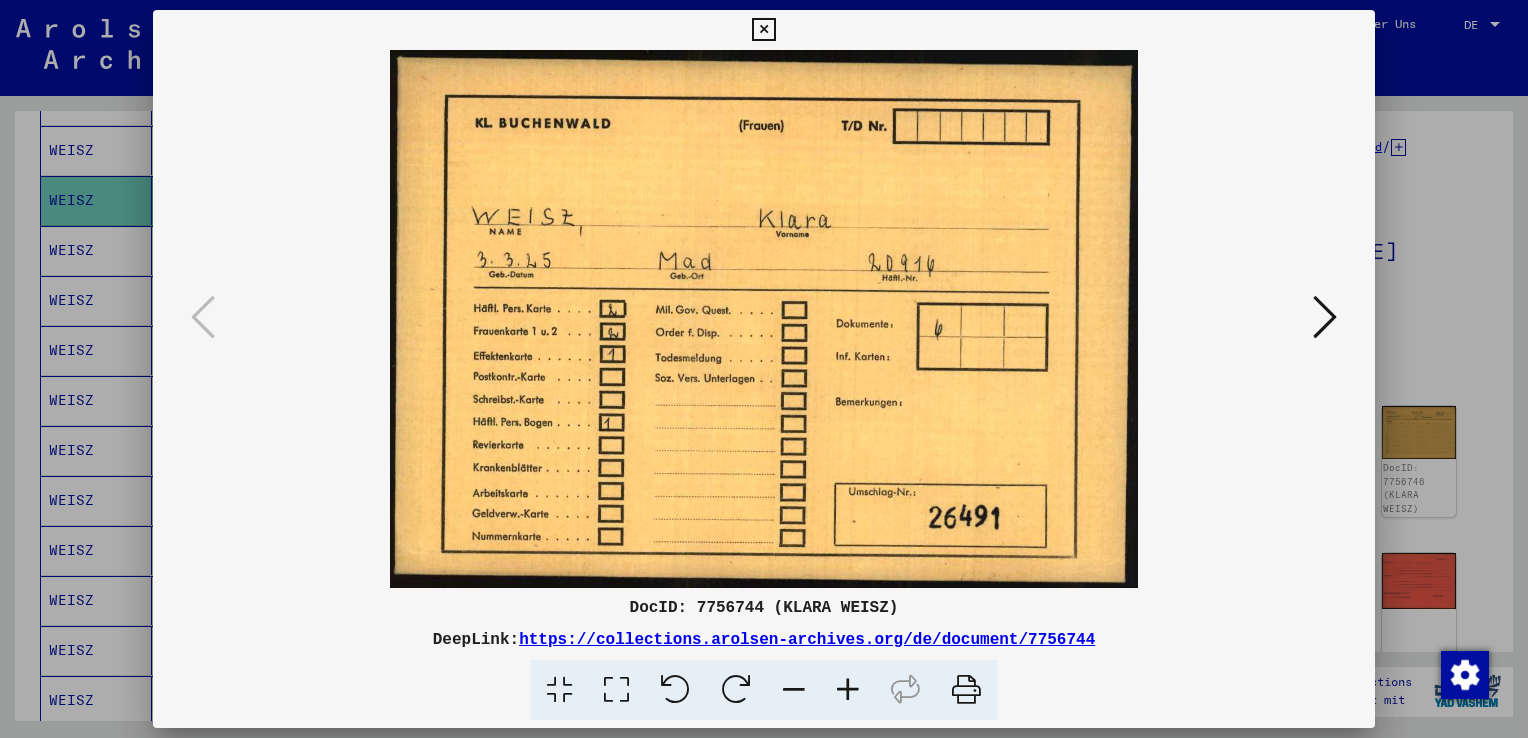 click at bounding box center [763, 30] 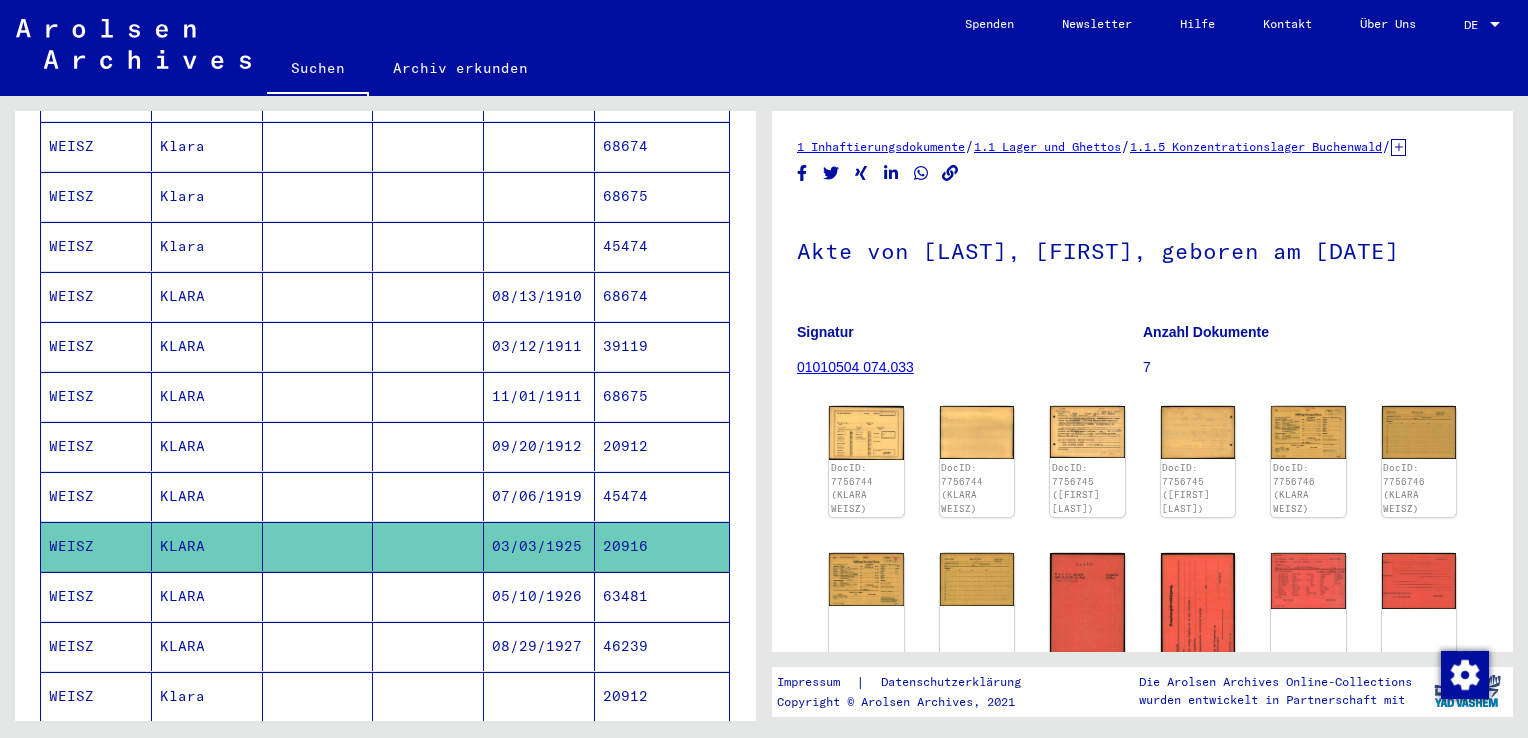 scroll, scrollTop: 400, scrollLeft: 0, axis: vertical 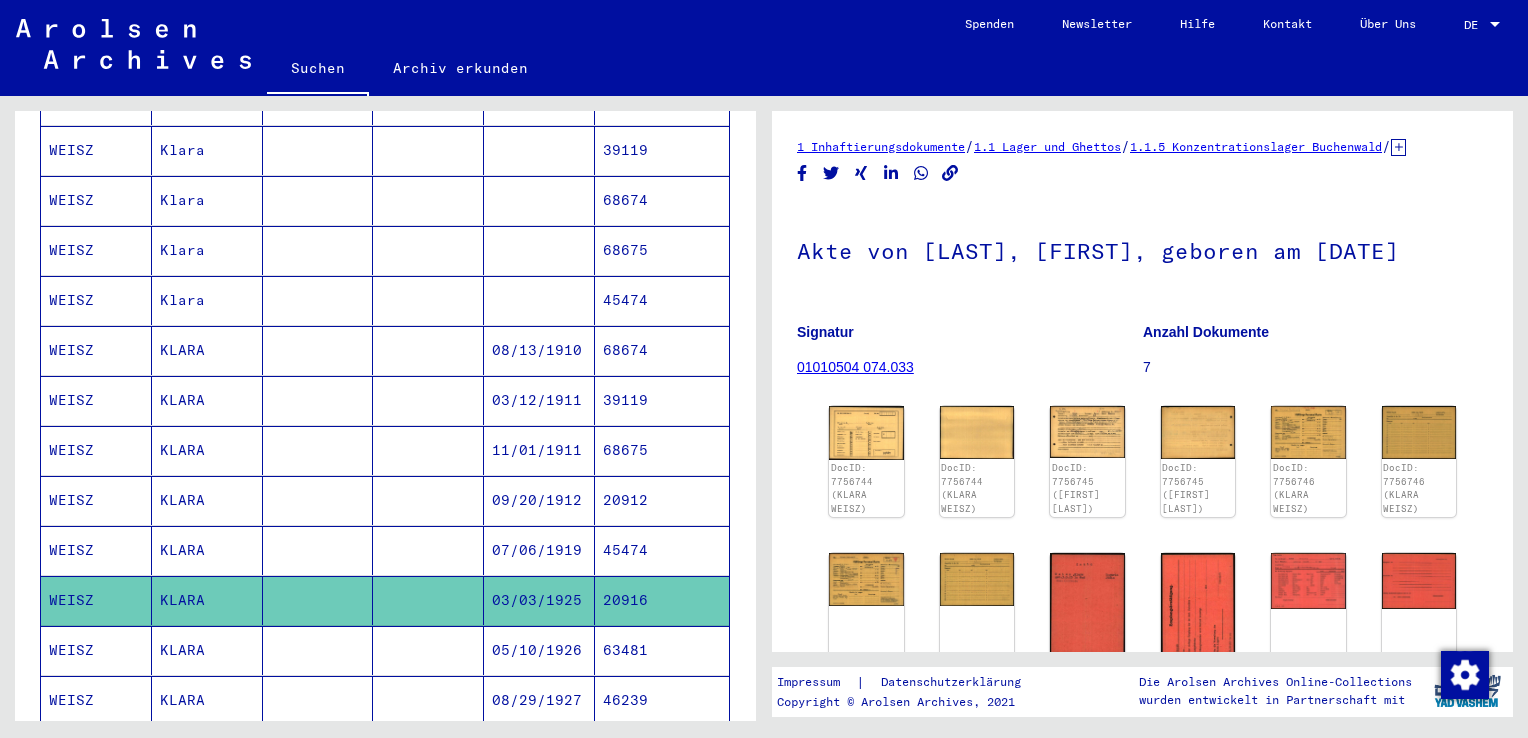 click on "KLARA" at bounding box center [207, 600] 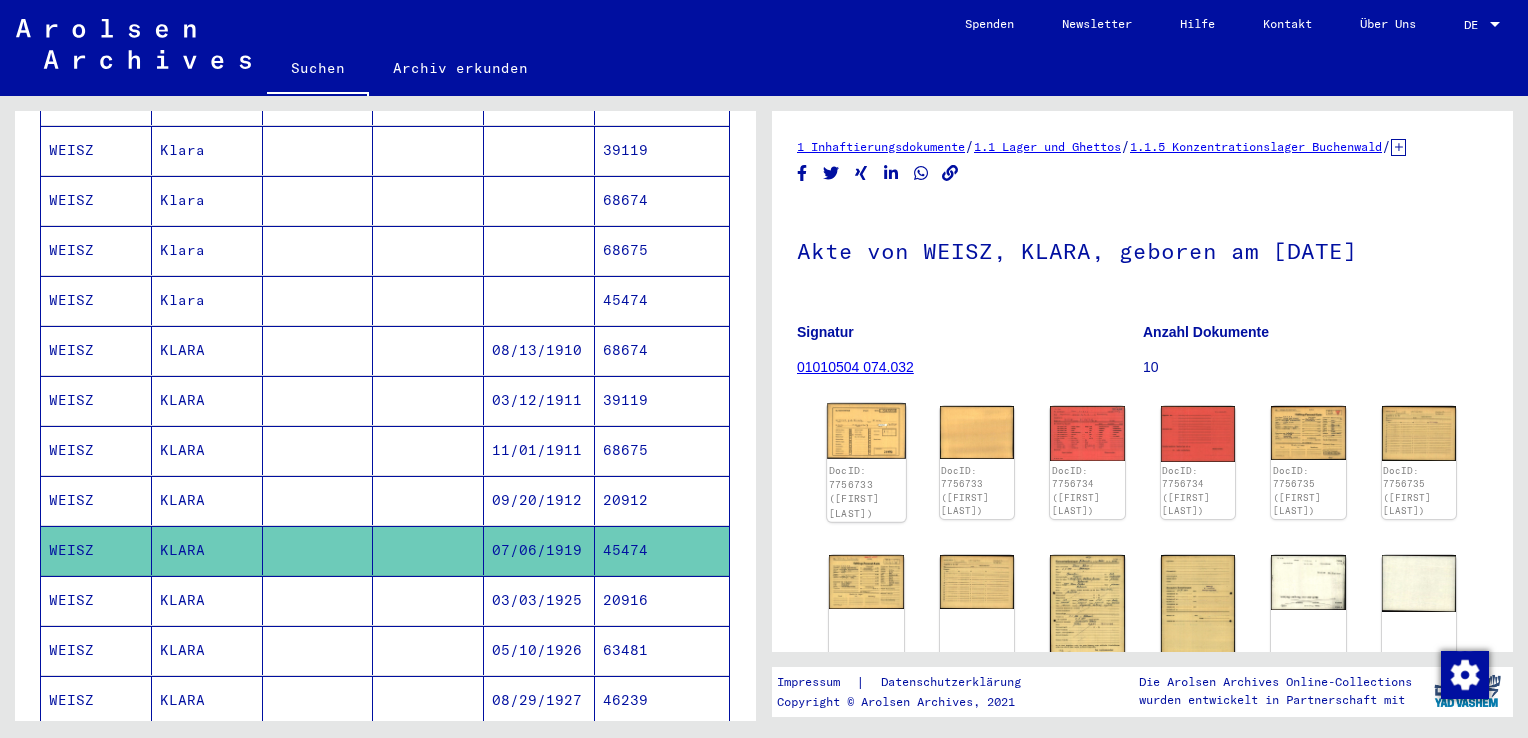 click 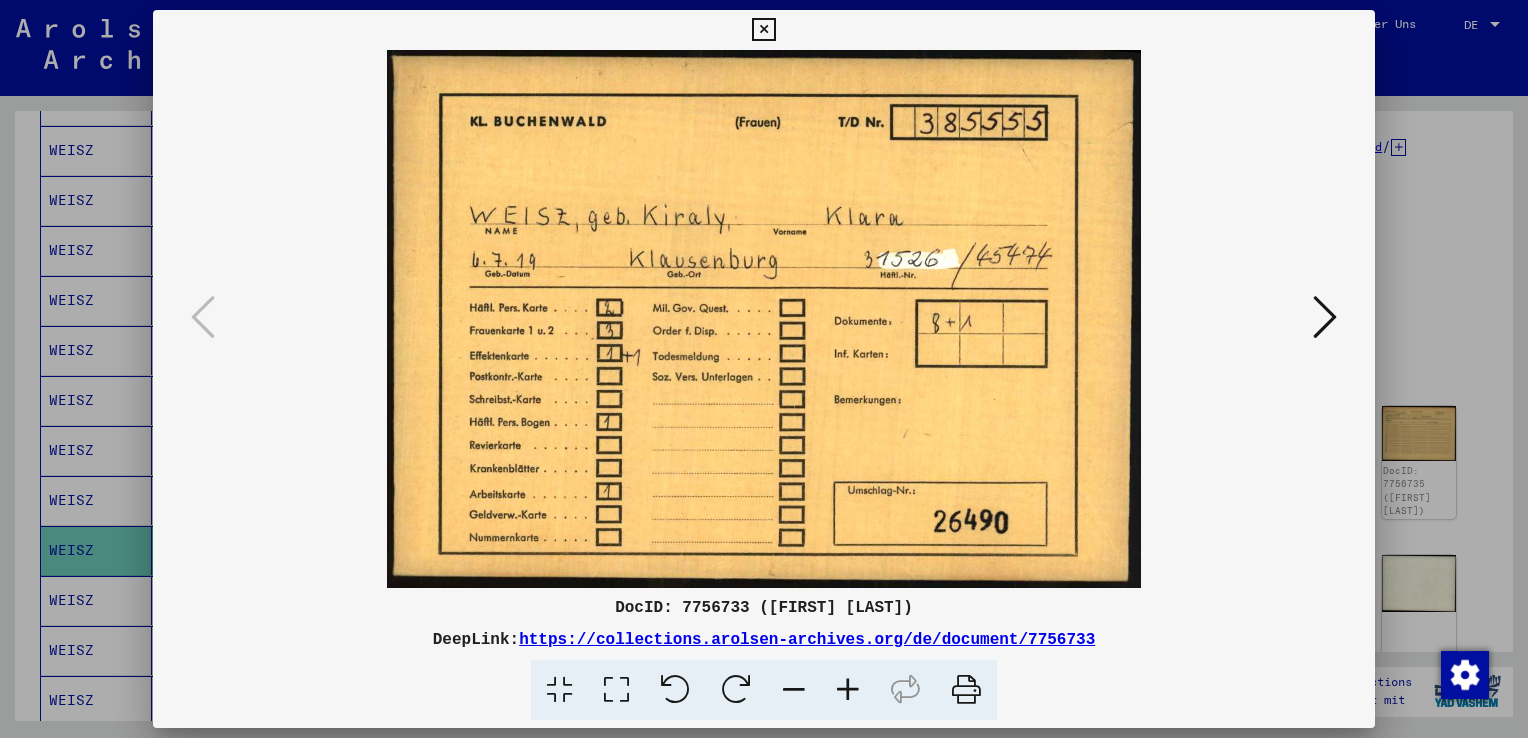 click at bounding box center [763, 30] 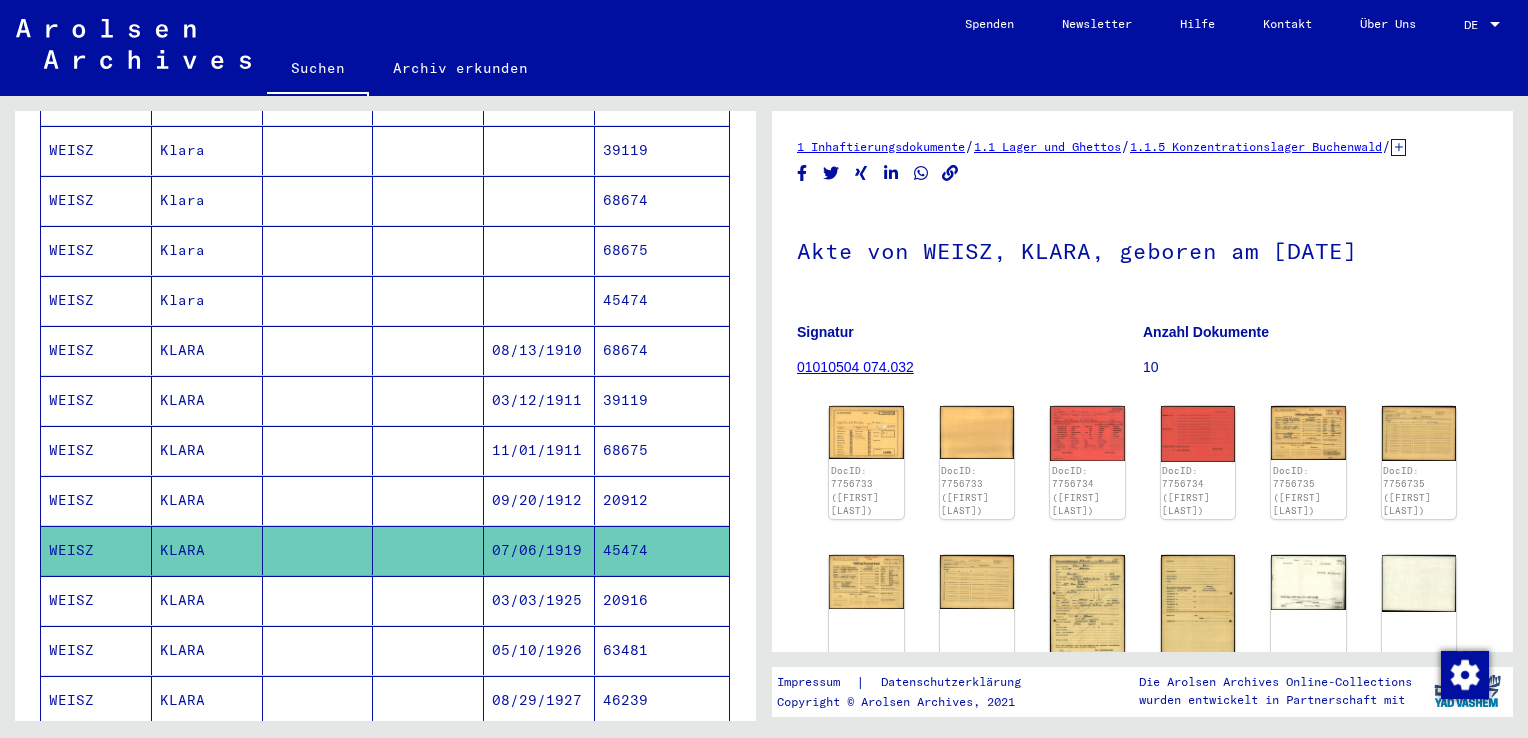 click on "KLARA" at bounding box center (207, 550) 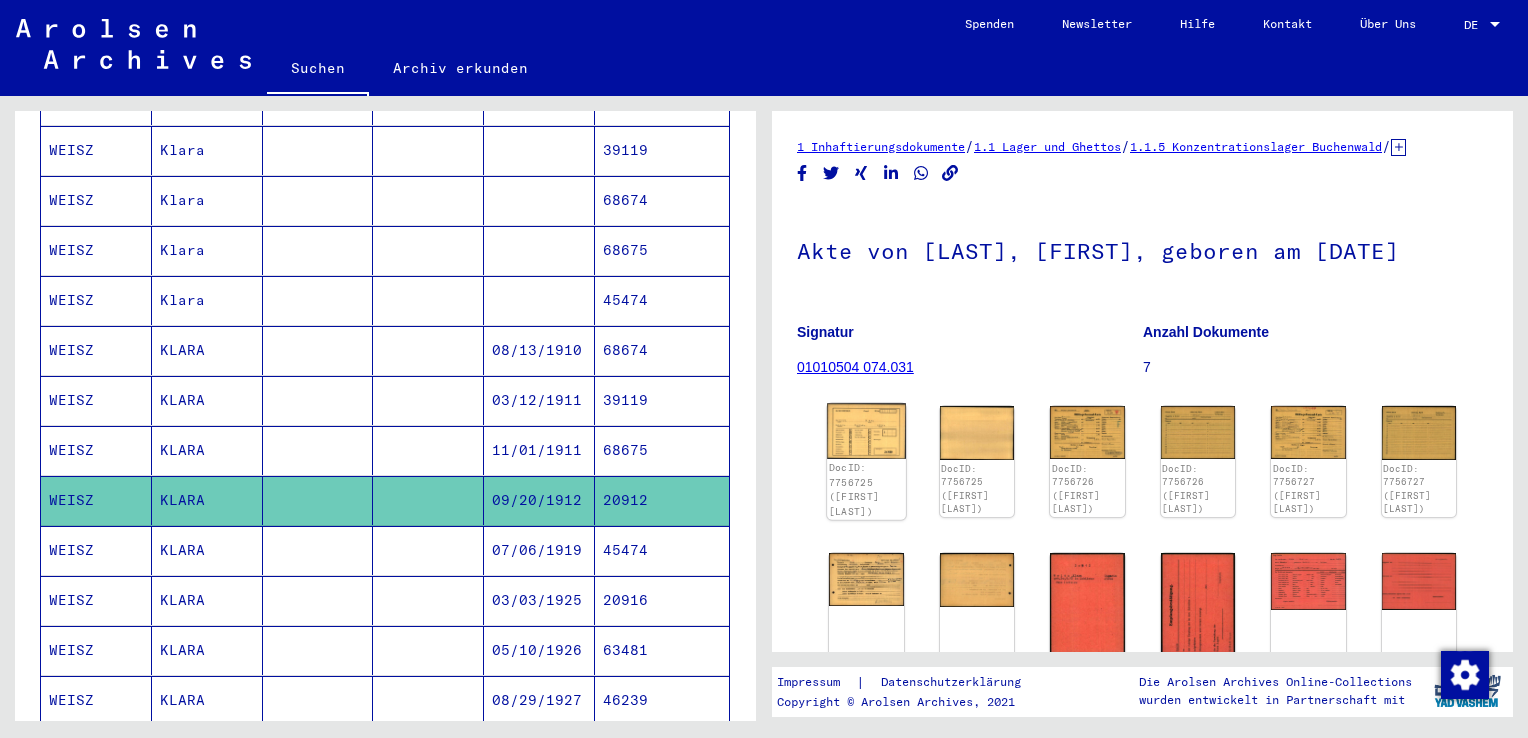 click 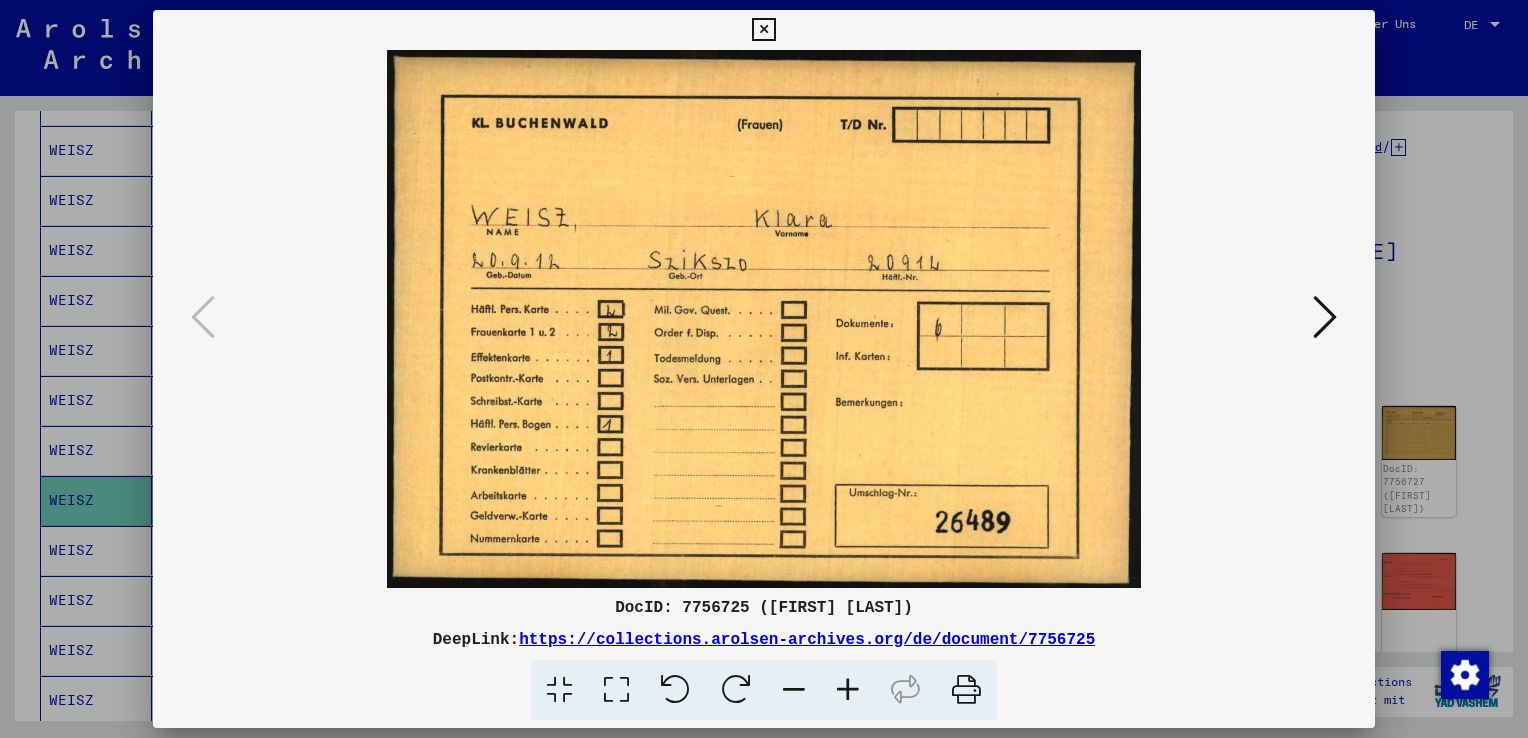 click at bounding box center [763, 30] 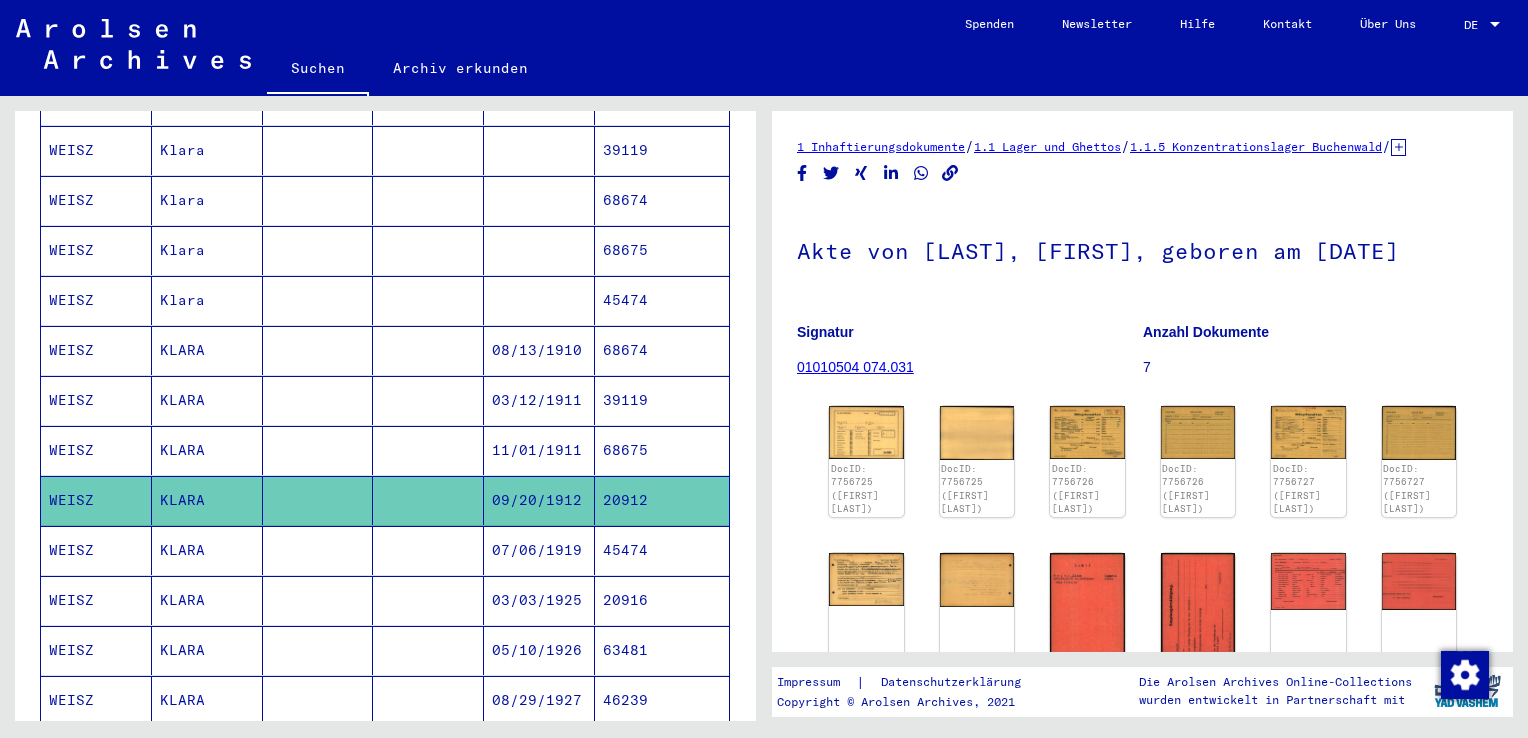 click on "KLARA" at bounding box center (207, 500) 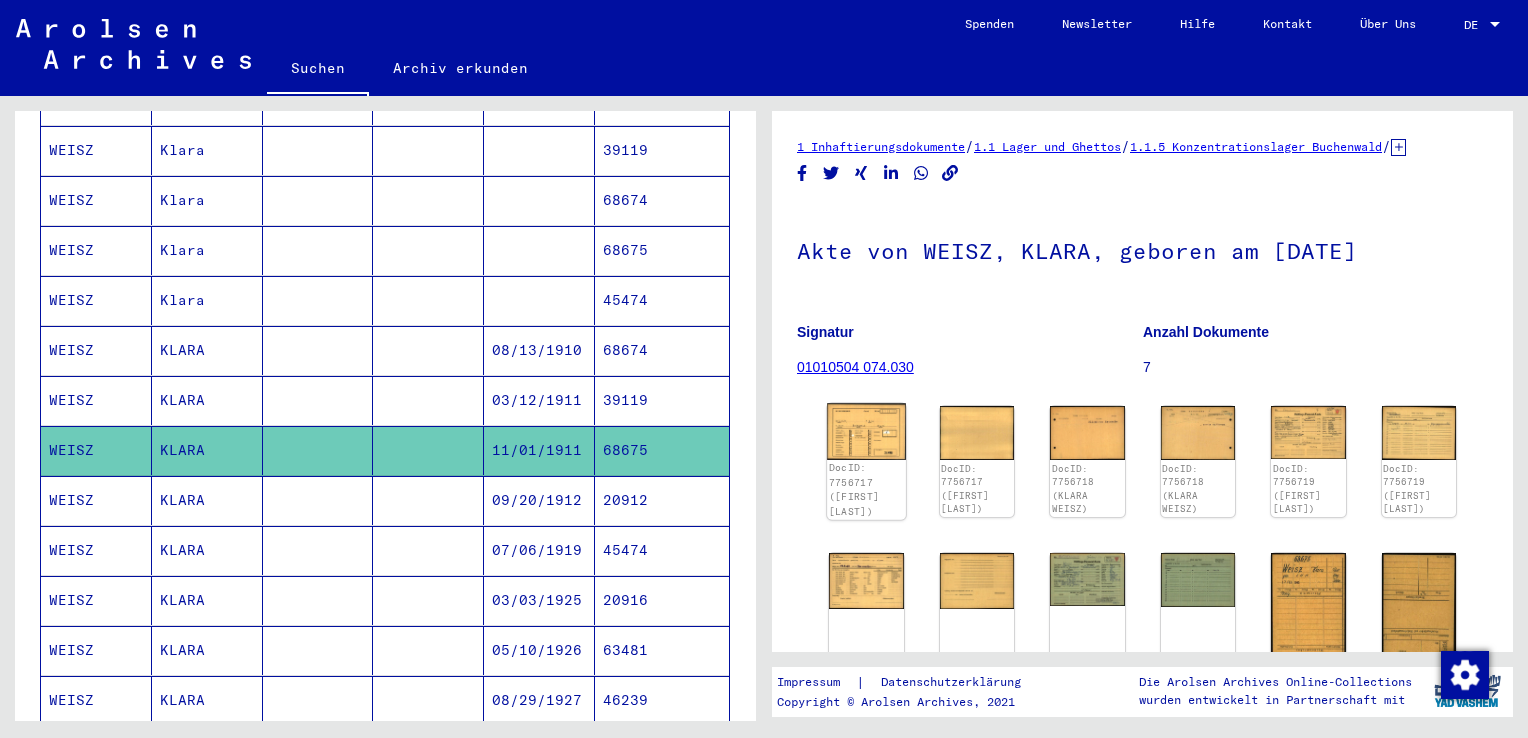click 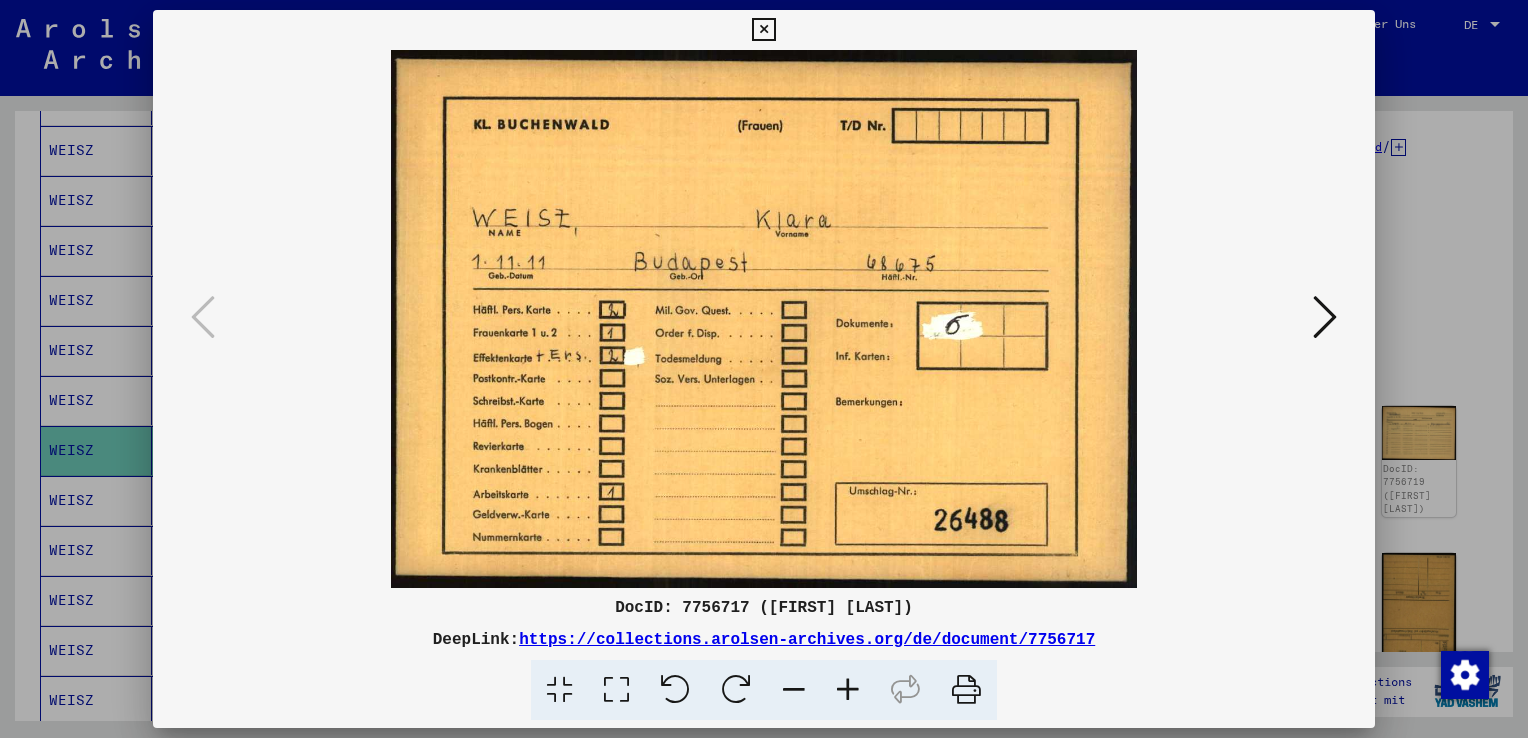 click at bounding box center (763, 30) 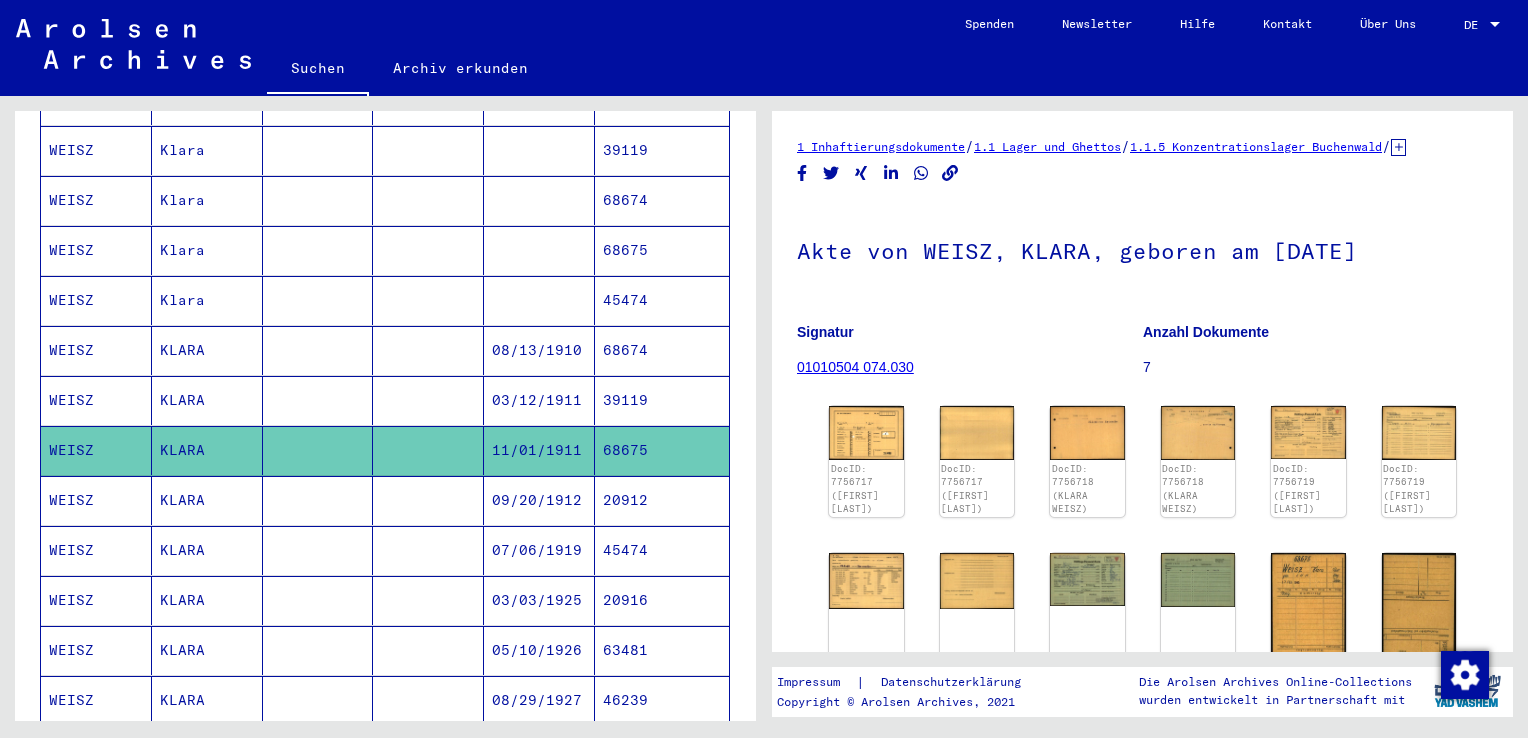 click on "KLARA" at bounding box center (207, 450) 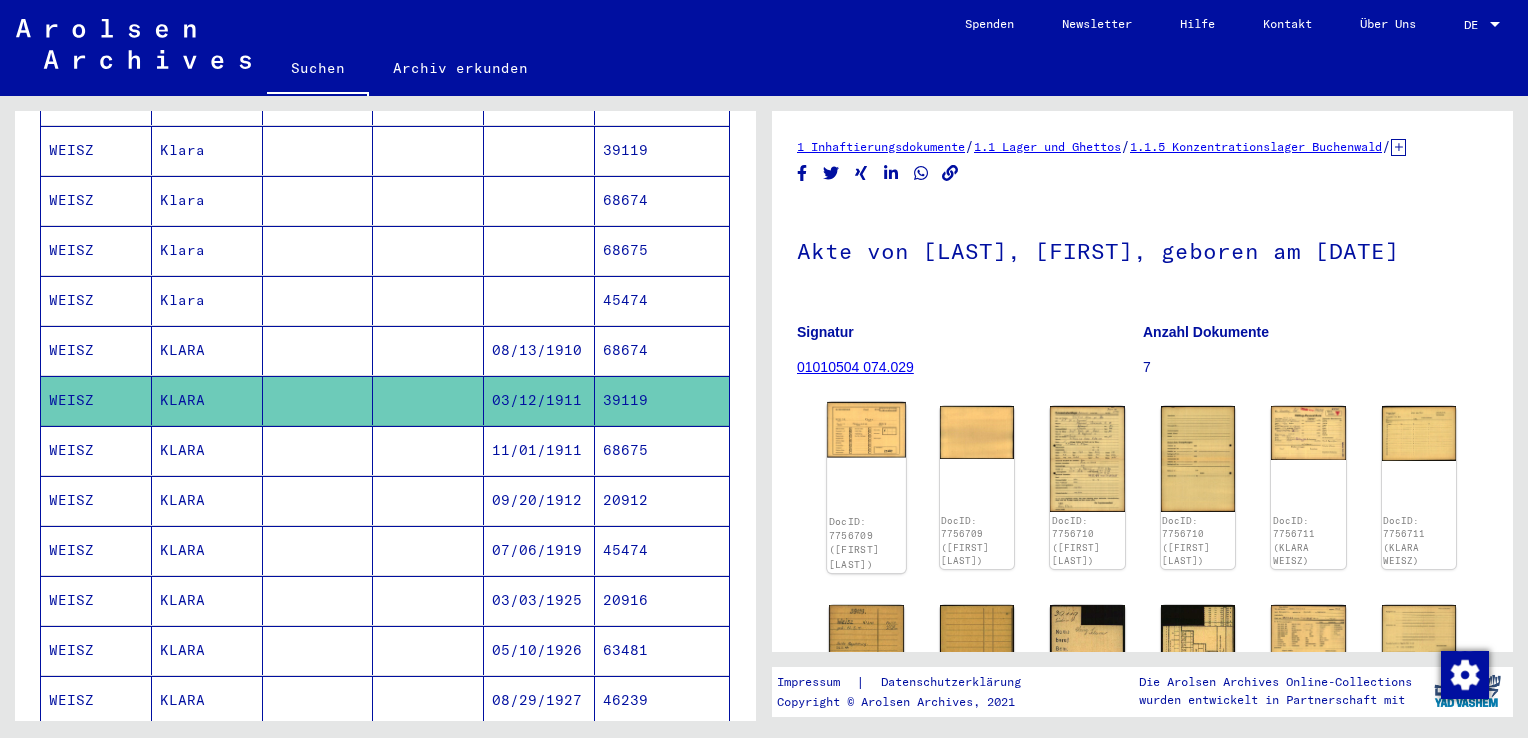 click 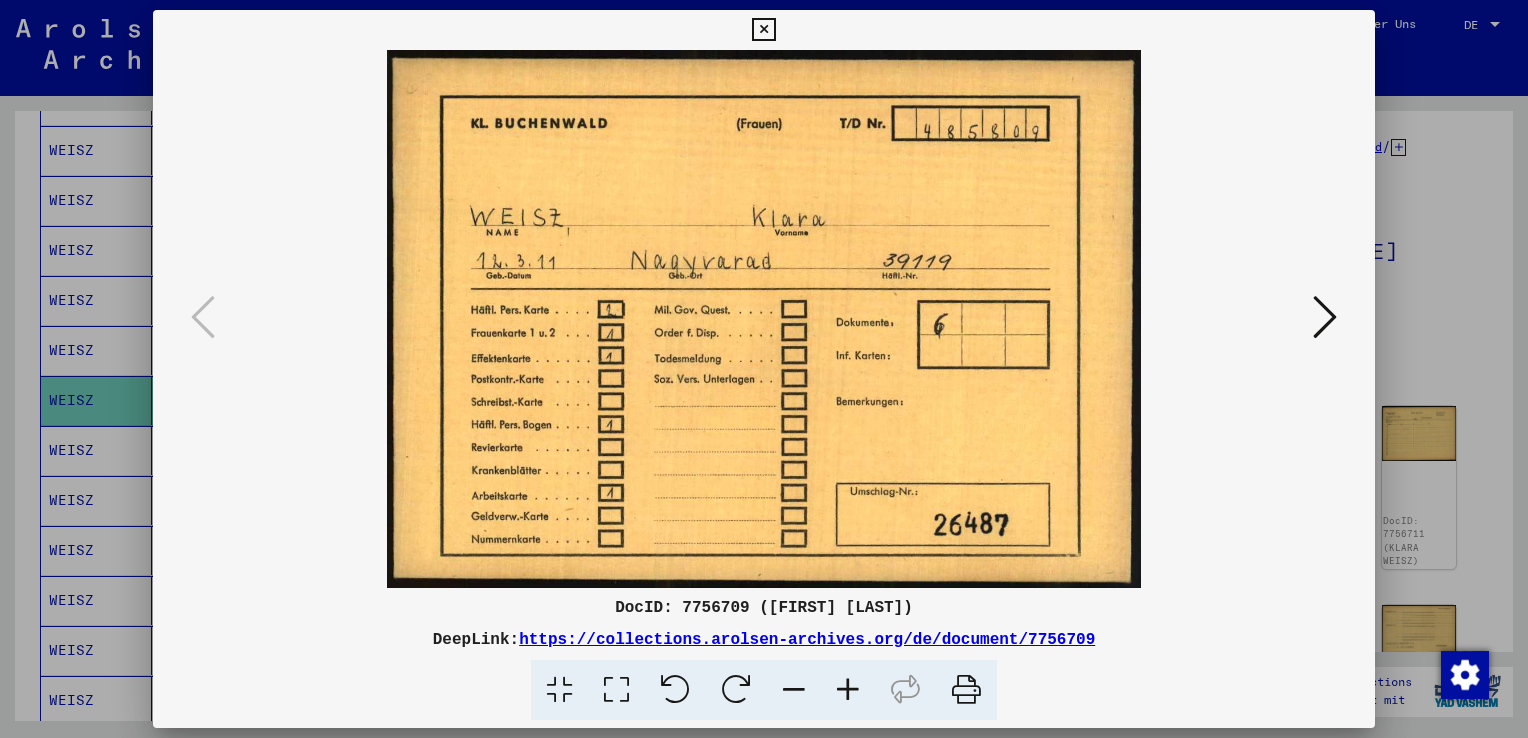 click at bounding box center (763, 30) 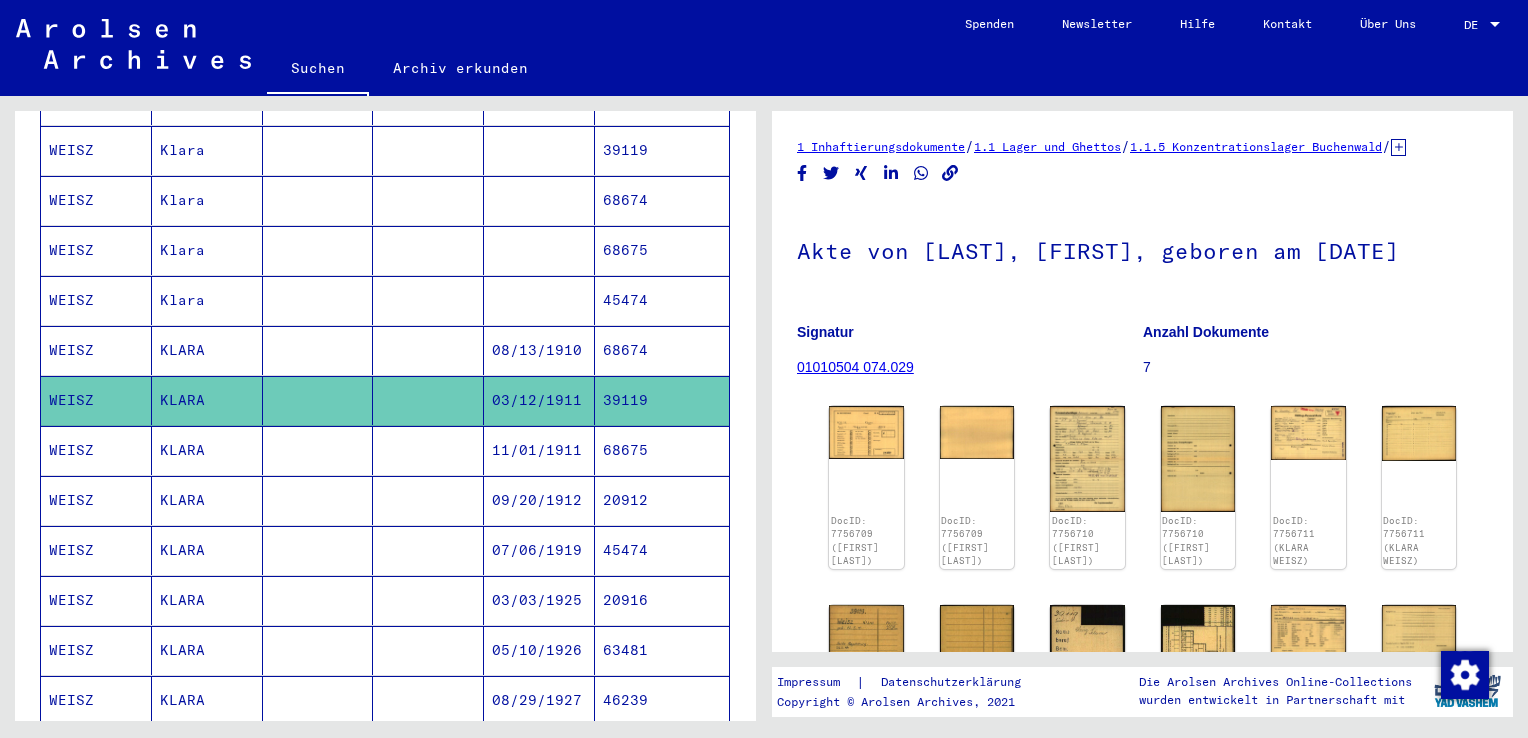 click on "KLARA" at bounding box center (207, 400) 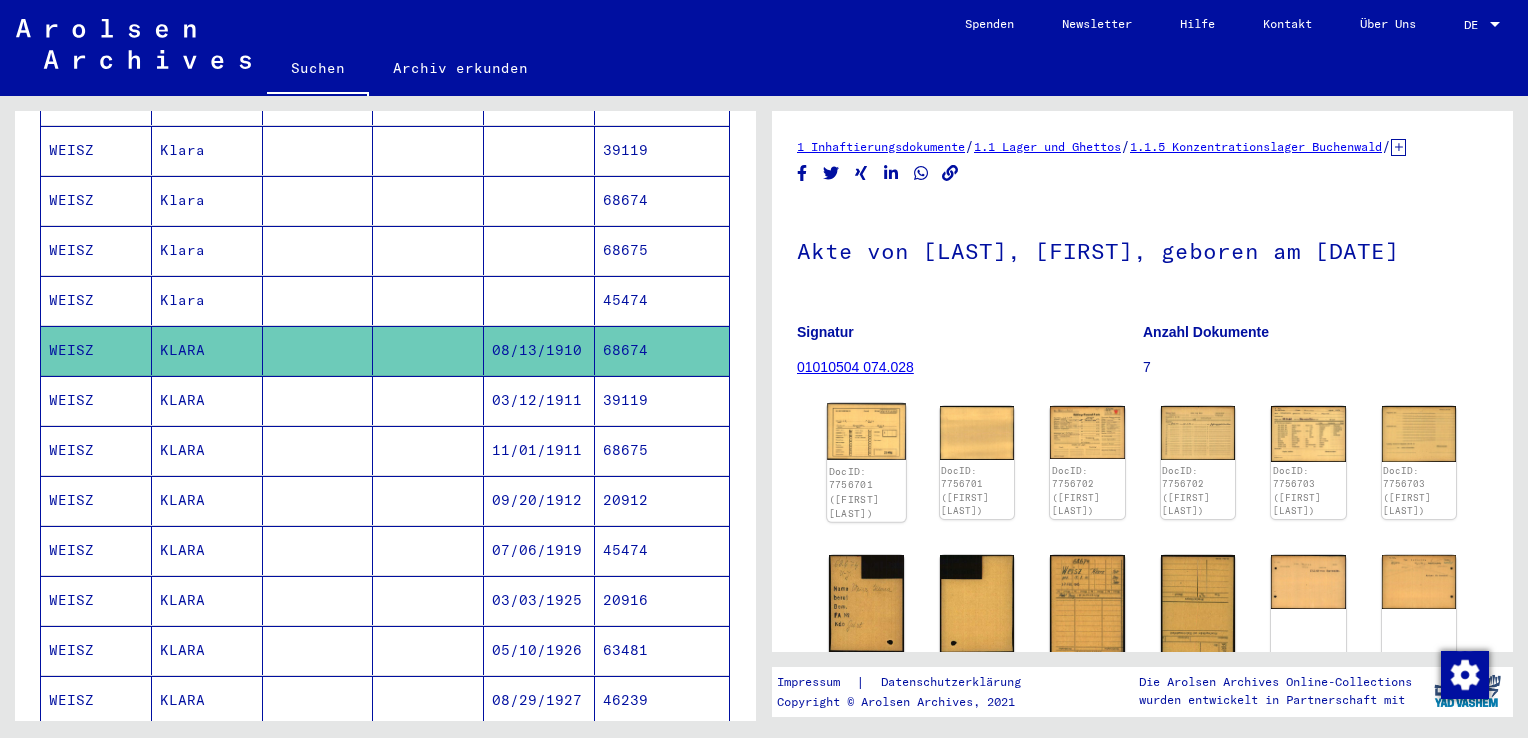 click 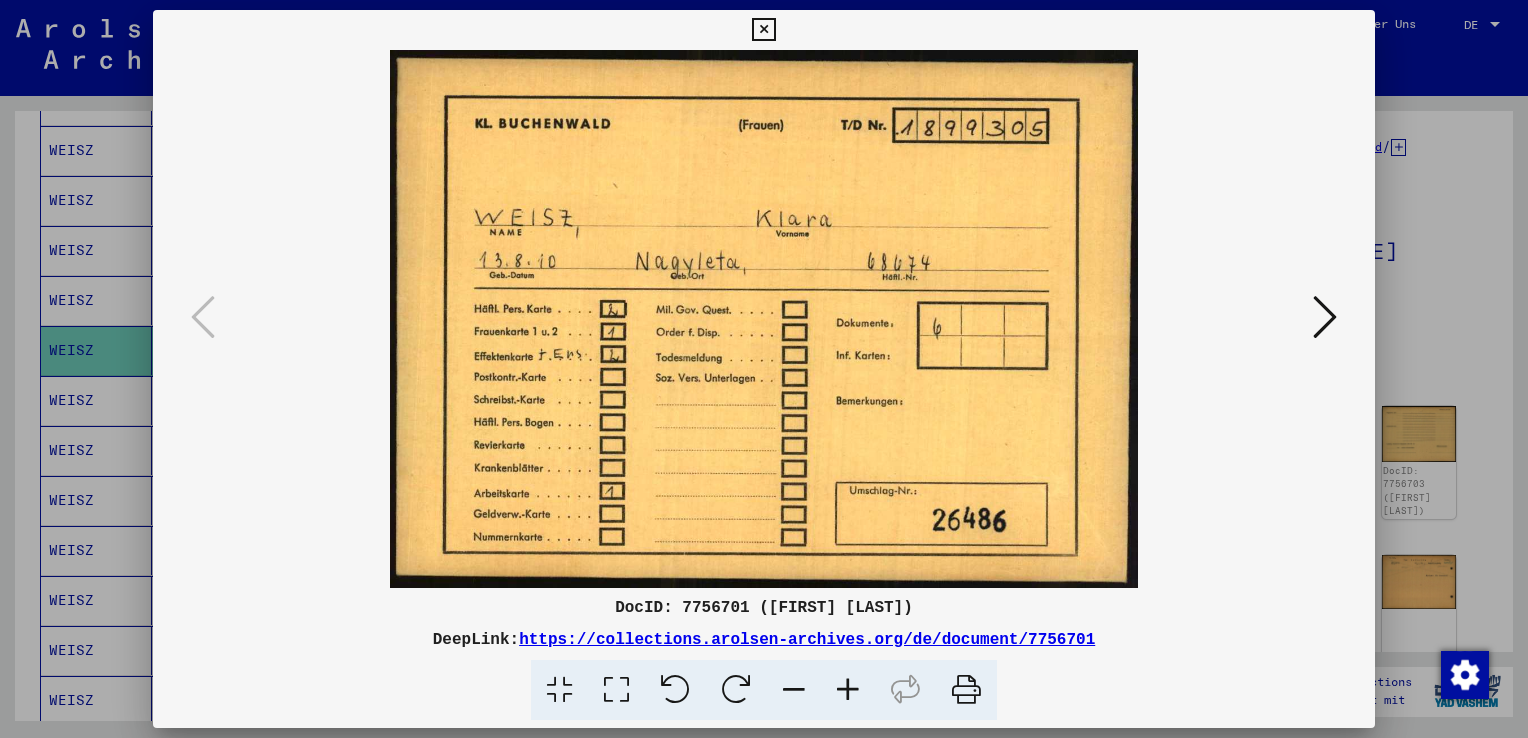 click at bounding box center (763, 30) 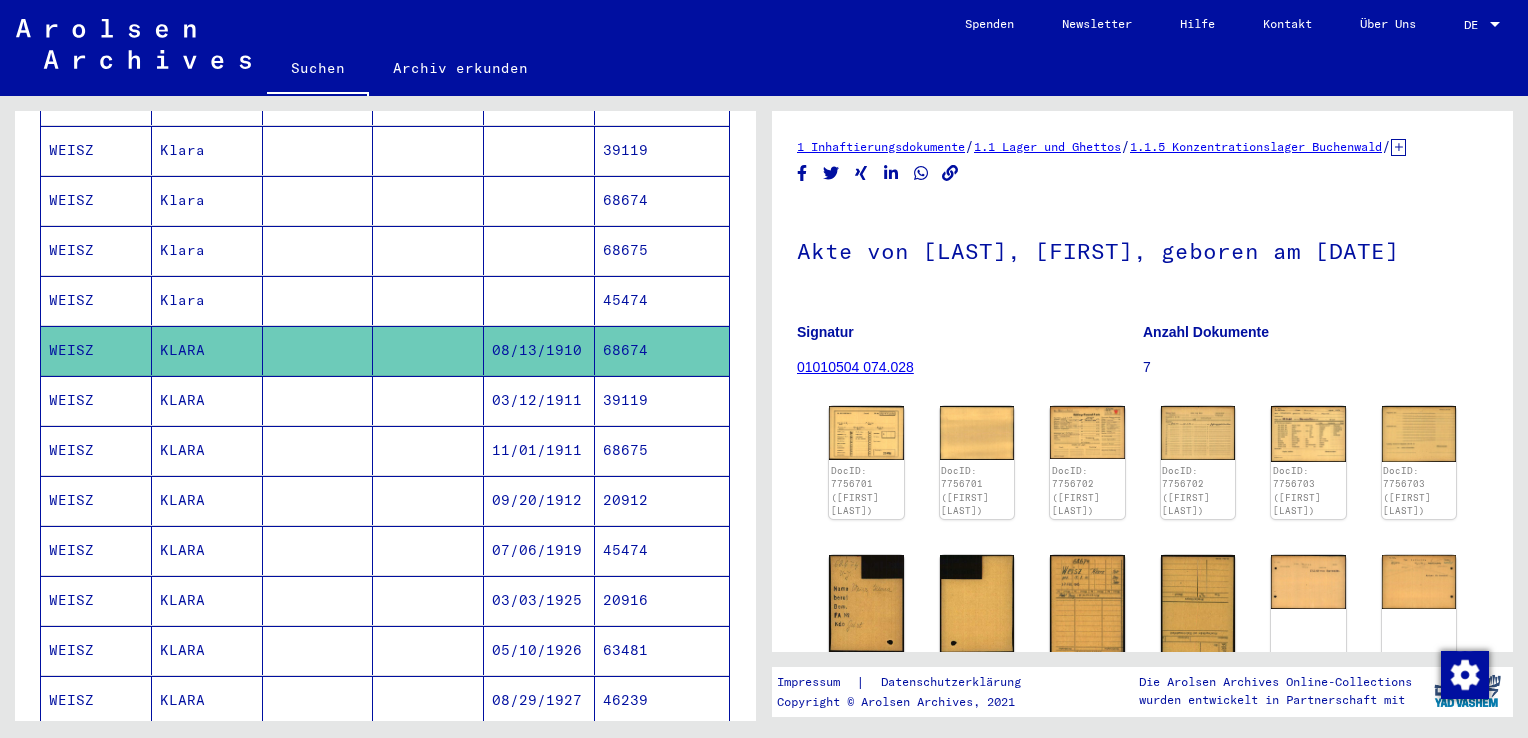 click on "Klara" at bounding box center [207, 350] 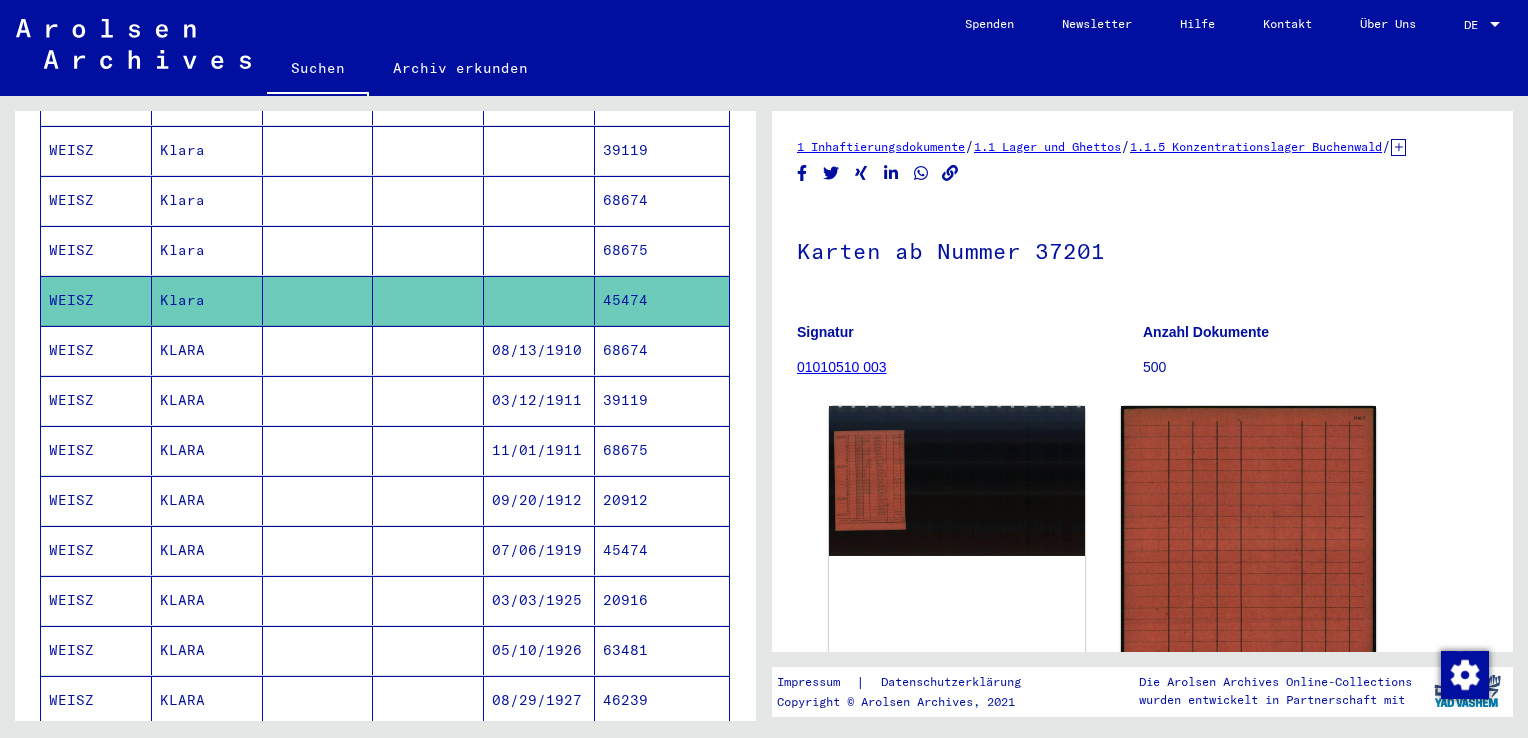 click on "Klara" at bounding box center (207, 300) 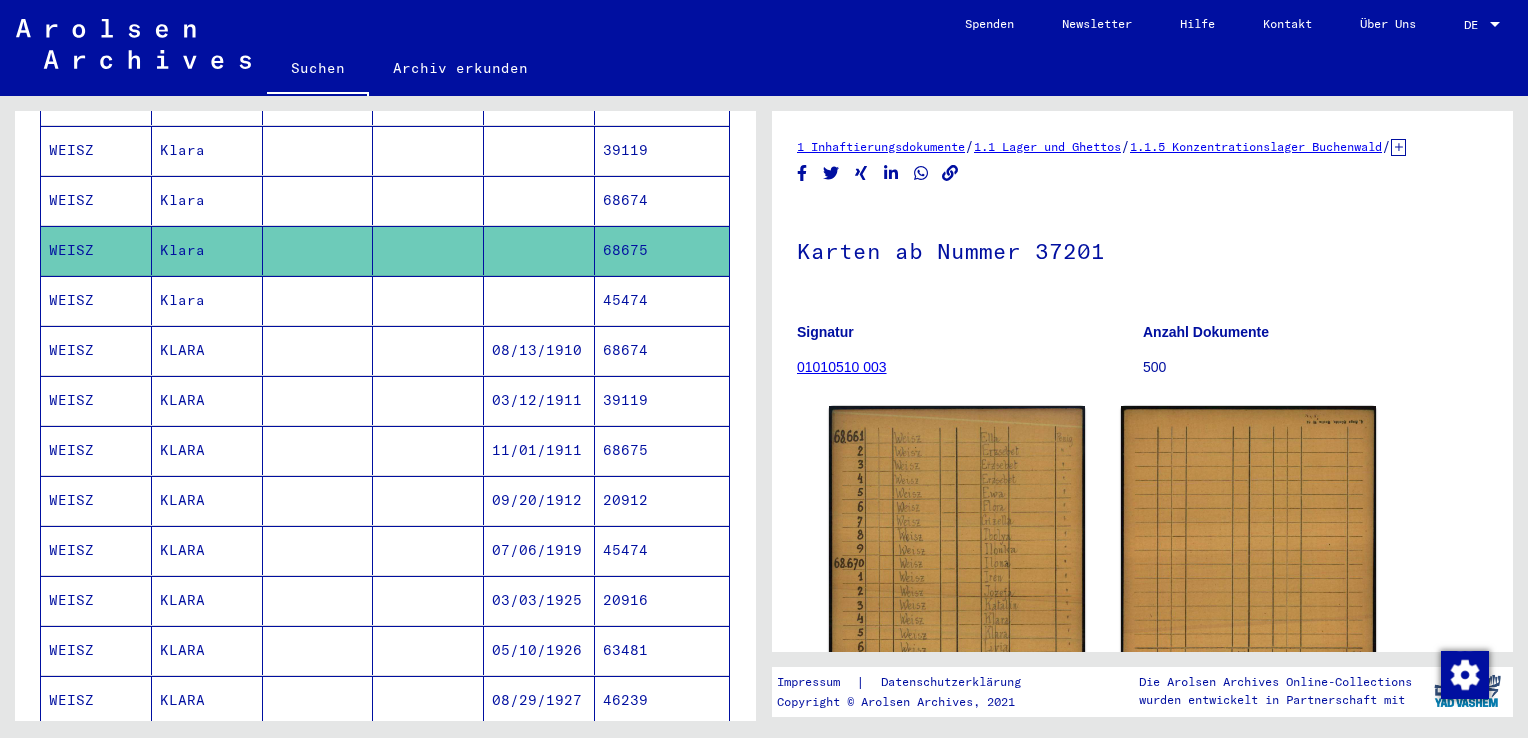 click on "Klara" at bounding box center [207, 250] 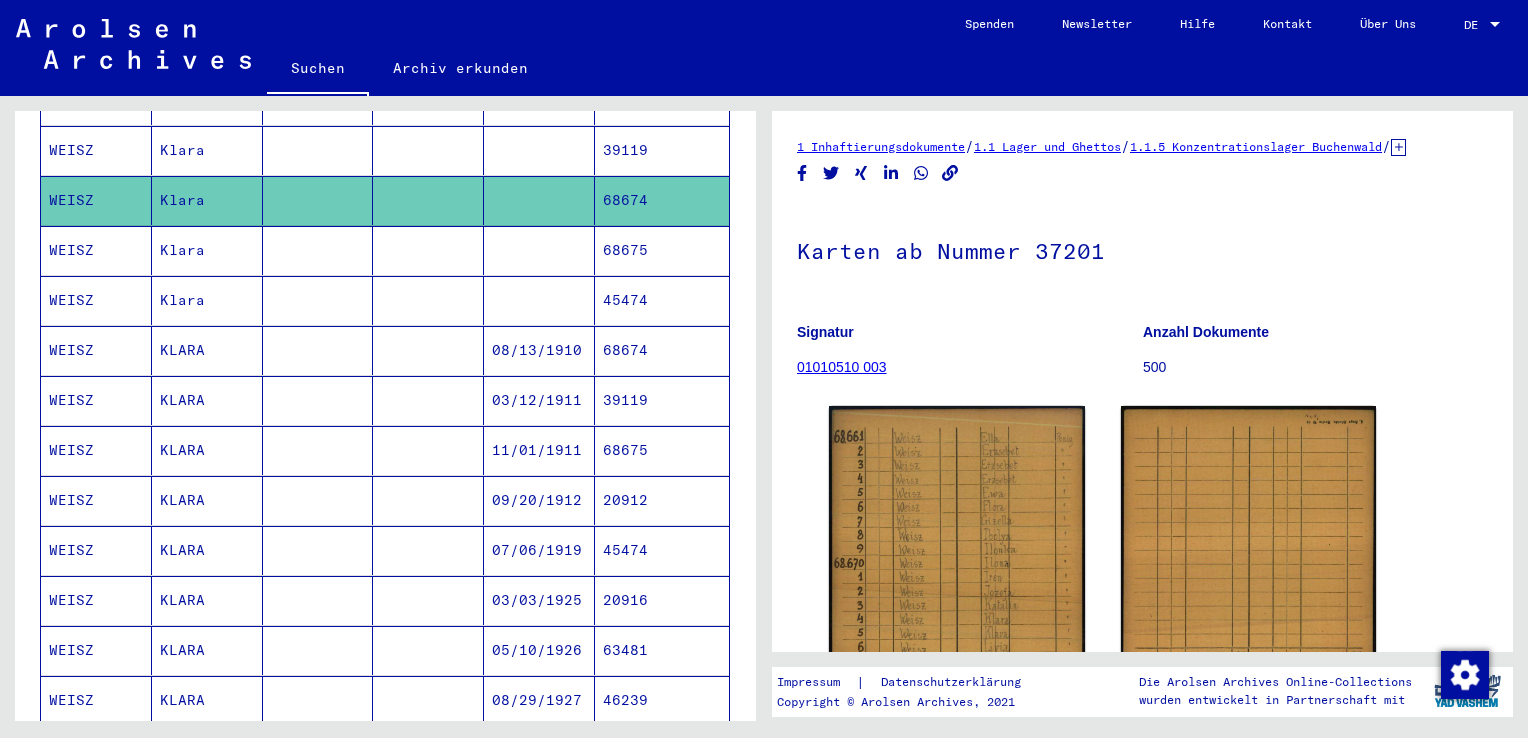 click on "Klara" at bounding box center [207, 200] 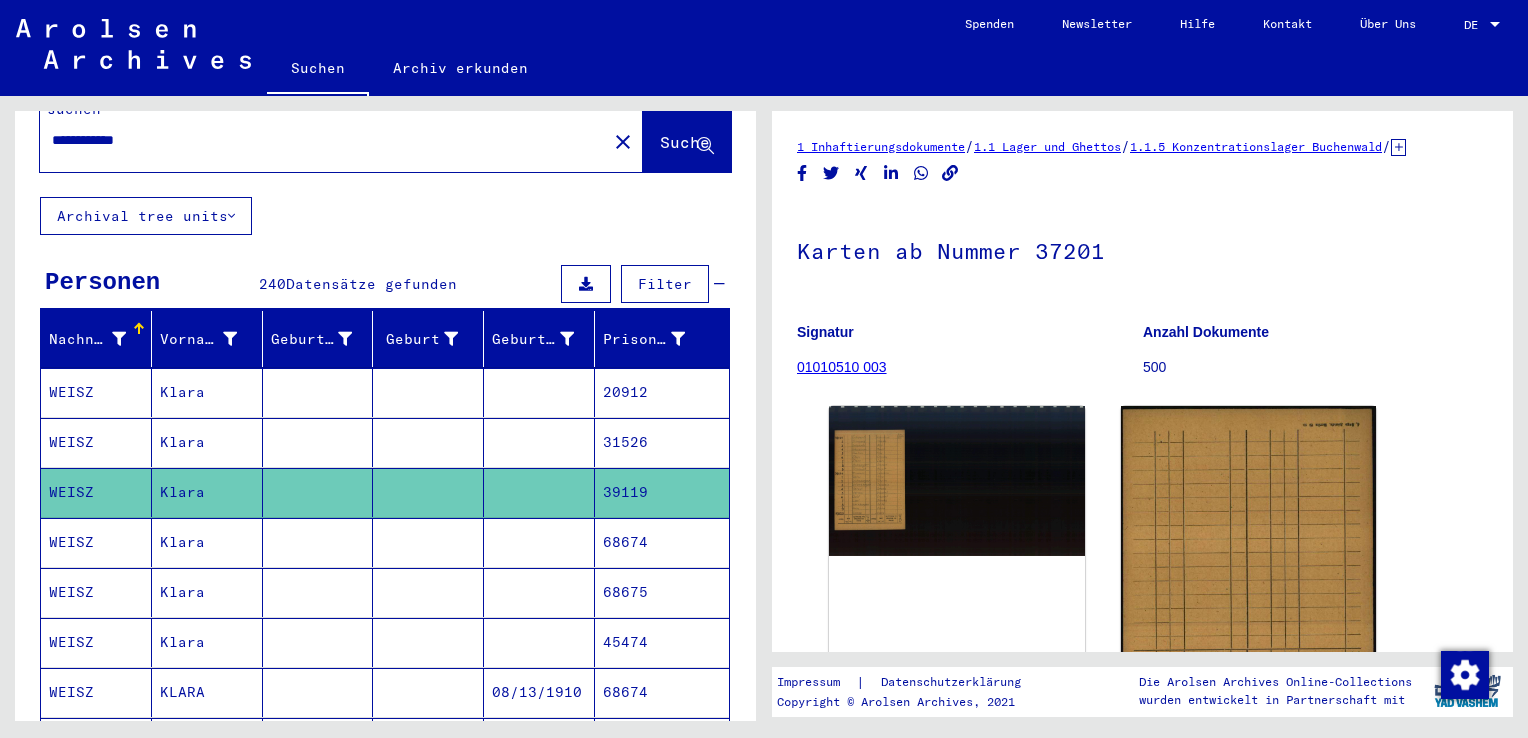 scroll, scrollTop: 0, scrollLeft: 0, axis: both 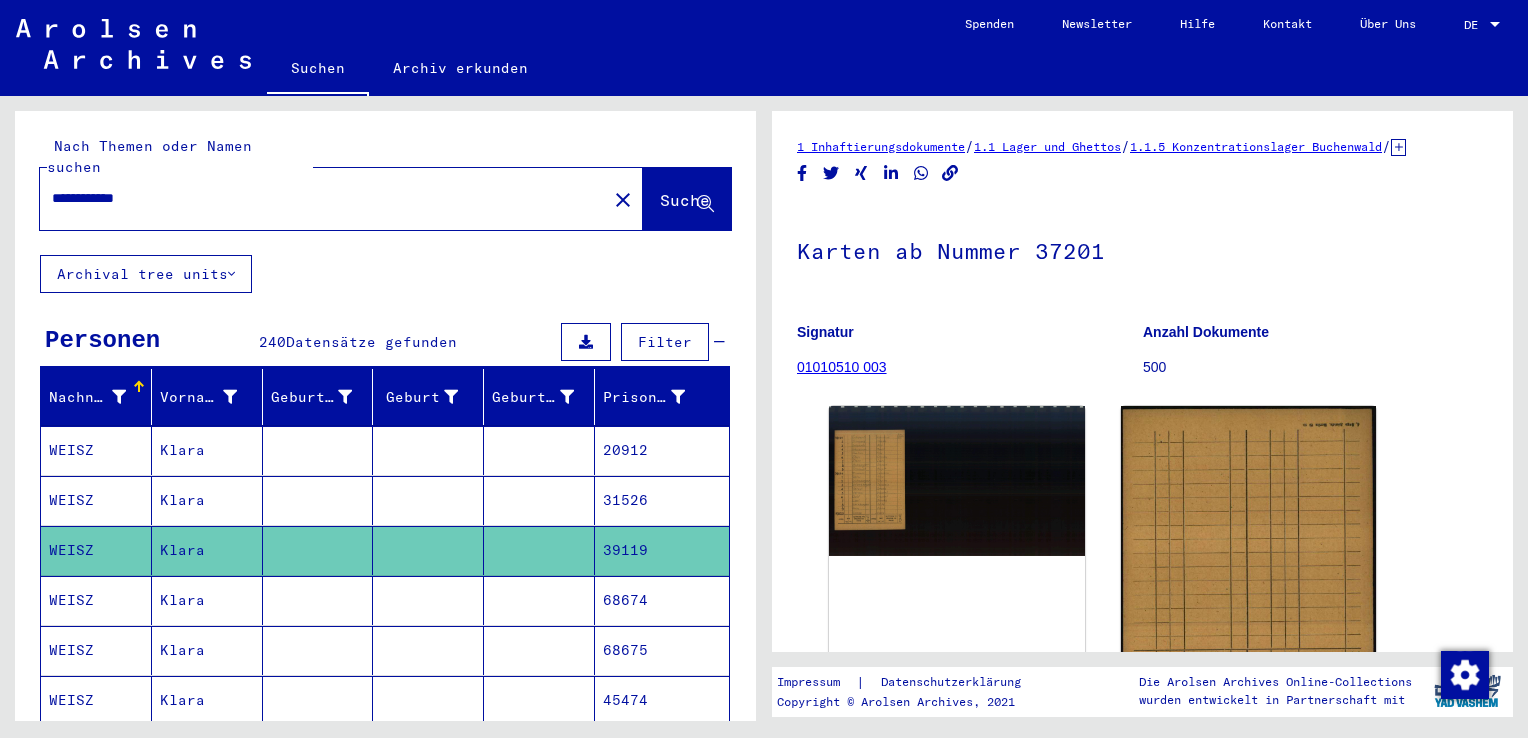 click on "Klara" at bounding box center (207, 550) 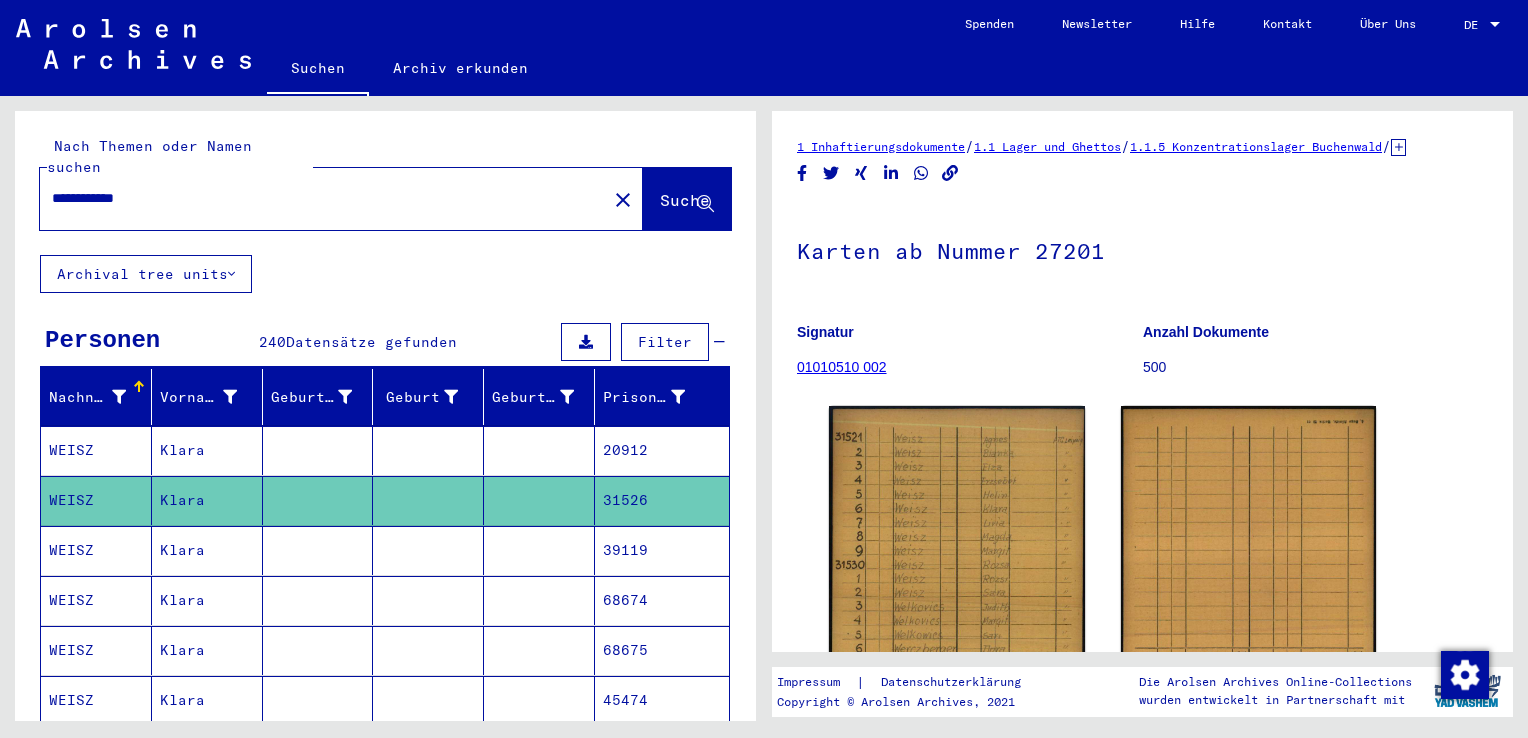 click on "Klara" at bounding box center [207, 500] 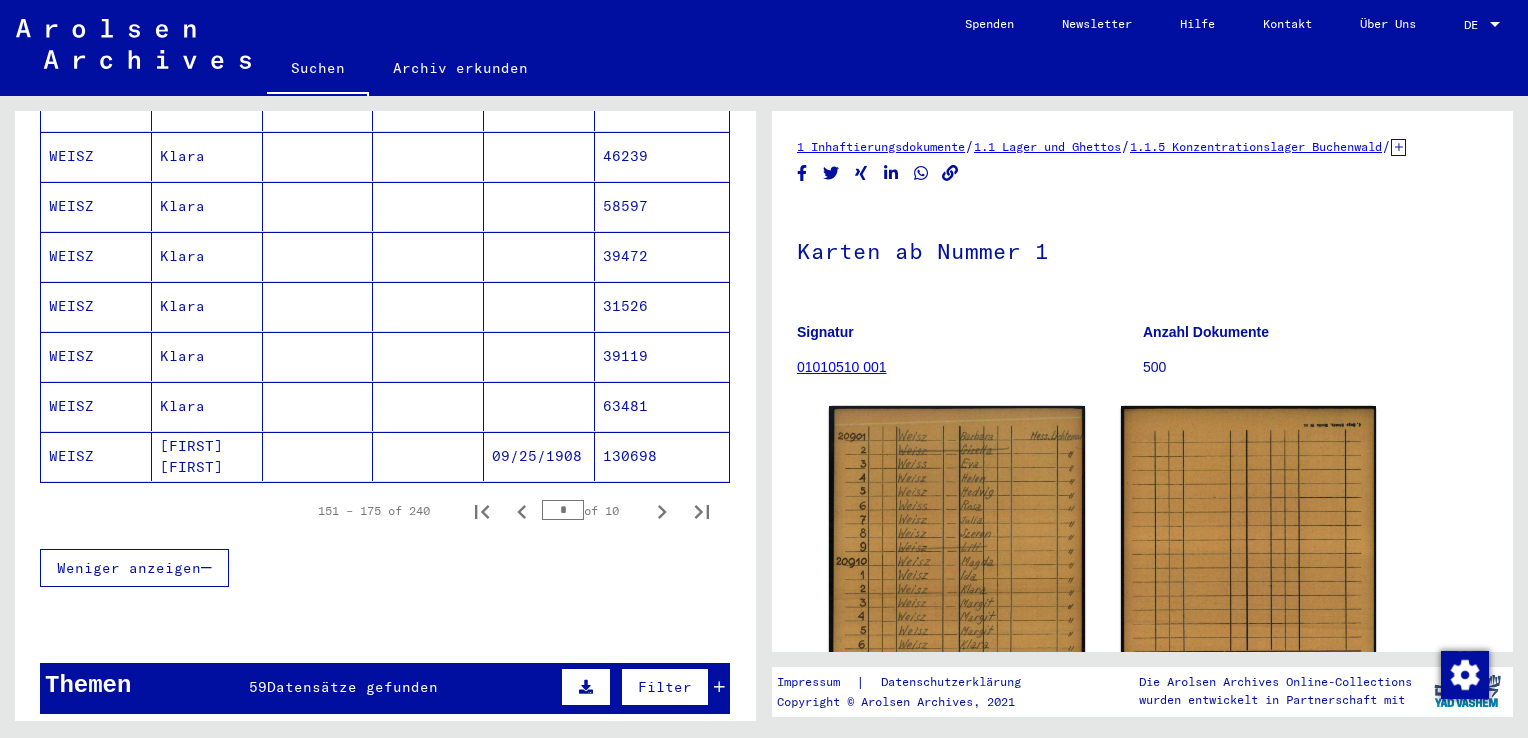 scroll, scrollTop: 1200, scrollLeft: 0, axis: vertical 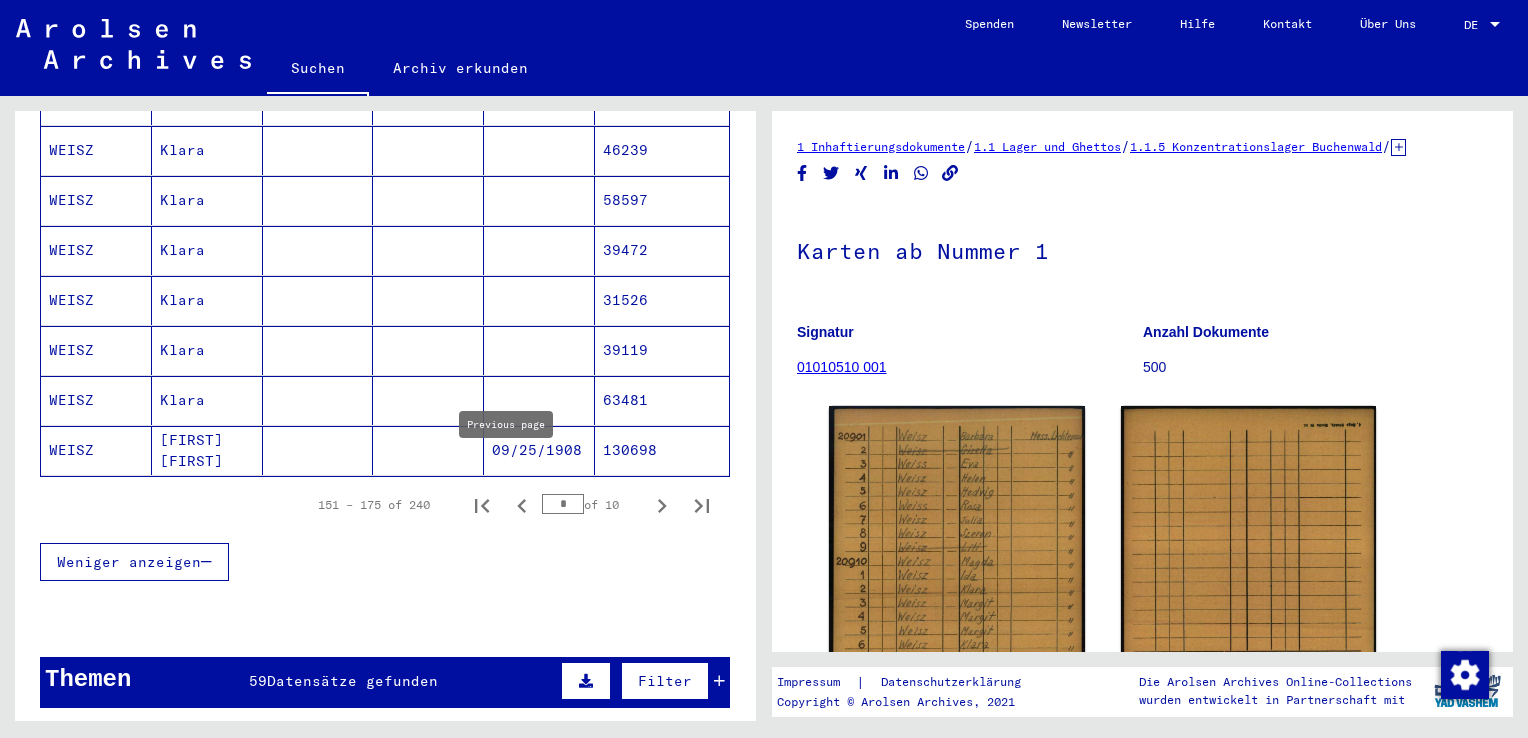 click 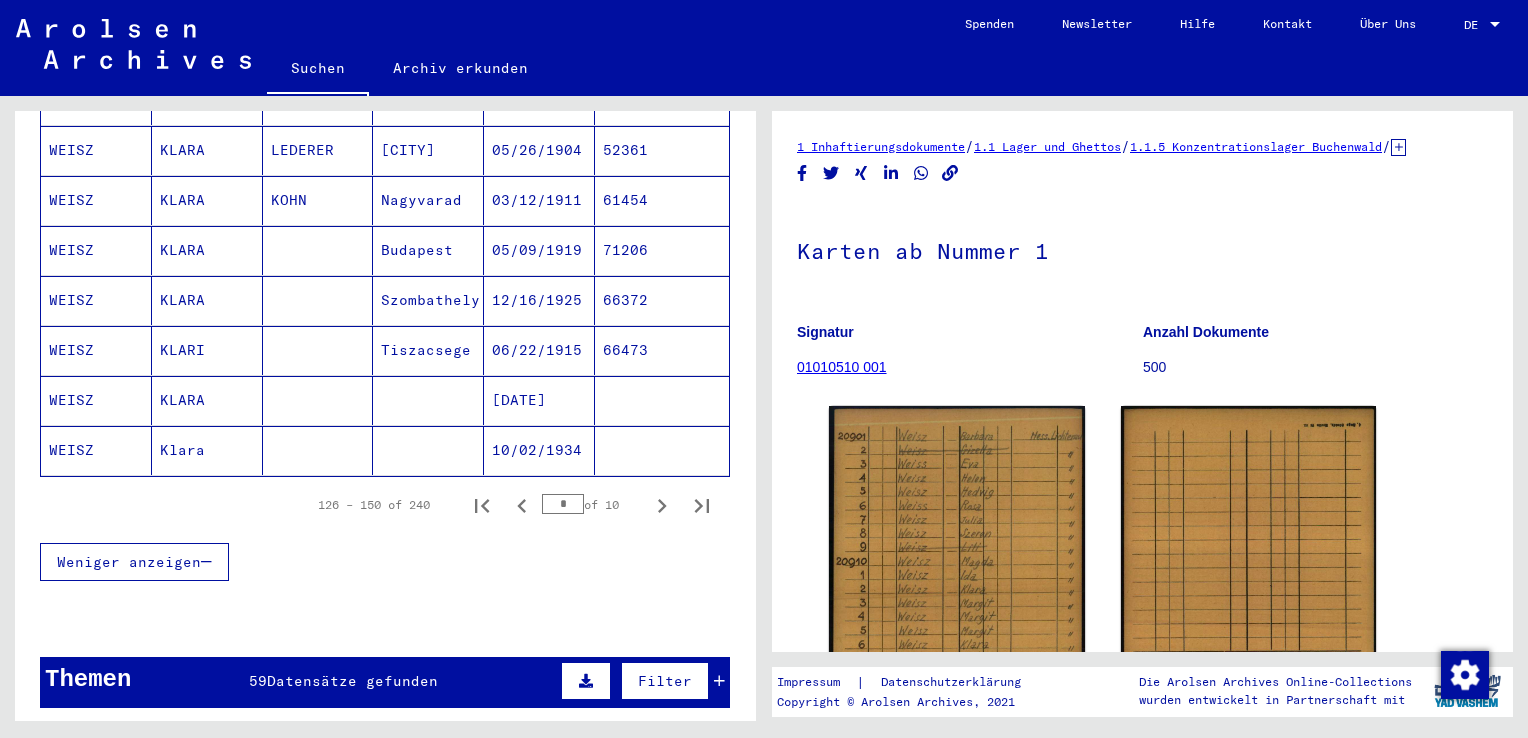 click on "Klara" 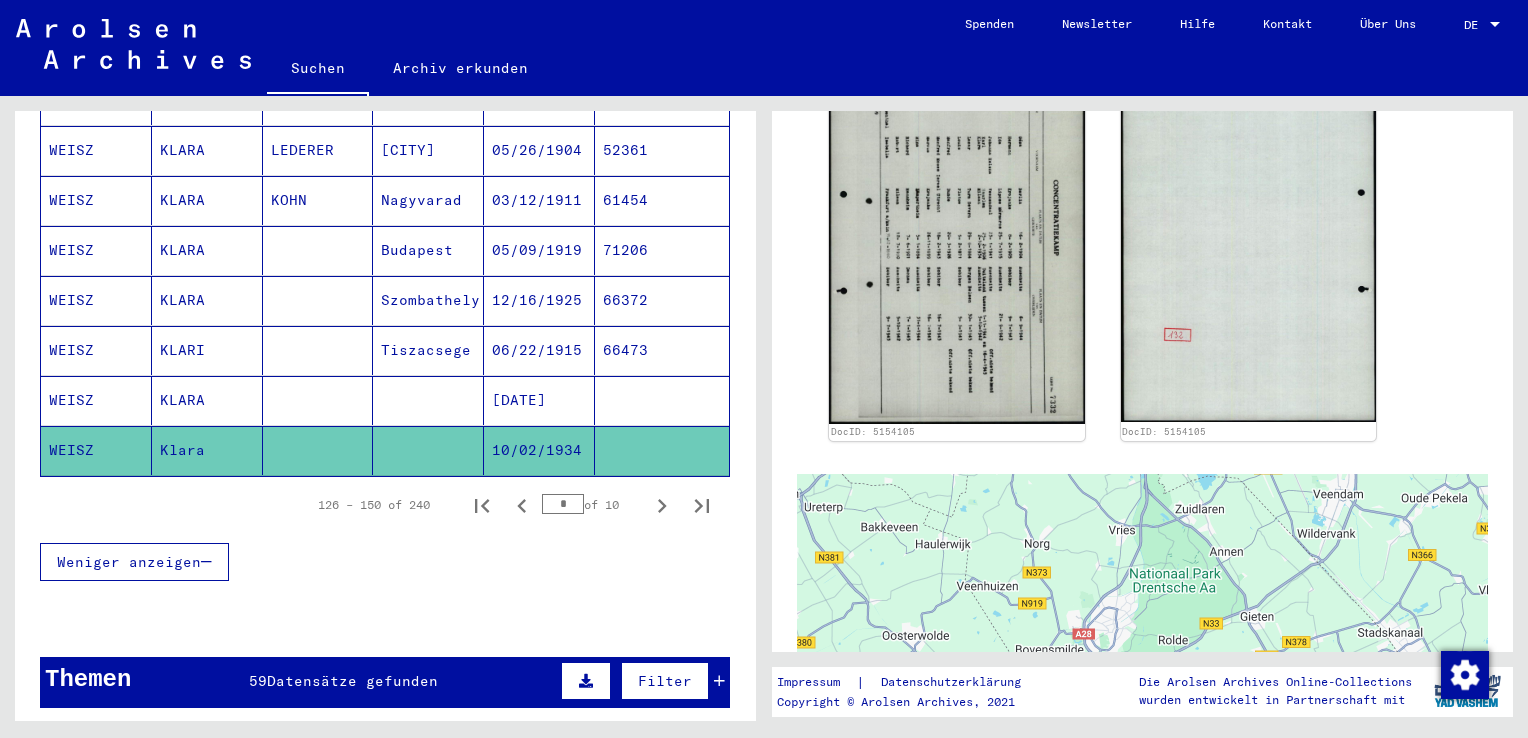scroll, scrollTop: 300, scrollLeft: 0, axis: vertical 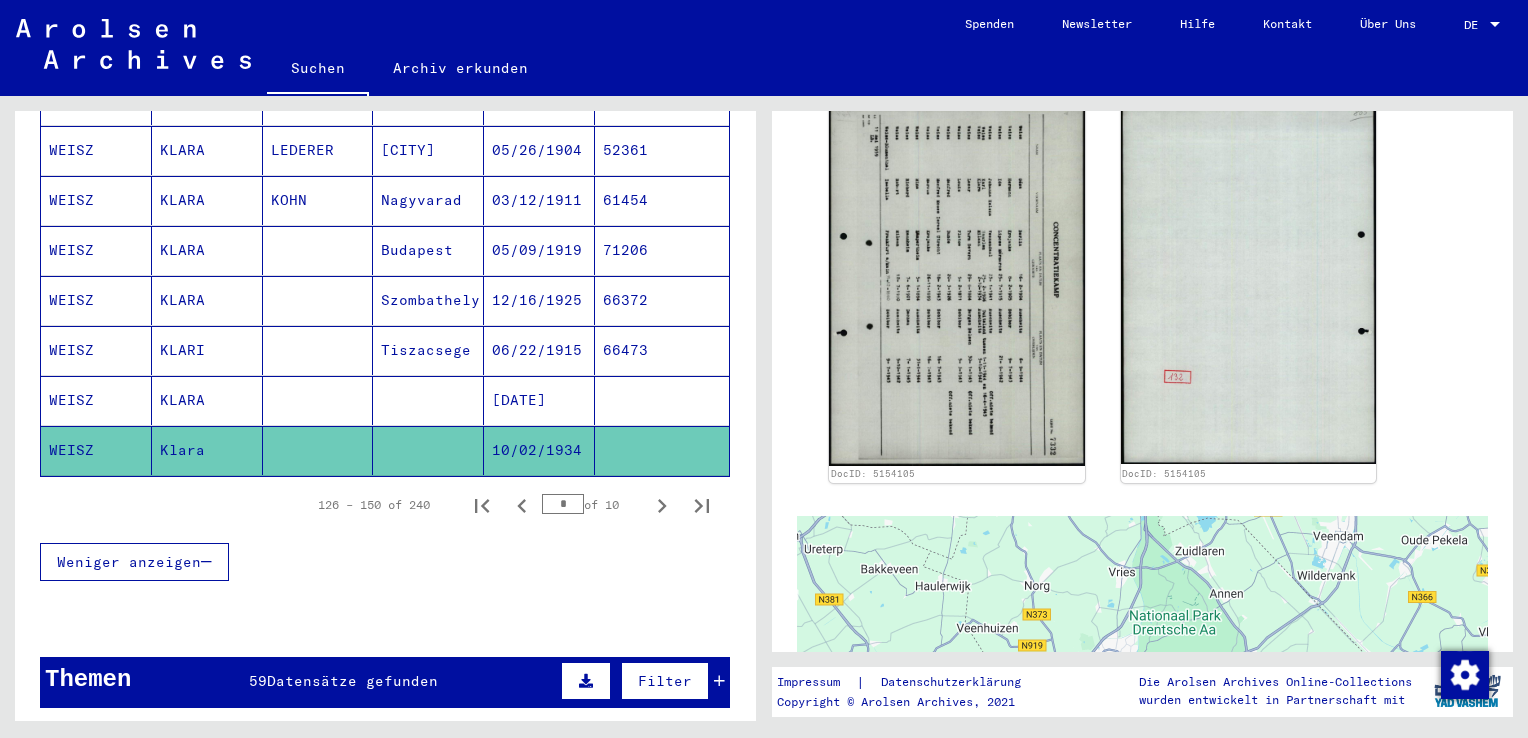 click on "KLARA" at bounding box center (207, 450) 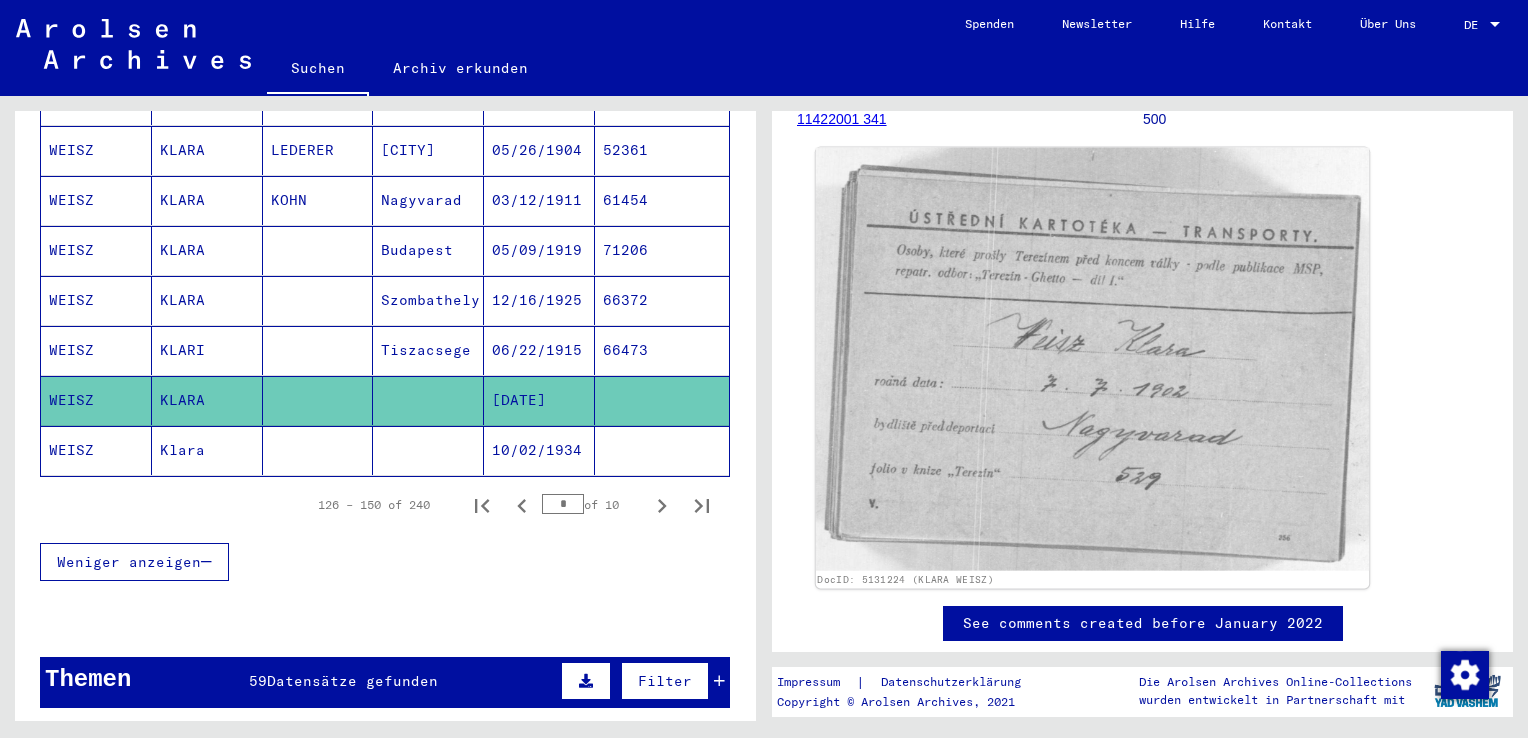 scroll, scrollTop: 200, scrollLeft: 0, axis: vertical 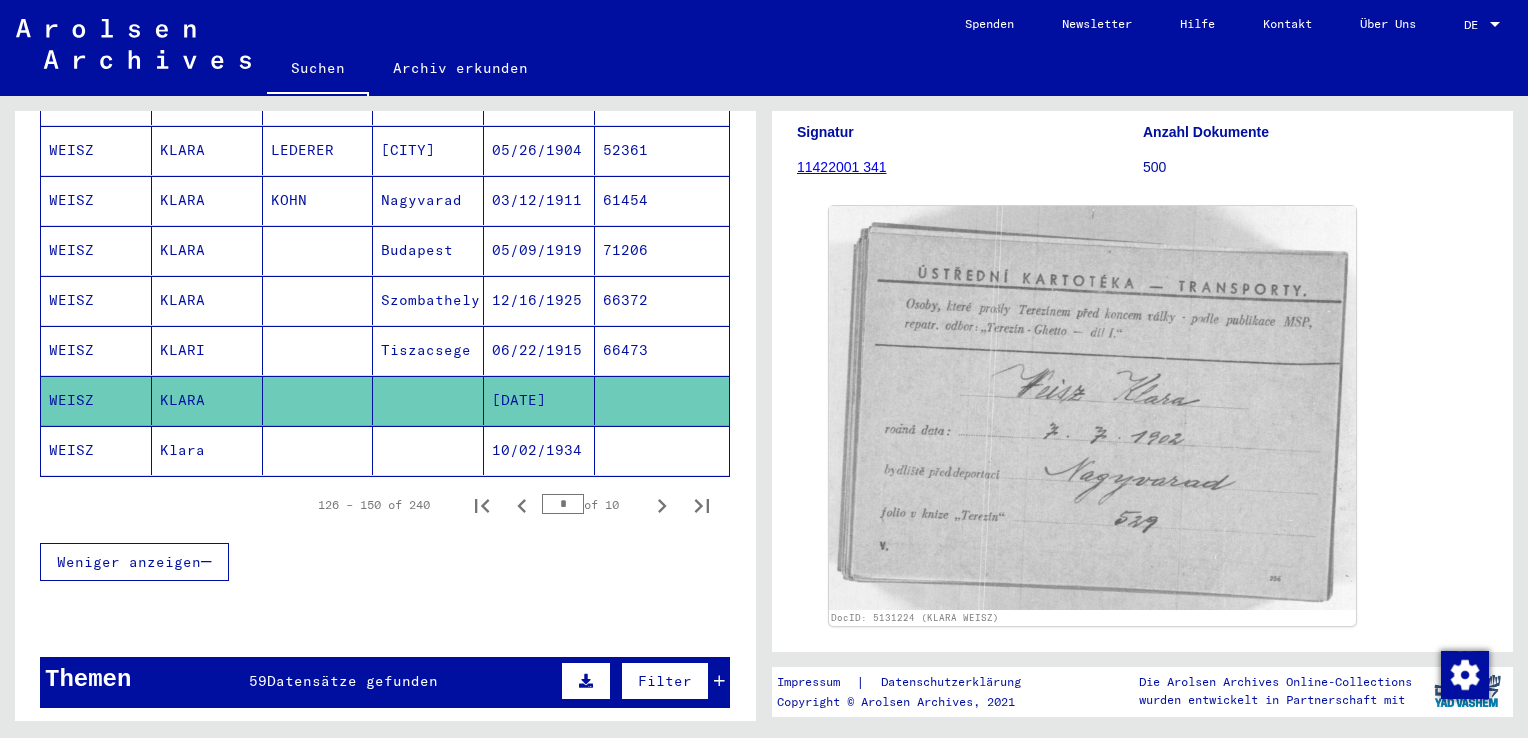 click on "KLARI" at bounding box center (207, 400) 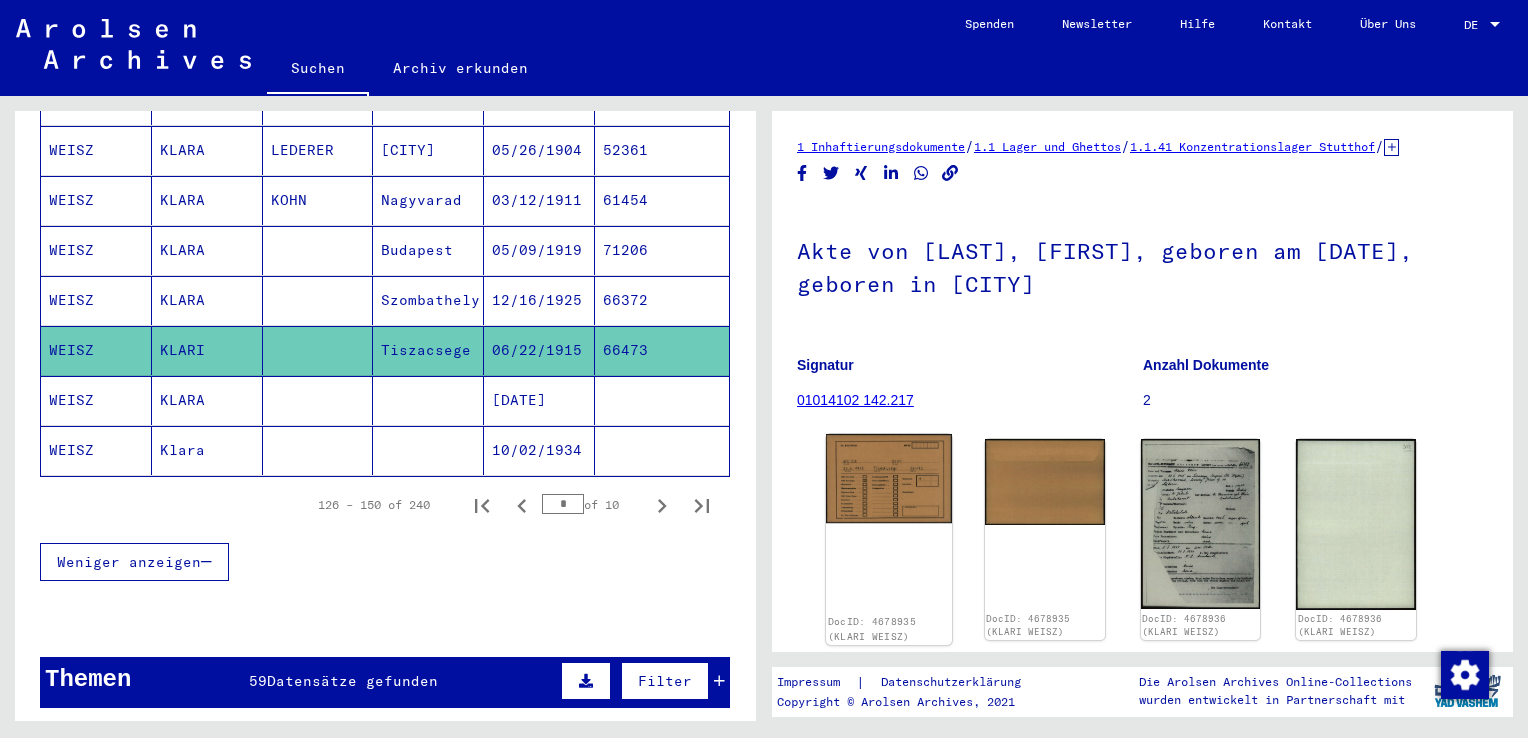 click 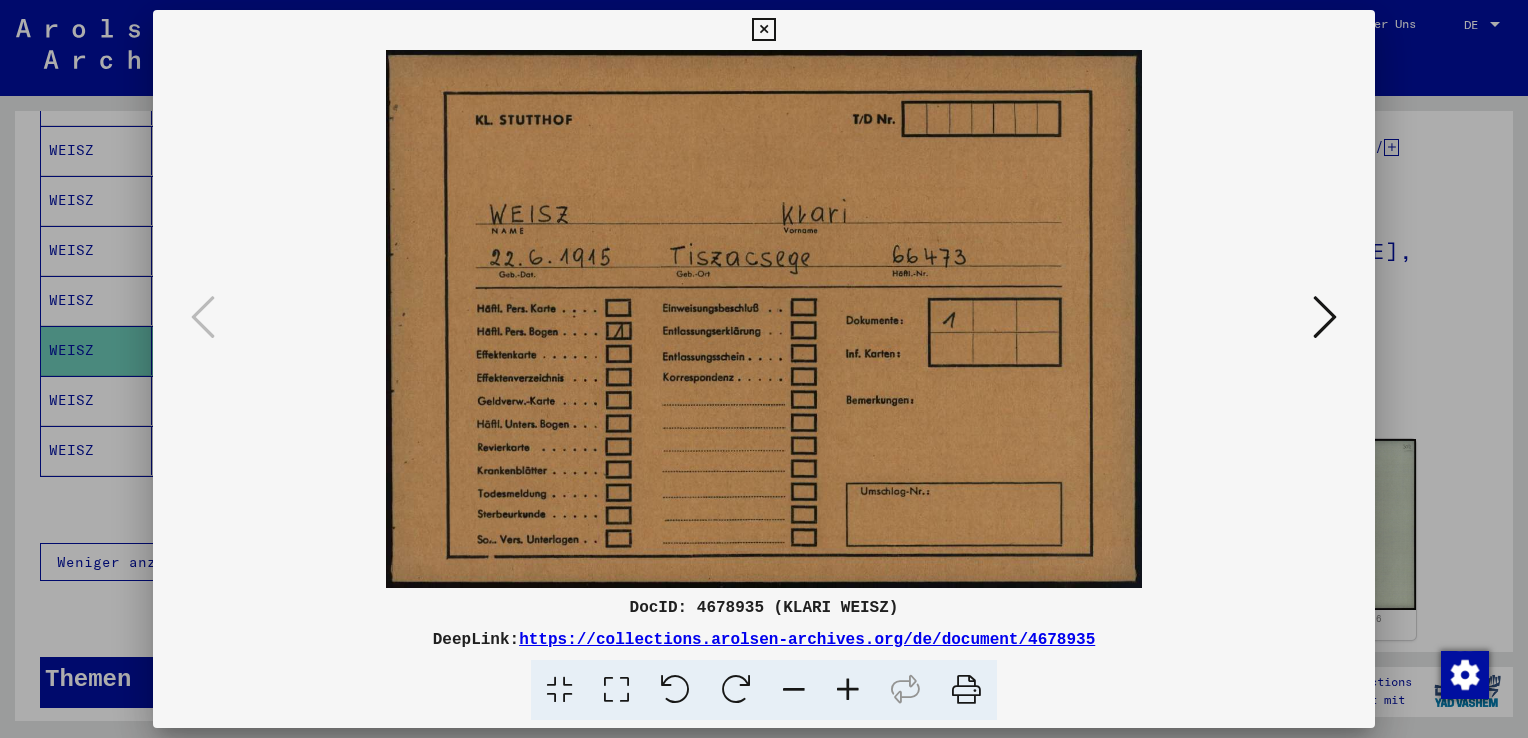 click at bounding box center [763, 30] 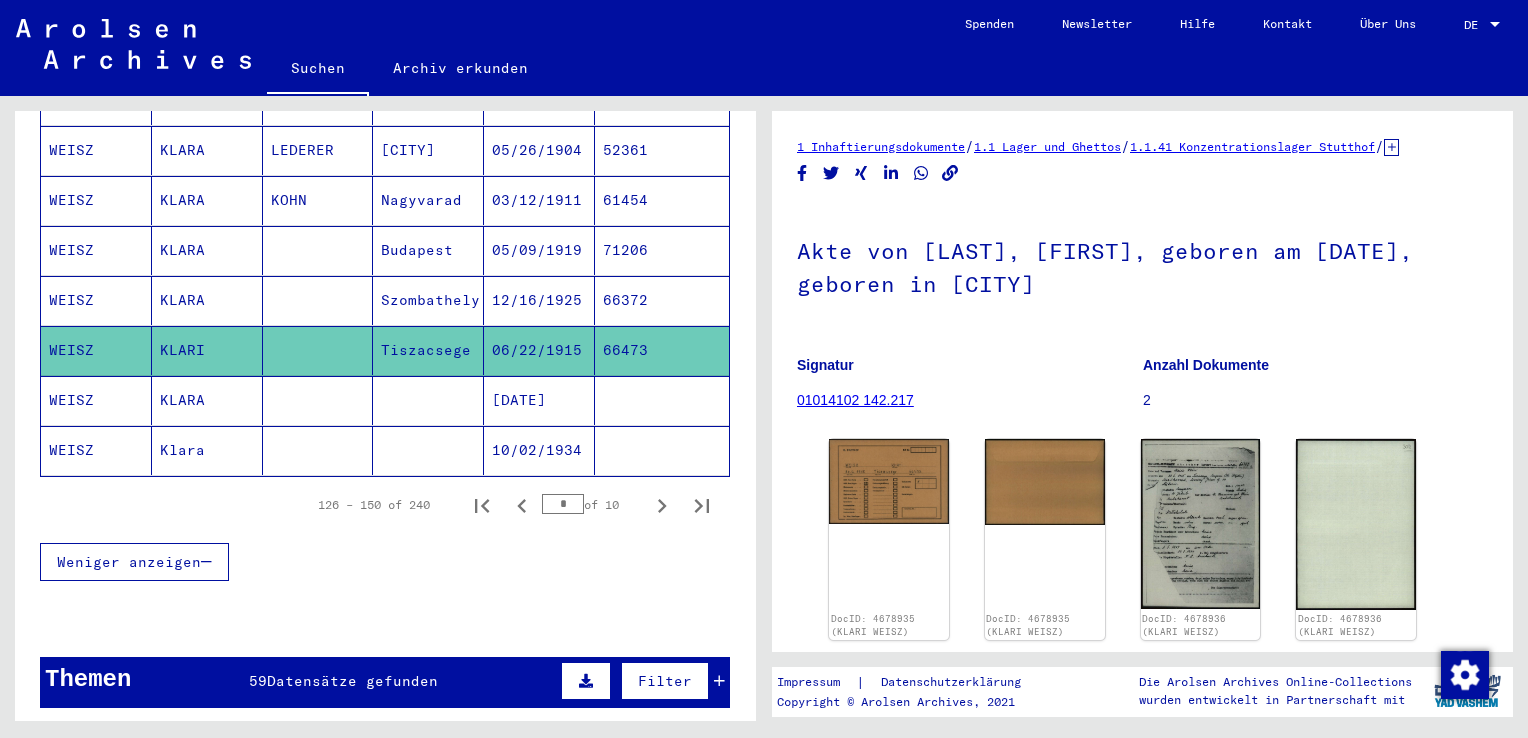 click on "KLARA" at bounding box center [207, 350] 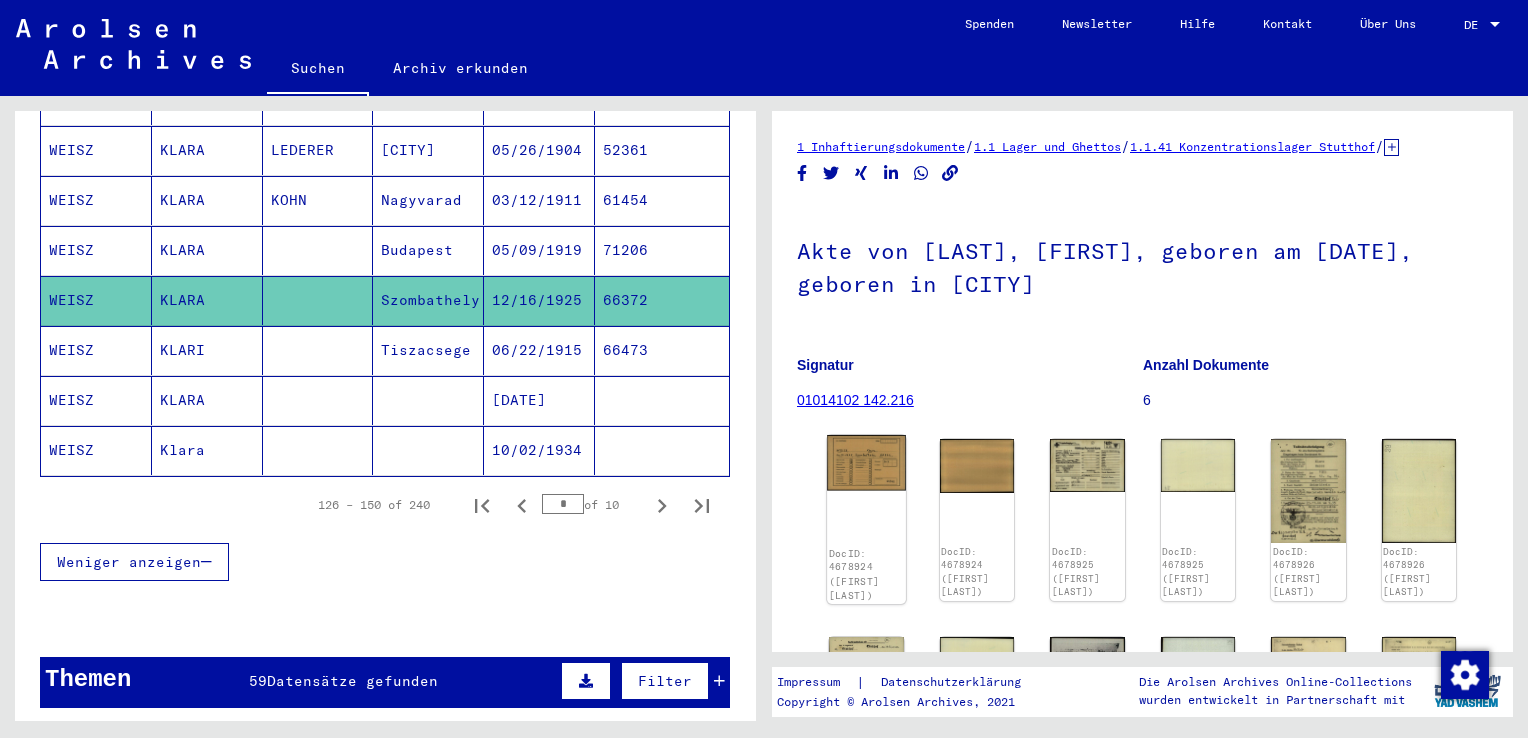 click 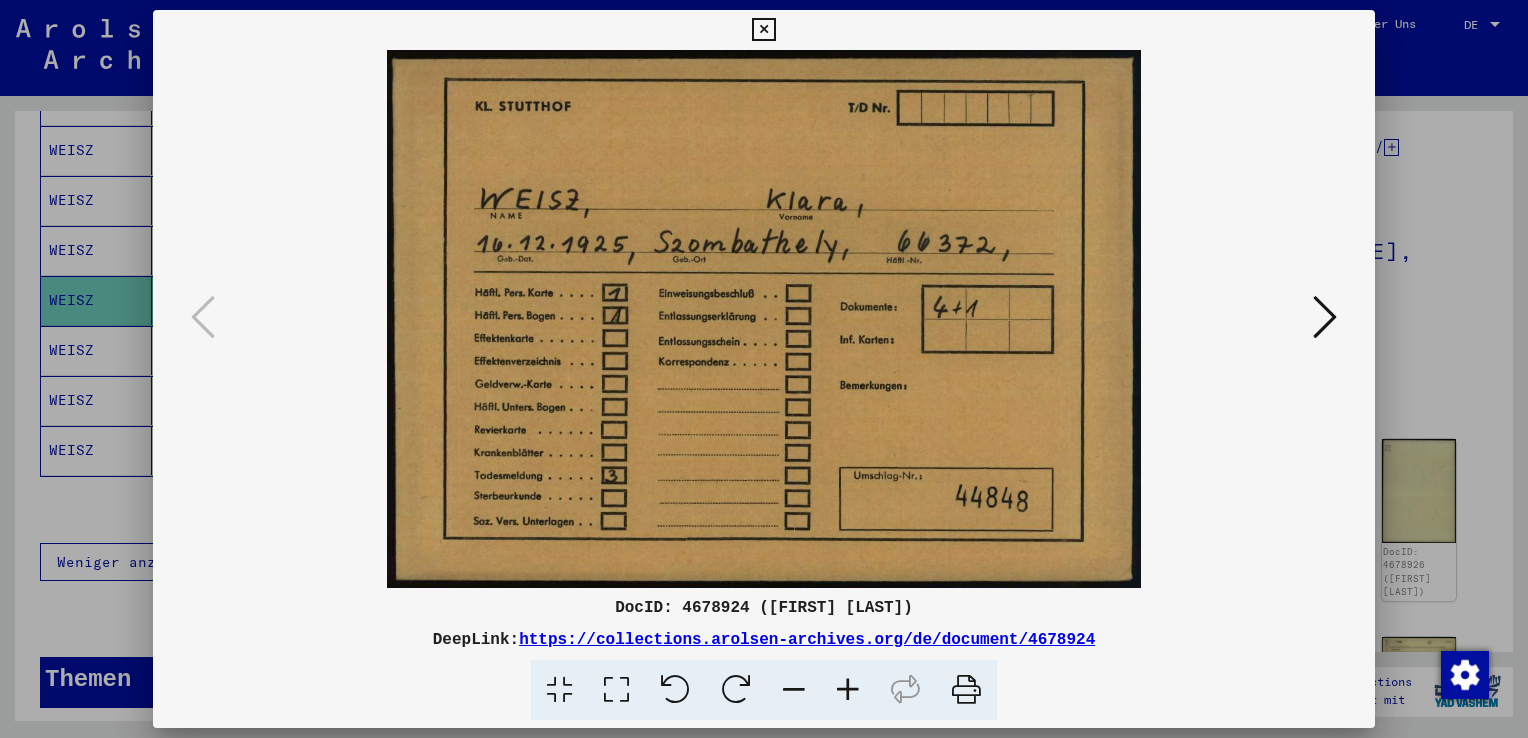 click at bounding box center (763, 30) 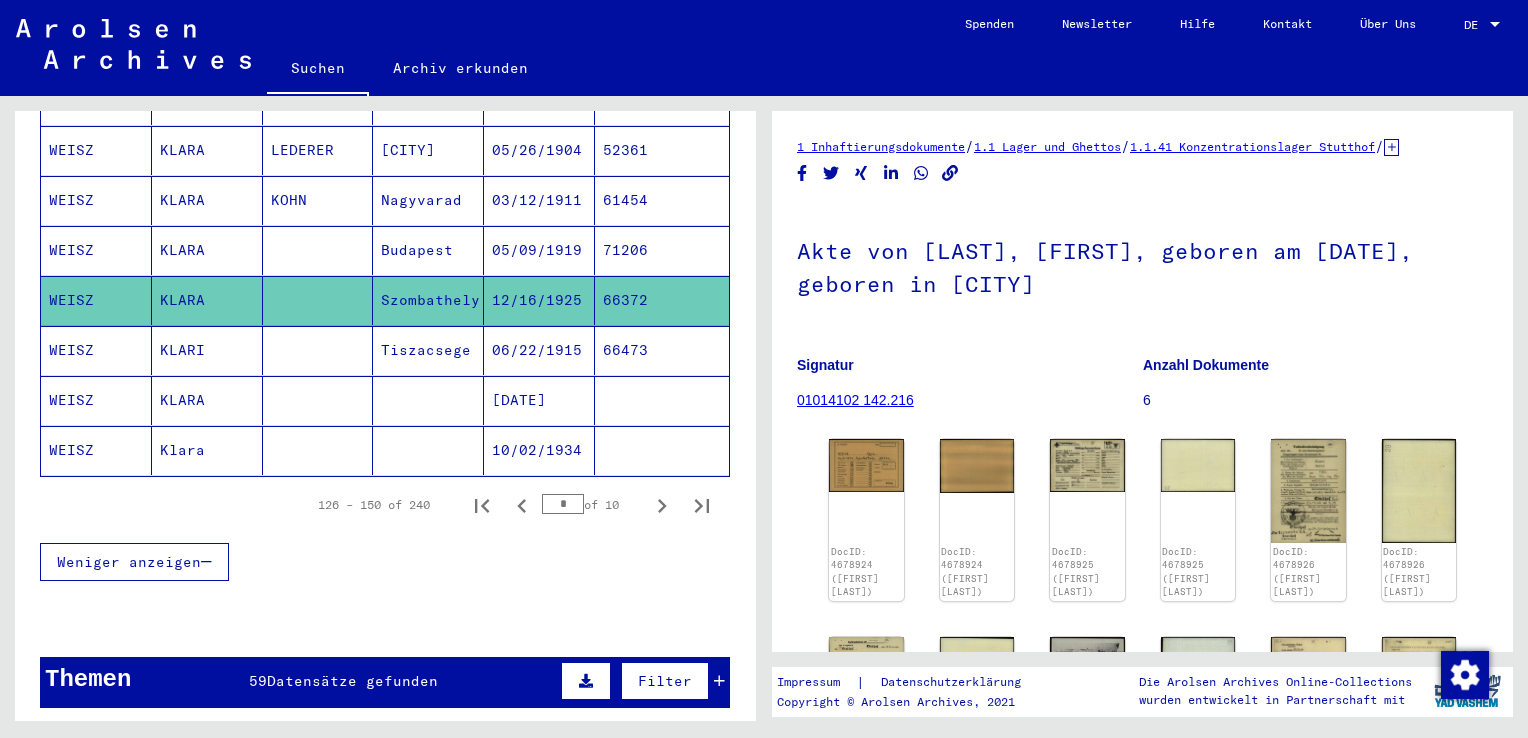 click on "KLARA" at bounding box center (207, 300) 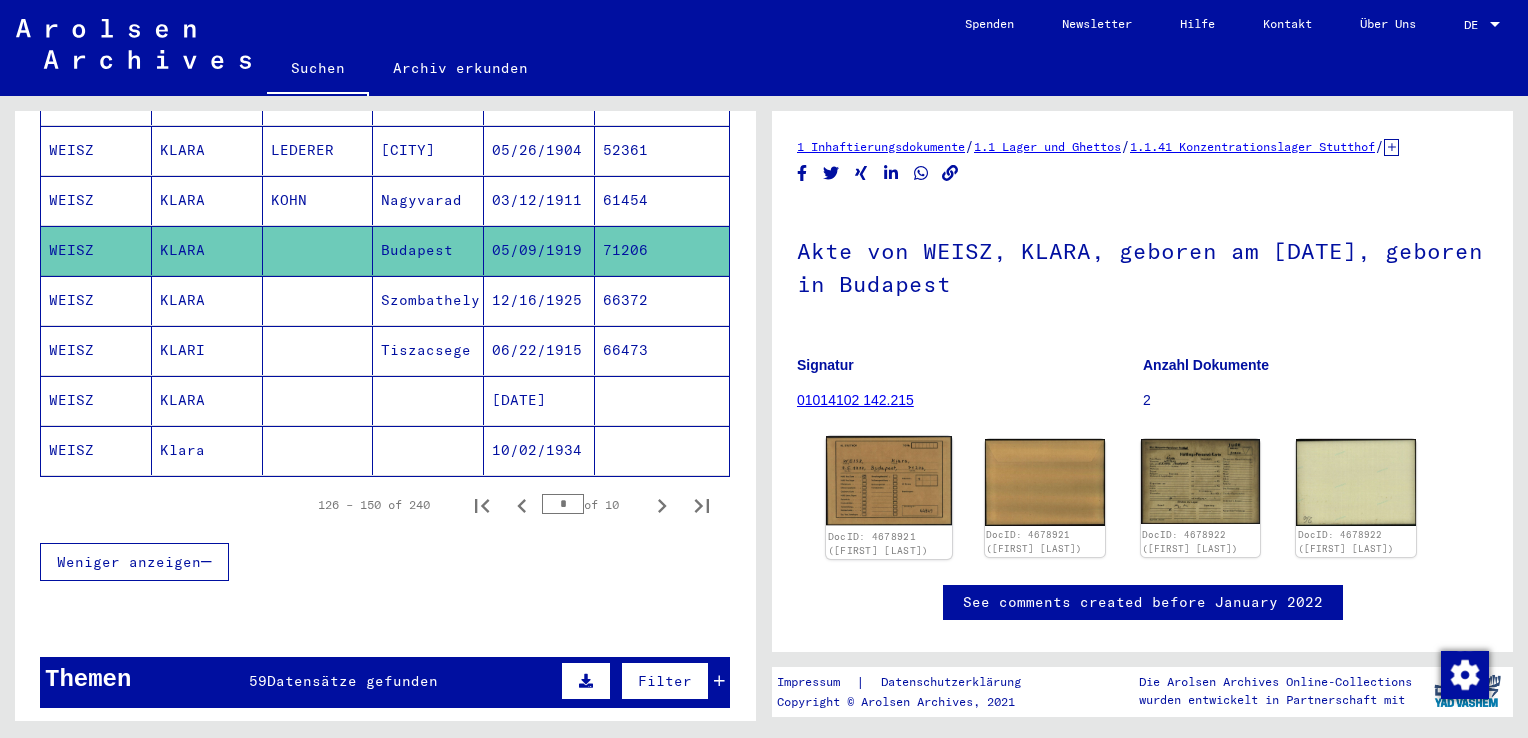 click 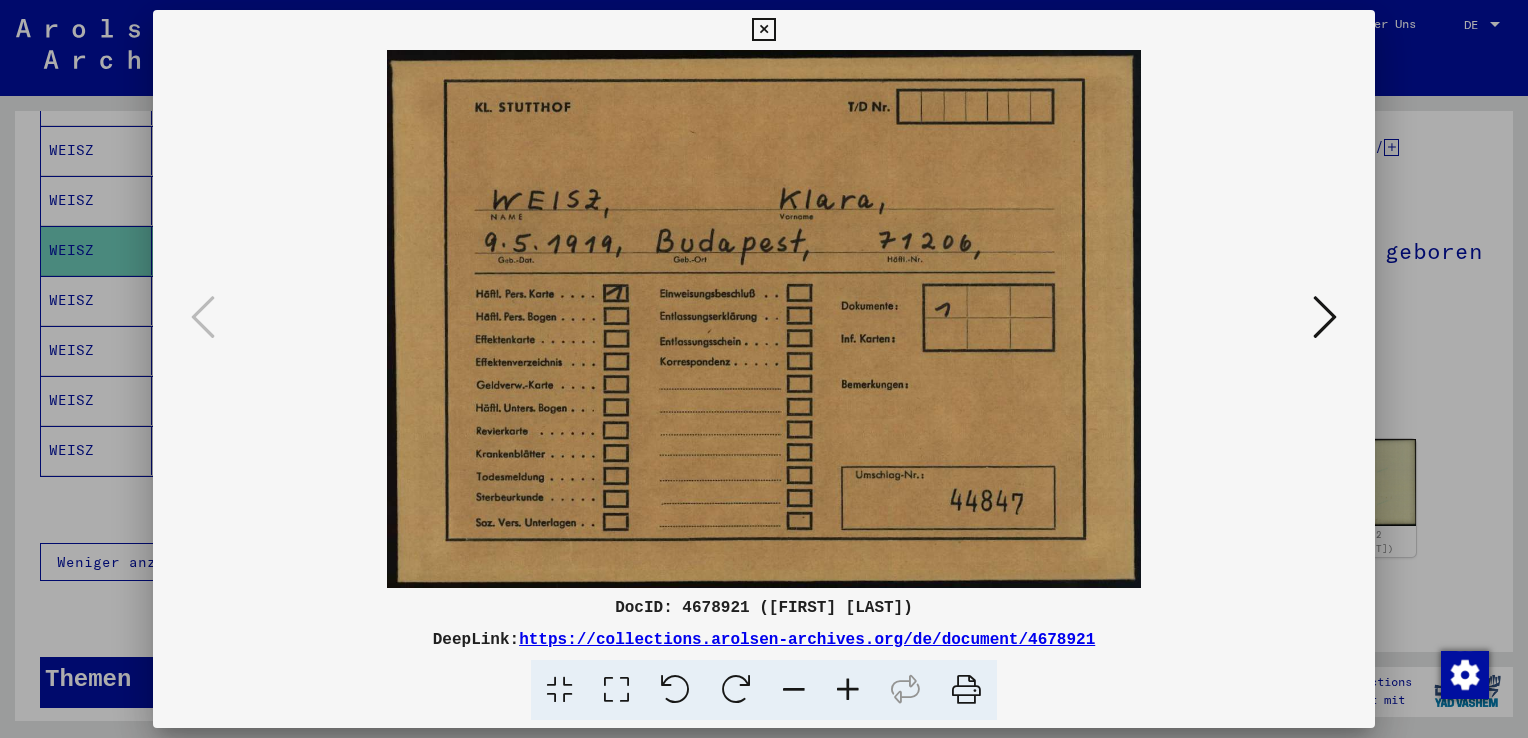 click at bounding box center (763, 30) 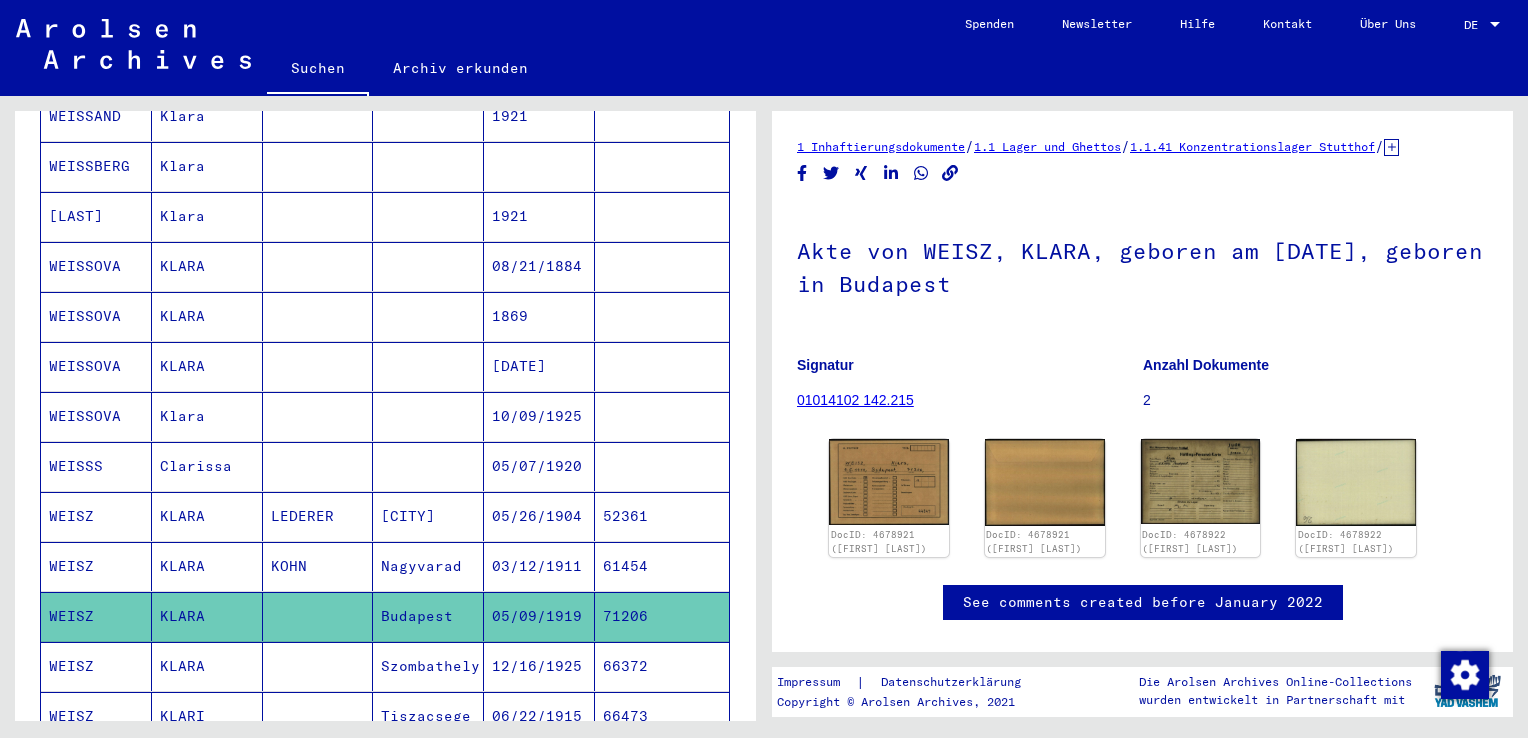 scroll, scrollTop: 800, scrollLeft: 0, axis: vertical 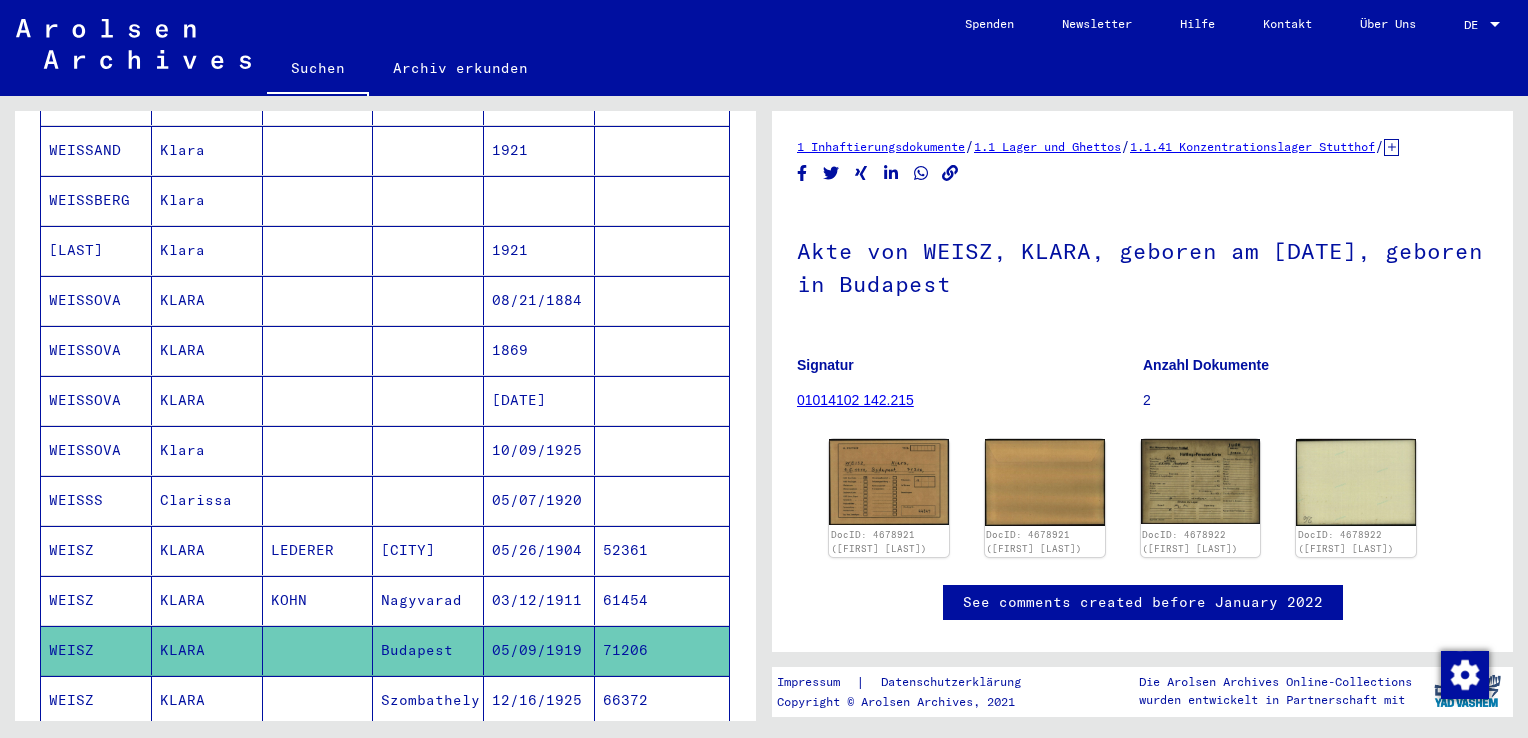 click on "KLARA" at bounding box center [207, 650] 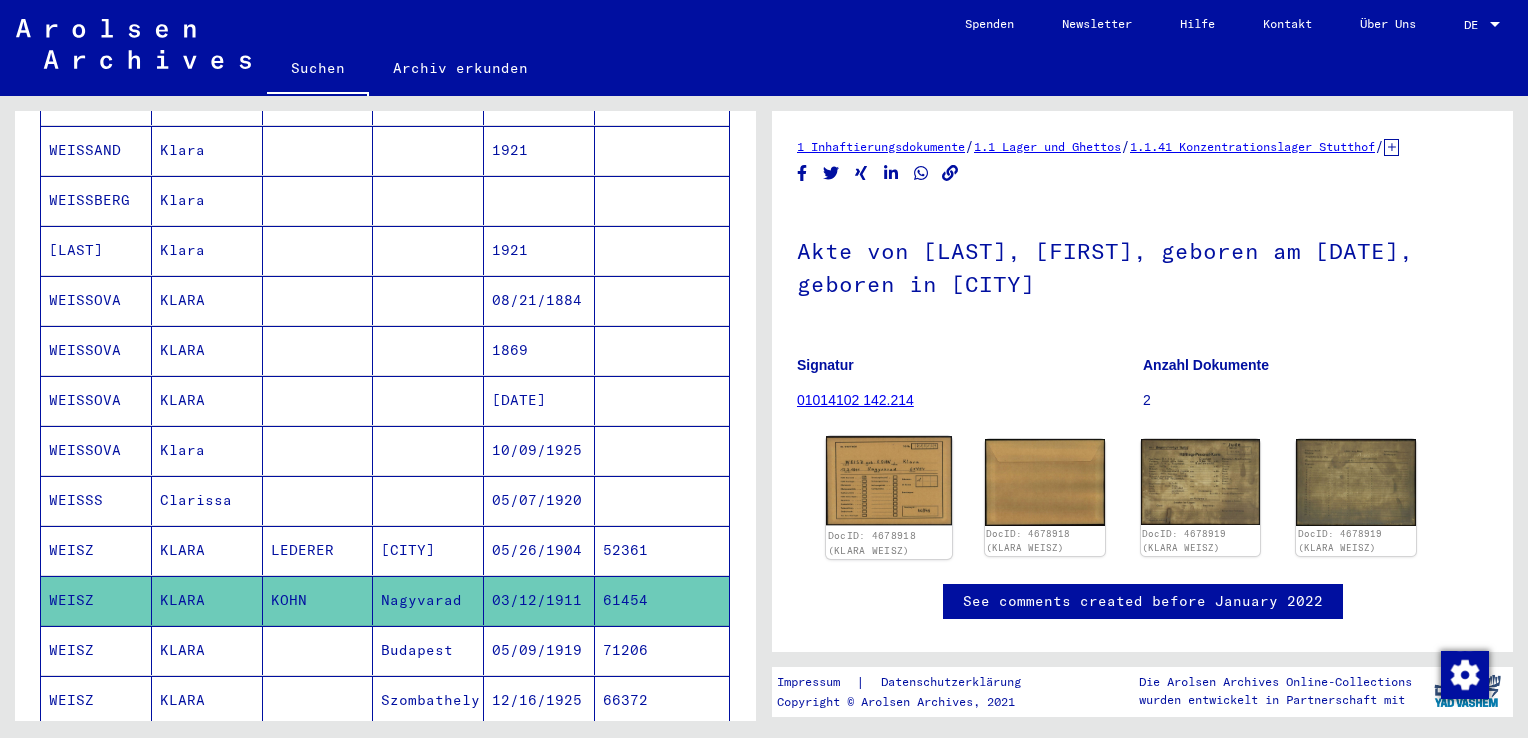 click 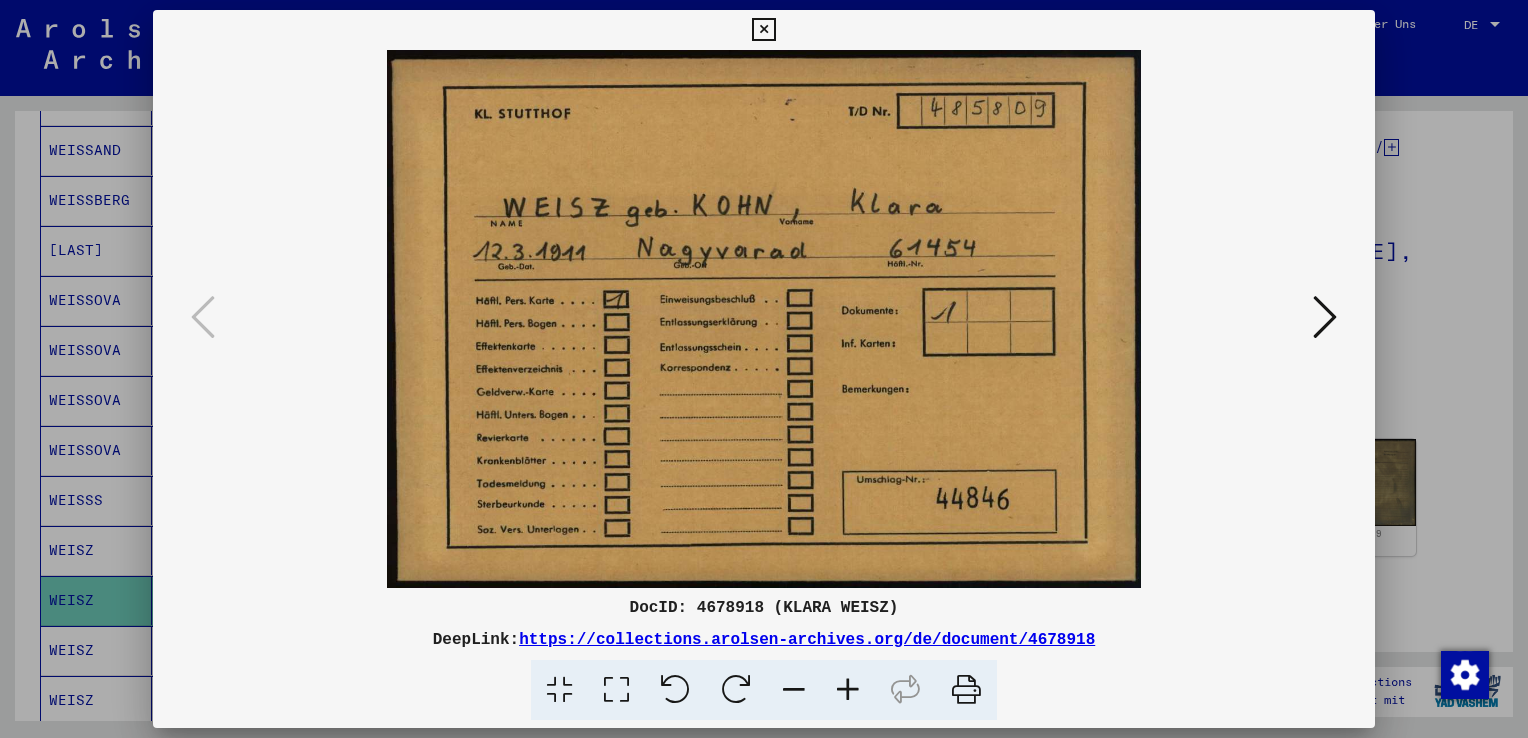 click at bounding box center (763, 30) 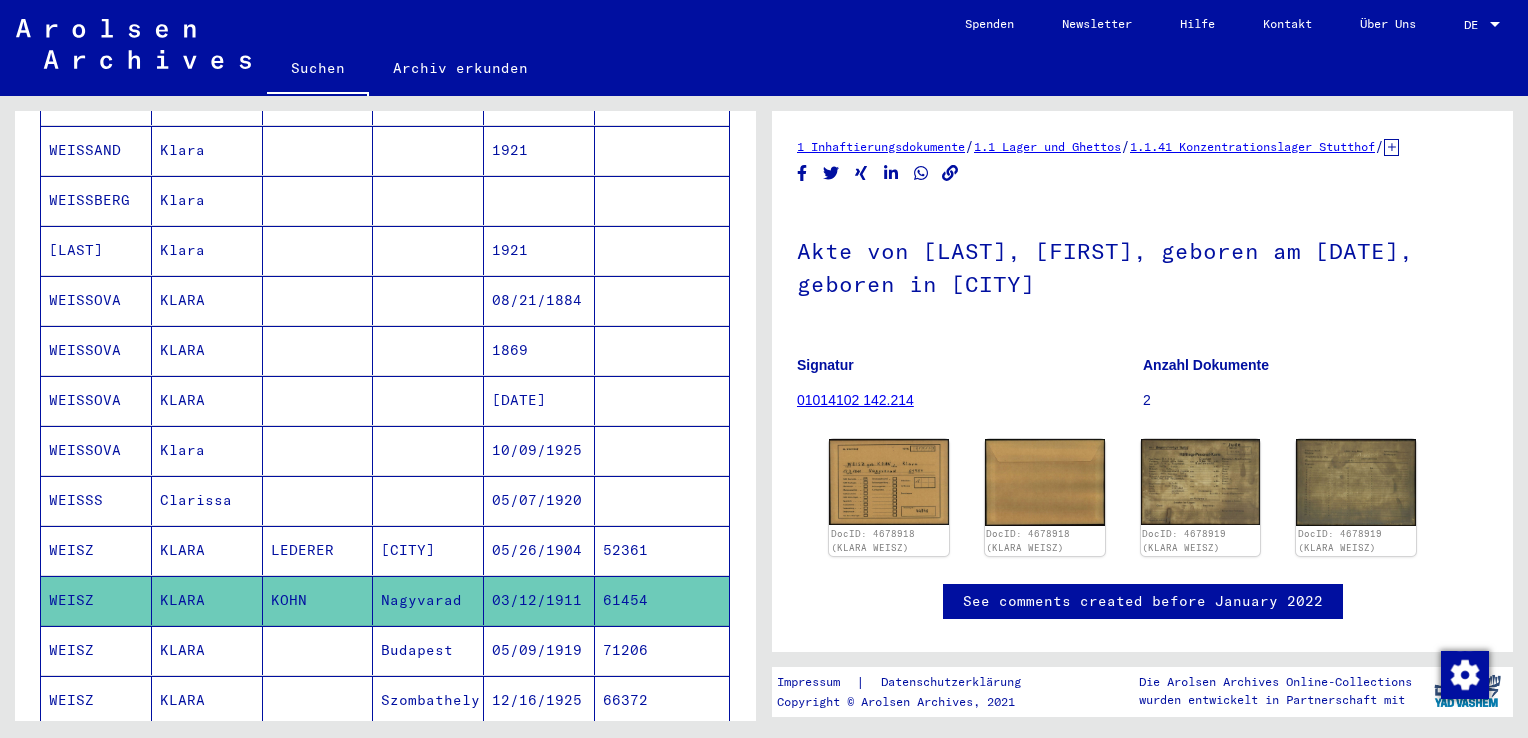 click on "KLARA" at bounding box center [207, 600] 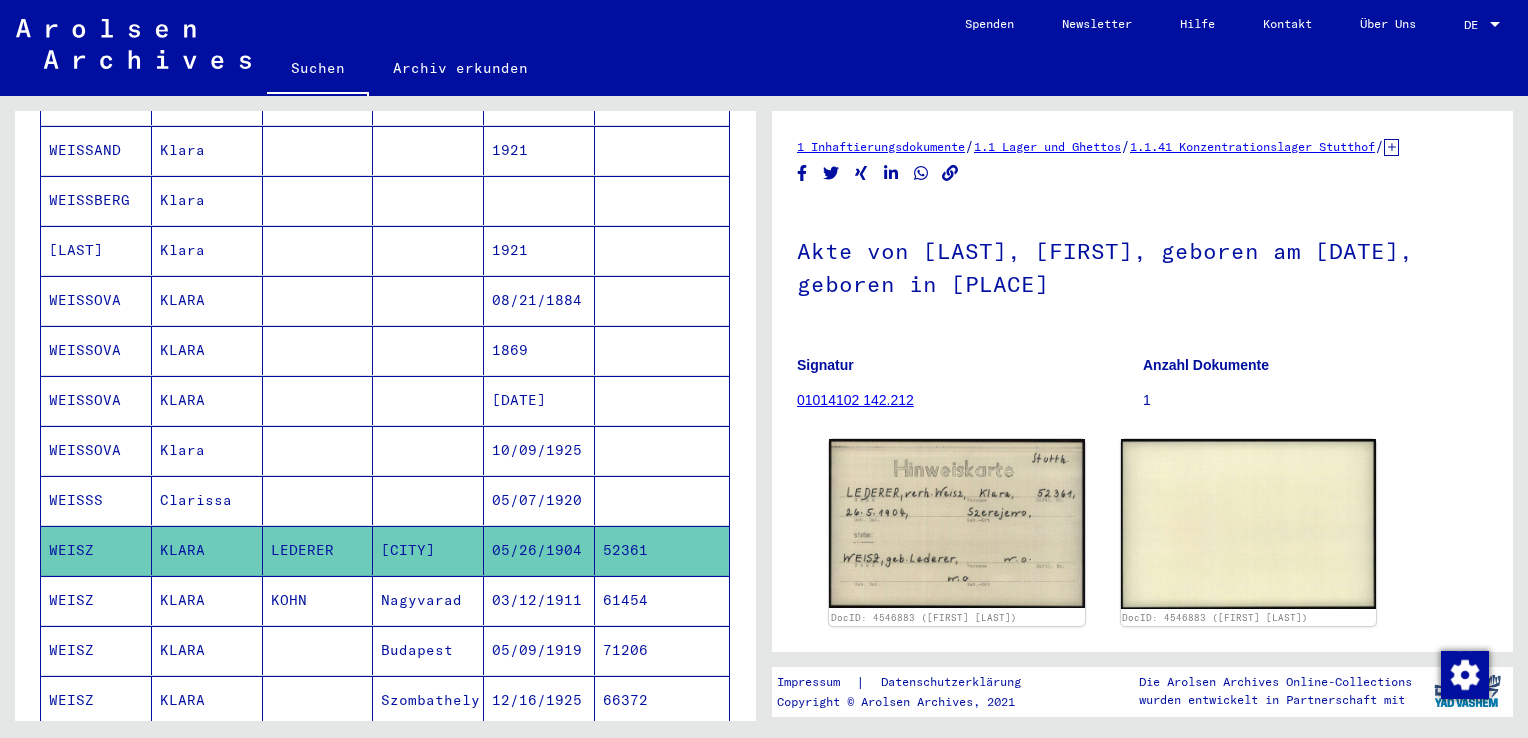 click on "Clarissa" at bounding box center (207, 550) 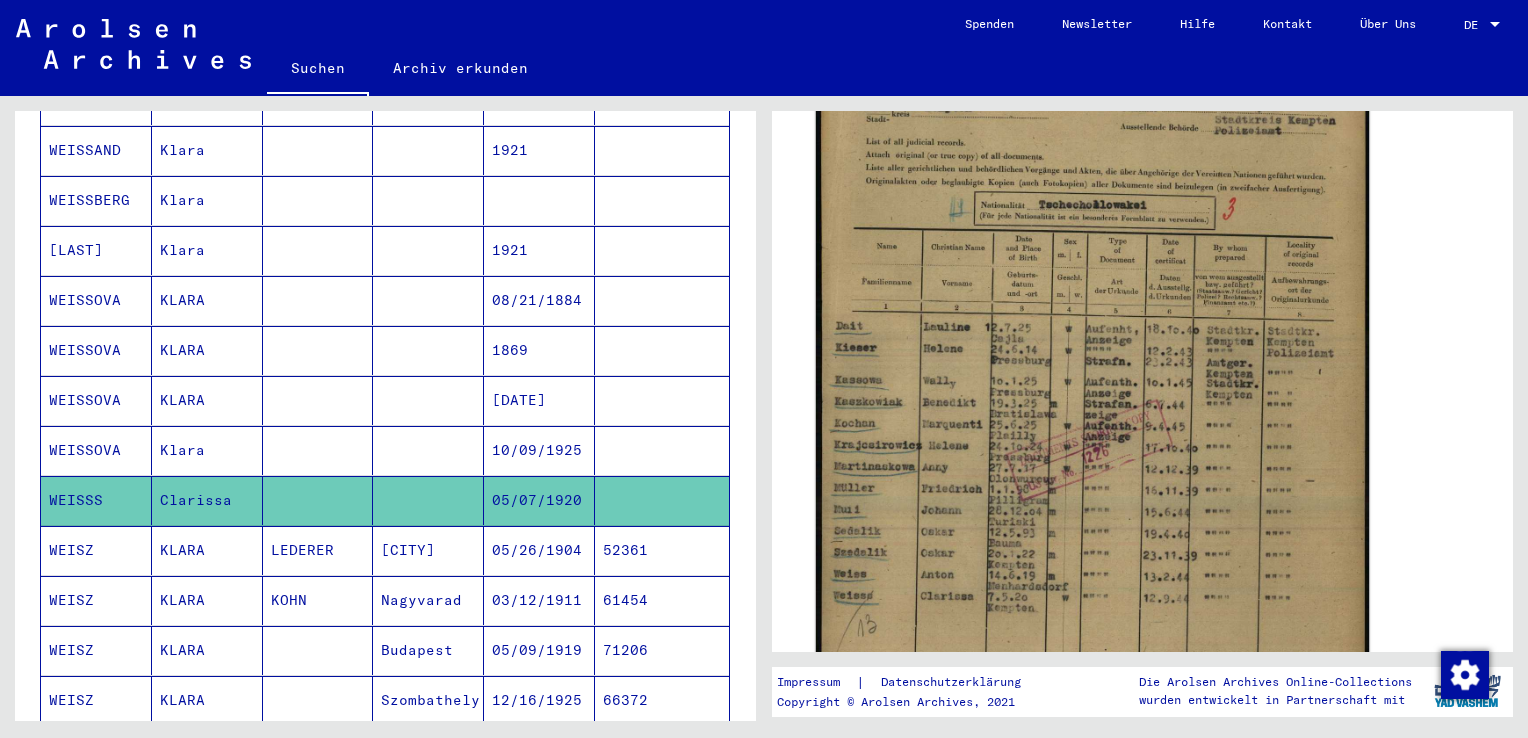 scroll, scrollTop: 500, scrollLeft: 0, axis: vertical 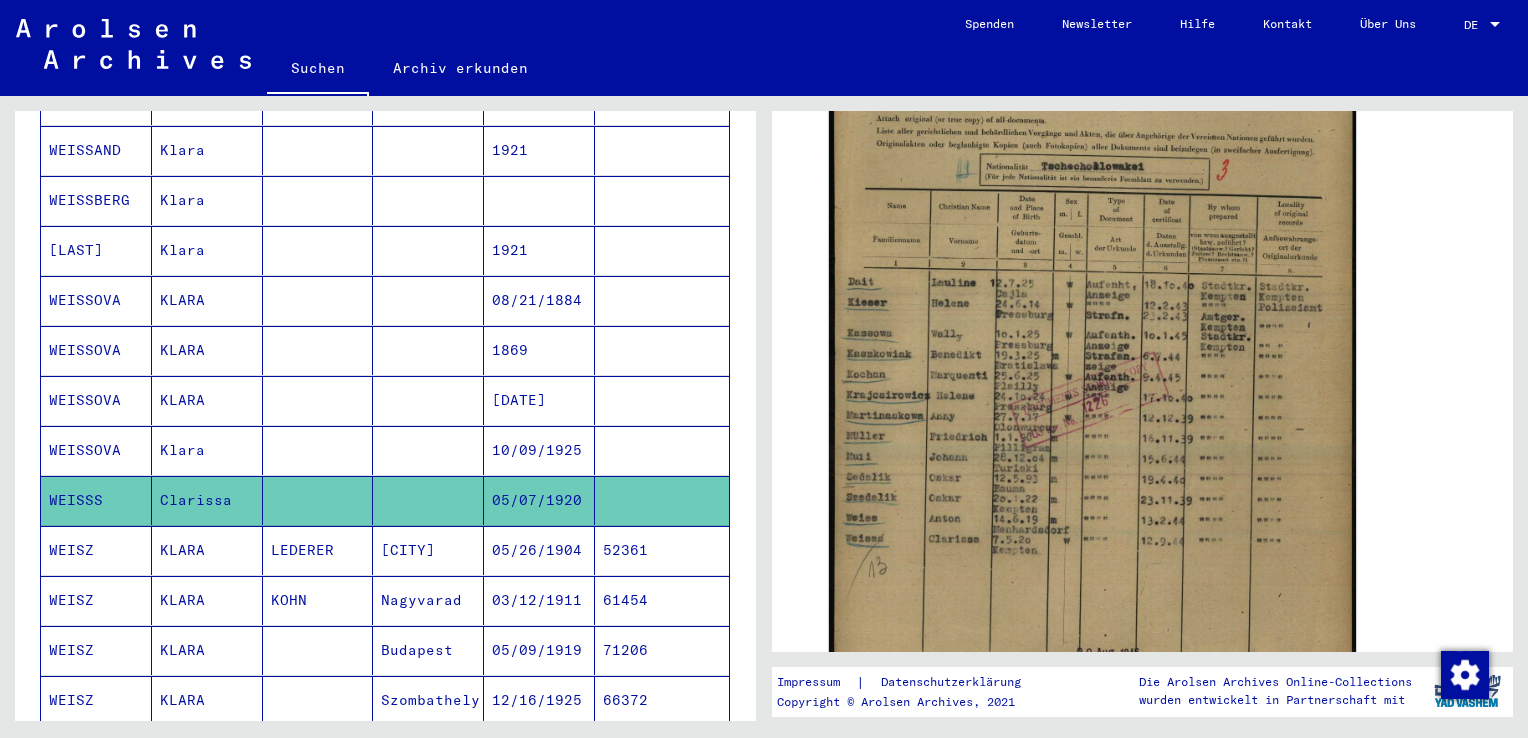 click on "Klara" at bounding box center [207, 500] 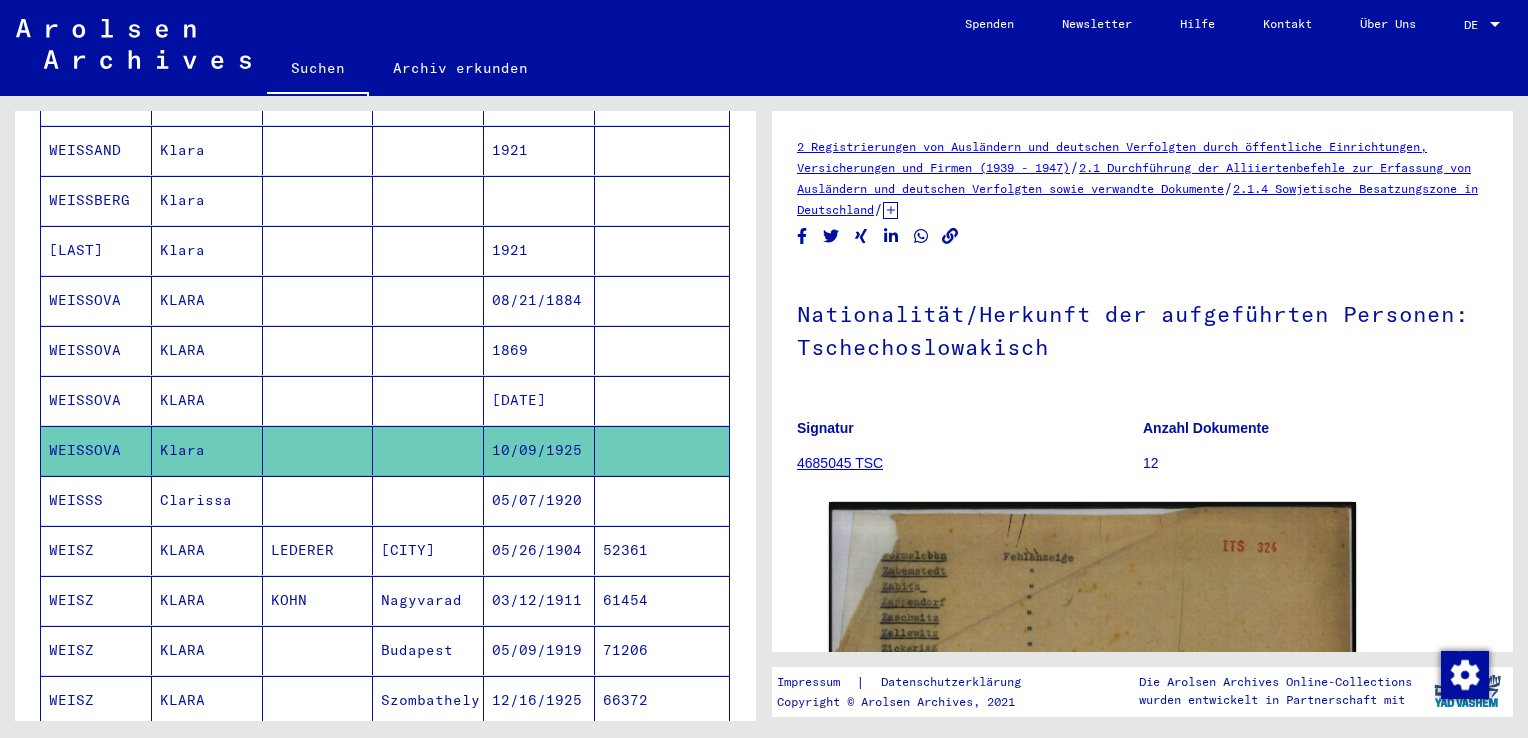 click on "KLARA" at bounding box center (207, 450) 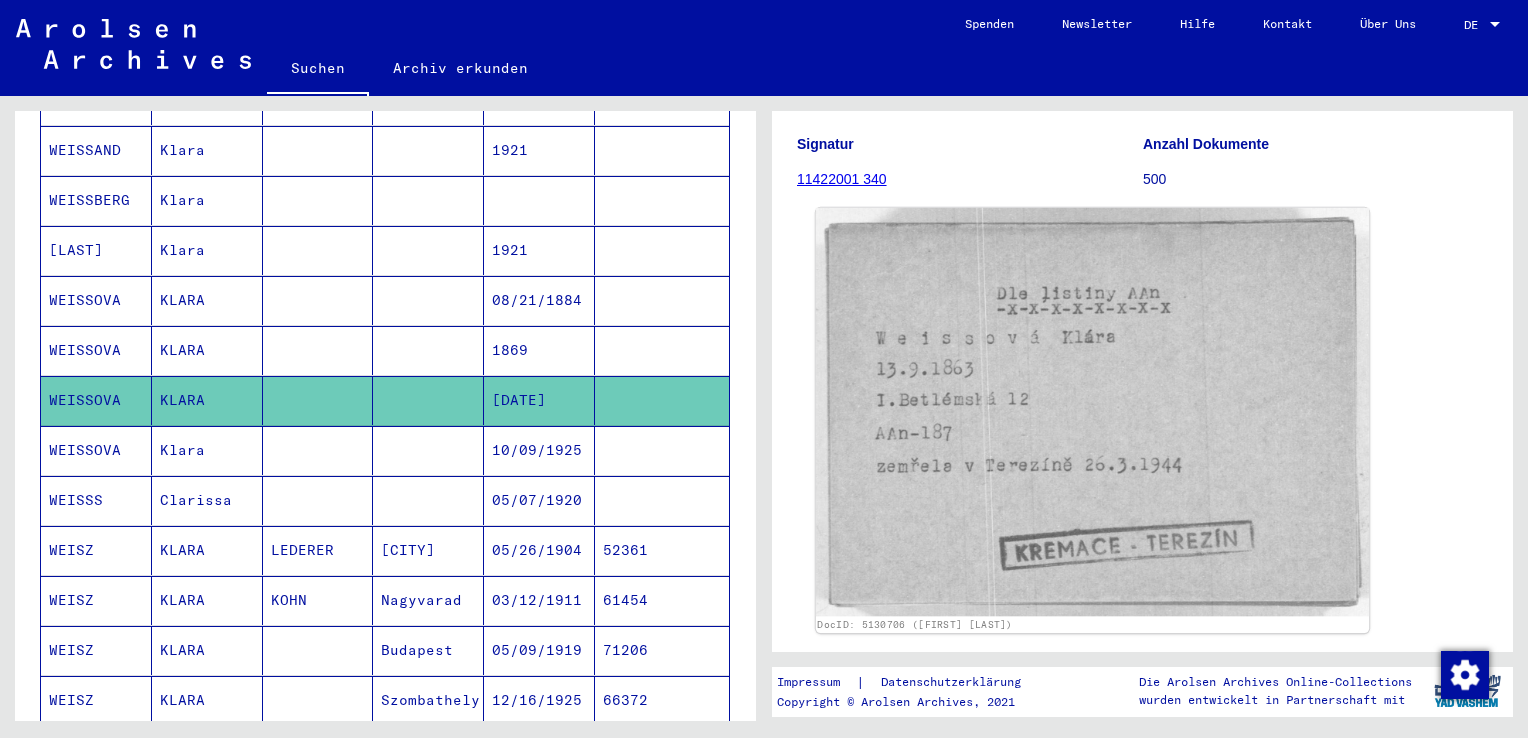 scroll, scrollTop: 200, scrollLeft: 0, axis: vertical 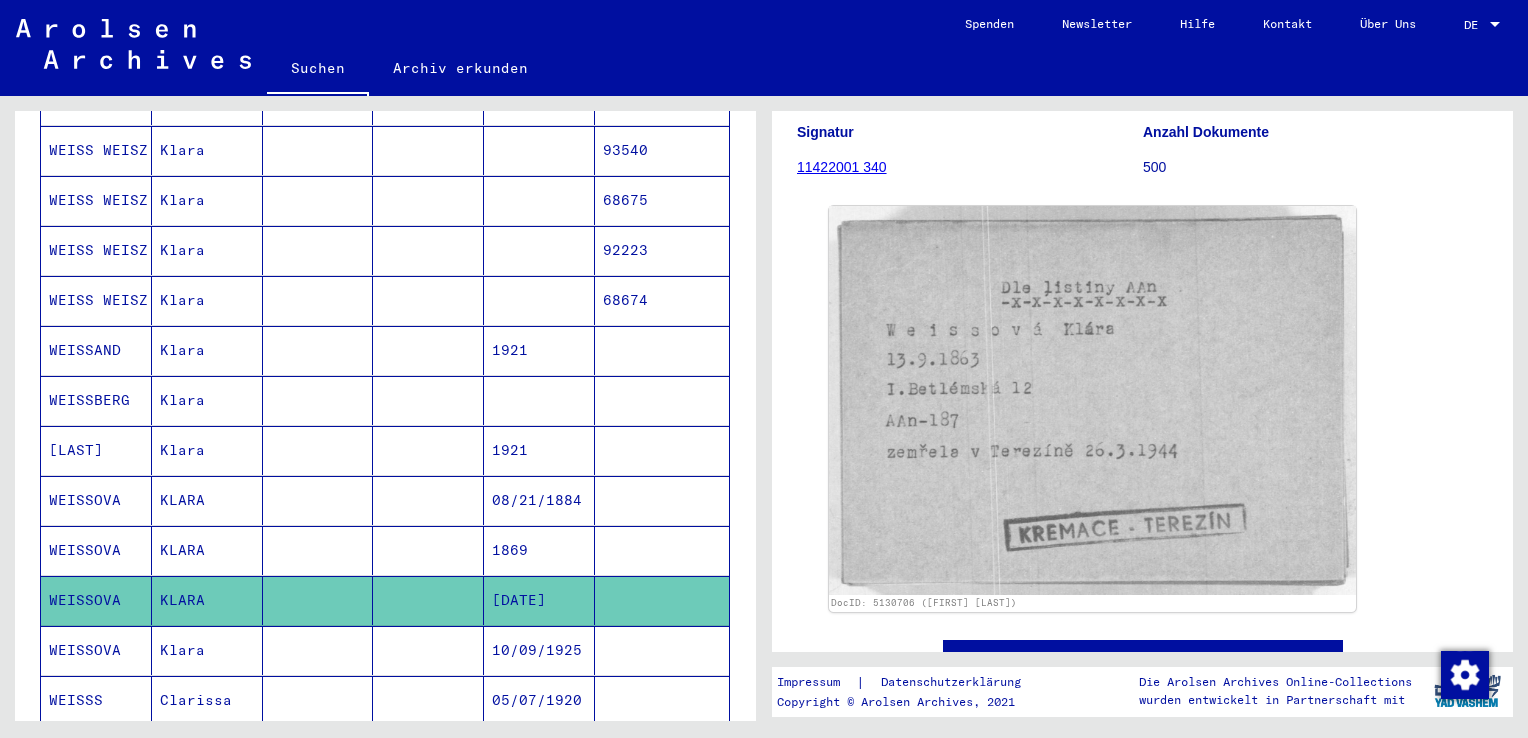 click on "Klara" at bounding box center [207, 350] 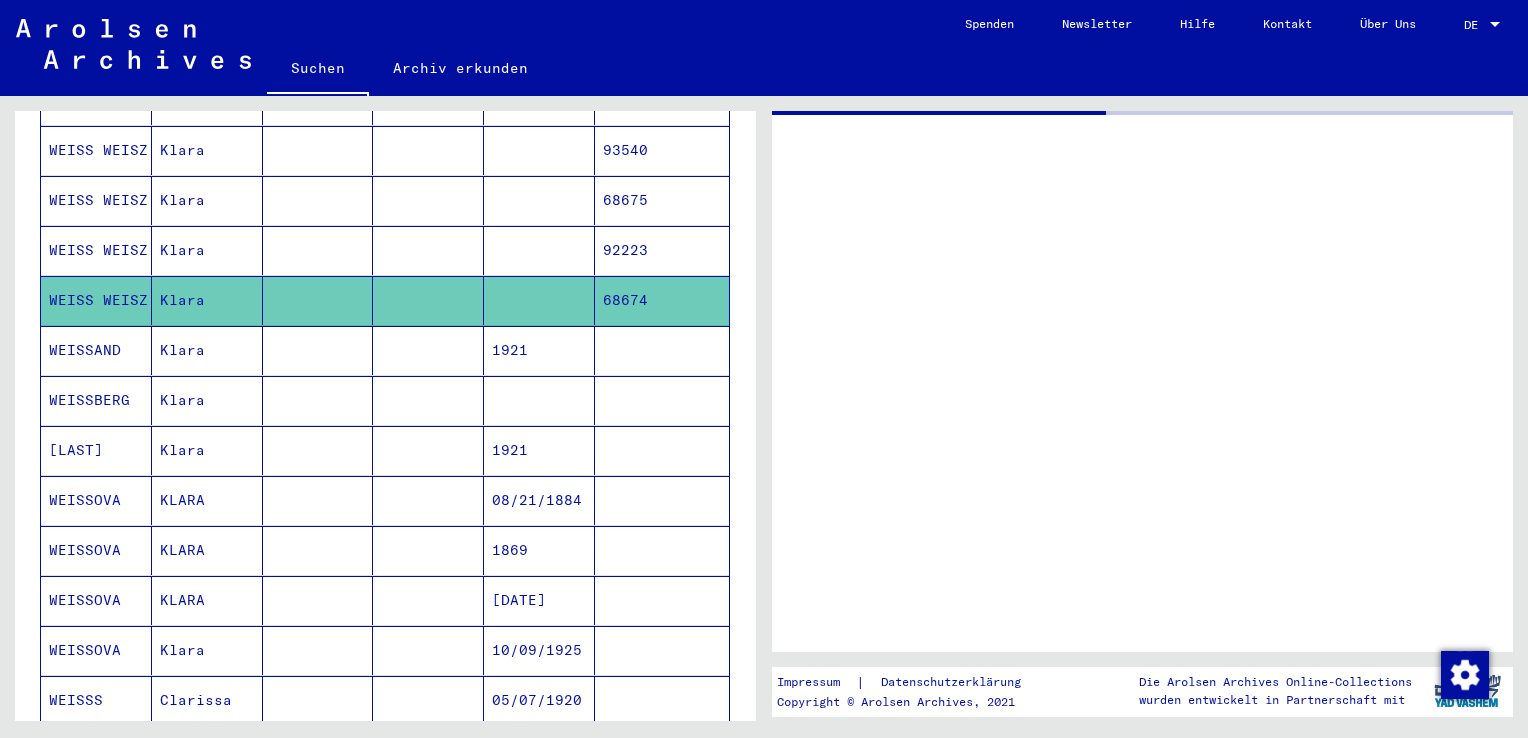scroll, scrollTop: 0, scrollLeft: 0, axis: both 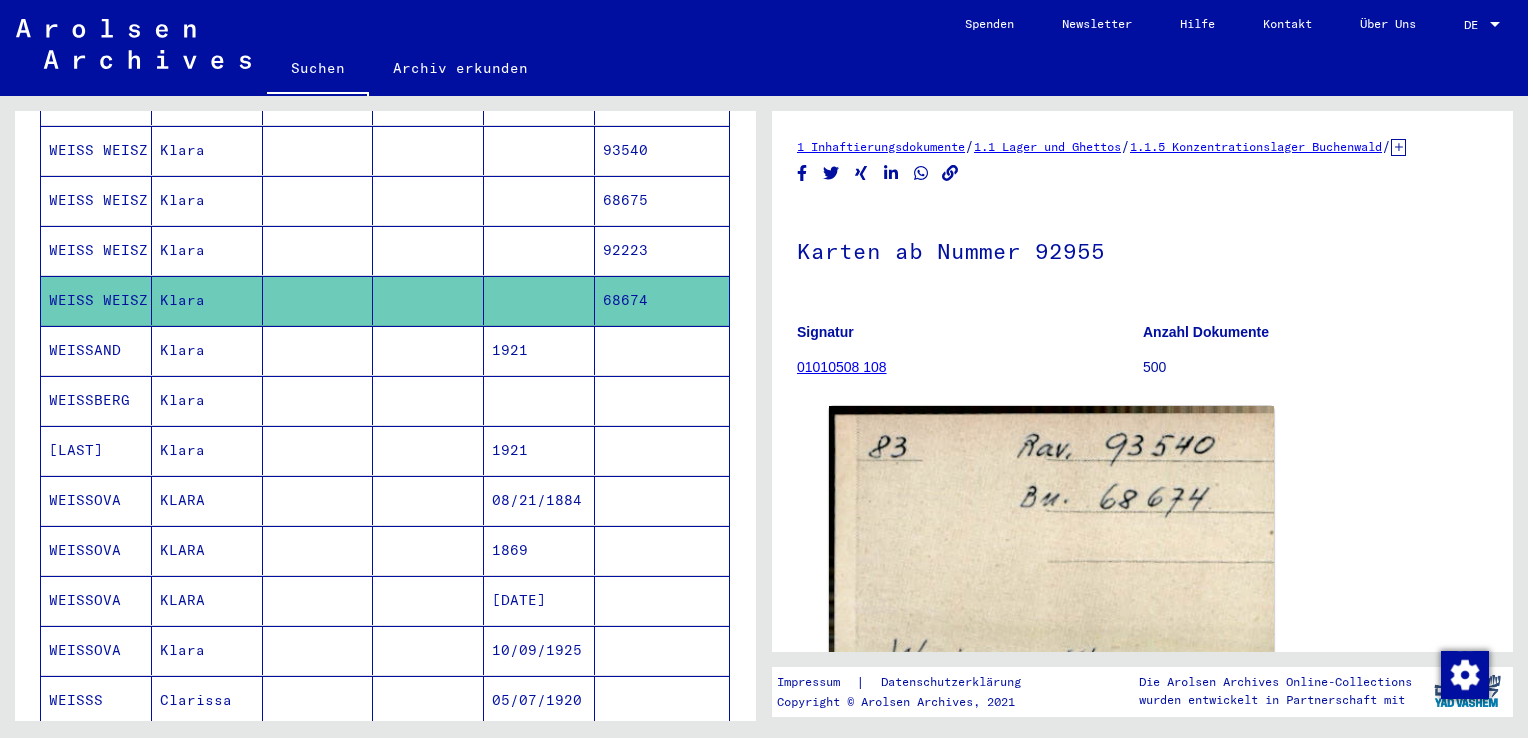 click on "Klara" at bounding box center (207, 300) 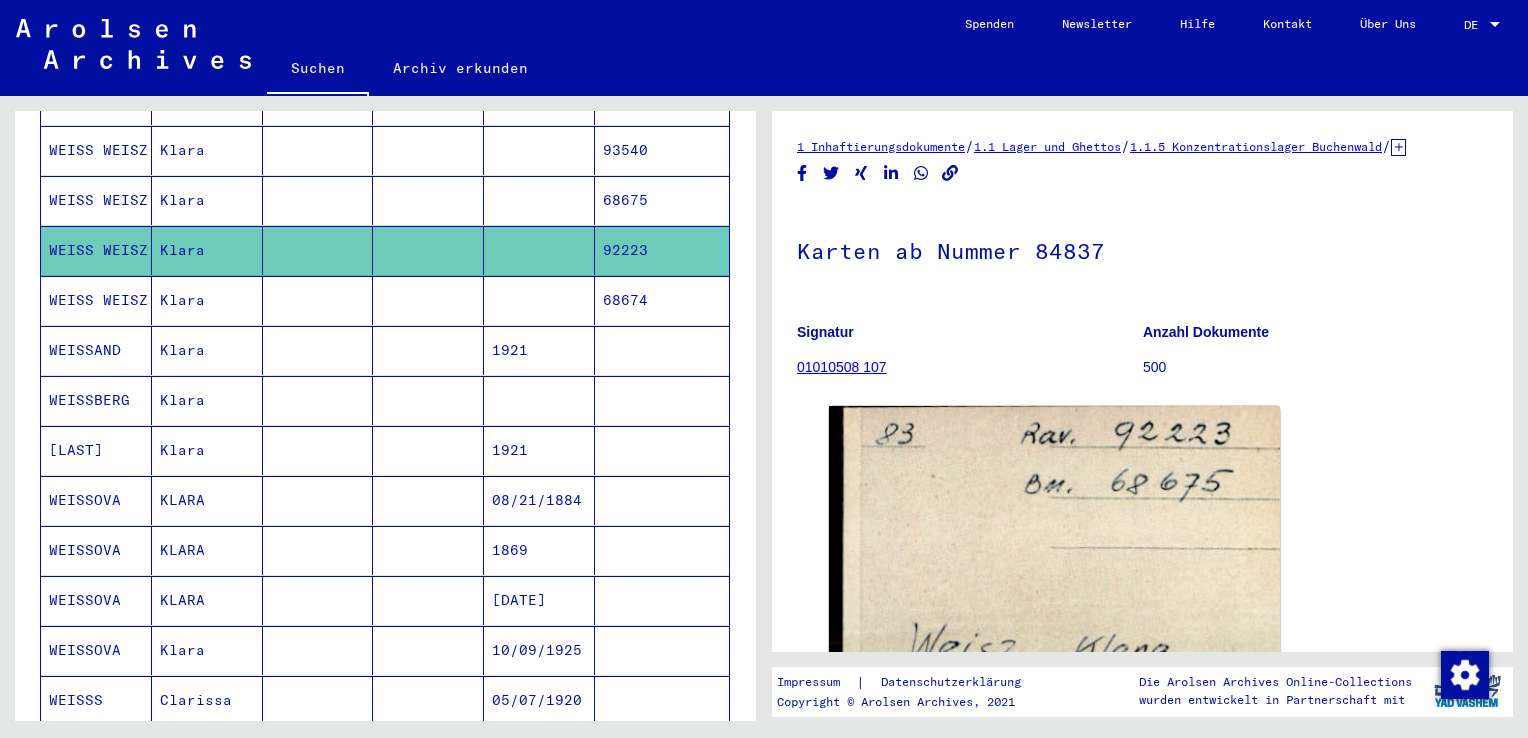click on "Klara" at bounding box center (207, 250) 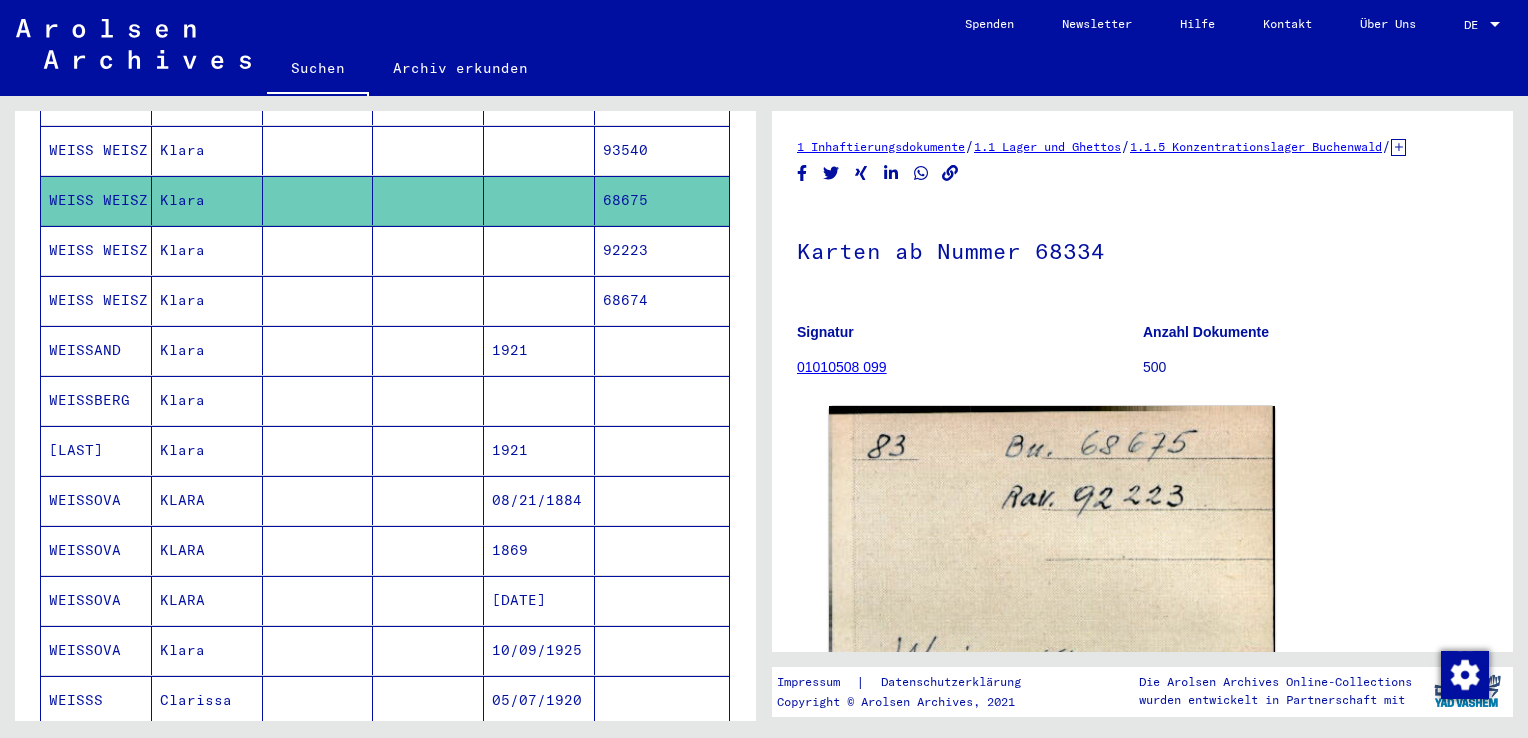 click on "Klara" at bounding box center (207, 200) 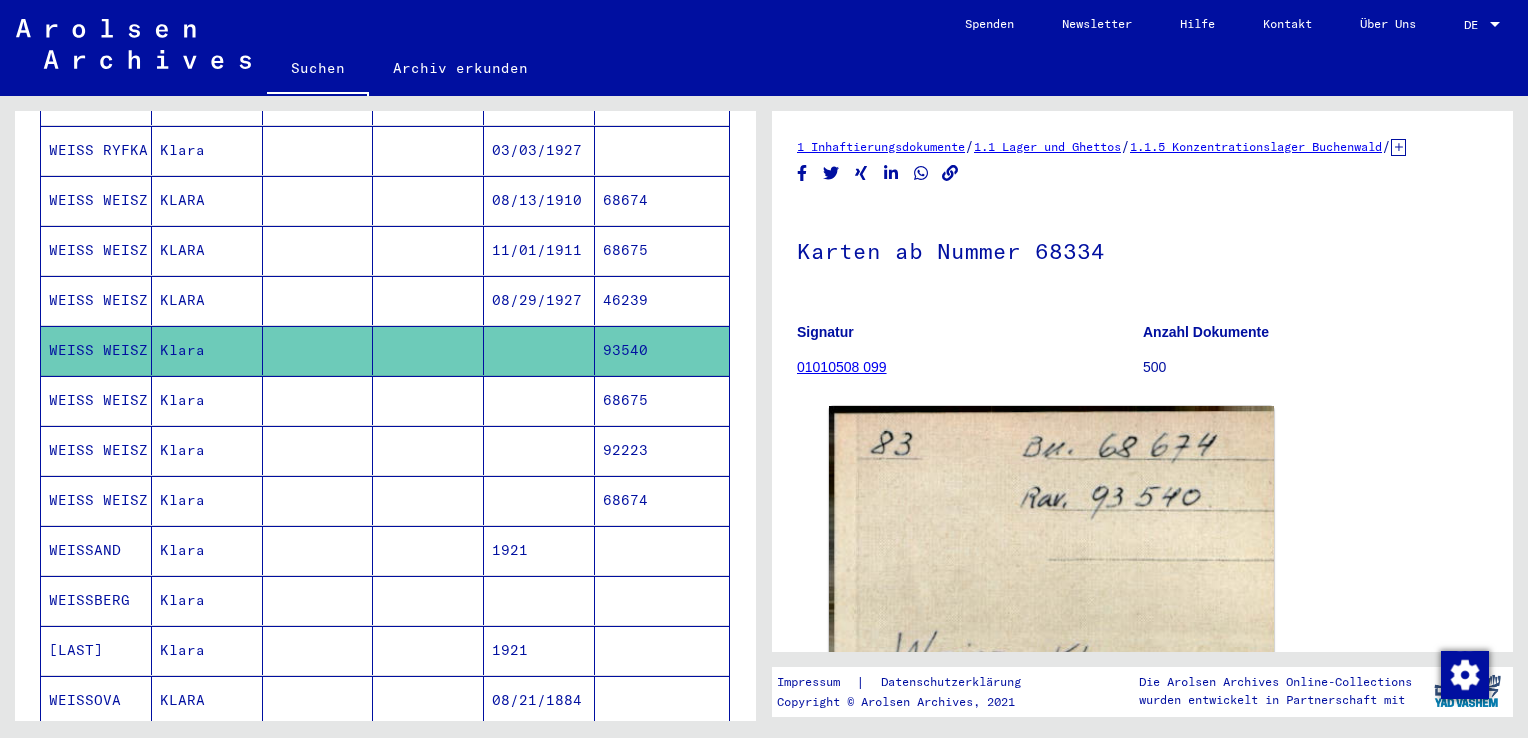 scroll, scrollTop: 300, scrollLeft: 0, axis: vertical 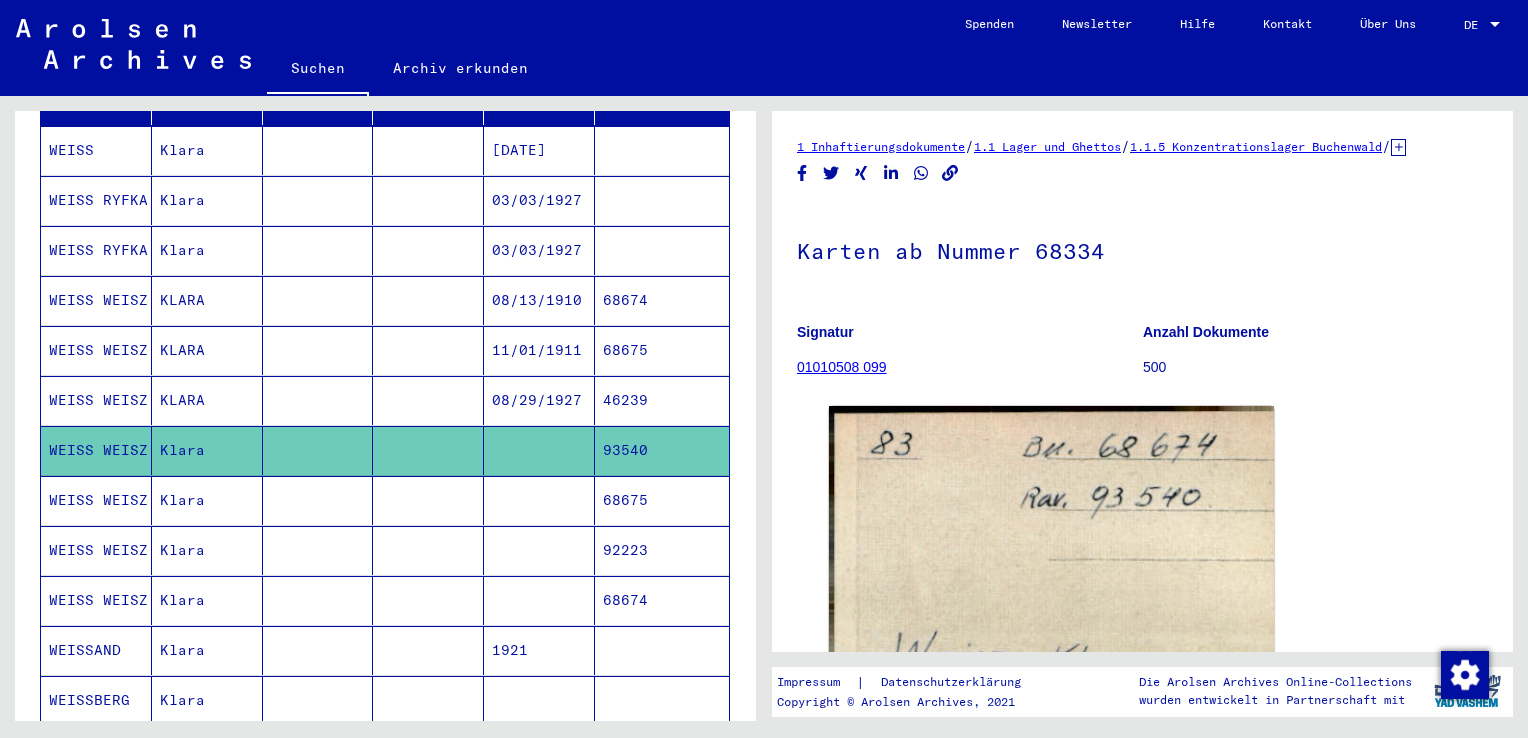 click on "KLARA" at bounding box center (207, 450) 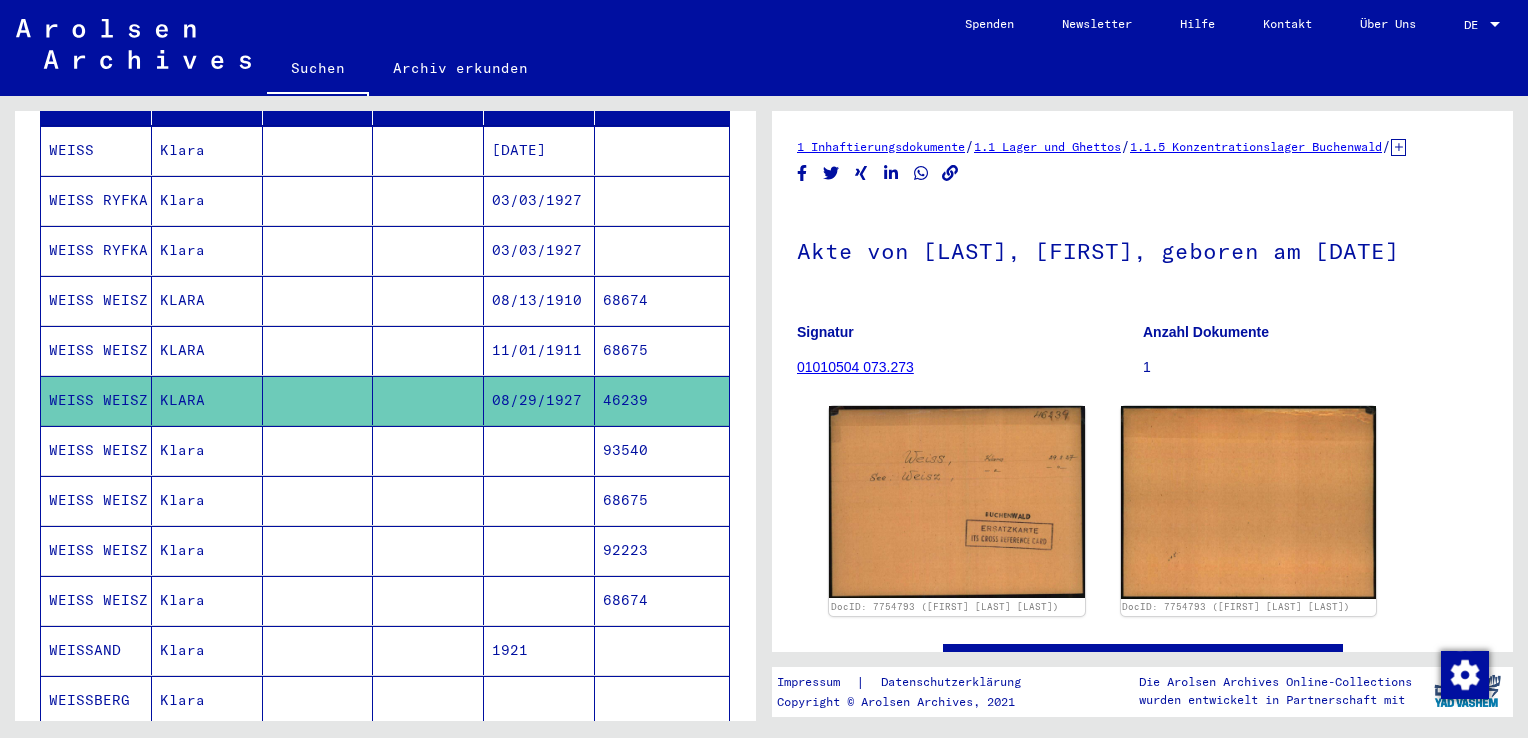 click on "KLARA" at bounding box center (207, 400) 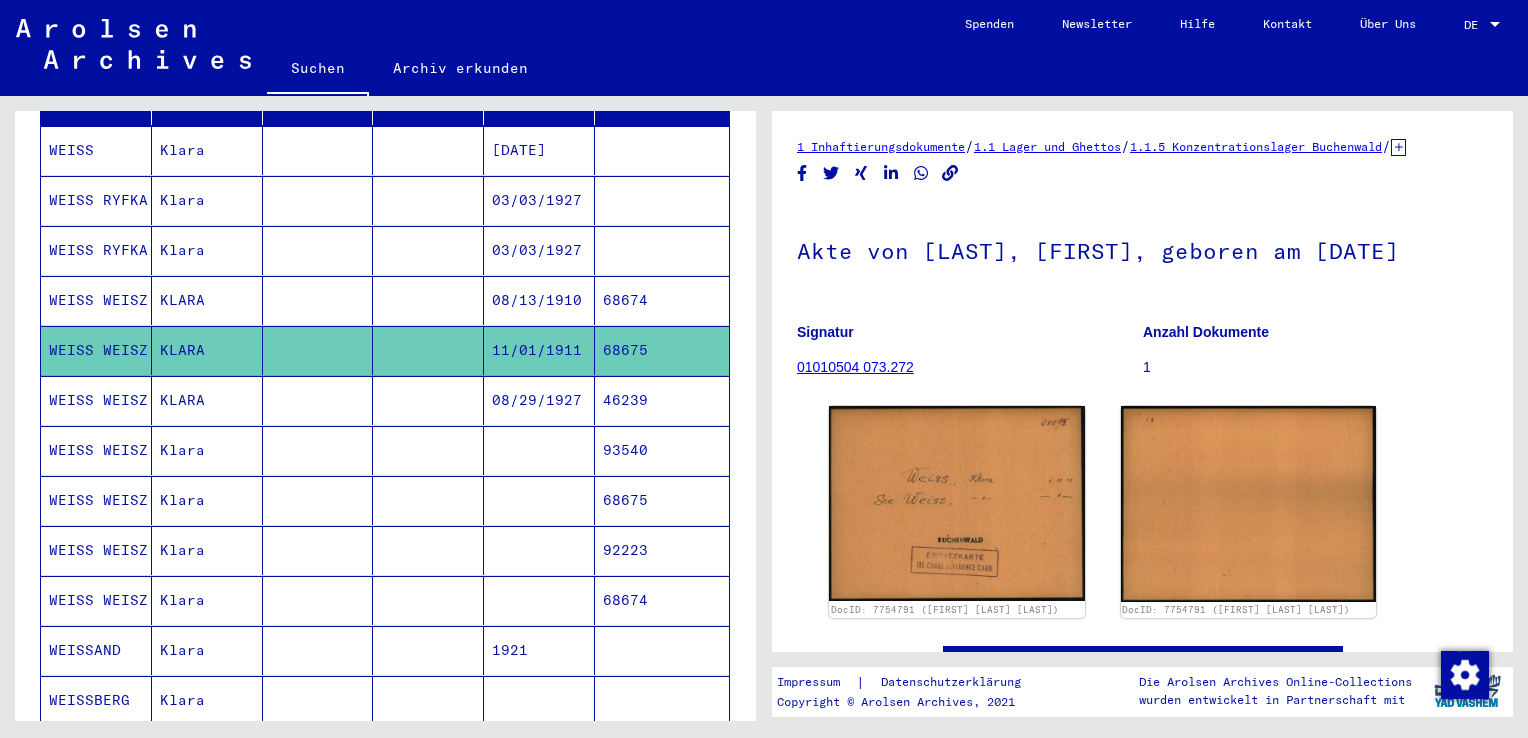 click on "KLARA" at bounding box center (207, 350) 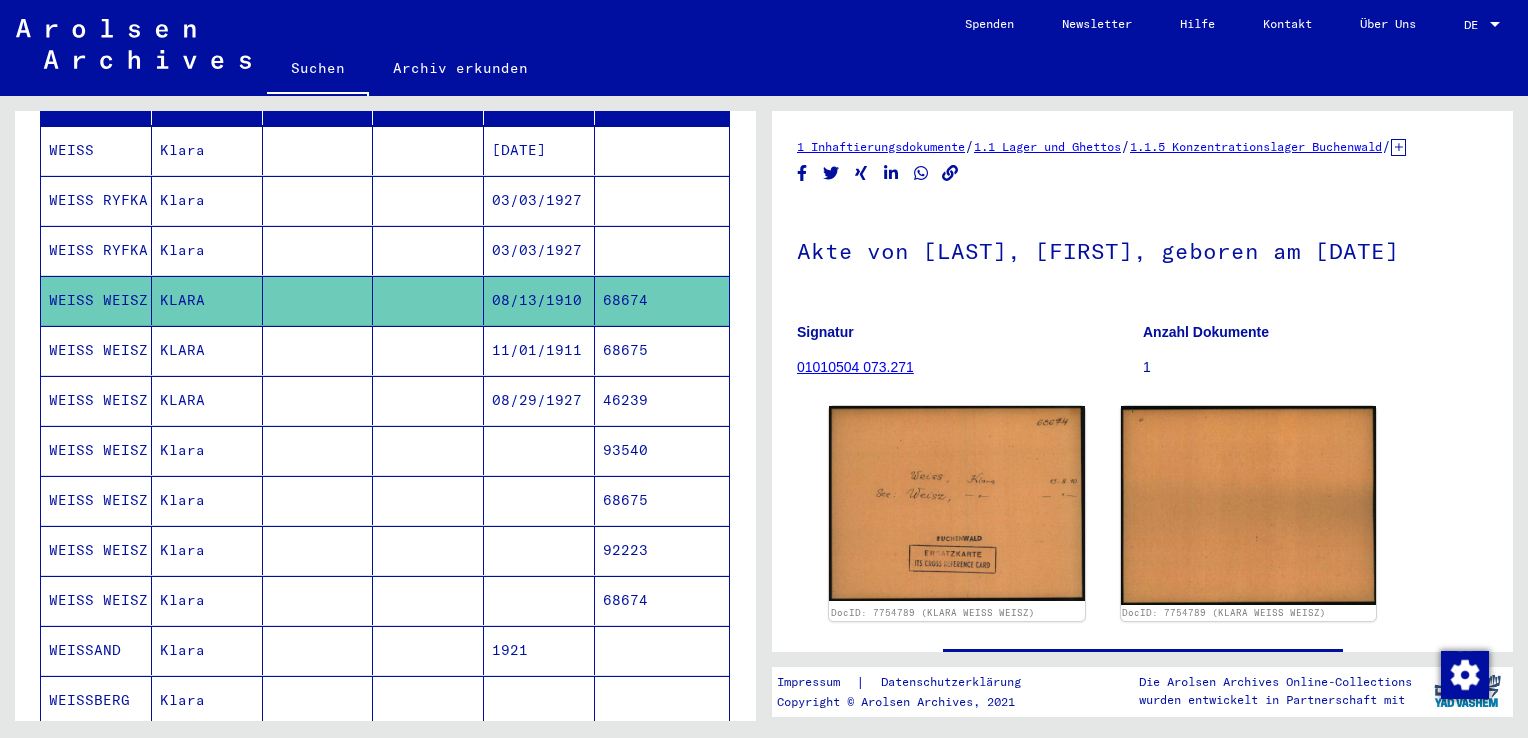 click on "Klara" at bounding box center [207, 300] 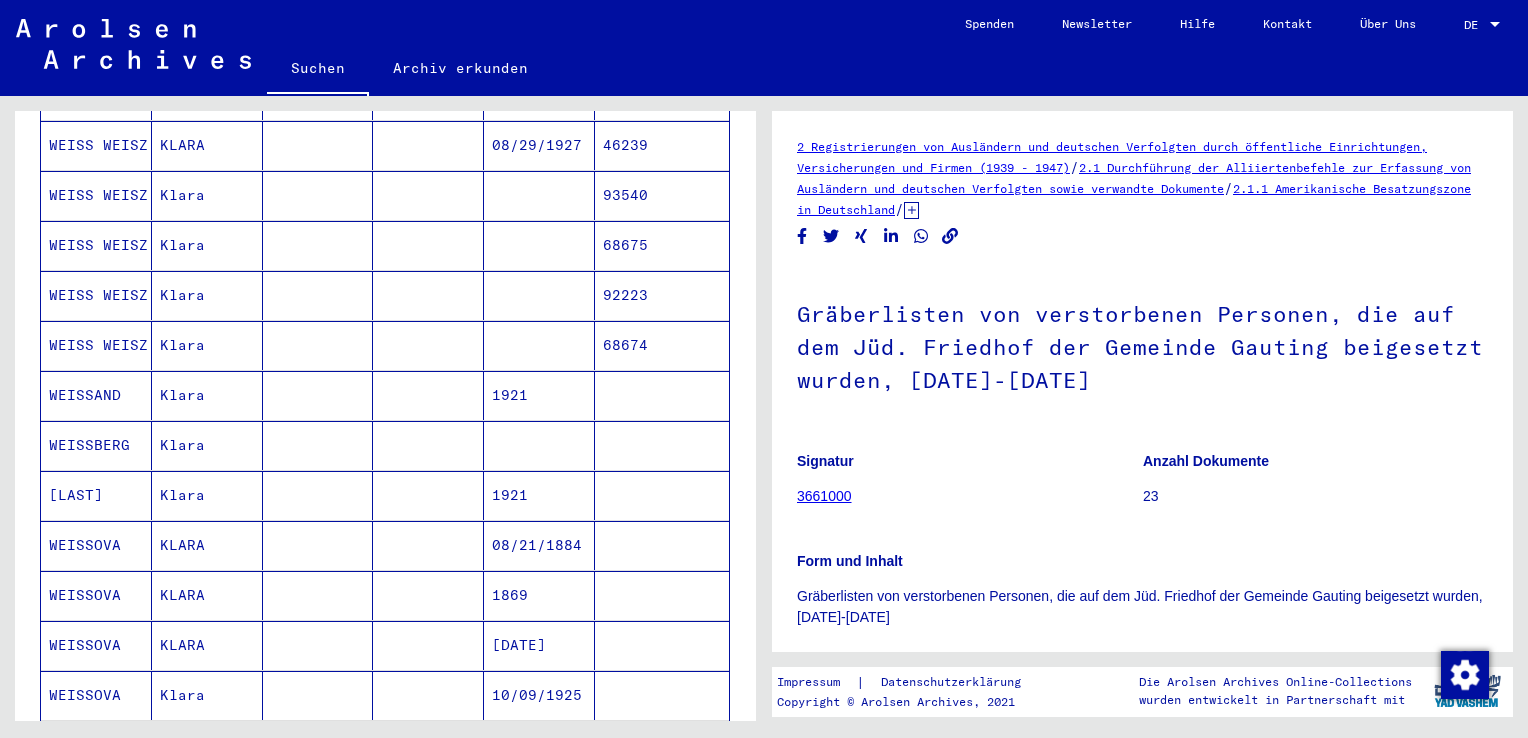 scroll, scrollTop: 600, scrollLeft: 0, axis: vertical 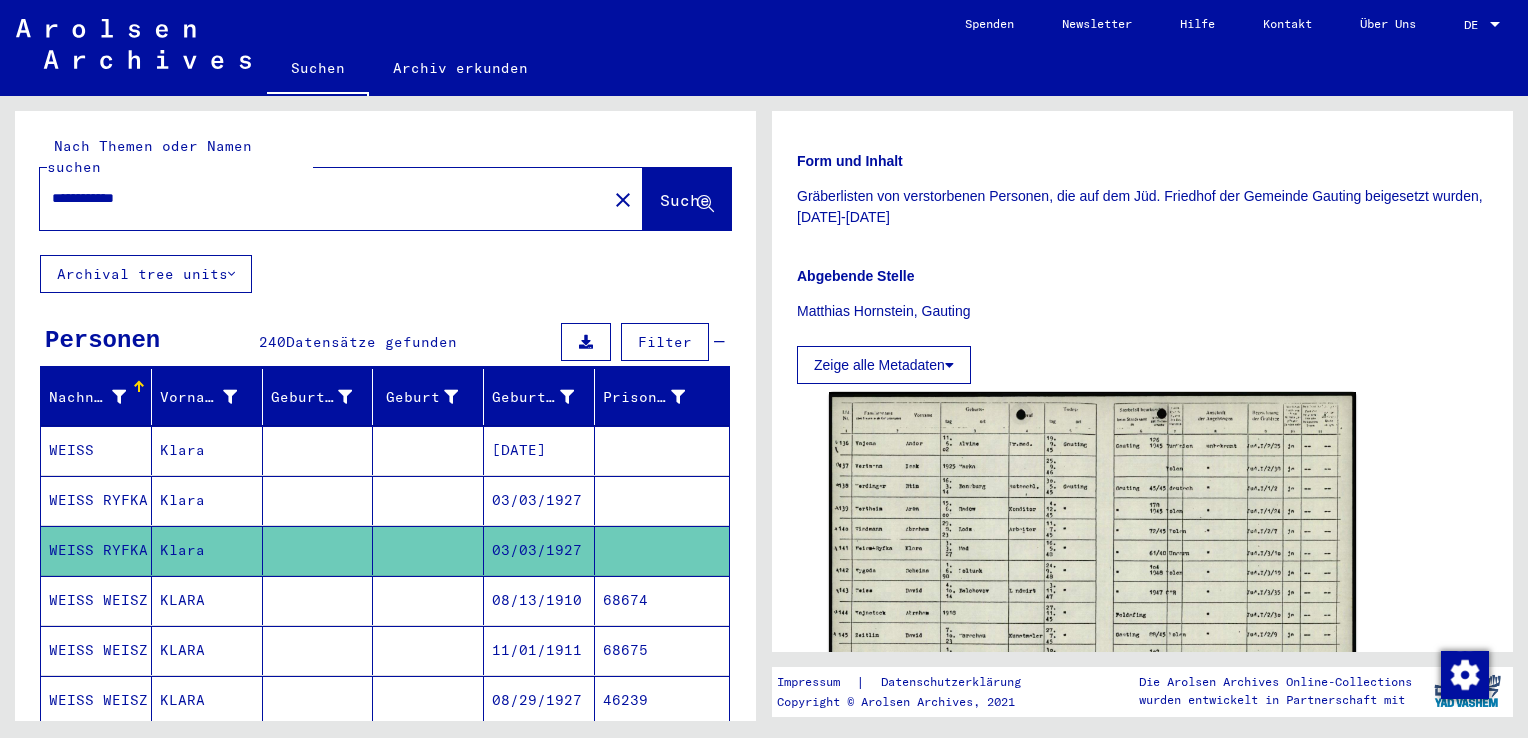 click on "Klara" at bounding box center (207, 550) 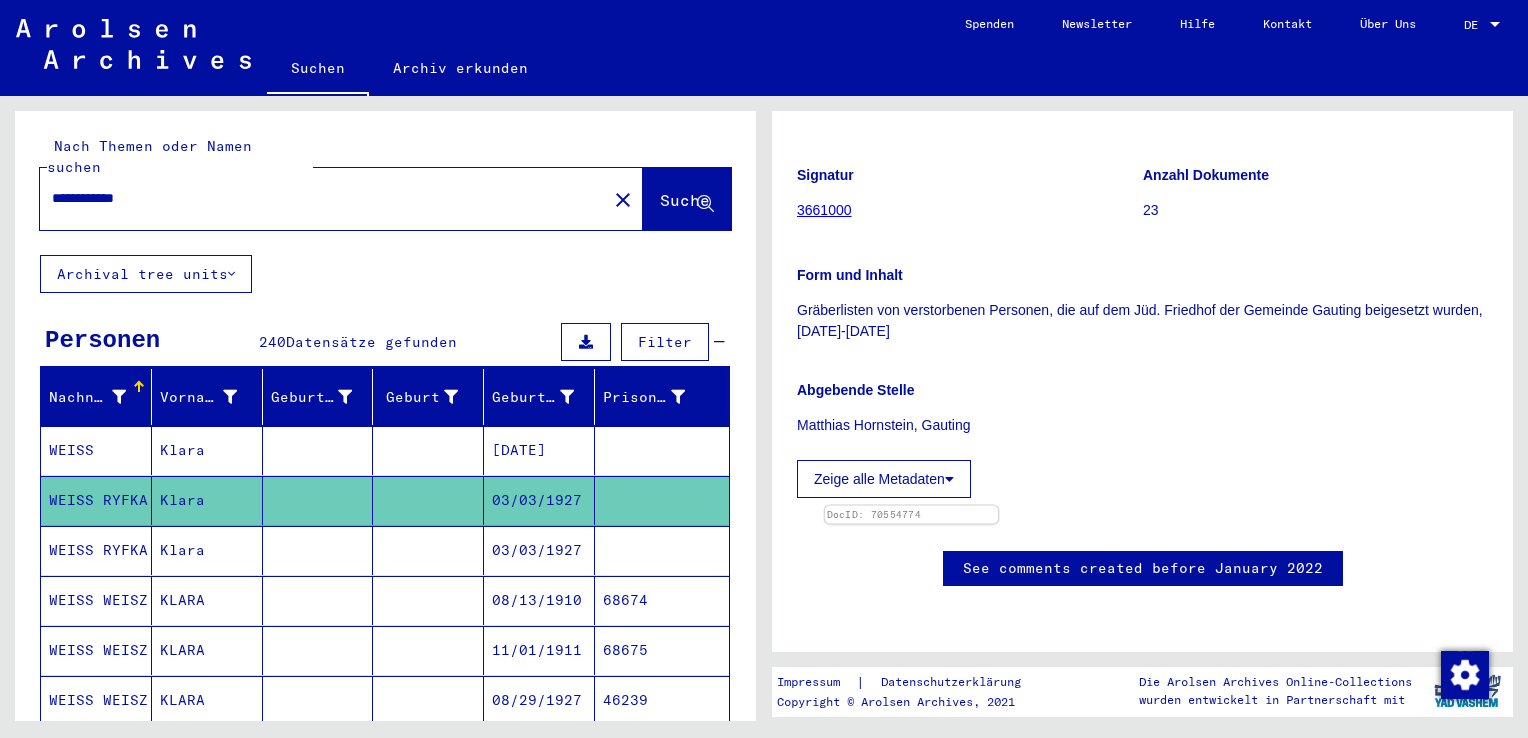 scroll, scrollTop: 500, scrollLeft: 0, axis: vertical 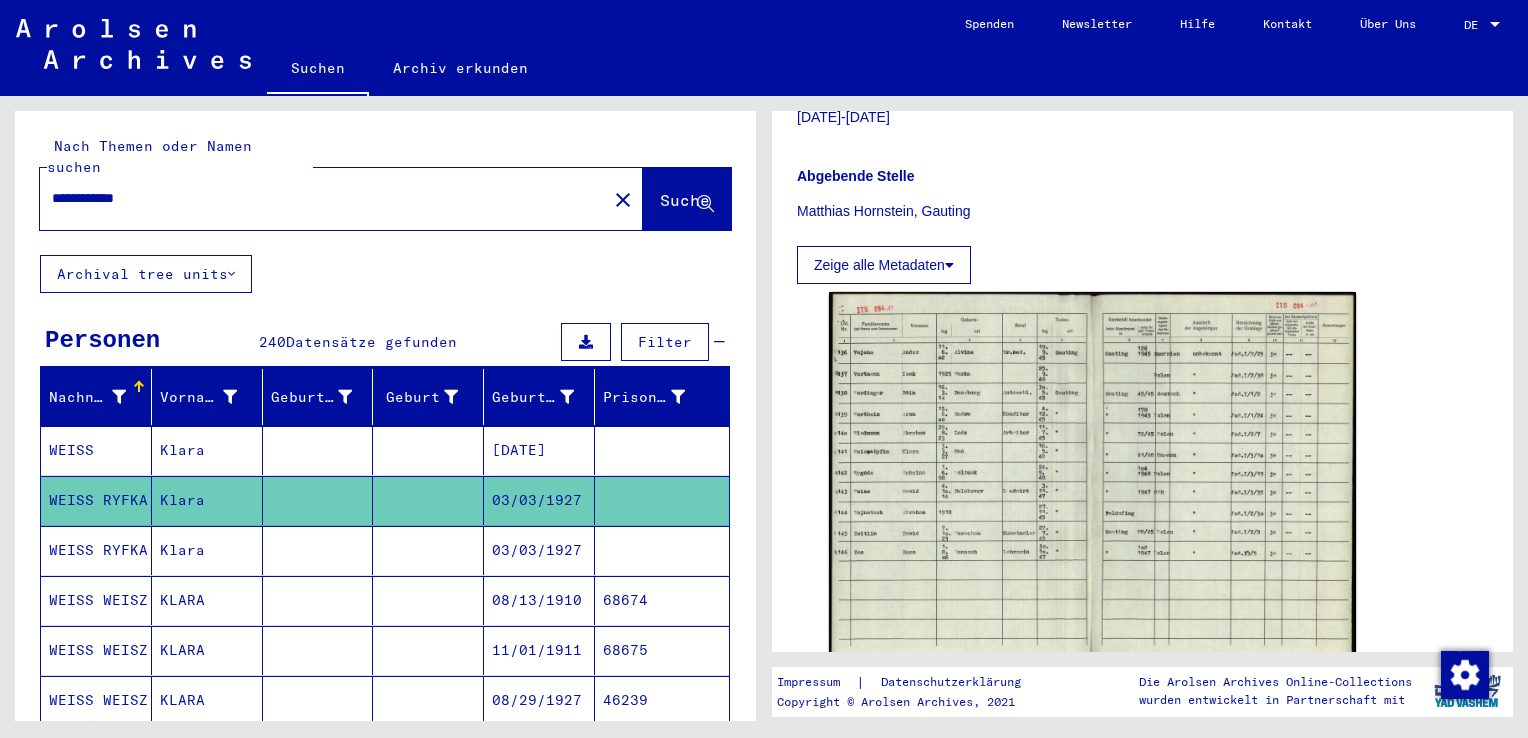click on "Klara" at bounding box center [207, 500] 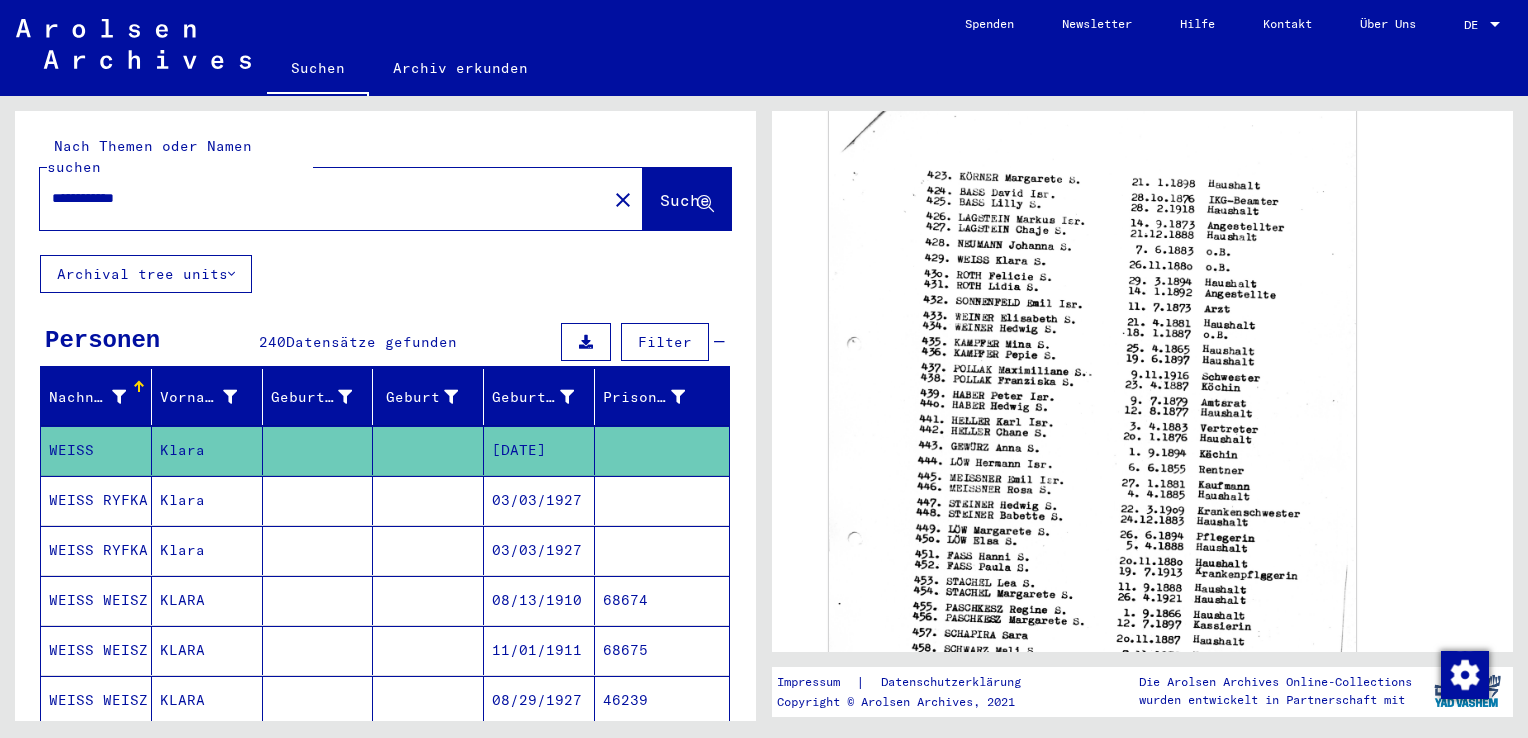 scroll, scrollTop: 500, scrollLeft: 0, axis: vertical 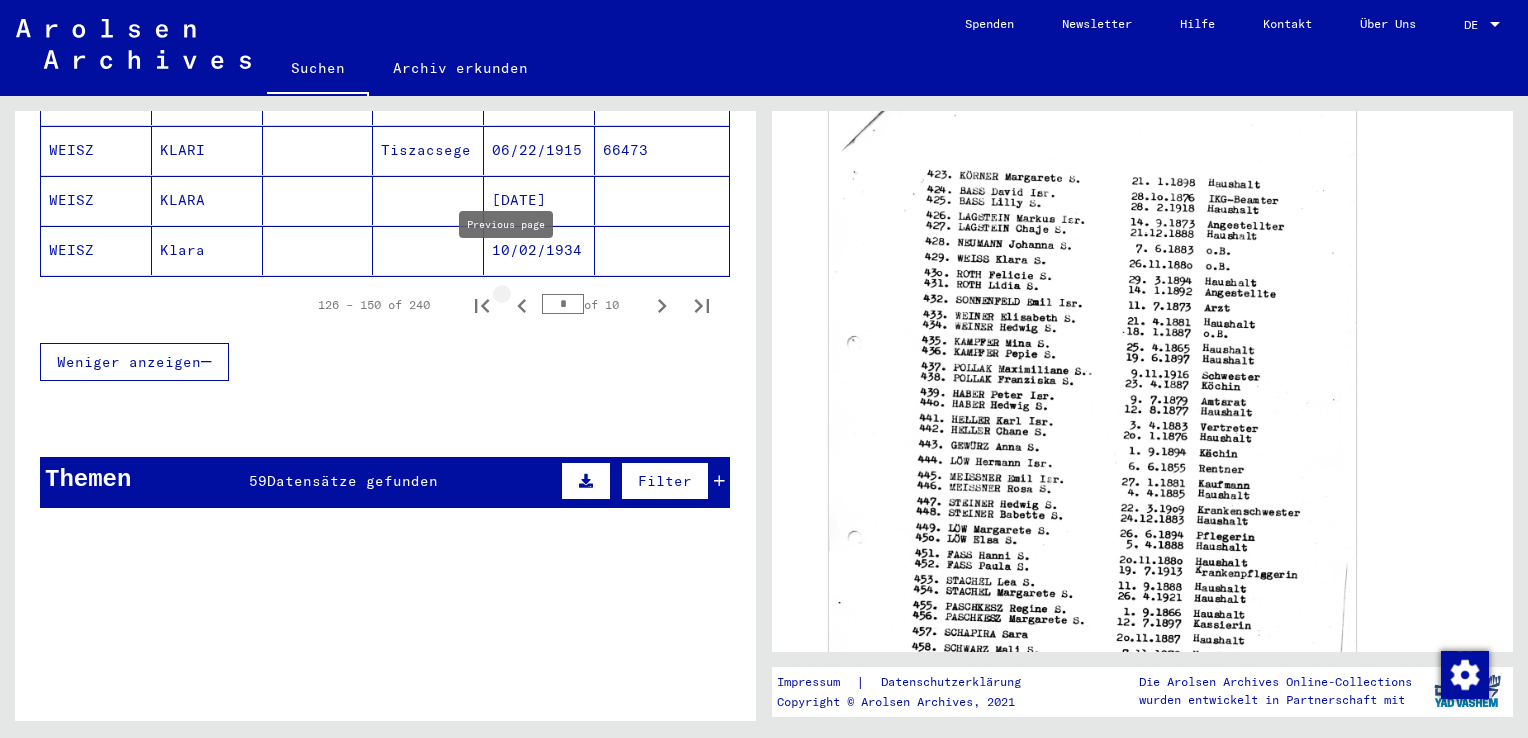 click 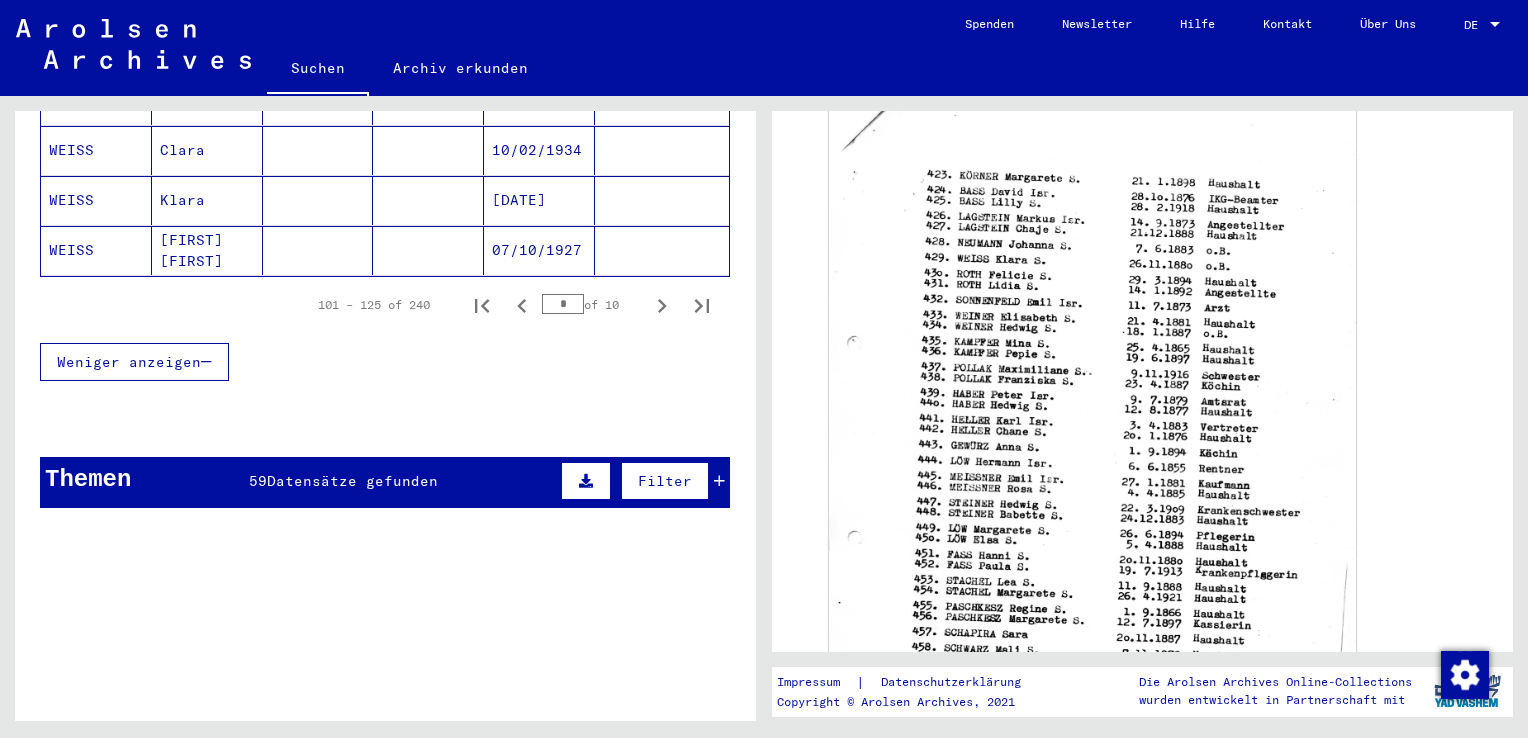 click on "[FIRST] [FIRST]" 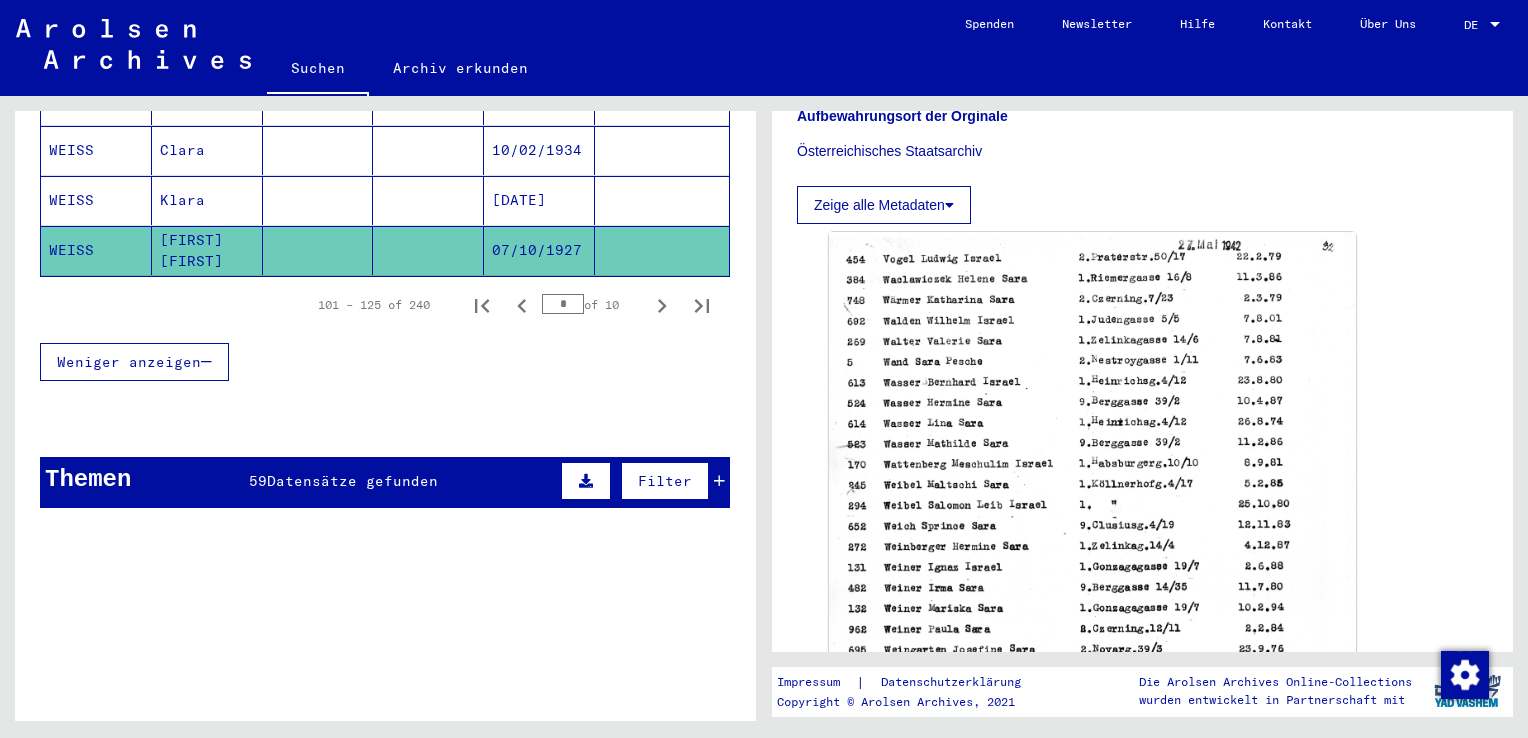 scroll, scrollTop: 400, scrollLeft: 0, axis: vertical 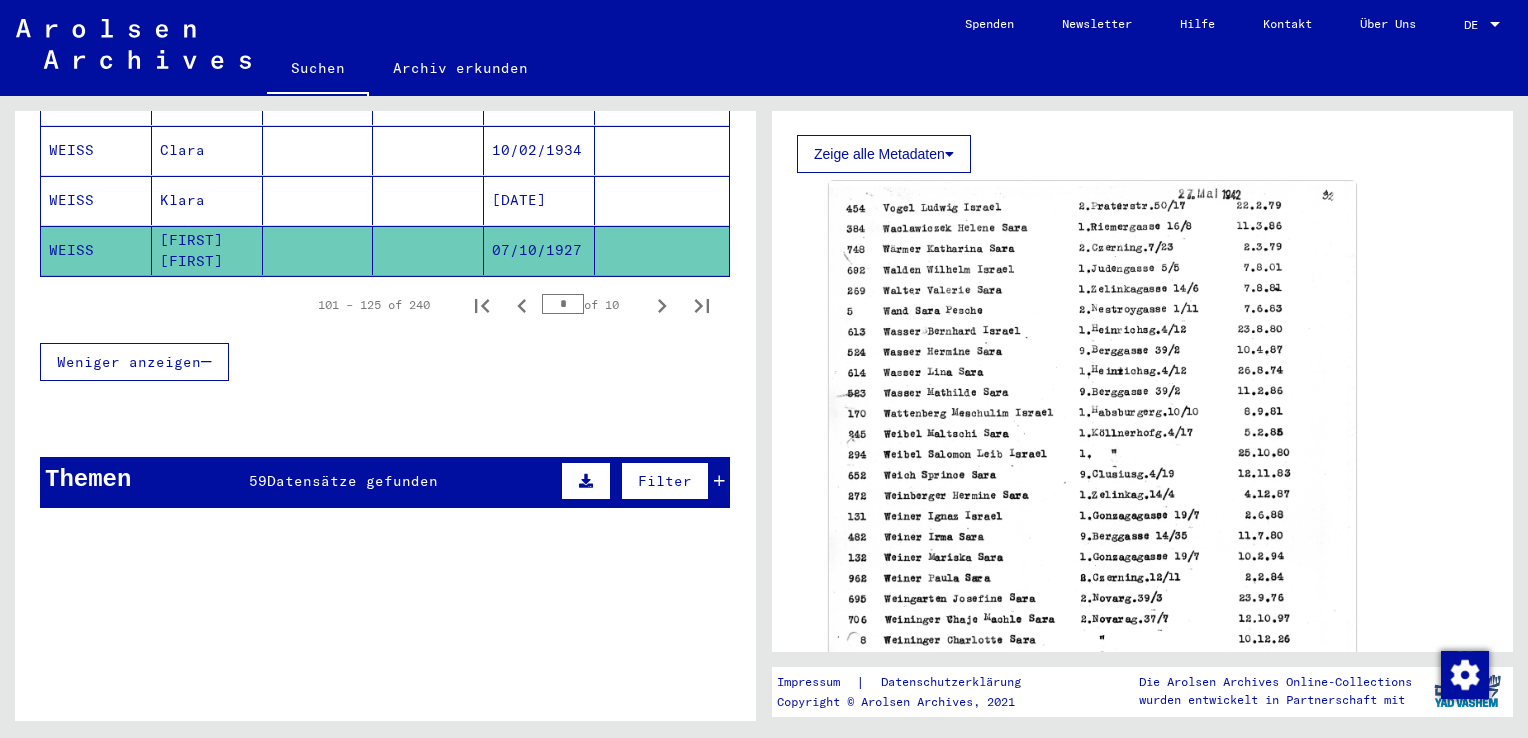 click on "Klara" at bounding box center (207, 250) 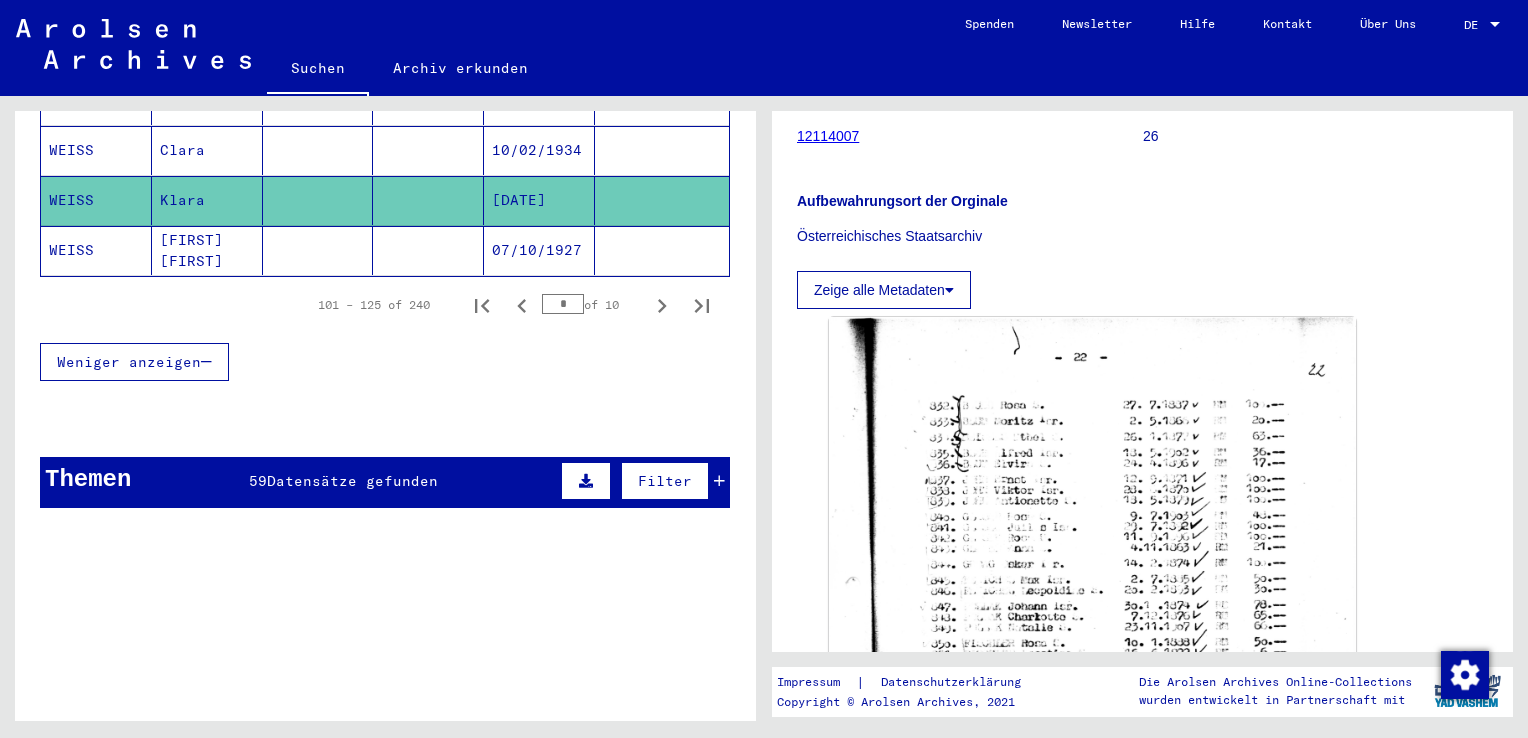 scroll, scrollTop: 300, scrollLeft: 0, axis: vertical 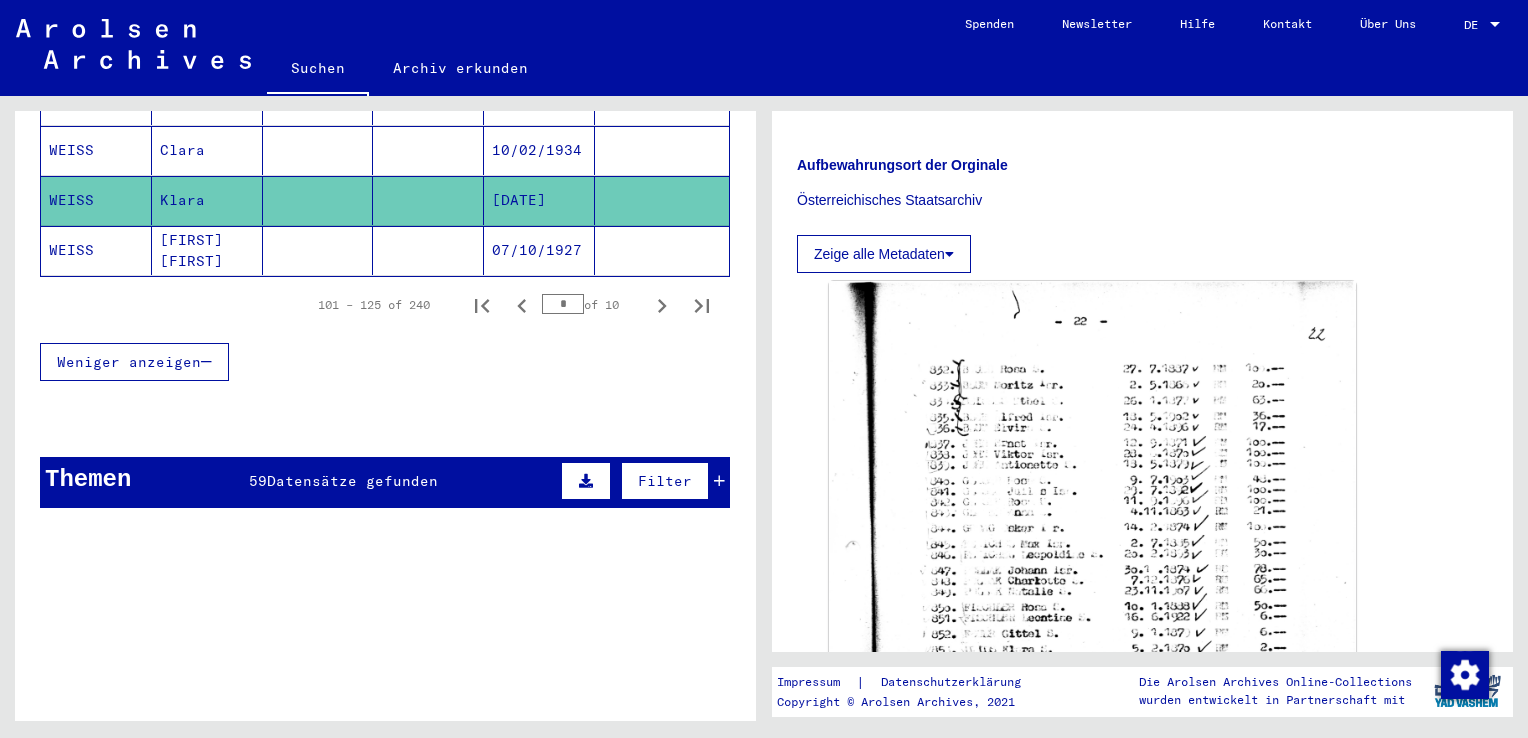 click on "Clara" at bounding box center [207, 200] 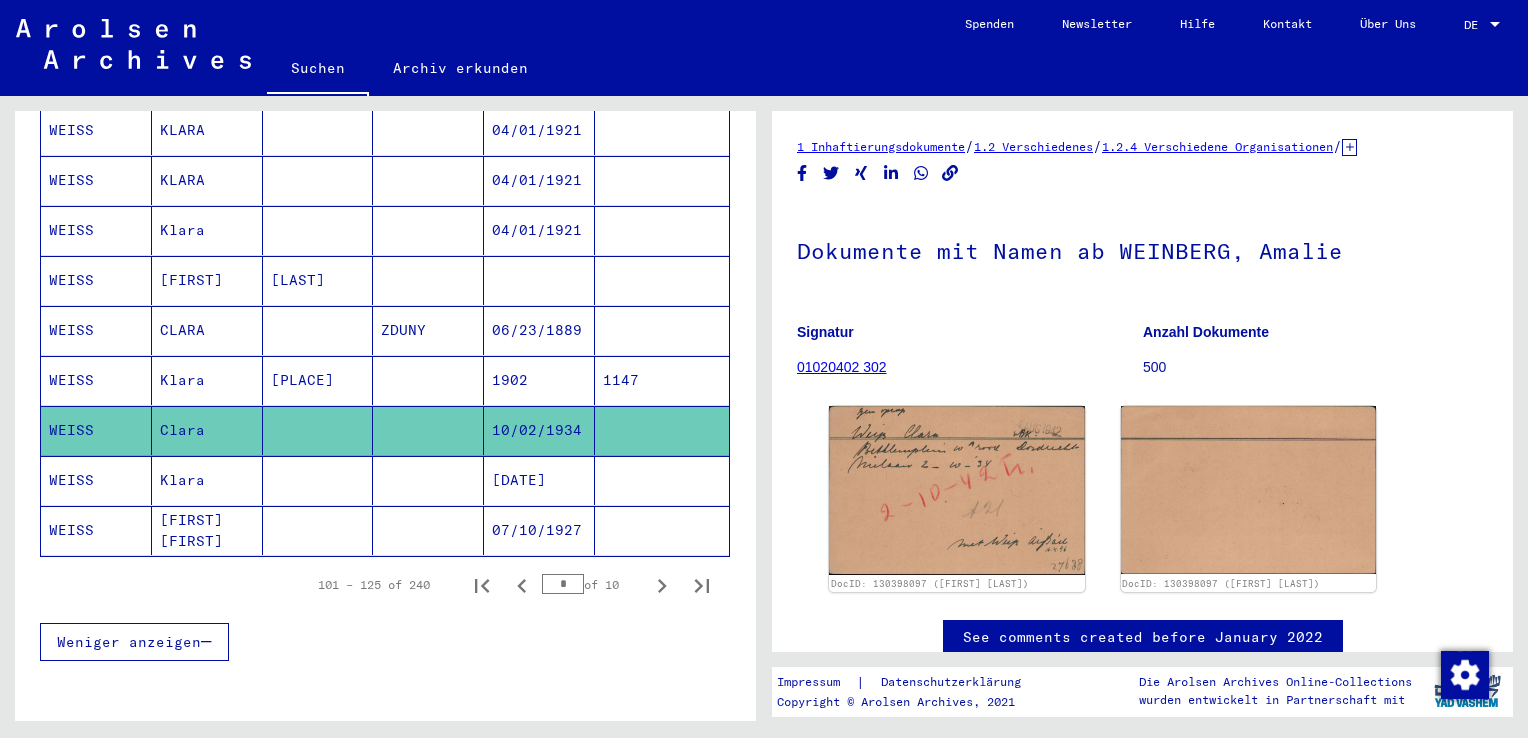 scroll, scrollTop: 1100, scrollLeft: 0, axis: vertical 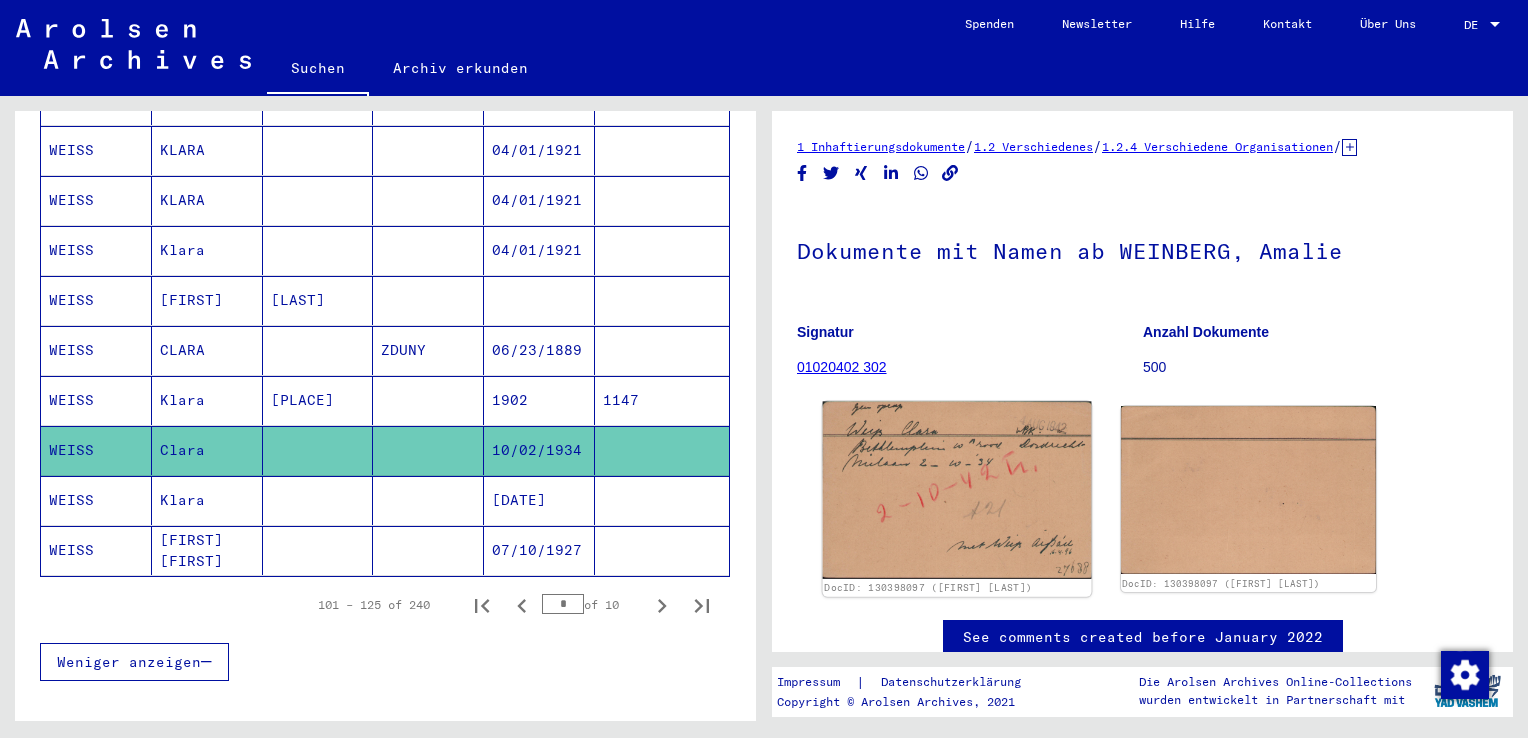 click 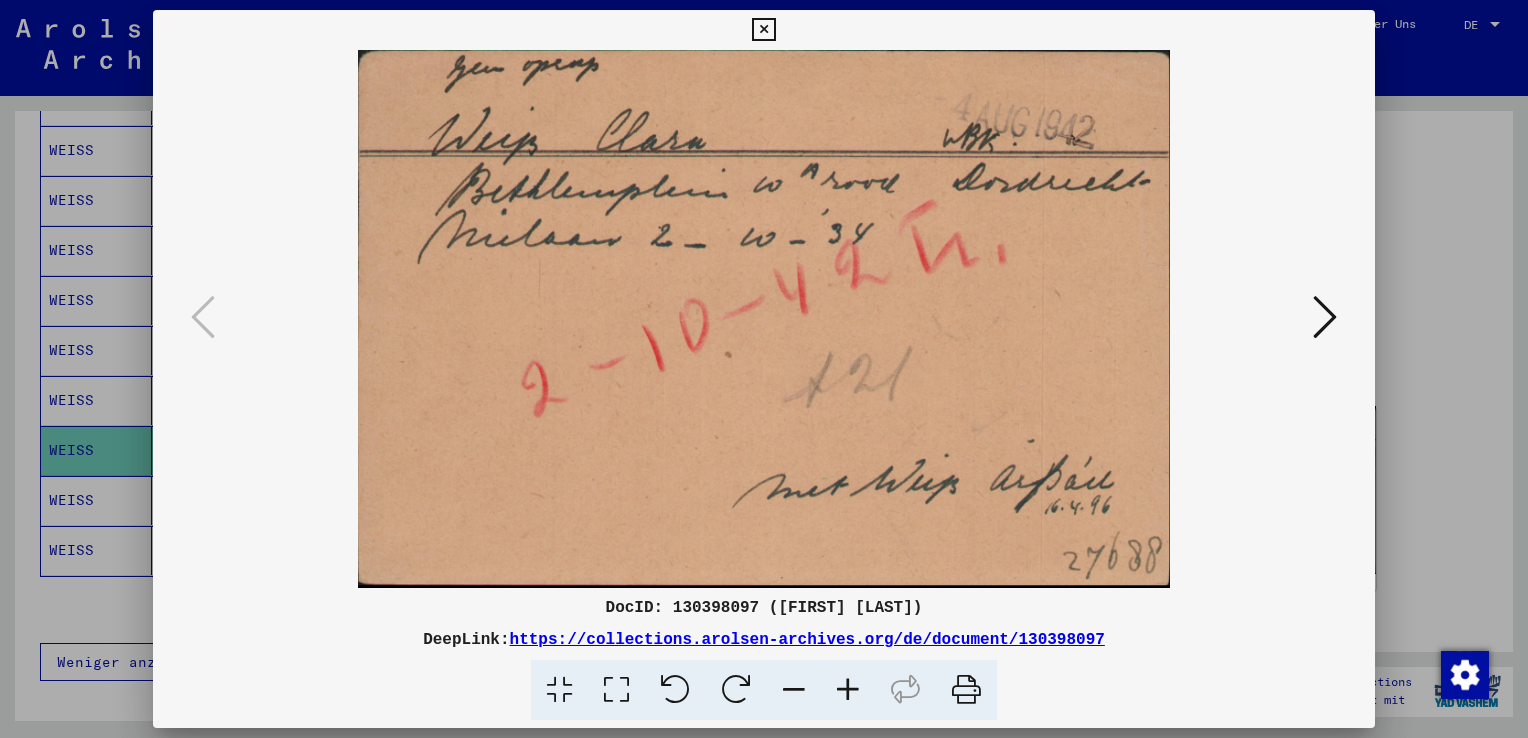 click at bounding box center [763, 30] 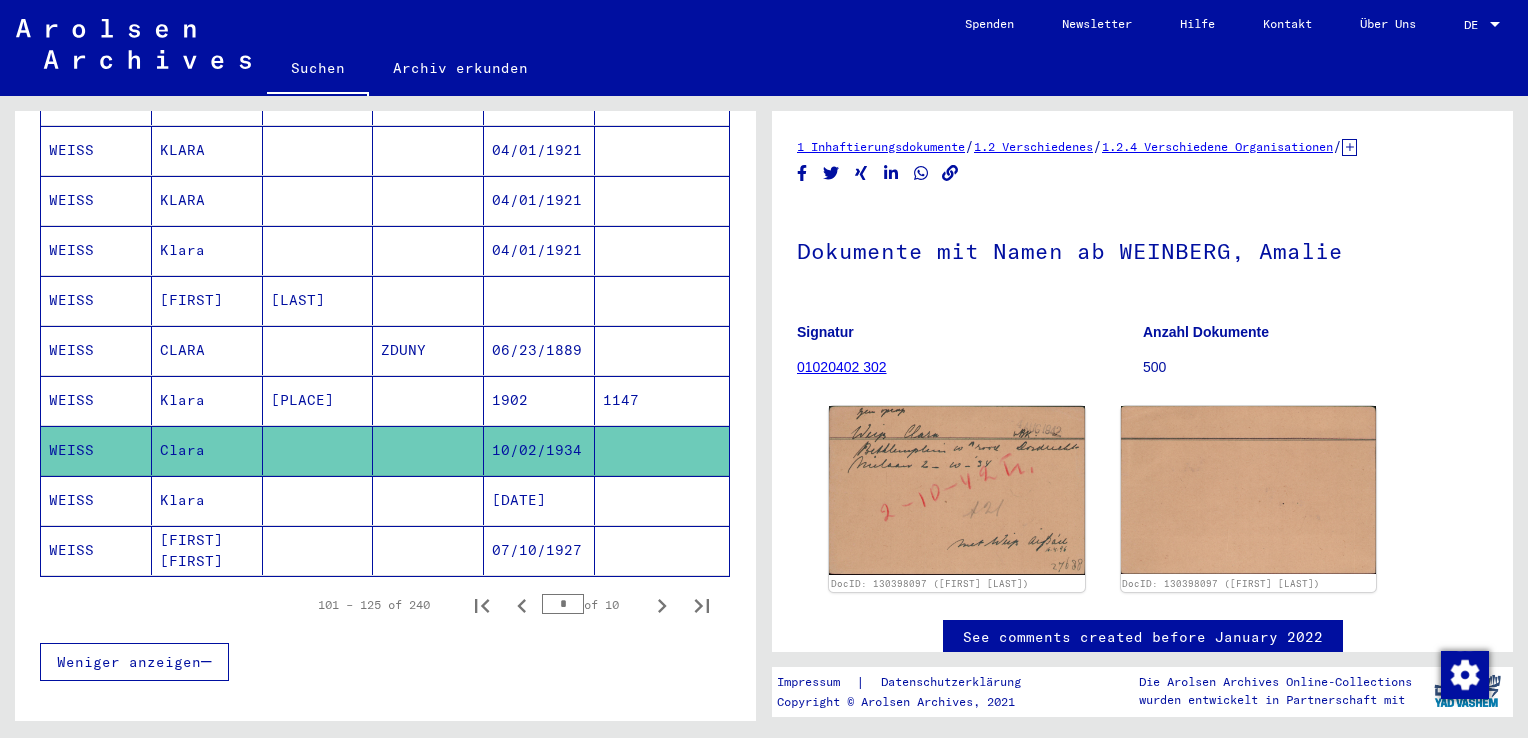 click on "Klara" at bounding box center (207, 450) 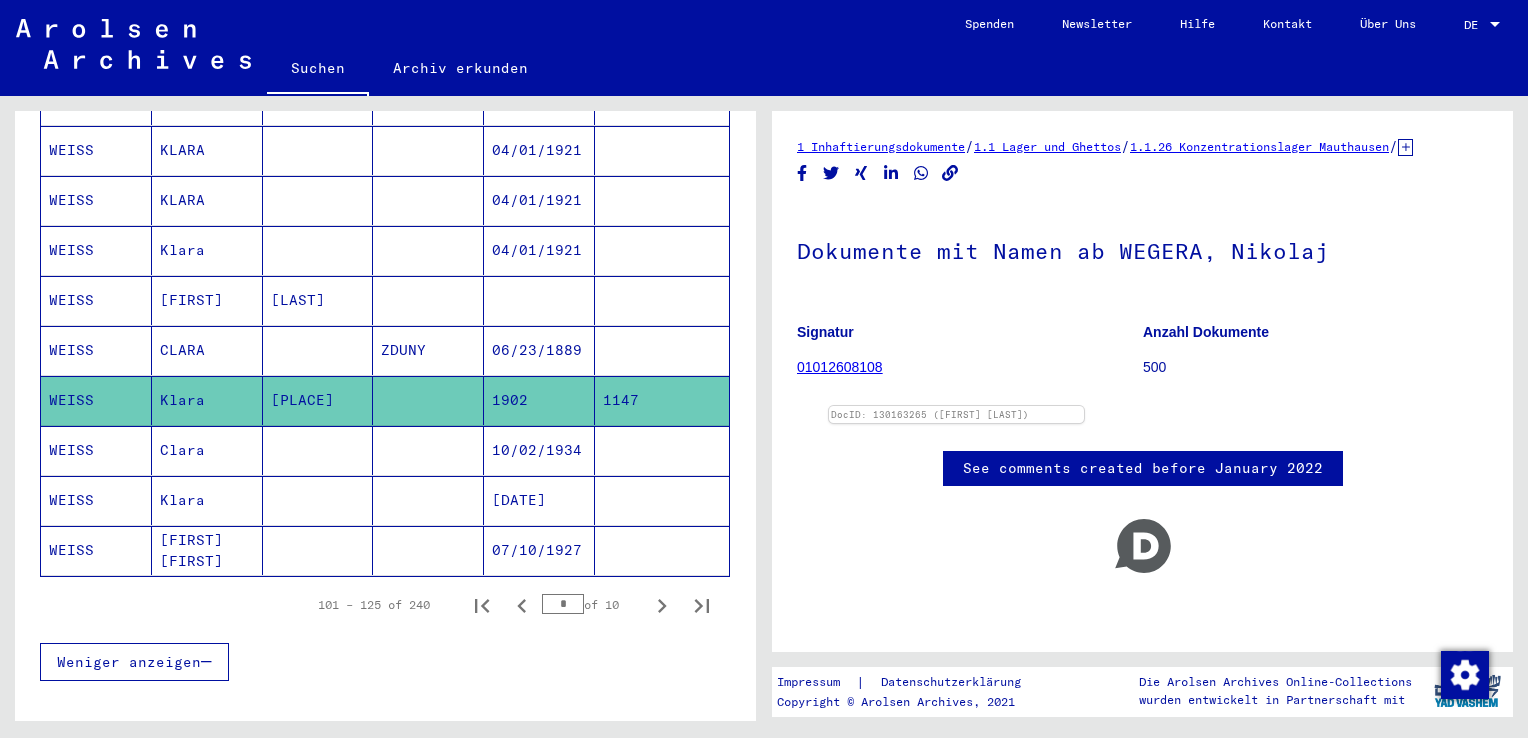 click on "CLARA" at bounding box center (207, 400) 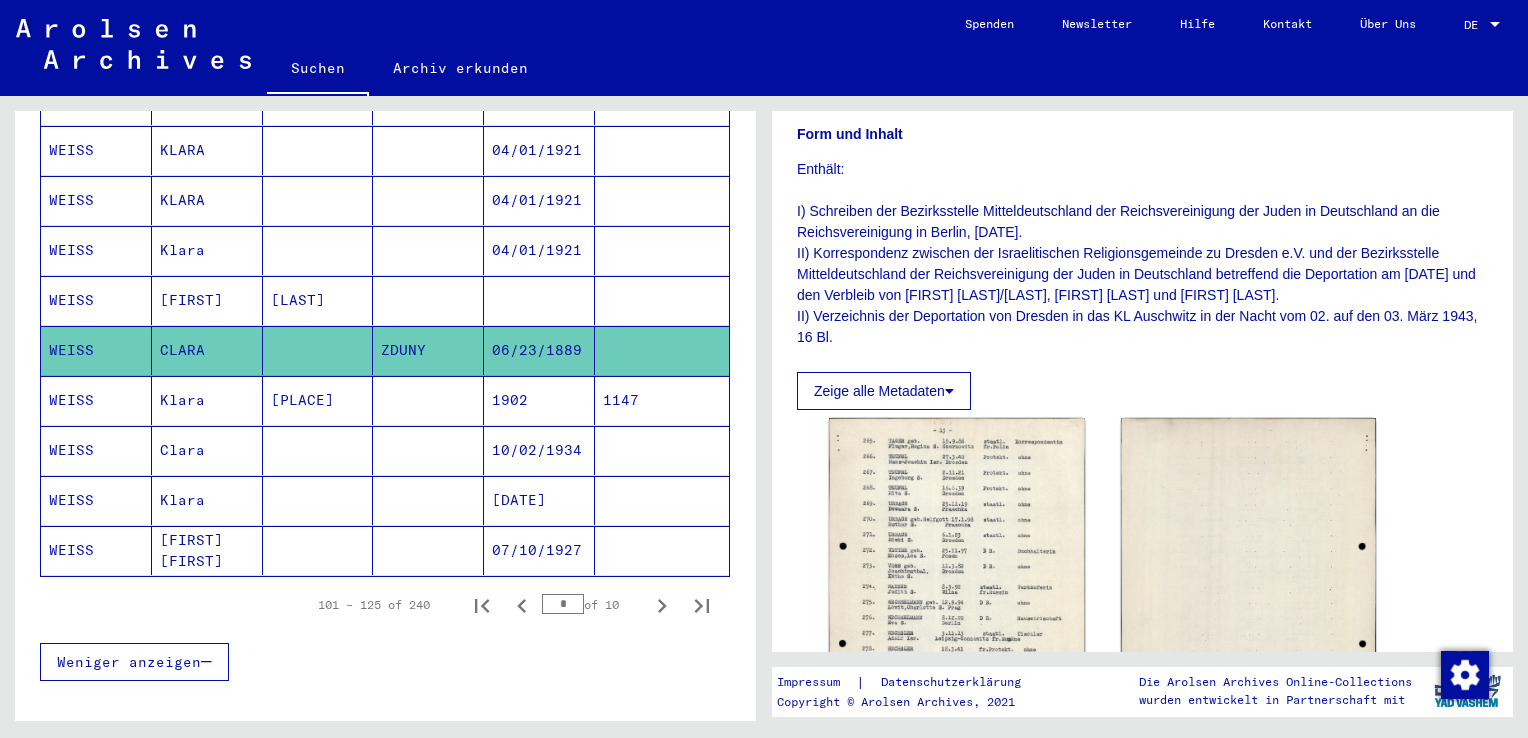 scroll, scrollTop: 400, scrollLeft: 0, axis: vertical 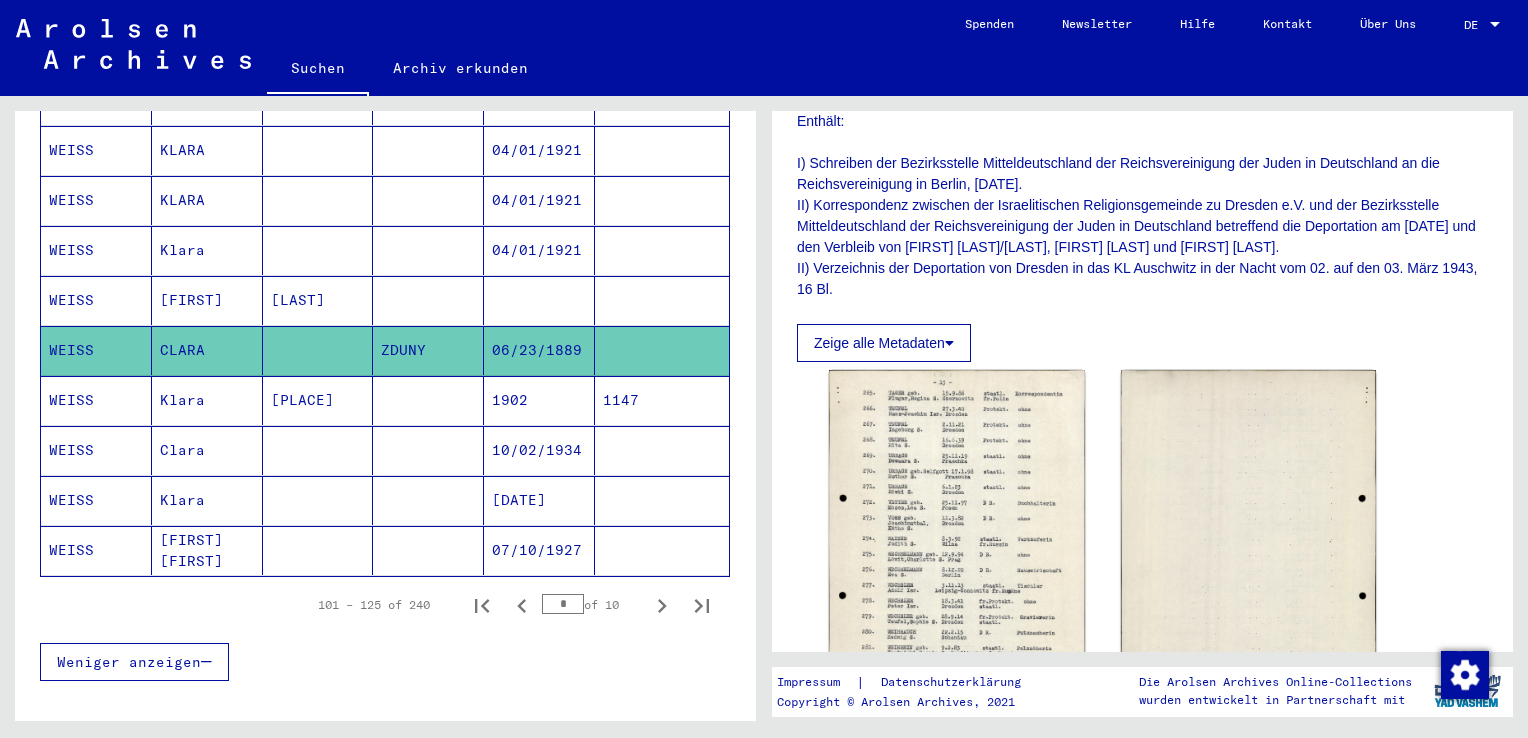 click on "[FIRST]" at bounding box center (207, 350) 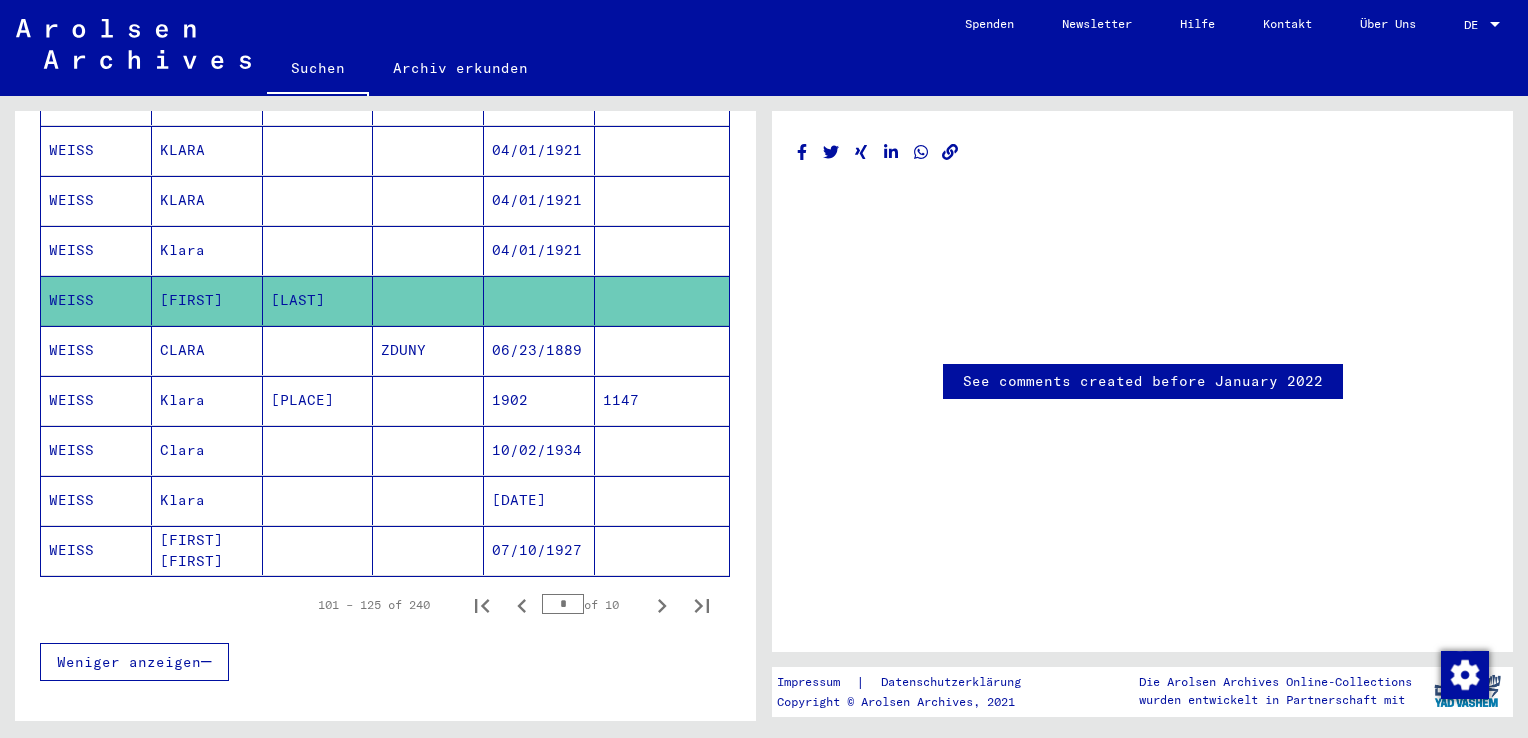 scroll, scrollTop: 0, scrollLeft: 0, axis: both 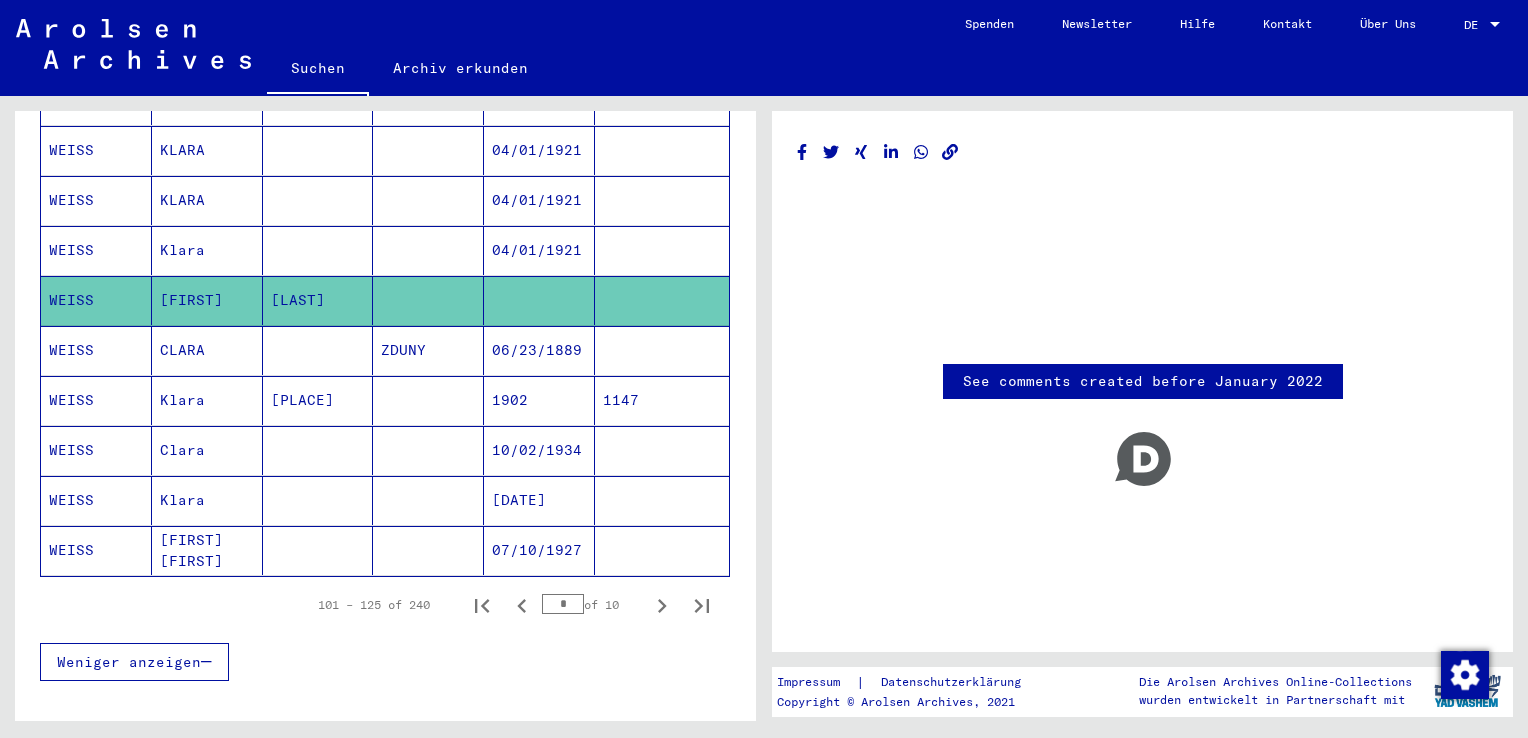 click on "Klara" at bounding box center [207, 300] 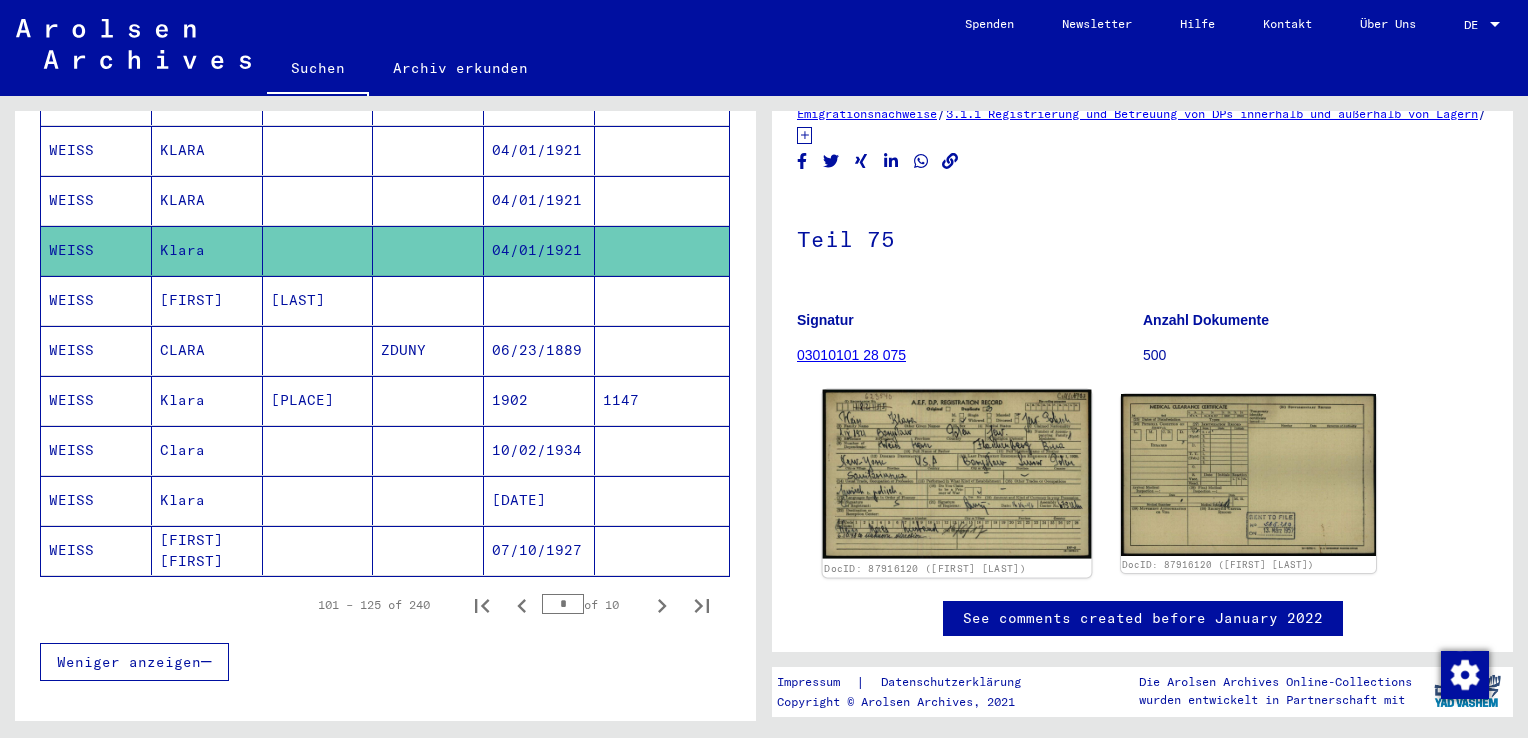 scroll, scrollTop: 100, scrollLeft: 0, axis: vertical 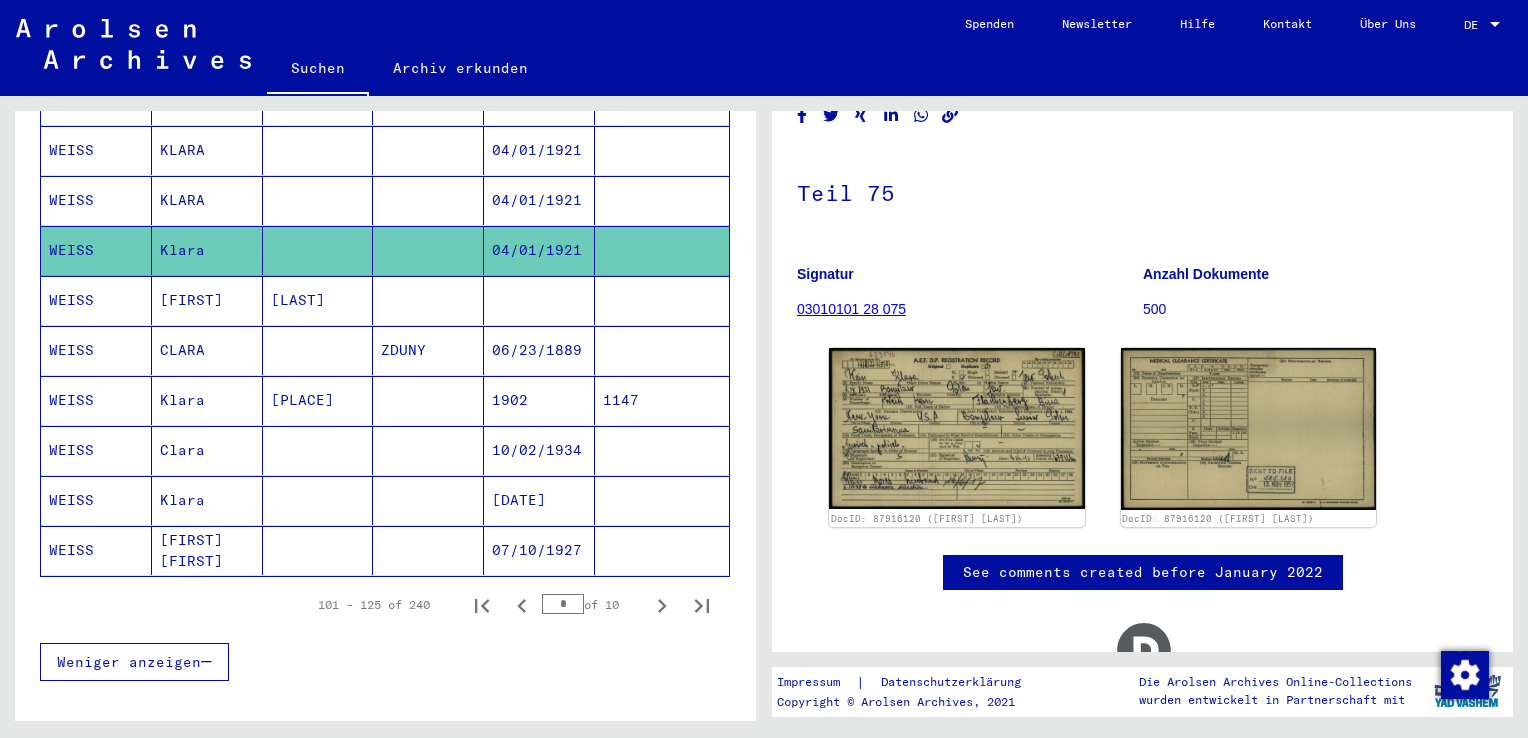 click on "KLARA" at bounding box center (207, 250) 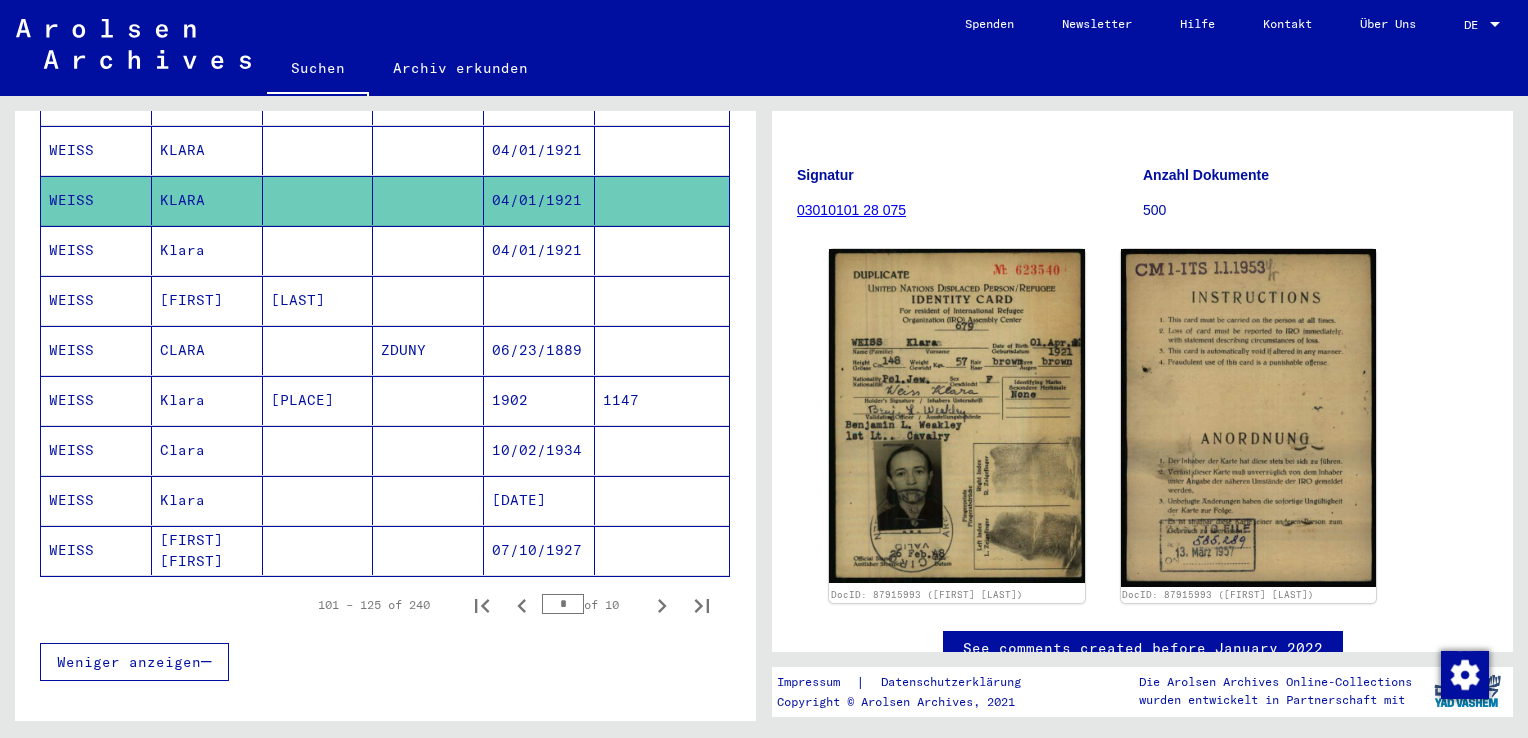 scroll, scrollTop: 200, scrollLeft: 0, axis: vertical 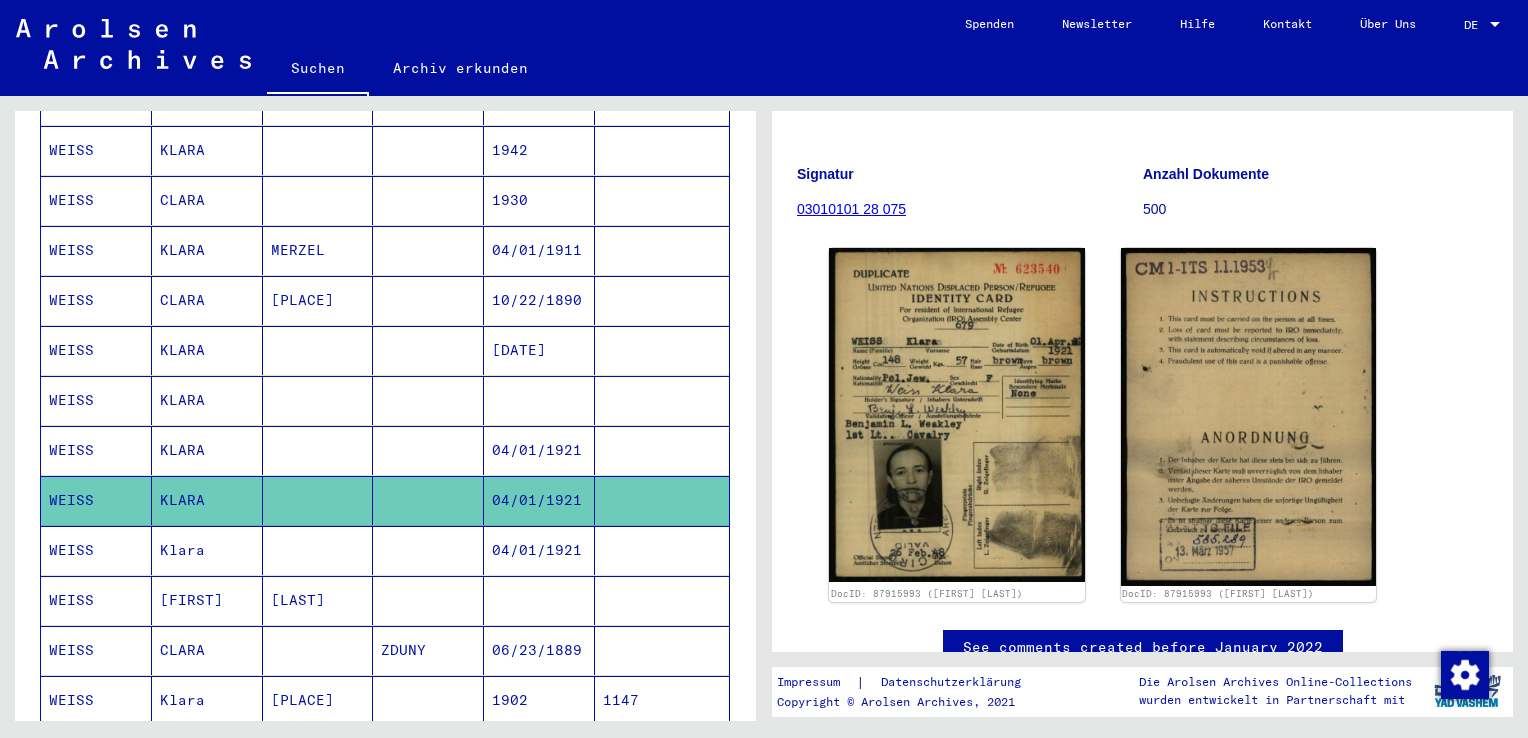 click on "KLARA" at bounding box center (207, 500) 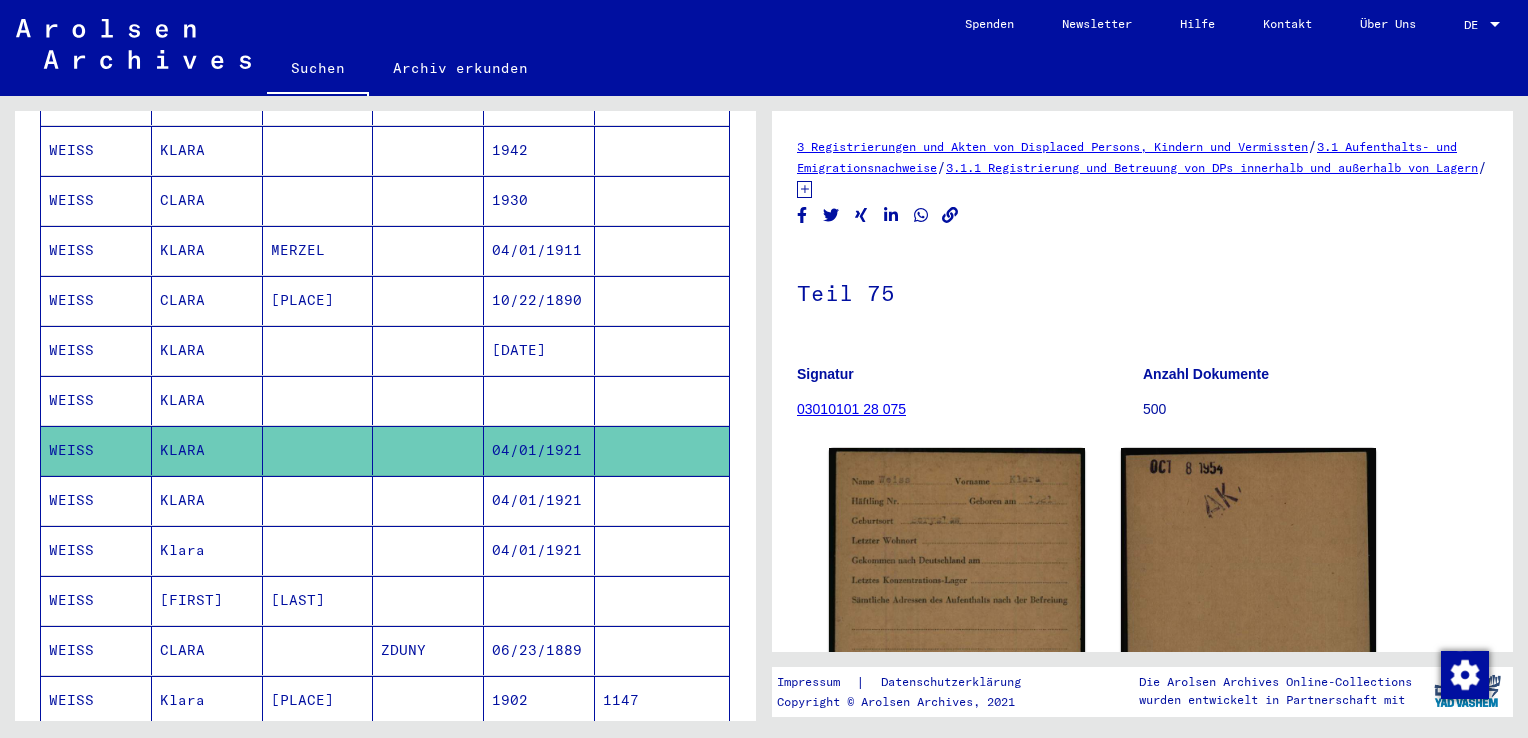 click on "KLARA" at bounding box center [207, 450] 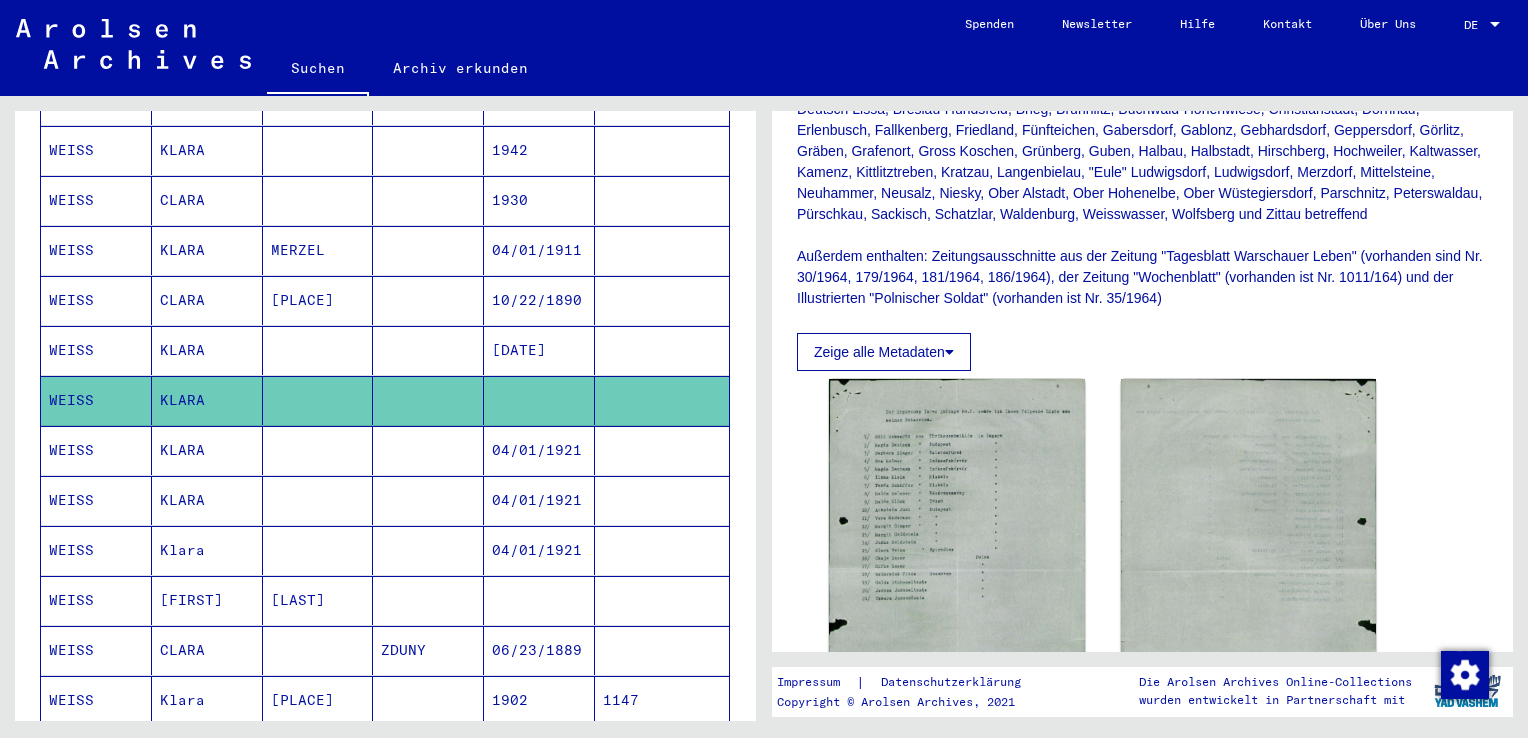 scroll, scrollTop: 700, scrollLeft: 0, axis: vertical 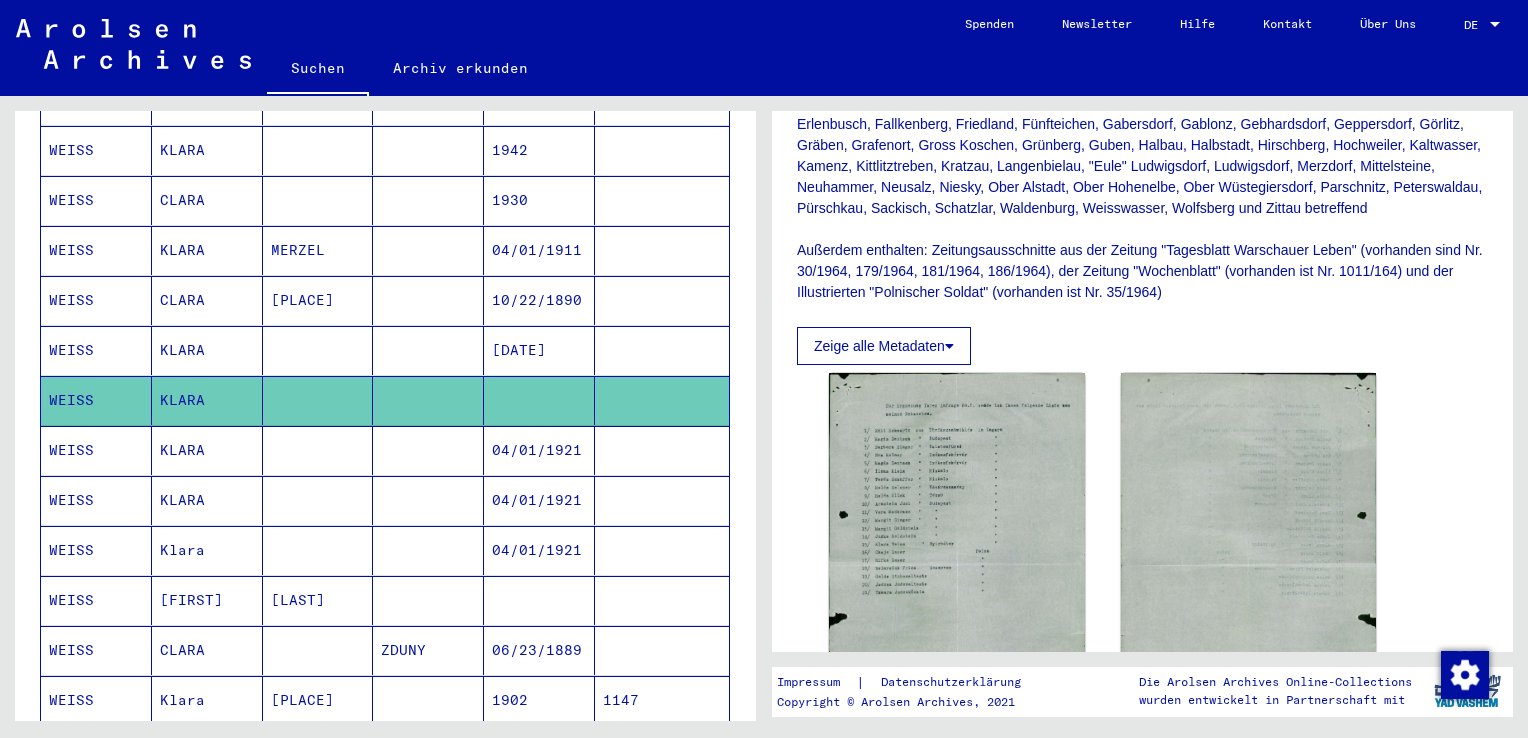 click on "KLARA" at bounding box center [207, 400] 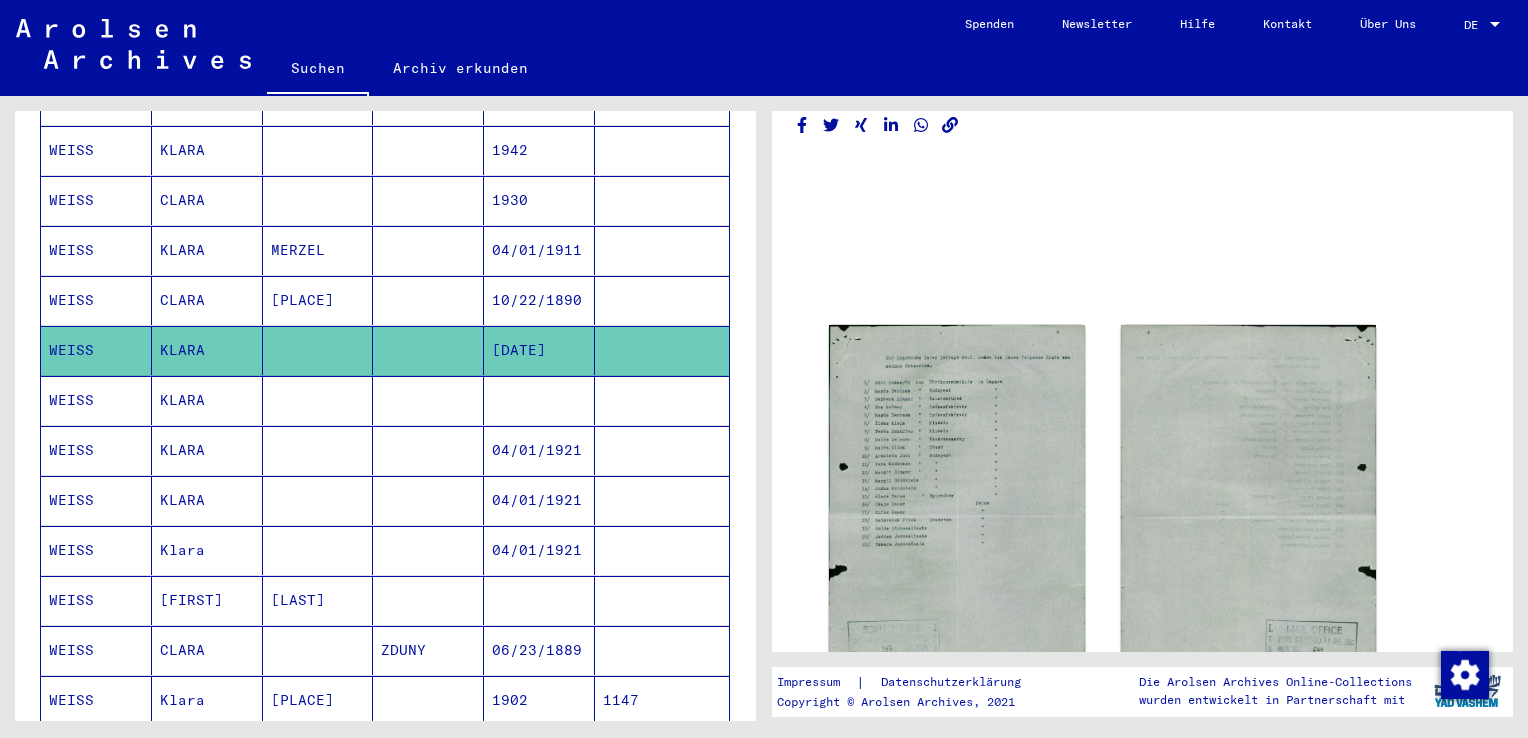 scroll, scrollTop: 0, scrollLeft: 0, axis: both 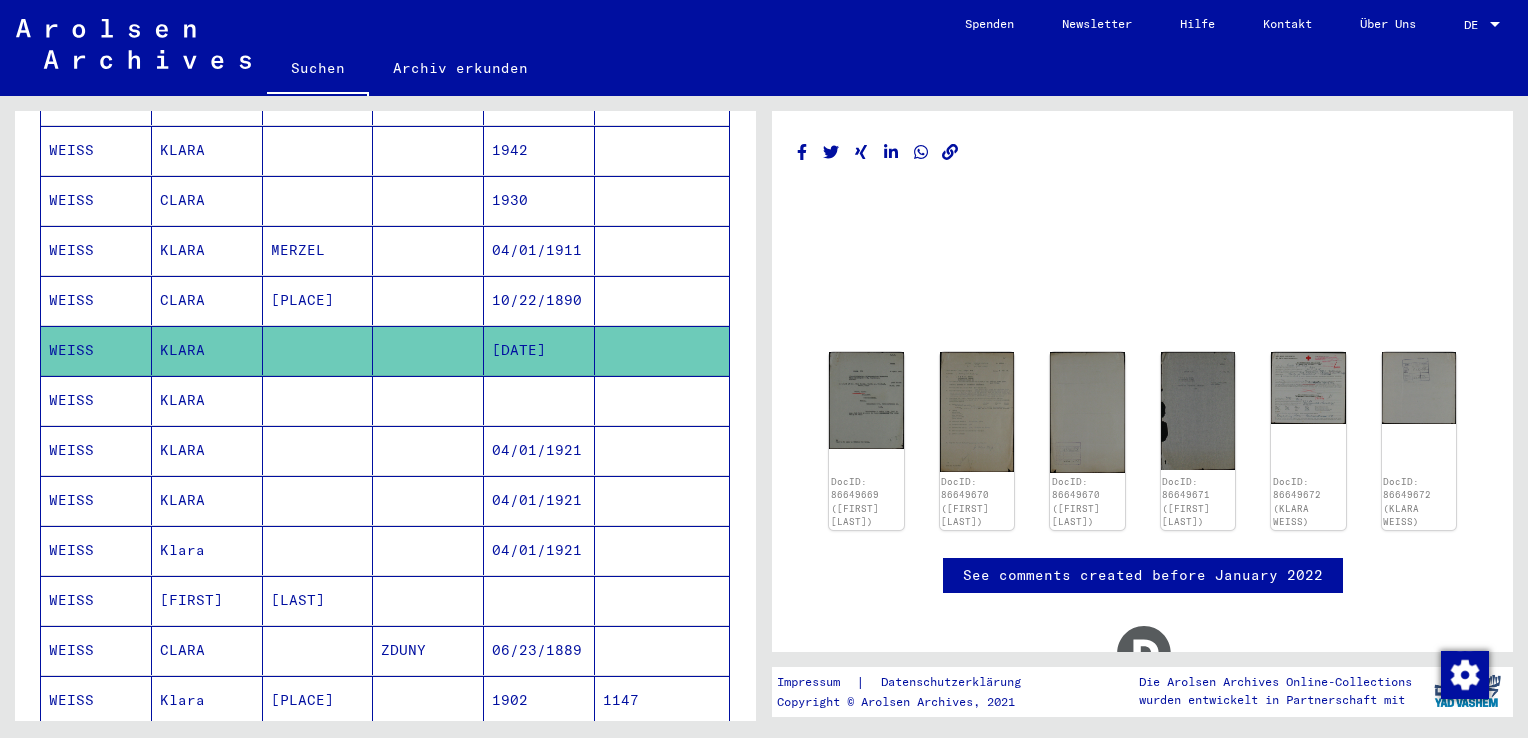 click on "CLARA" at bounding box center (207, 350) 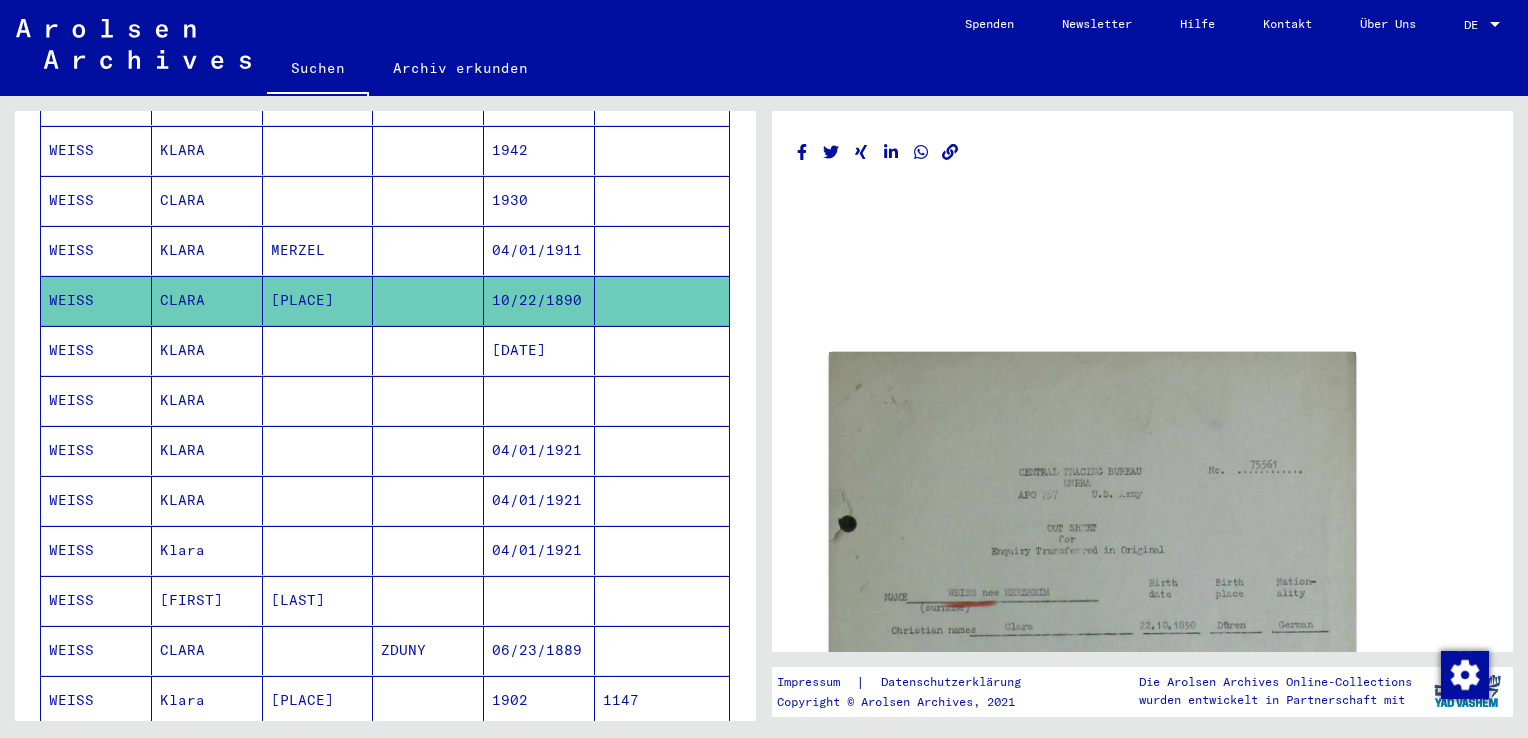 click on "KLARA" at bounding box center [207, 300] 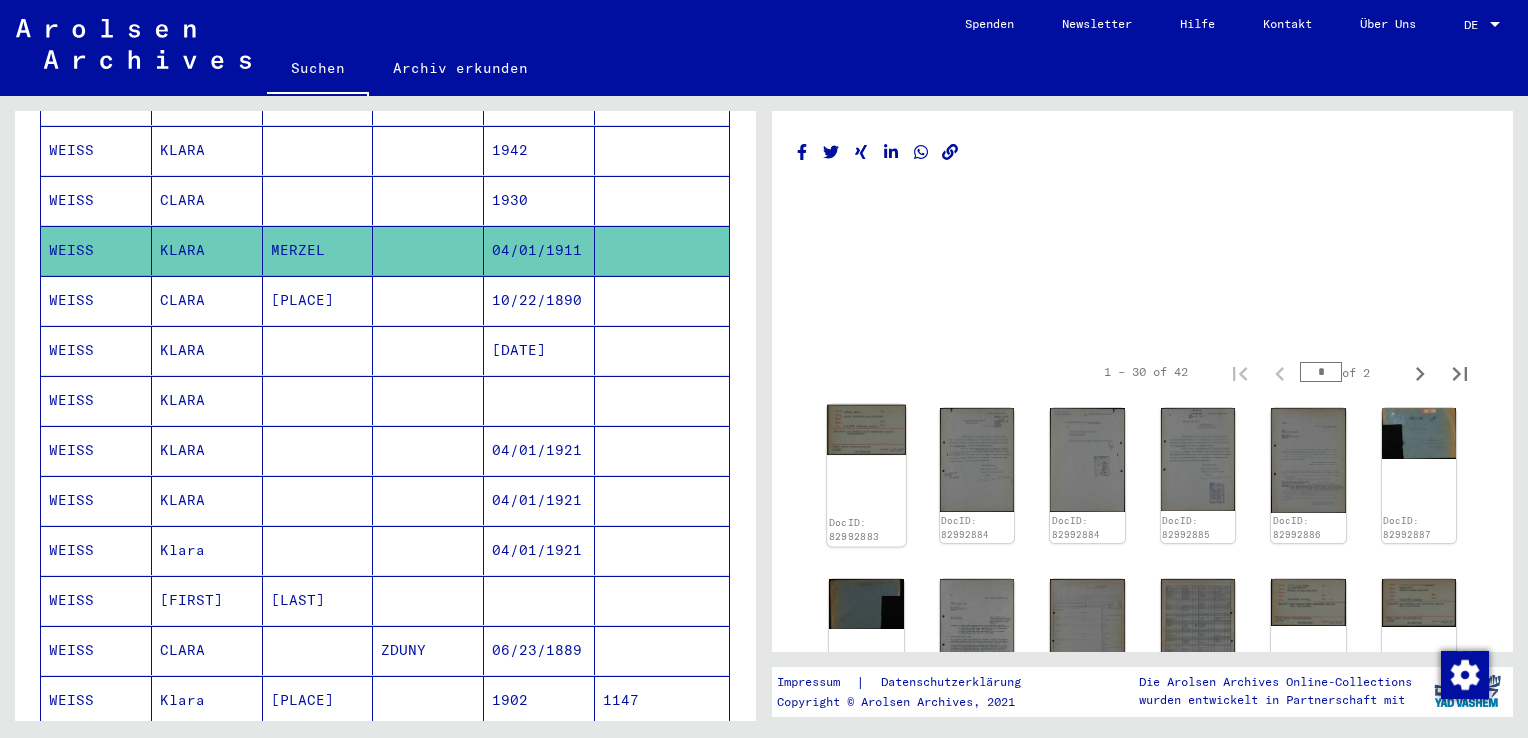 click 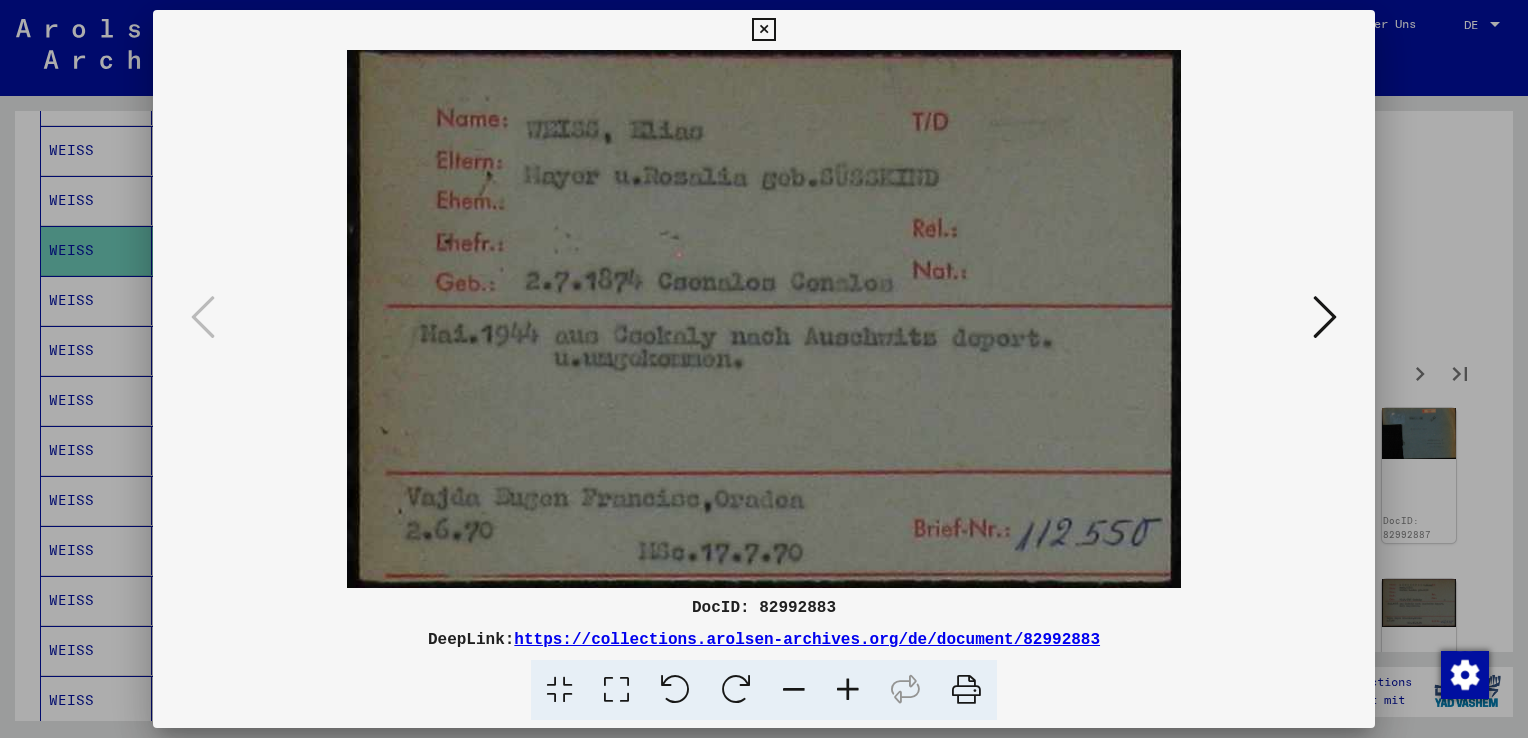 click at bounding box center (763, 30) 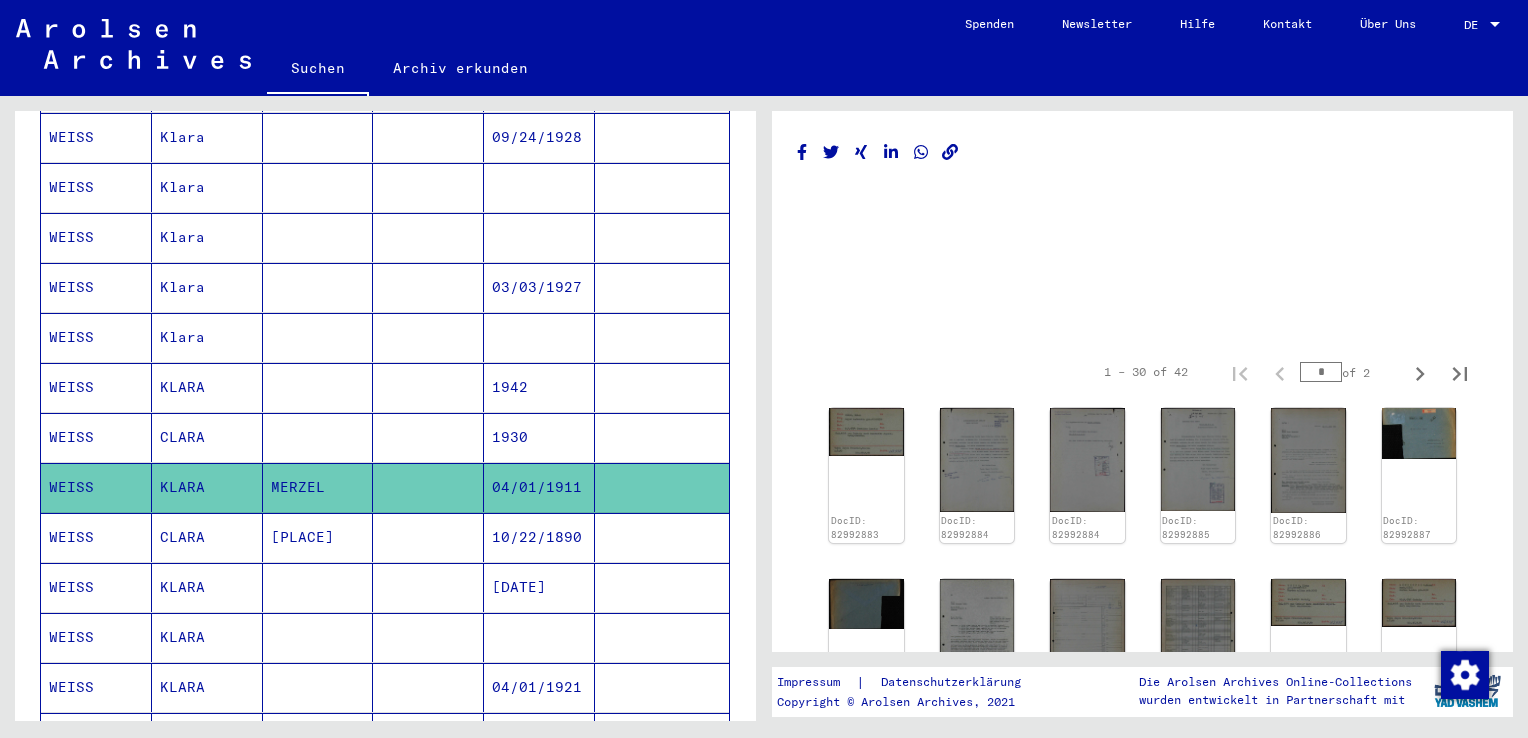 scroll, scrollTop: 500, scrollLeft: 0, axis: vertical 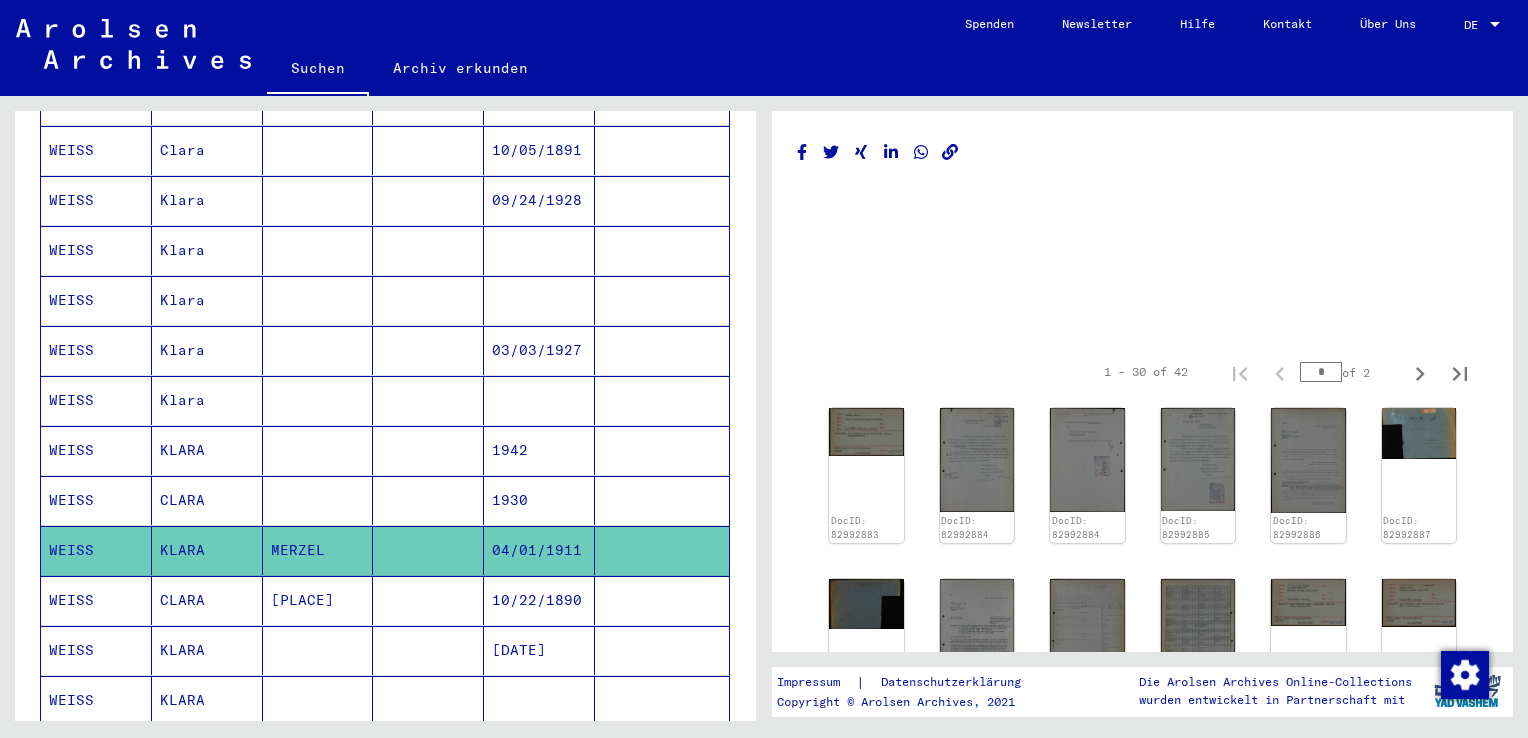 click on "CLARA" at bounding box center (207, 550) 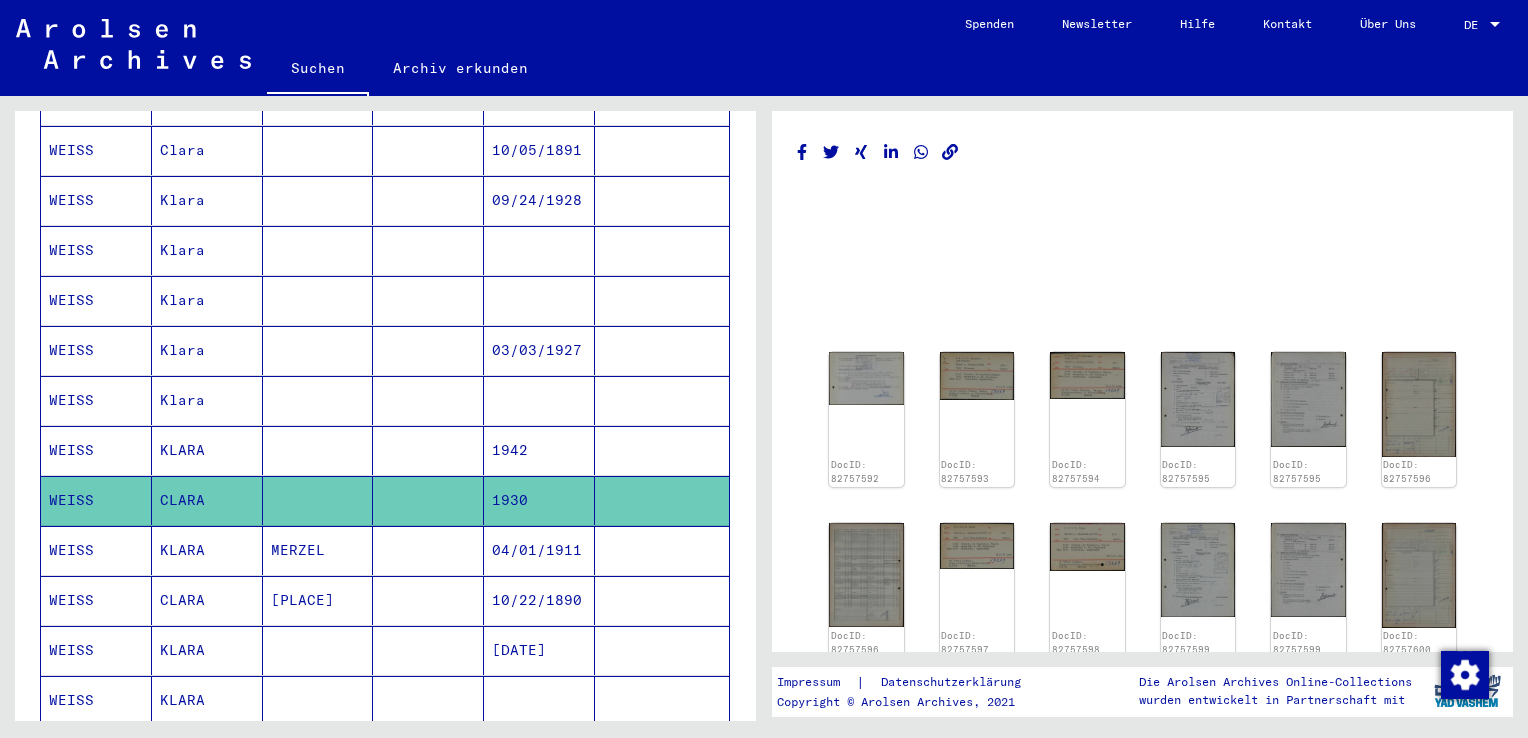 click on "KLARA" at bounding box center (207, 500) 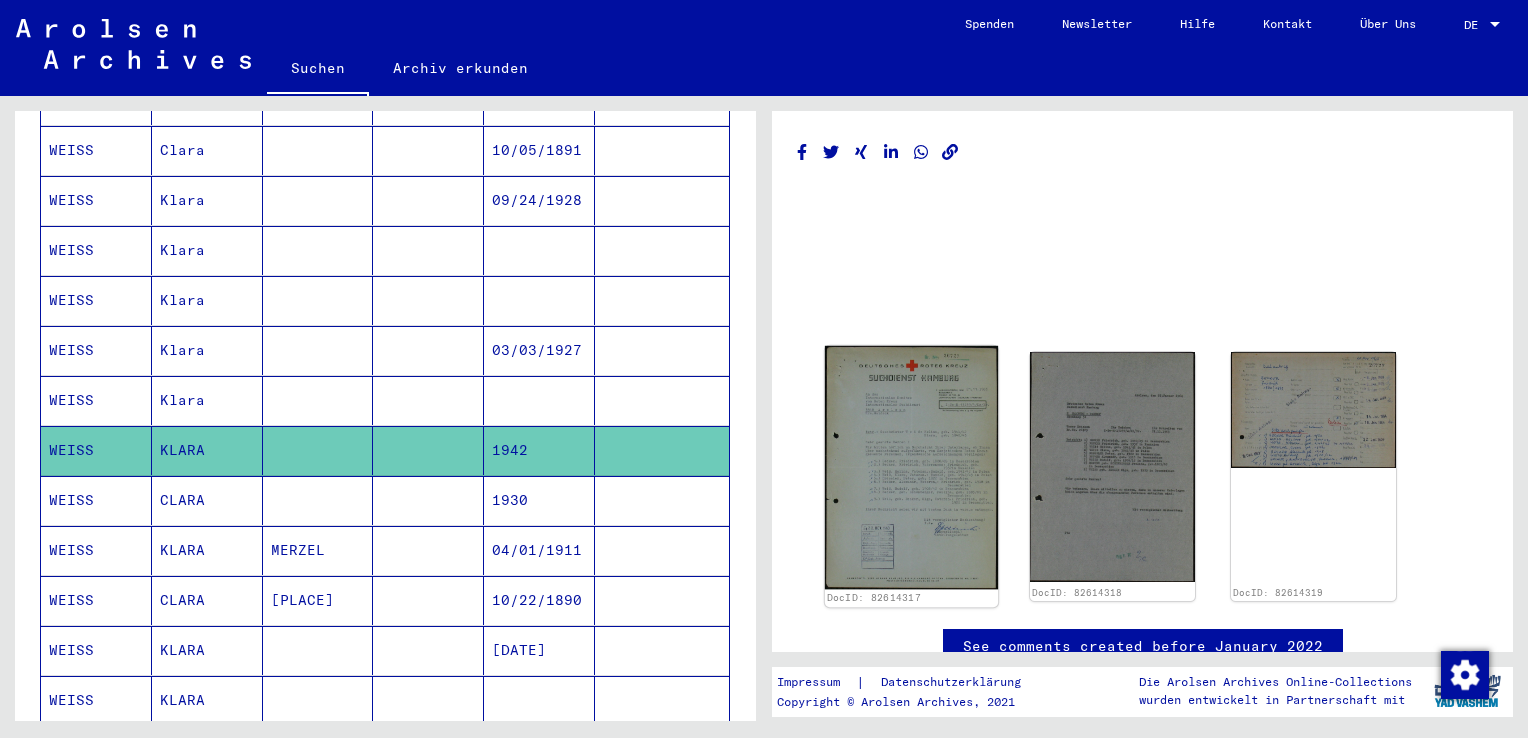 click 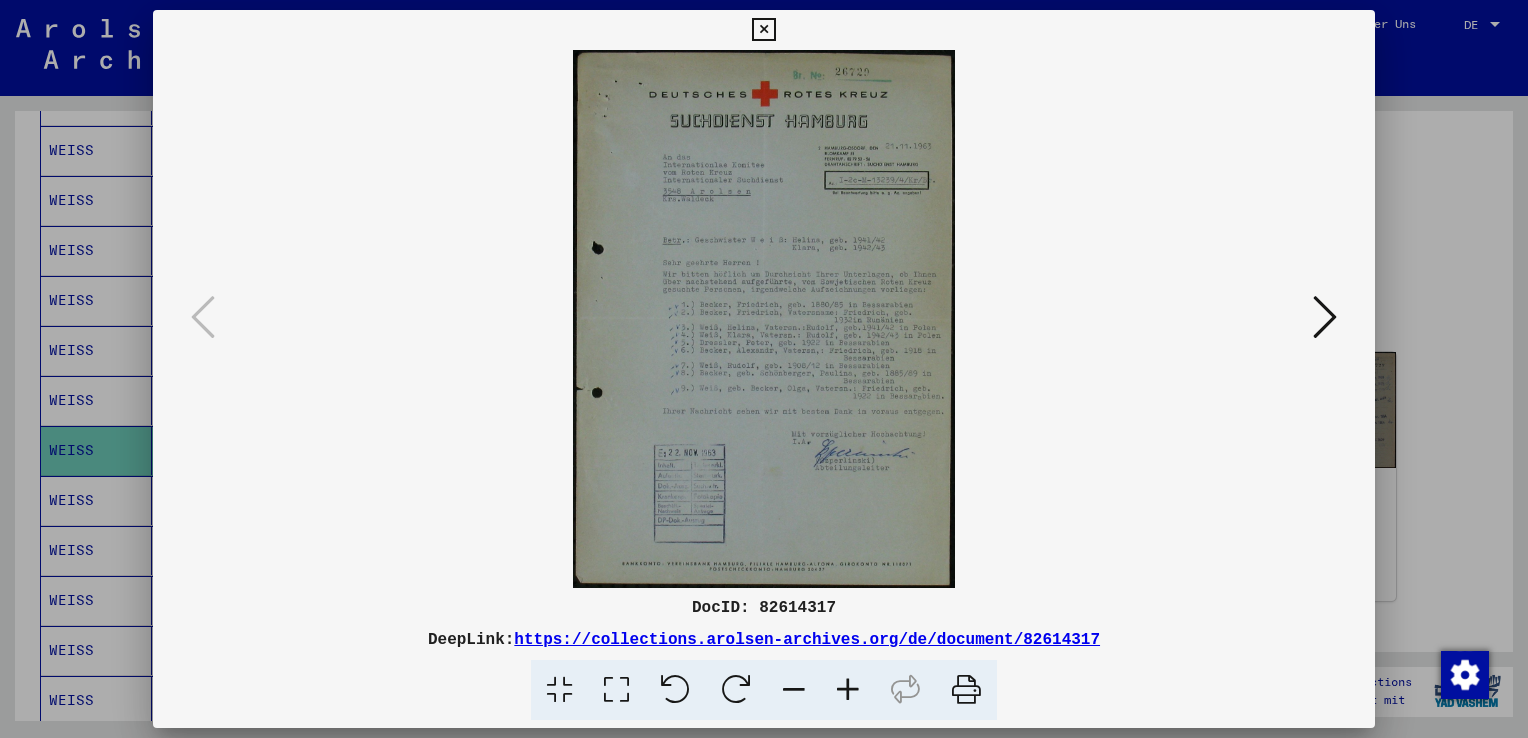 click at bounding box center [848, 690] 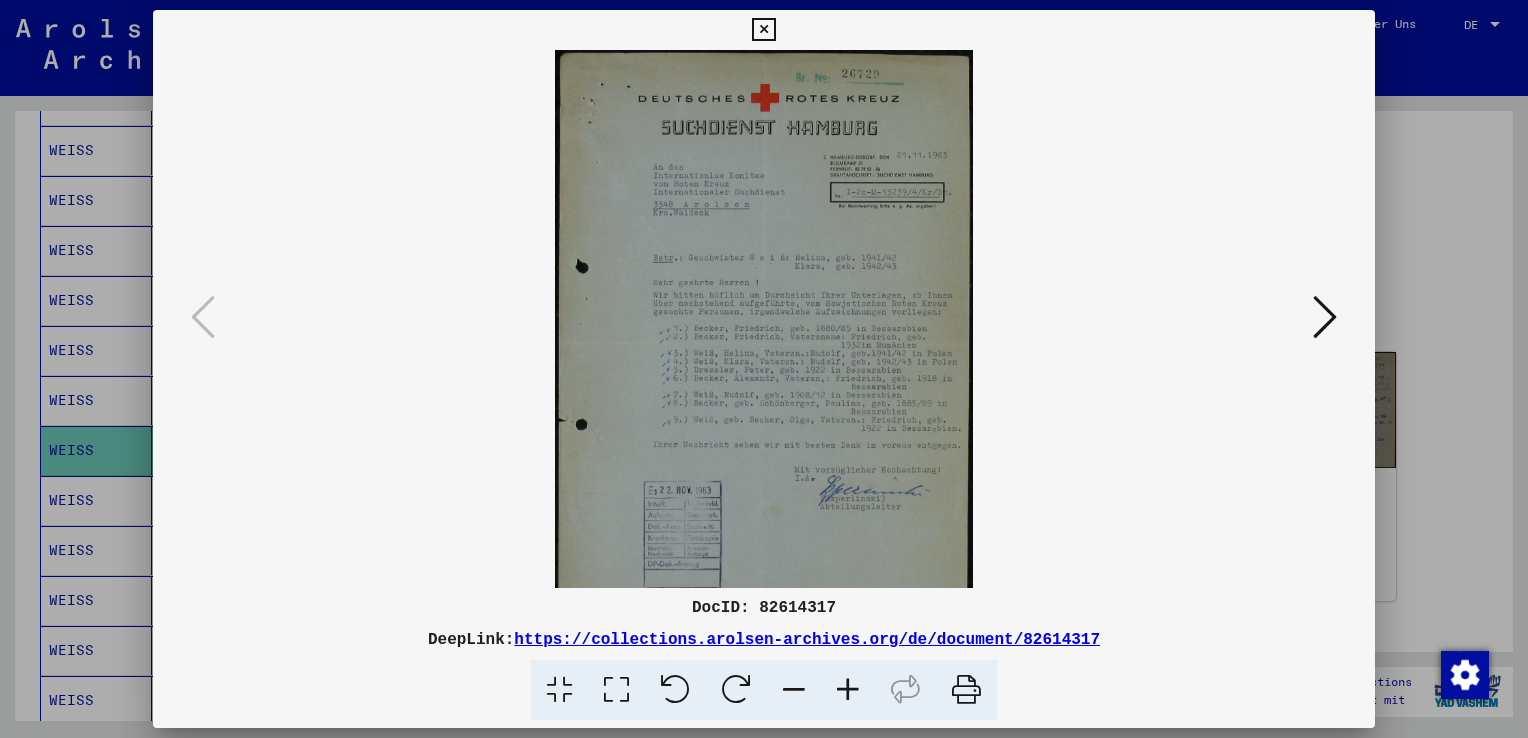 click at bounding box center [848, 690] 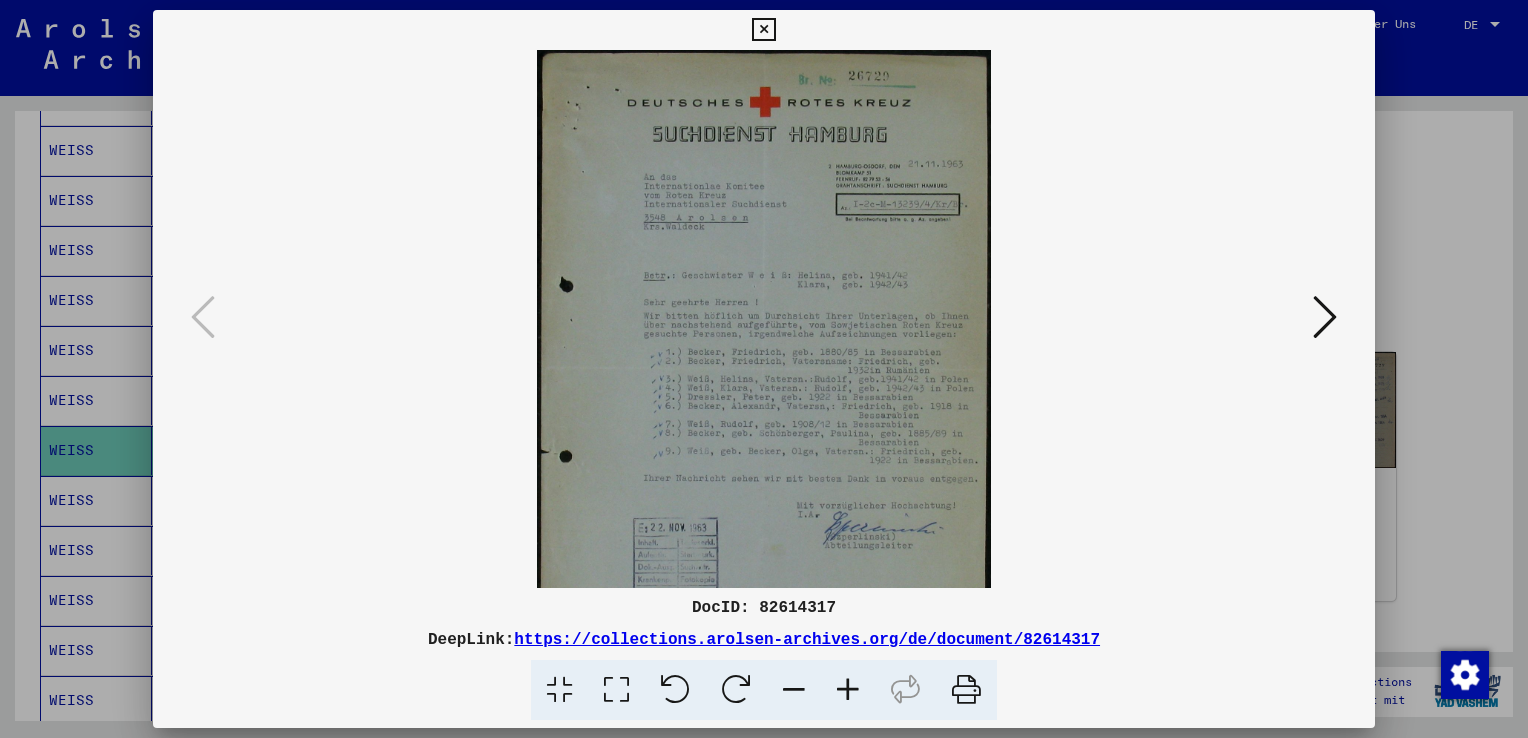click at bounding box center [848, 690] 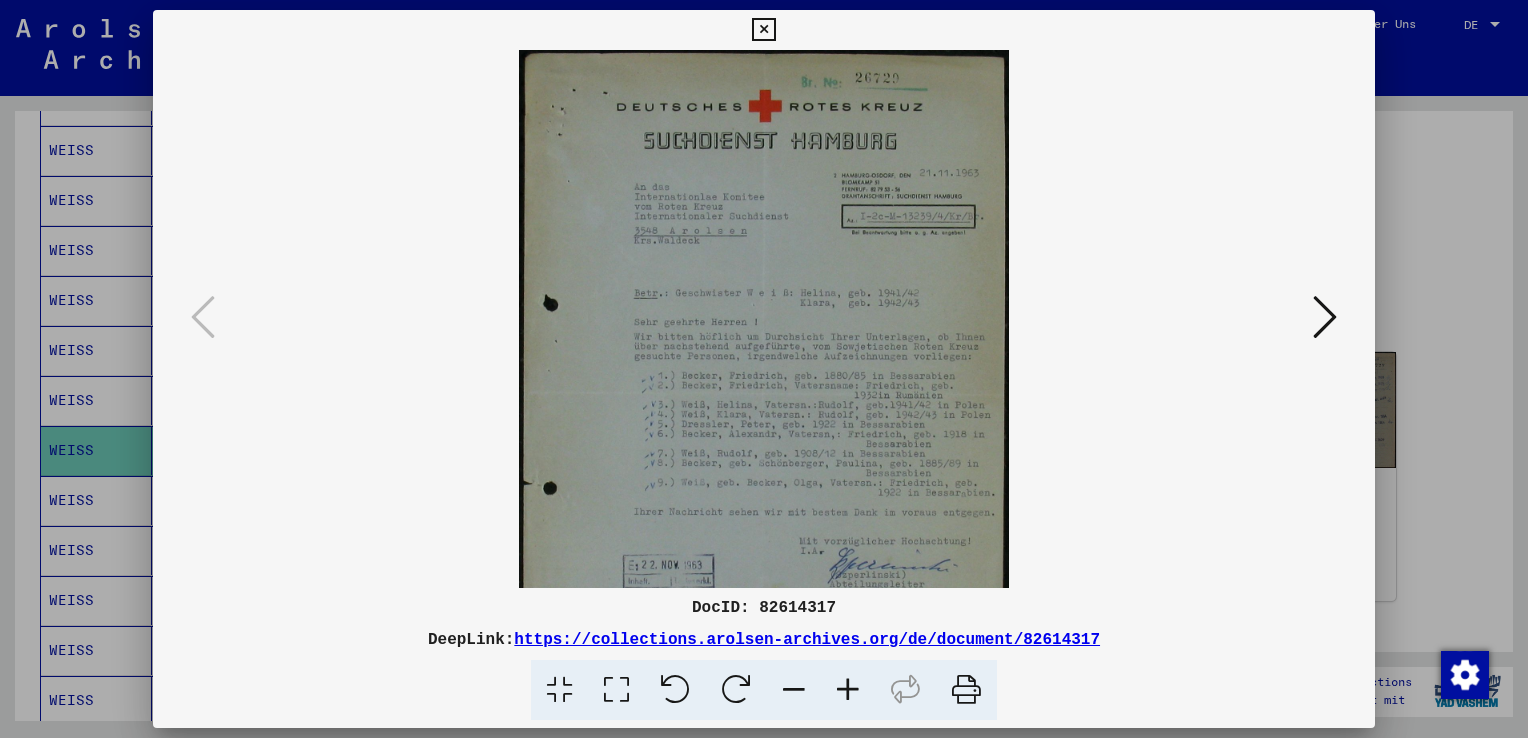 click at bounding box center [763, 30] 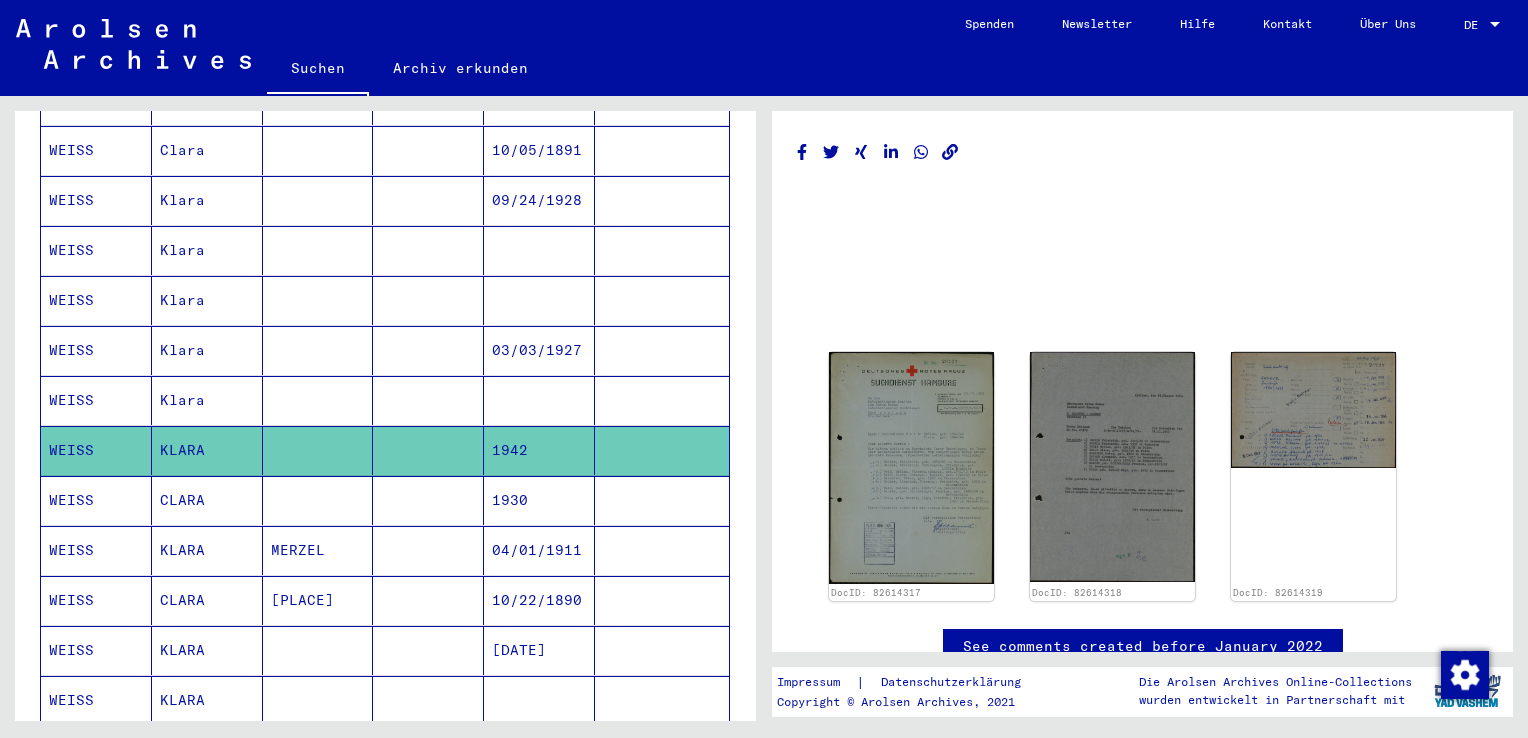 click on "Klara" at bounding box center [207, 450] 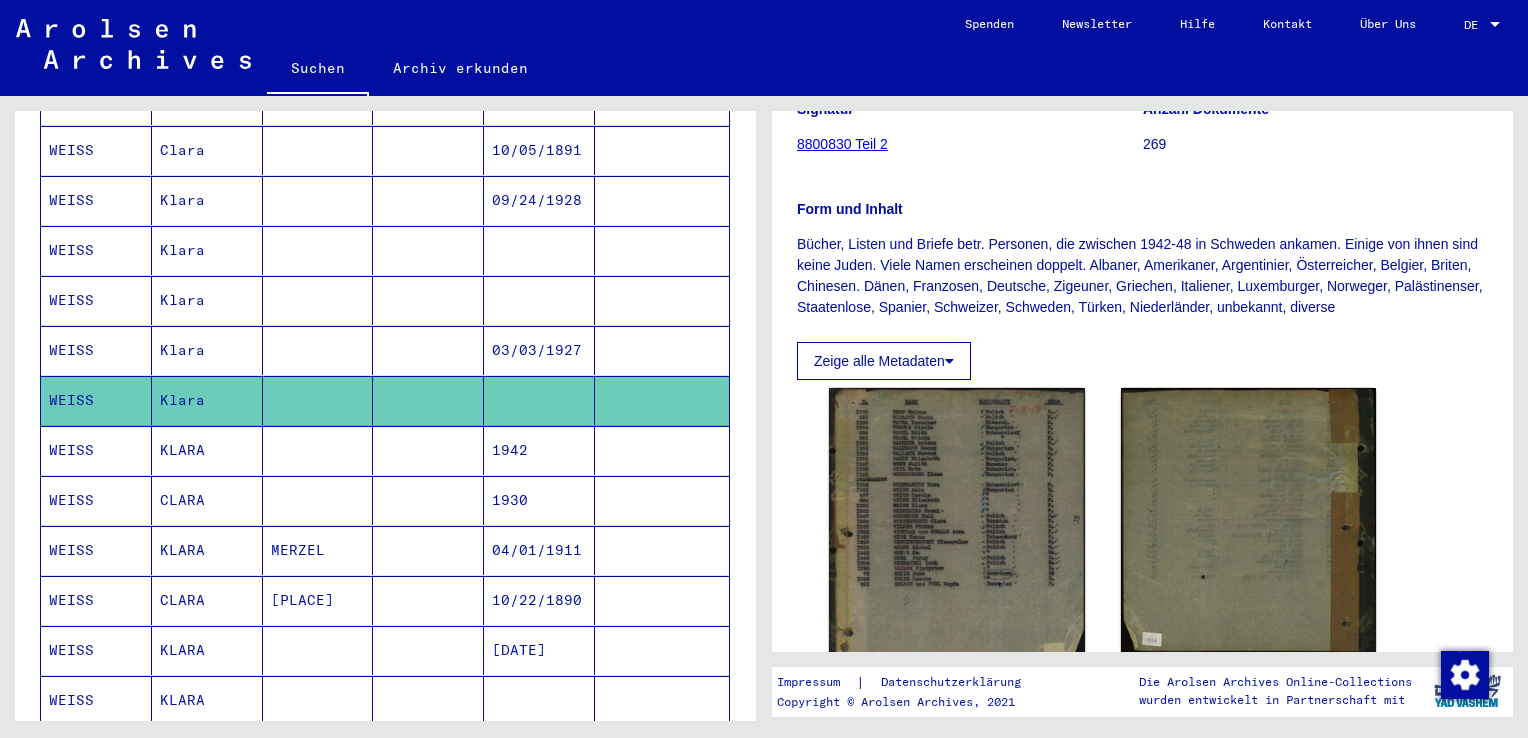scroll, scrollTop: 400, scrollLeft: 0, axis: vertical 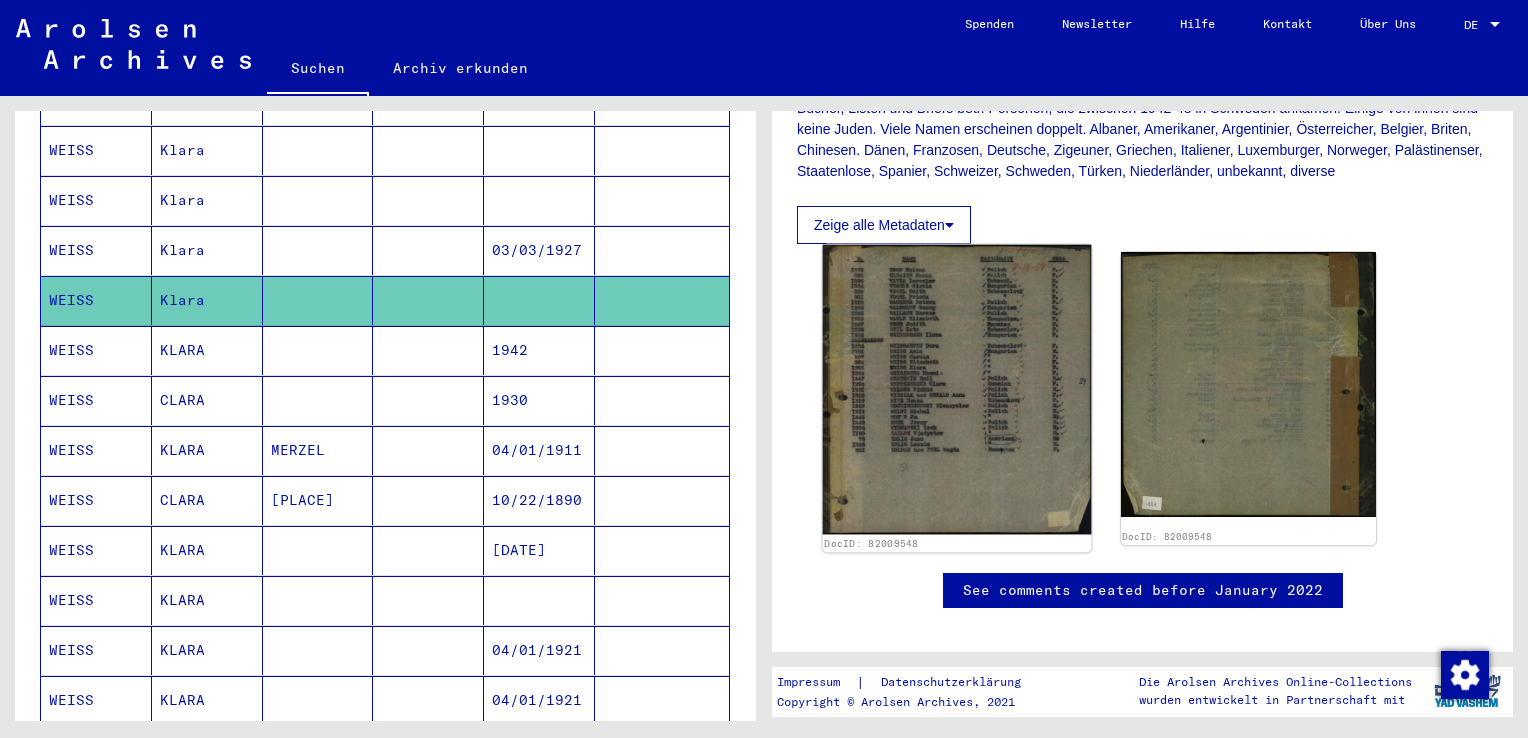 click 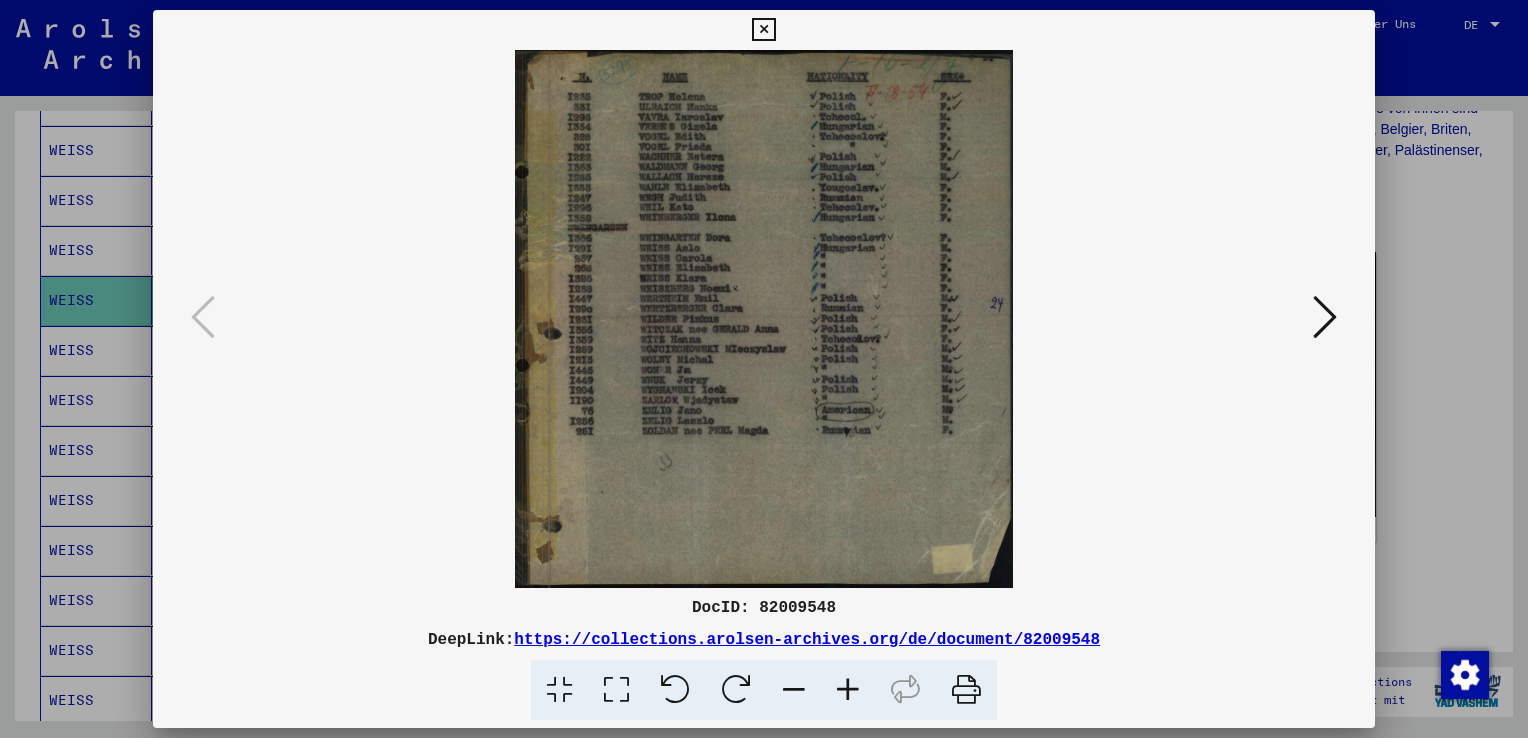 click at bounding box center (763, 30) 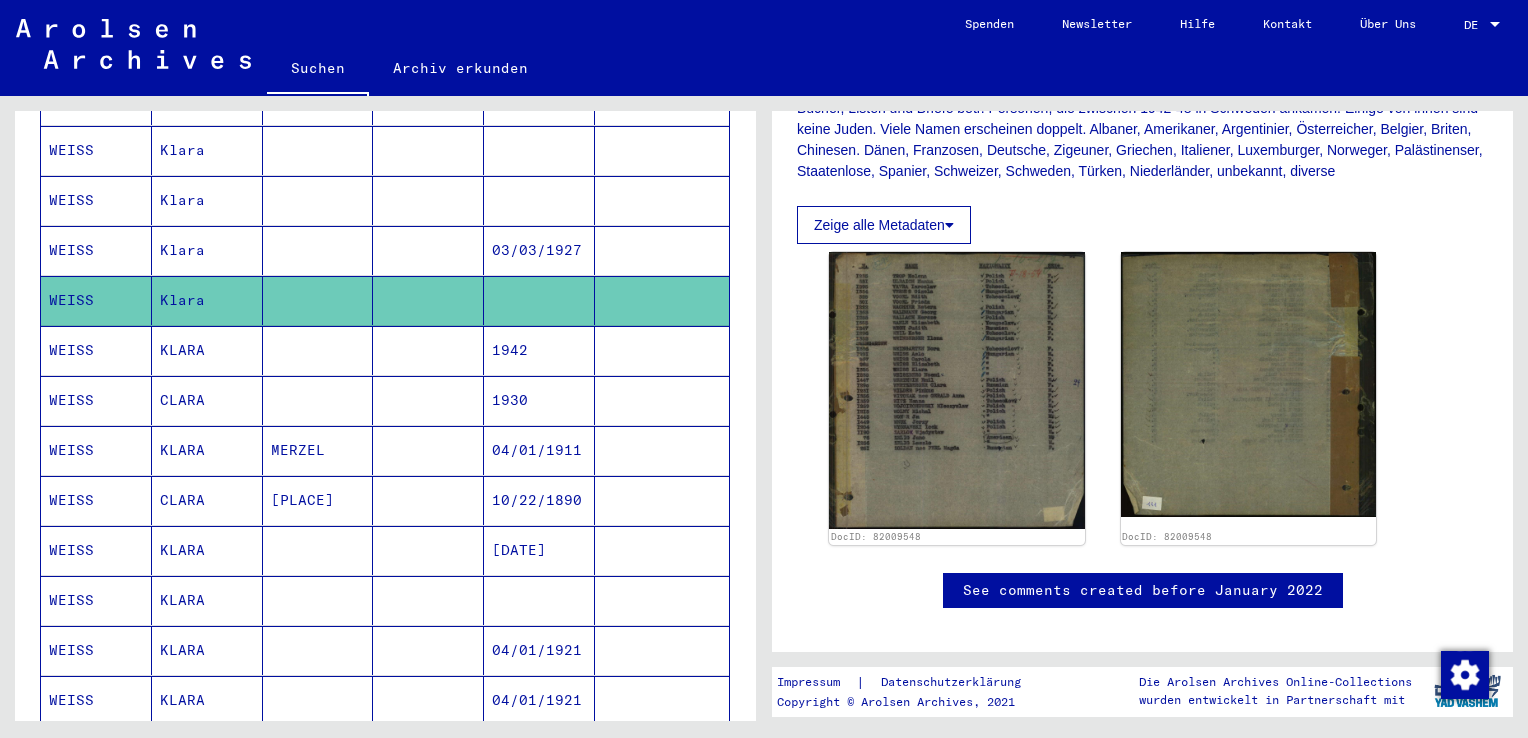 click on "Klara" at bounding box center [207, 300] 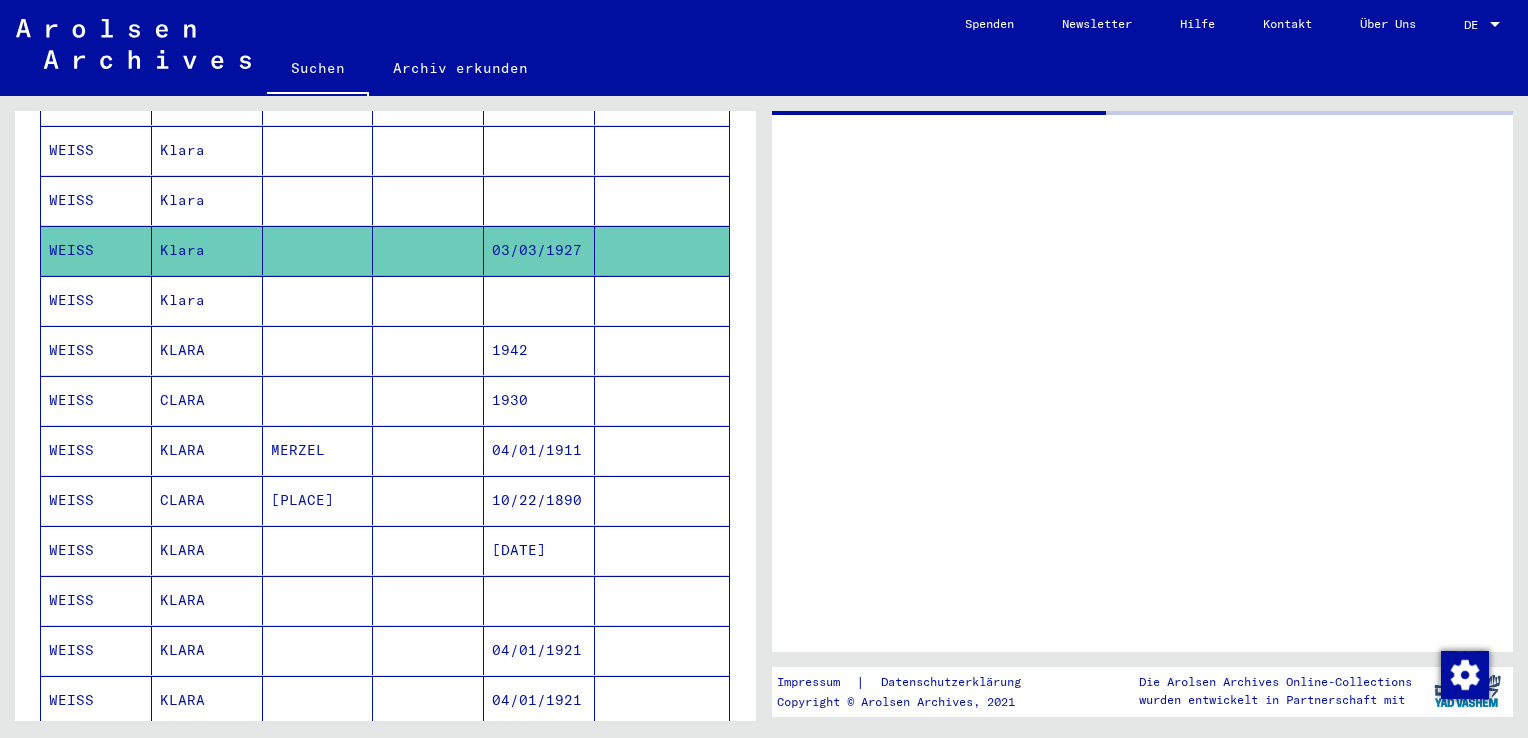 scroll, scrollTop: 0, scrollLeft: 0, axis: both 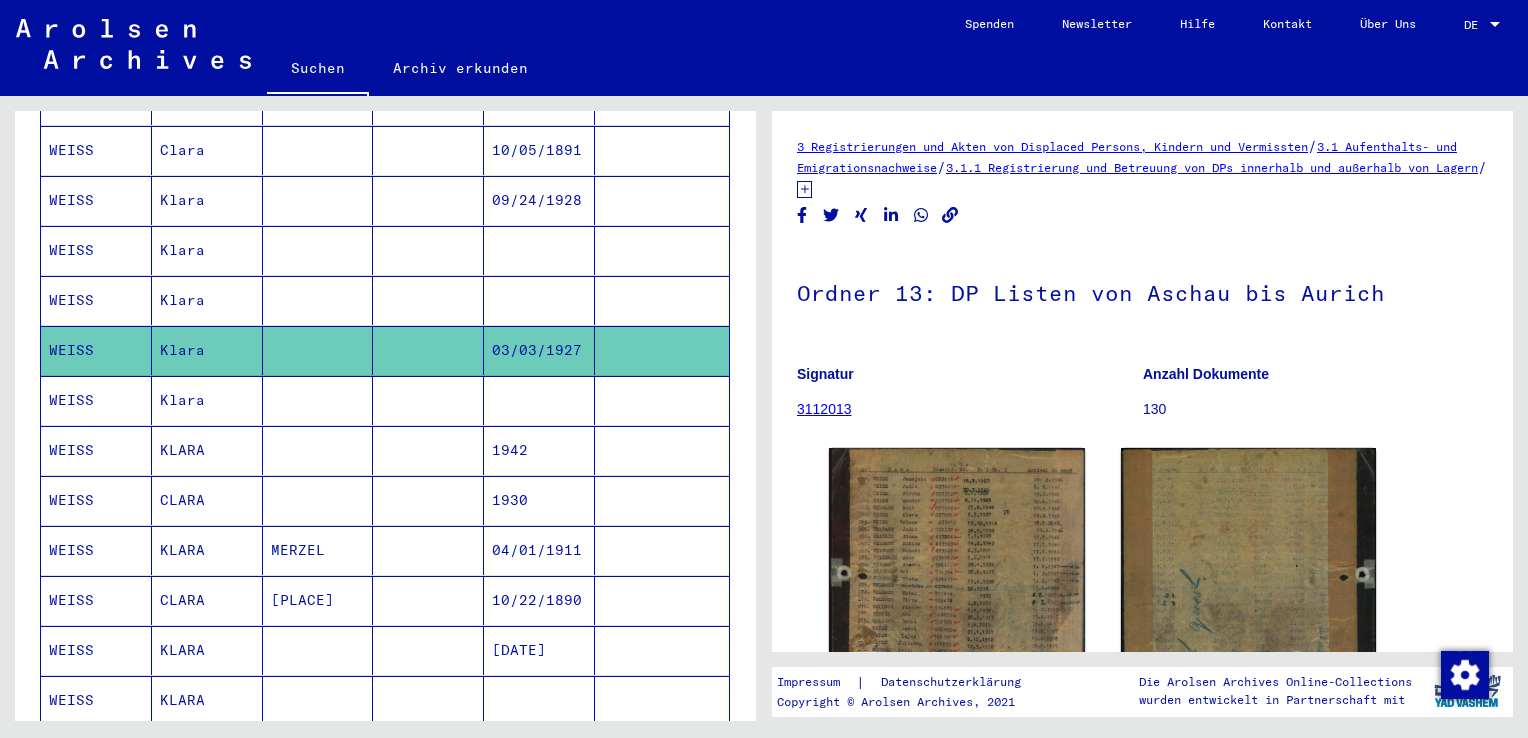 click on "Klara" at bounding box center [207, 350] 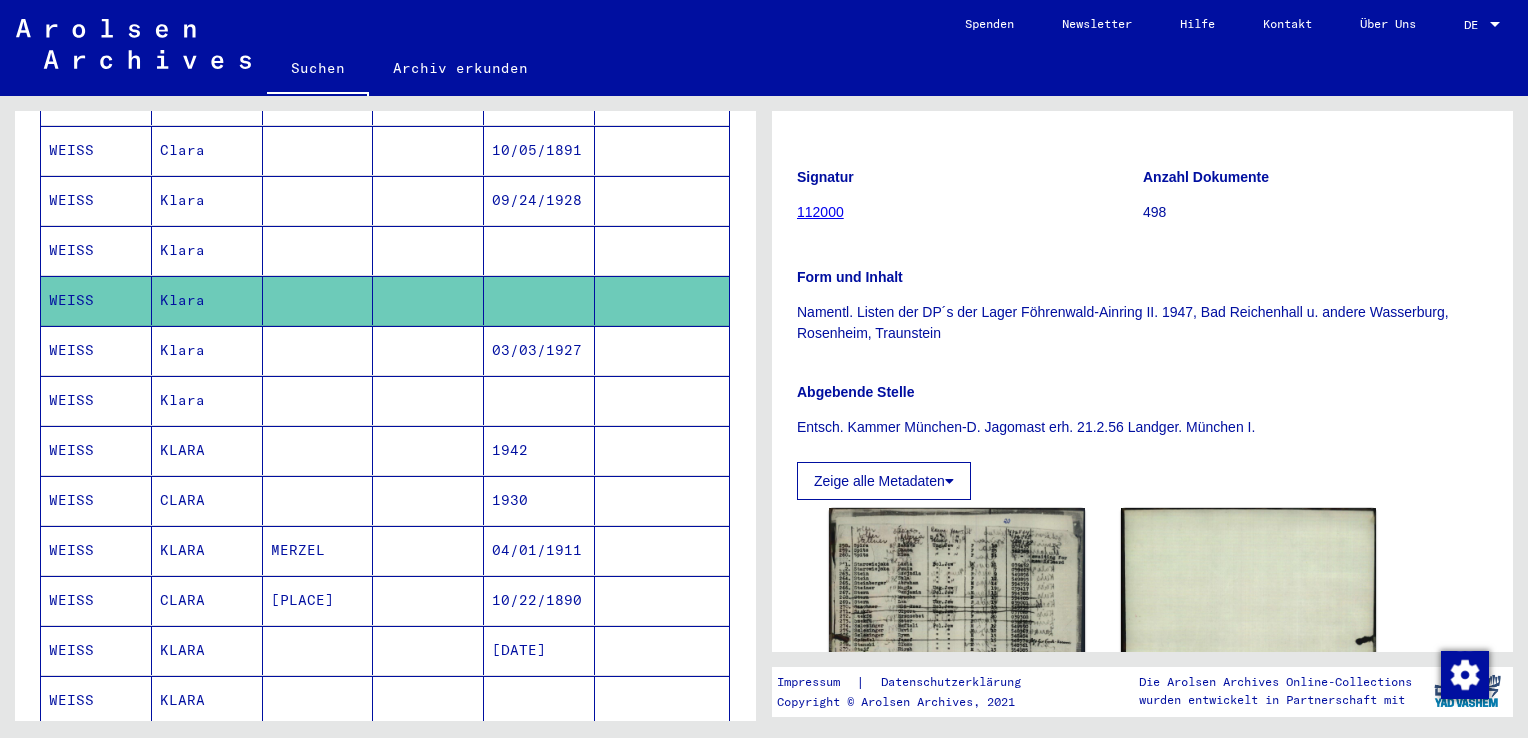 scroll, scrollTop: 200, scrollLeft: 0, axis: vertical 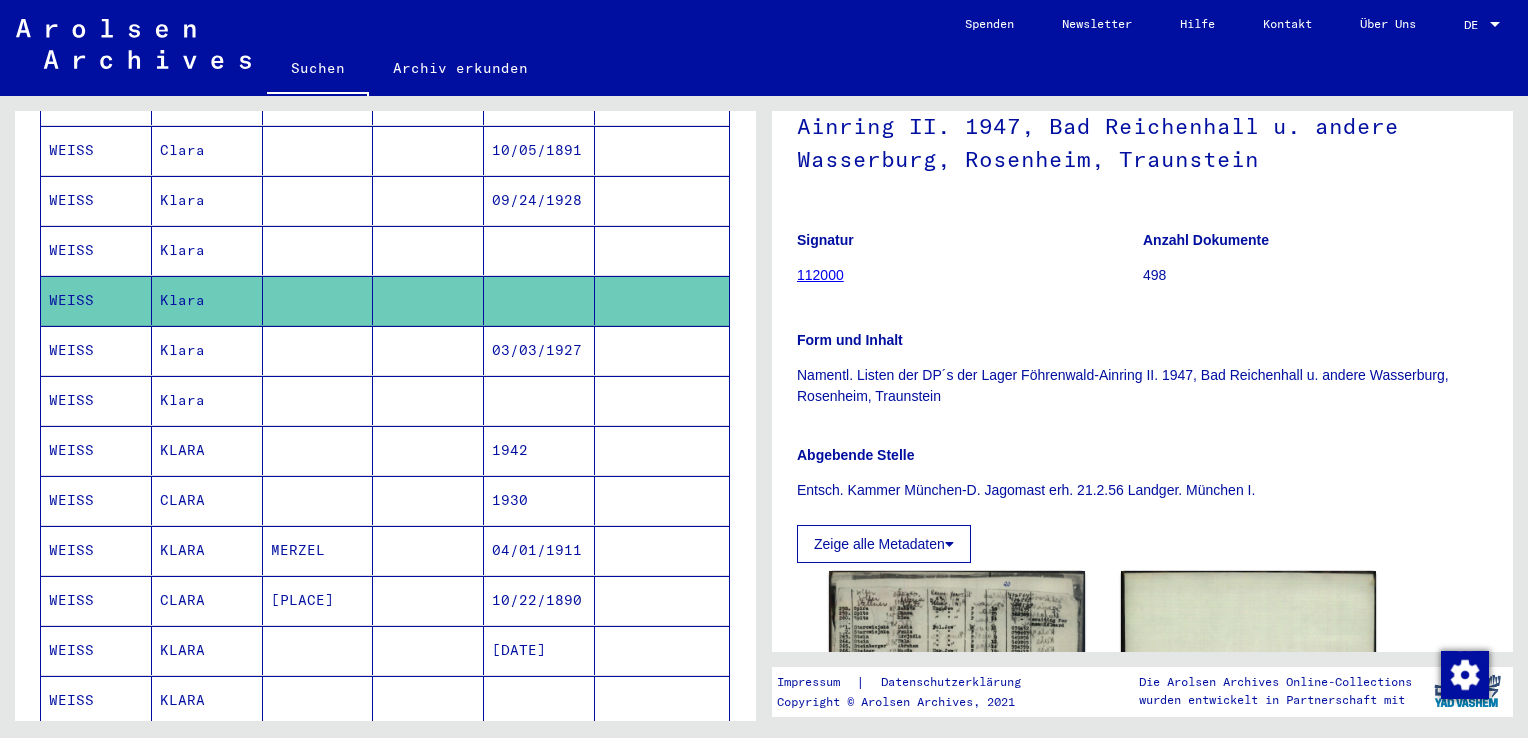 click on "Klara" at bounding box center (207, 300) 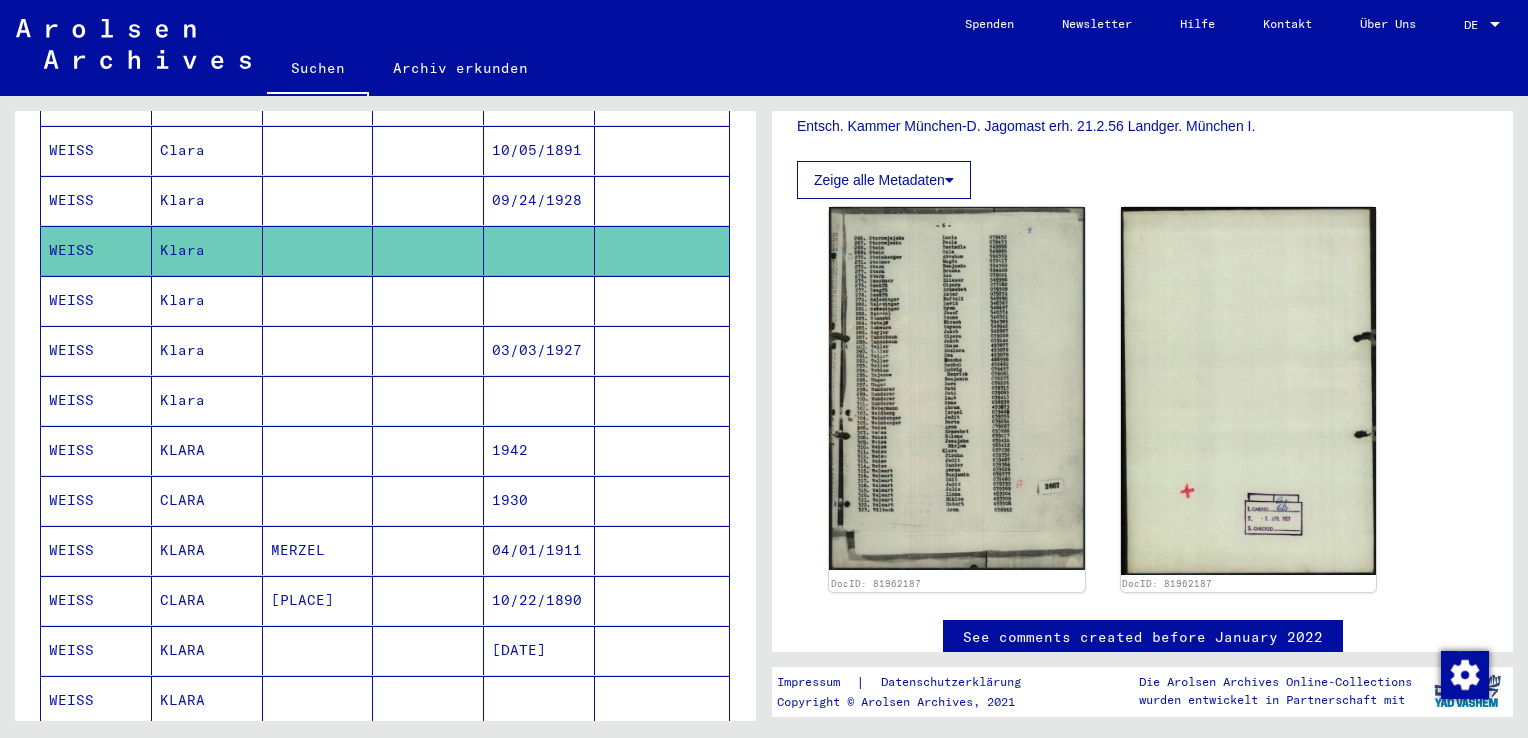 scroll, scrollTop: 600, scrollLeft: 0, axis: vertical 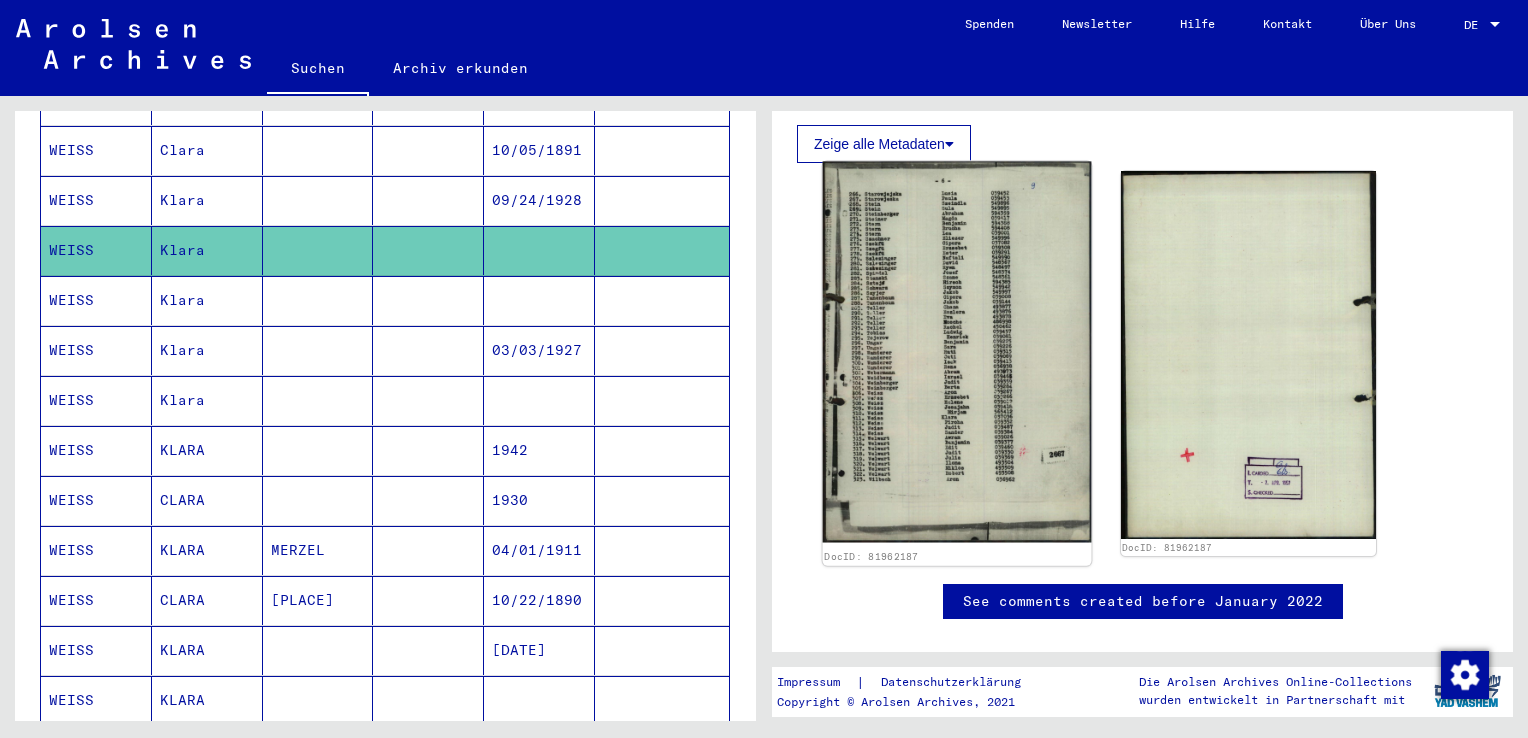 click 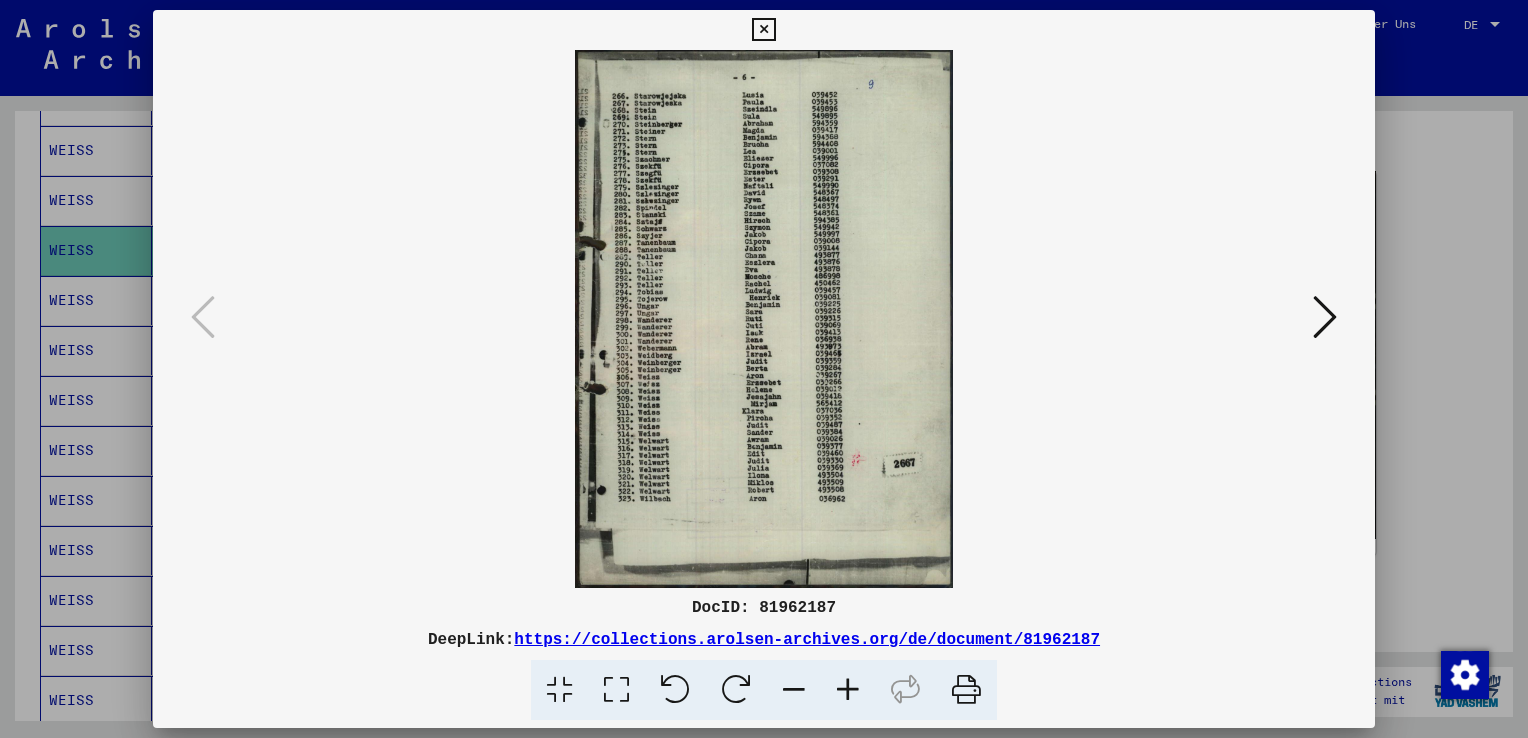 click at bounding box center (763, 30) 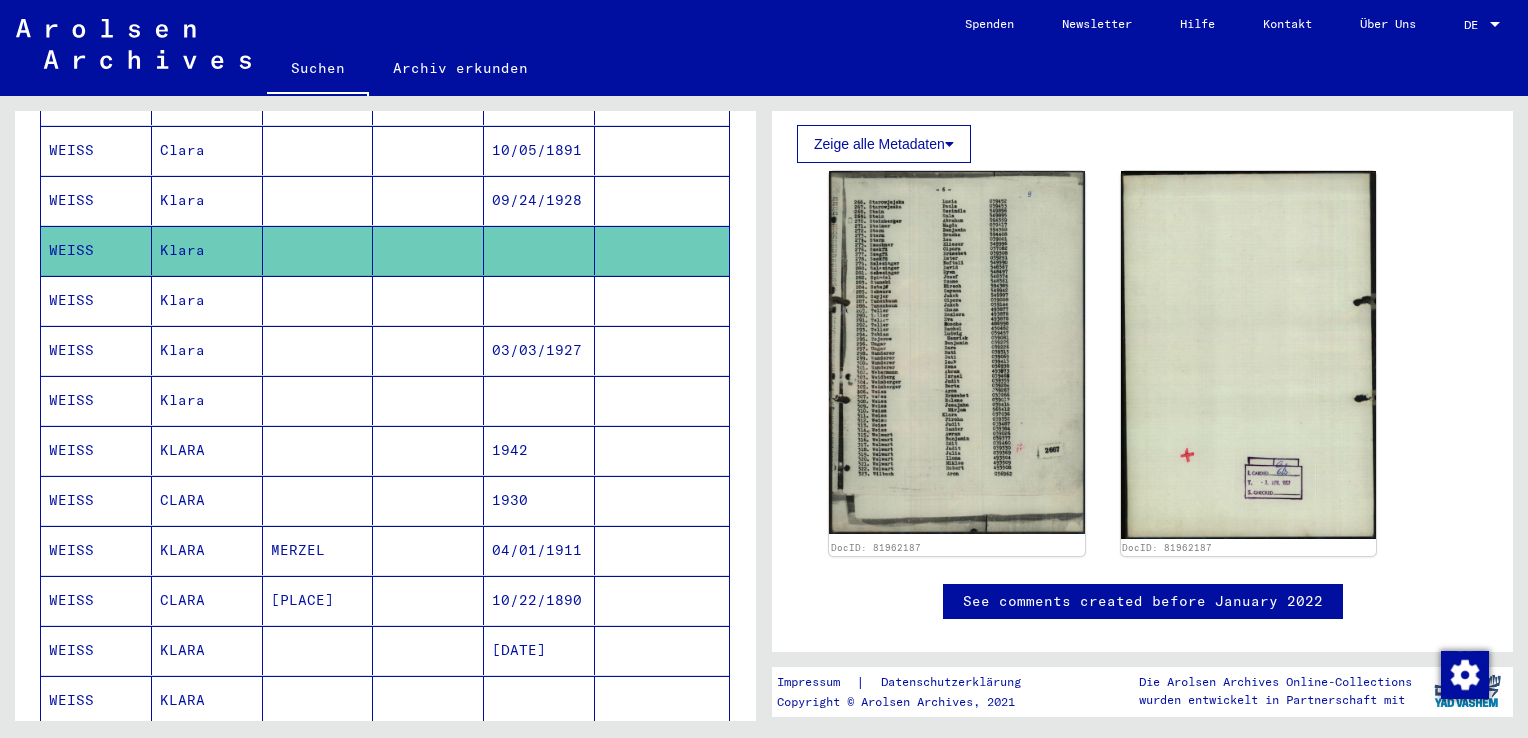 click on "Klara" at bounding box center [207, 250] 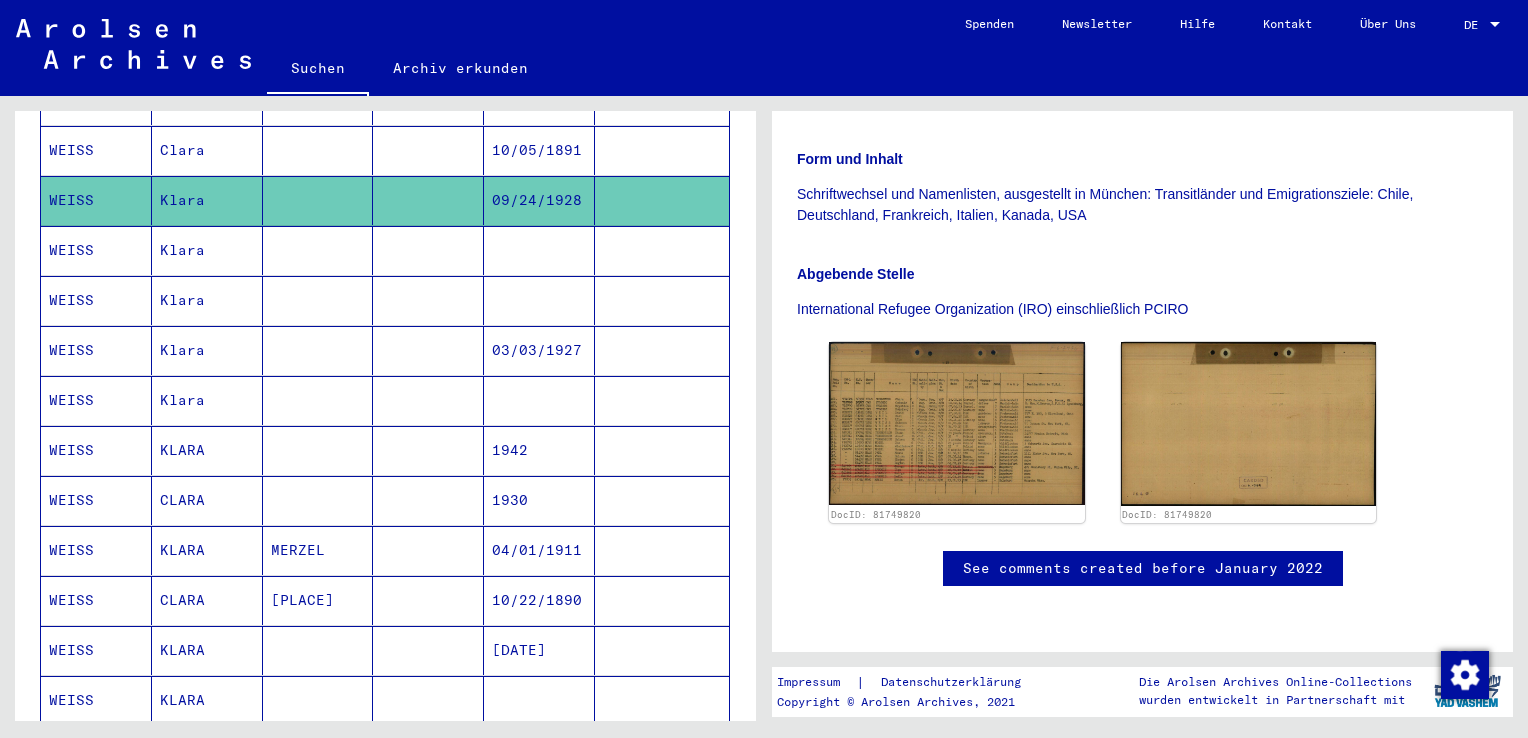 scroll, scrollTop: 420, scrollLeft: 0, axis: vertical 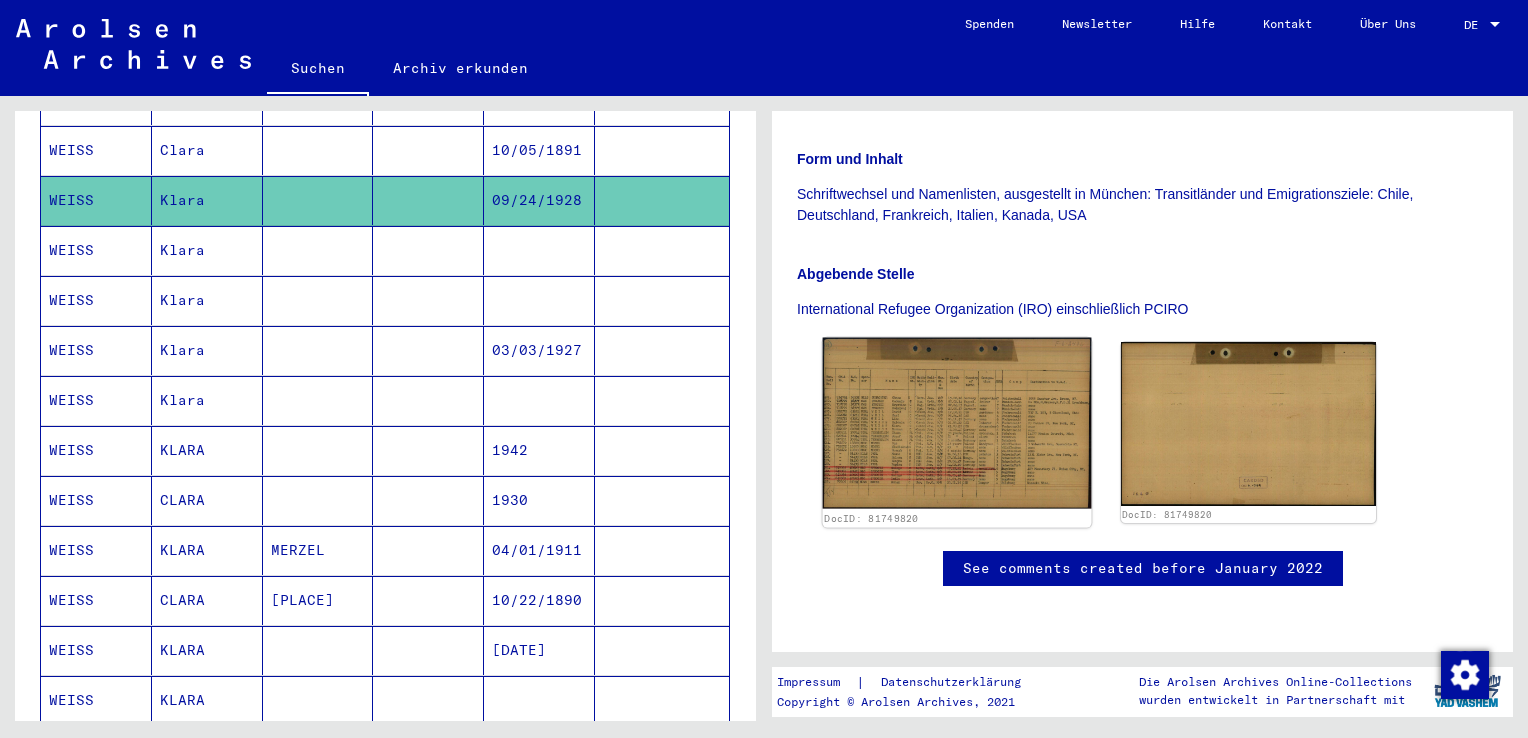 click 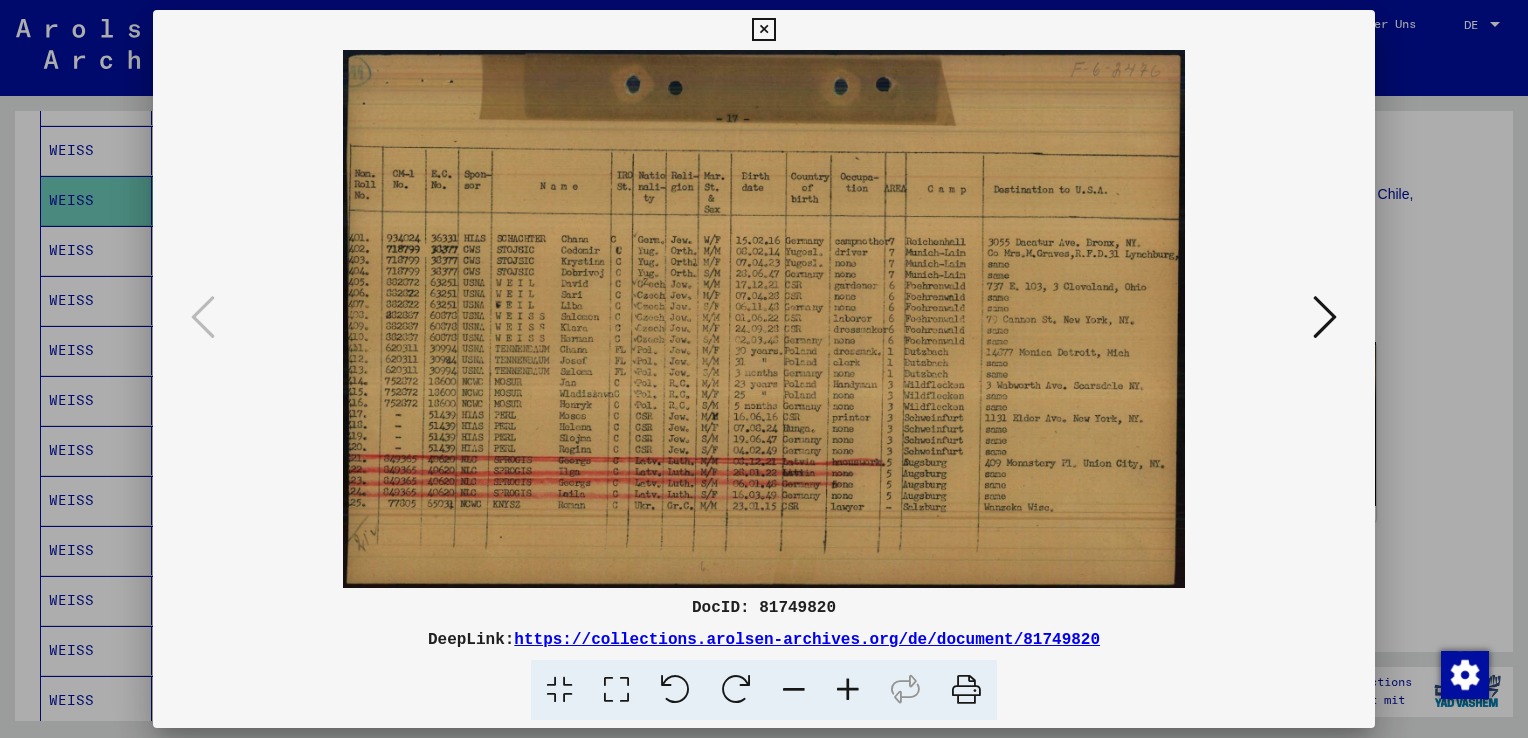 click at bounding box center (763, 30) 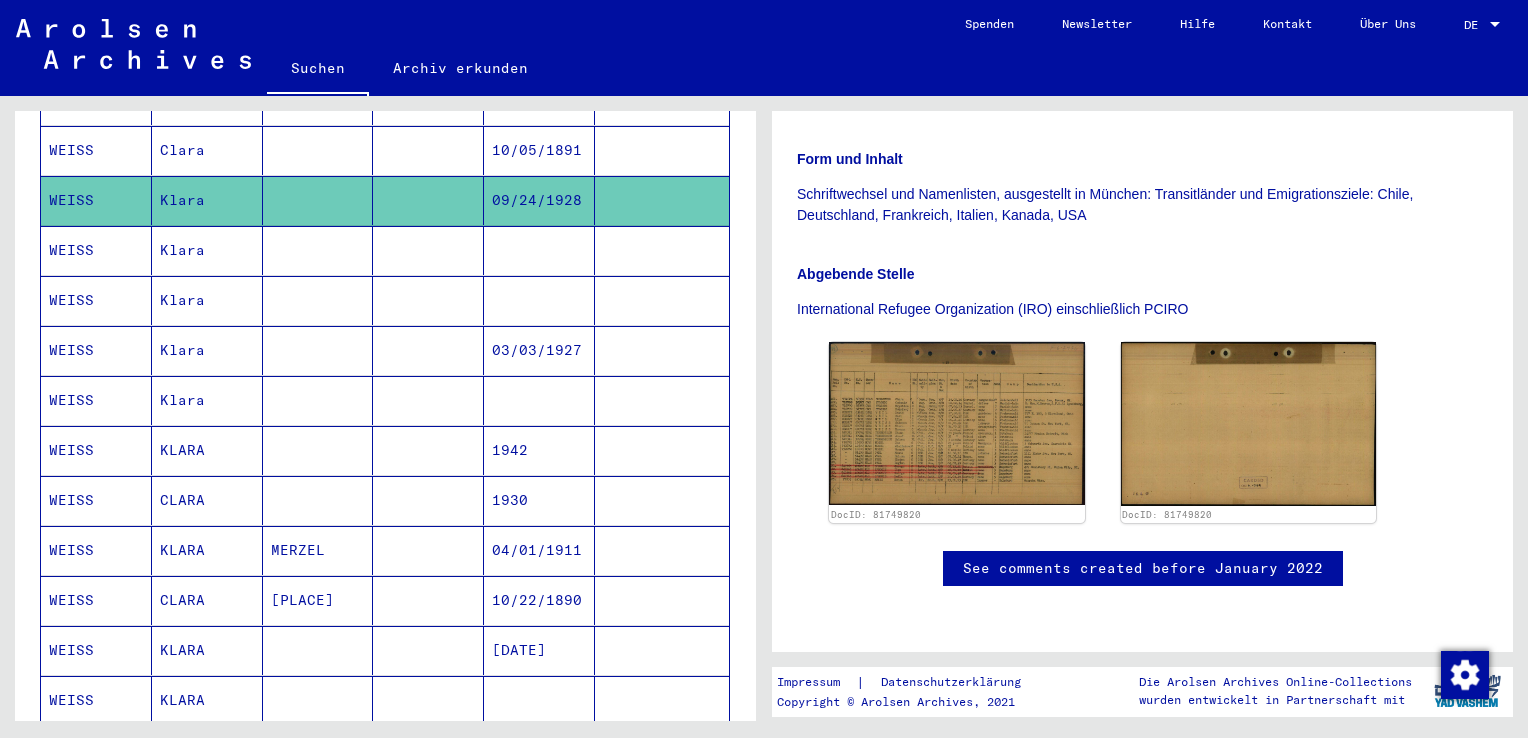 click on "Clara" at bounding box center [207, 200] 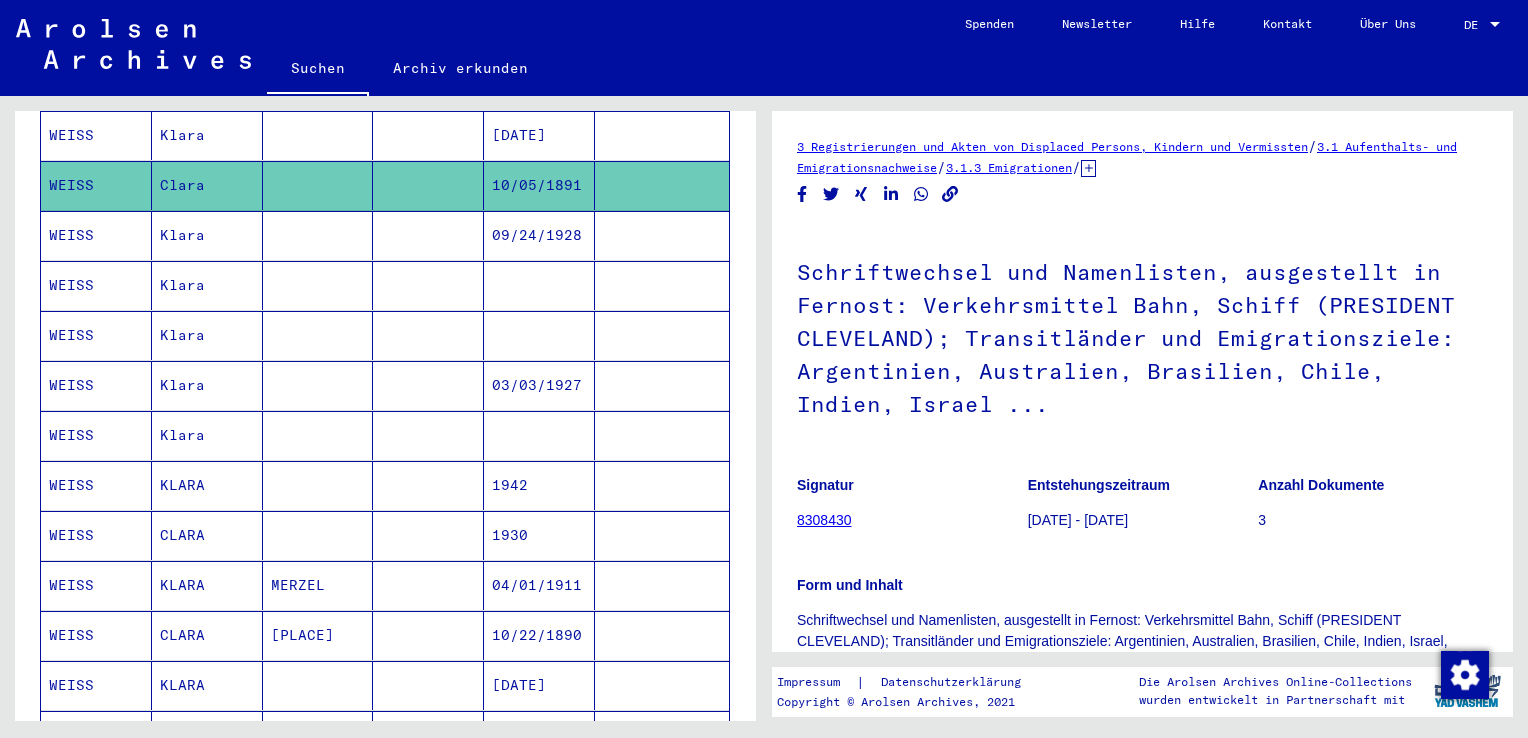 scroll, scrollTop: 500, scrollLeft: 0, axis: vertical 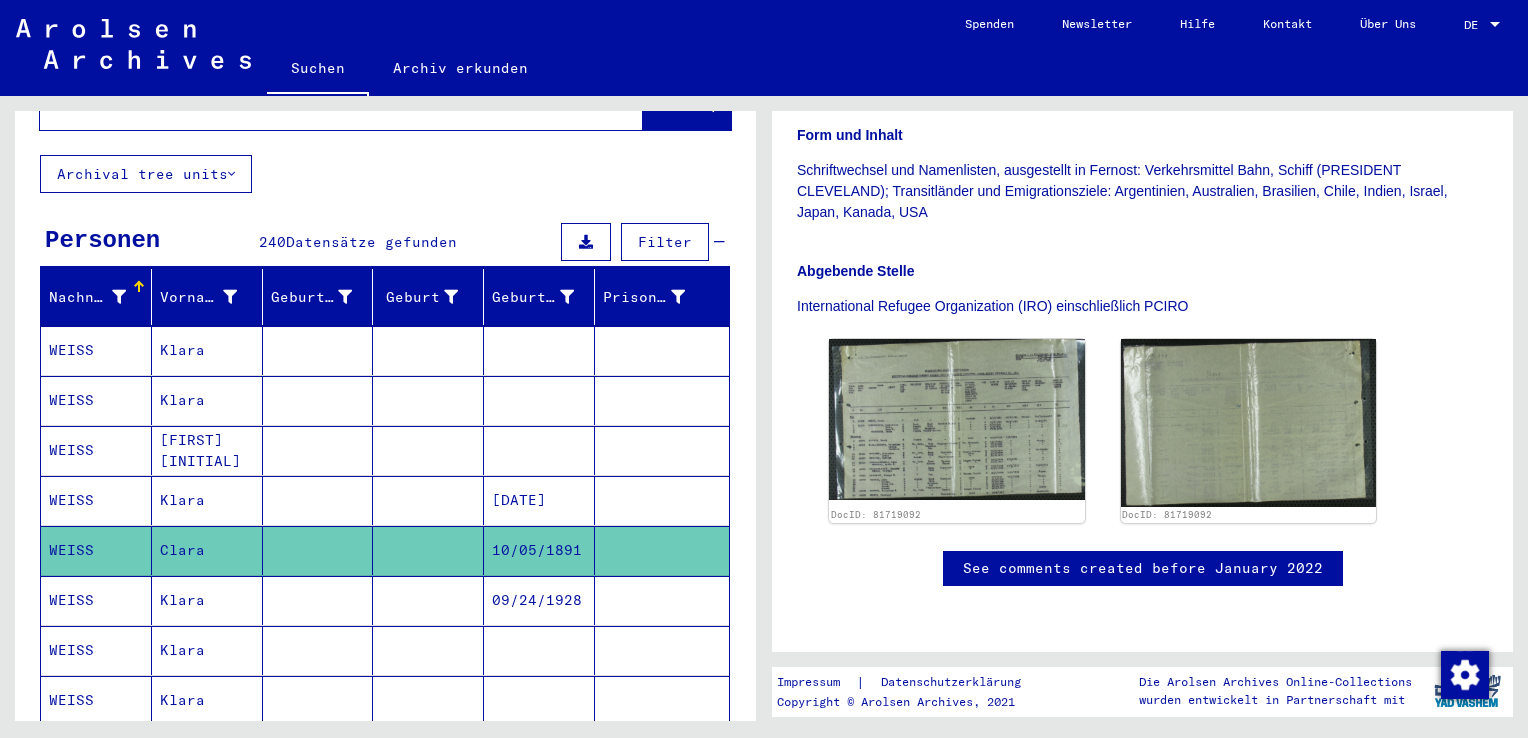 click on "Klara" at bounding box center (207, 550) 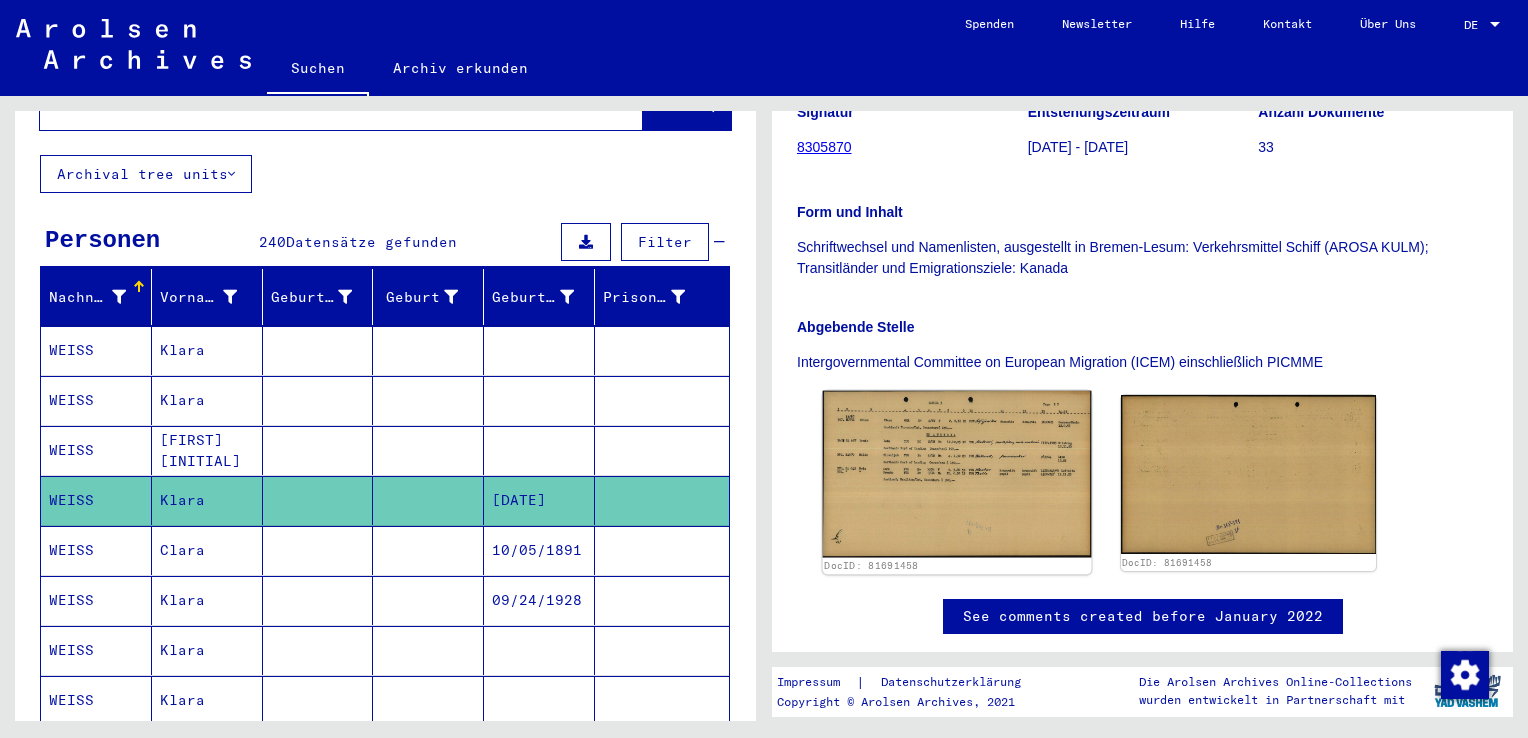 scroll, scrollTop: 382, scrollLeft: 0, axis: vertical 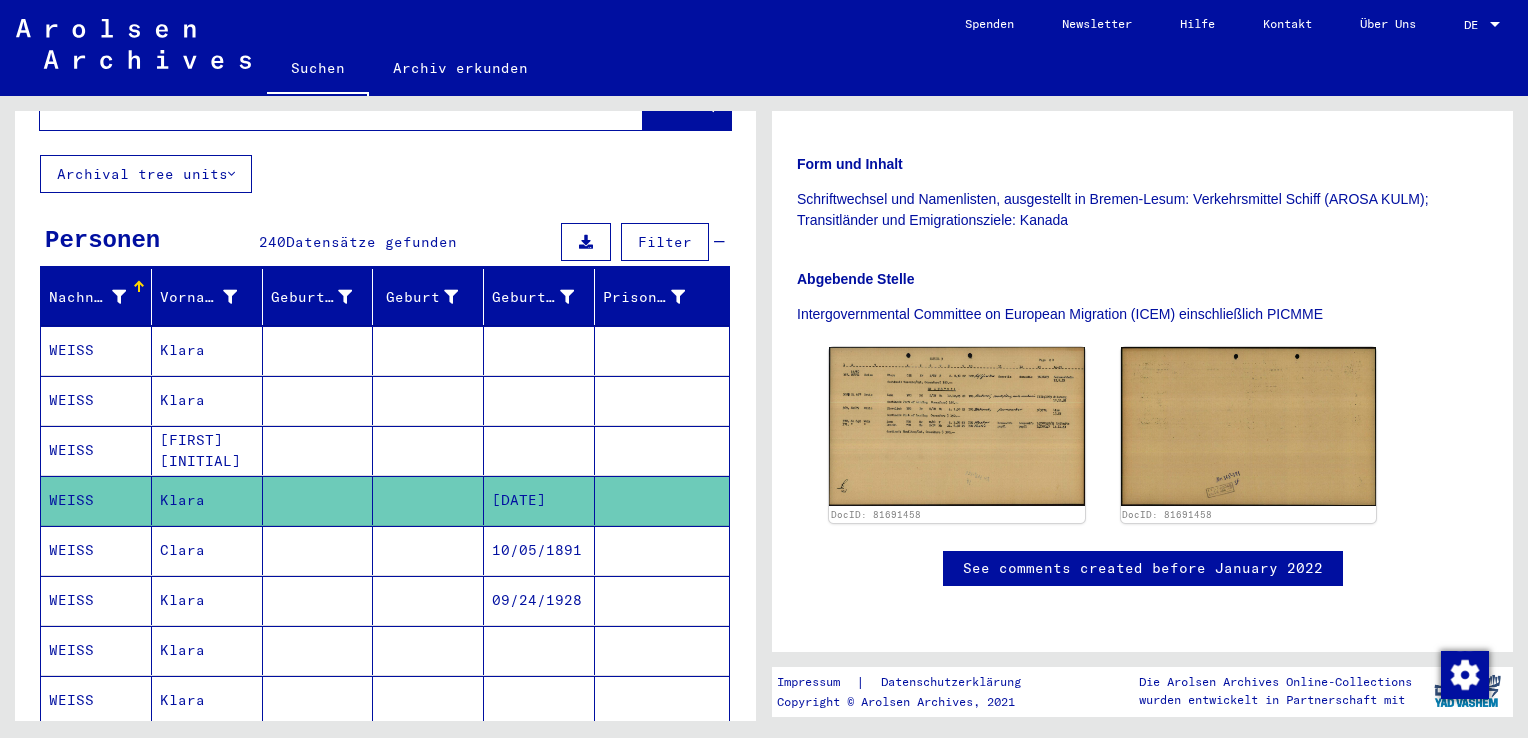click on "[FIRST] [INITIAL]" at bounding box center [207, 500] 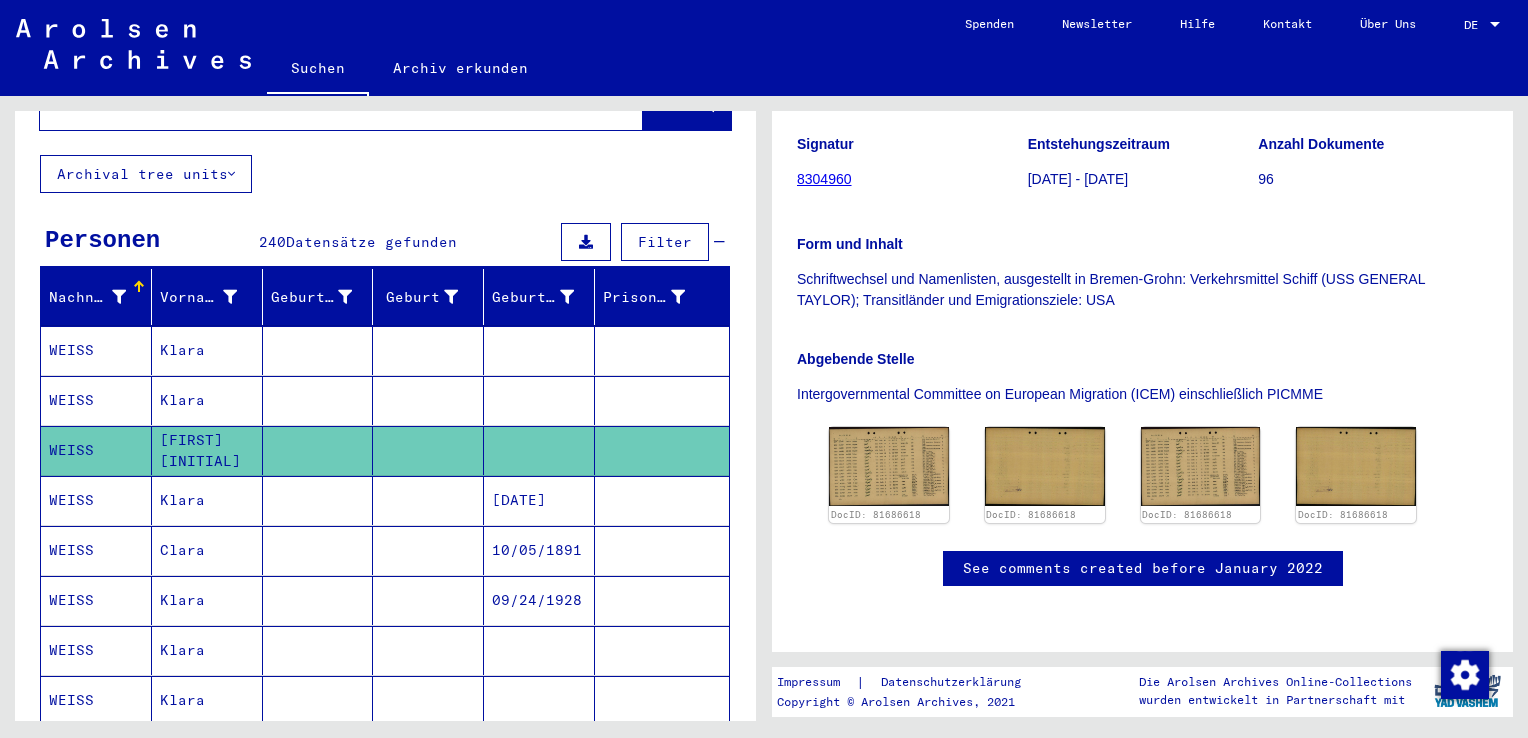scroll, scrollTop: 300, scrollLeft: 0, axis: vertical 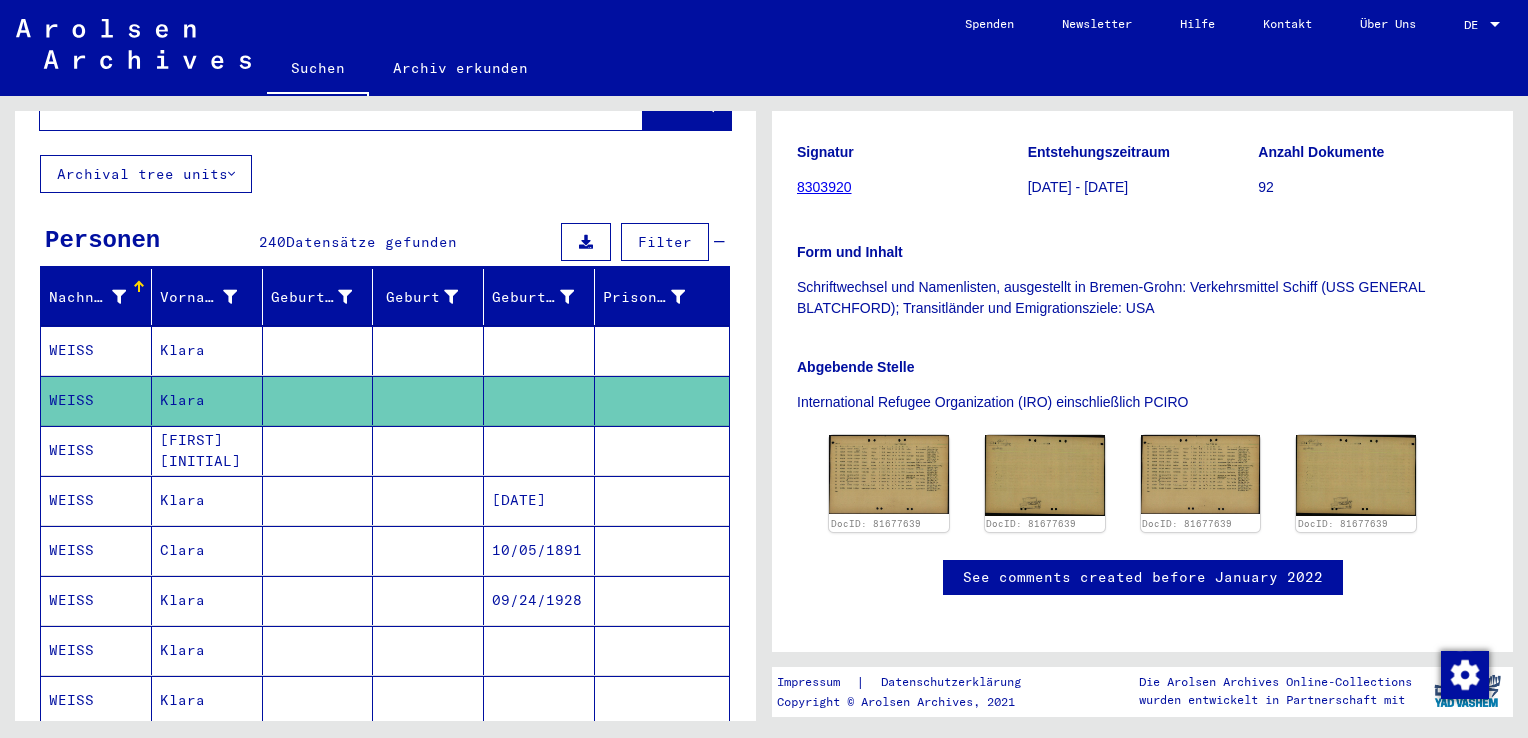 click on "Klara" at bounding box center (207, 400) 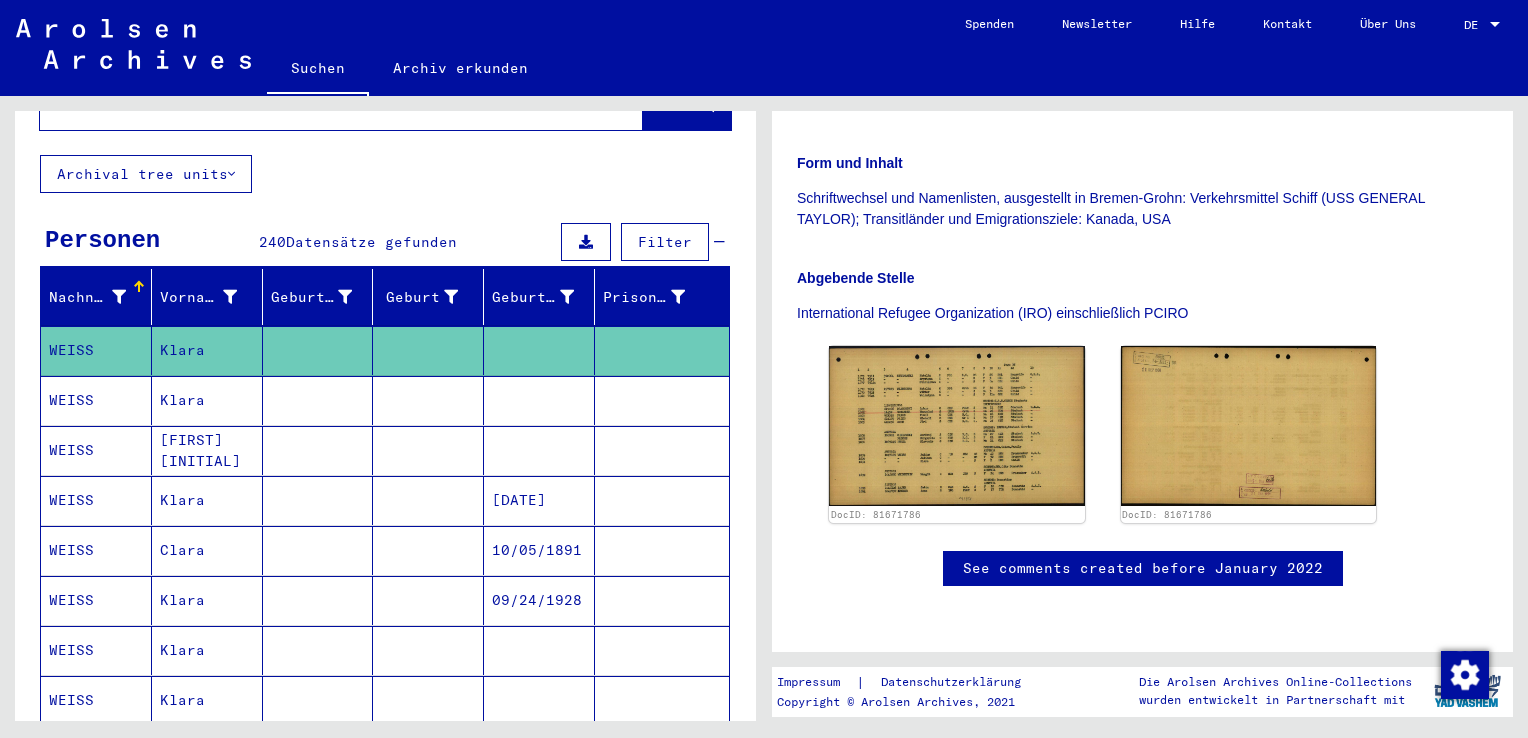 scroll, scrollTop: 416, scrollLeft: 0, axis: vertical 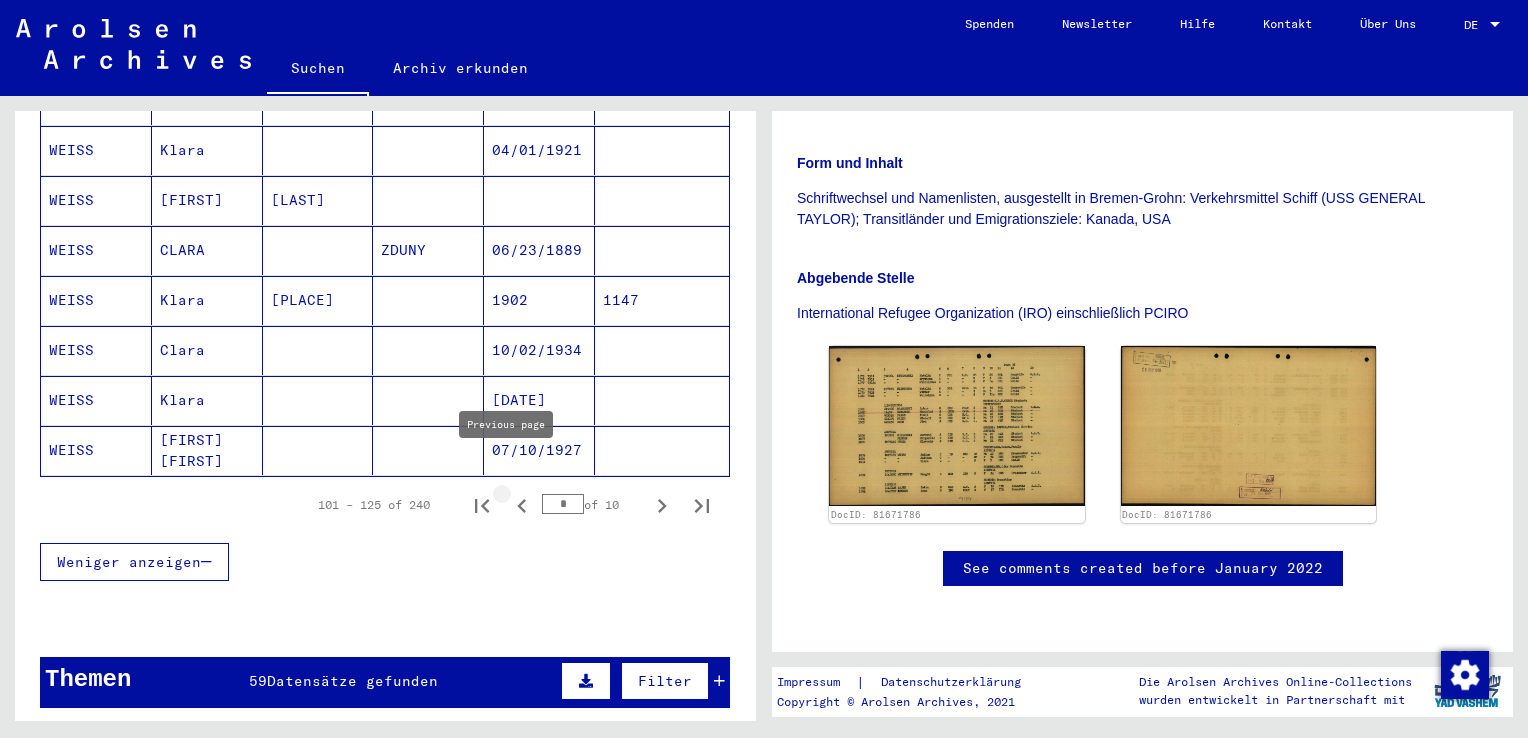 click 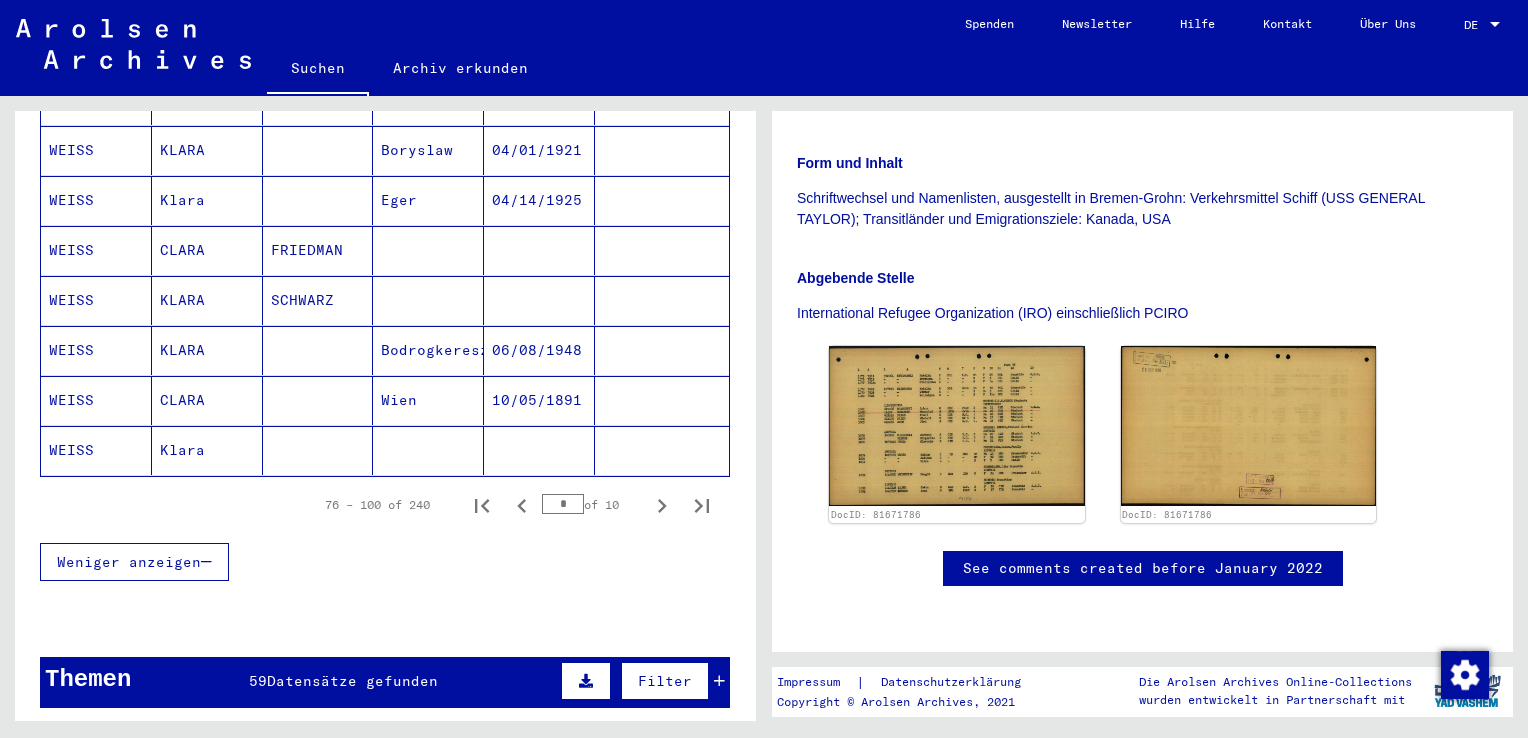 click on "Klara" 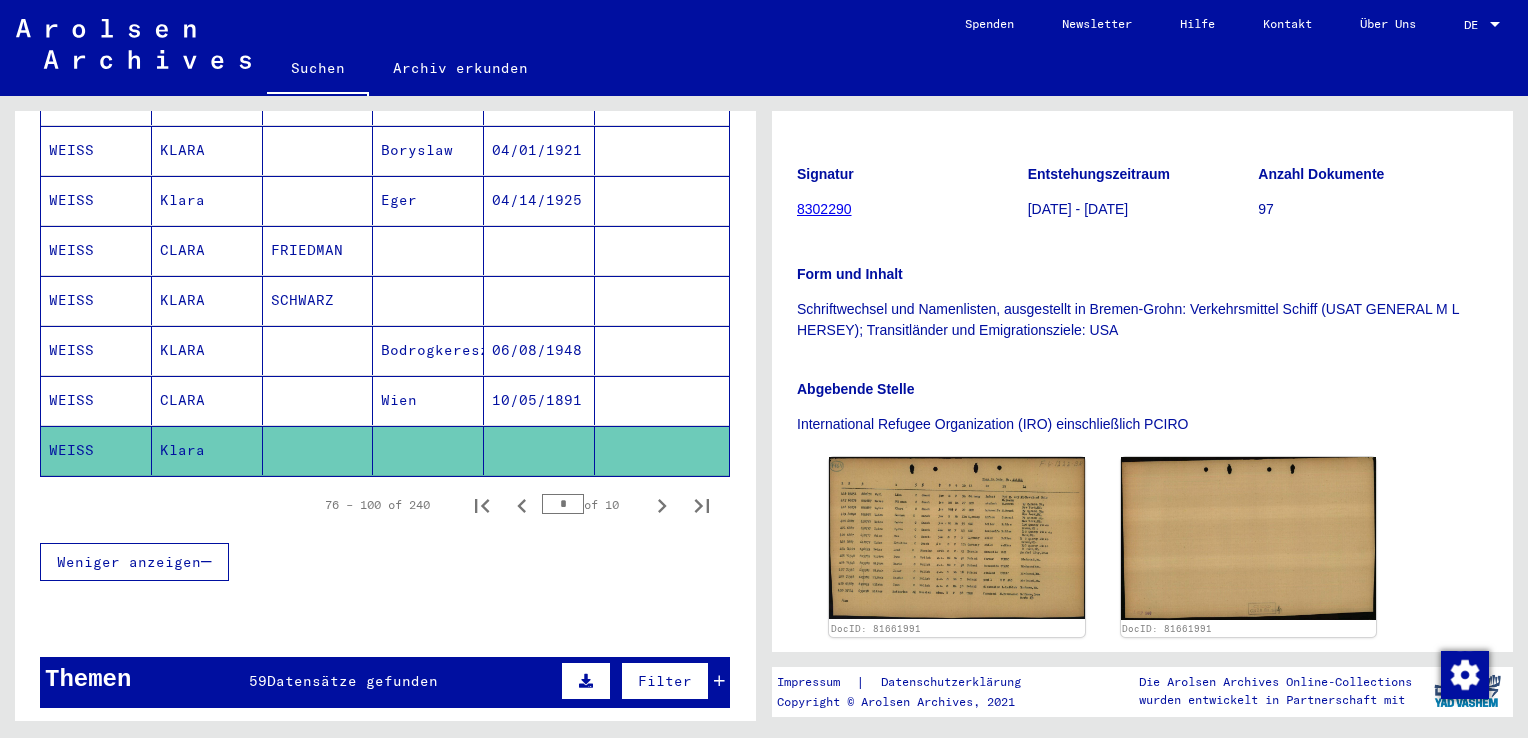 scroll, scrollTop: 300, scrollLeft: 0, axis: vertical 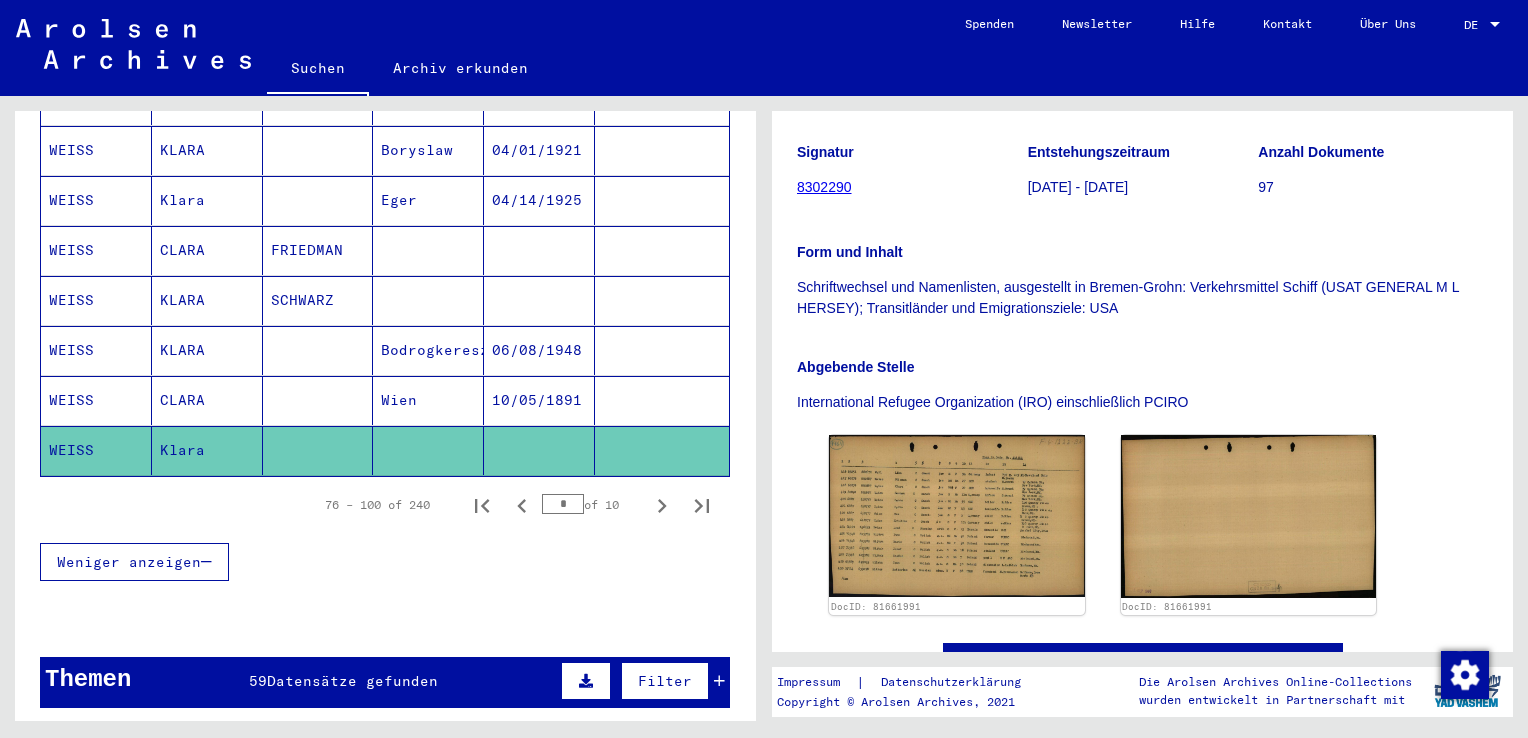 click on "CLARA" at bounding box center (207, 450) 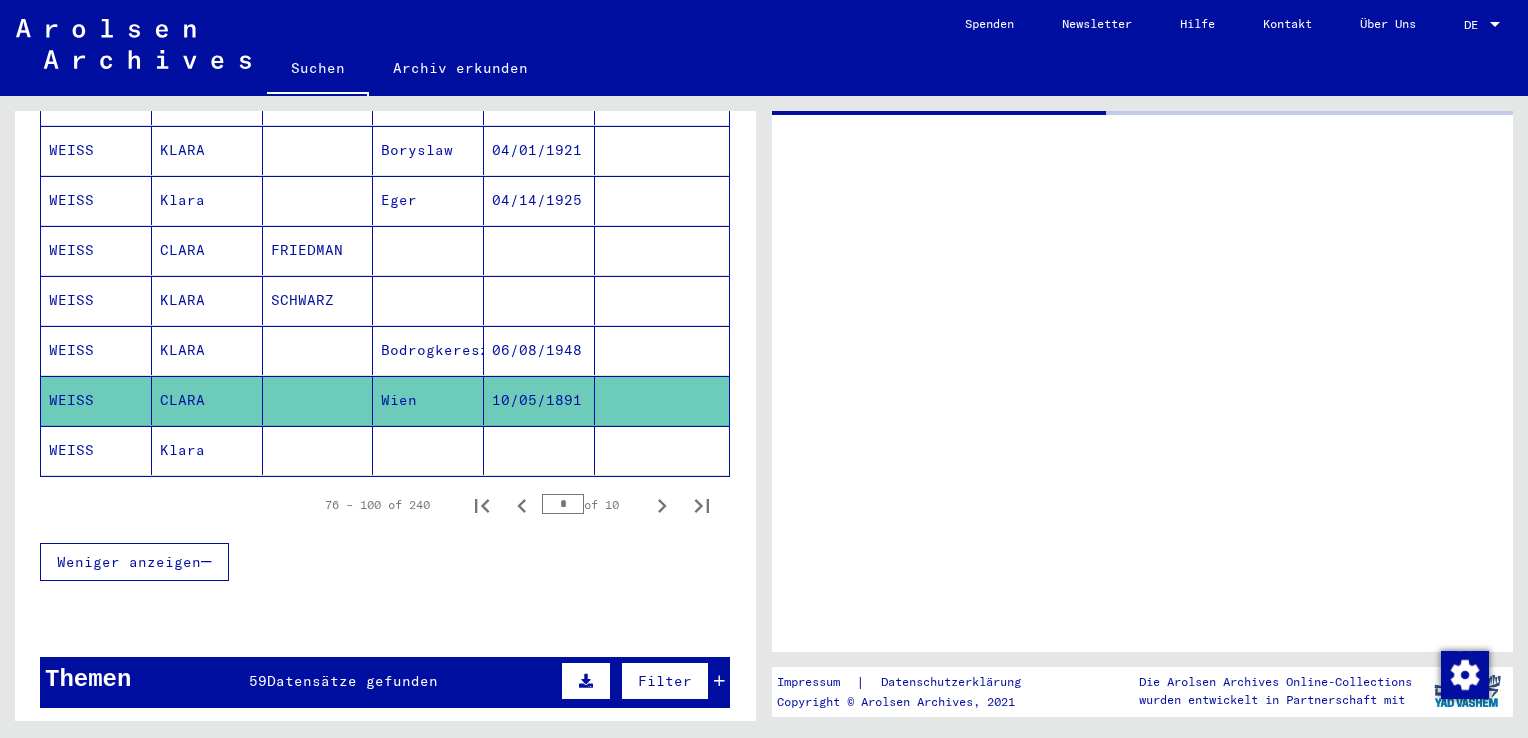 scroll, scrollTop: 0, scrollLeft: 0, axis: both 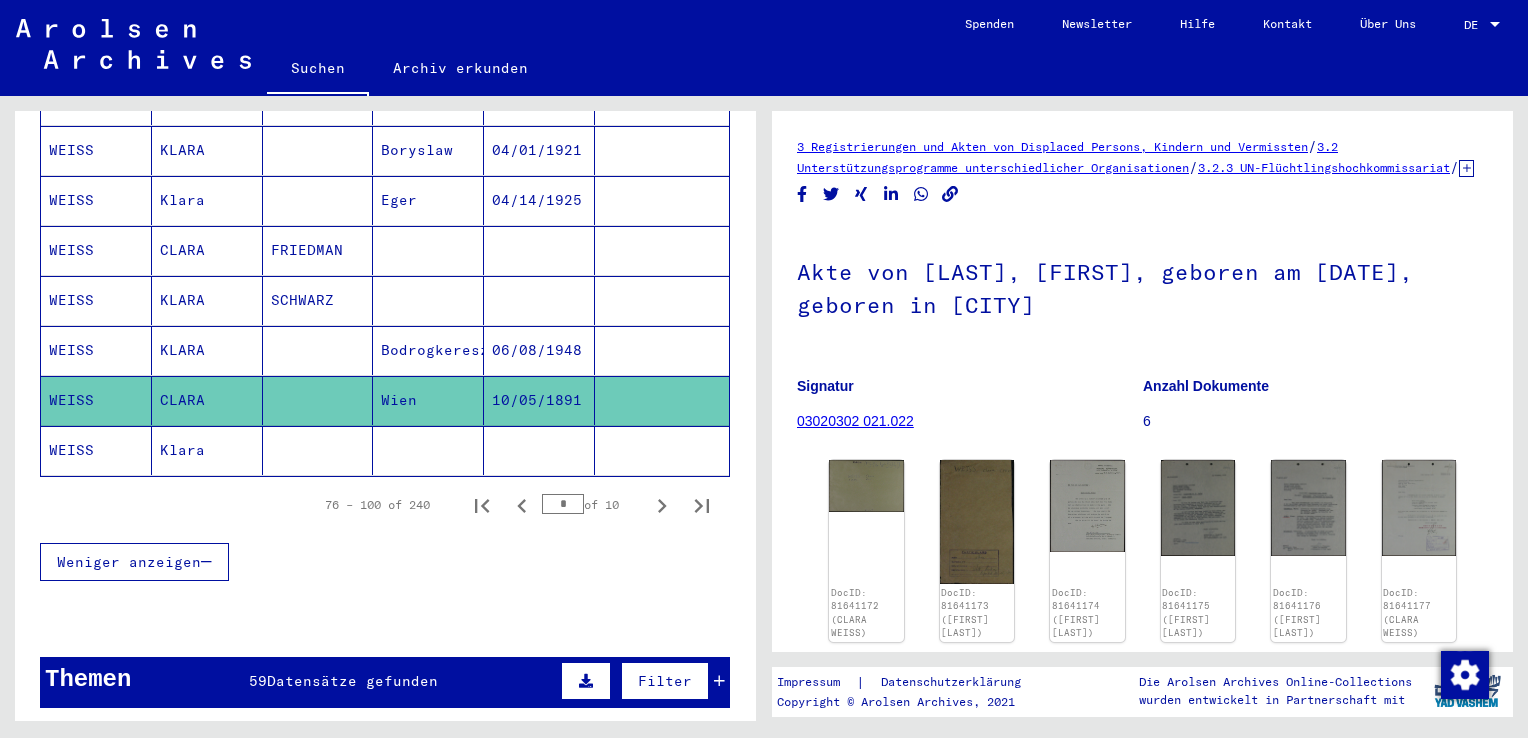 click on "KLARA" at bounding box center [207, 400] 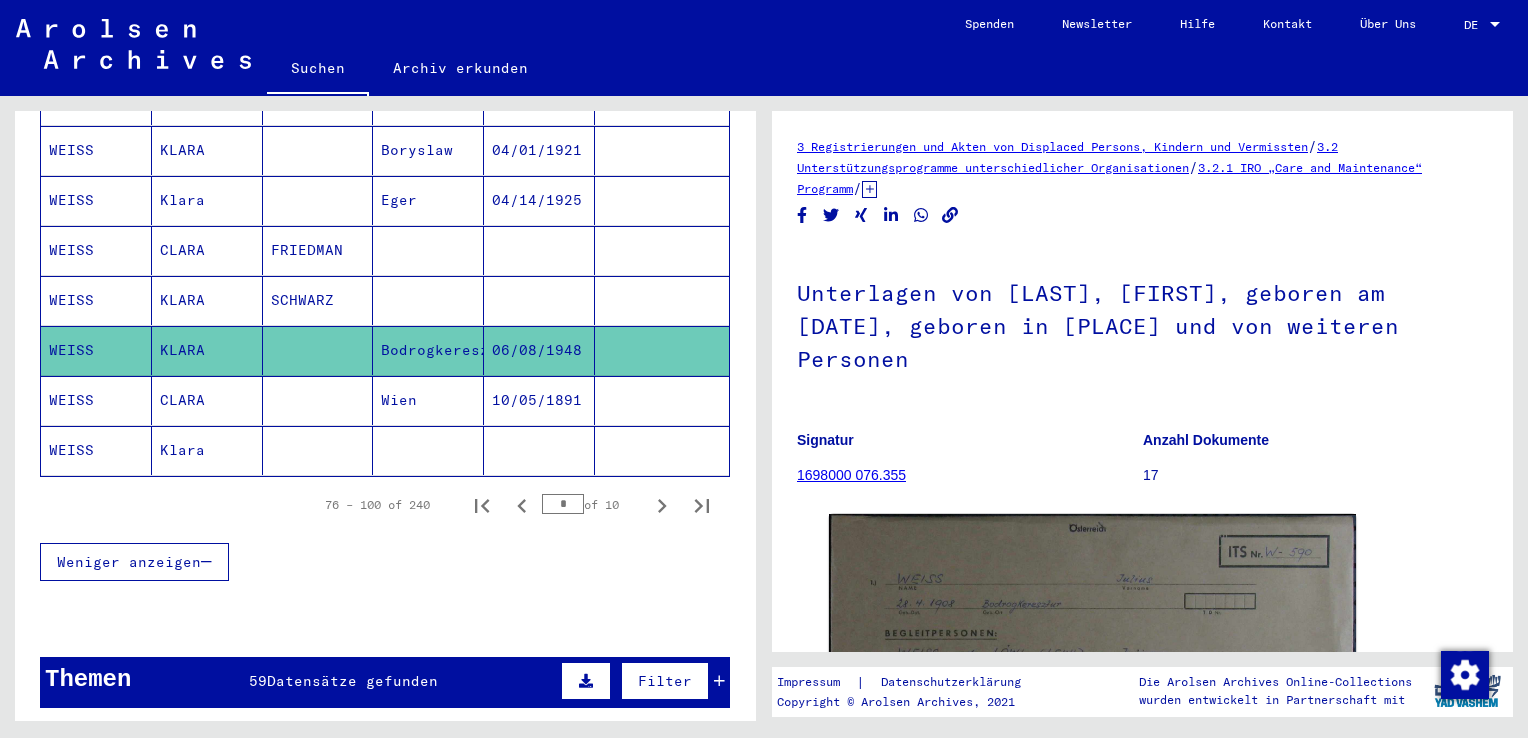 click on "KLARA" at bounding box center [207, 350] 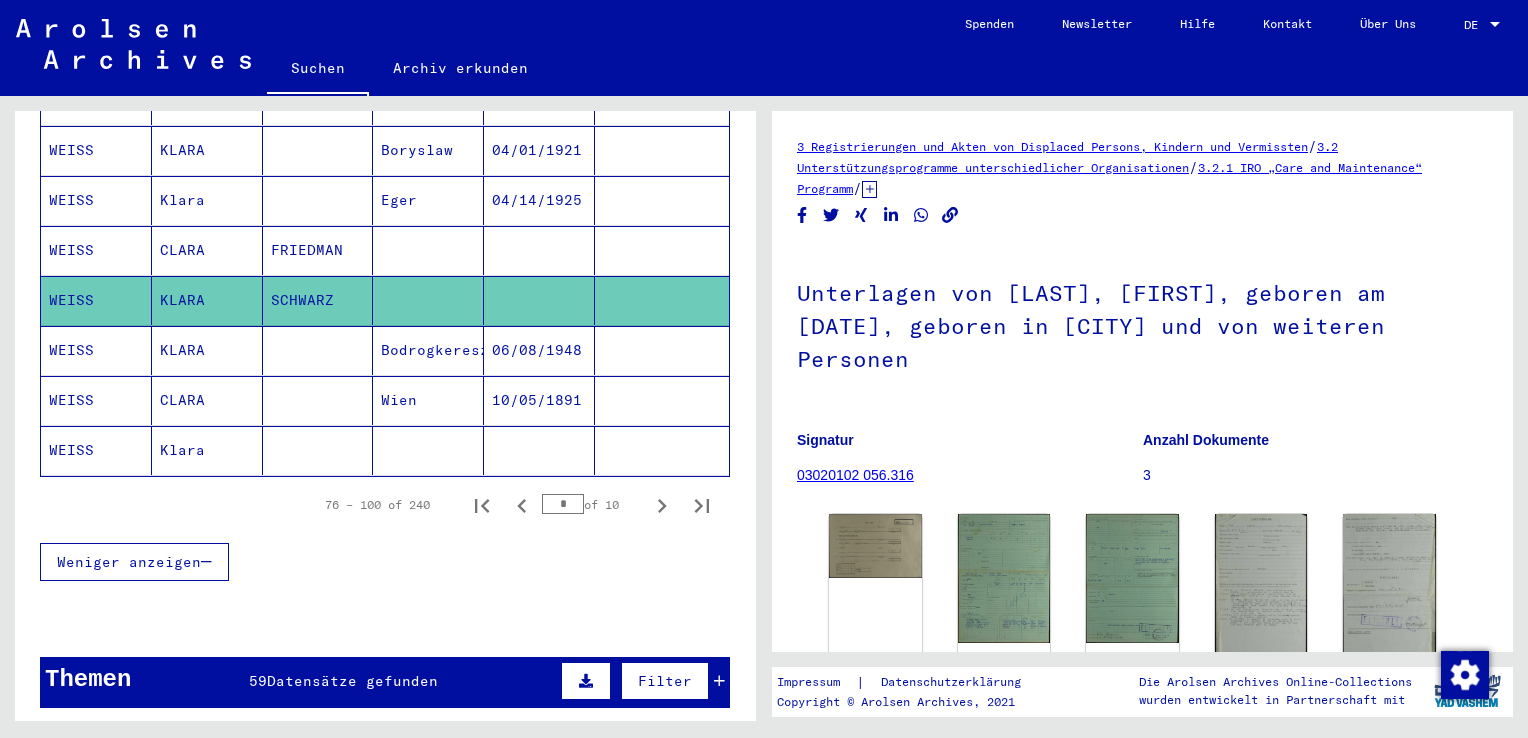 click on "CLARA" at bounding box center [207, 300] 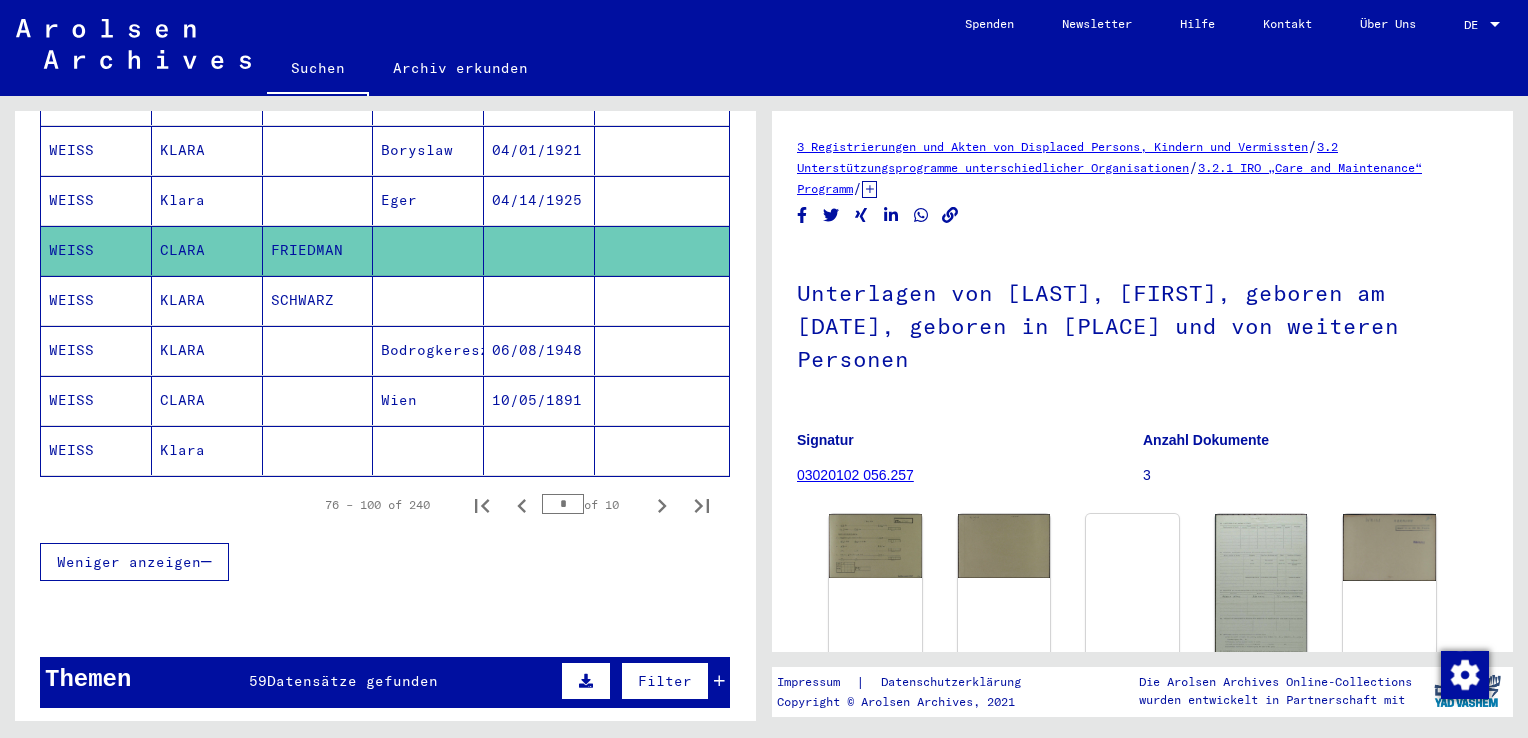 click on "Klara" at bounding box center (207, 250) 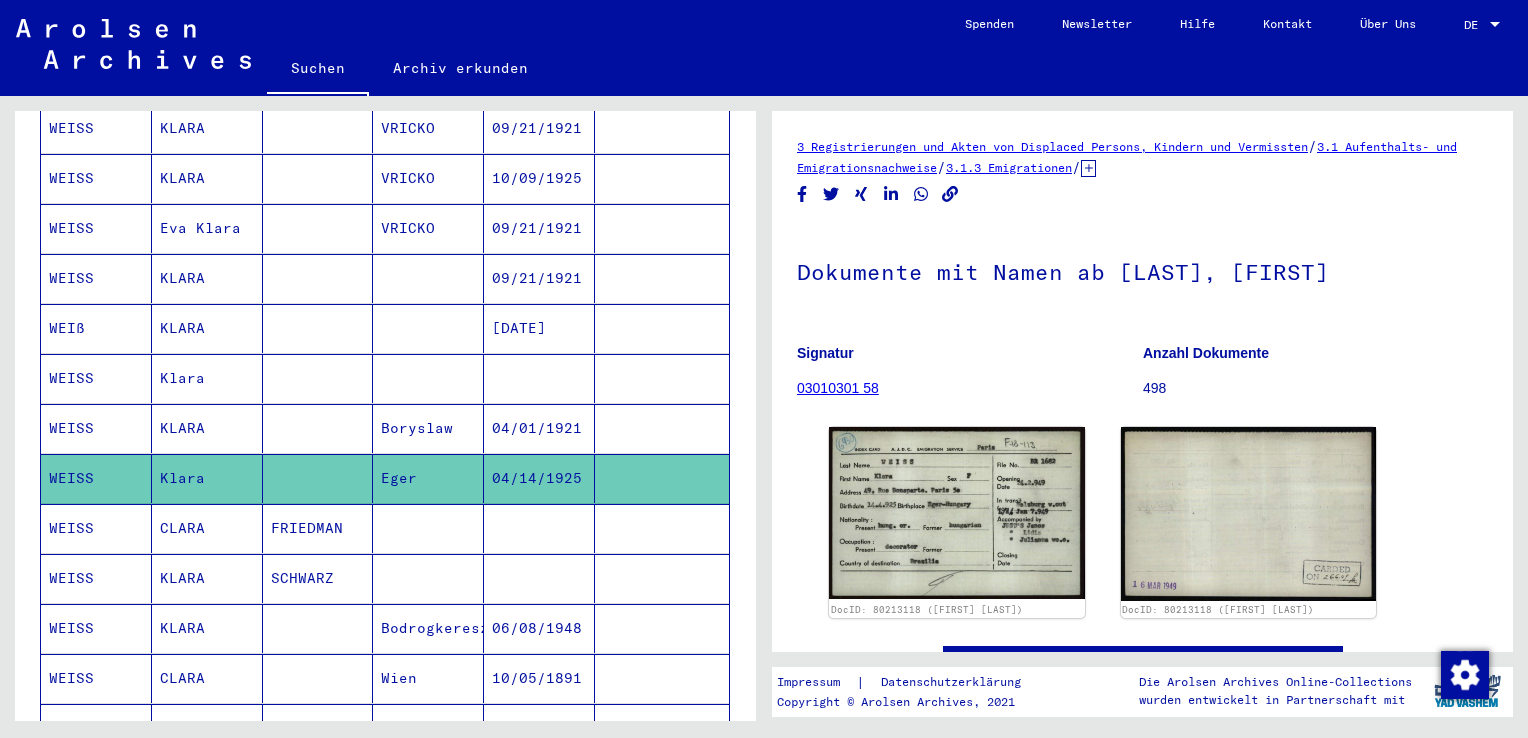 scroll, scrollTop: 900, scrollLeft: 0, axis: vertical 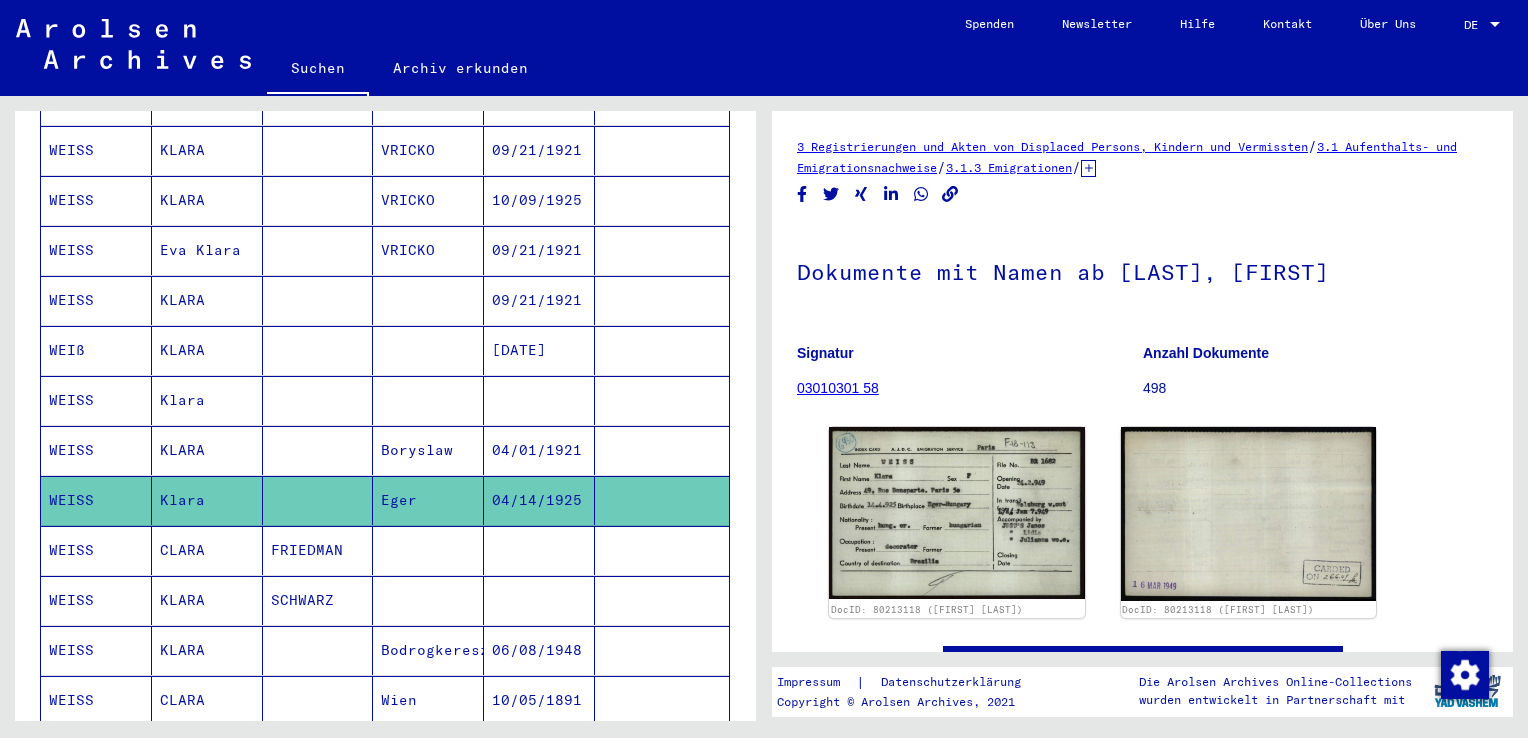click on "KLARA" at bounding box center [207, 500] 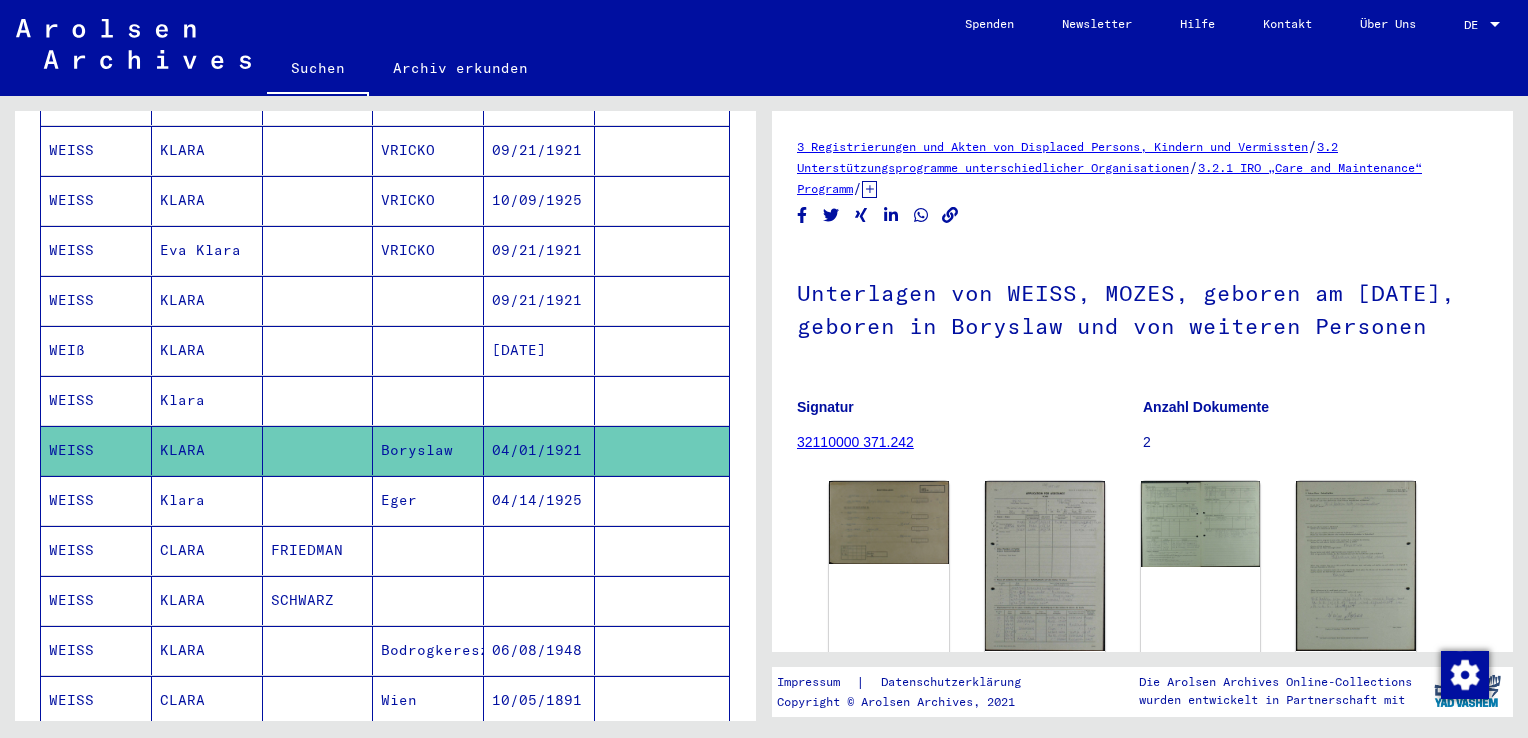 click on "Klara" at bounding box center [207, 450] 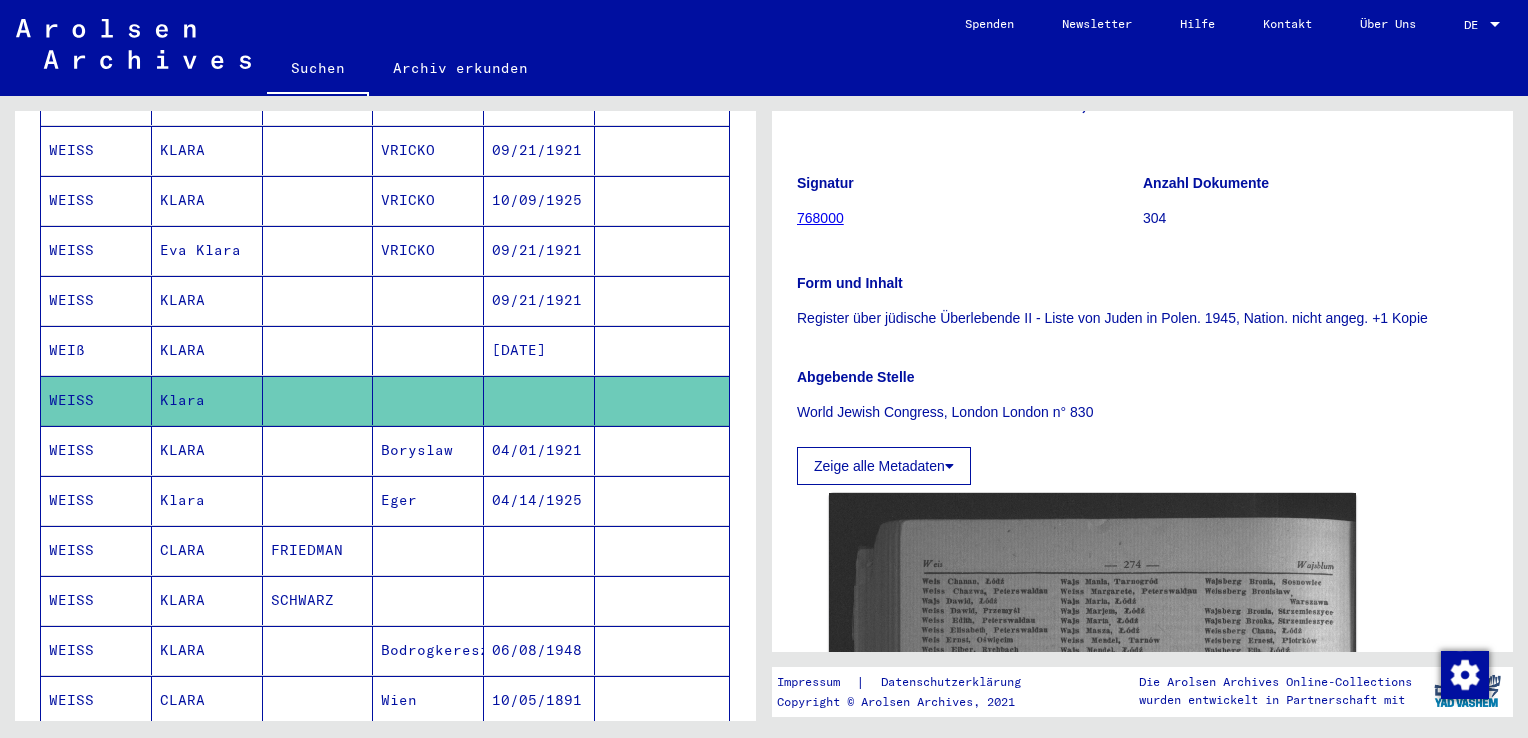 scroll, scrollTop: 200, scrollLeft: 0, axis: vertical 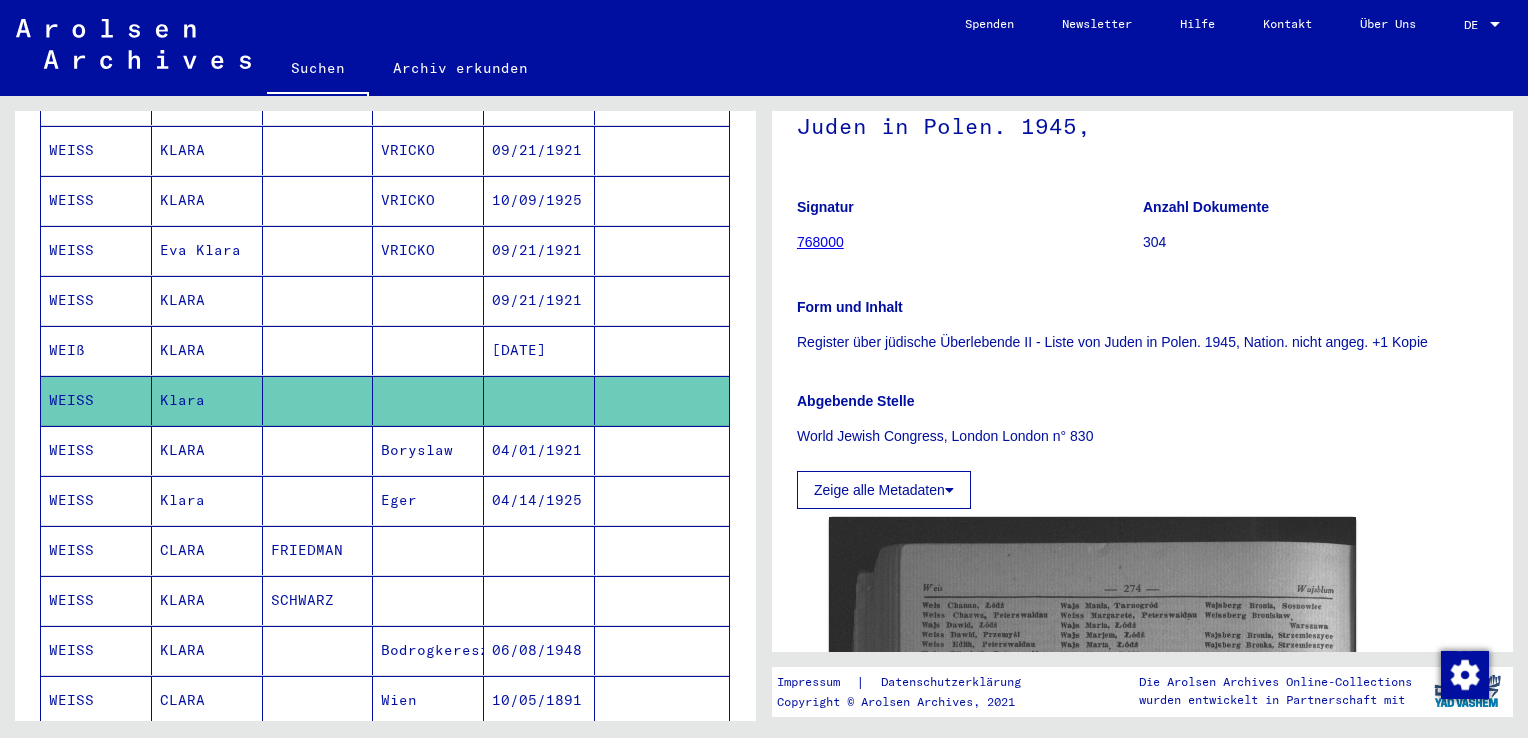 click on "KLARA" at bounding box center [207, 400] 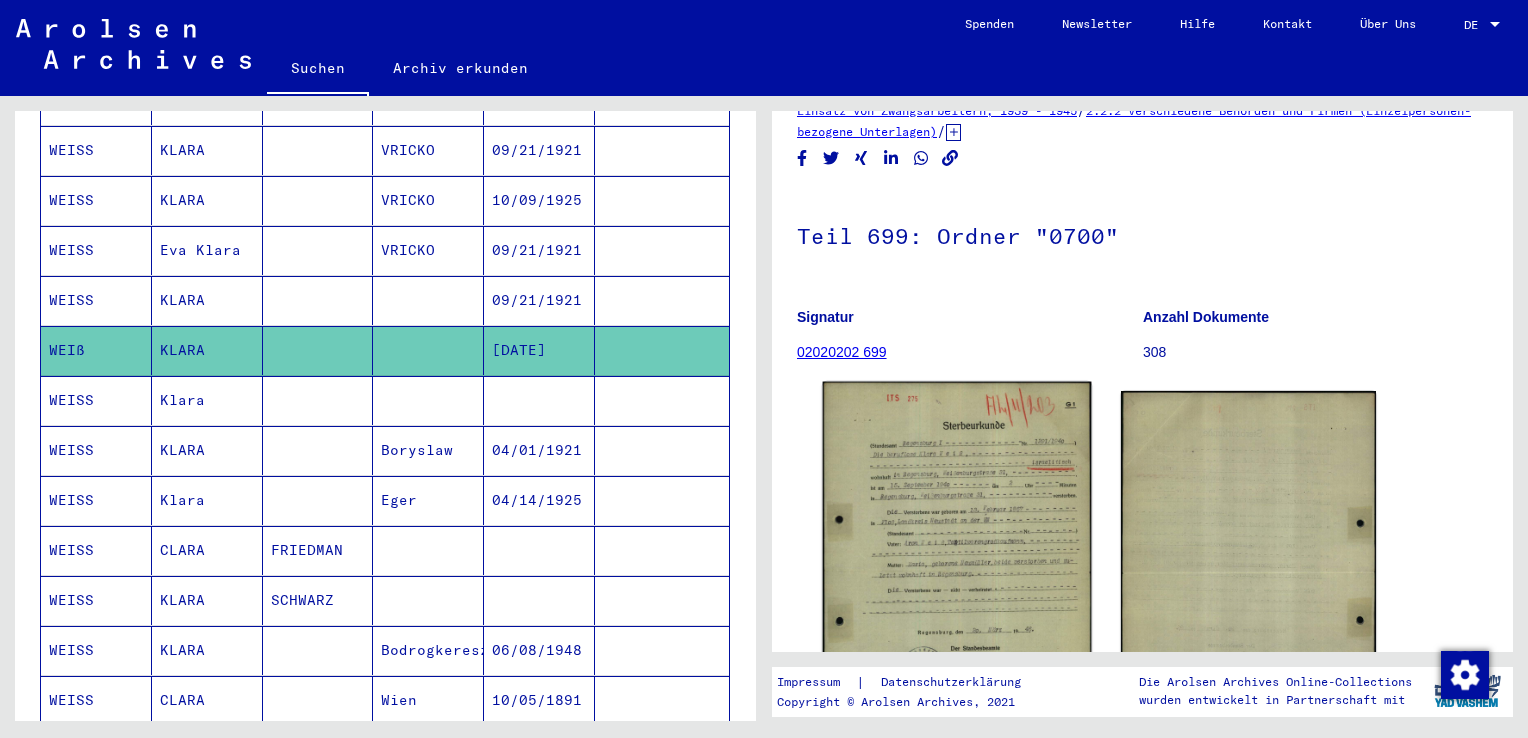 scroll, scrollTop: 200, scrollLeft: 0, axis: vertical 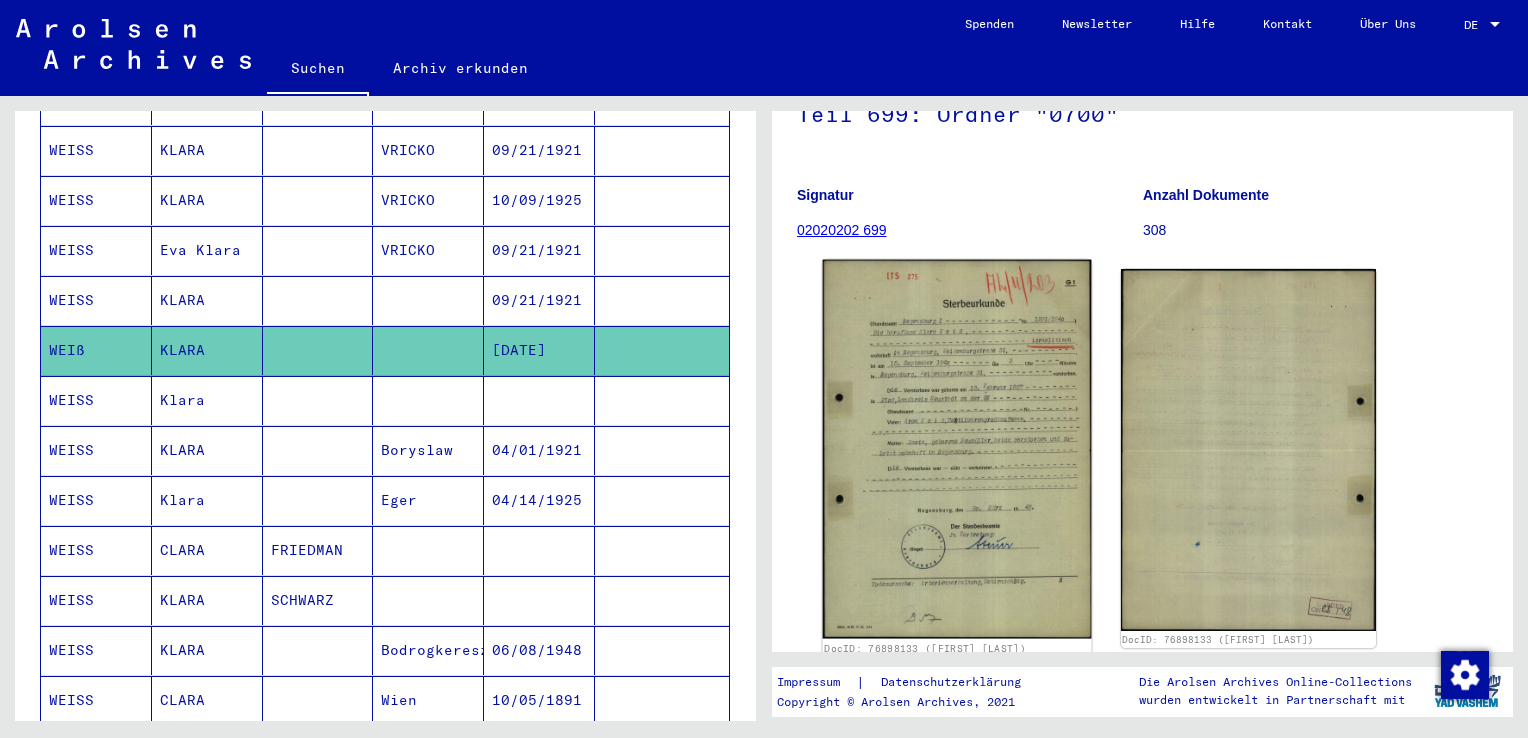 click 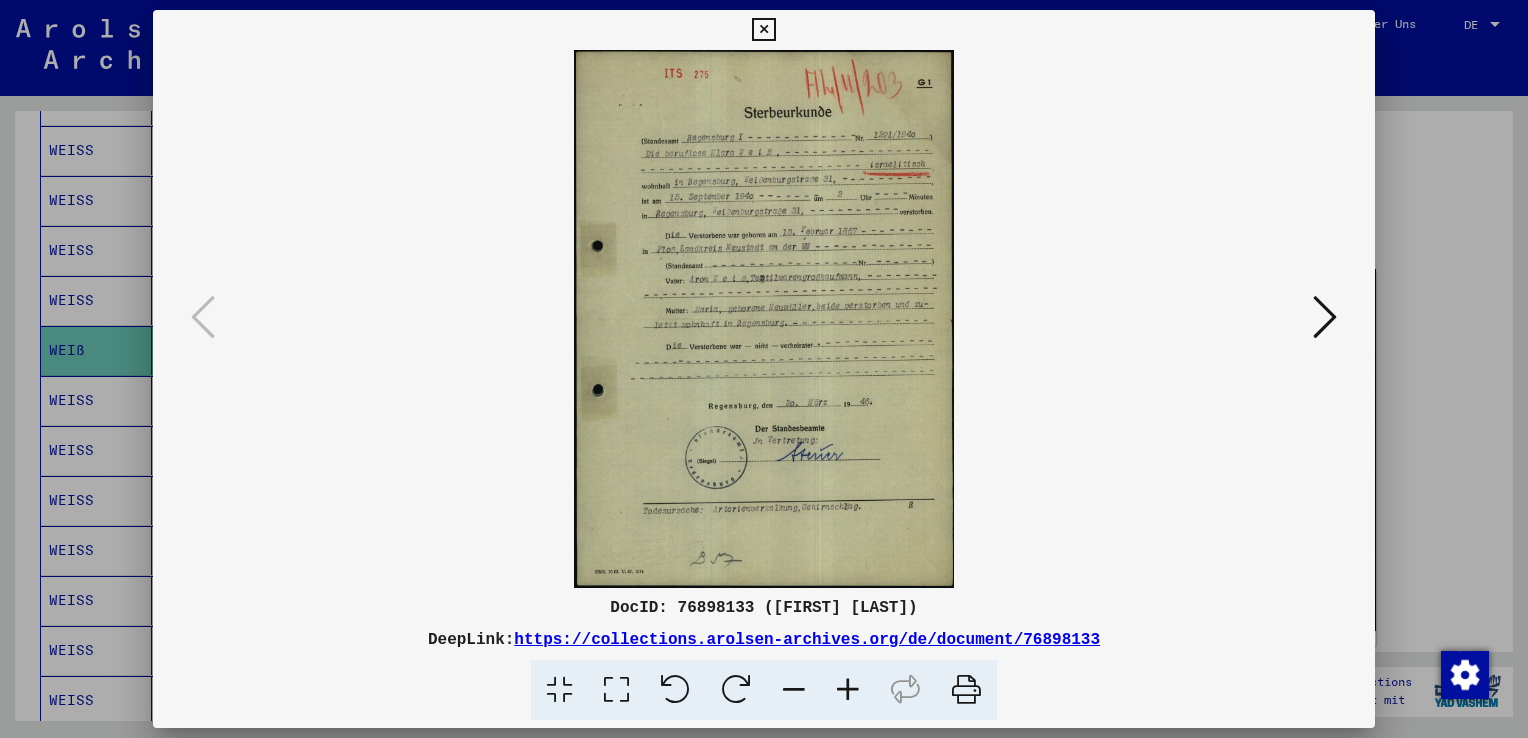 click at bounding box center (848, 690) 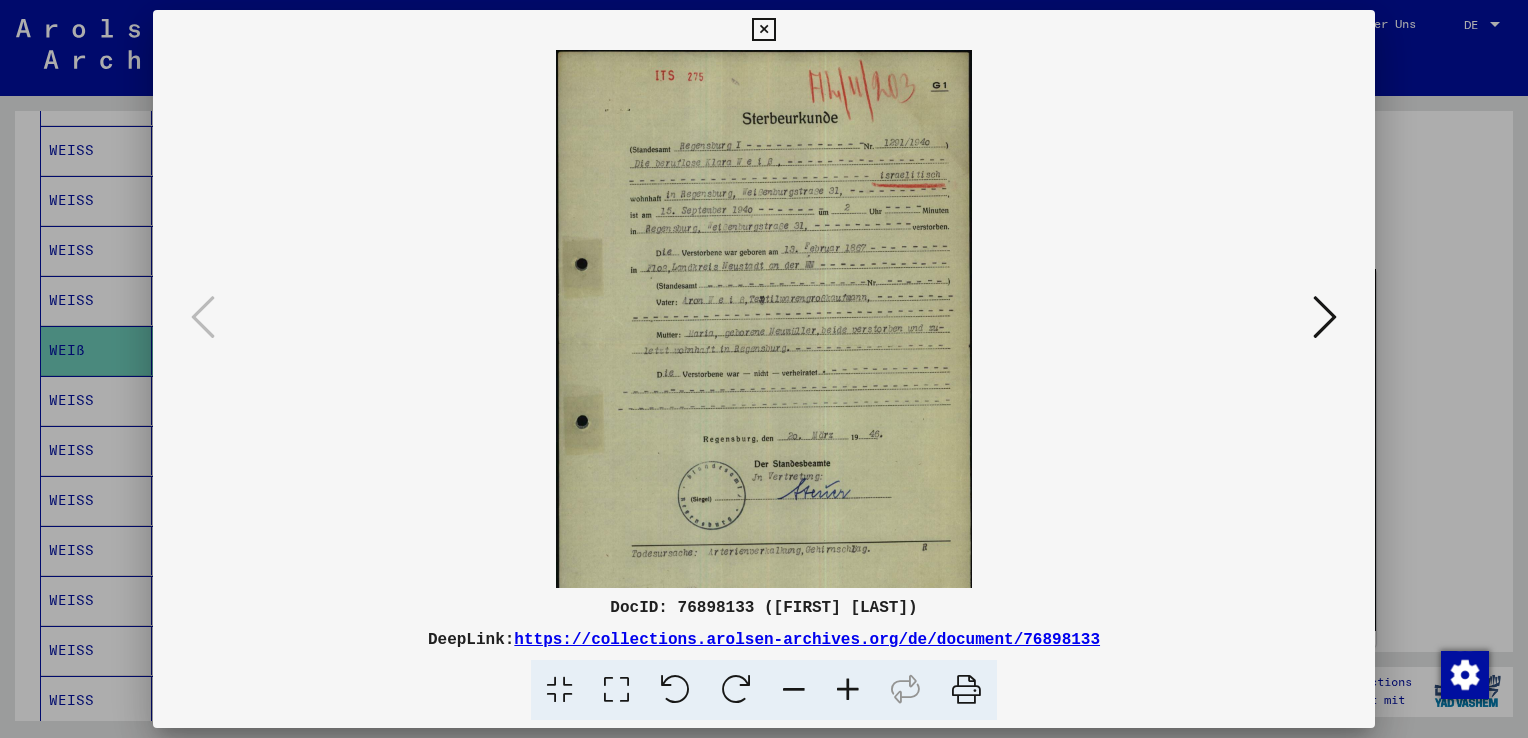 click at bounding box center [848, 690] 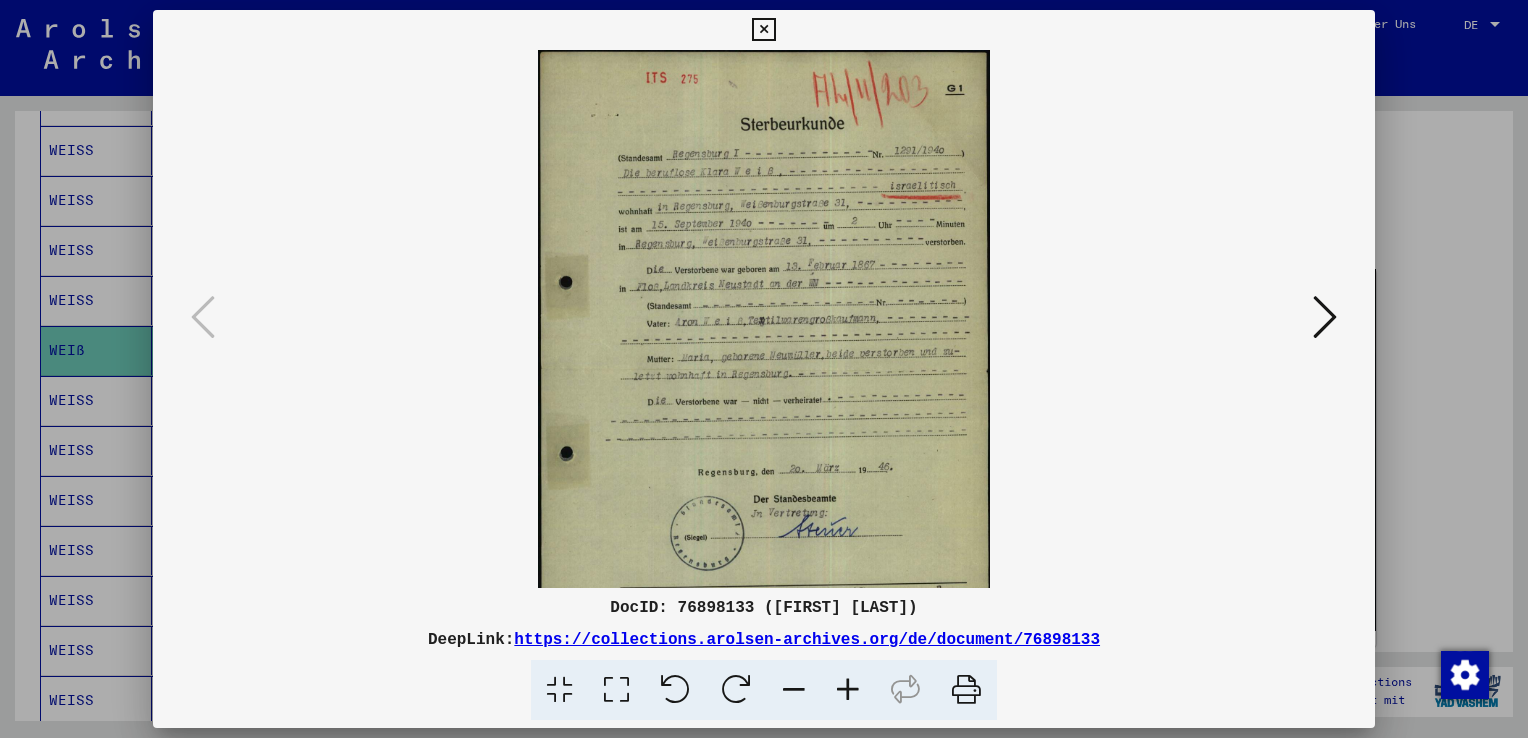 click at bounding box center (848, 690) 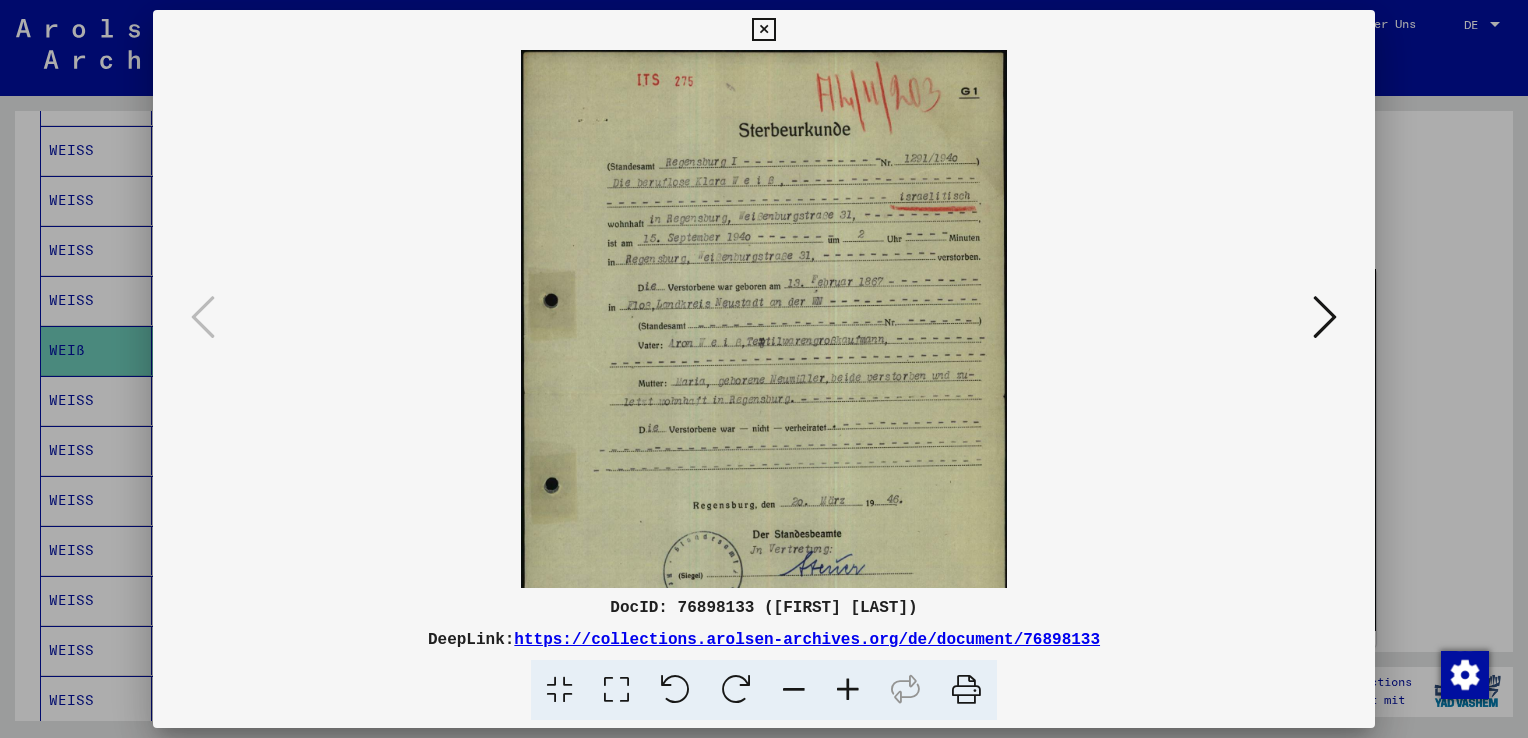 click at bounding box center (763, 30) 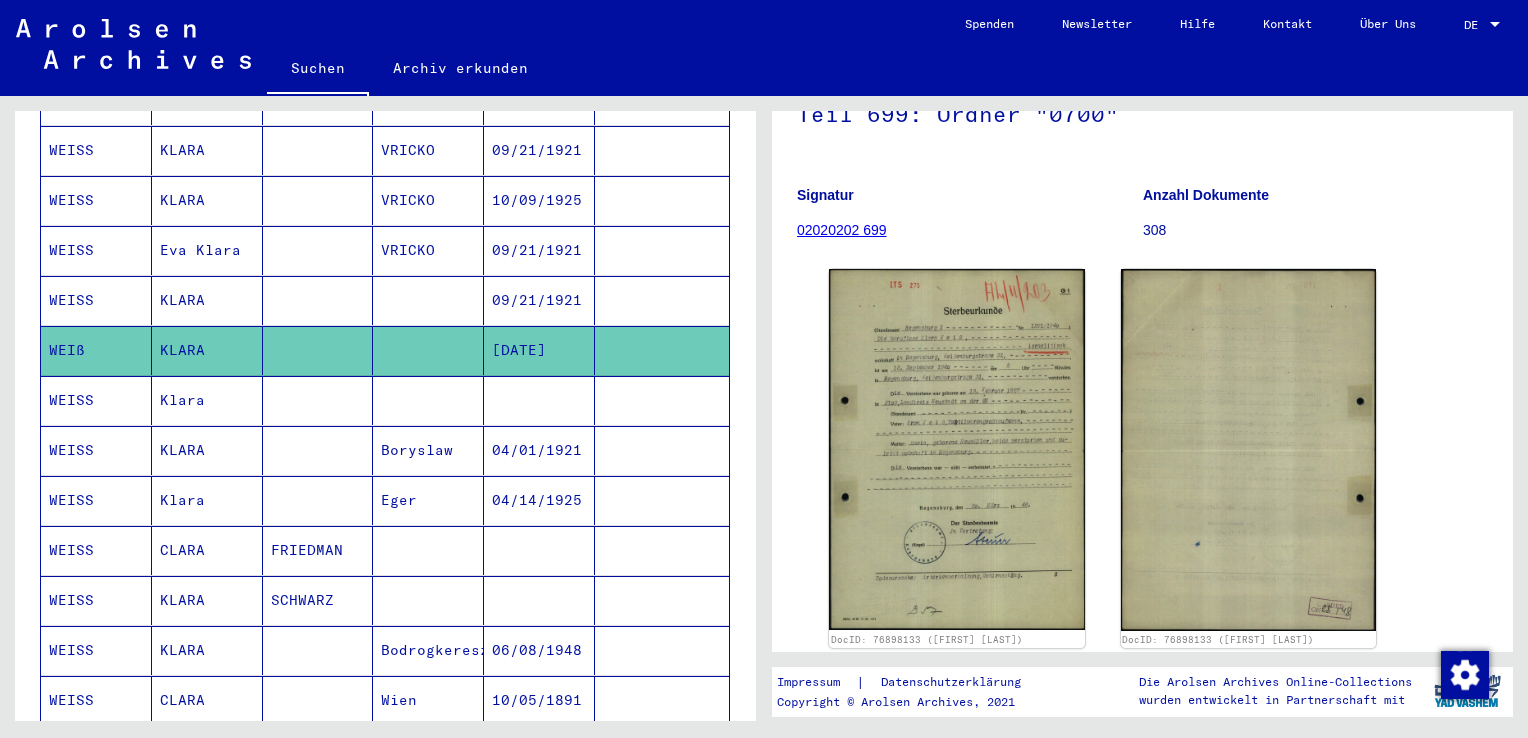 click on "KLARA" at bounding box center (207, 350) 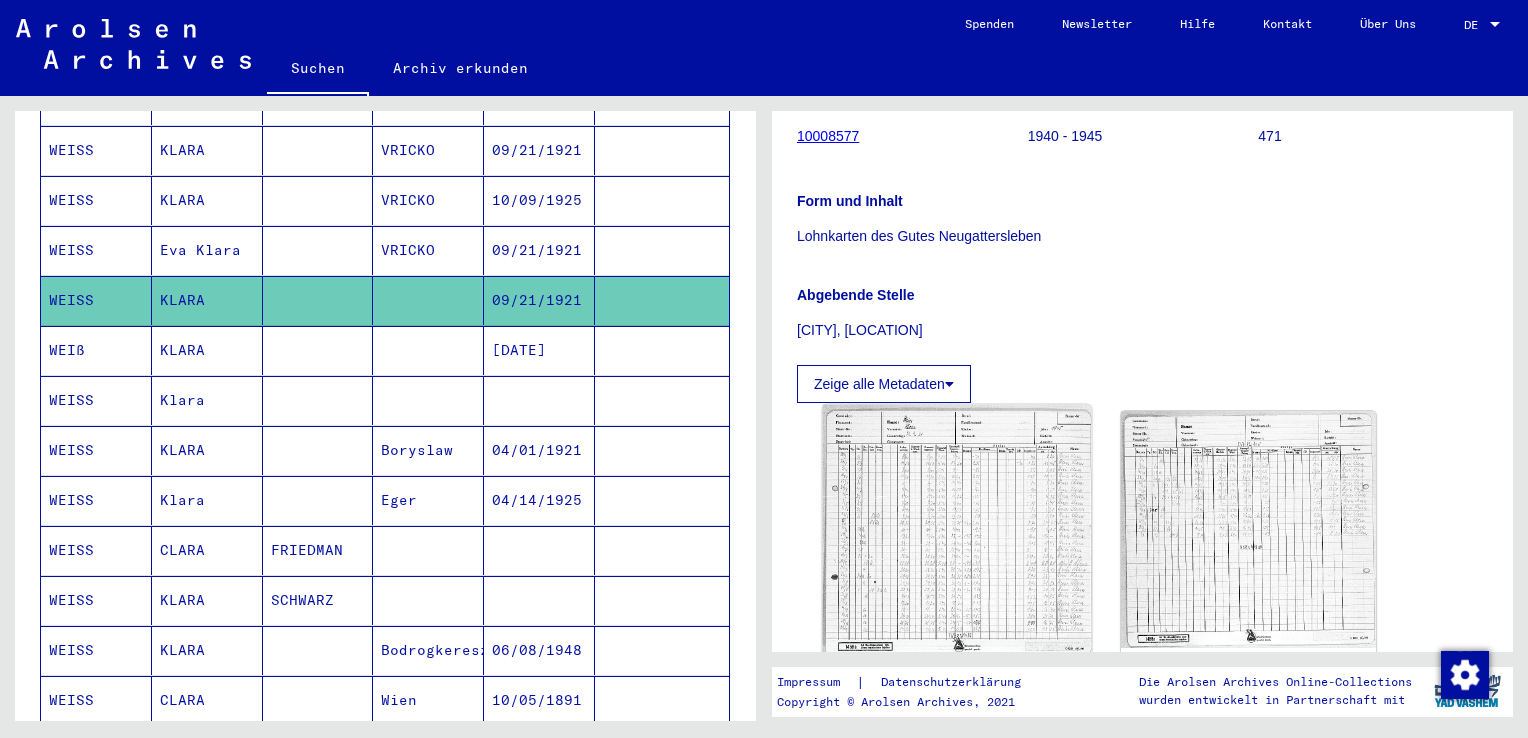 scroll, scrollTop: 400, scrollLeft: 0, axis: vertical 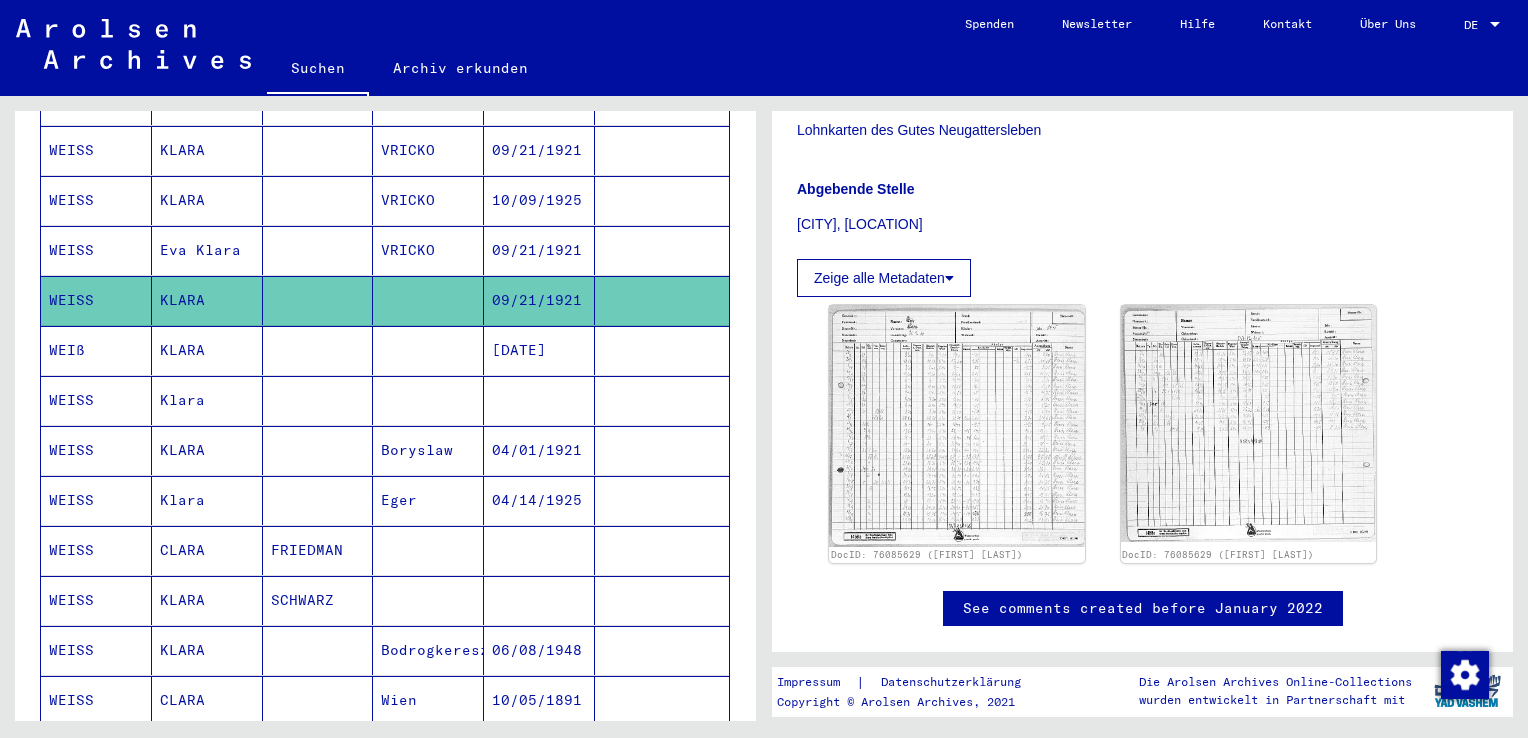 click on "Eva Klara" at bounding box center [207, 300] 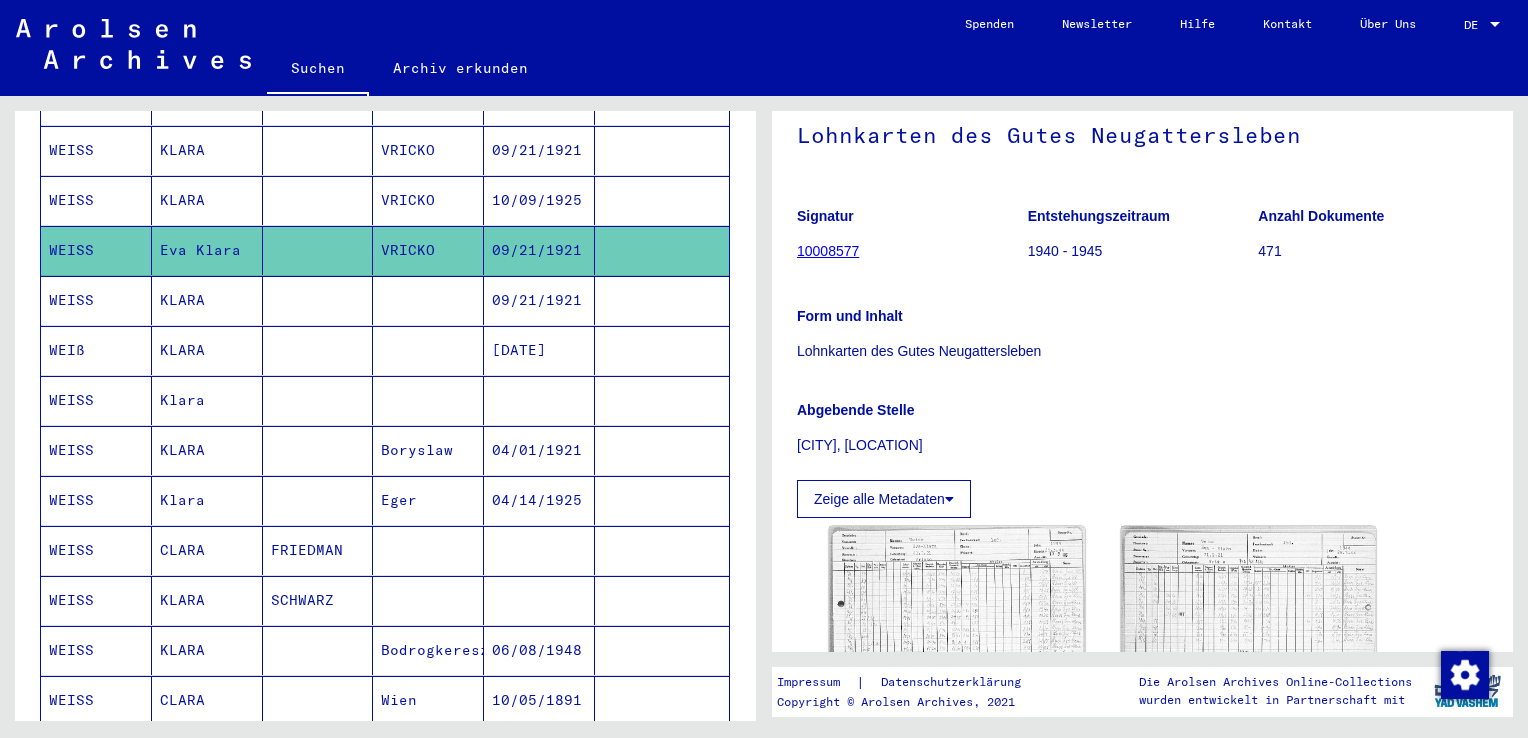 scroll, scrollTop: 100, scrollLeft: 0, axis: vertical 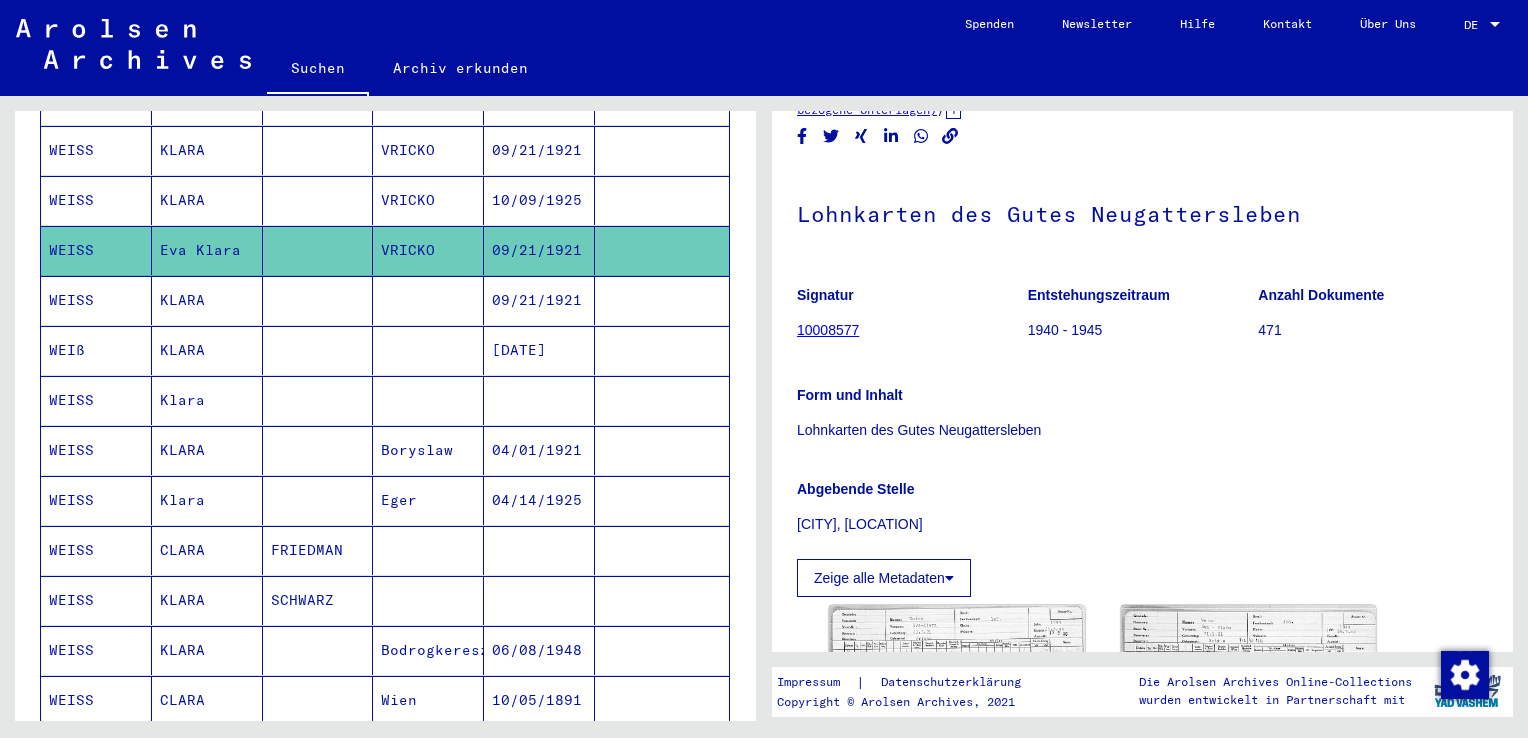 click on "KLARA" at bounding box center (207, 250) 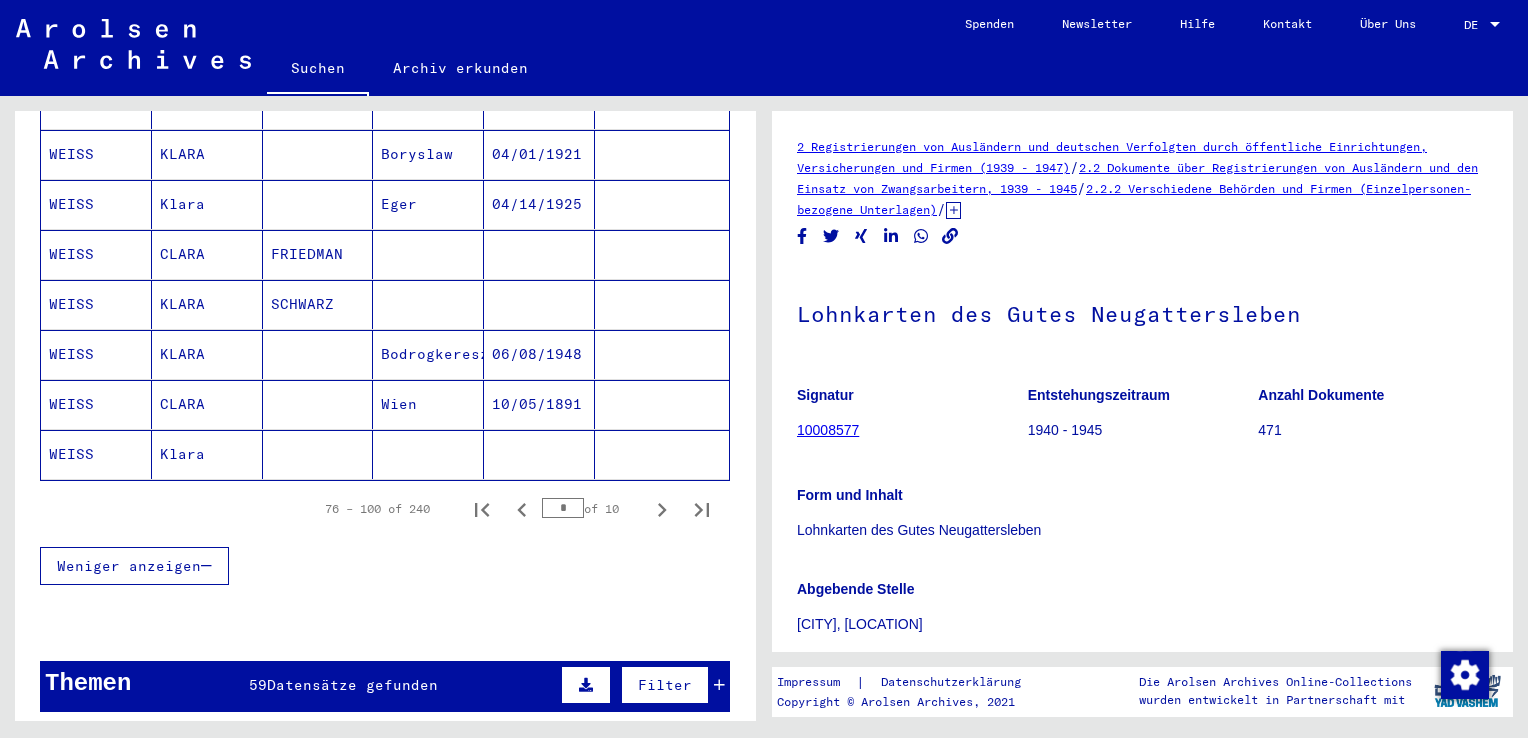 scroll, scrollTop: 1200, scrollLeft: 0, axis: vertical 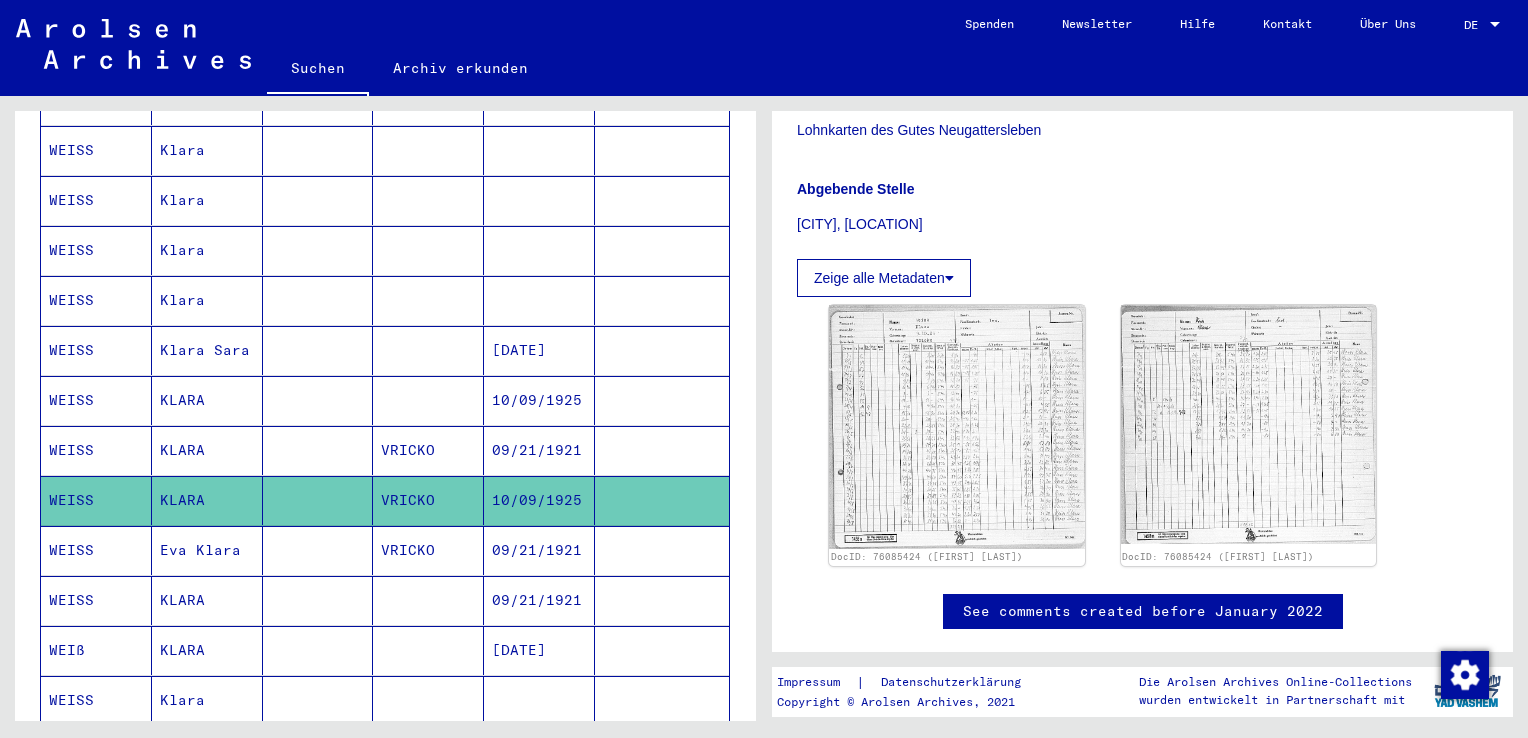 click on "KLARA" at bounding box center (207, 500) 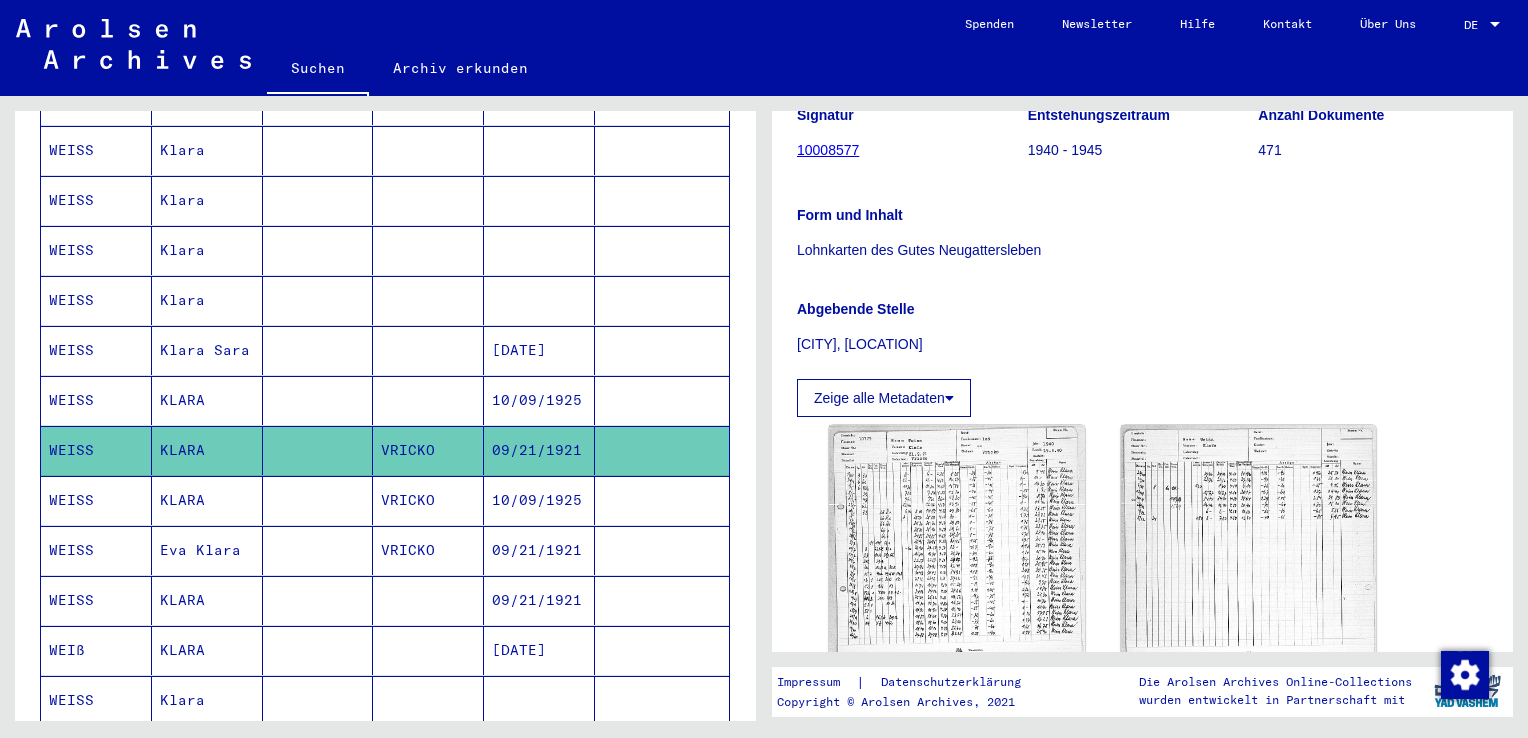 scroll, scrollTop: 300, scrollLeft: 0, axis: vertical 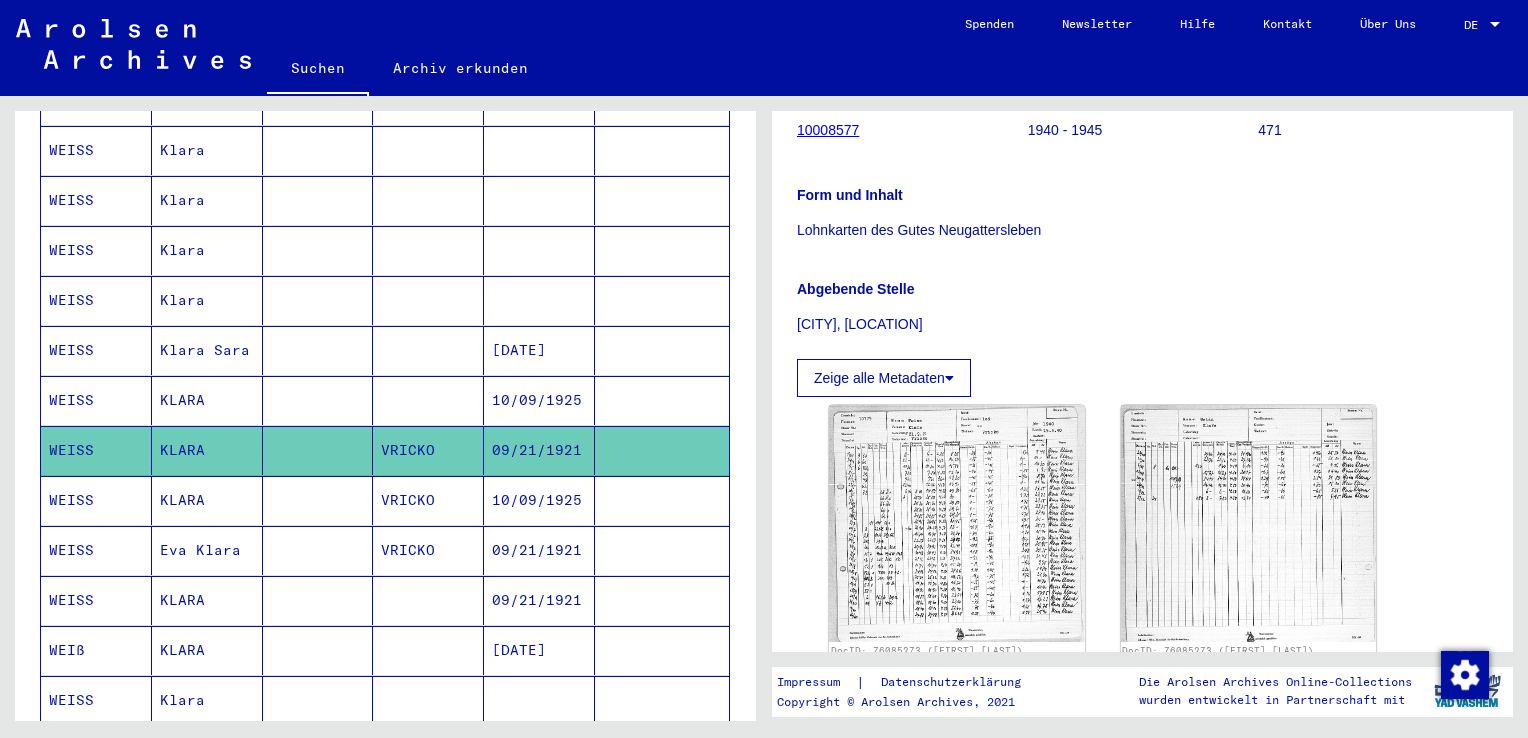 click on "KLARA" at bounding box center [207, 450] 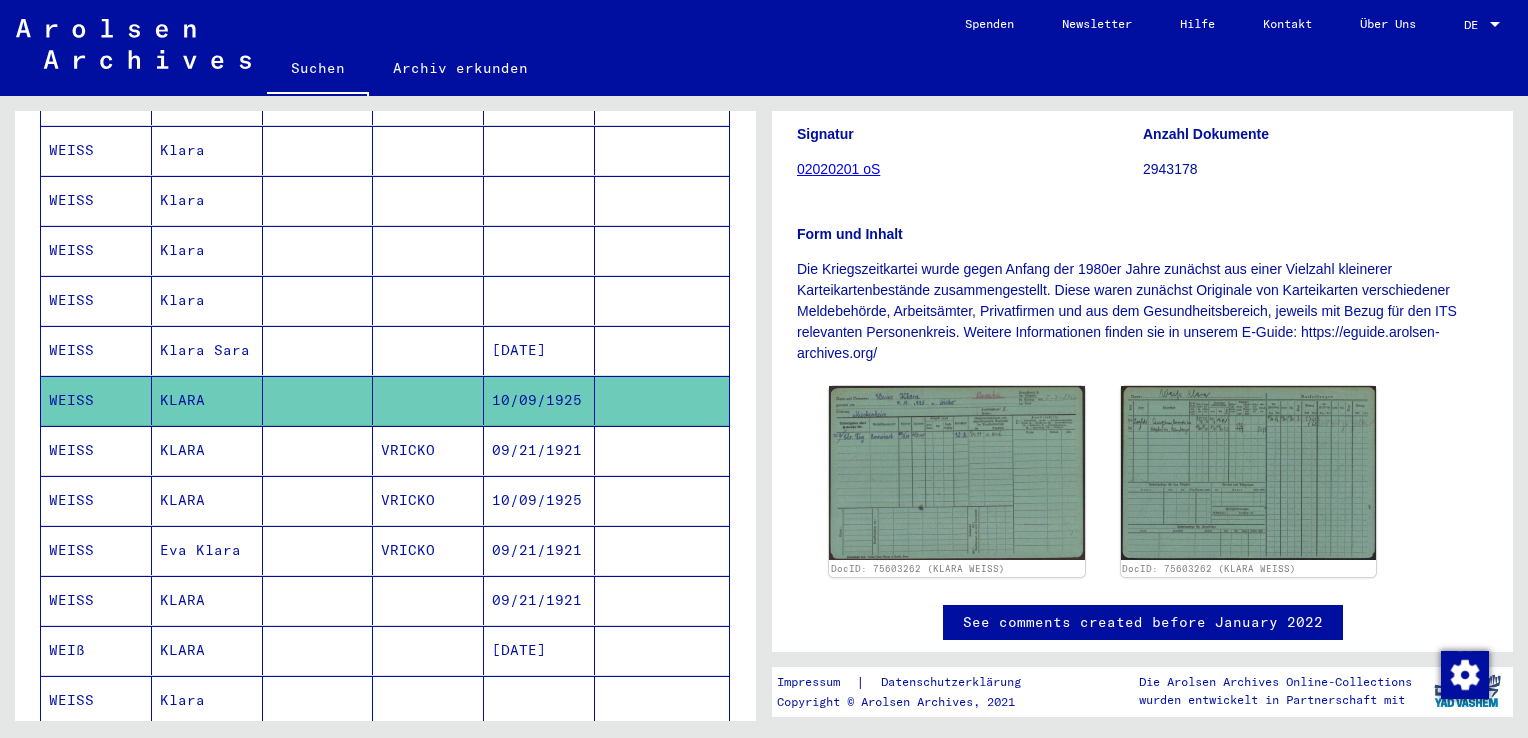 scroll, scrollTop: 300, scrollLeft: 0, axis: vertical 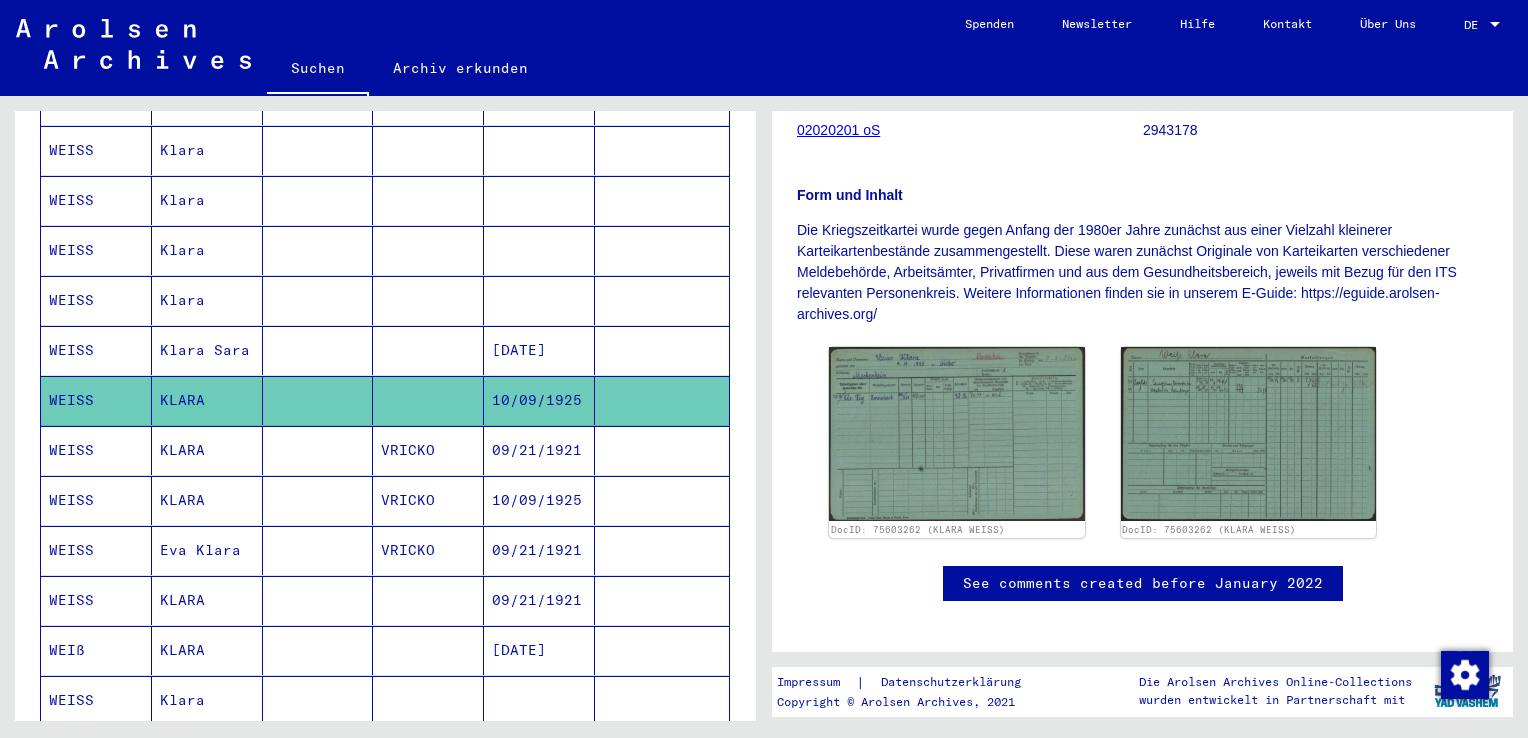 click on "Klara Sara" at bounding box center (207, 400) 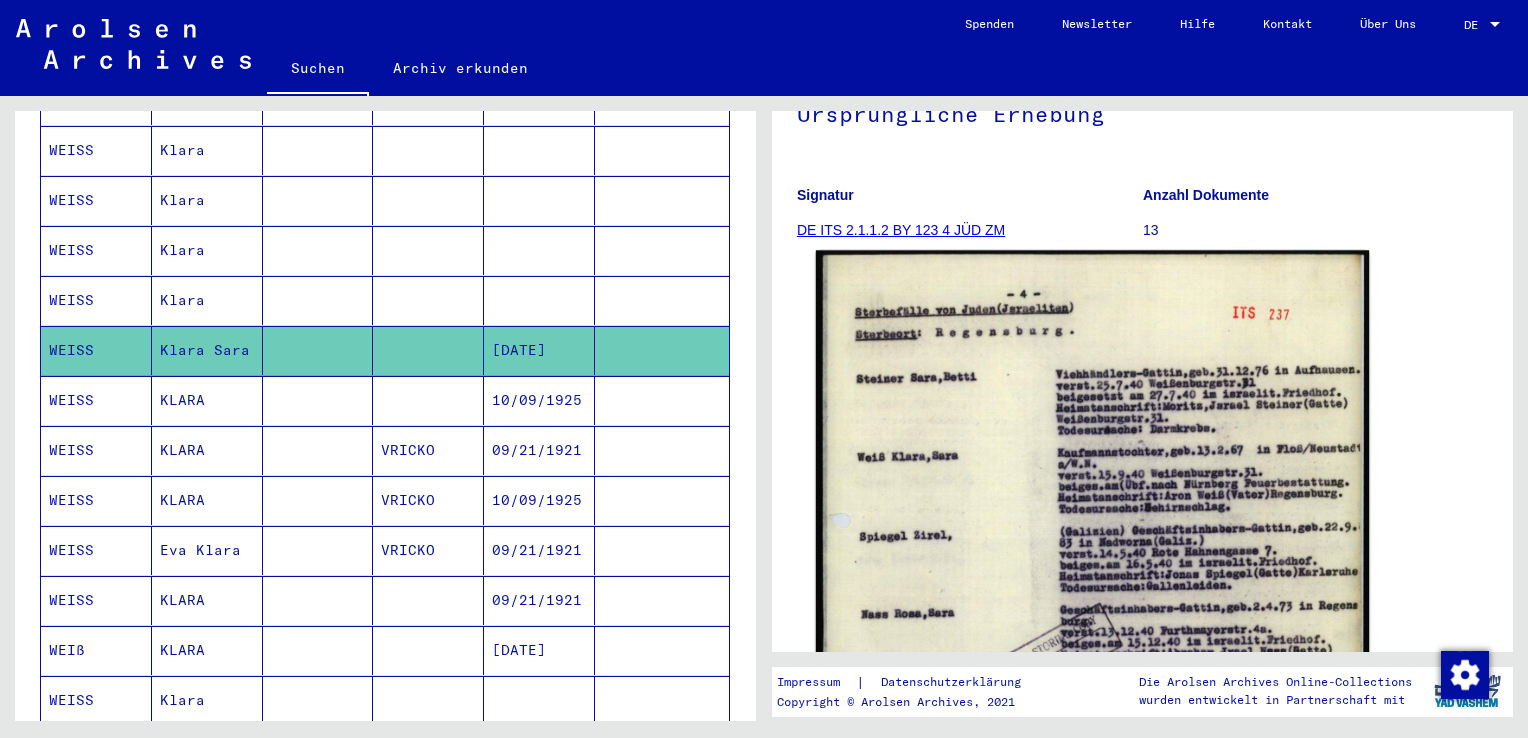 scroll, scrollTop: 300, scrollLeft: 0, axis: vertical 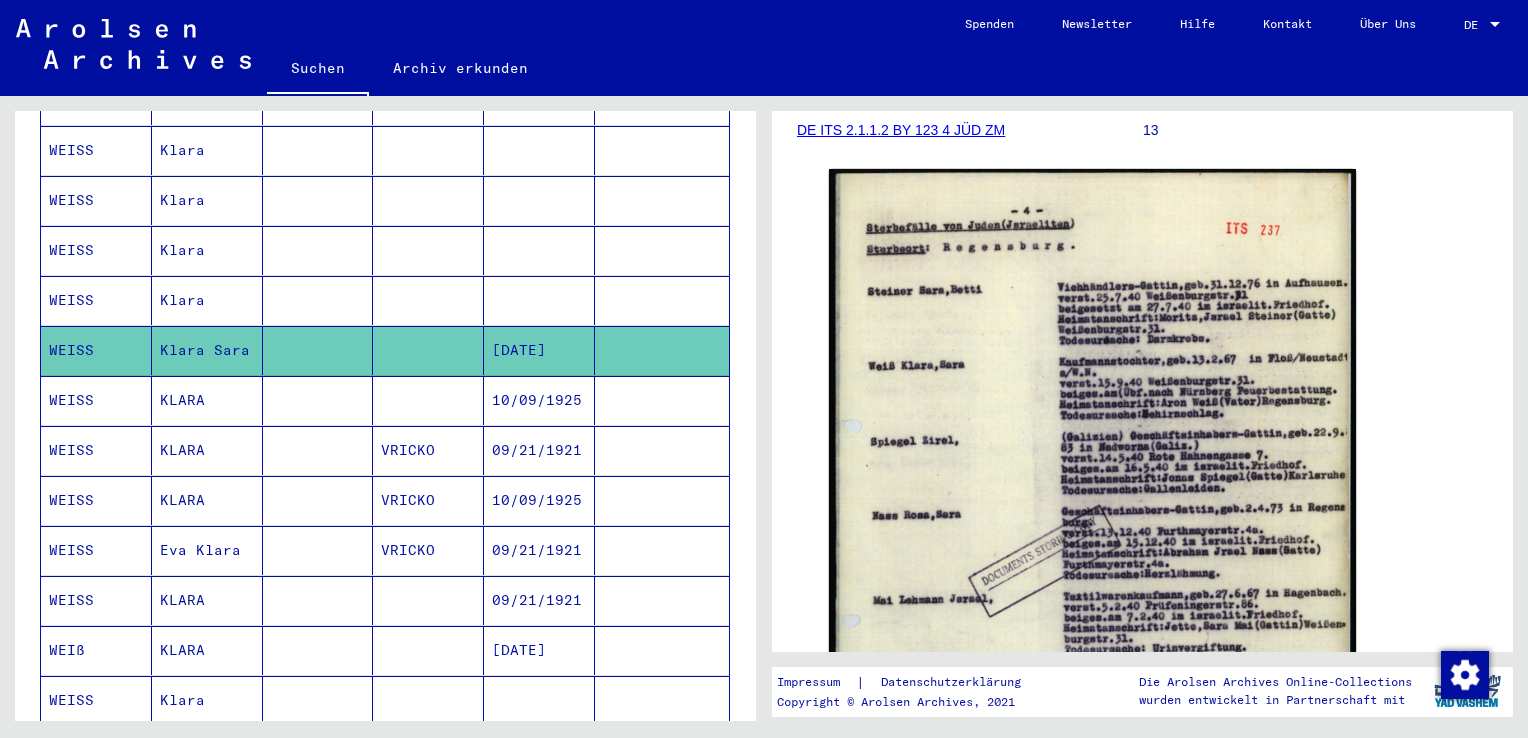 click on "Klara" at bounding box center (207, 350) 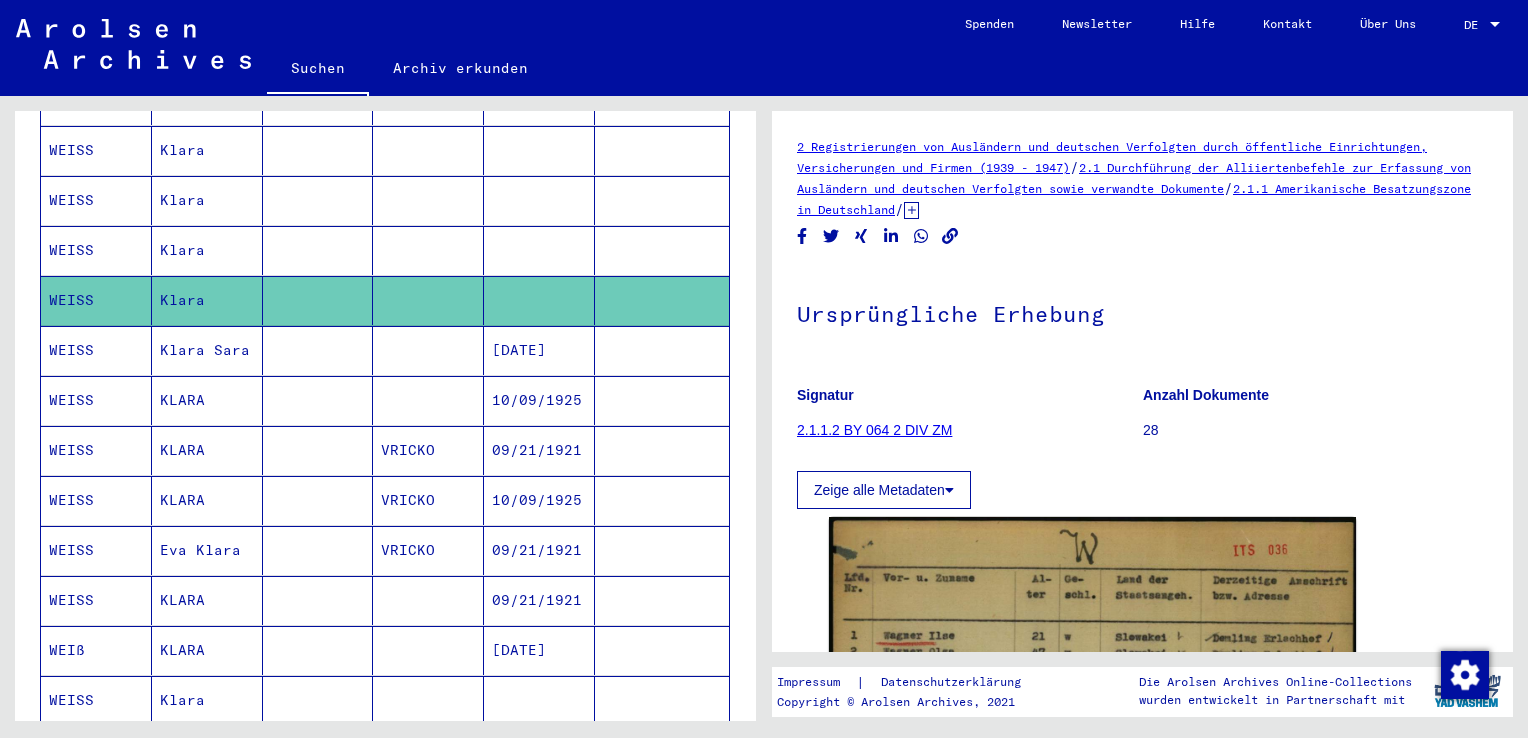 scroll, scrollTop: 200, scrollLeft: 0, axis: vertical 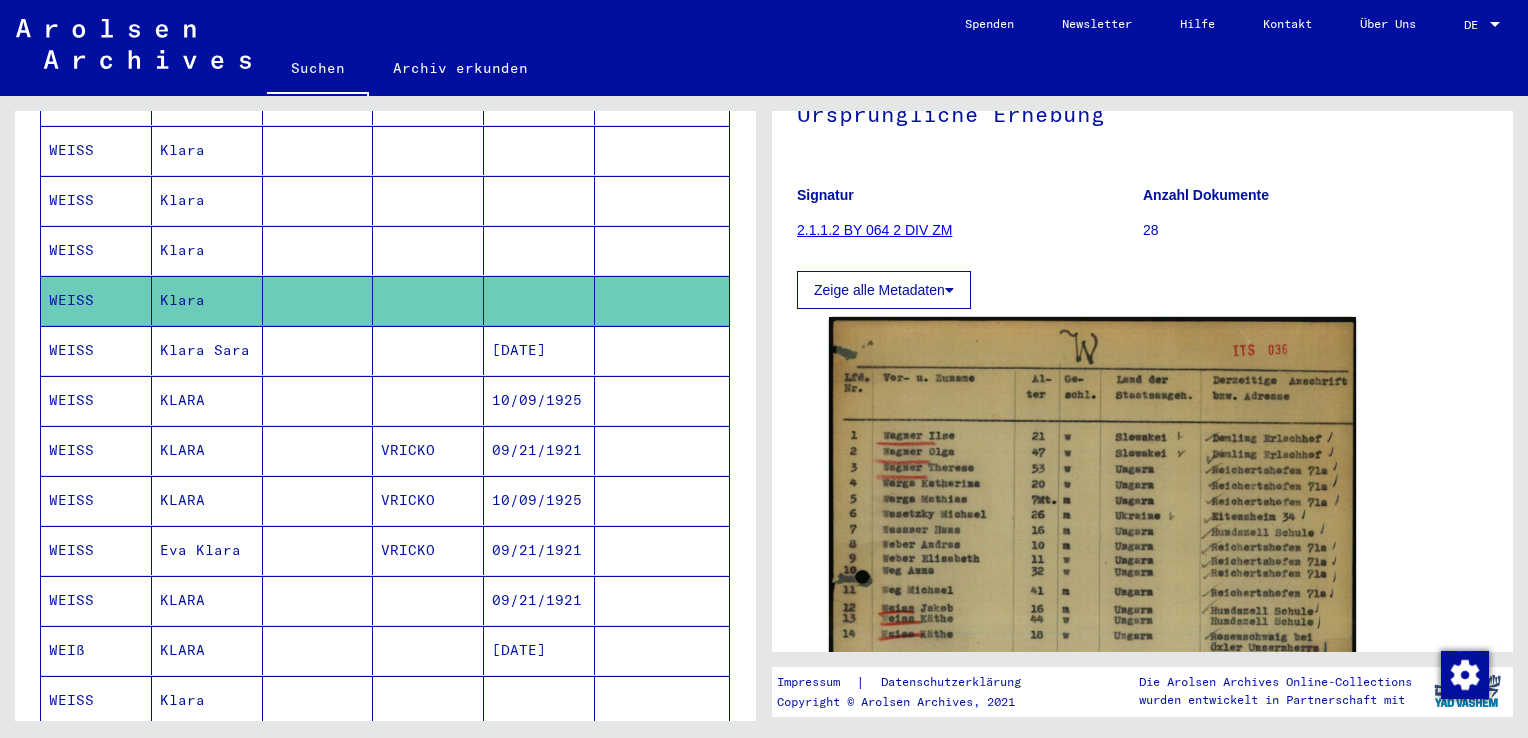 click on "Klara" at bounding box center [207, 300] 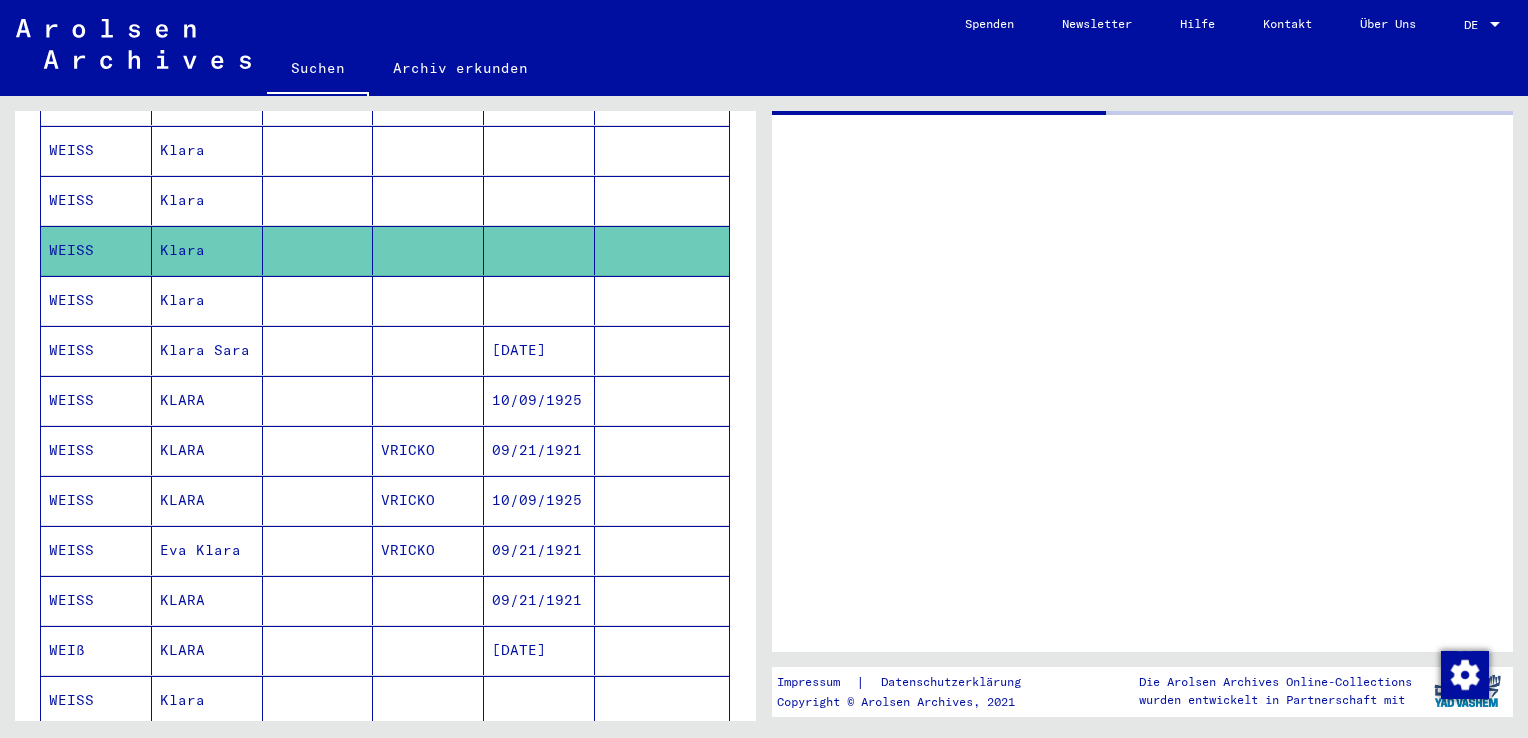 scroll, scrollTop: 0, scrollLeft: 0, axis: both 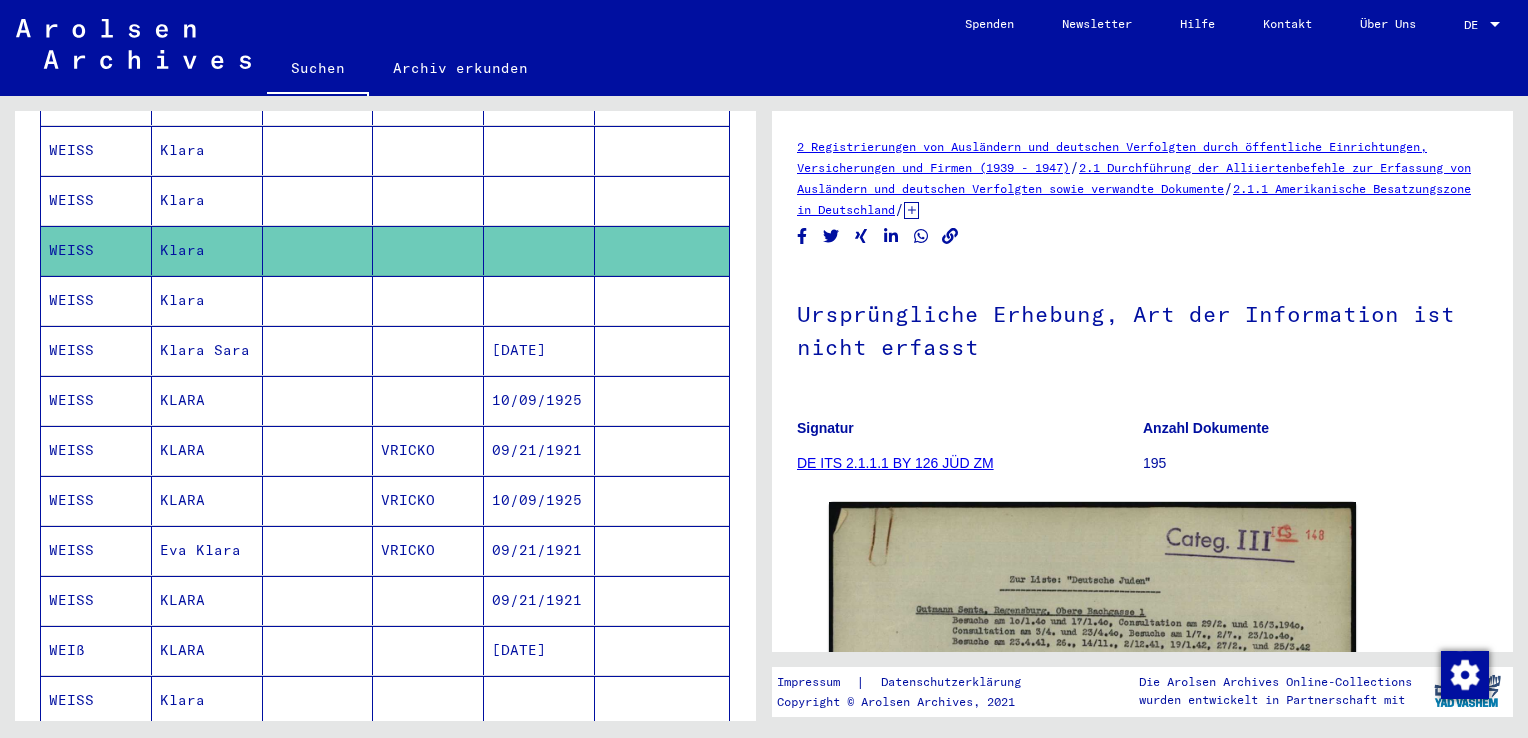 click on "Klara" at bounding box center (207, 250) 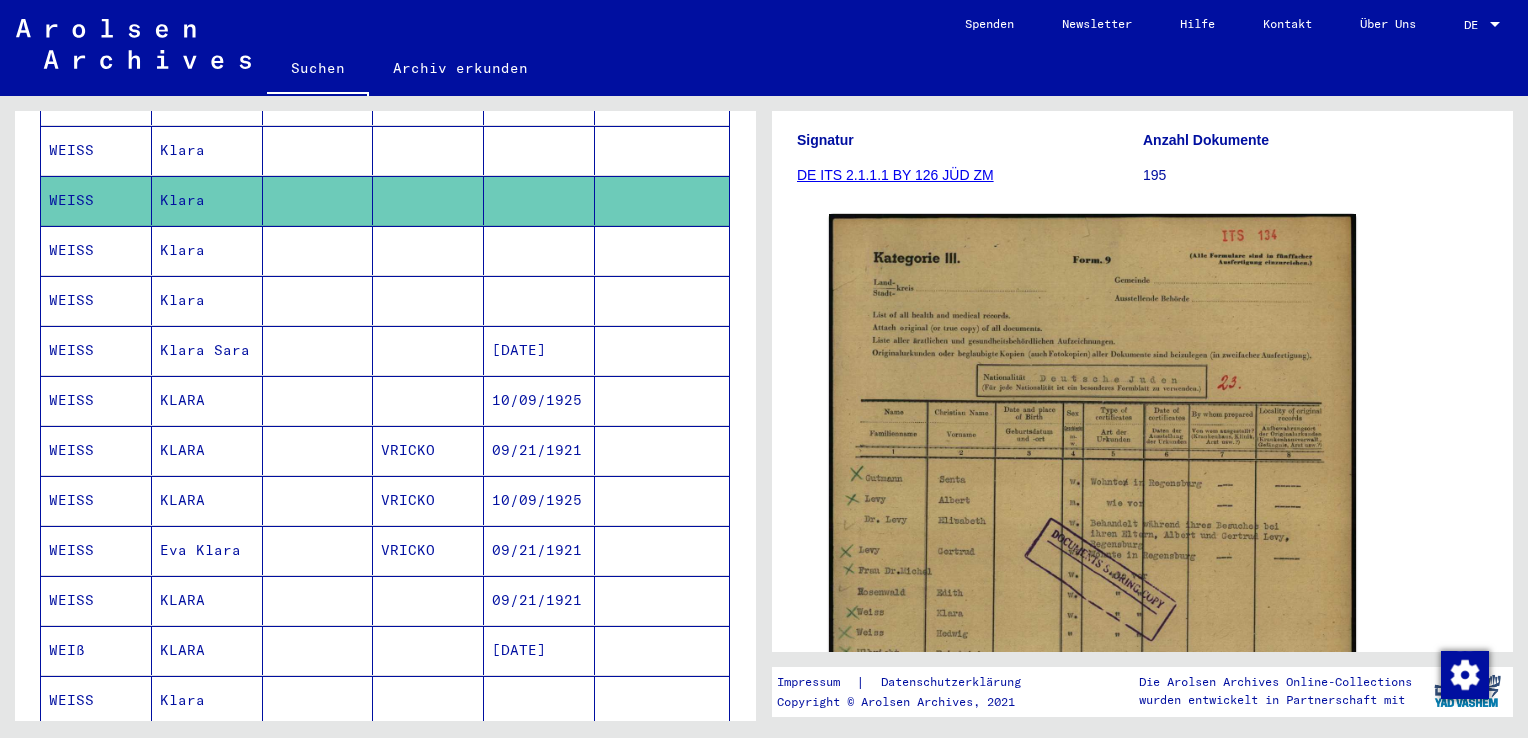scroll, scrollTop: 300, scrollLeft: 0, axis: vertical 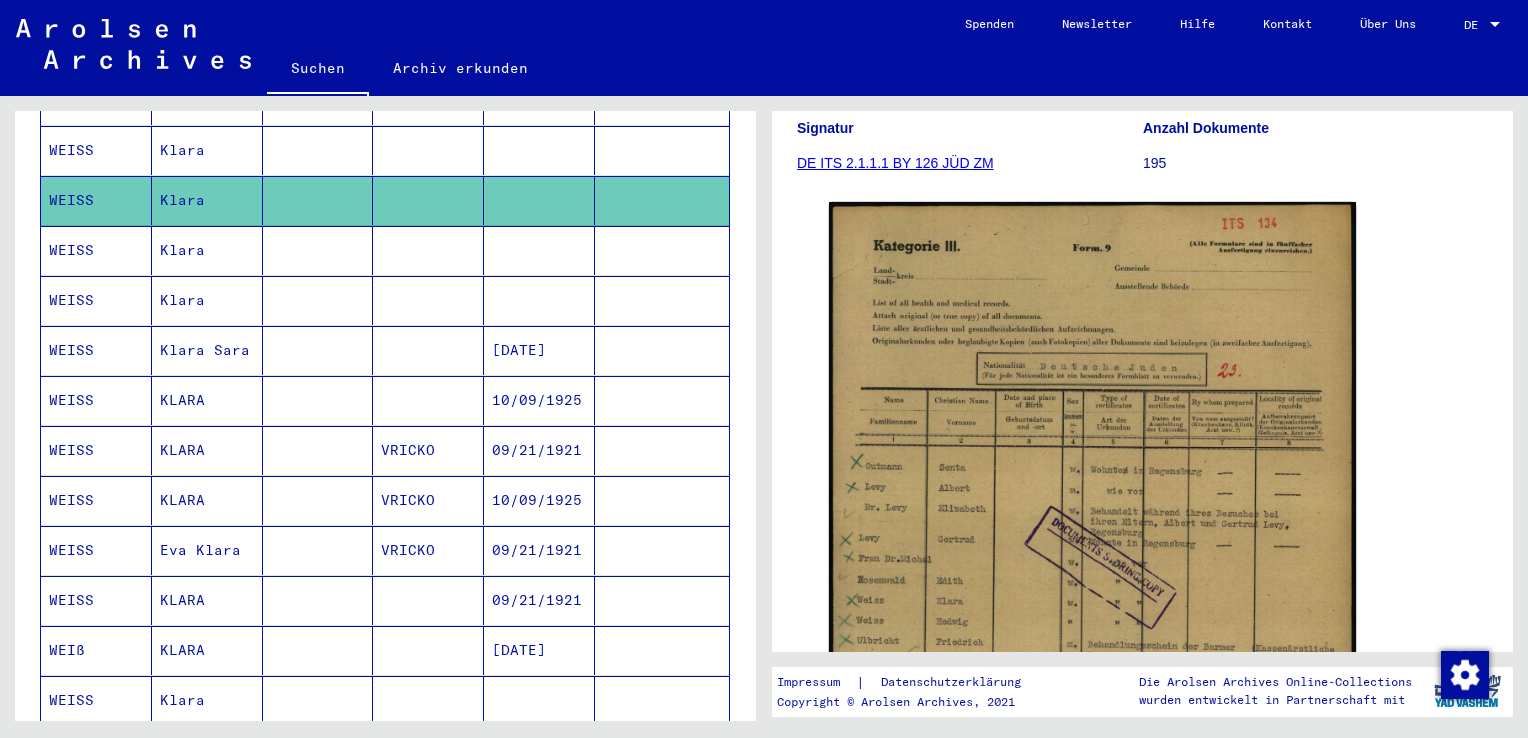 click on "Klara" at bounding box center (207, 200) 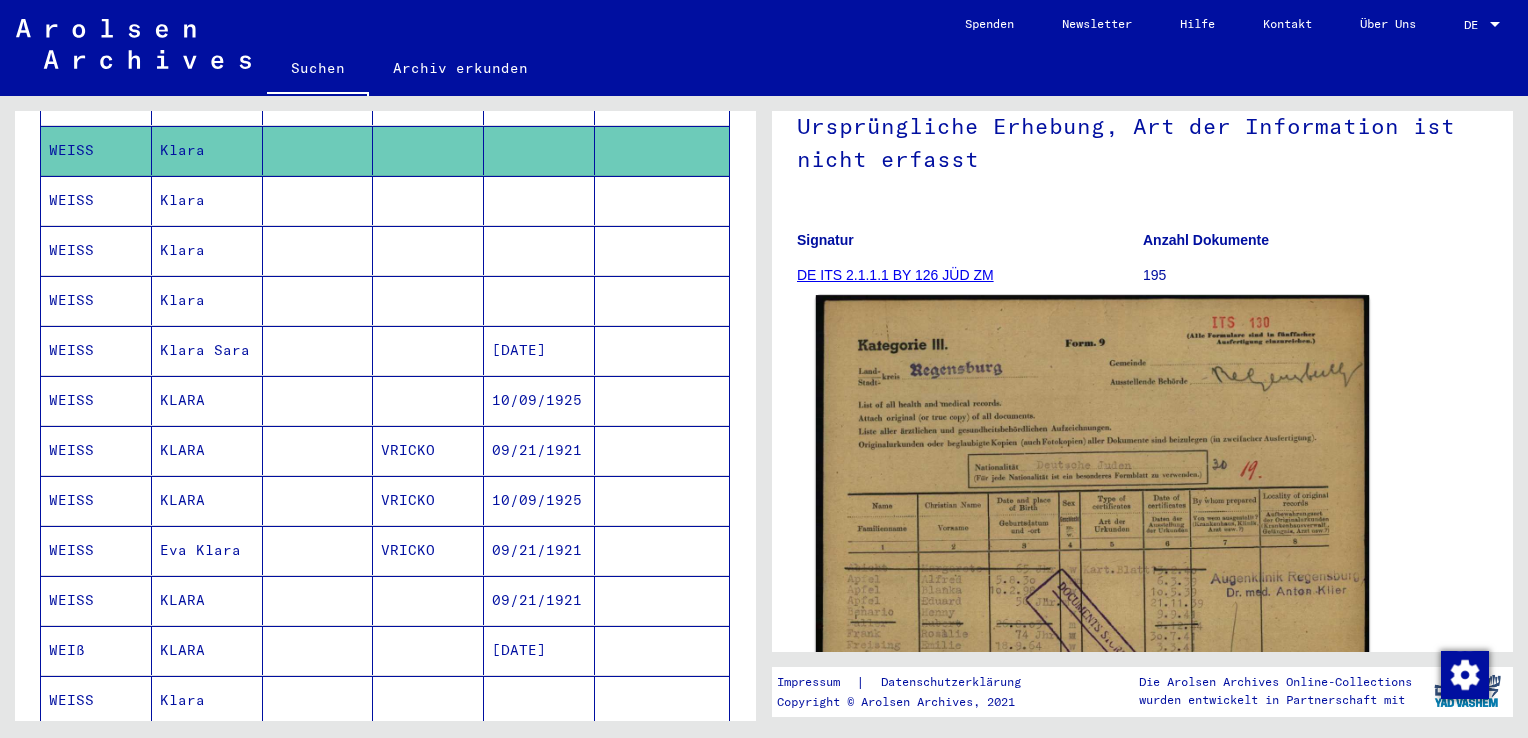 scroll, scrollTop: 200, scrollLeft: 0, axis: vertical 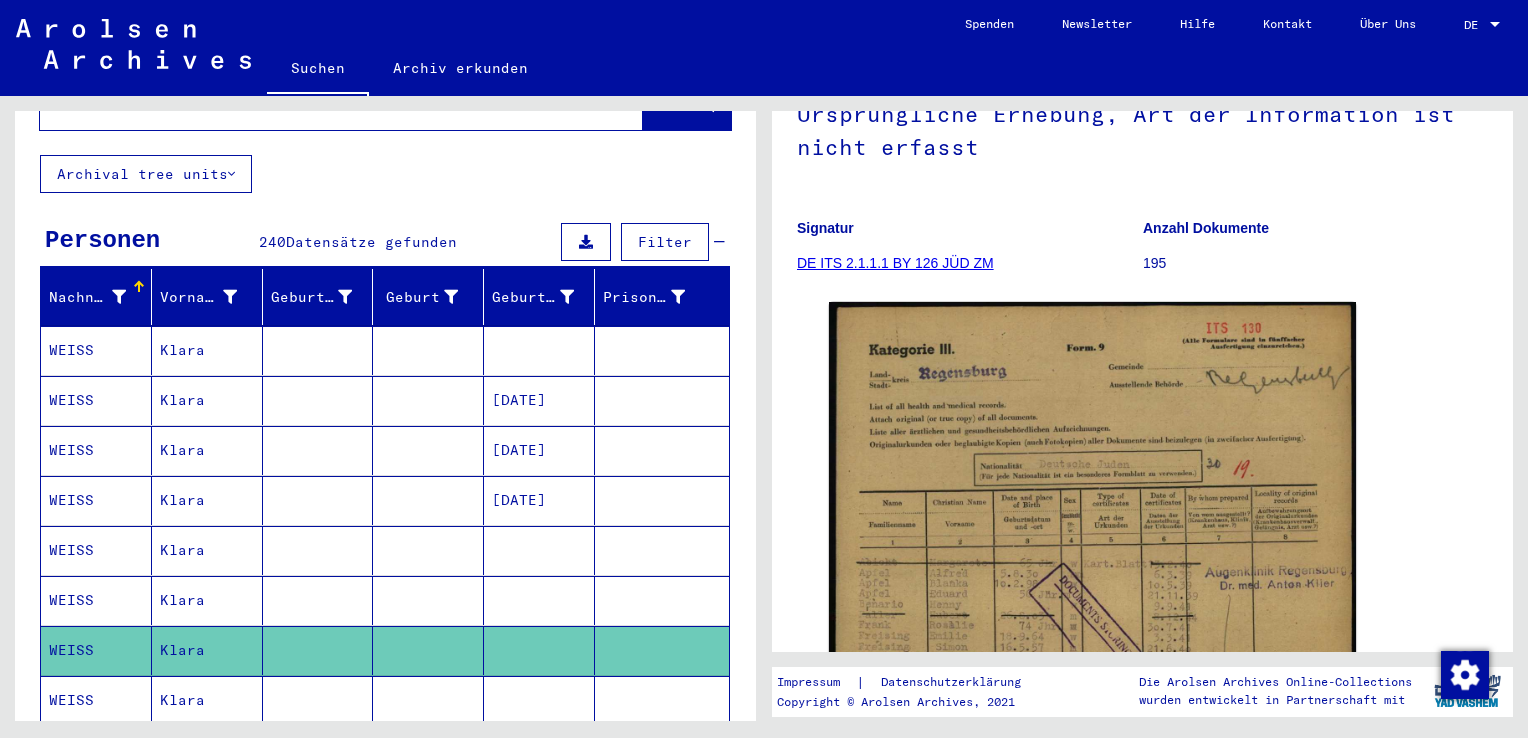 click on "Klara" at bounding box center (207, 650) 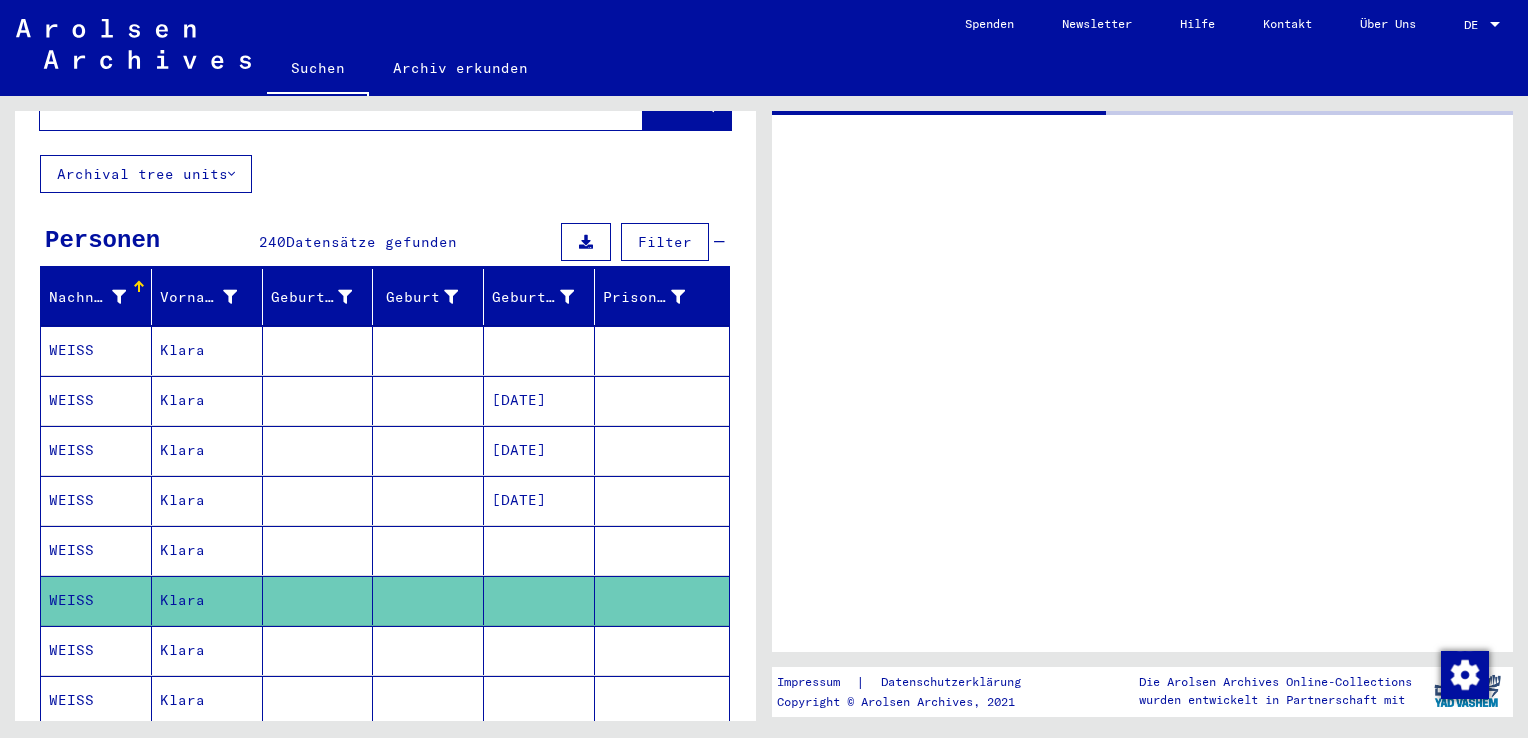 scroll, scrollTop: 0, scrollLeft: 0, axis: both 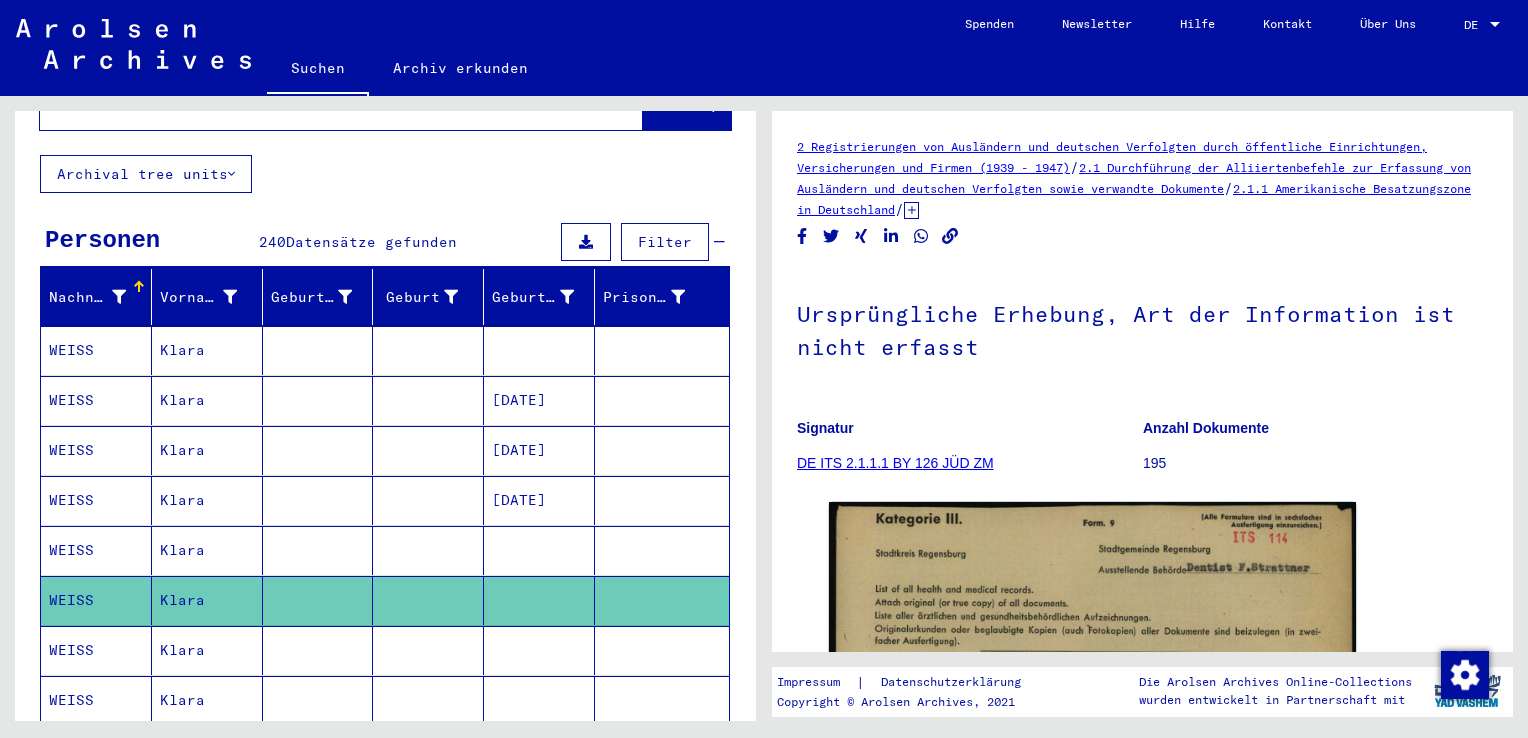 click on "Klara" at bounding box center [207, 600] 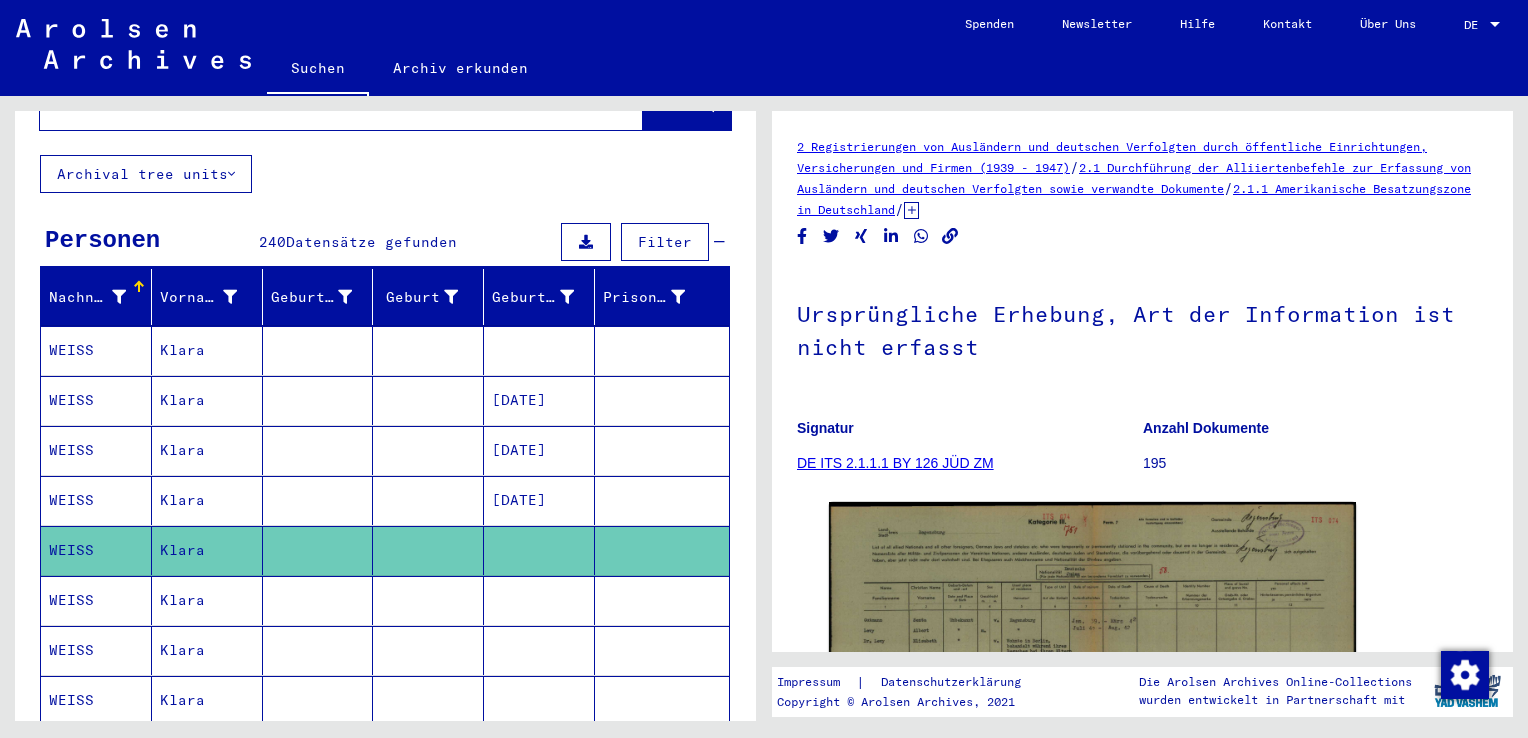 click on "Klara" at bounding box center [207, 550] 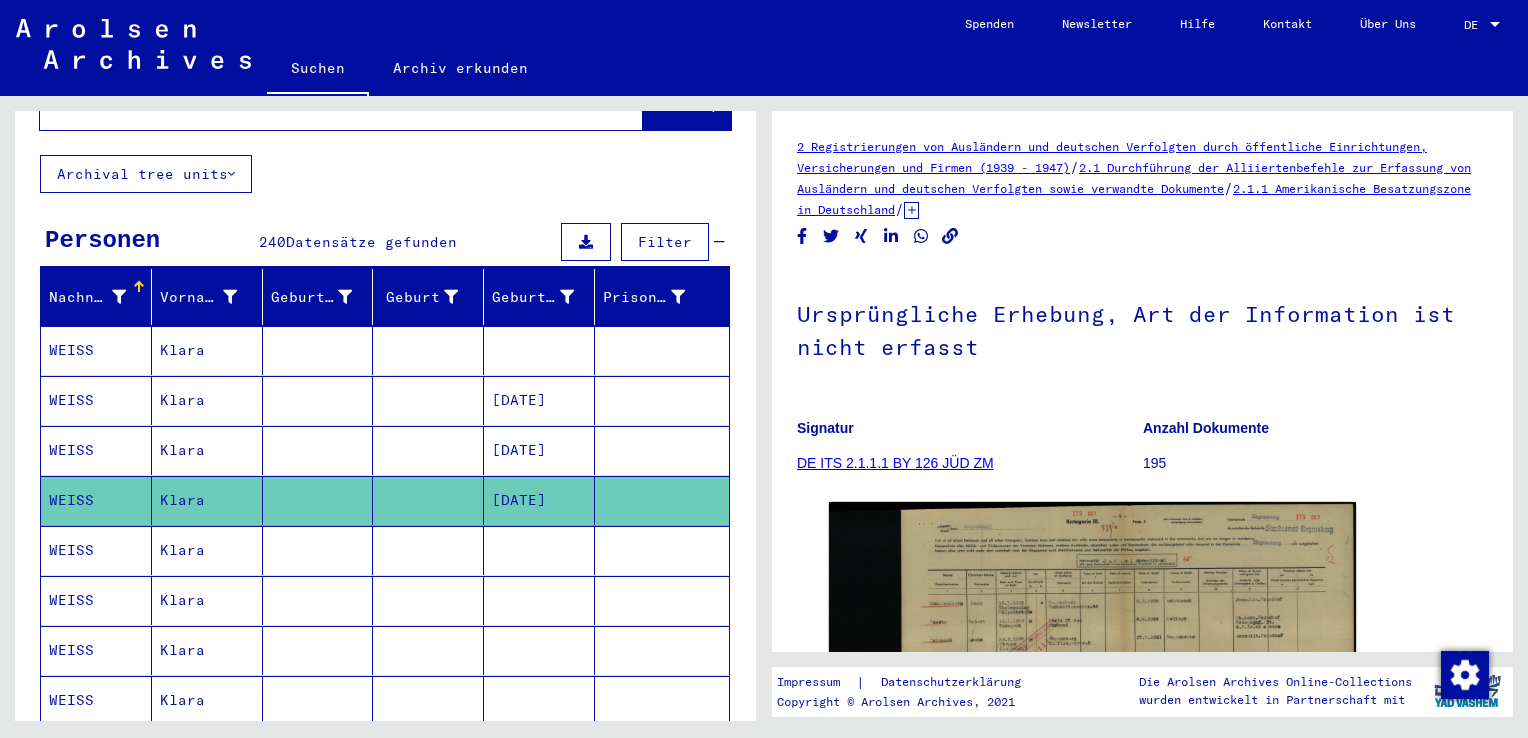 click on "Klara" at bounding box center [207, 500] 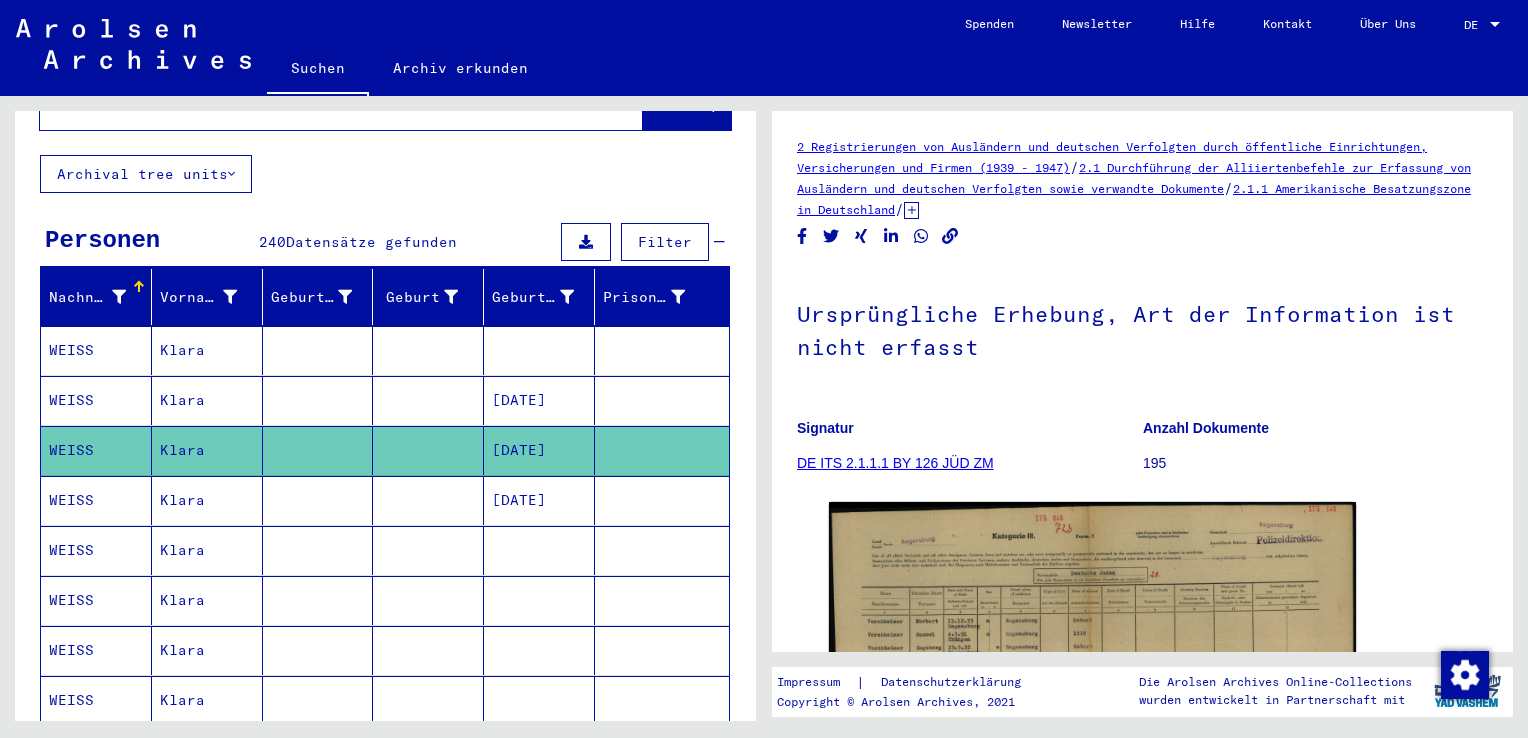 click on "Klara" at bounding box center [207, 450] 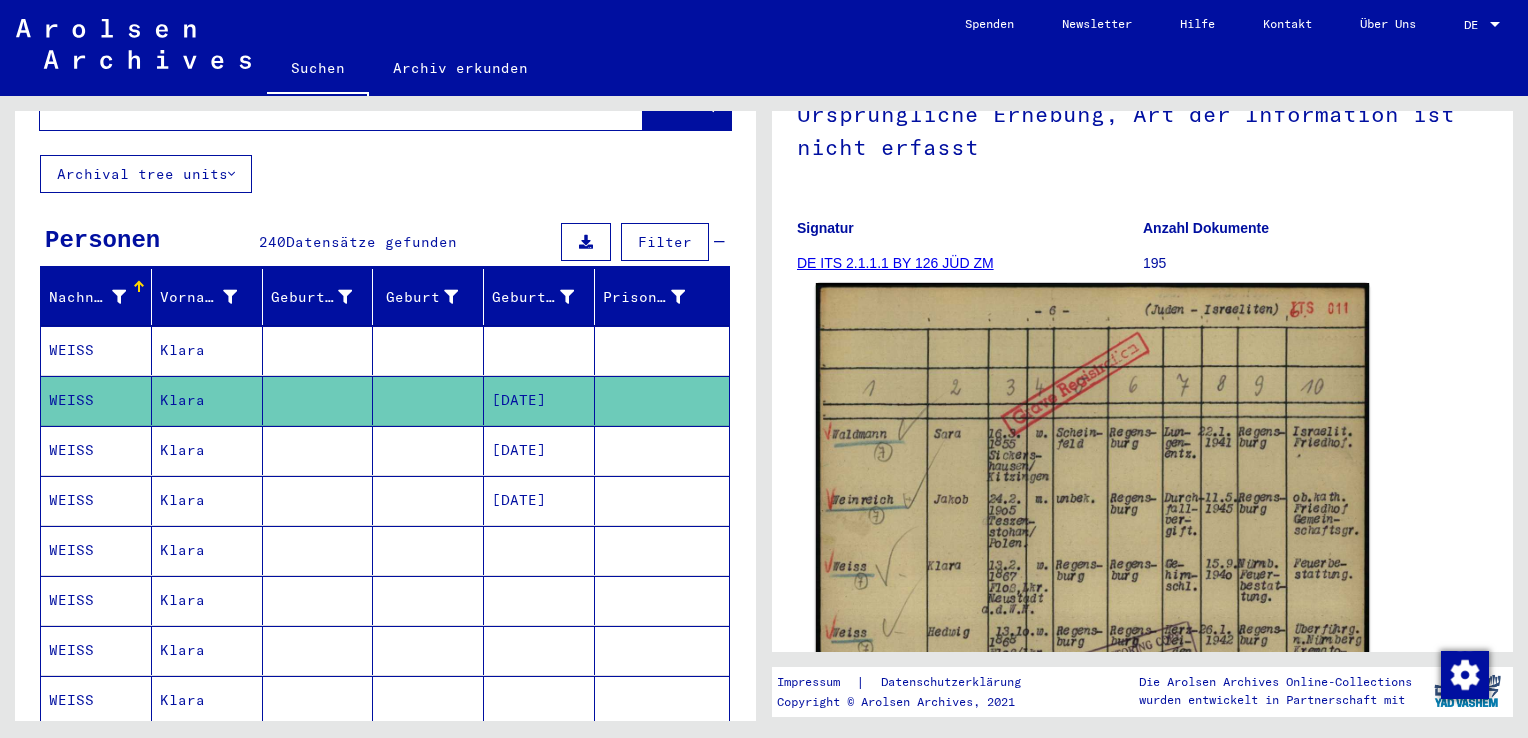 scroll, scrollTop: 300, scrollLeft: 0, axis: vertical 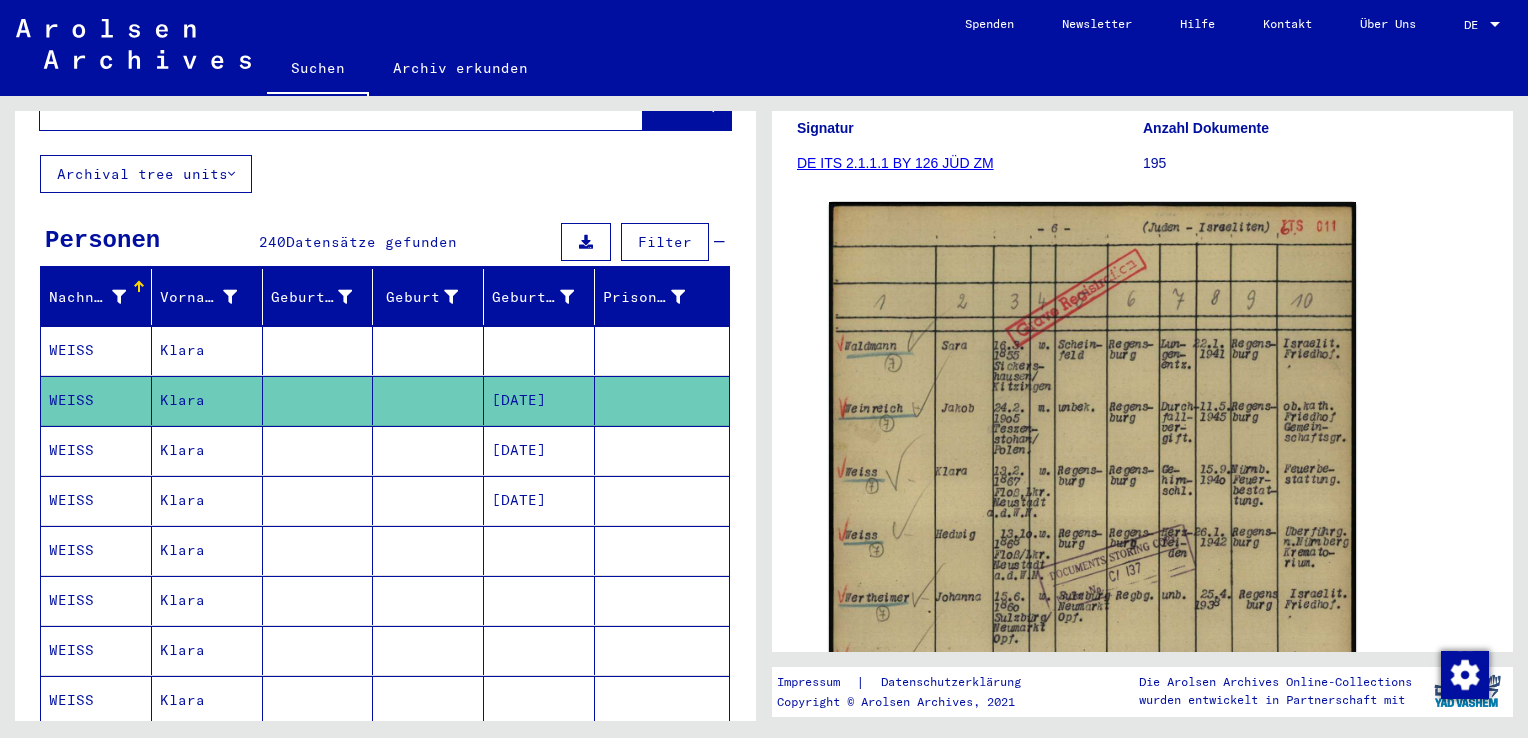 click on "Klara" at bounding box center [207, 400] 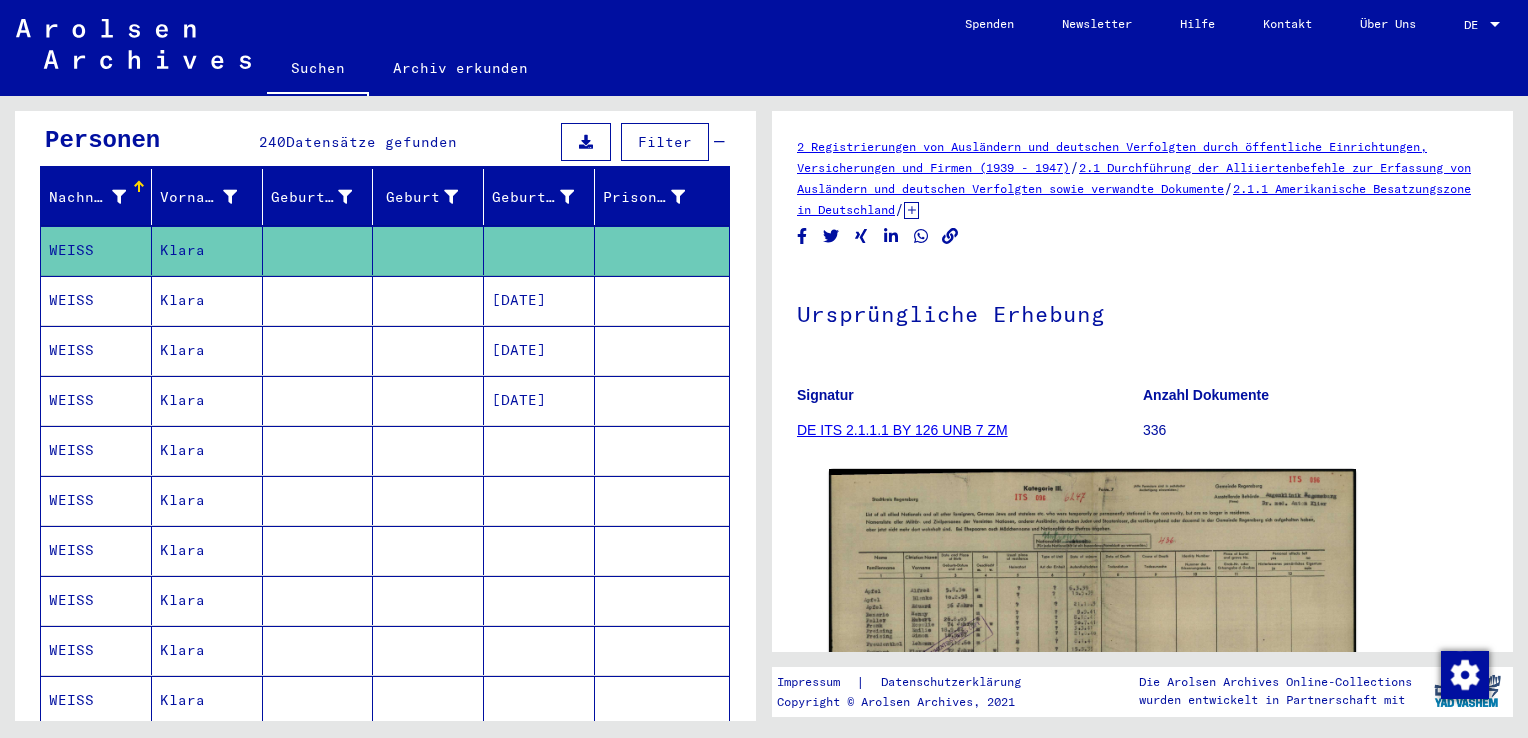 scroll, scrollTop: 300, scrollLeft: 0, axis: vertical 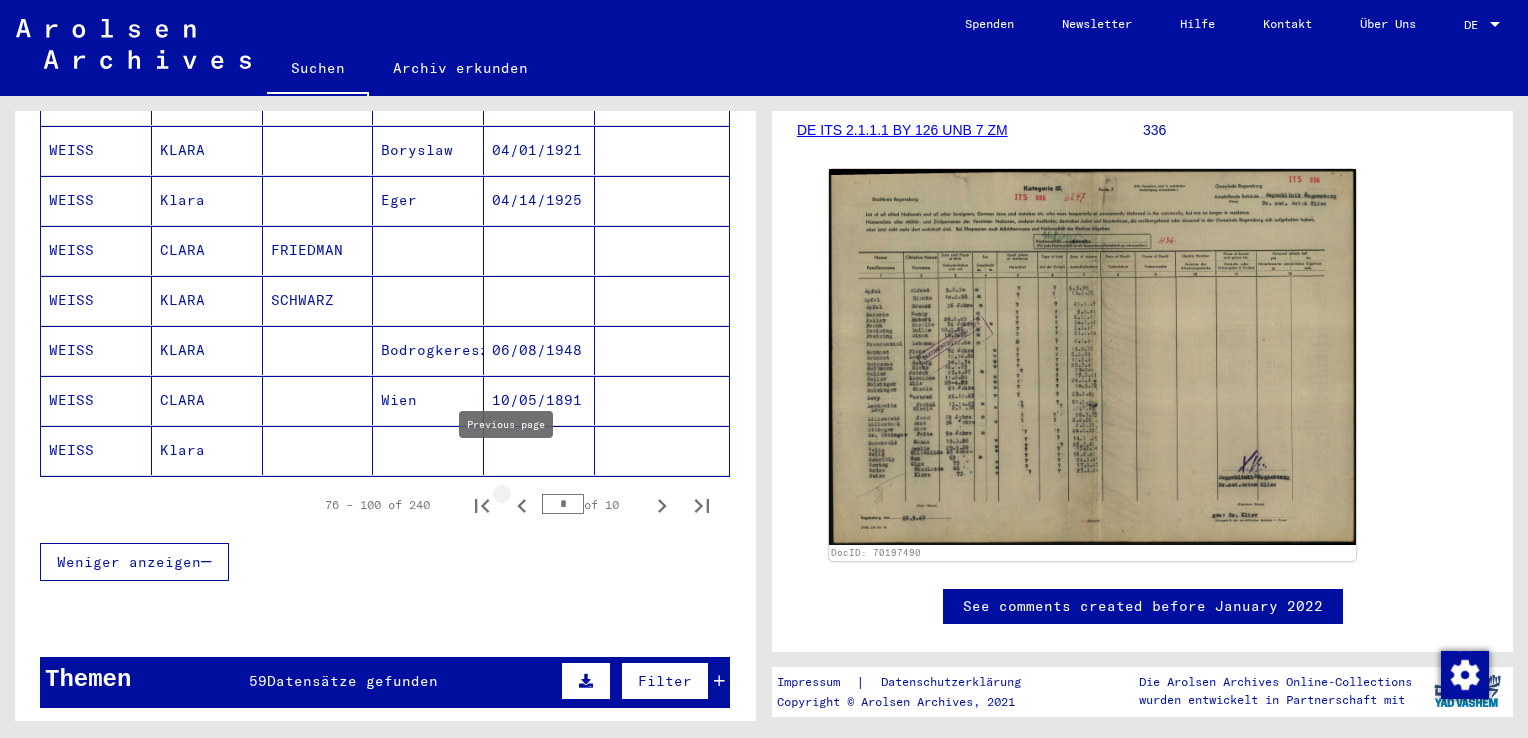 click 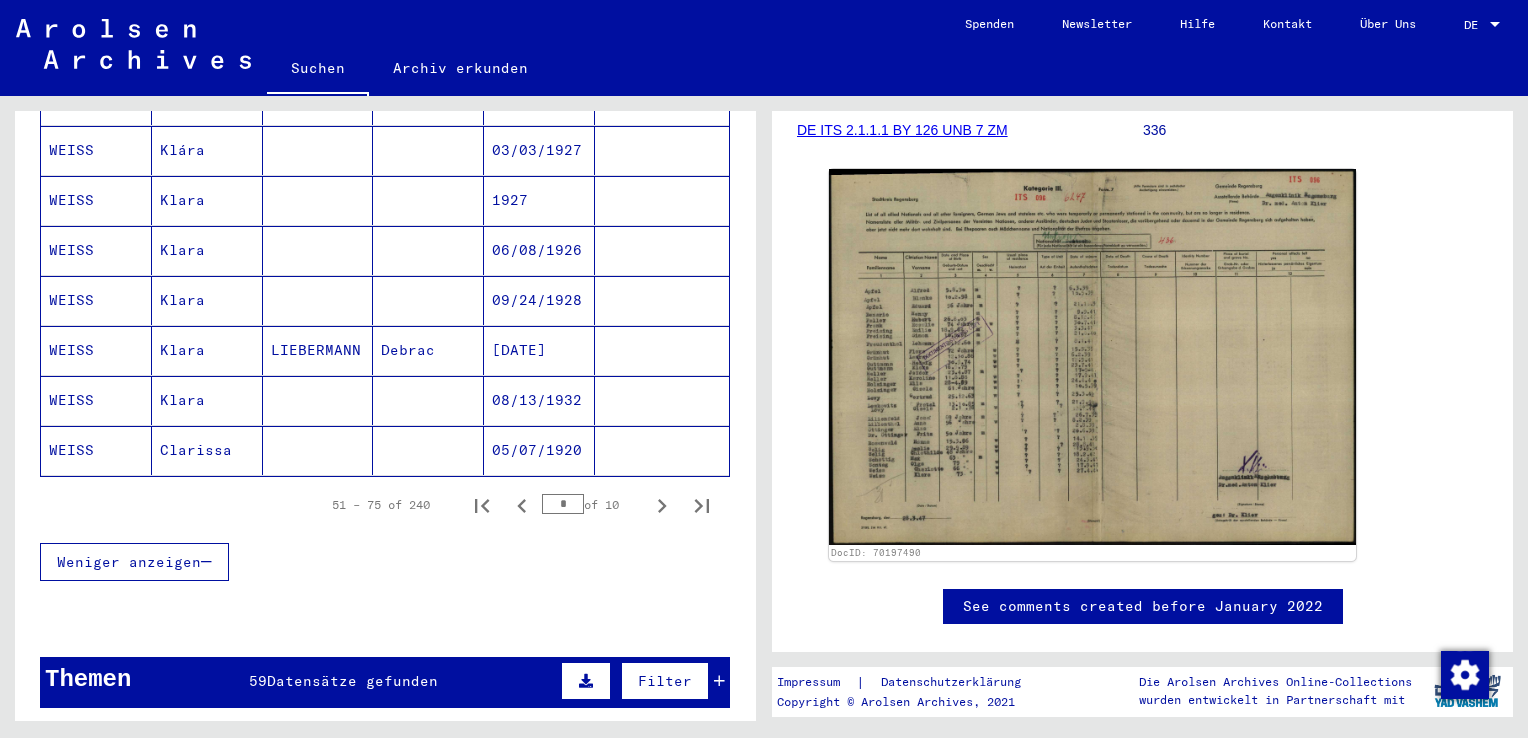 click on "Clarissa" 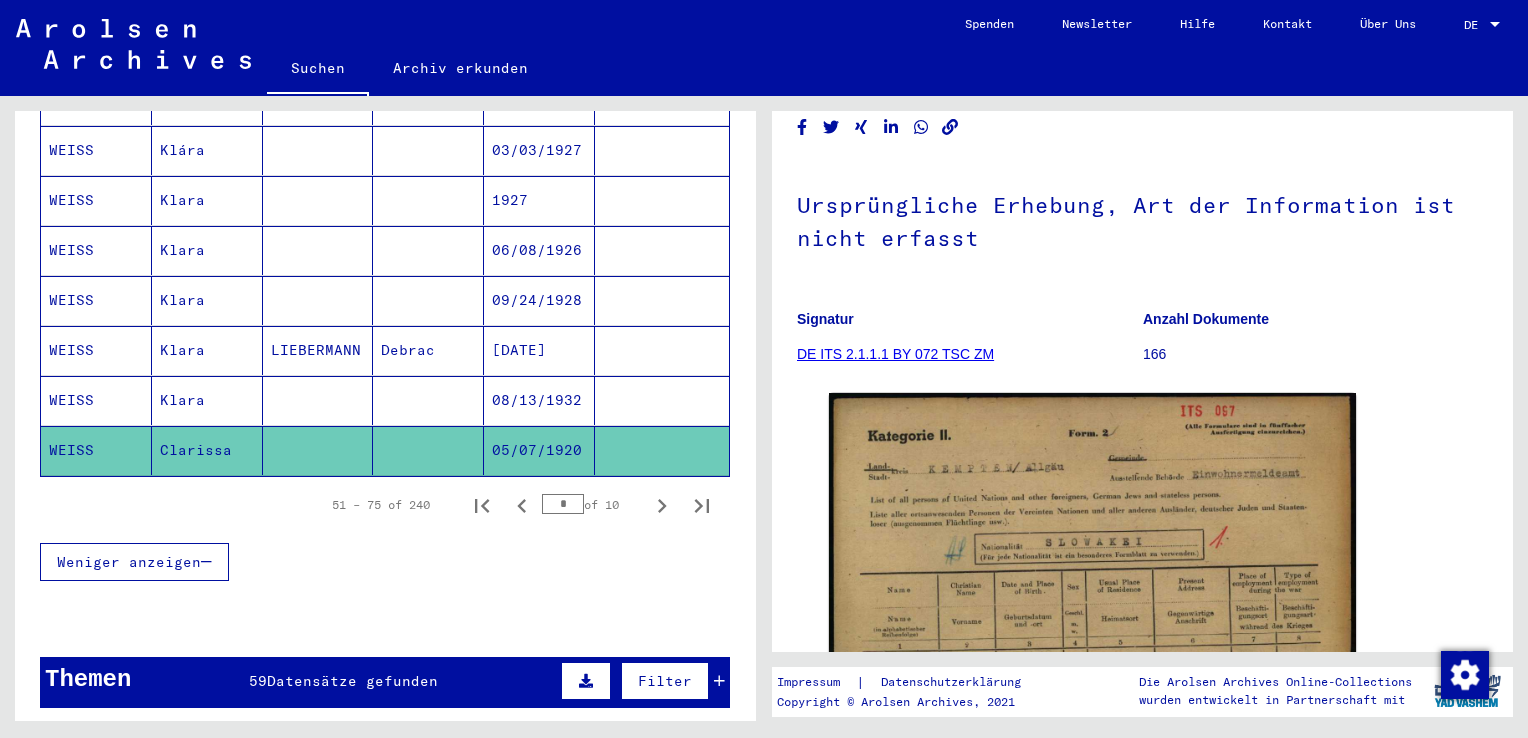 scroll, scrollTop: 200, scrollLeft: 0, axis: vertical 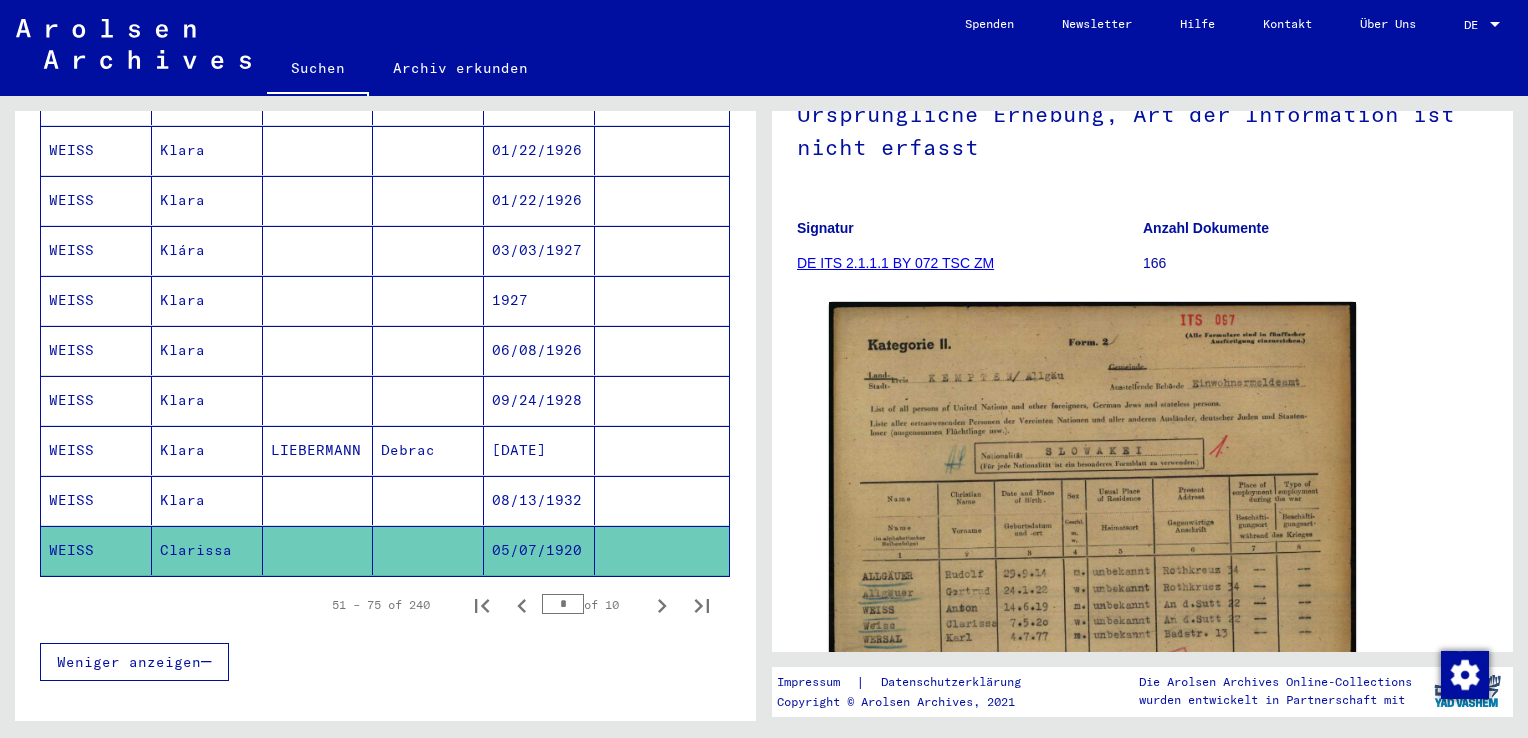 click on "08/13/1932" at bounding box center (539, 550) 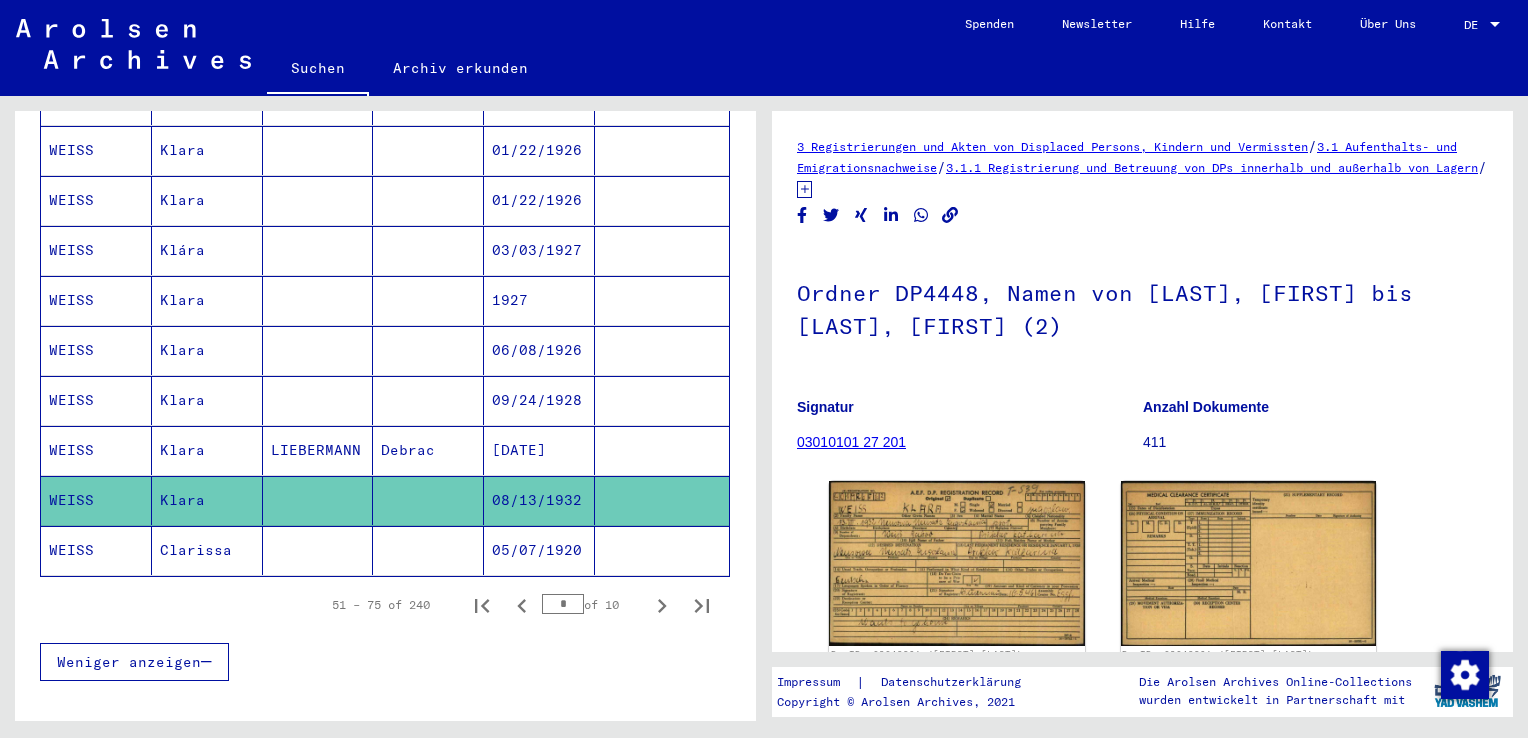 click on "[DATE]" at bounding box center (539, 500) 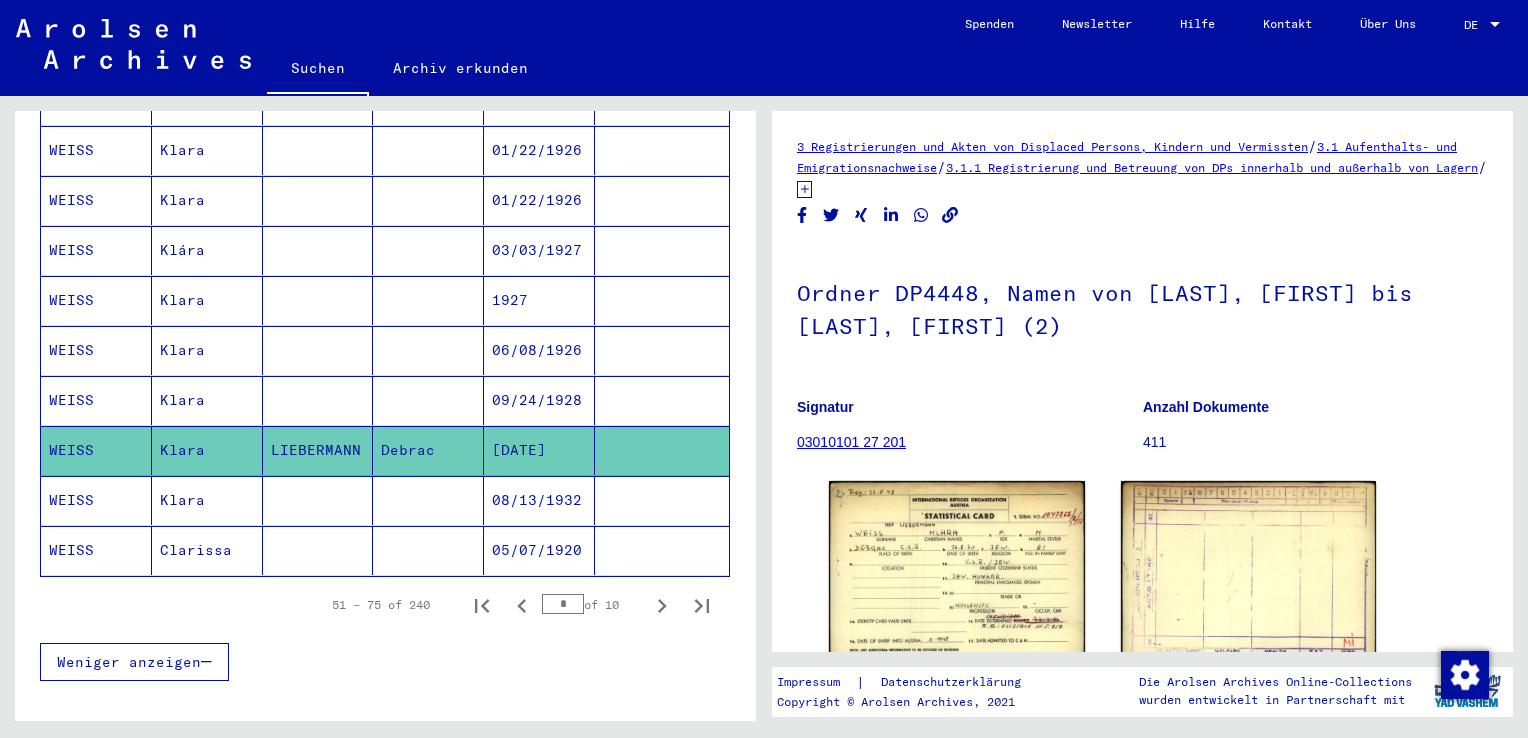 click on "09/24/1928" at bounding box center (539, 450) 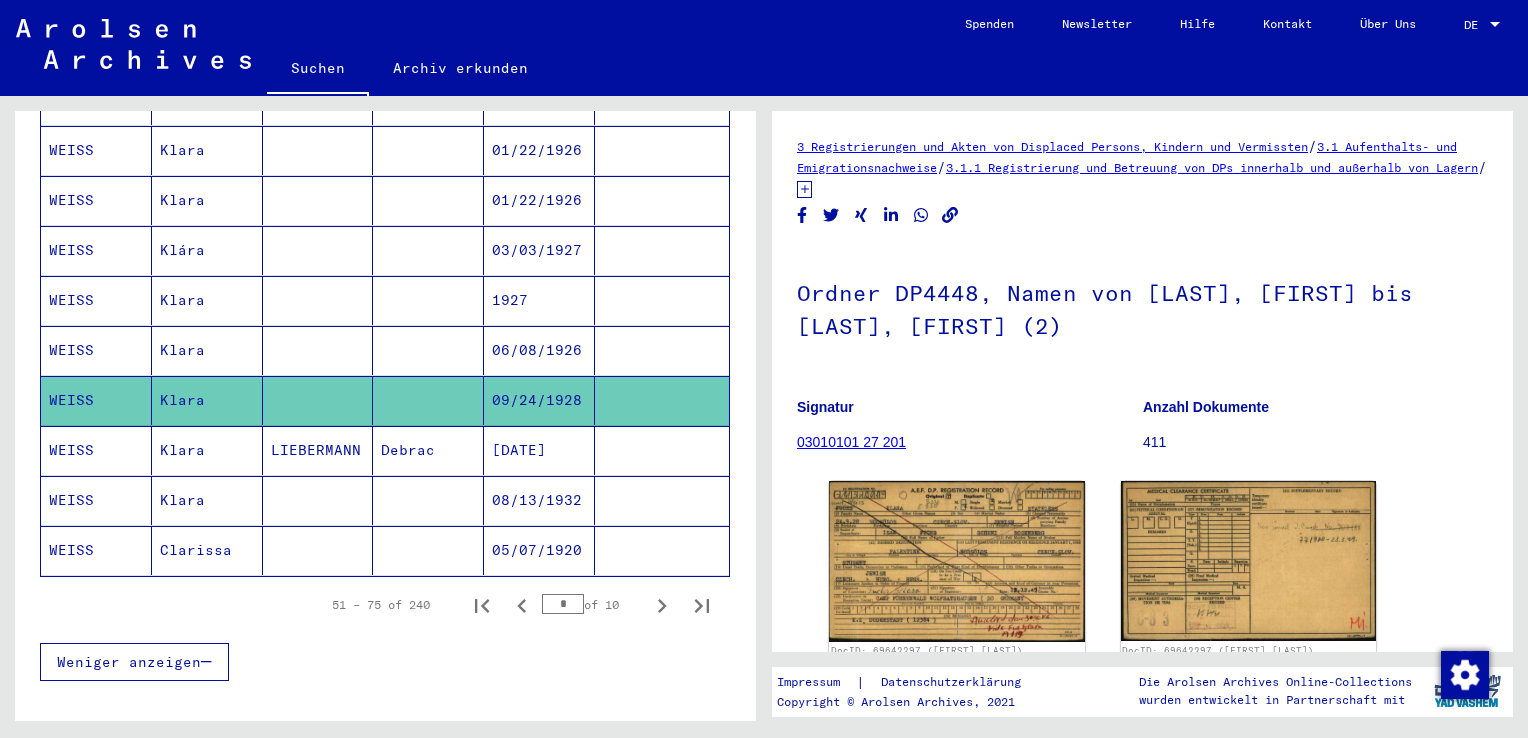 click on "06/08/1926" at bounding box center (539, 400) 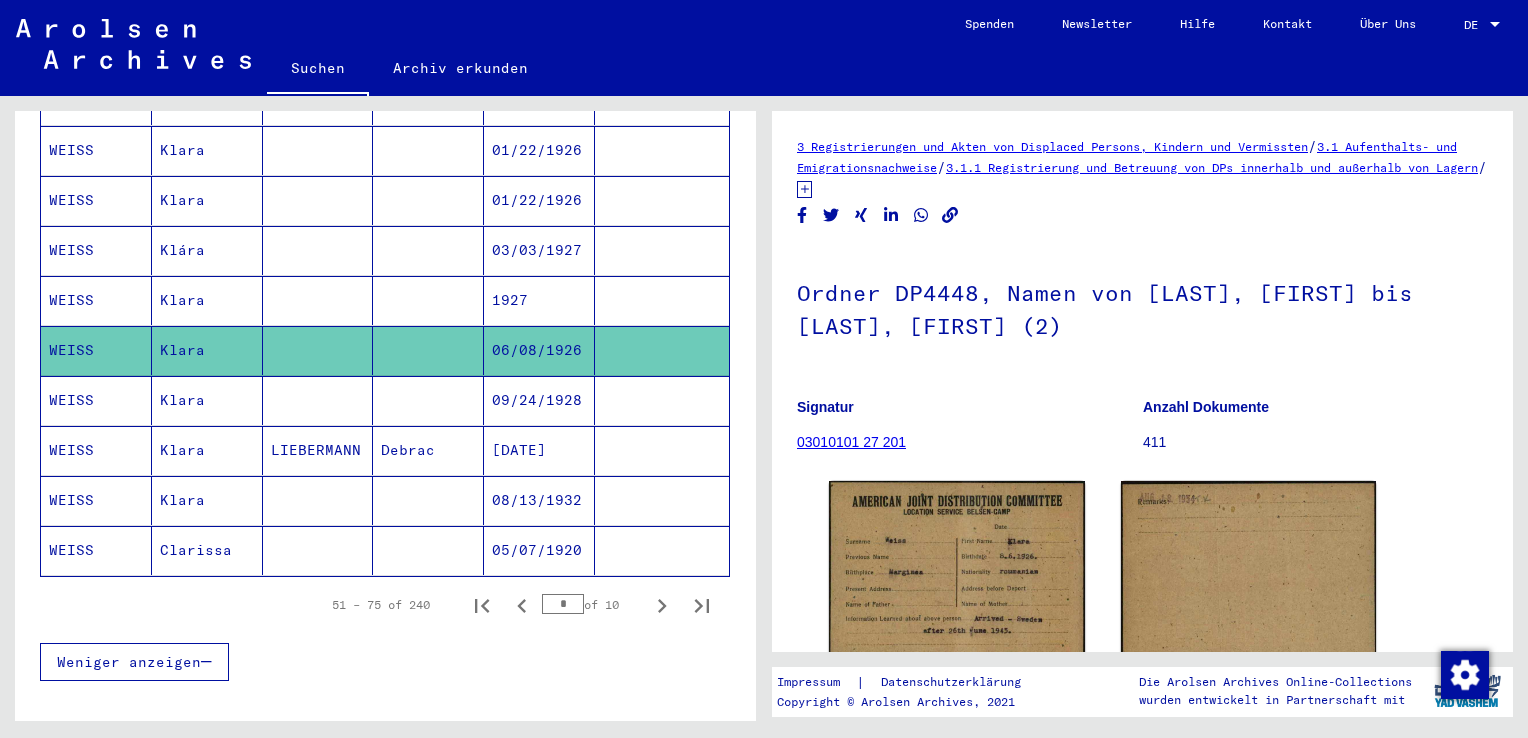 click on "1927" at bounding box center [539, 350] 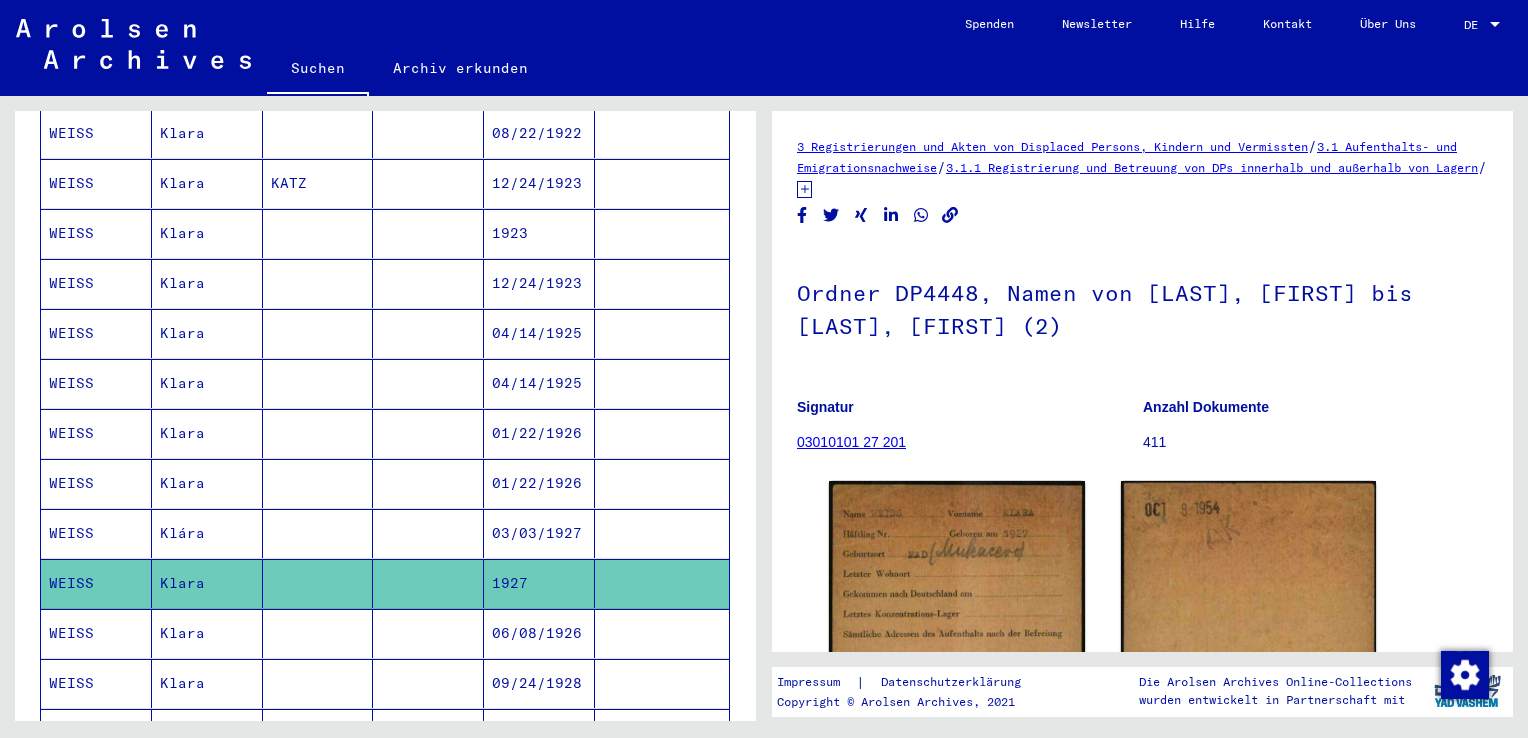 scroll, scrollTop: 800, scrollLeft: 0, axis: vertical 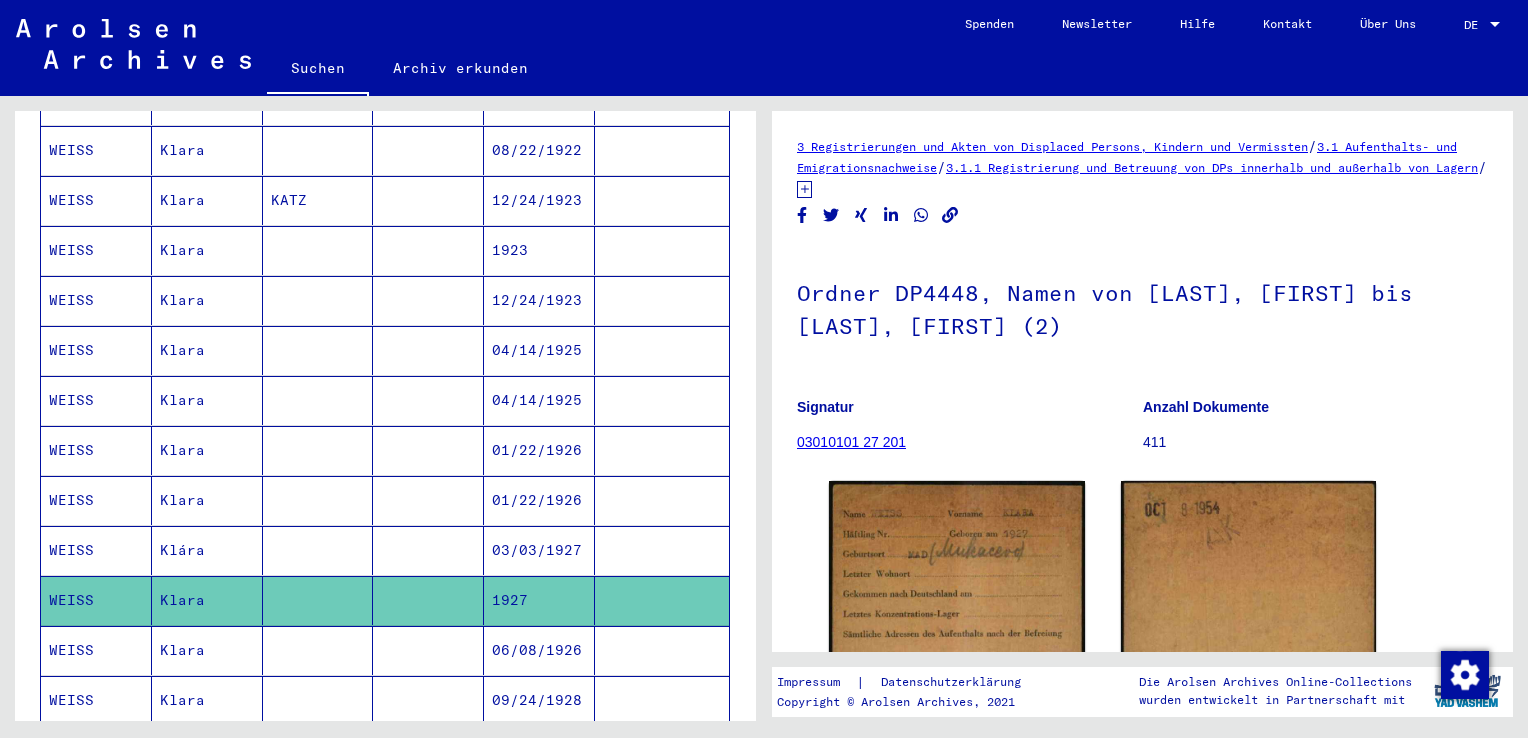 click on "03/03/1927" at bounding box center [539, 600] 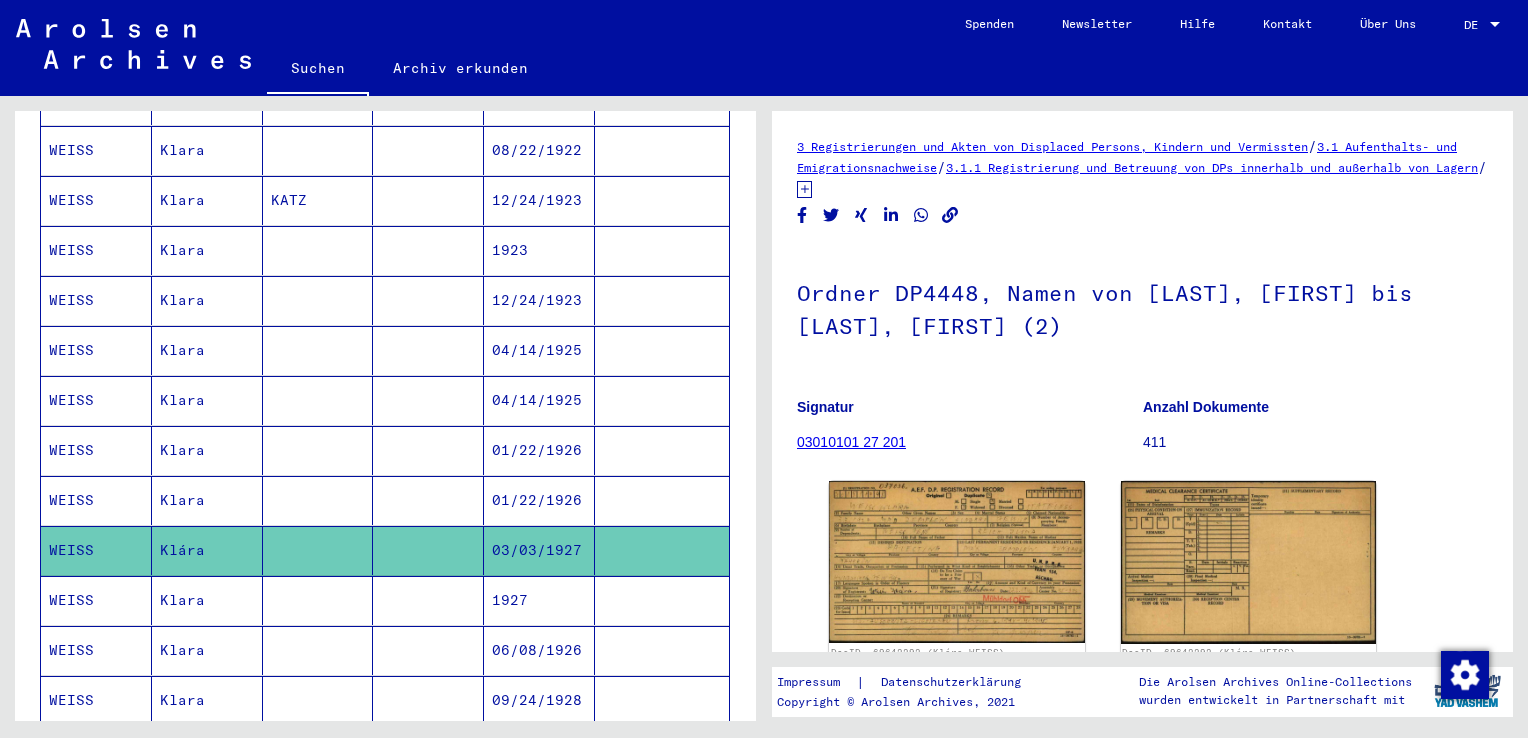 click on "01/22/1926" at bounding box center [539, 550] 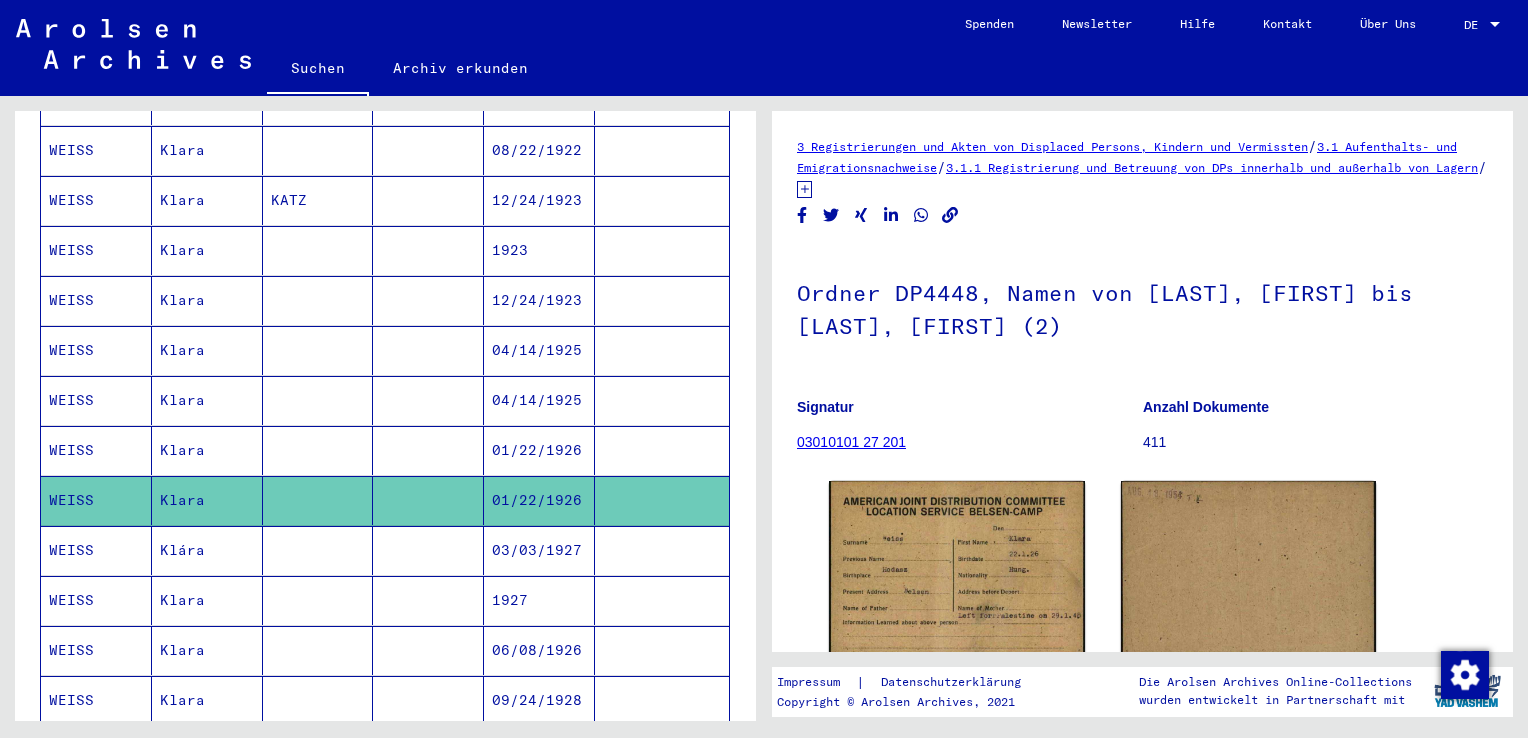 click on "01/22/1926" at bounding box center [539, 500] 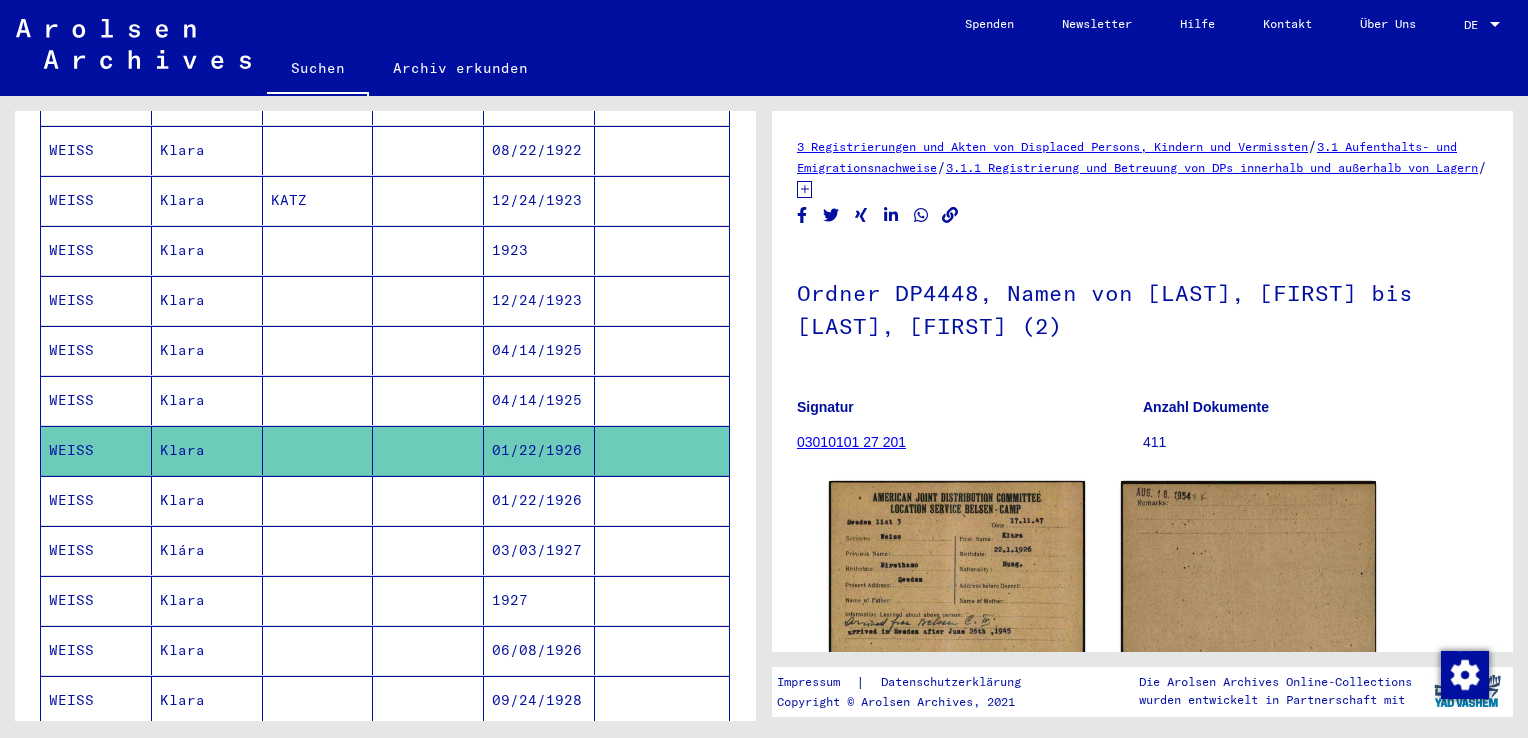 click on "04/14/1925" at bounding box center (539, 450) 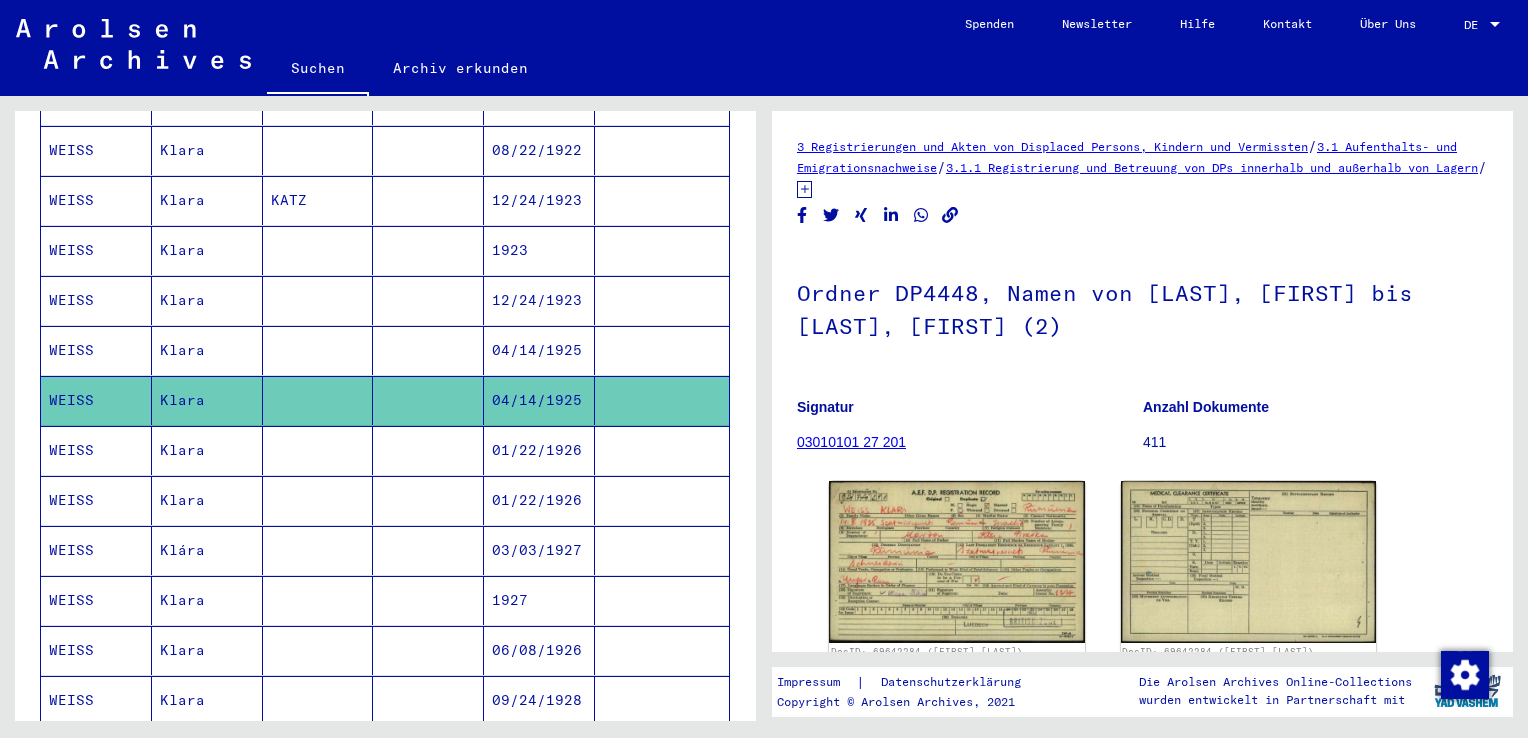 click on "04/14/1925" at bounding box center (539, 400) 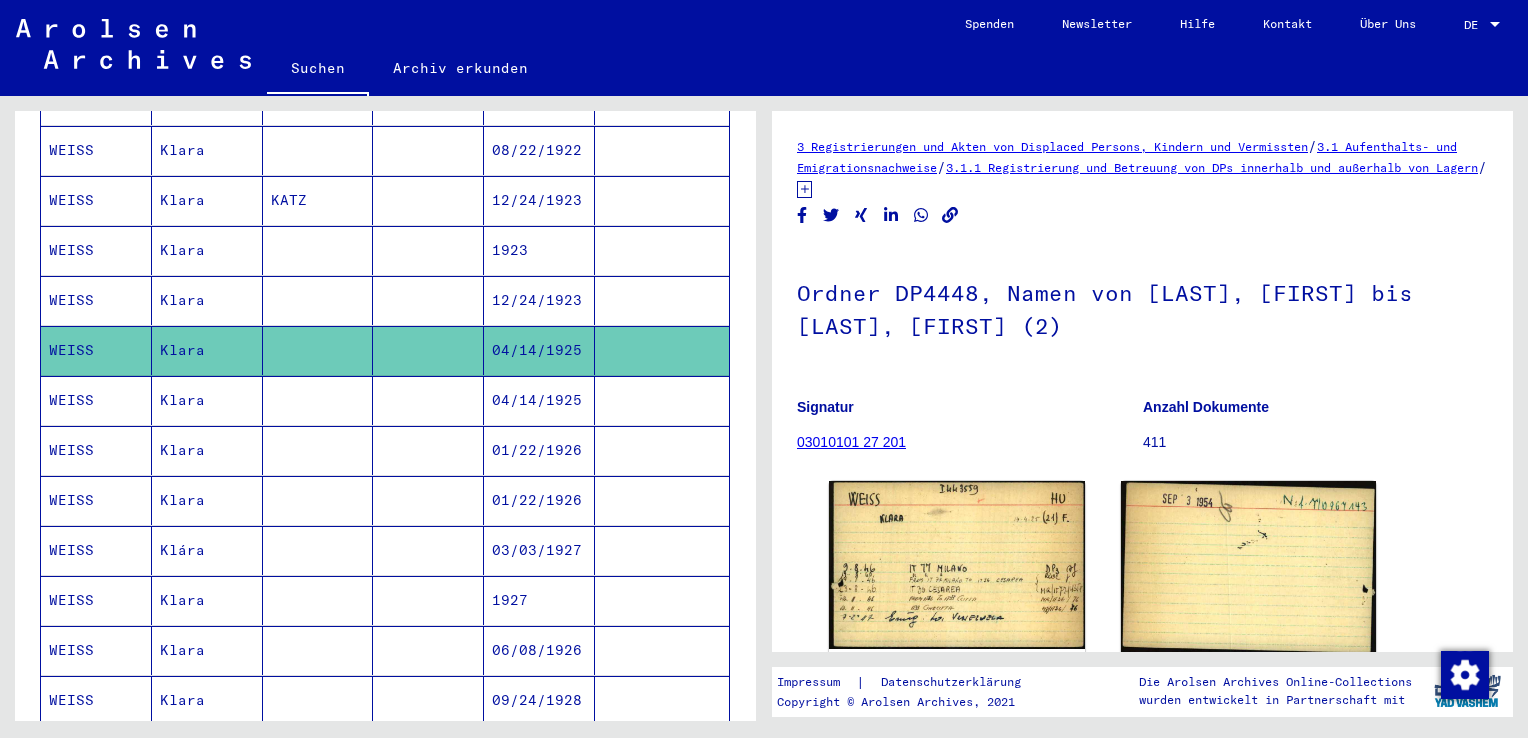 click on "12/24/1923" at bounding box center (539, 350) 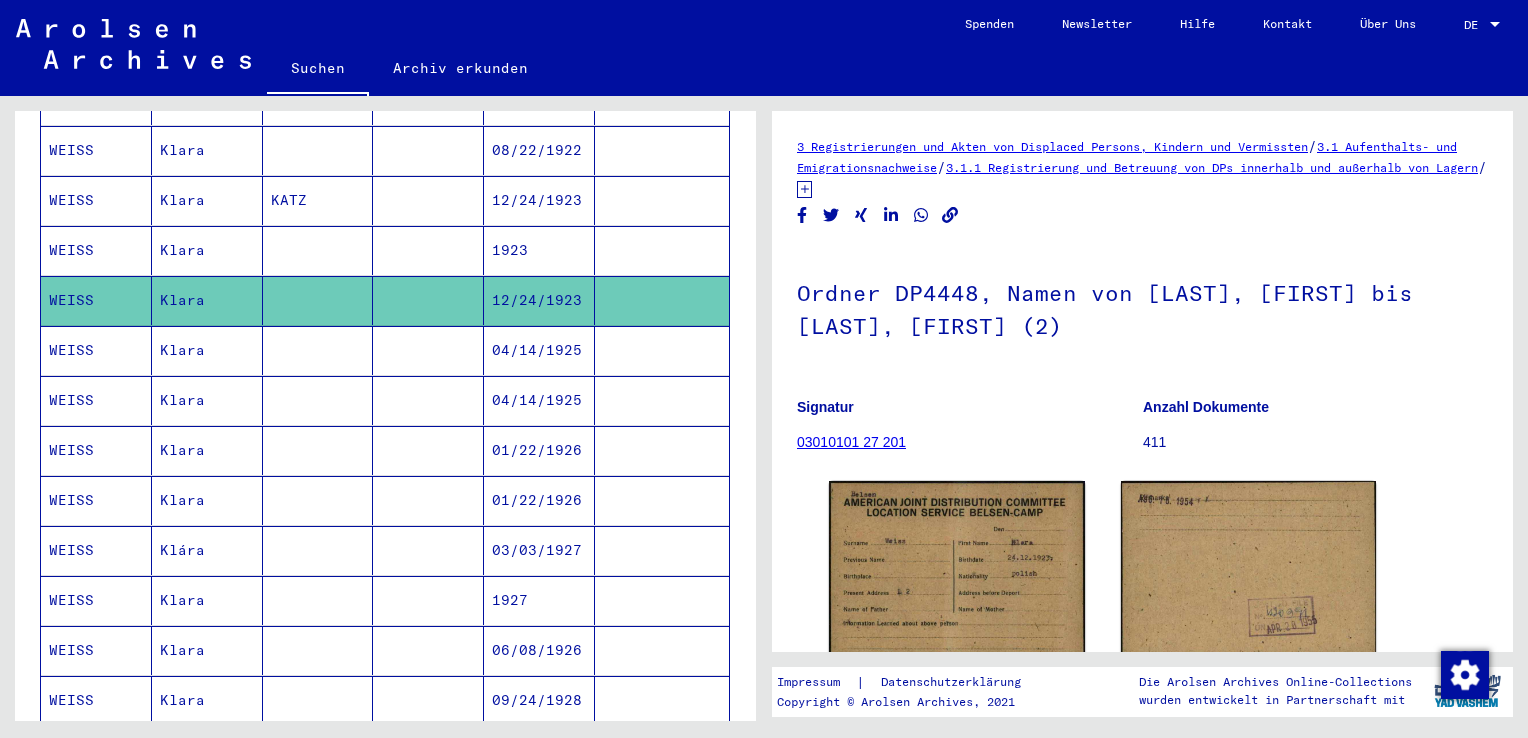click on "1923" at bounding box center [539, 300] 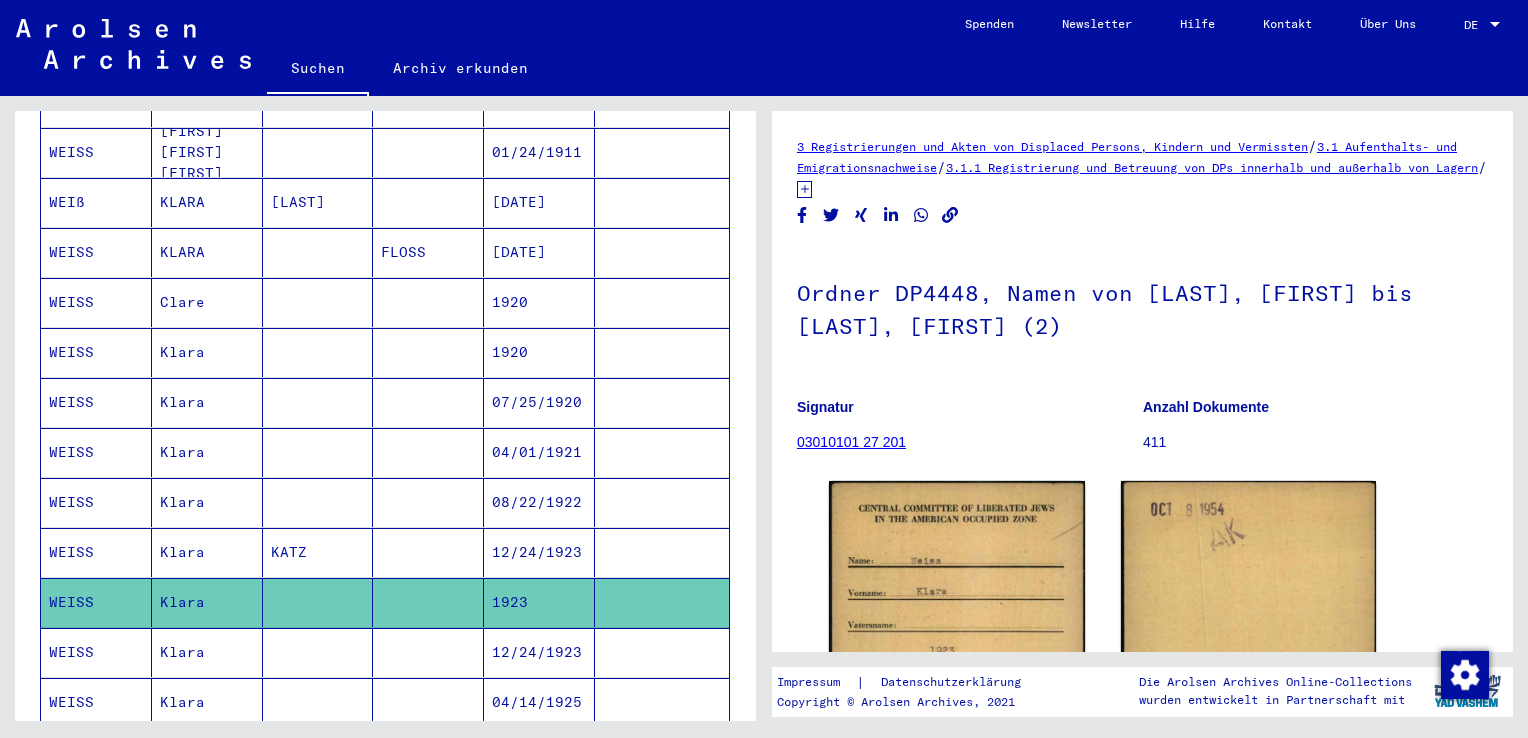 scroll, scrollTop: 400, scrollLeft: 0, axis: vertical 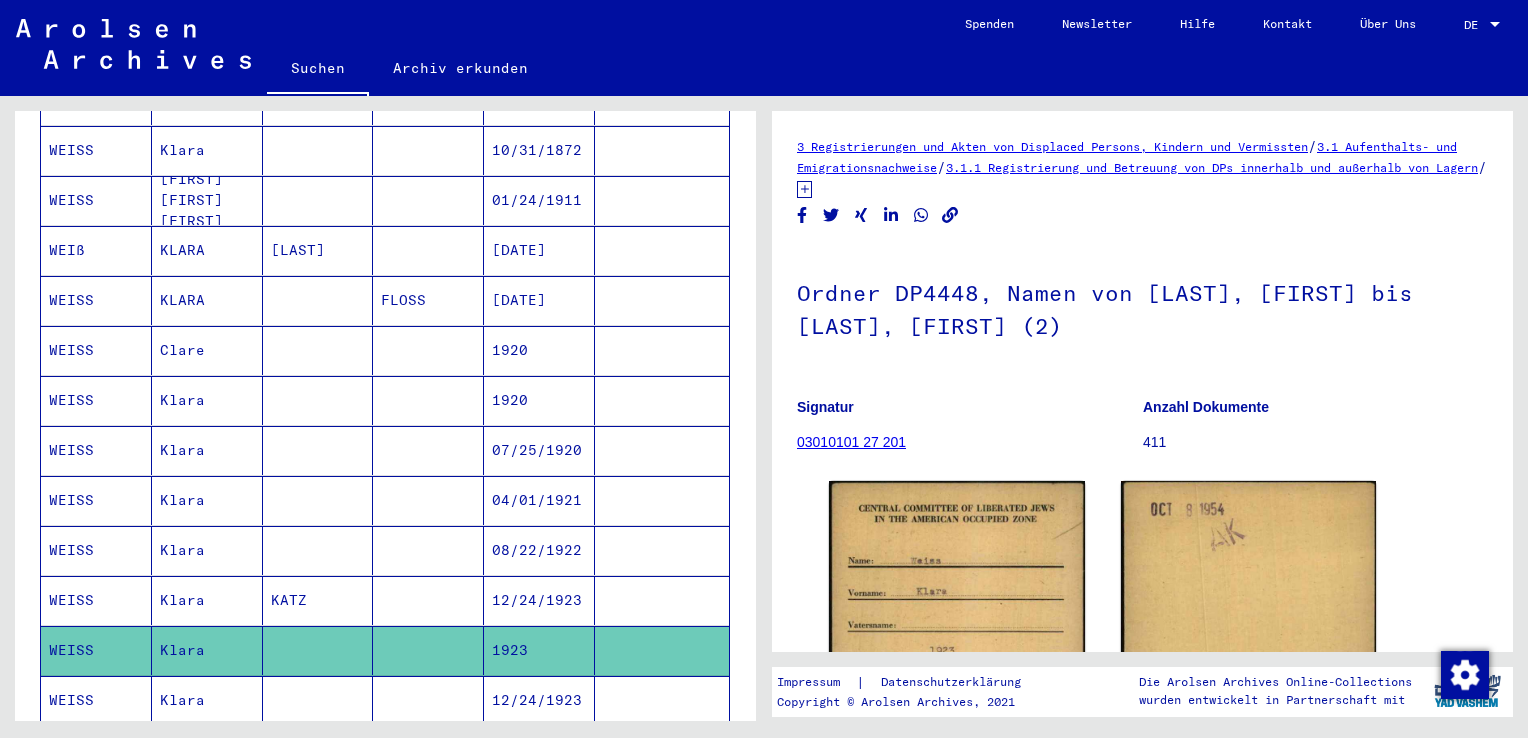 click on "12/24/1923" at bounding box center [539, 650] 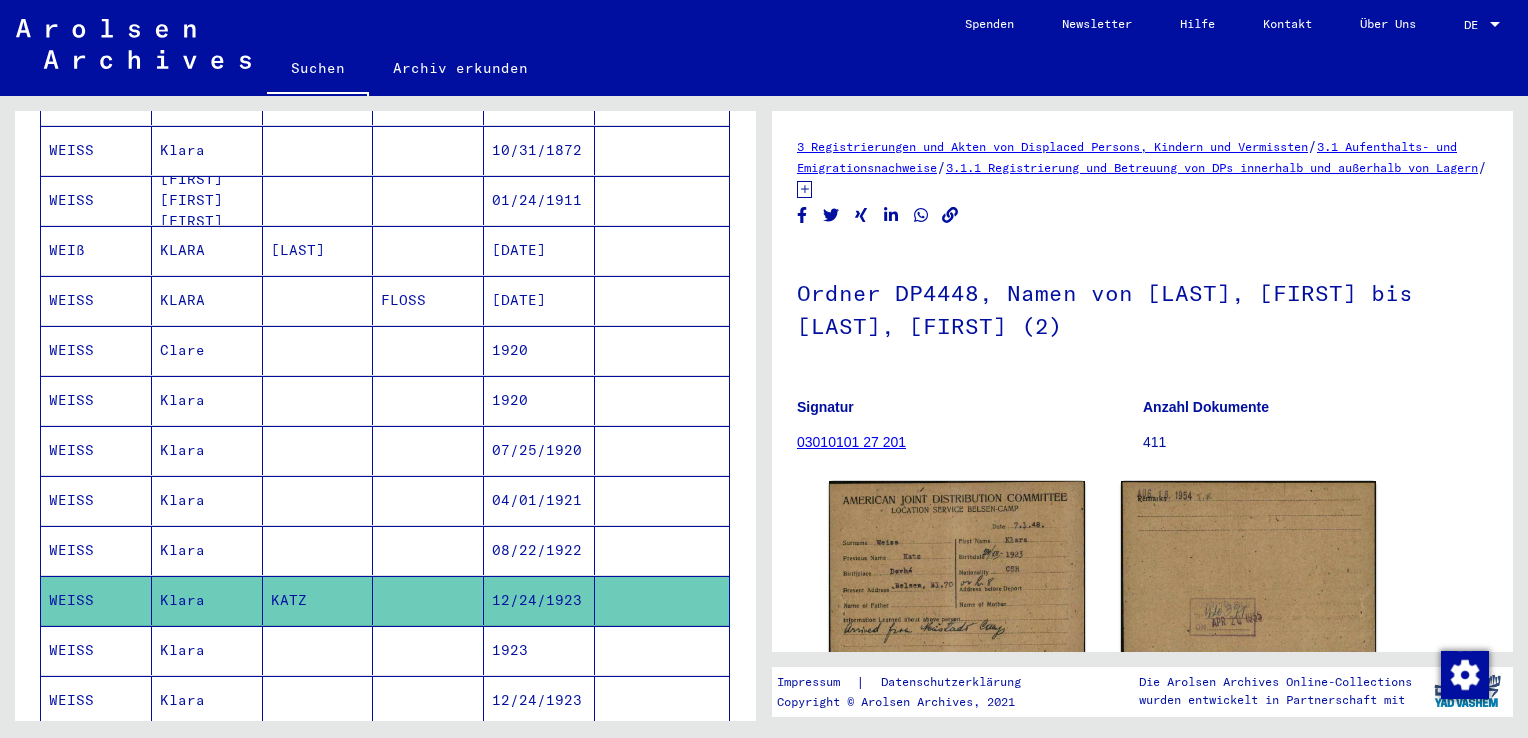 click on "08/22/1922" at bounding box center [539, 600] 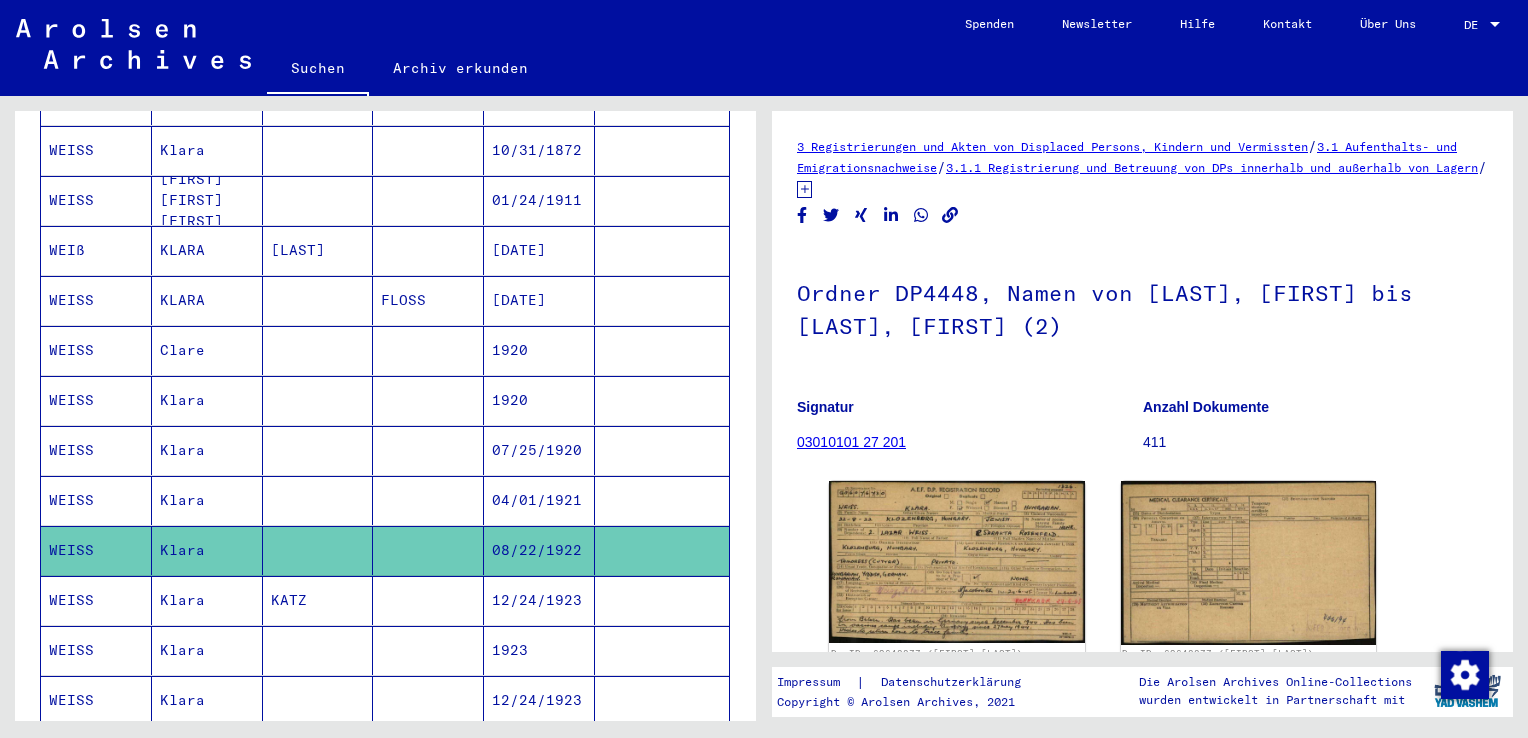 click on "04/01/1921" at bounding box center [539, 550] 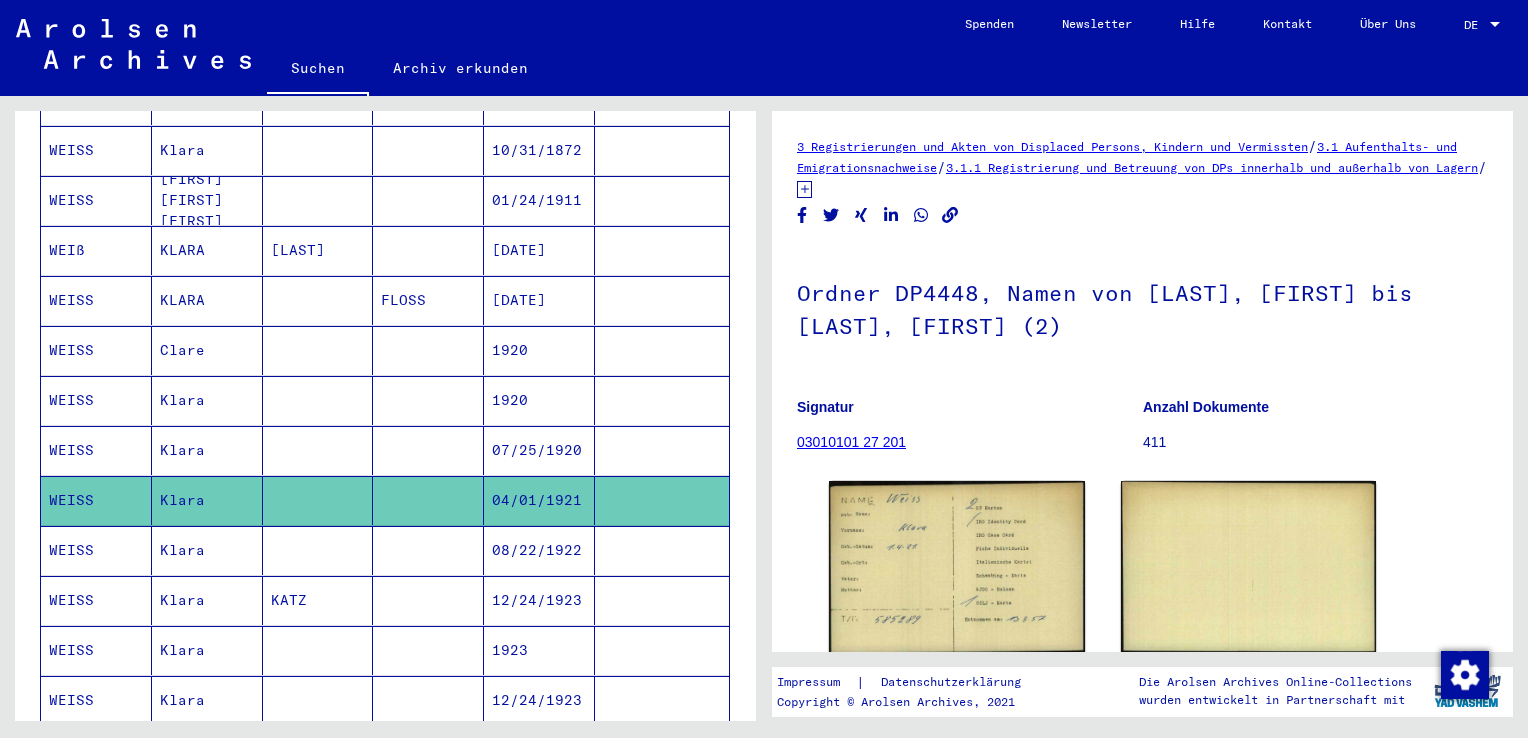 click on "07/25/1920" at bounding box center (539, 500) 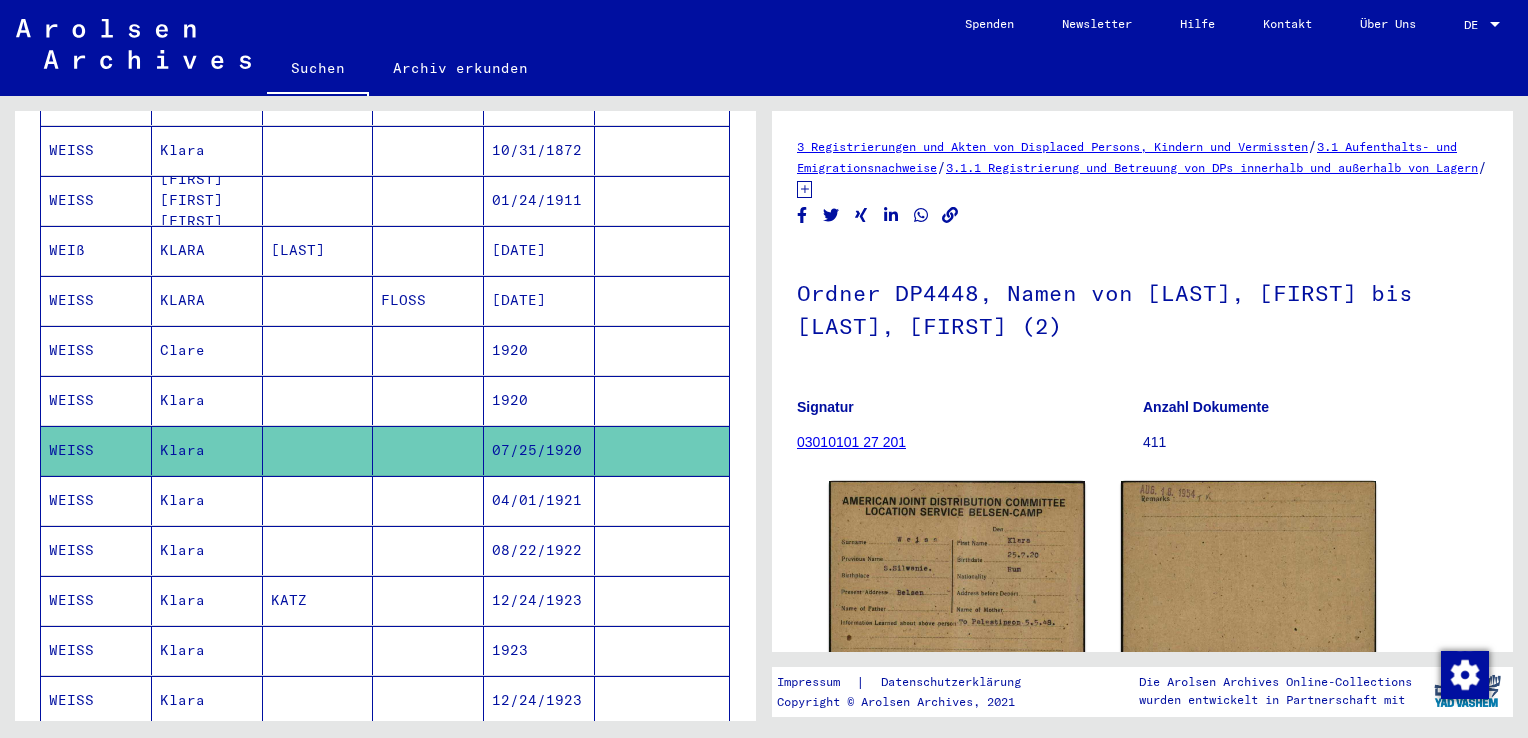 click on "1920" at bounding box center (539, 450) 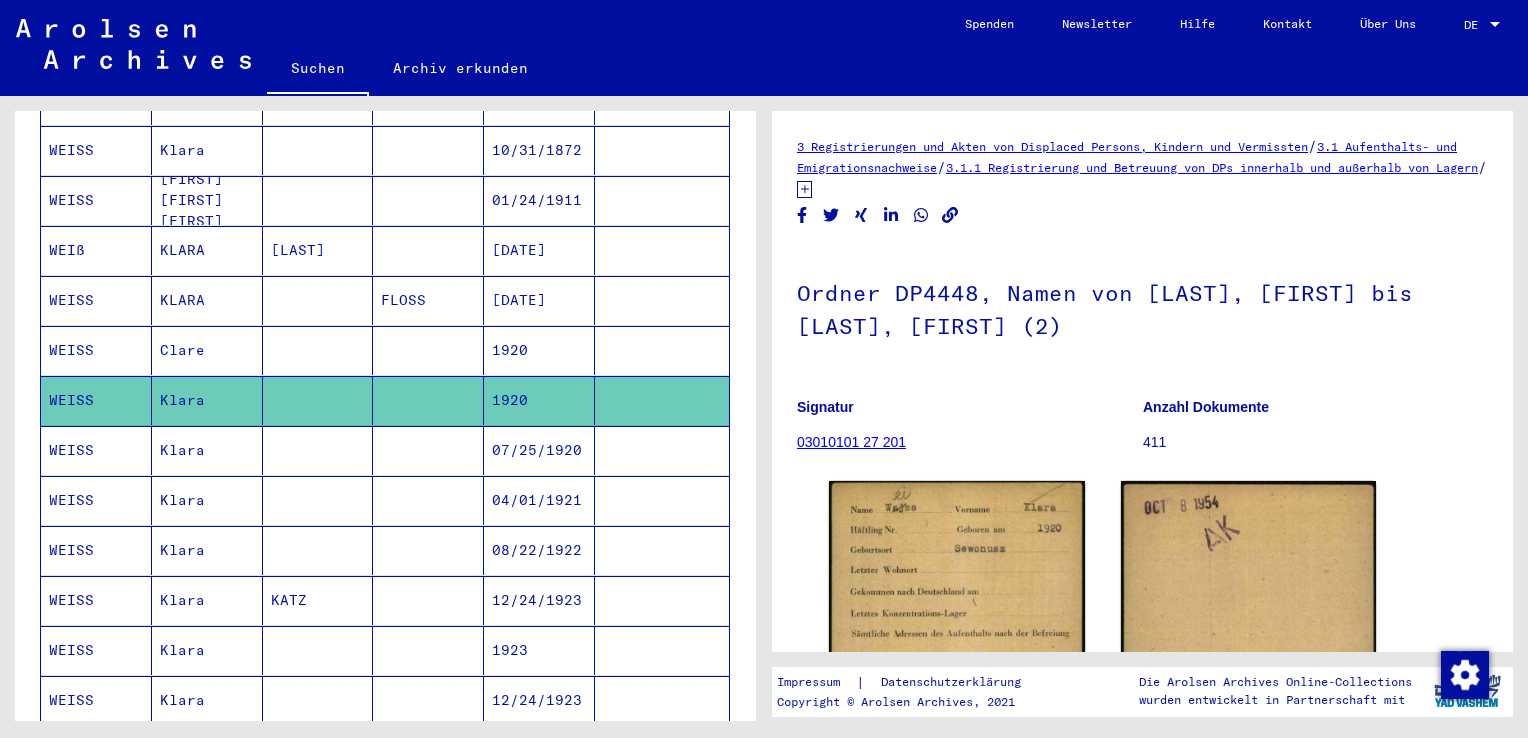 click on "1920" at bounding box center [539, 400] 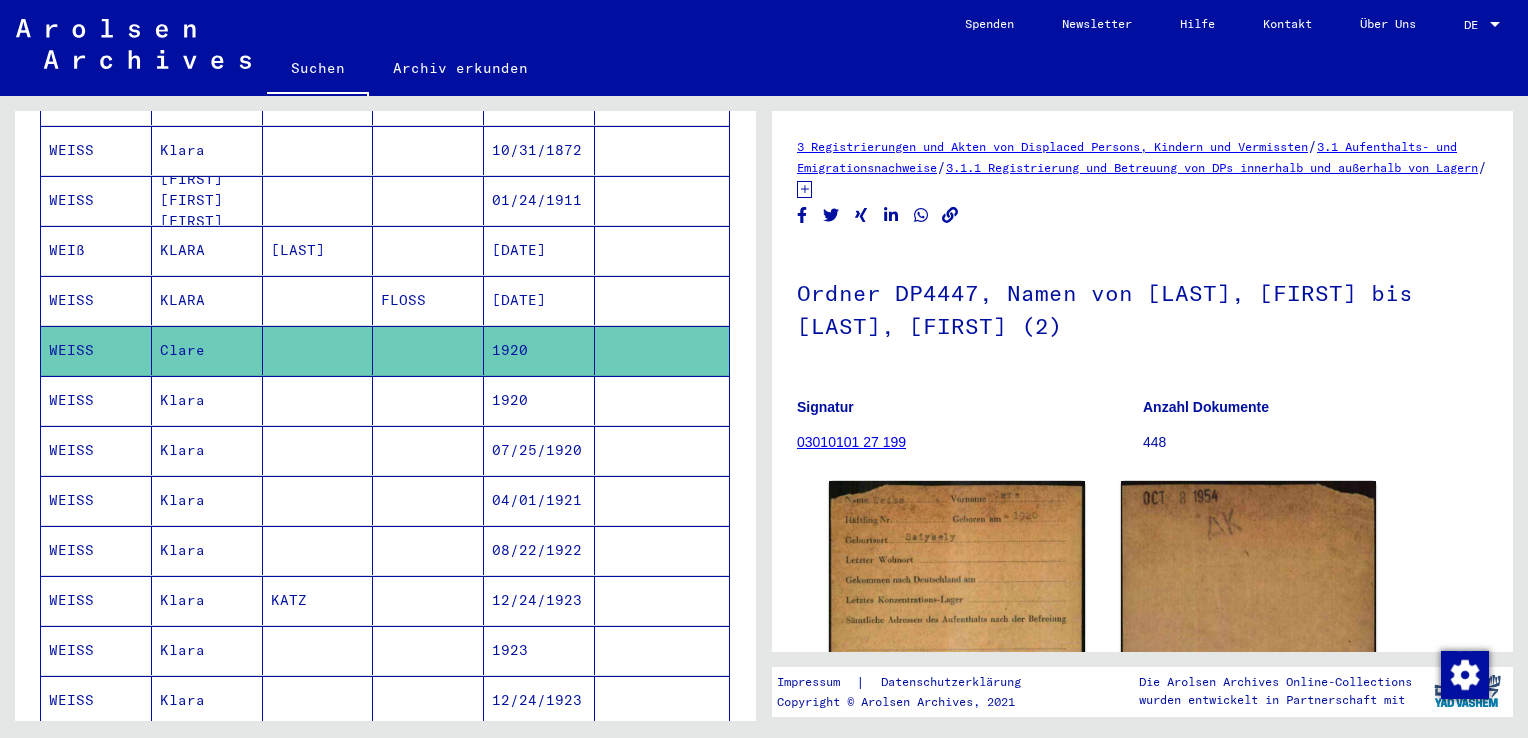 click on "[DATE]" at bounding box center (539, 350) 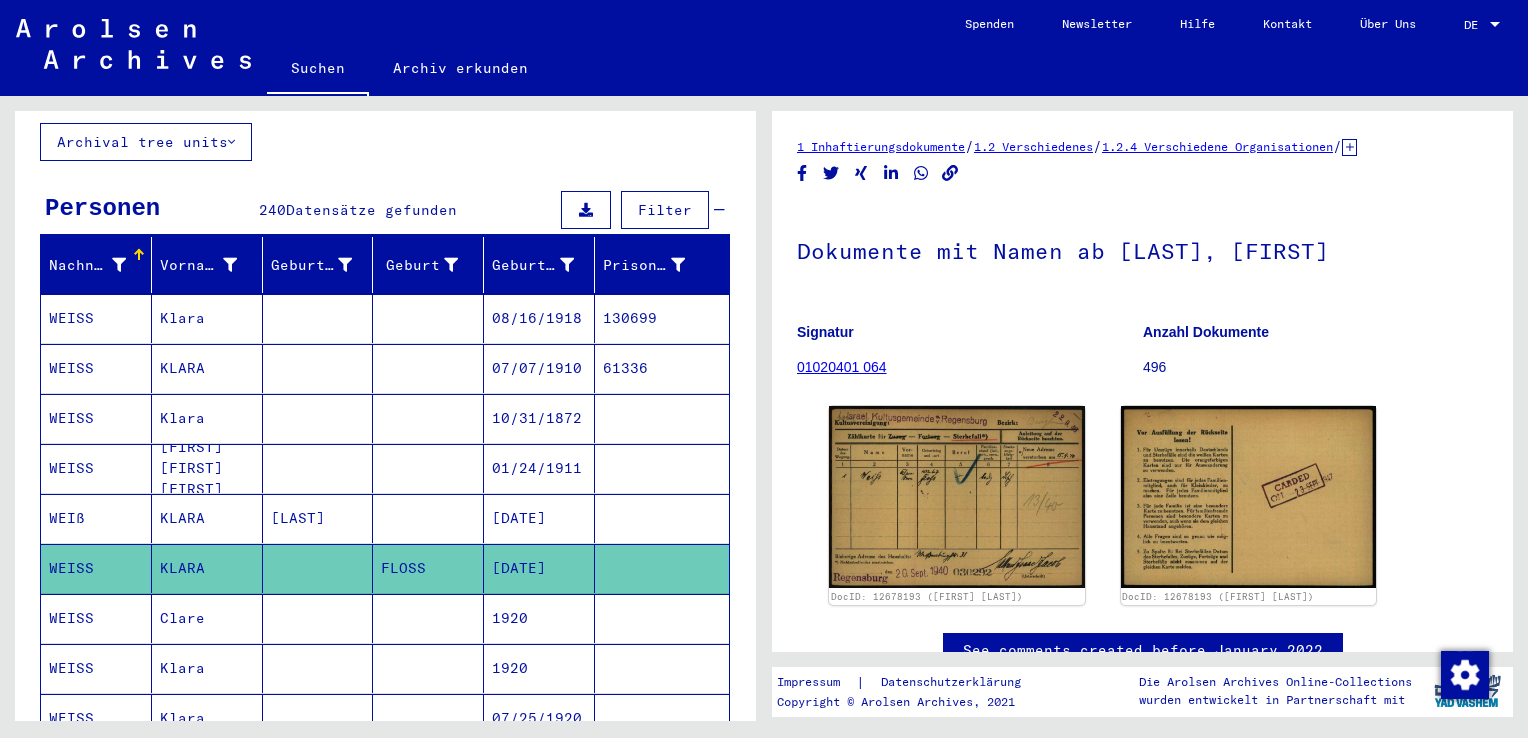 scroll, scrollTop: 100, scrollLeft: 0, axis: vertical 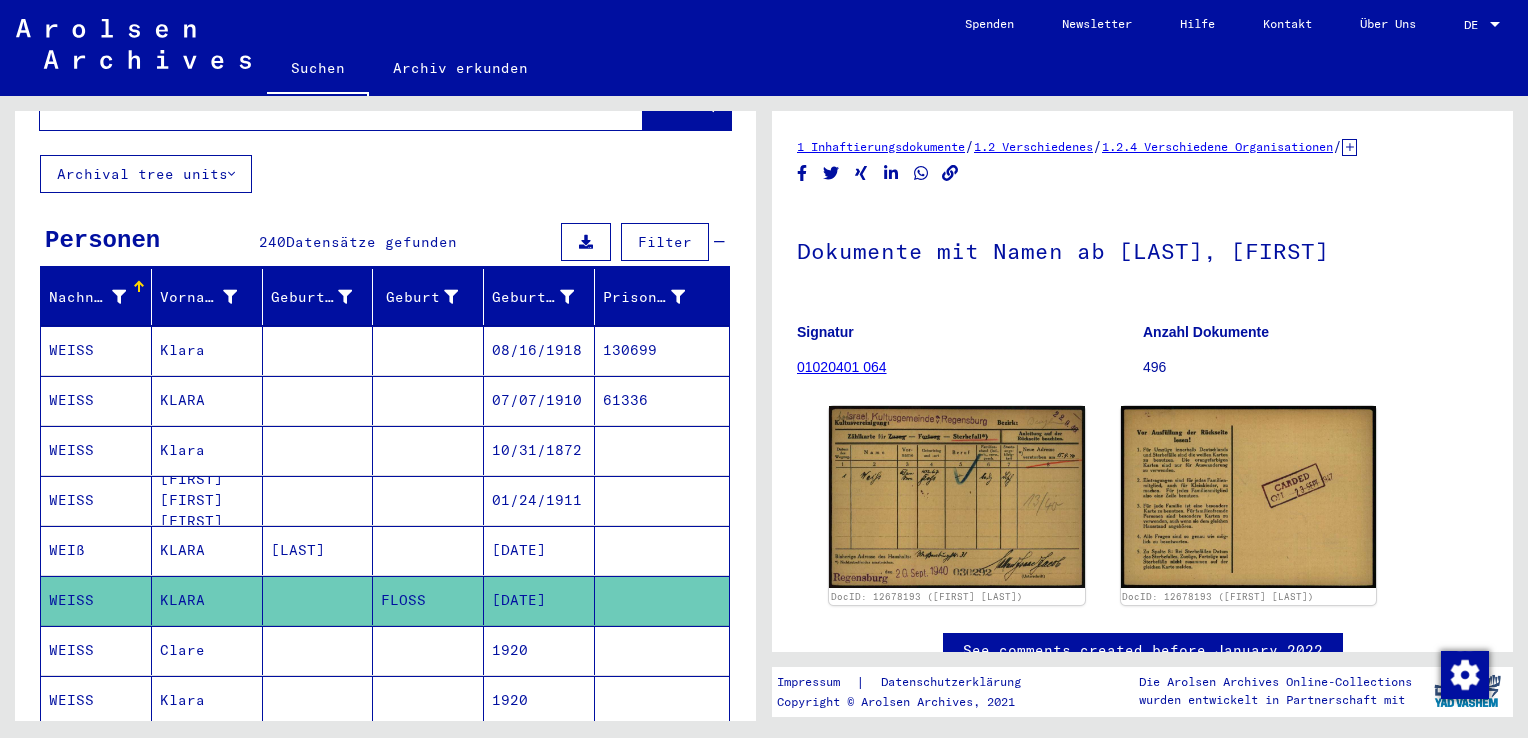 click on "[DATE]" at bounding box center [539, 600] 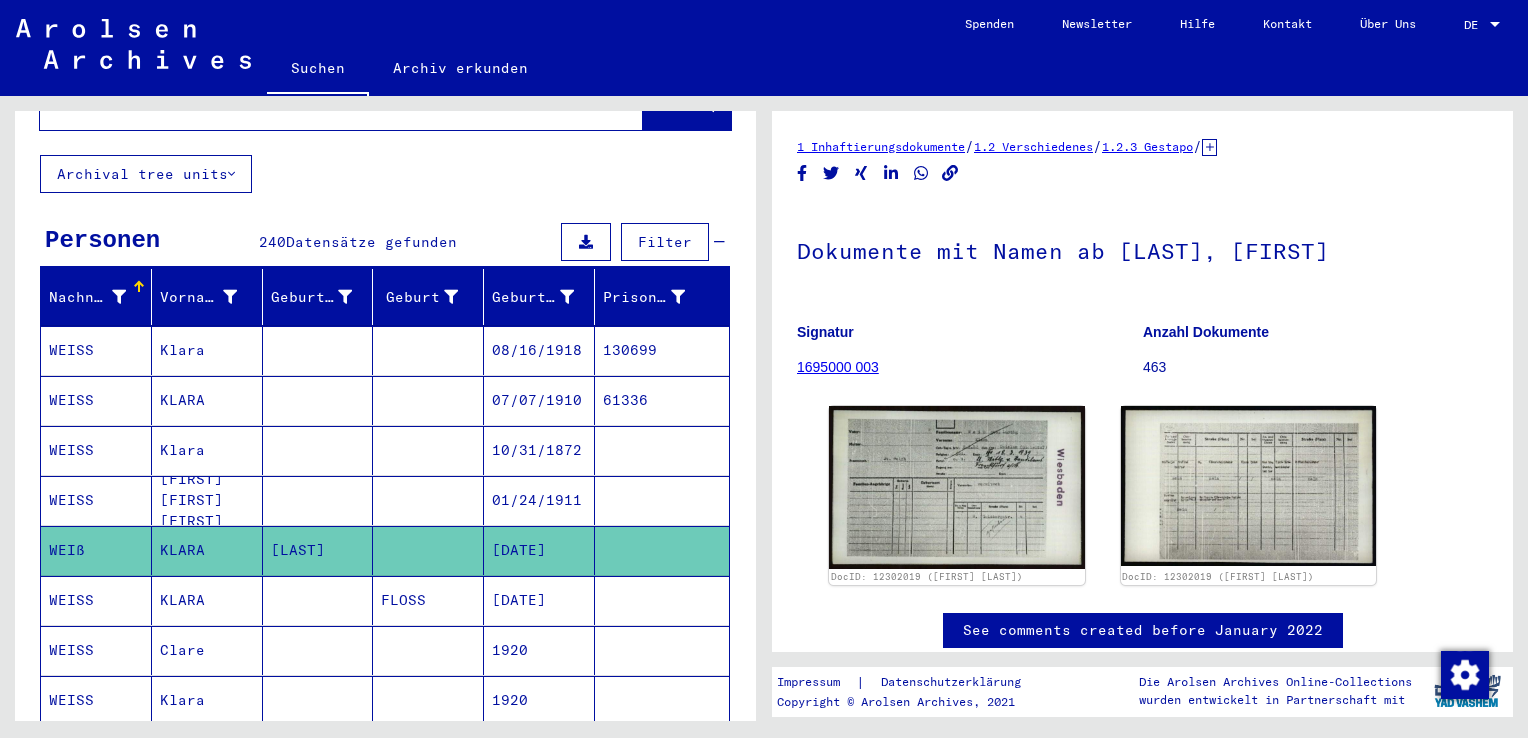 click on "01/24/1911" at bounding box center [539, 550] 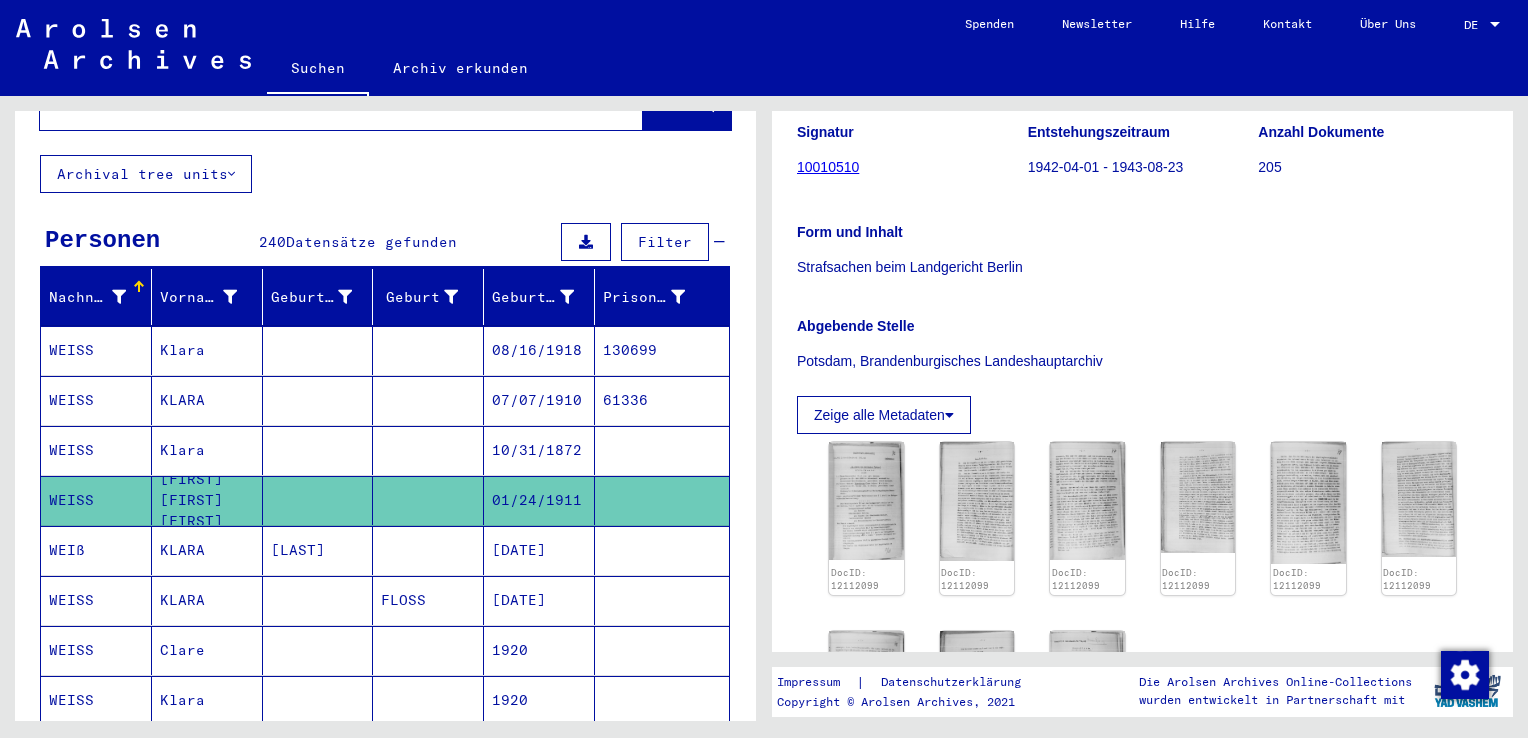 scroll, scrollTop: 100, scrollLeft: 0, axis: vertical 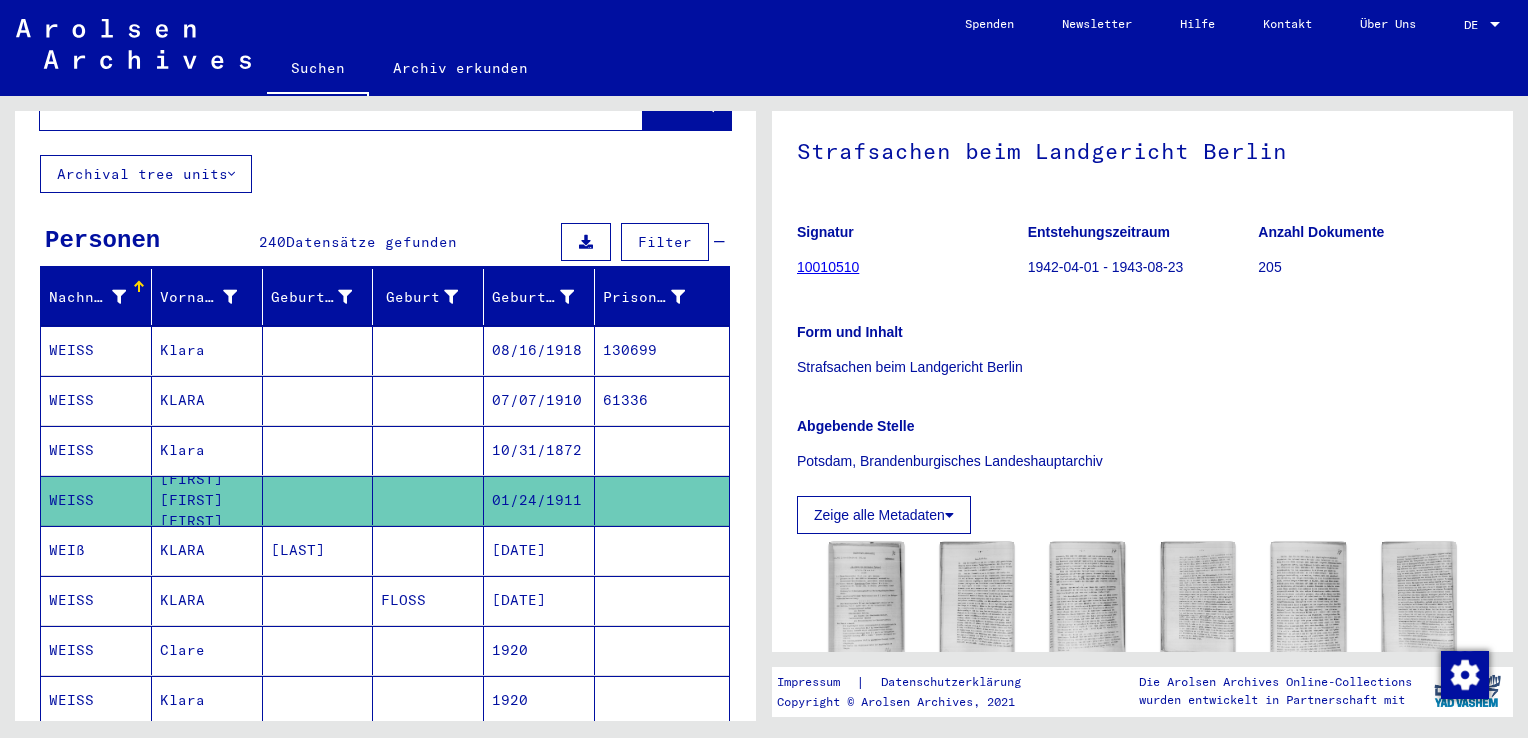 click on "10/31/1872" at bounding box center [539, 500] 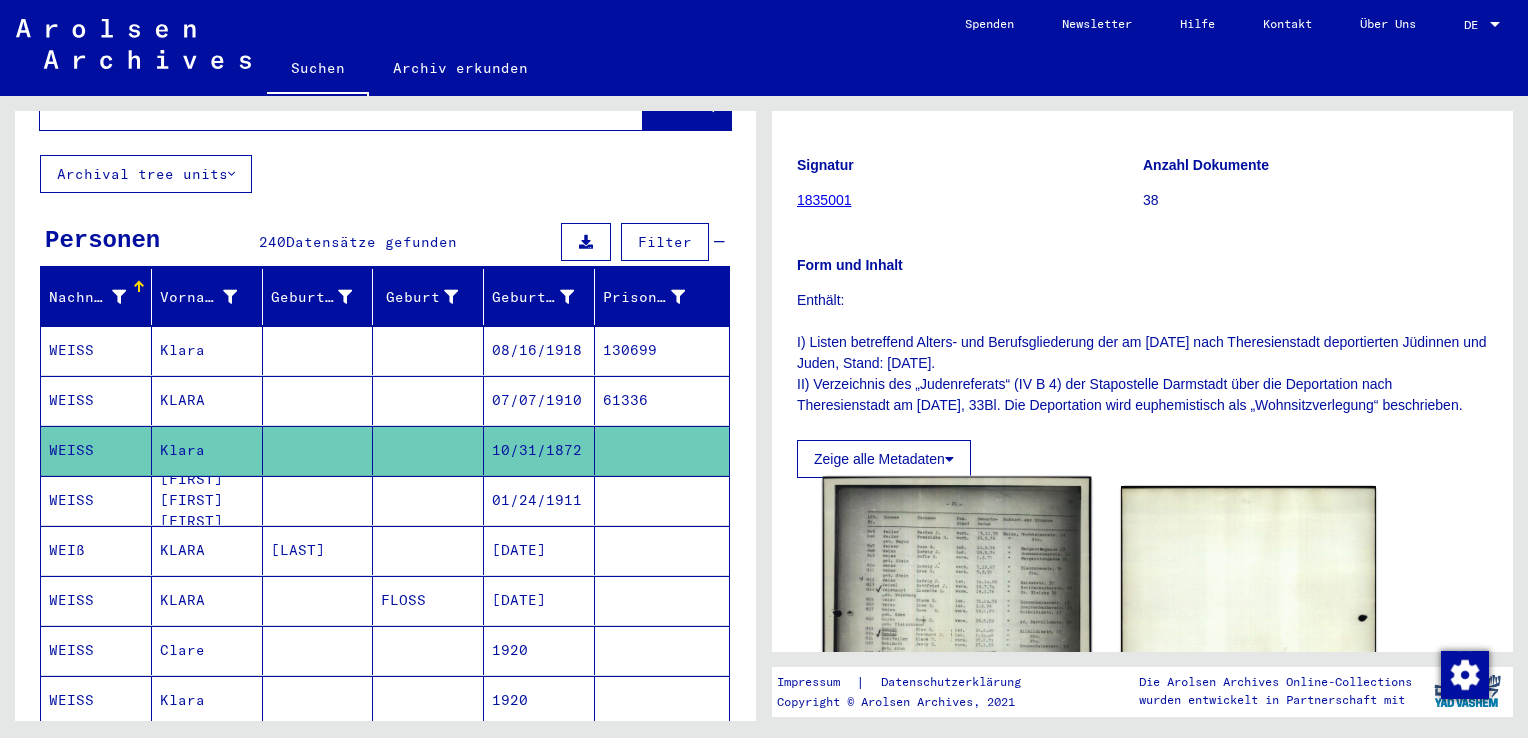 scroll, scrollTop: 300, scrollLeft: 0, axis: vertical 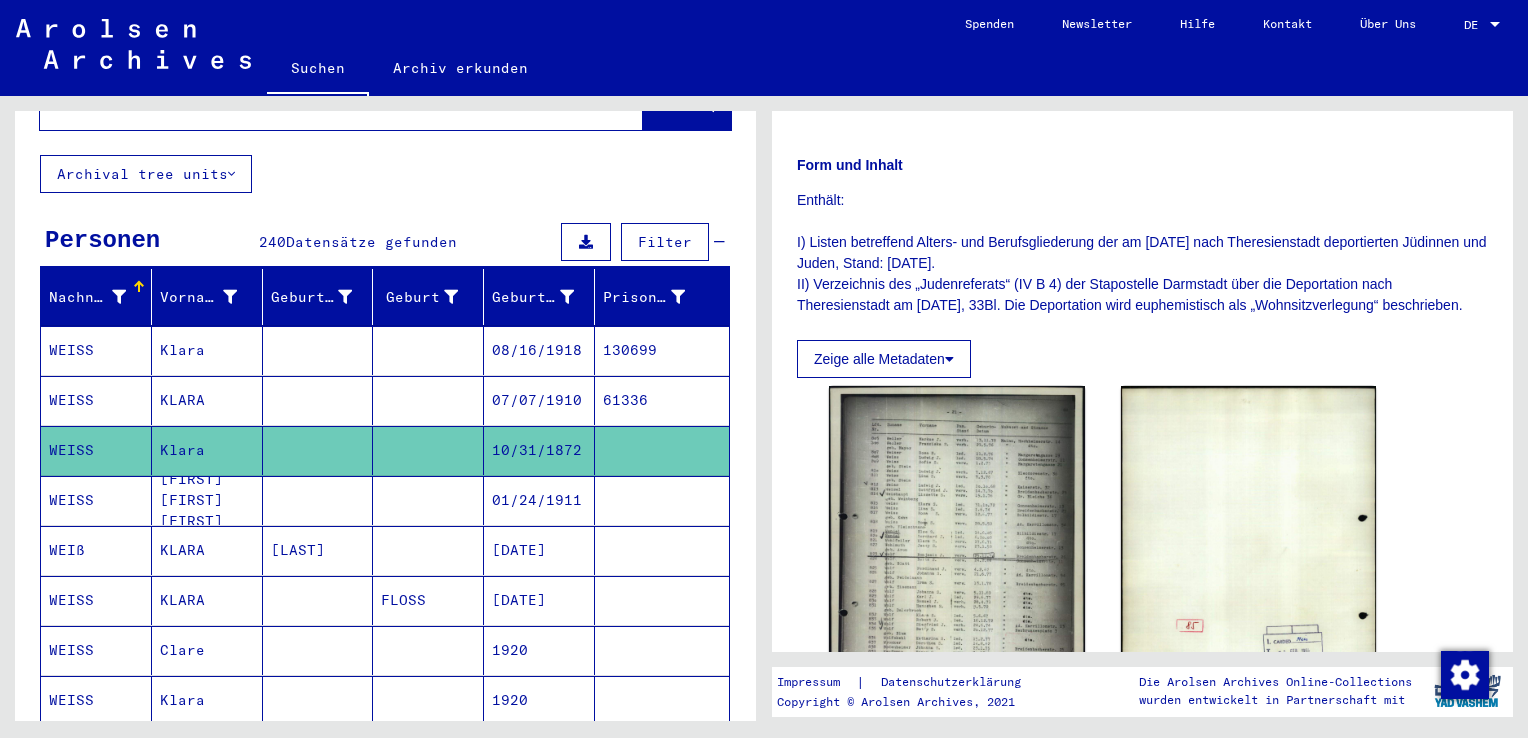 click on "07/07/1910" at bounding box center [539, 450] 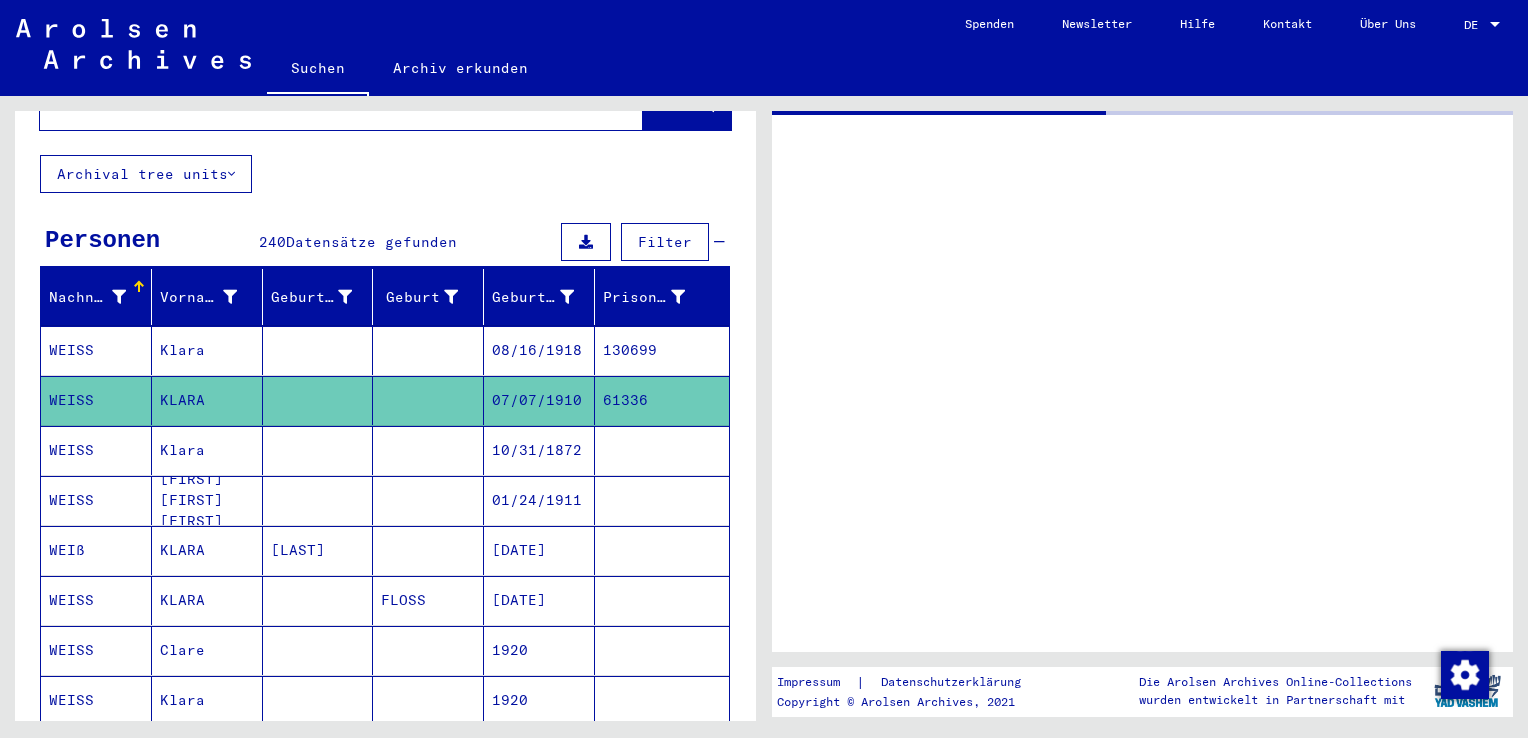 scroll, scrollTop: 0, scrollLeft: 0, axis: both 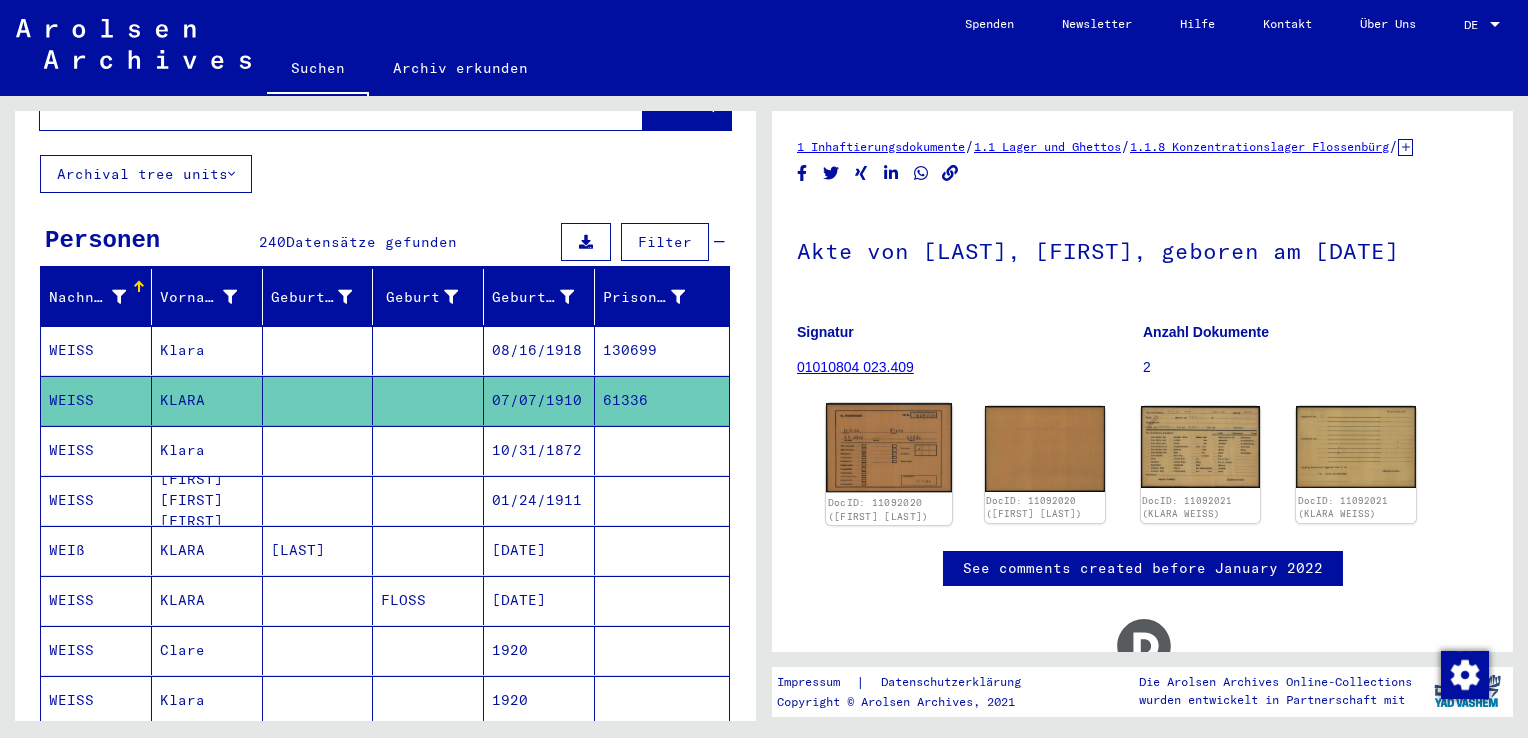 click 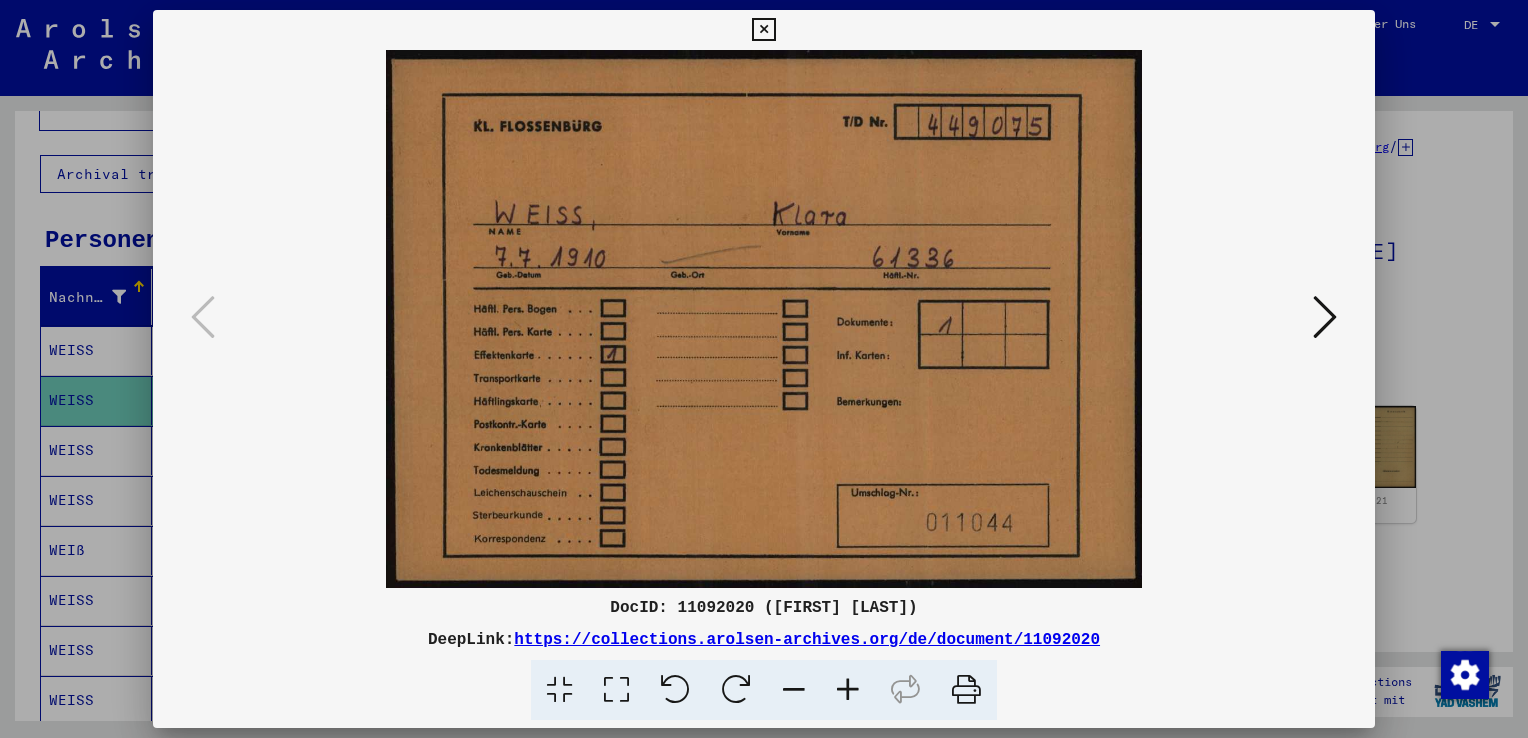 click at bounding box center (763, 30) 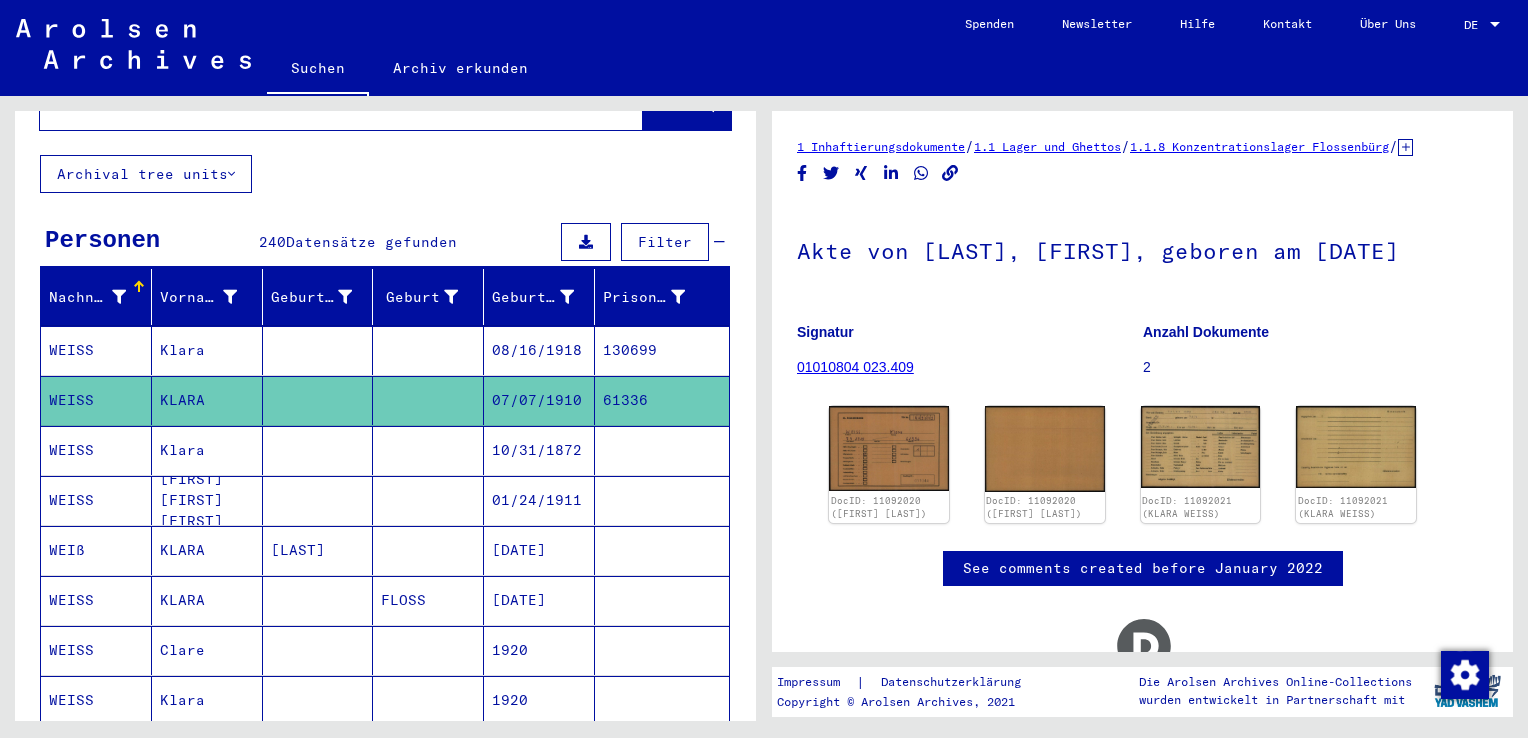 click on "08/16/1918" at bounding box center [539, 400] 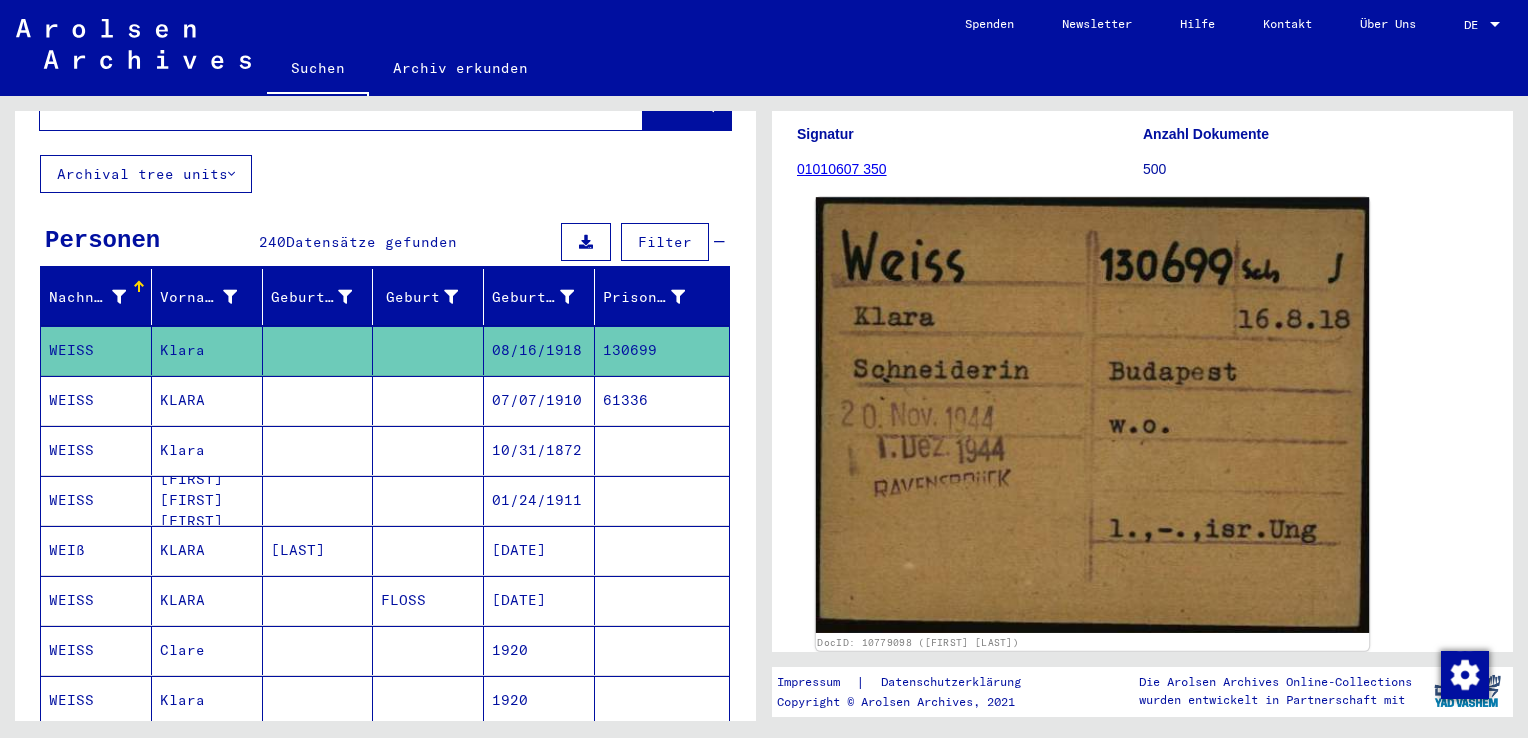 scroll, scrollTop: 200, scrollLeft: 0, axis: vertical 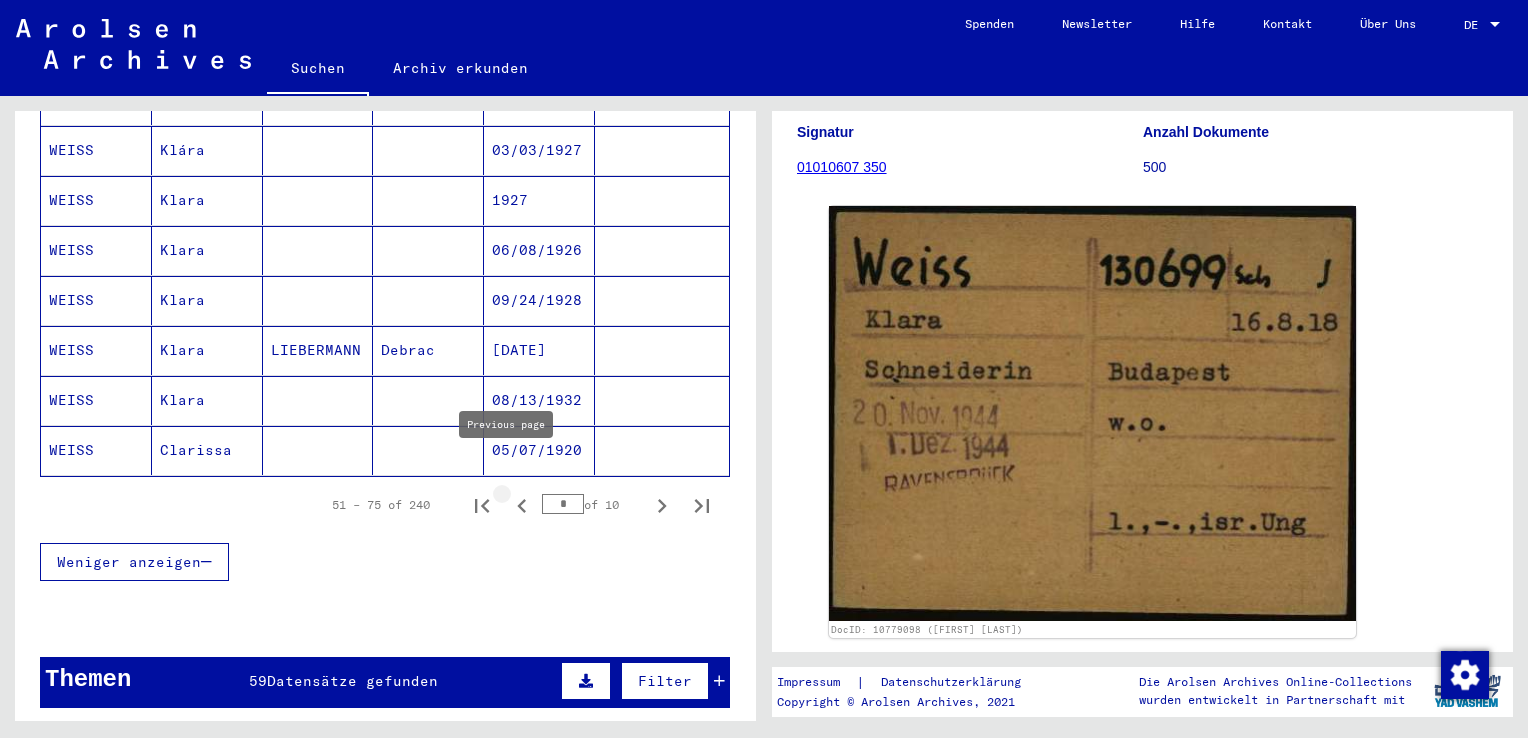 click 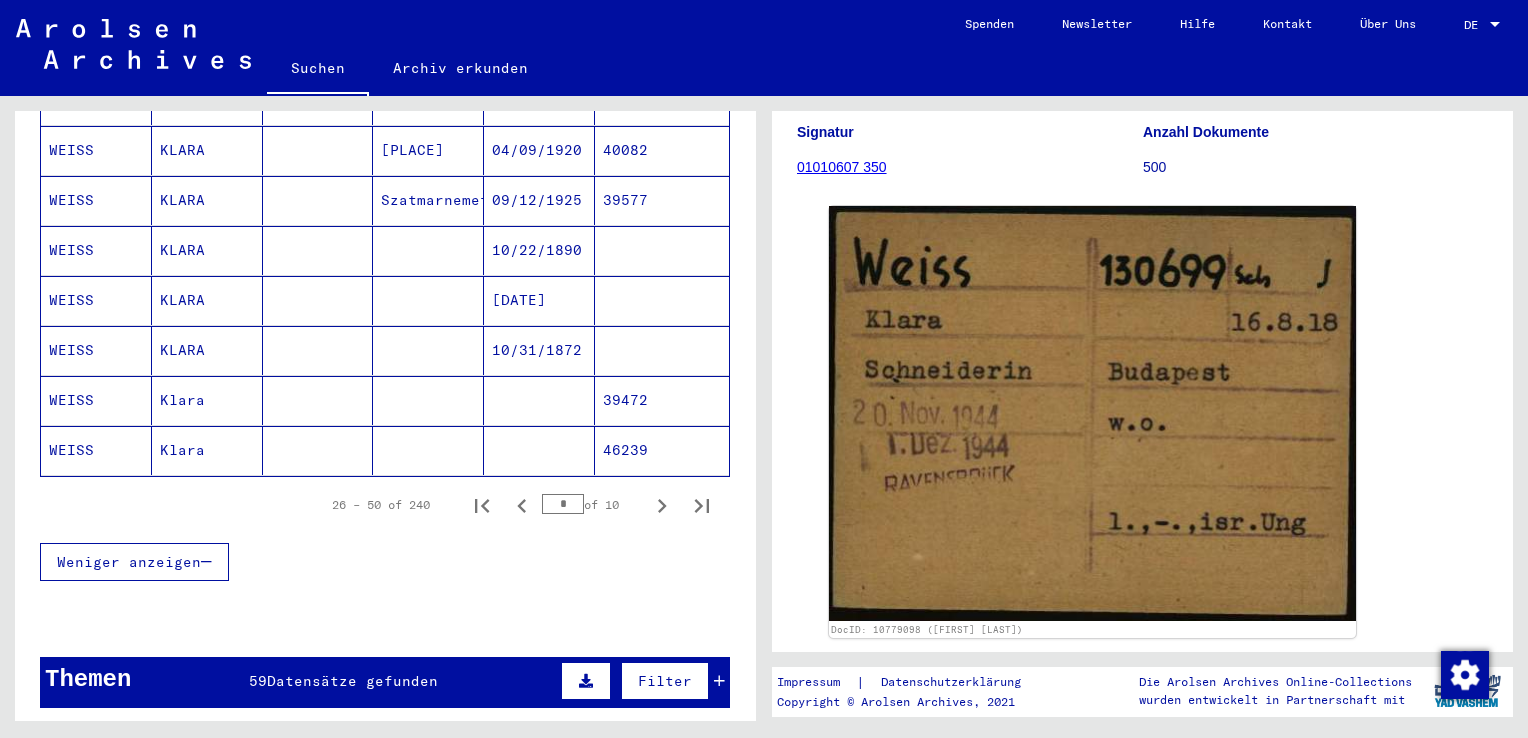 click on "Klara" 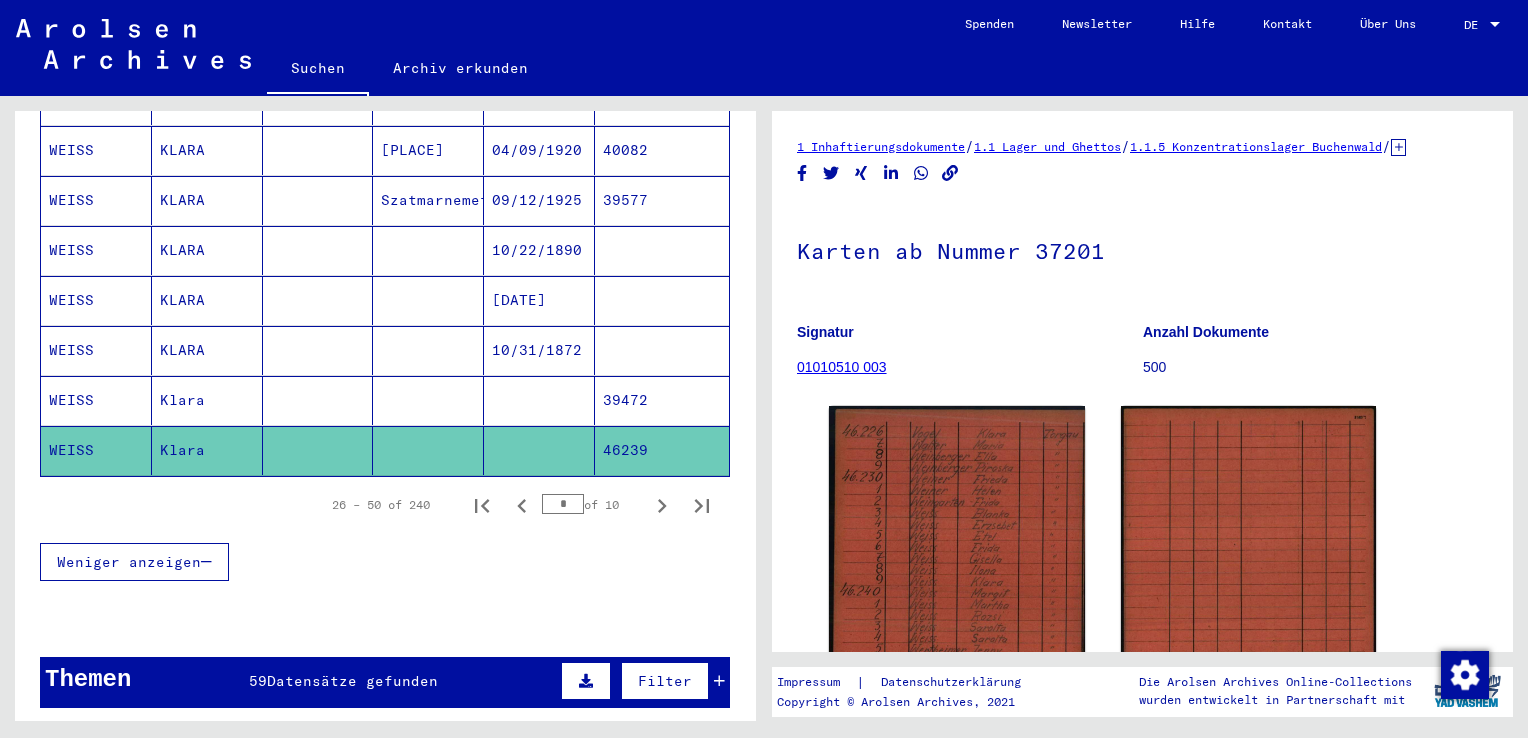 click on "Klara" at bounding box center [207, 450] 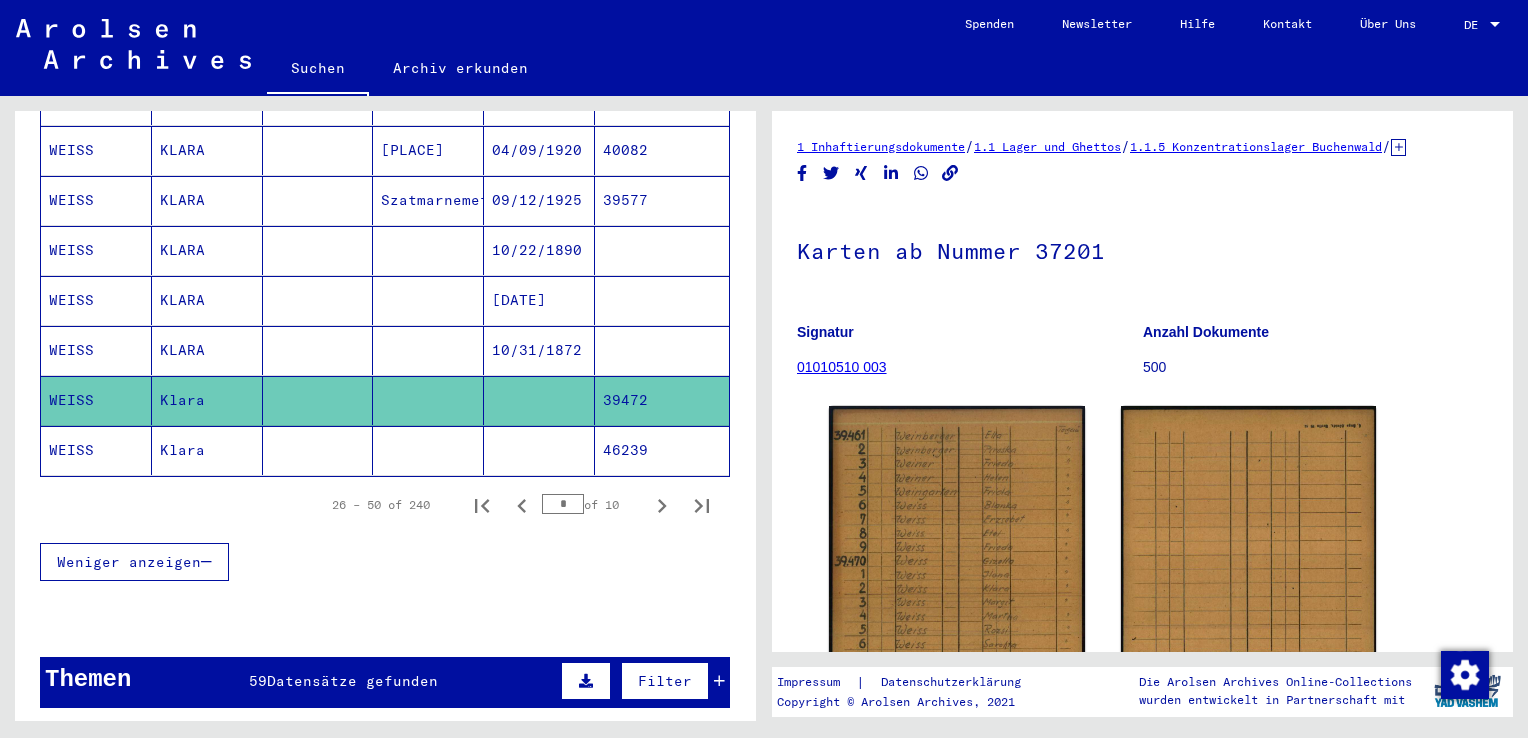 click on "KLARA" at bounding box center [207, 400] 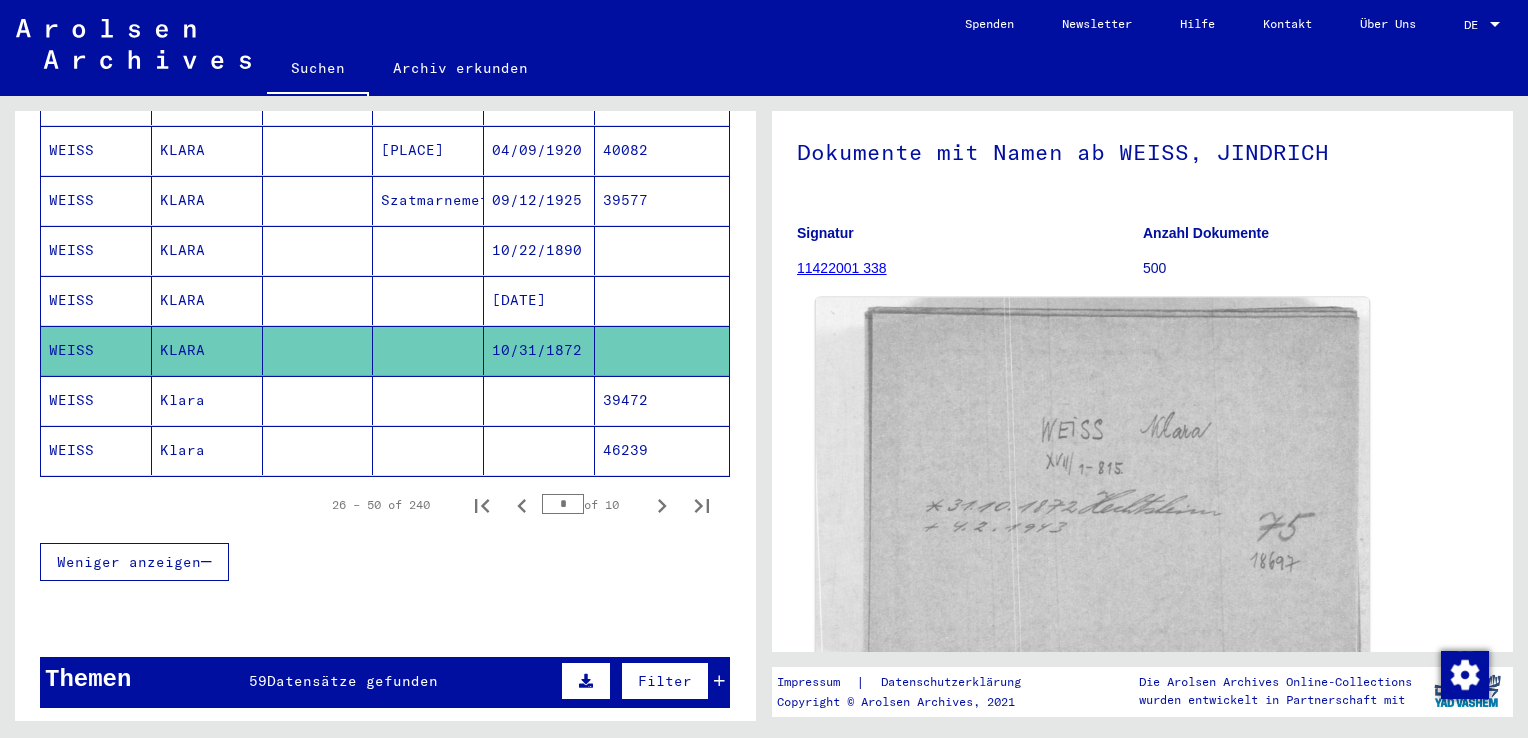 scroll, scrollTop: 100, scrollLeft: 0, axis: vertical 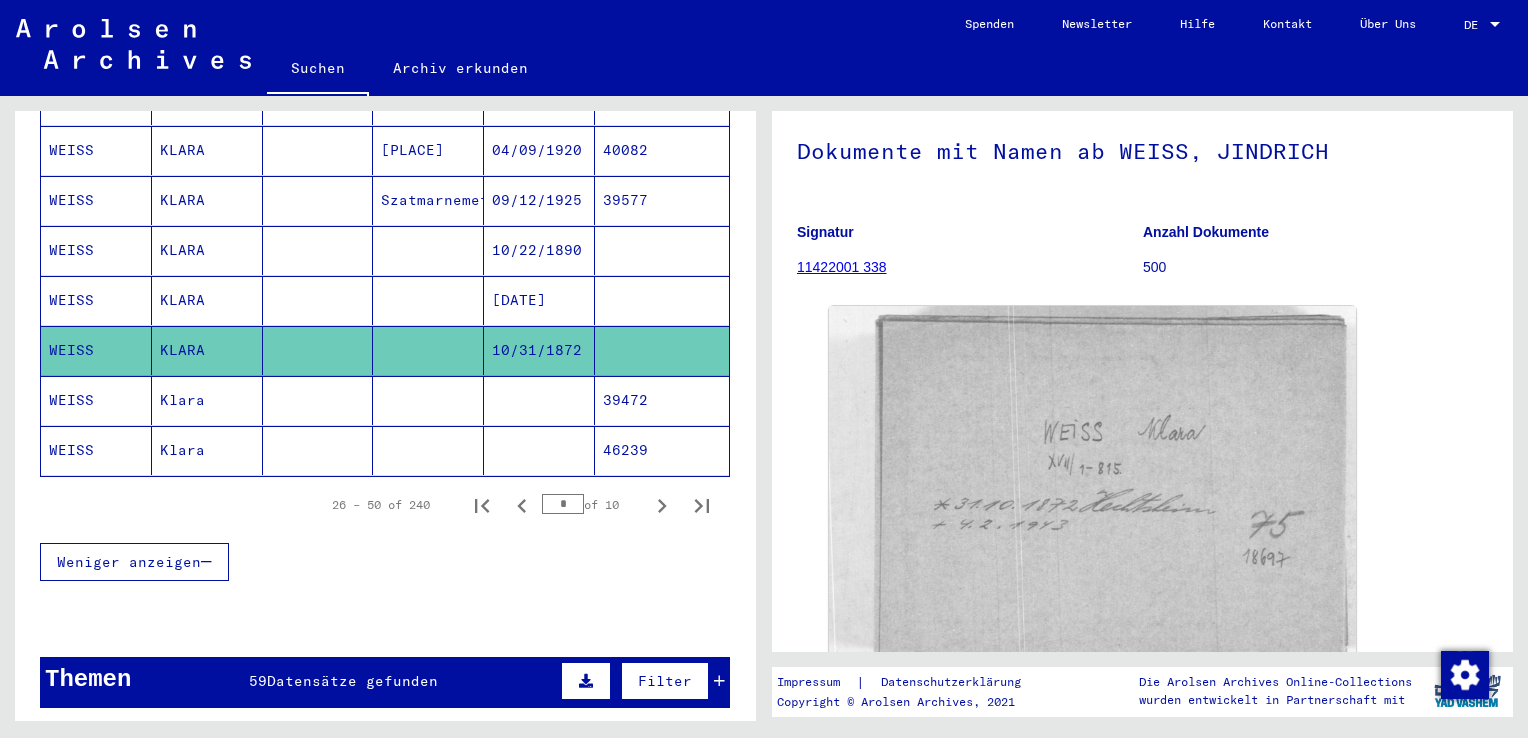 click on "KLARA" at bounding box center (207, 350) 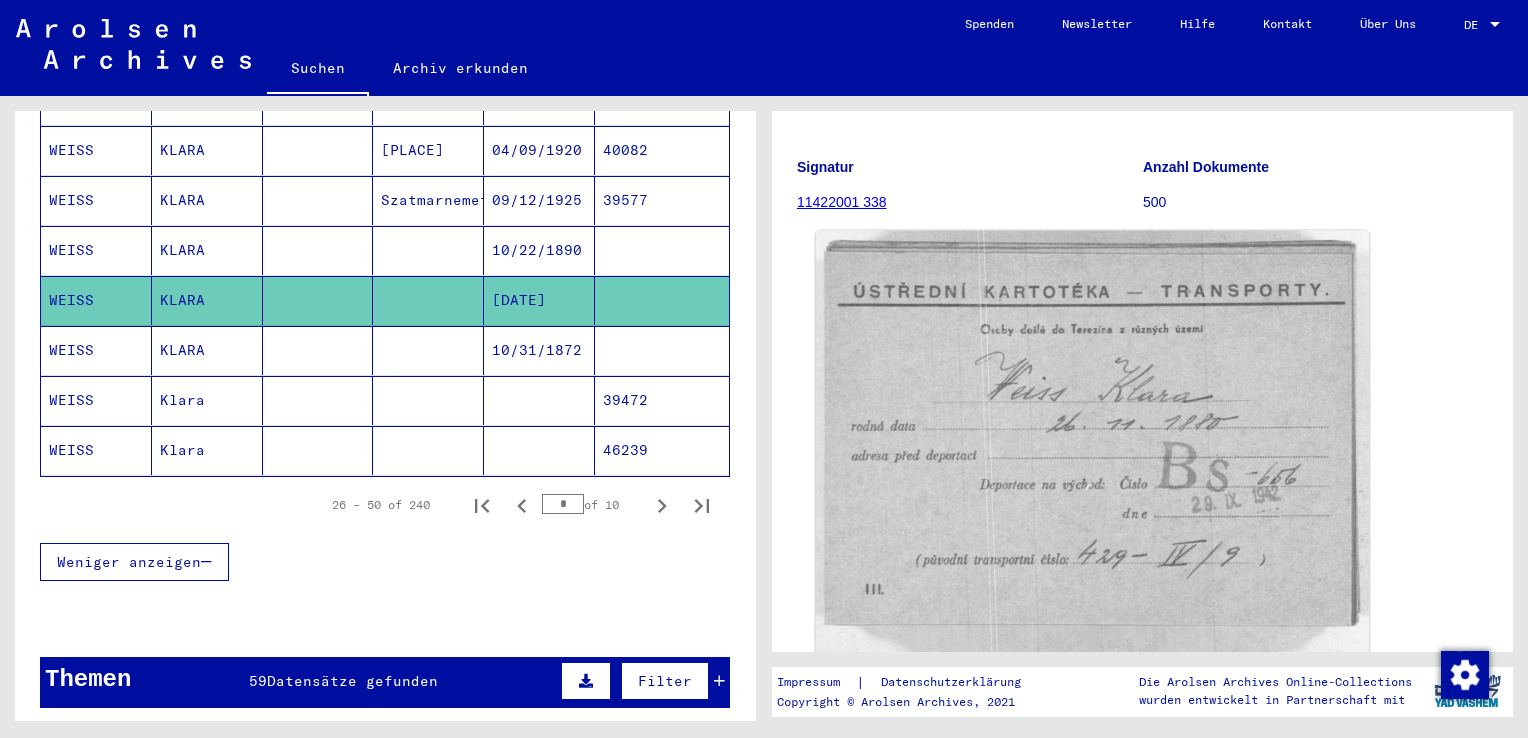 scroll, scrollTop: 200, scrollLeft: 0, axis: vertical 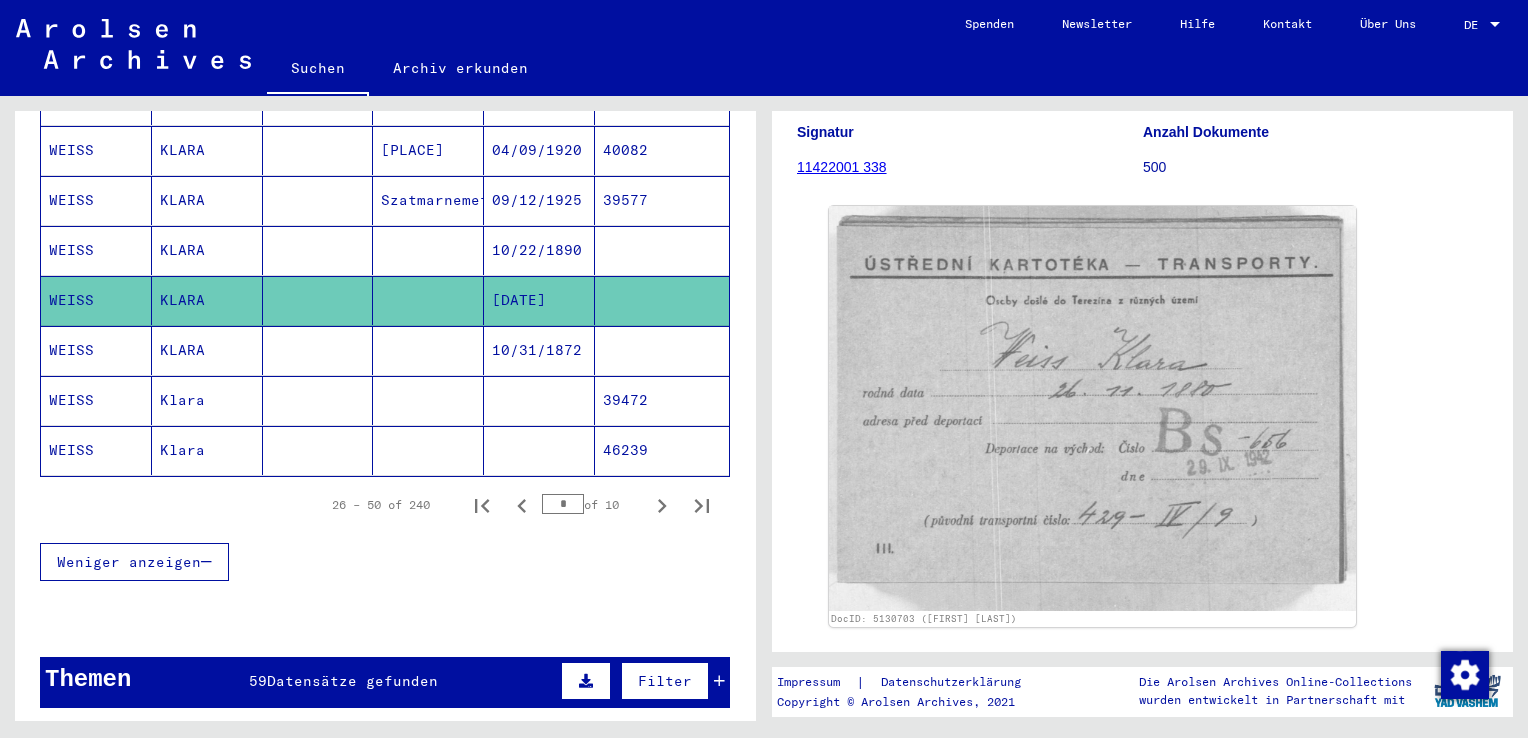 click on "KLARA" at bounding box center [207, 300] 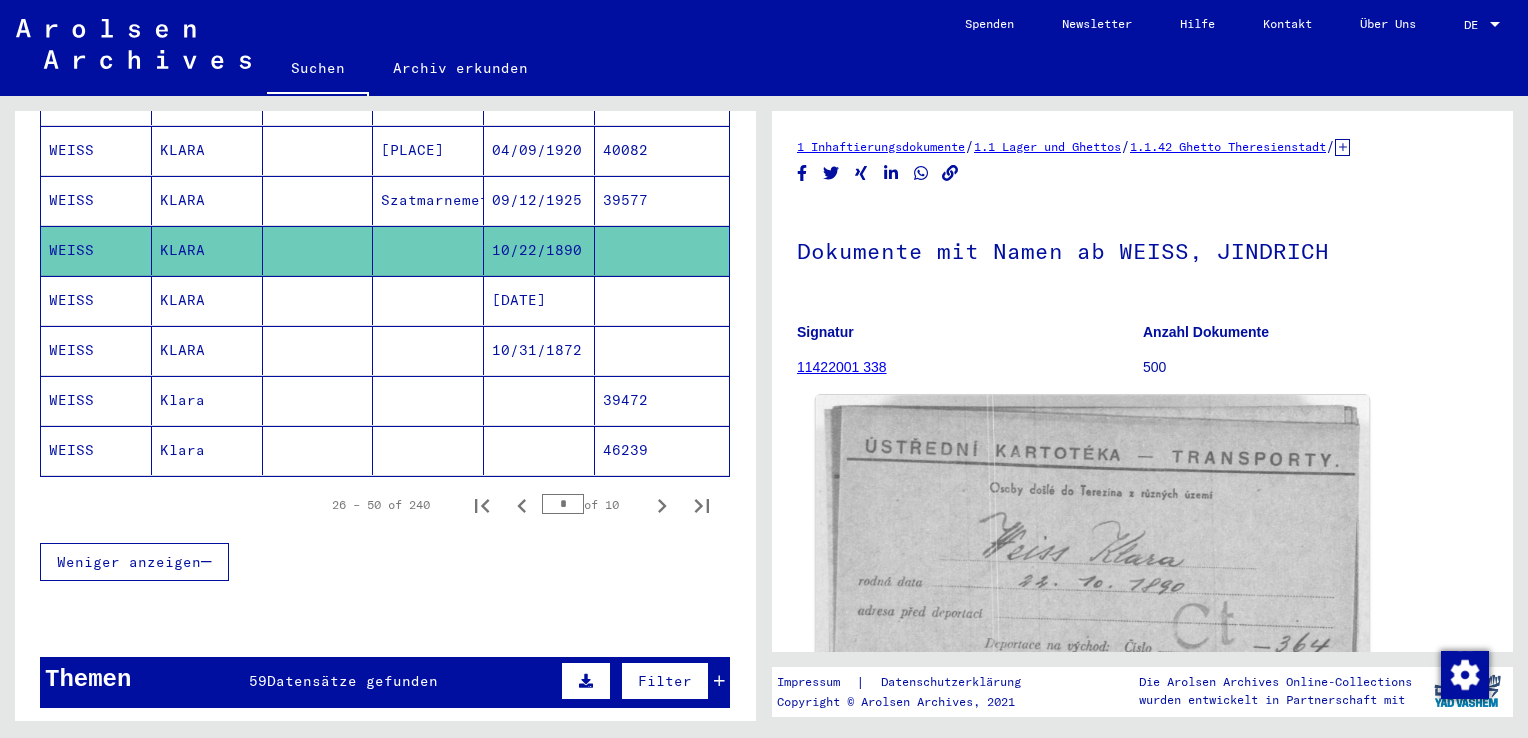 scroll, scrollTop: 200, scrollLeft: 0, axis: vertical 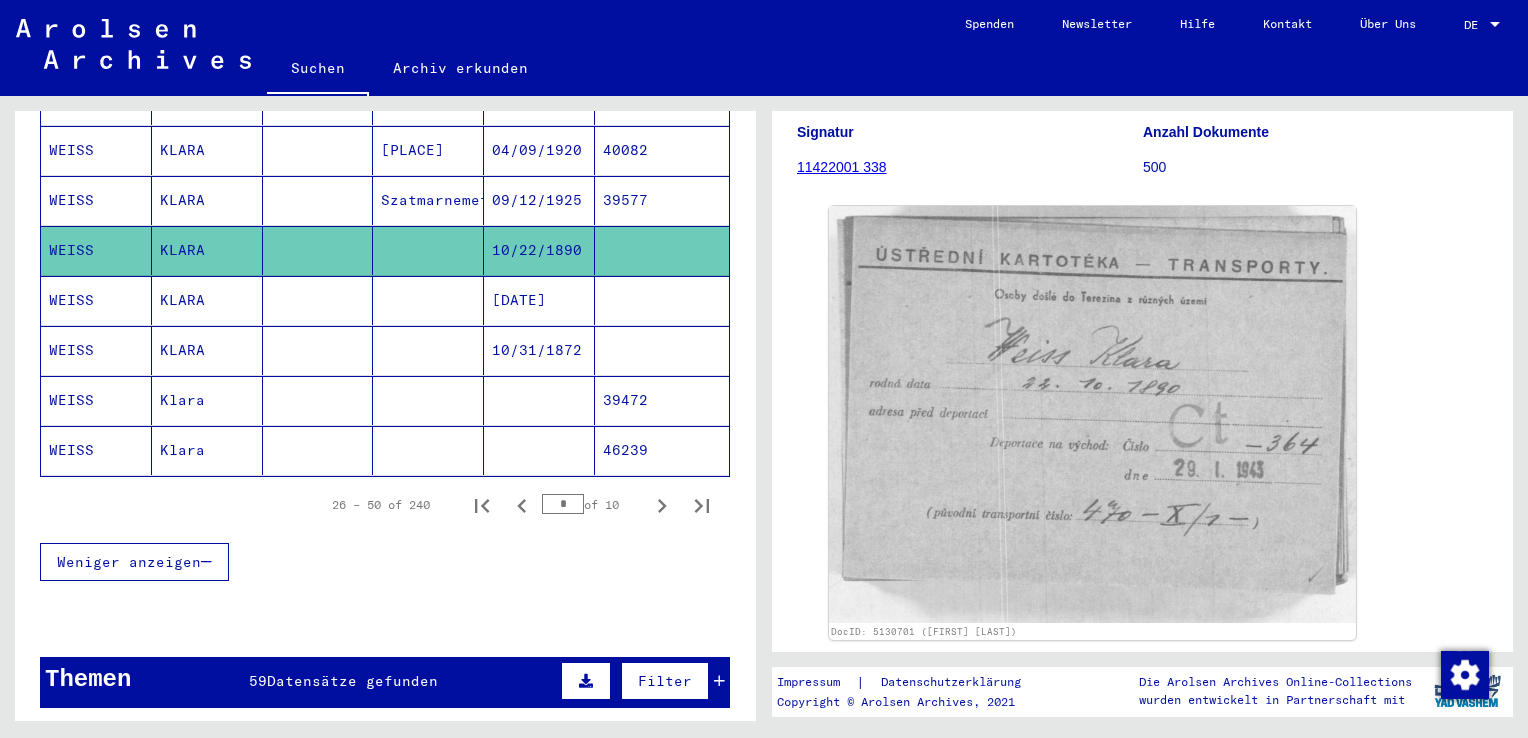 click on "KLARA" at bounding box center (207, 250) 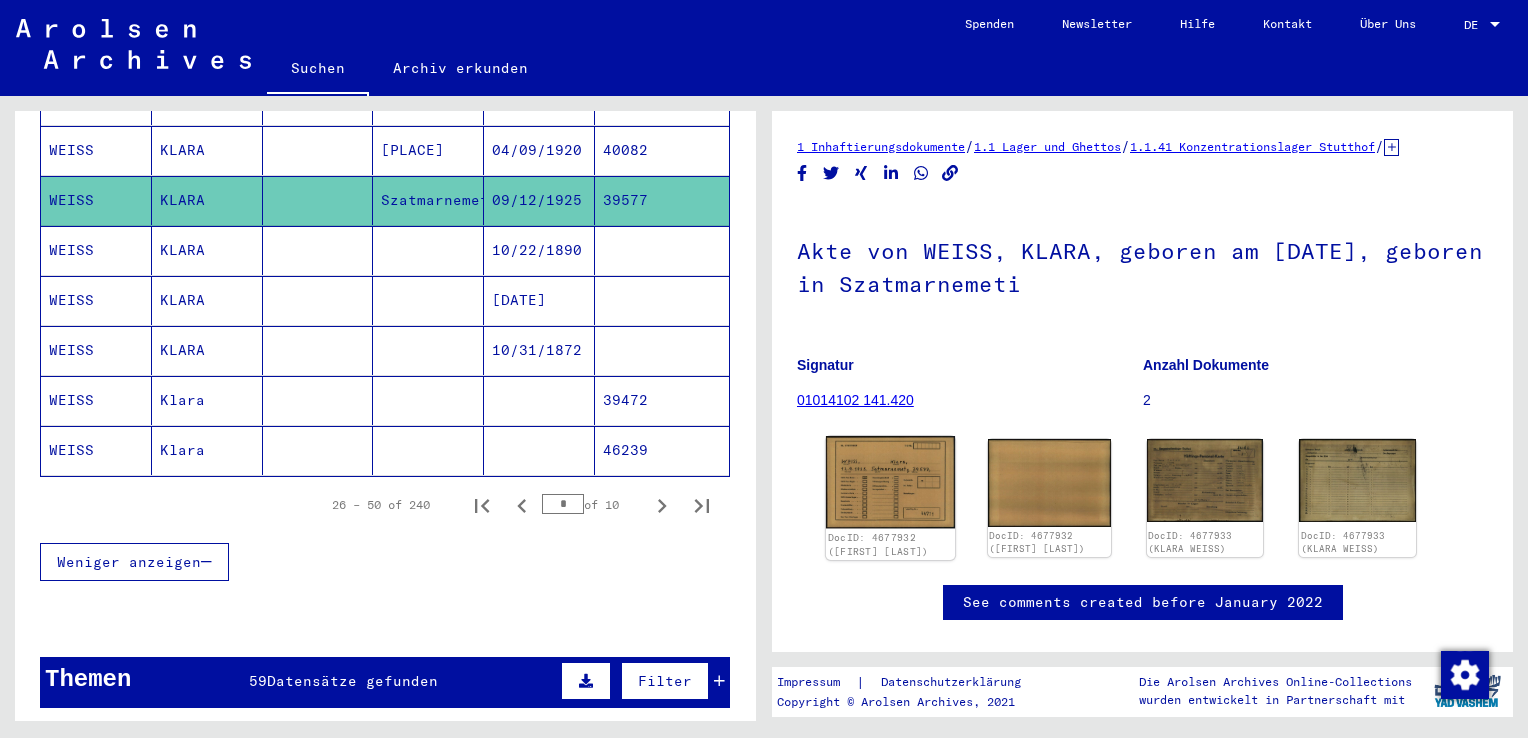 click 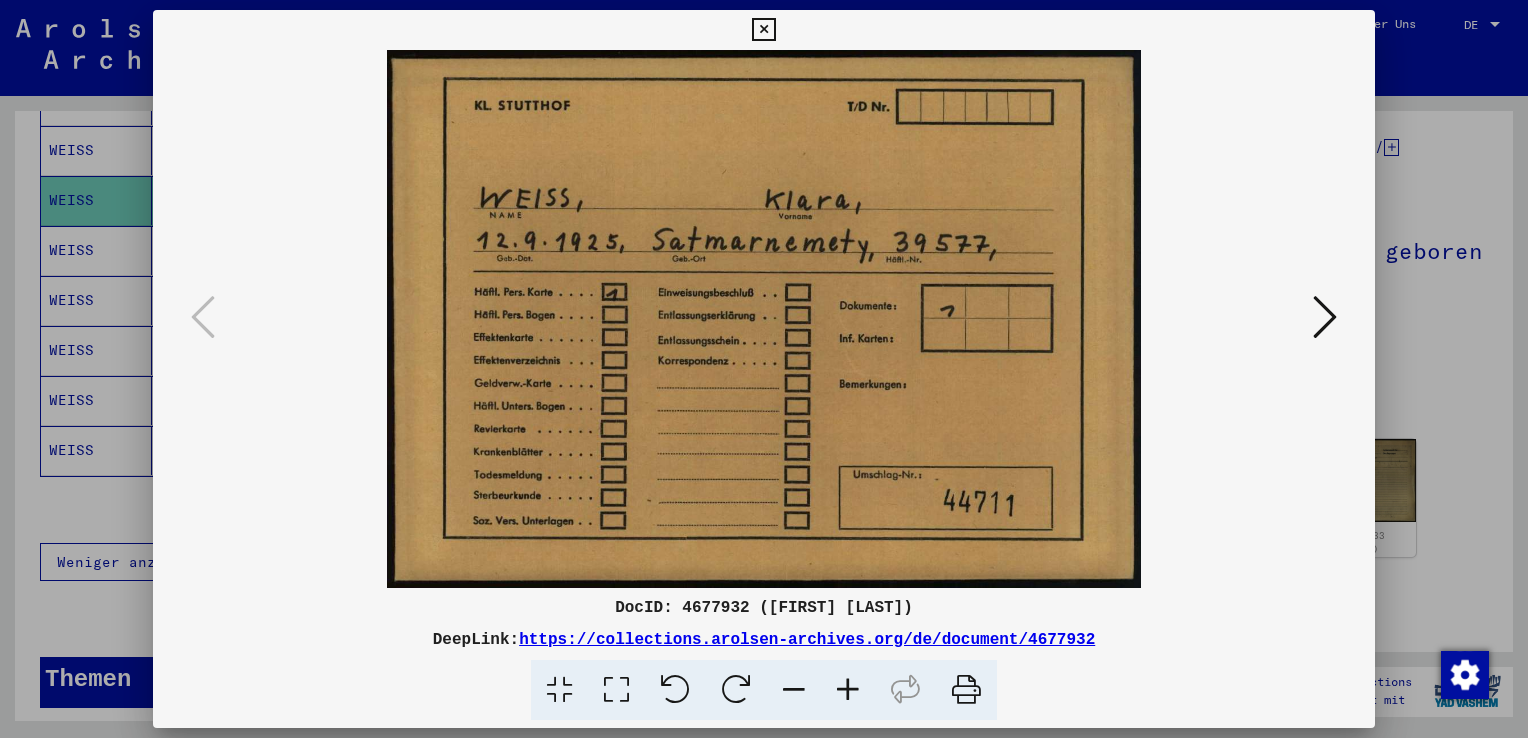 click at bounding box center (763, 30) 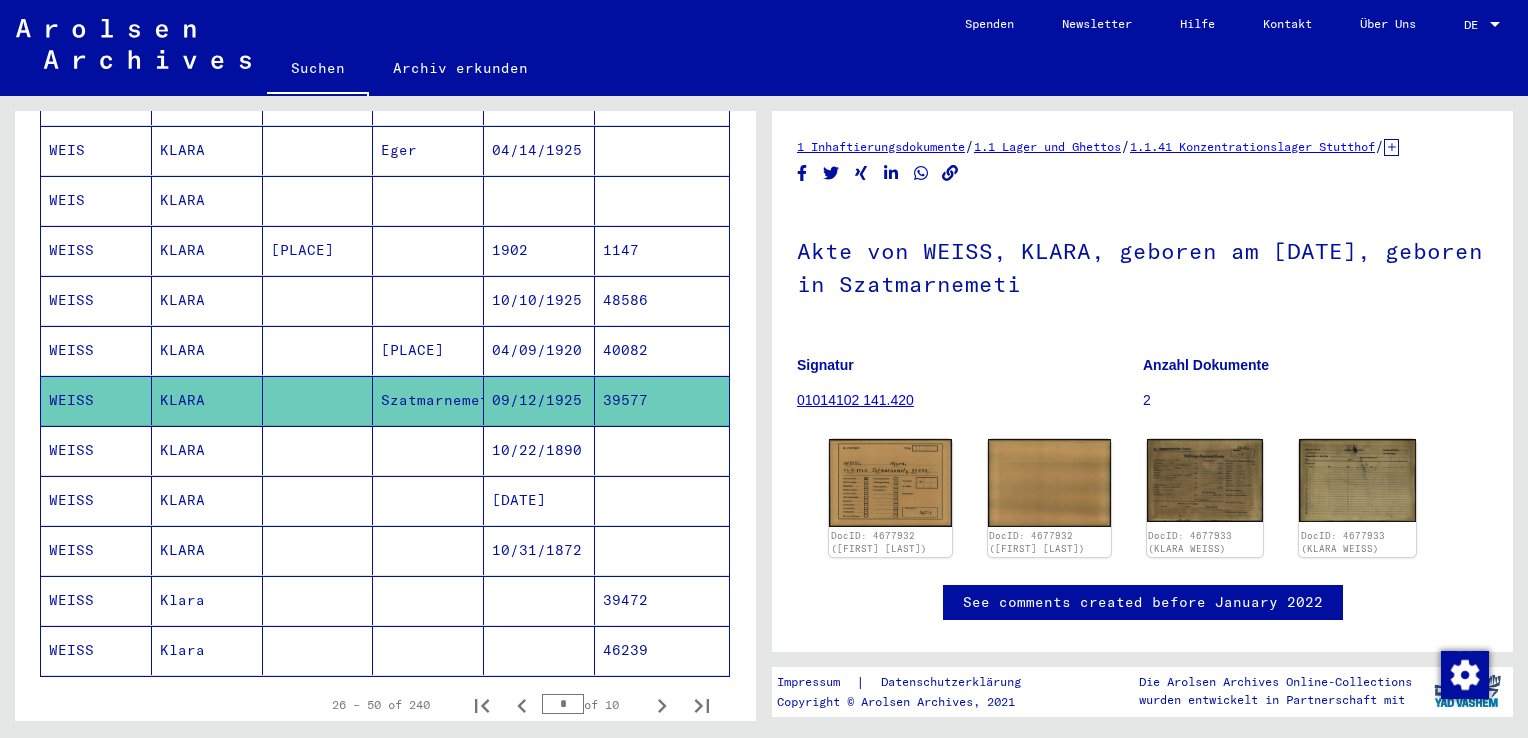 scroll, scrollTop: 900, scrollLeft: 0, axis: vertical 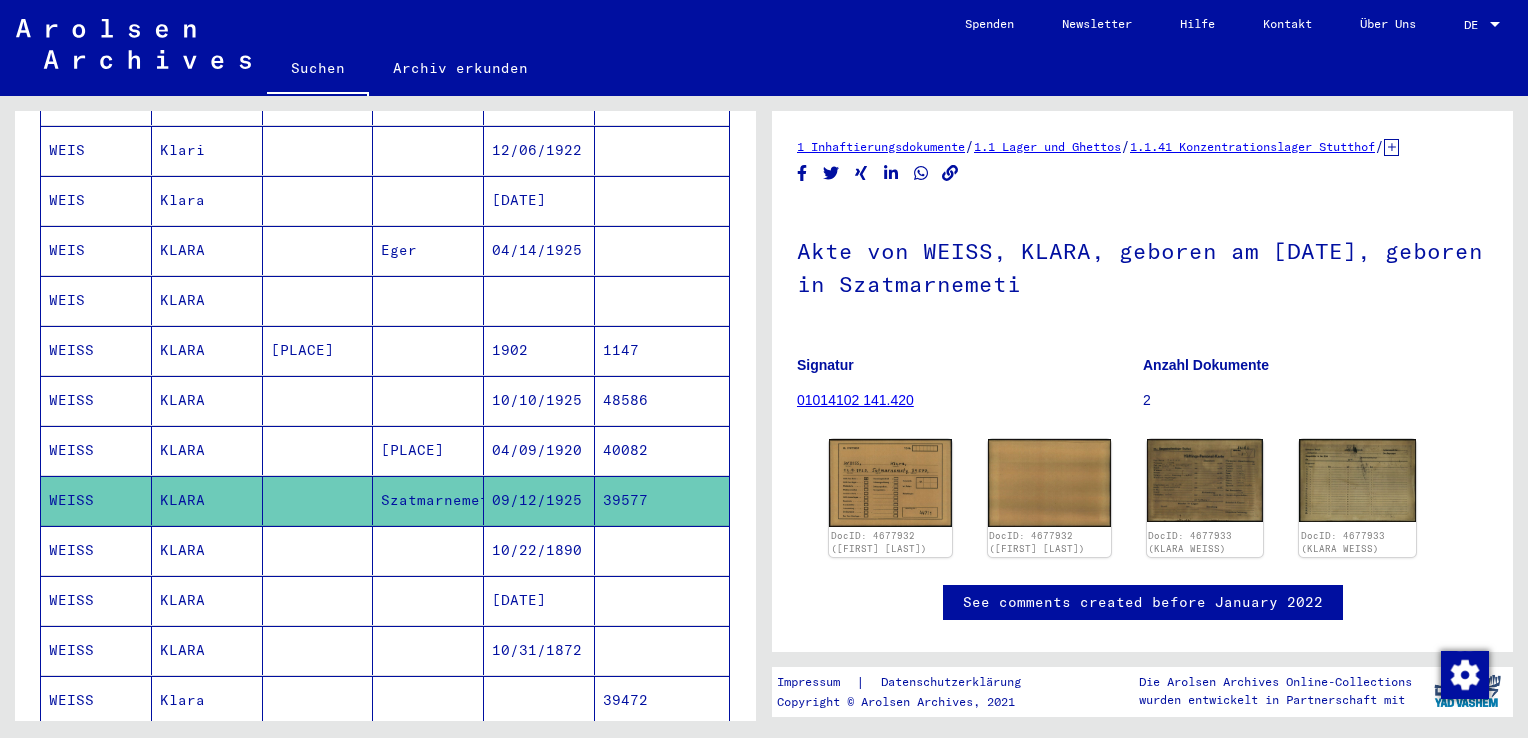 click on "KLARA" at bounding box center (207, 500) 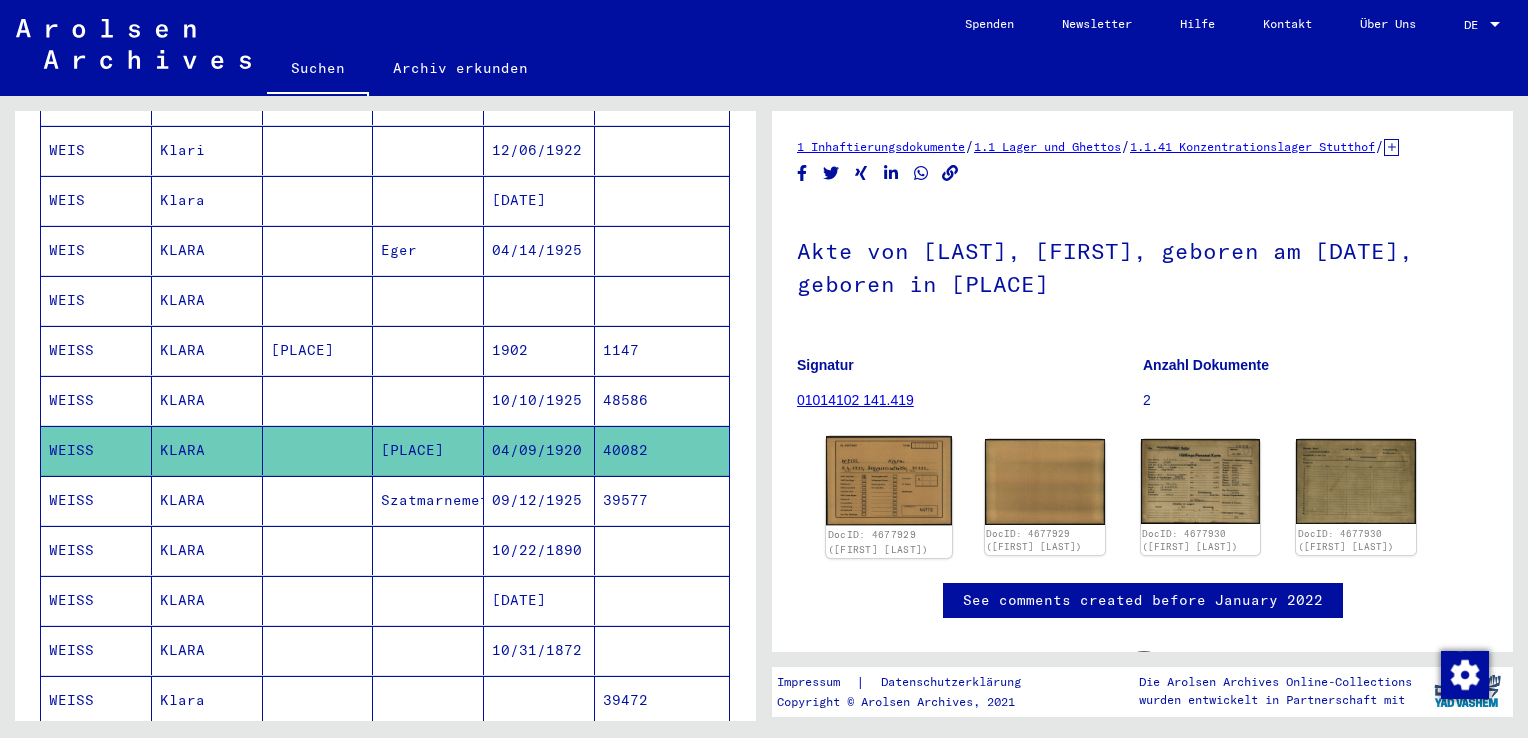 click 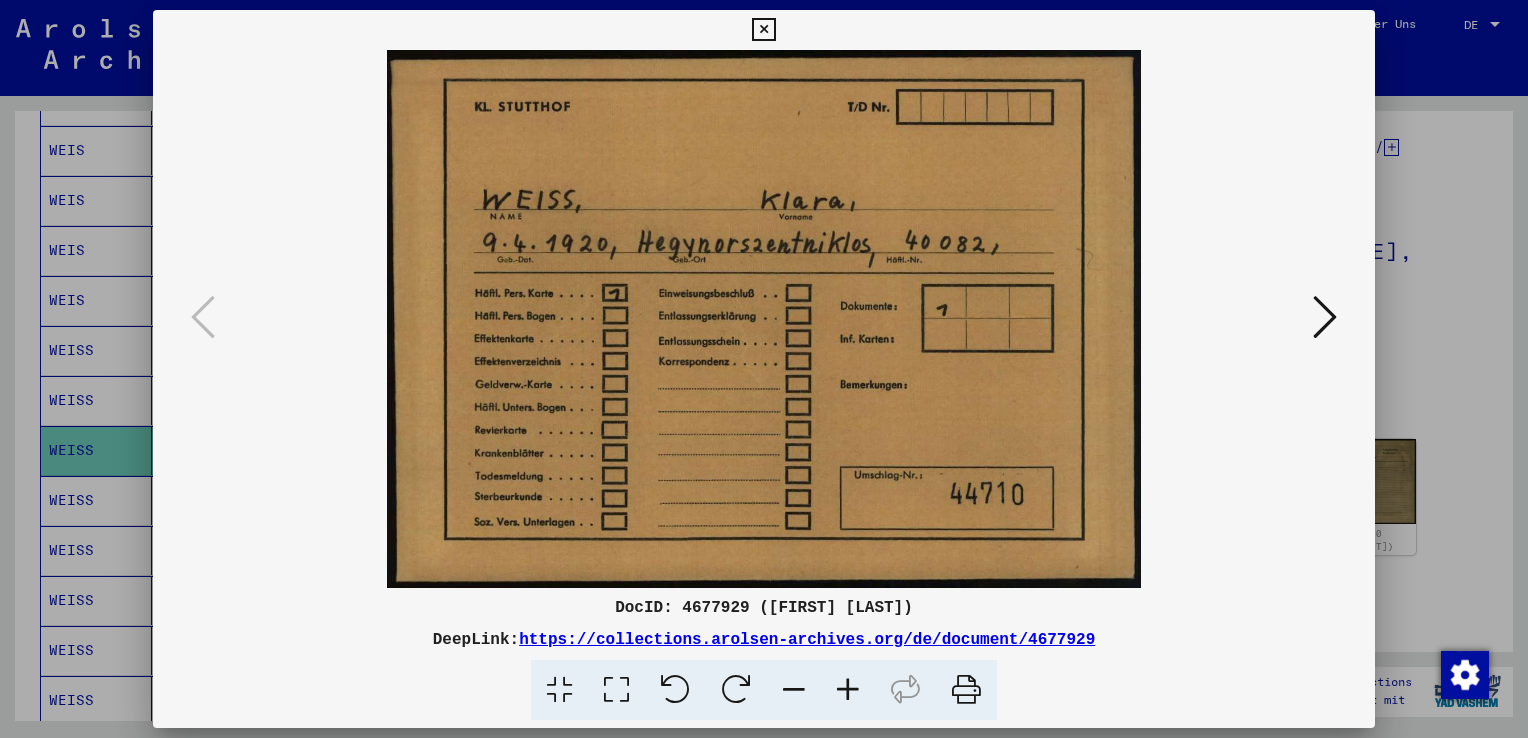 click at bounding box center (763, 30) 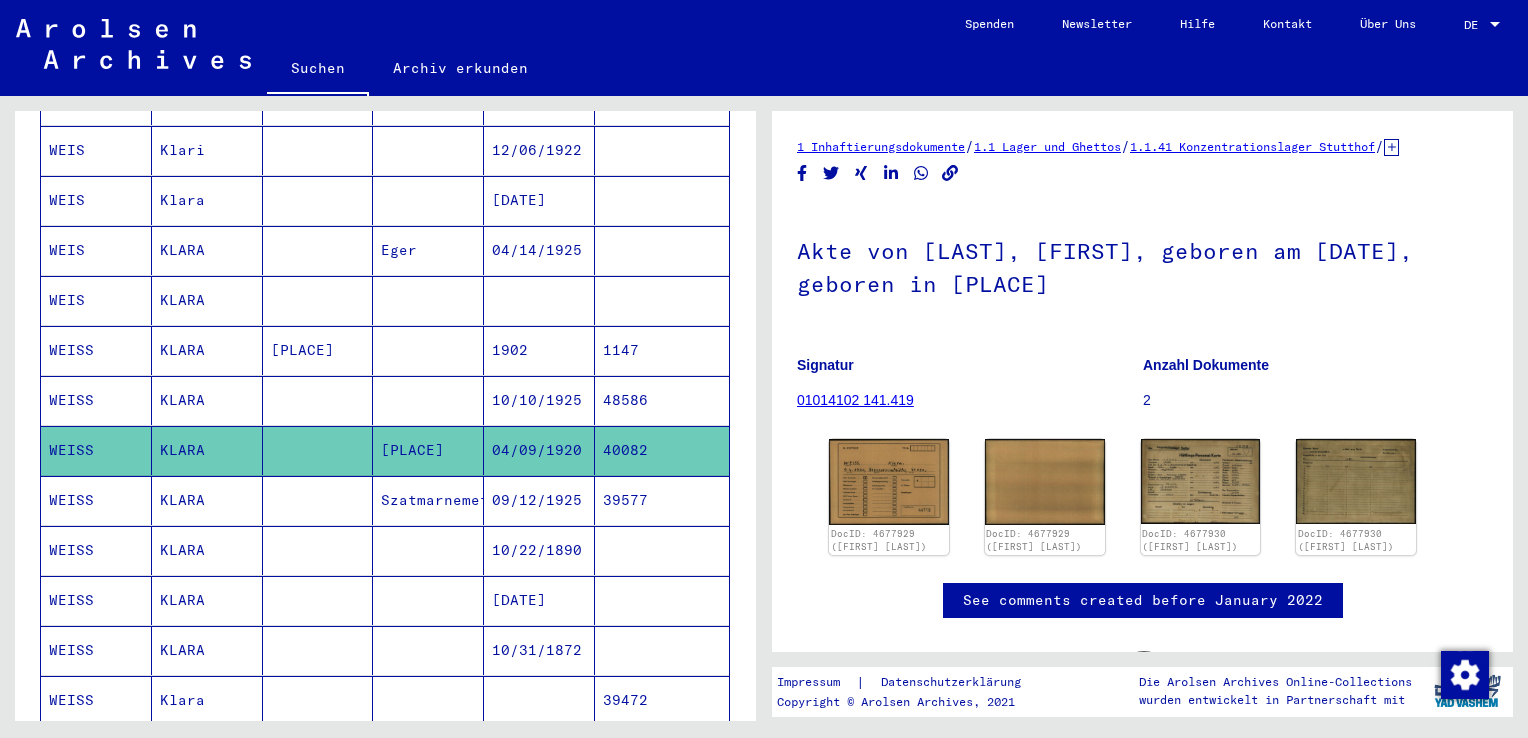 click on "KLARA" at bounding box center [207, 450] 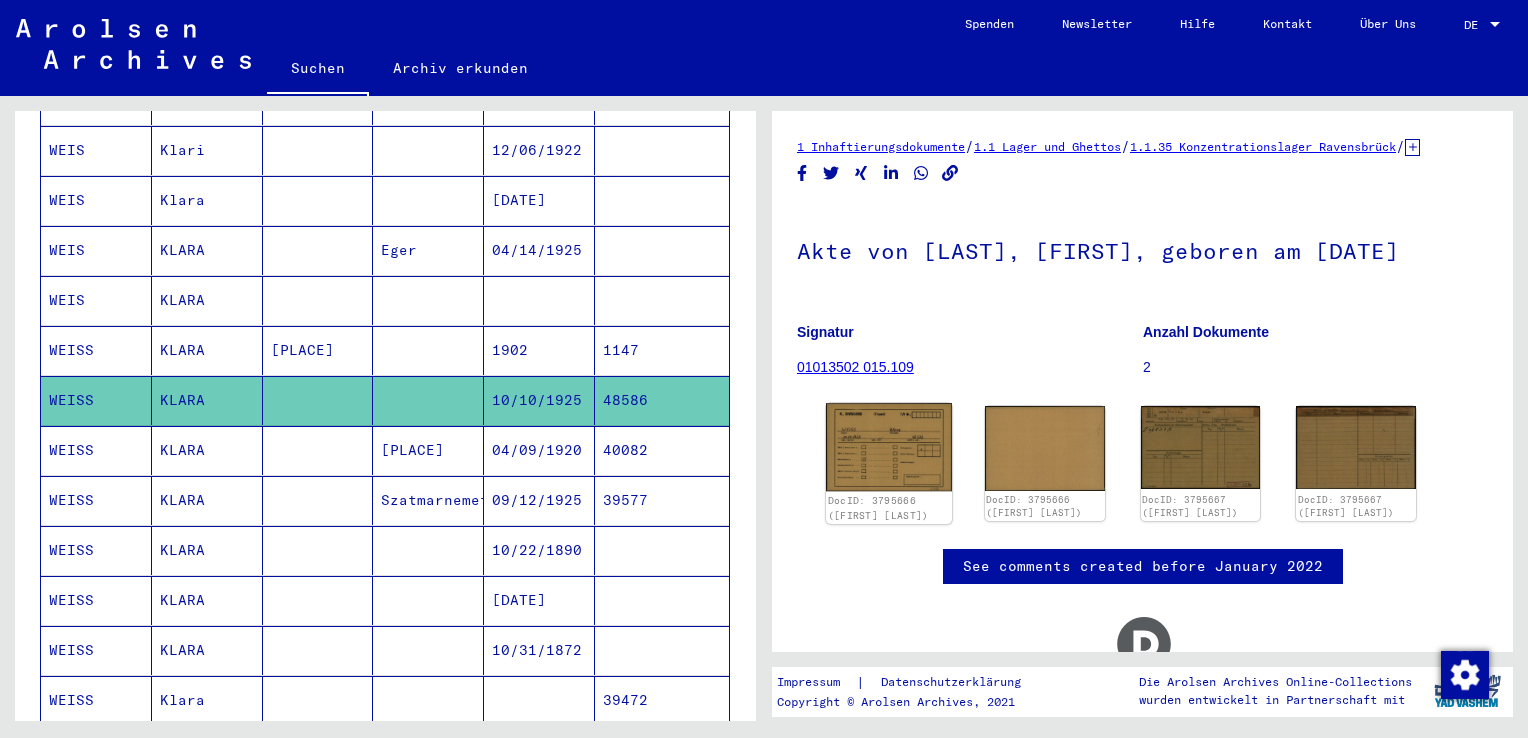 click 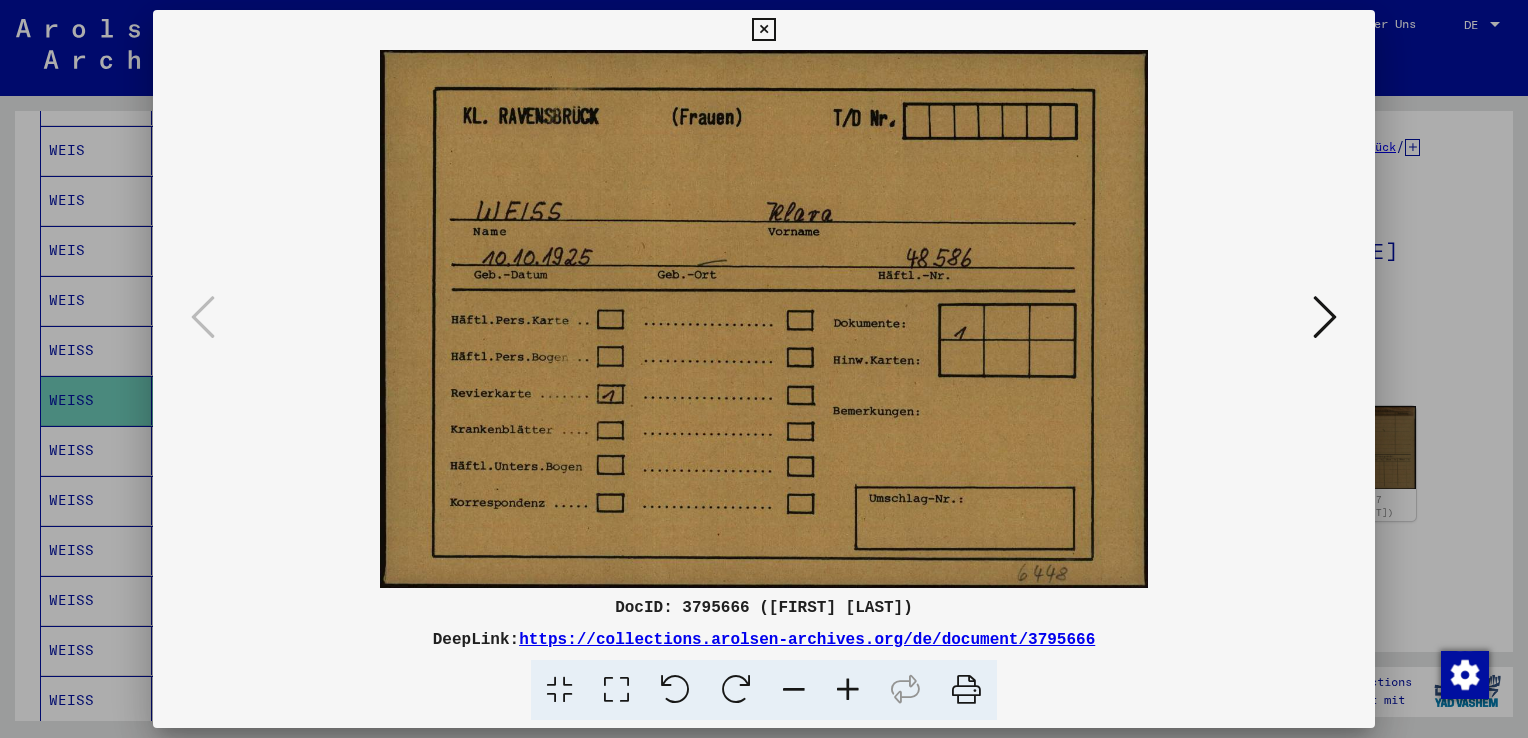 click at bounding box center (763, 30) 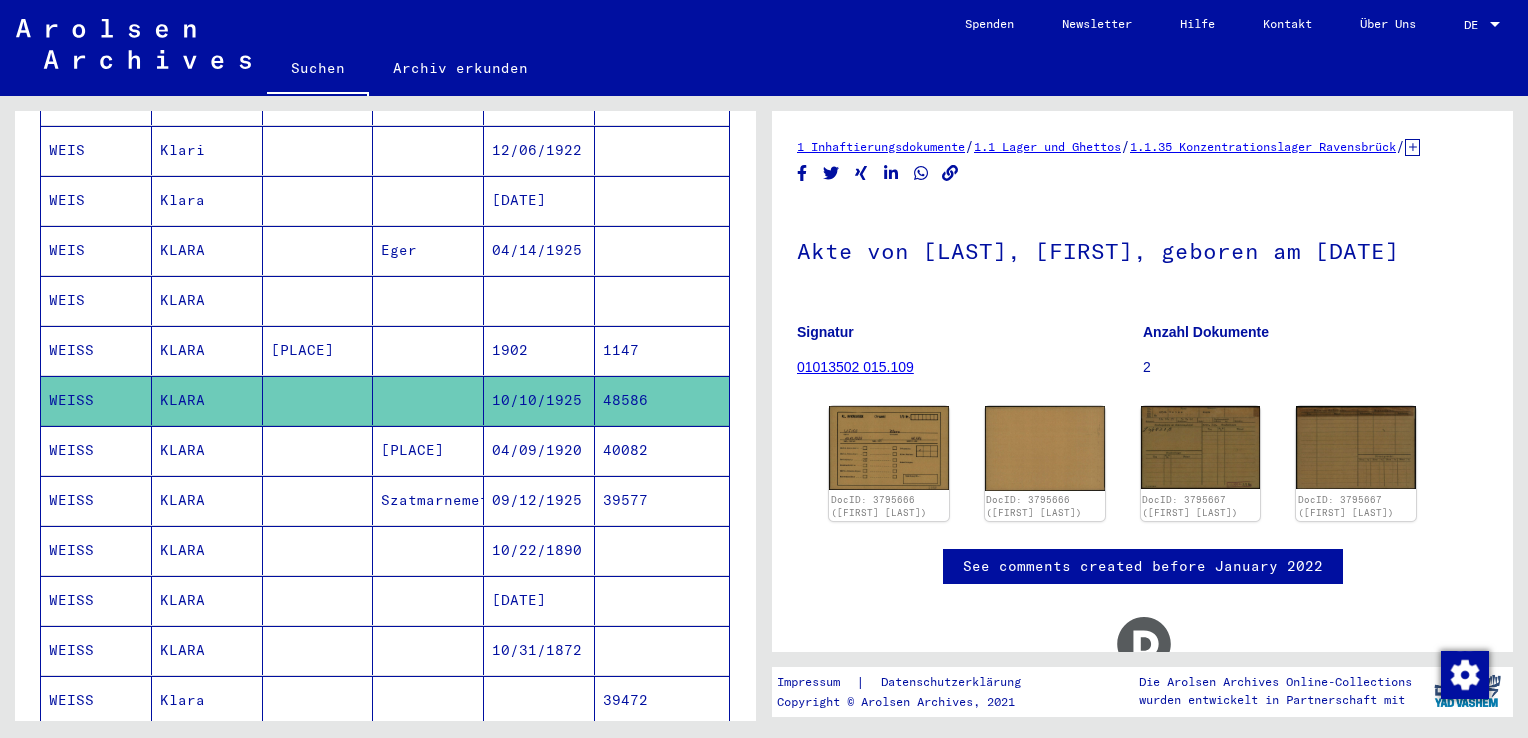 click on "KLARA" at bounding box center [207, 400] 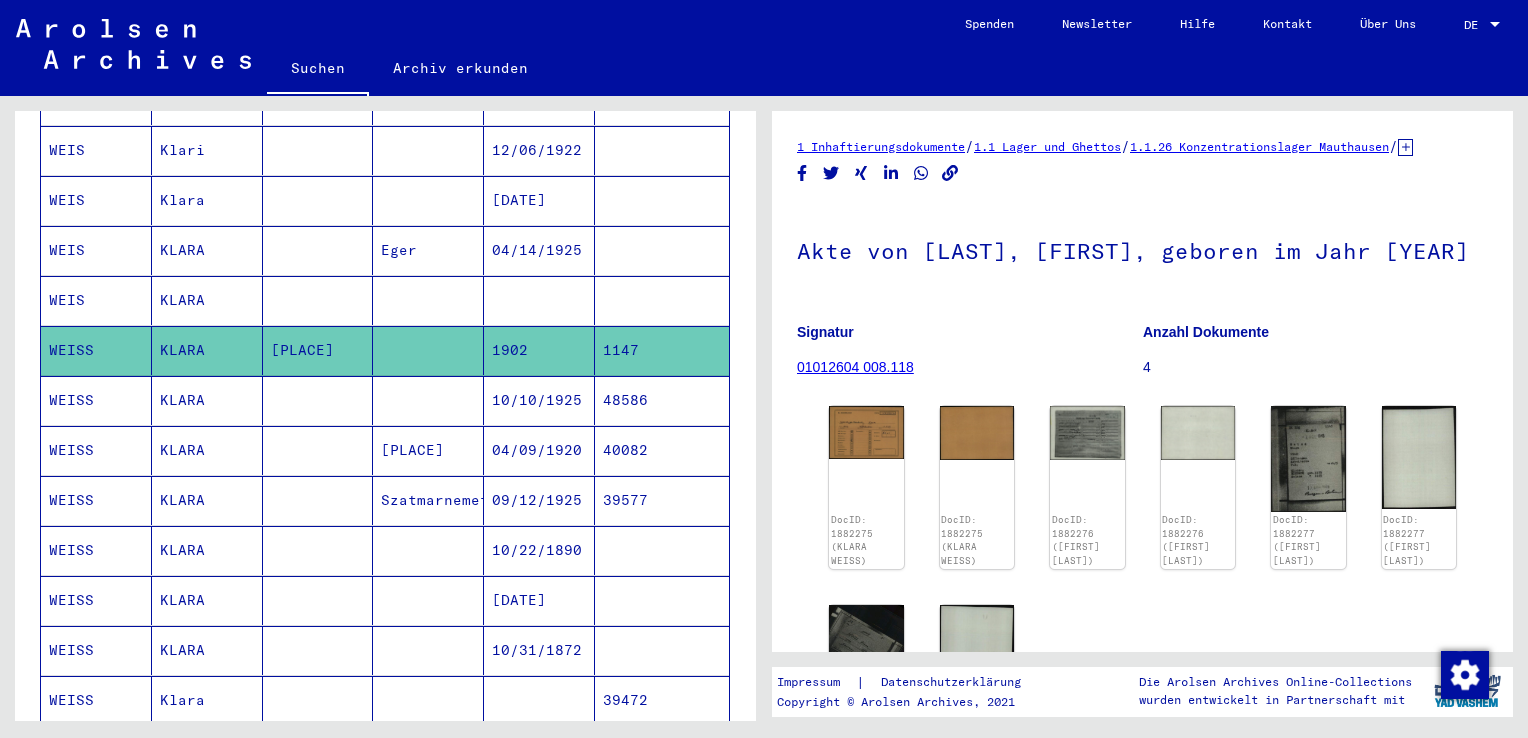 click on "KLARA" at bounding box center [207, 350] 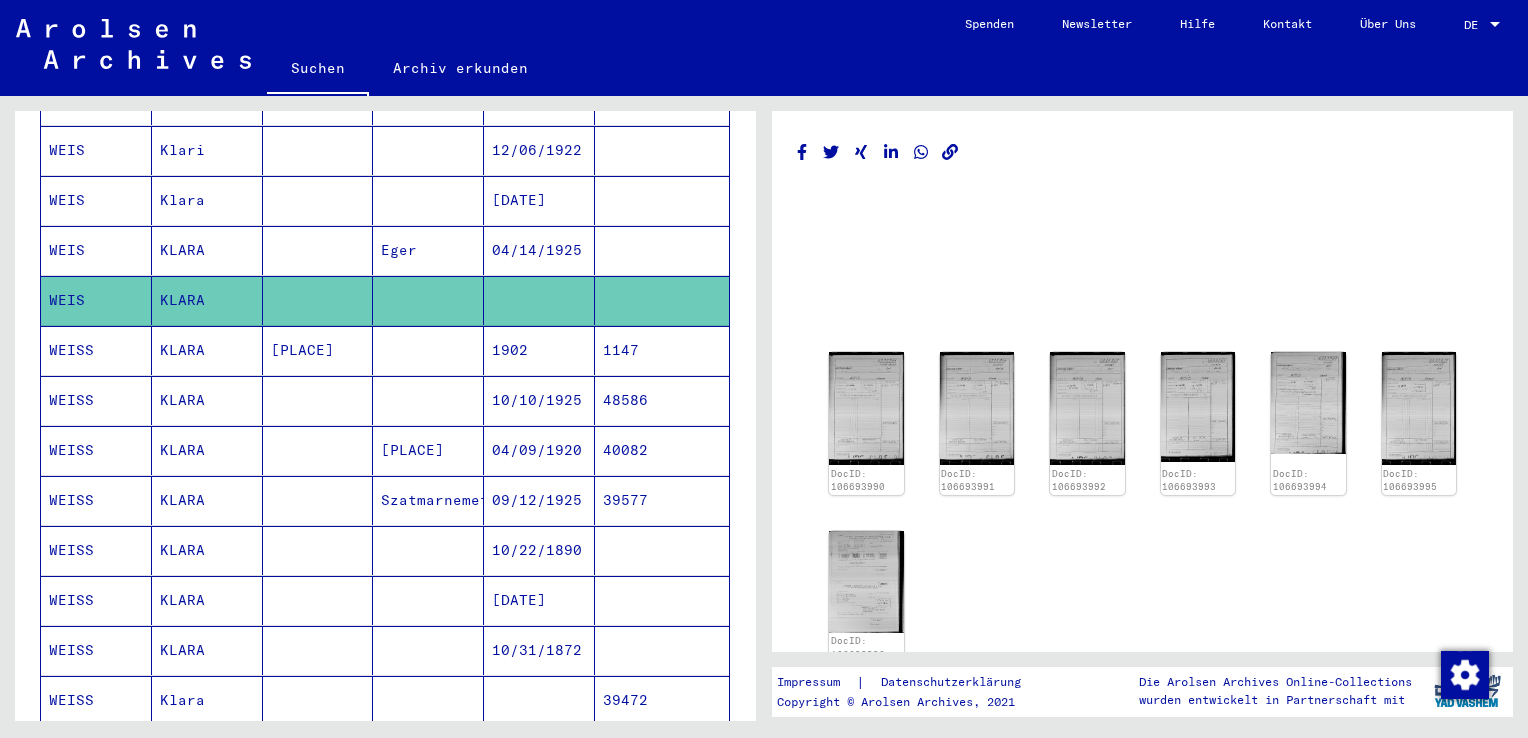 click on "KLARA" at bounding box center (207, 300) 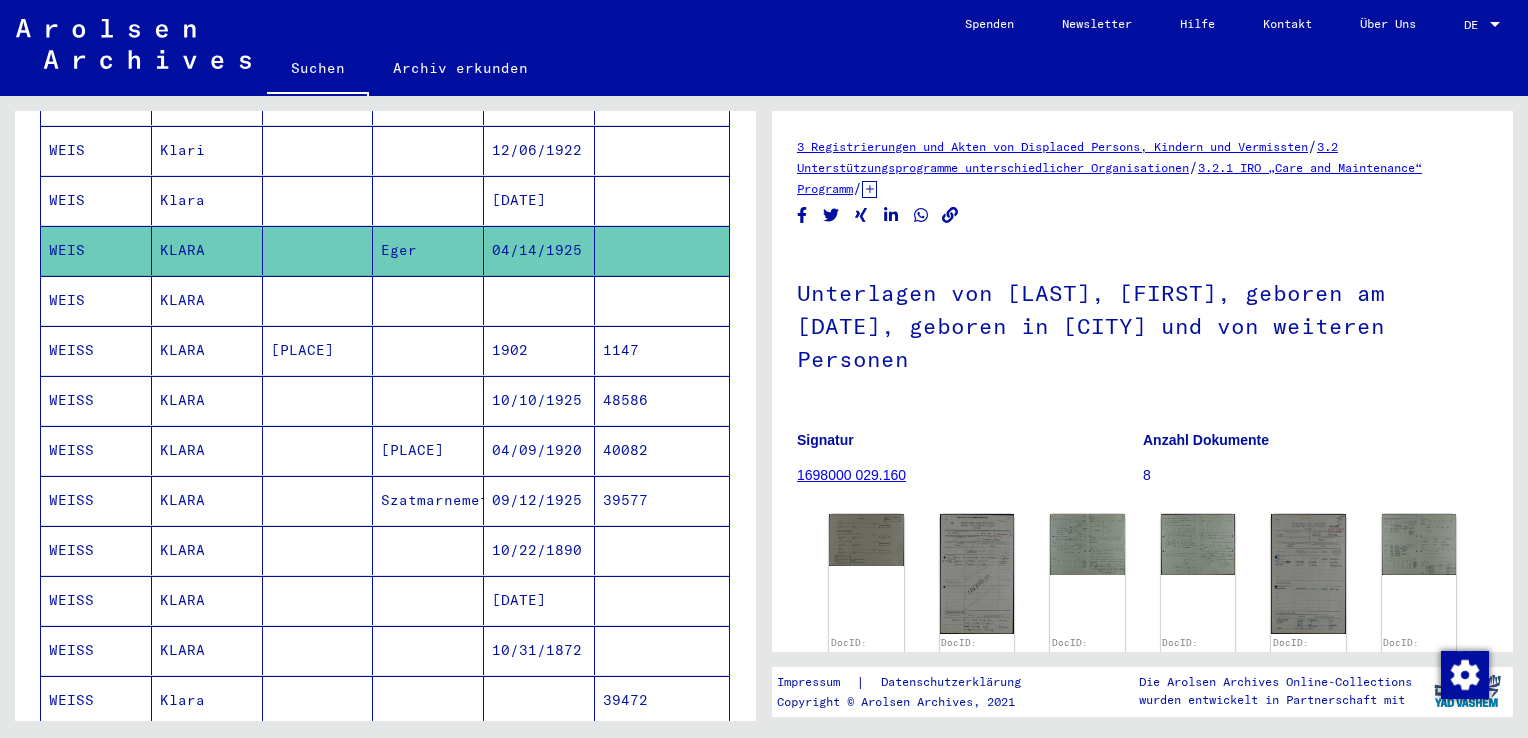 click on "Klara" at bounding box center [207, 250] 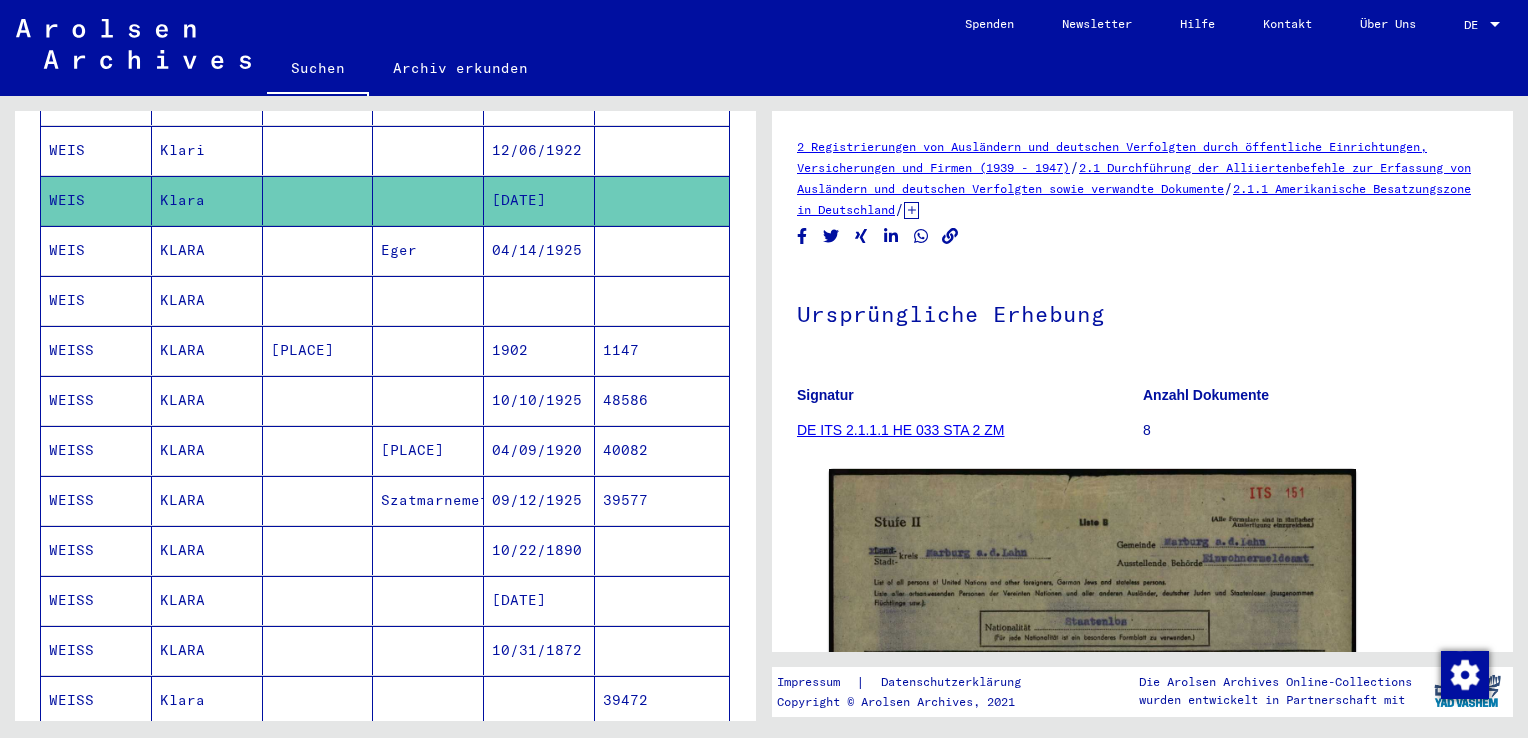 click on "Klari" at bounding box center (207, 200) 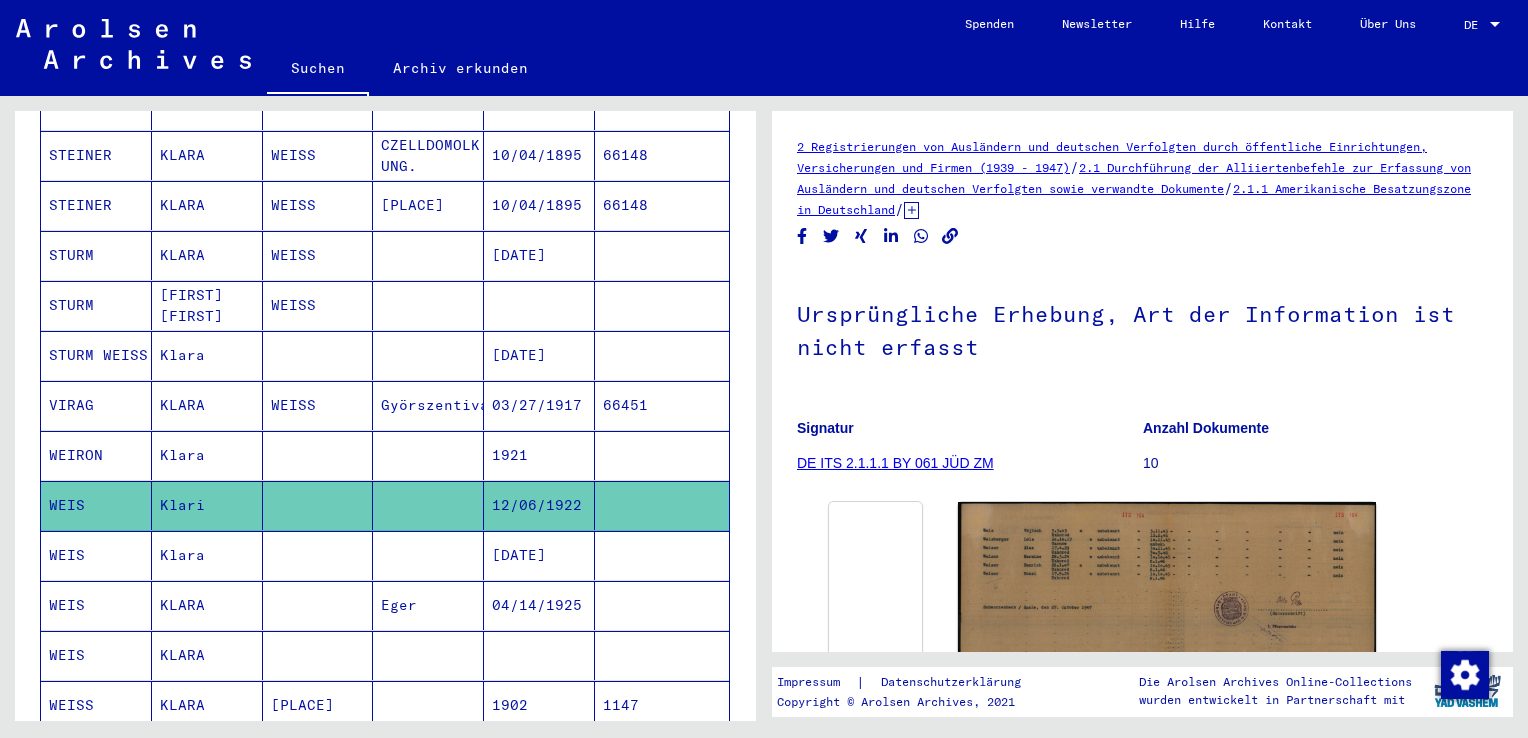 scroll, scrollTop: 500, scrollLeft: 0, axis: vertical 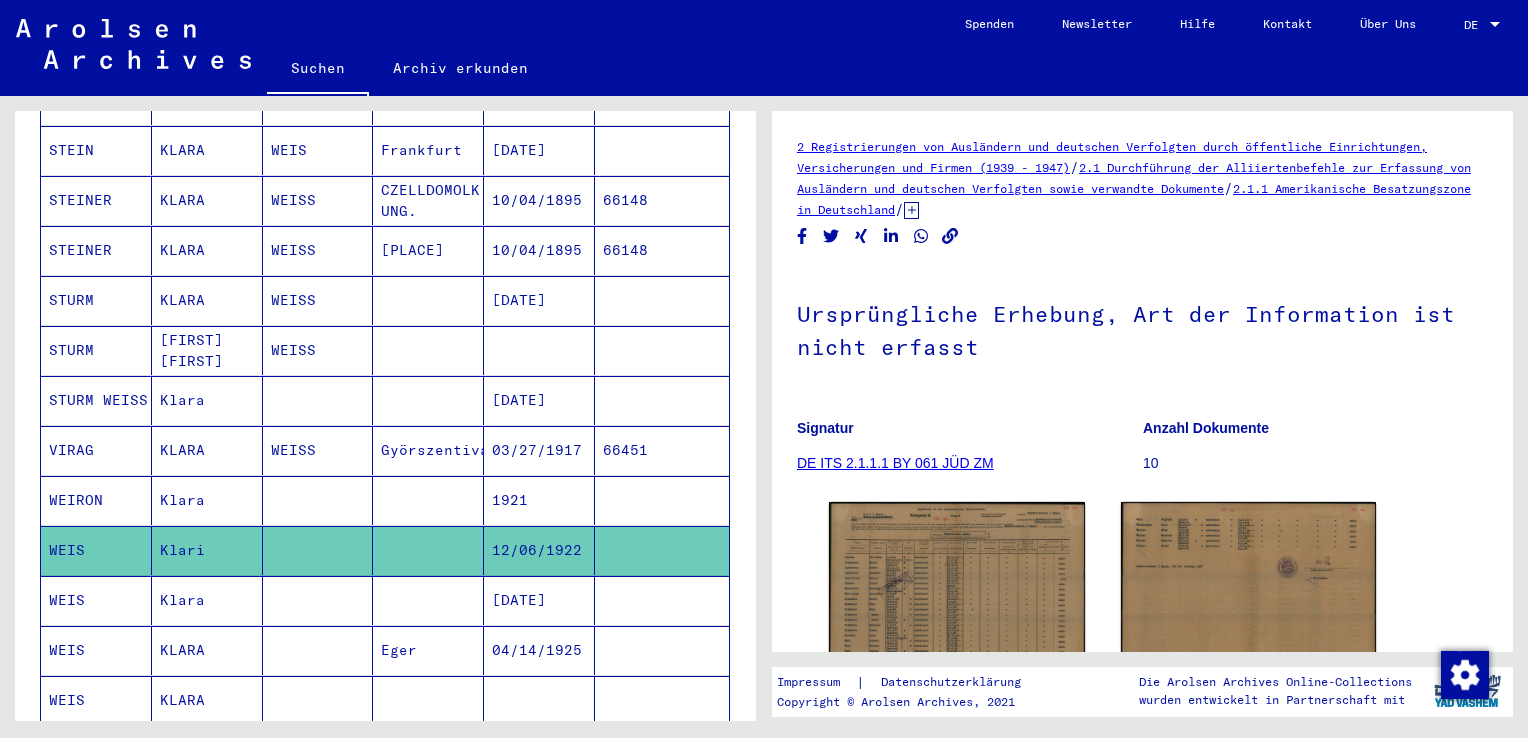 click on "Klara" at bounding box center [207, 550] 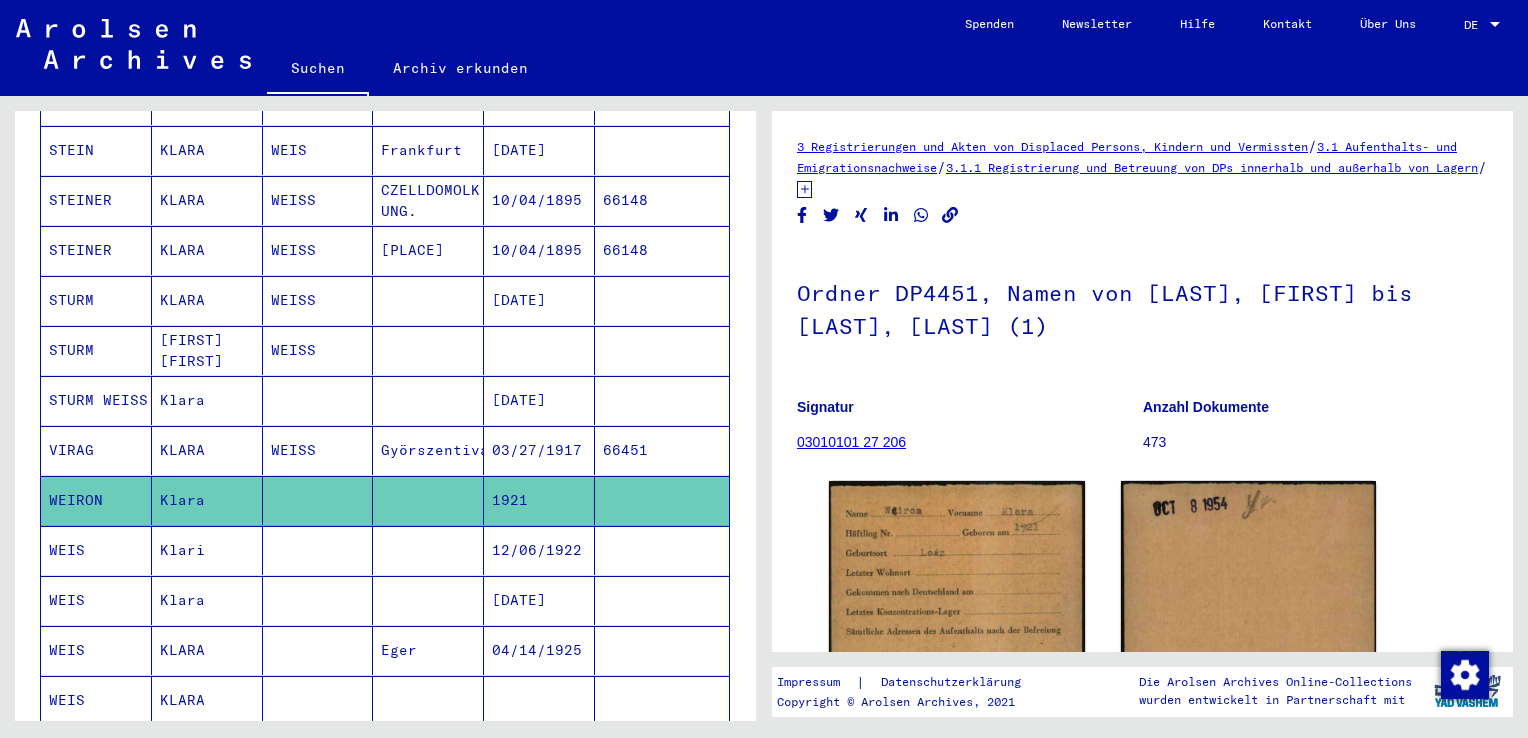 click on "KLARA" at bounding box center [207, 500] 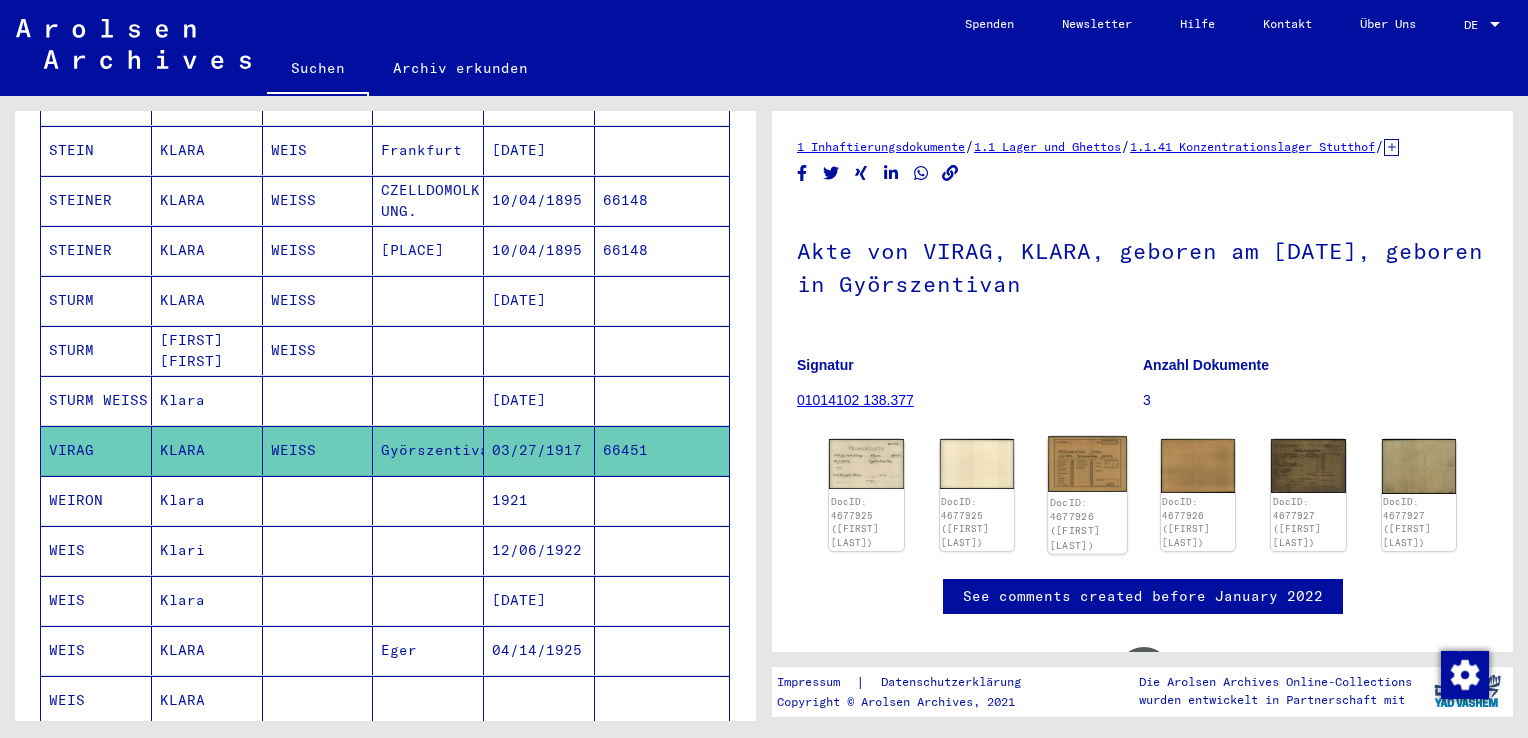 click 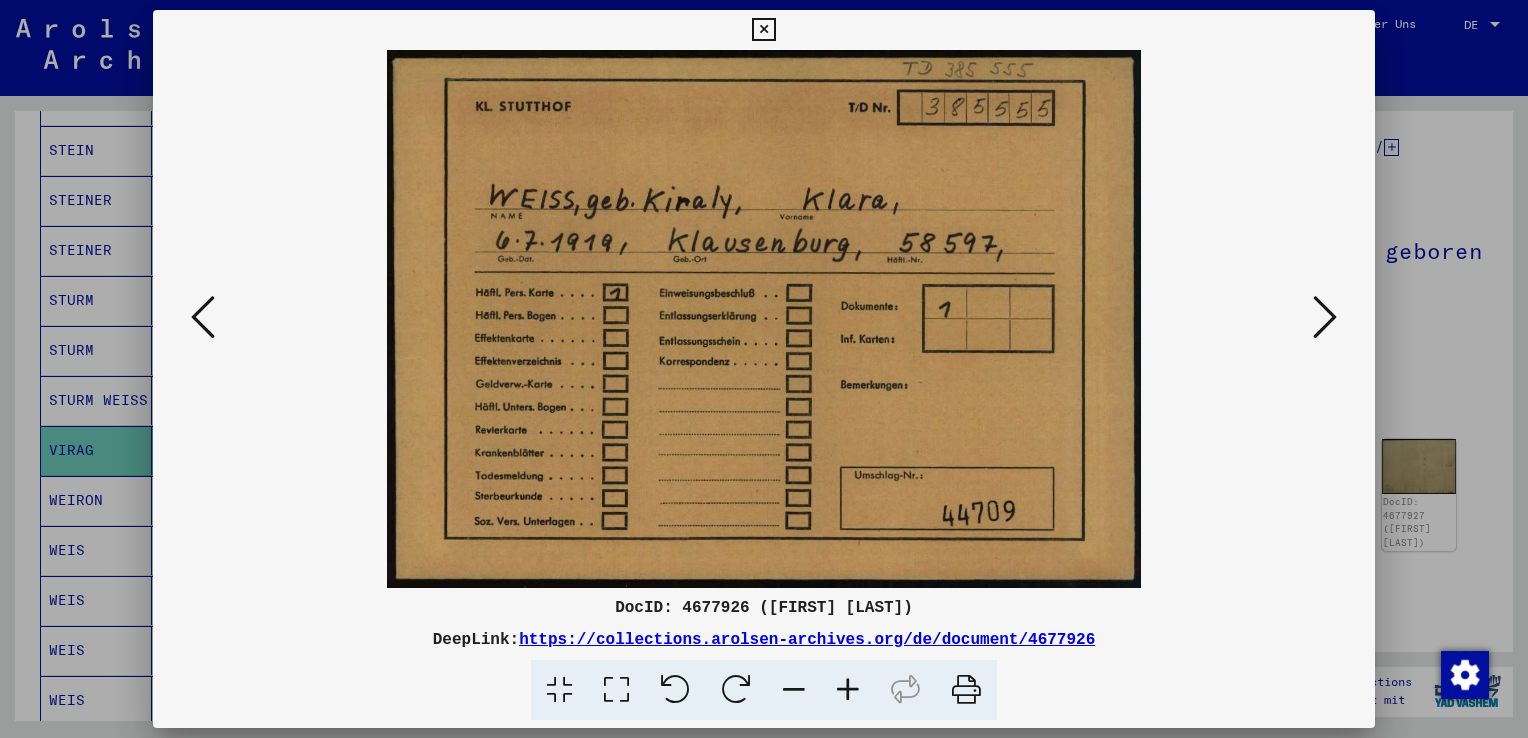click at bounding box center [763, 30] 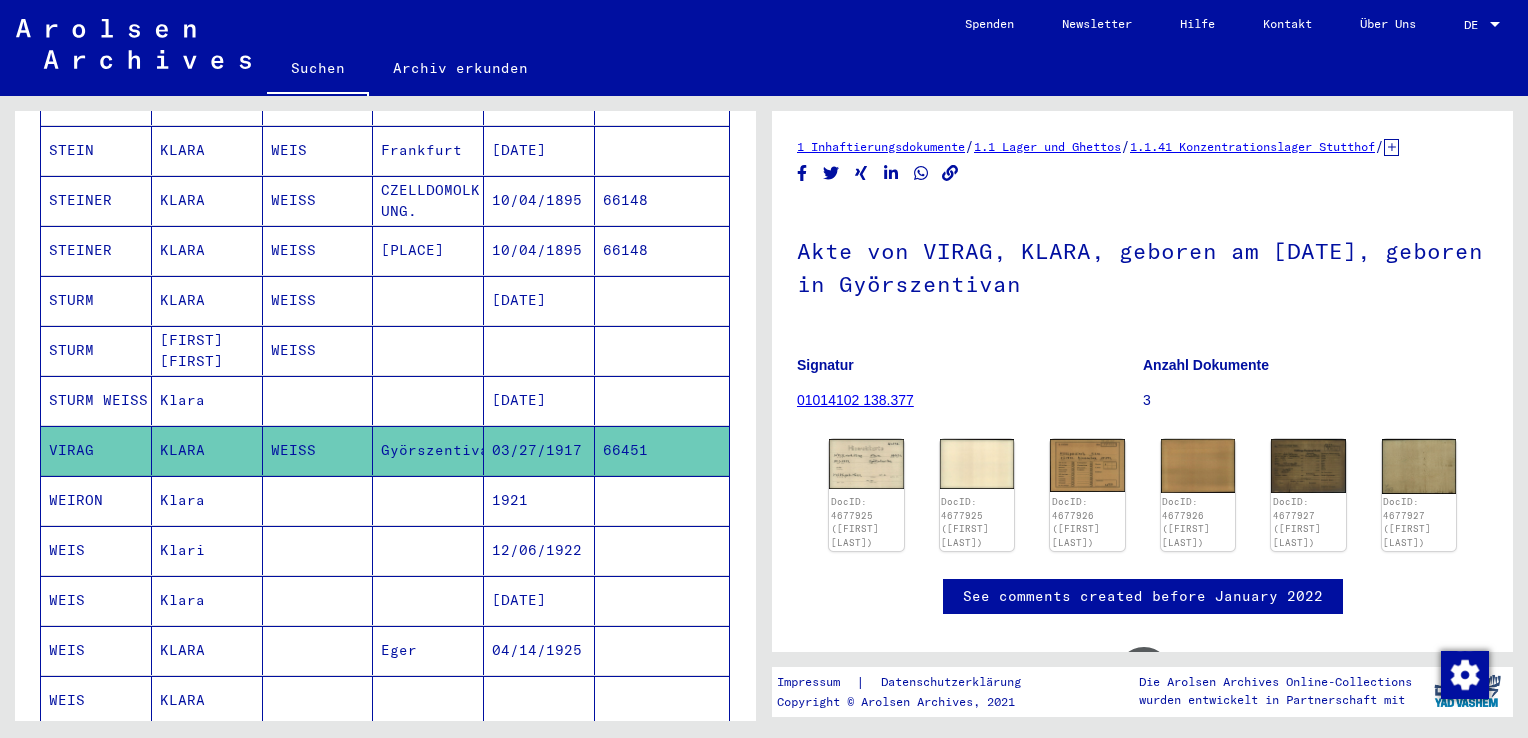 click on "Klara" at bounding box center (207, 450) 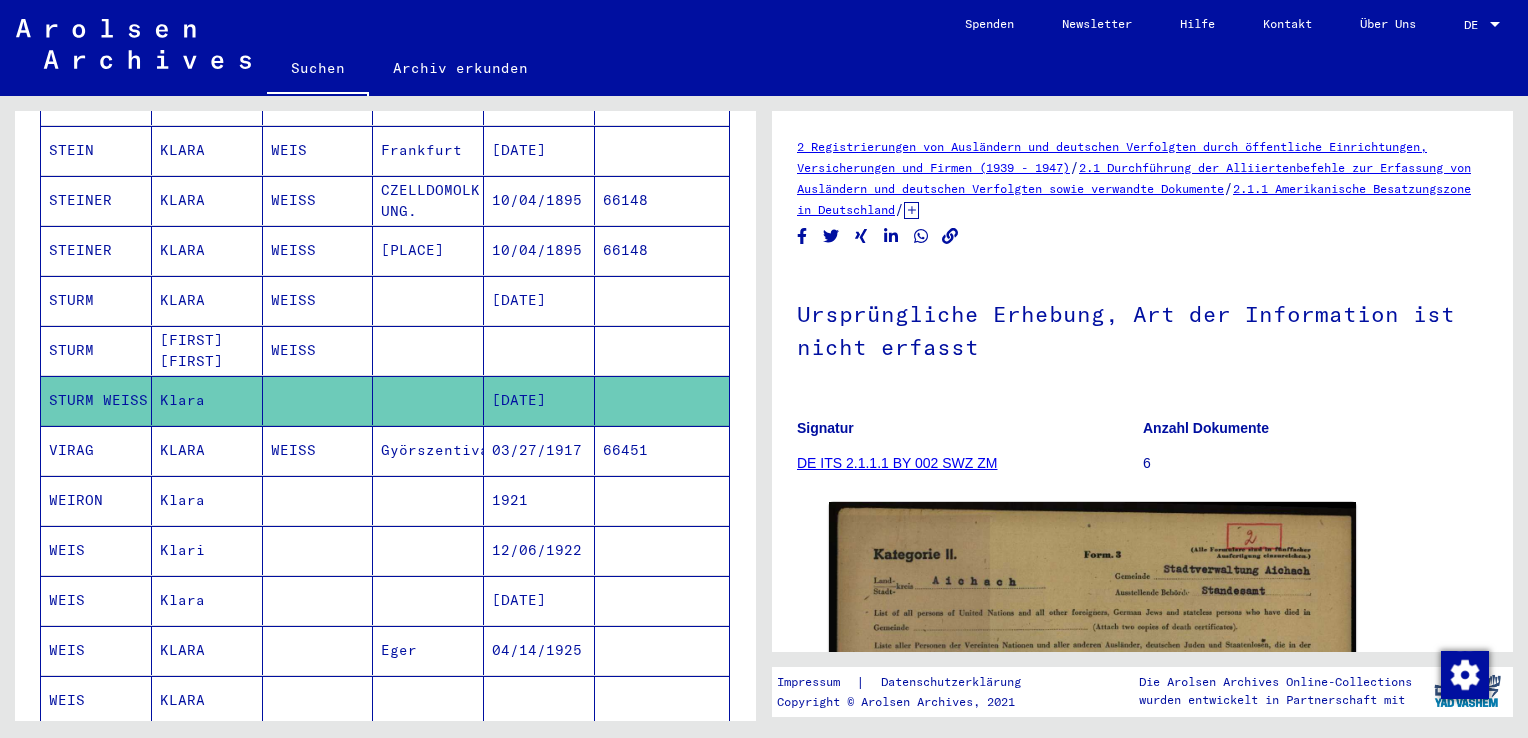 click on "WEISS" at bounding box center (318, 400) 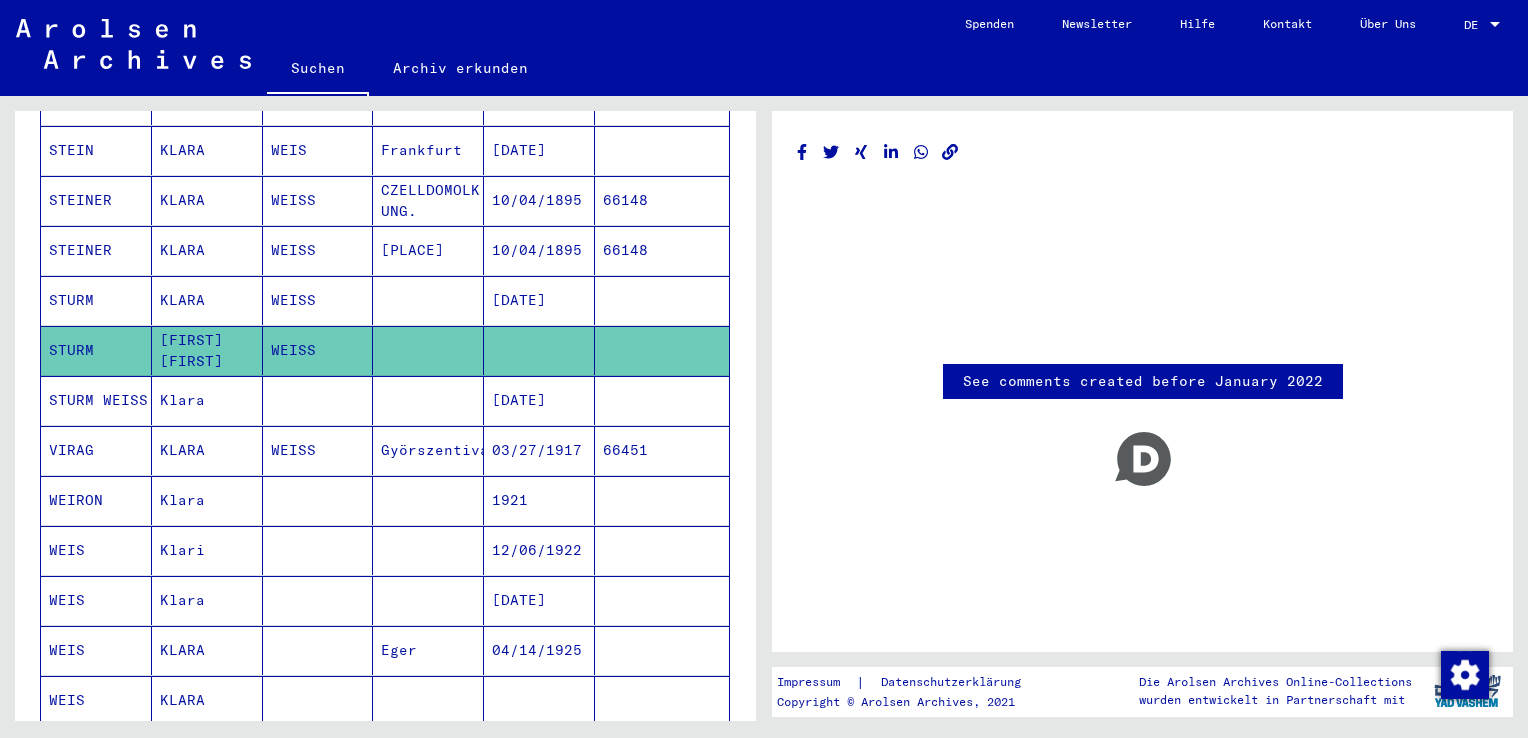click on "WEISS" at bounding box center [318, 350] 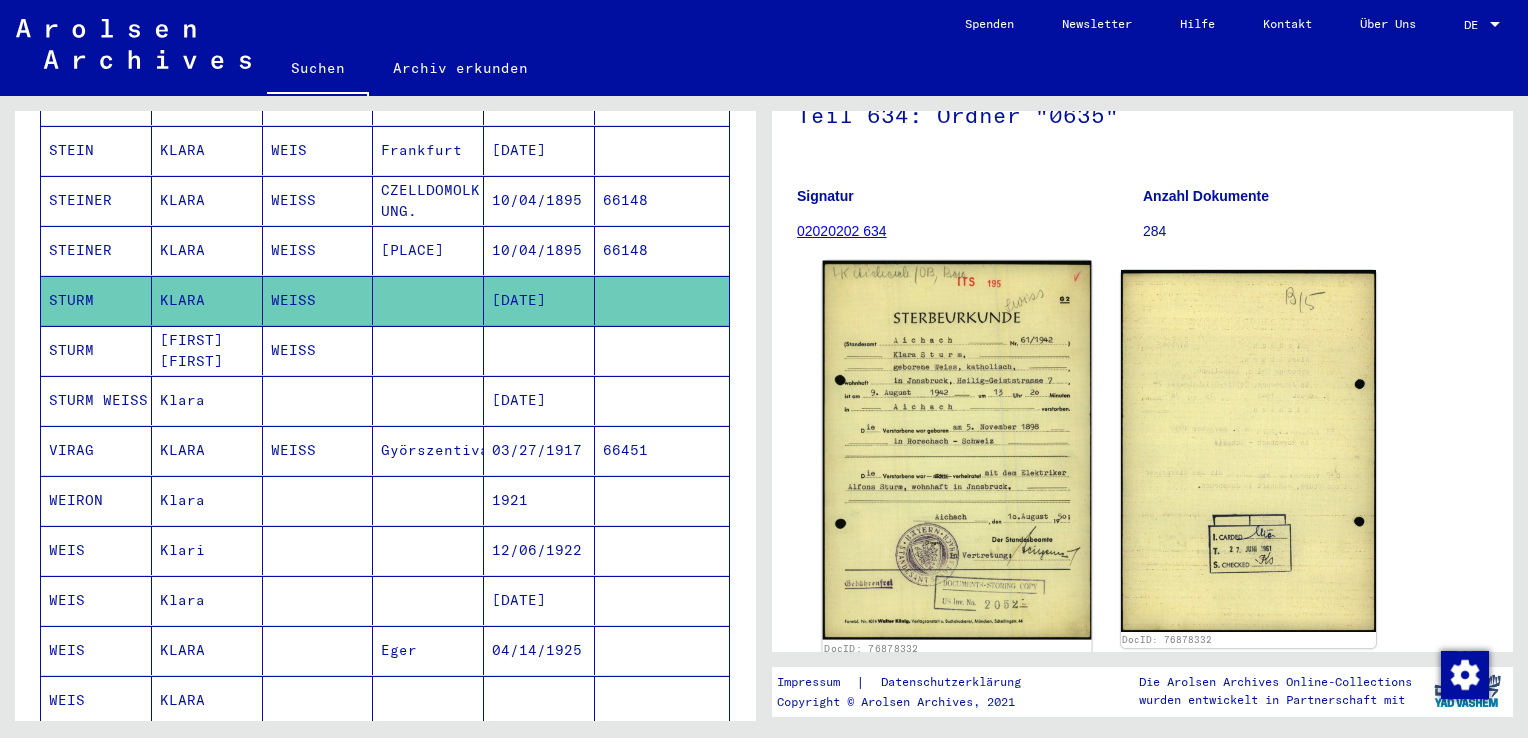 scroll, scrollTop: 200, scrollLeft: 0, axis: vertical 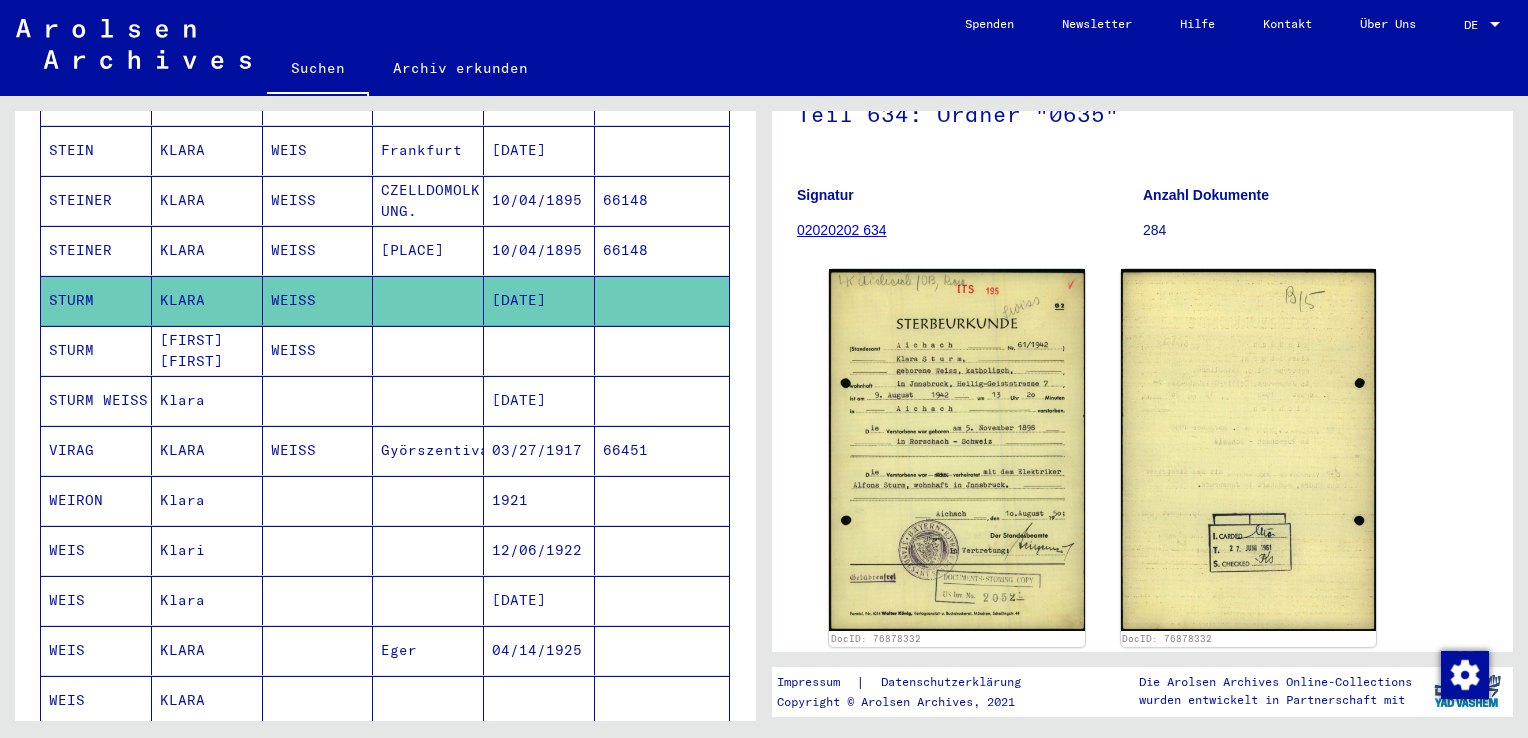 click on "WEISS" at bounding box center (318, 300) 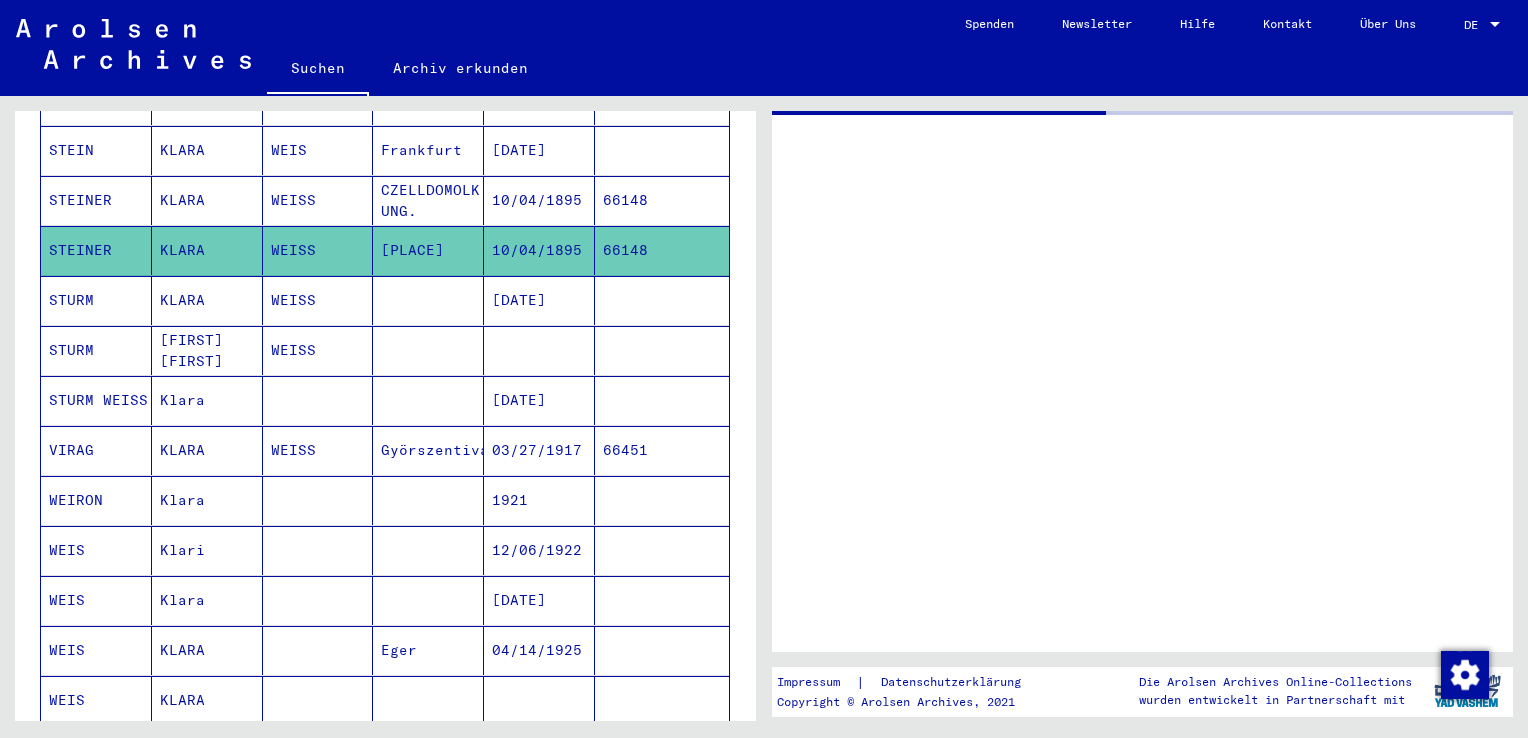 scroll, scrollTop: 0, scrollLeft: 0, axis: both 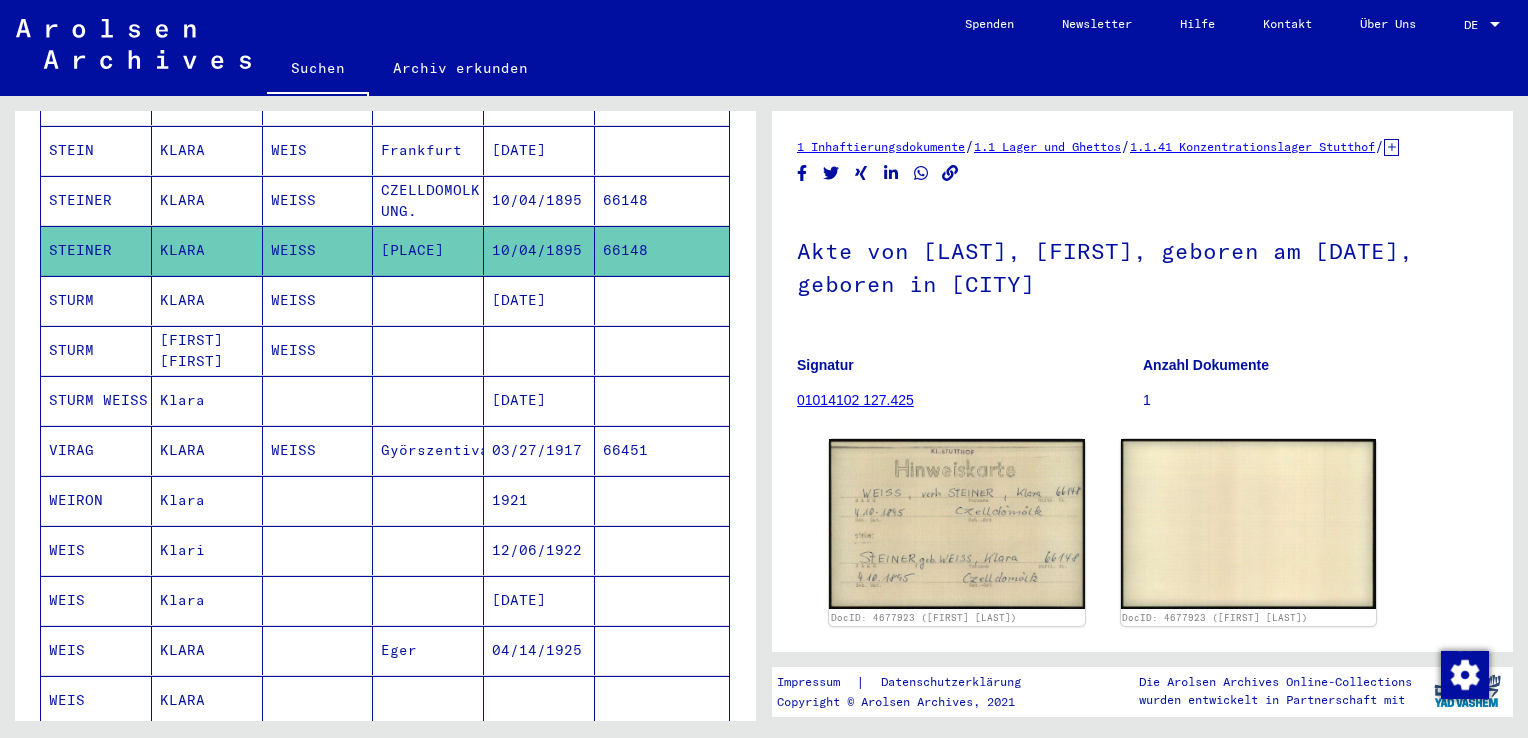click on "WEISS" at bounding box center (318, 250) 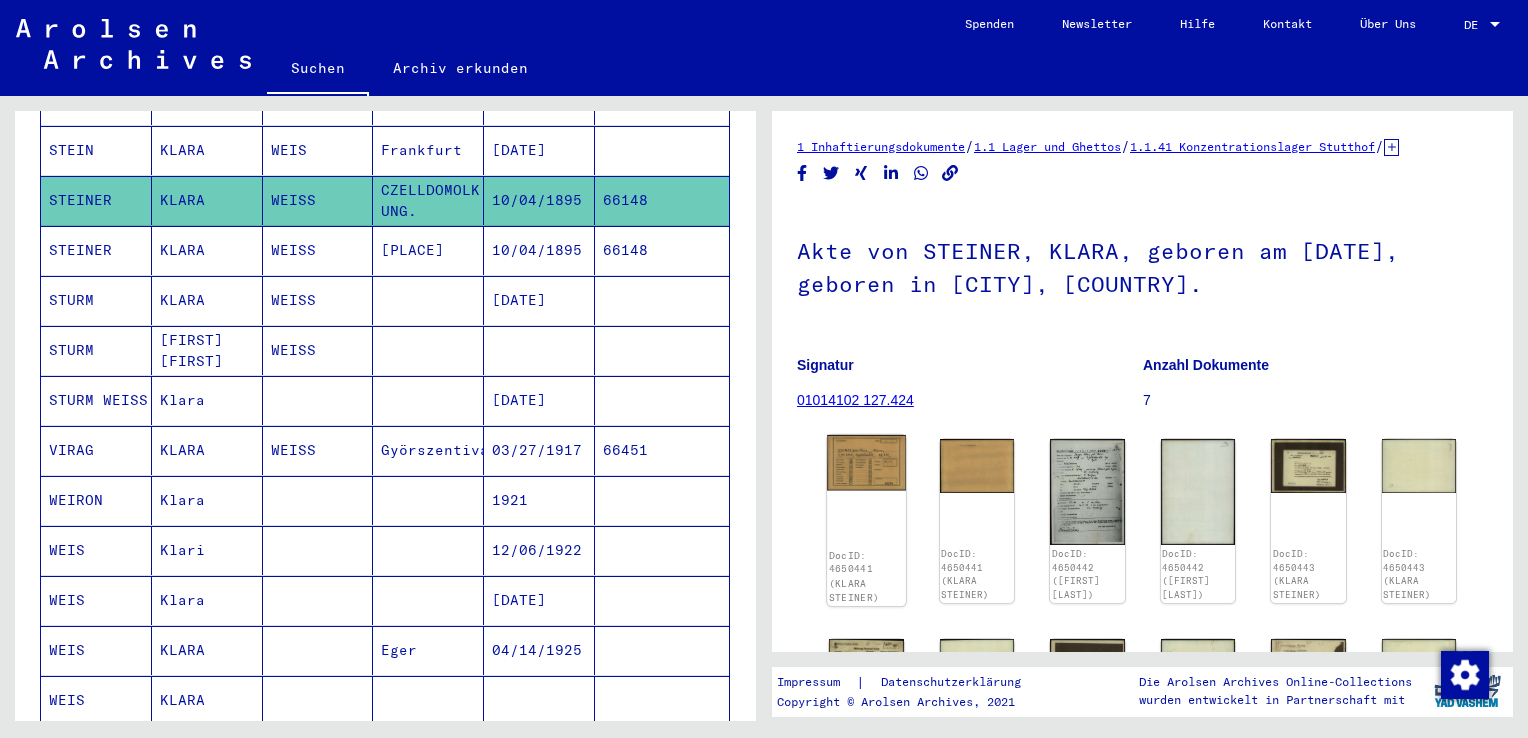 click 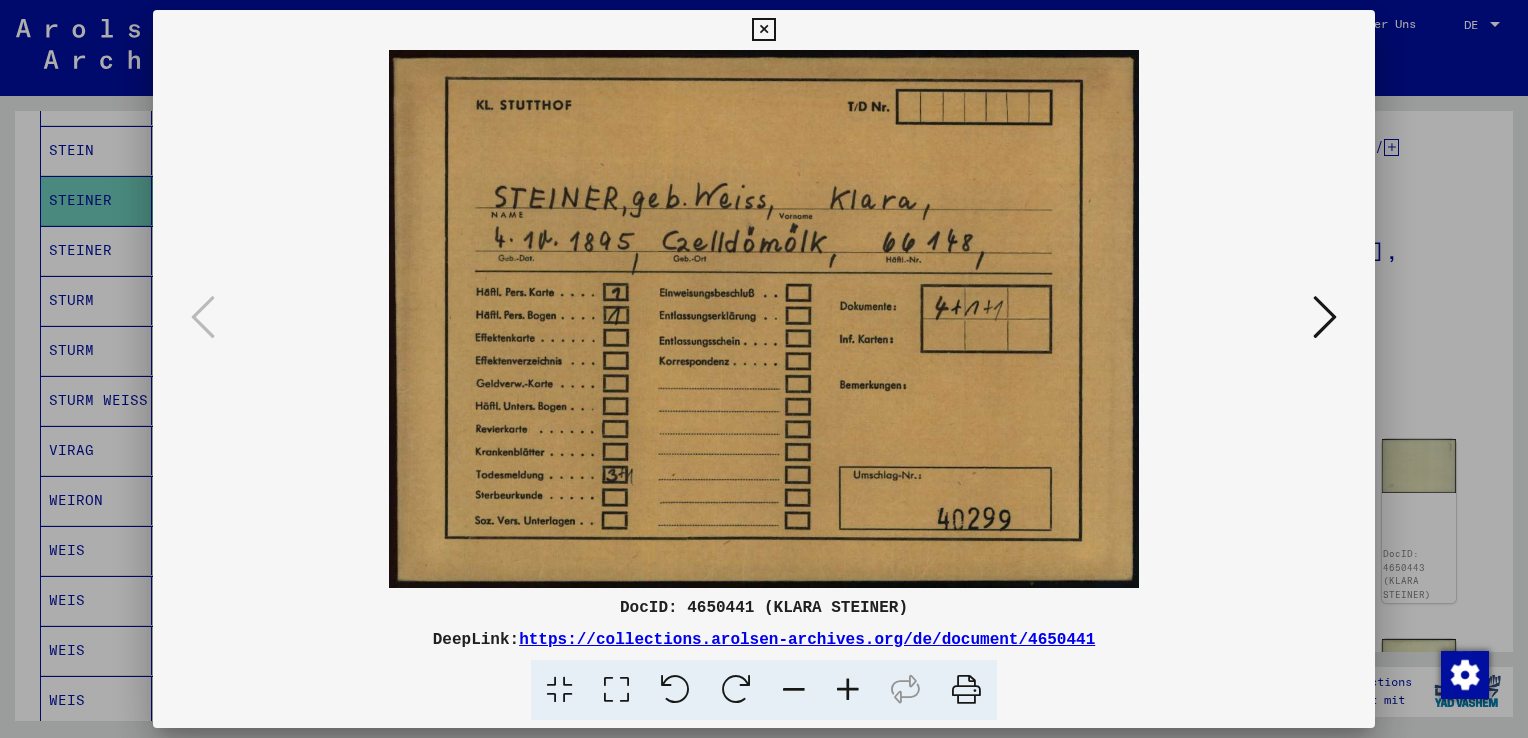 click at bounding box center (763, 30) 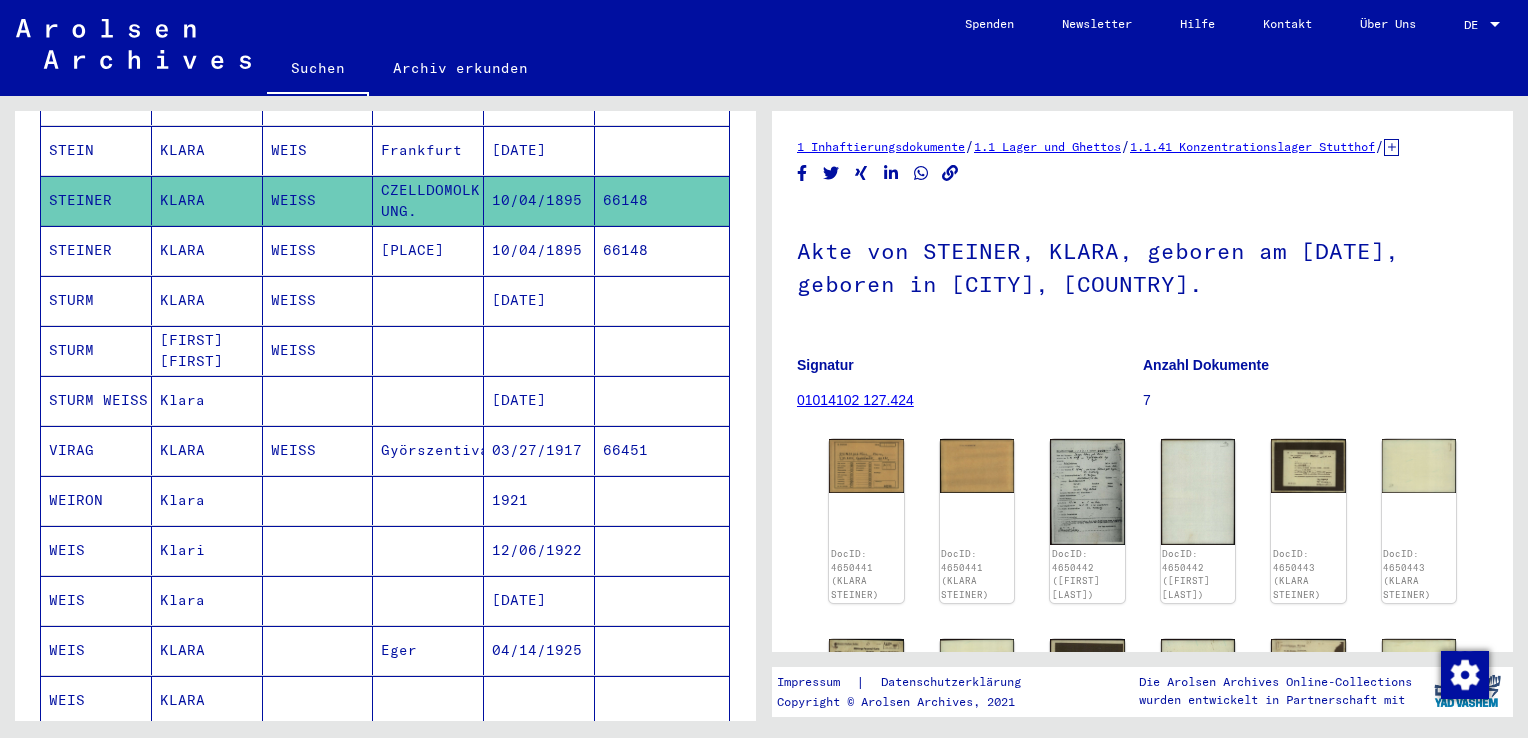click on "WEIS" at bounding box center [318, 200] 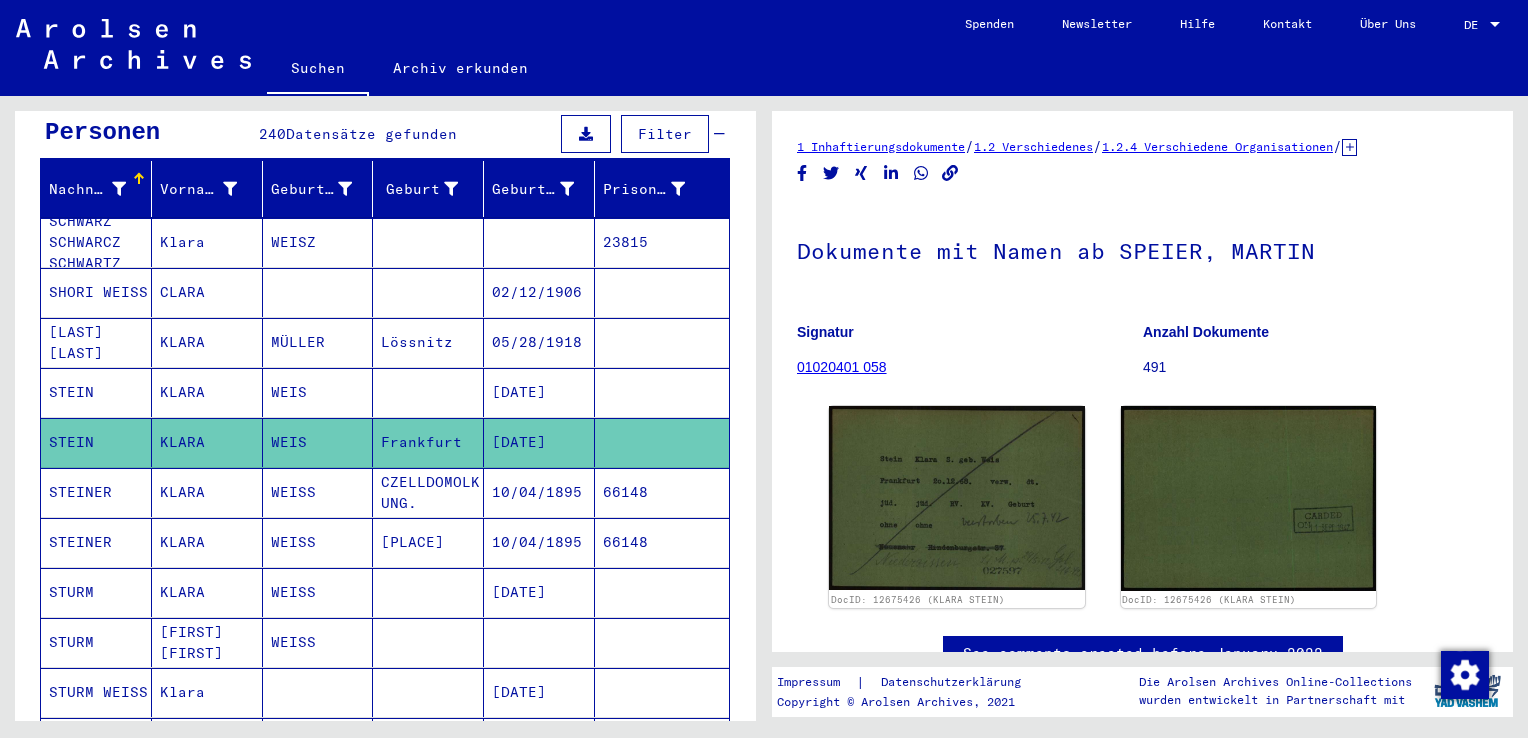 scroll, scrollTop: 100, scrollLeft: 0, axis: vertical 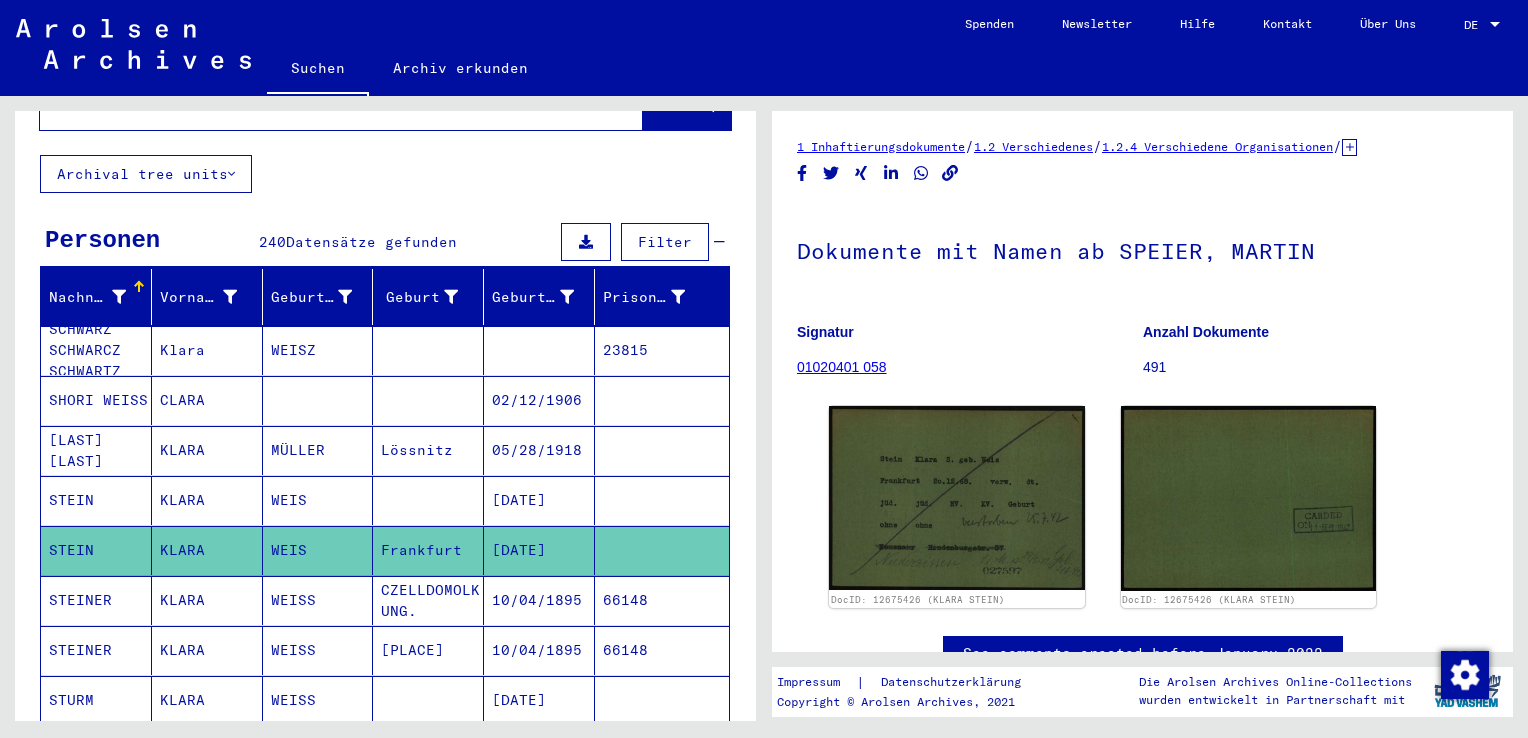click on "WEIS" at bounding box center [318, 550] 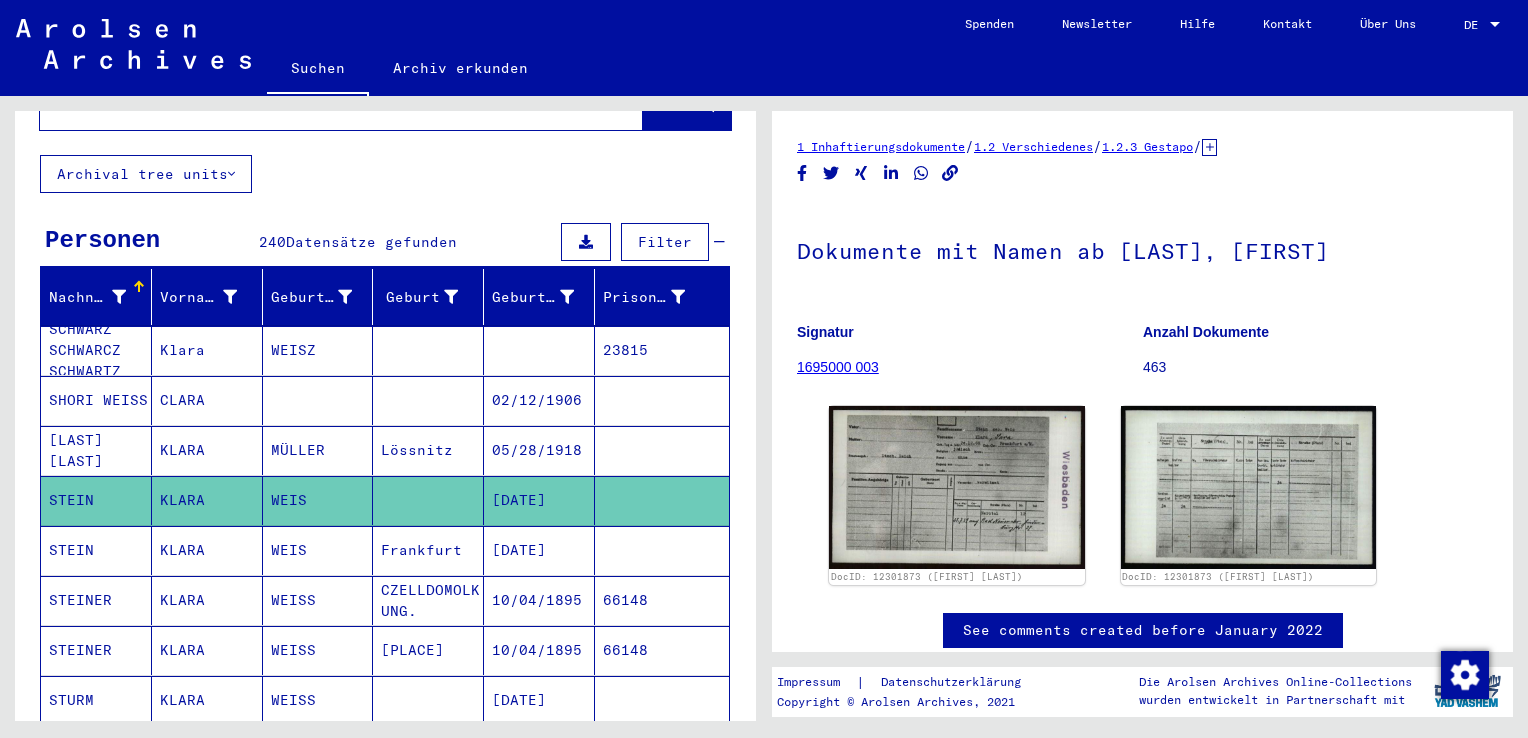 click on "MÜLLER" at bounding box center (318, 500) 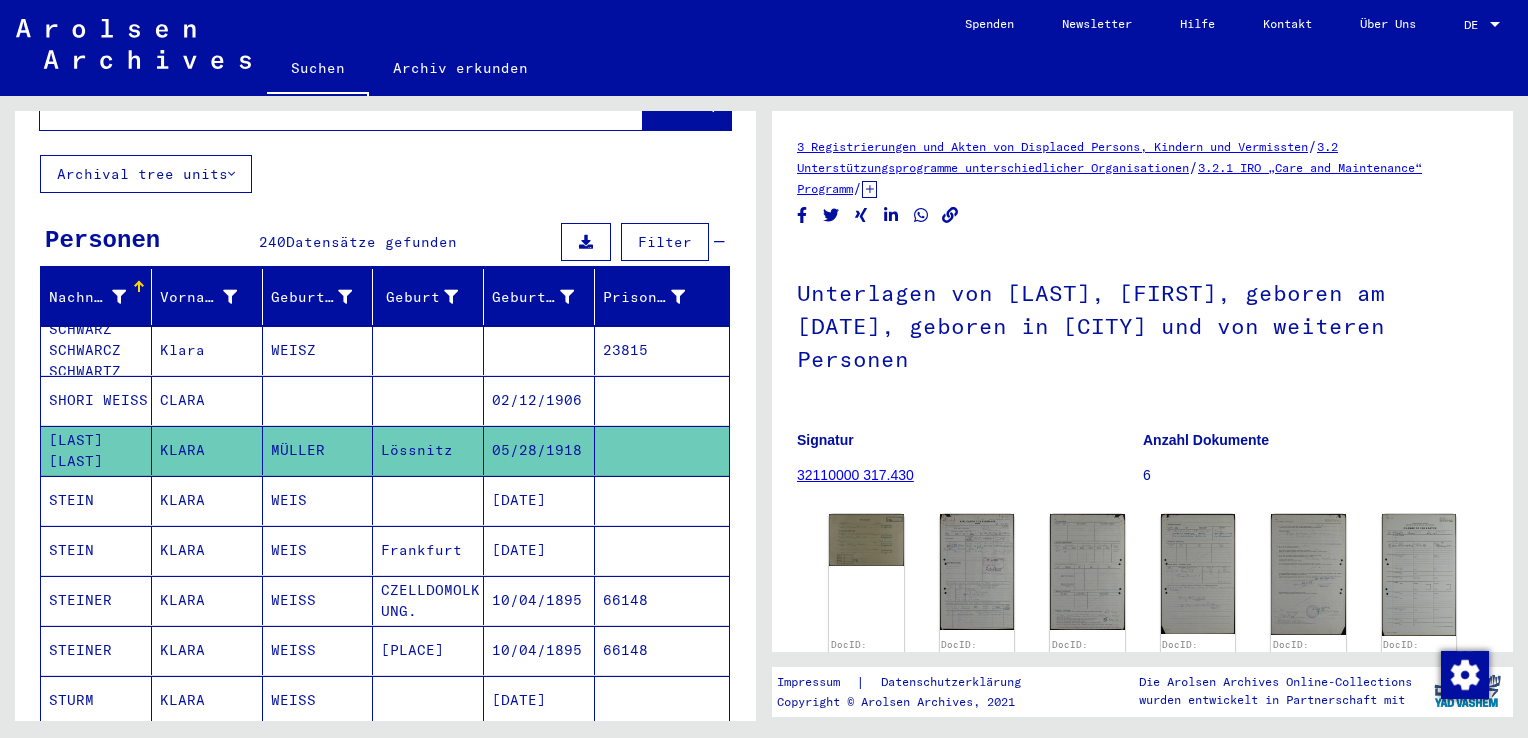 click at bounding box center (318, 450) 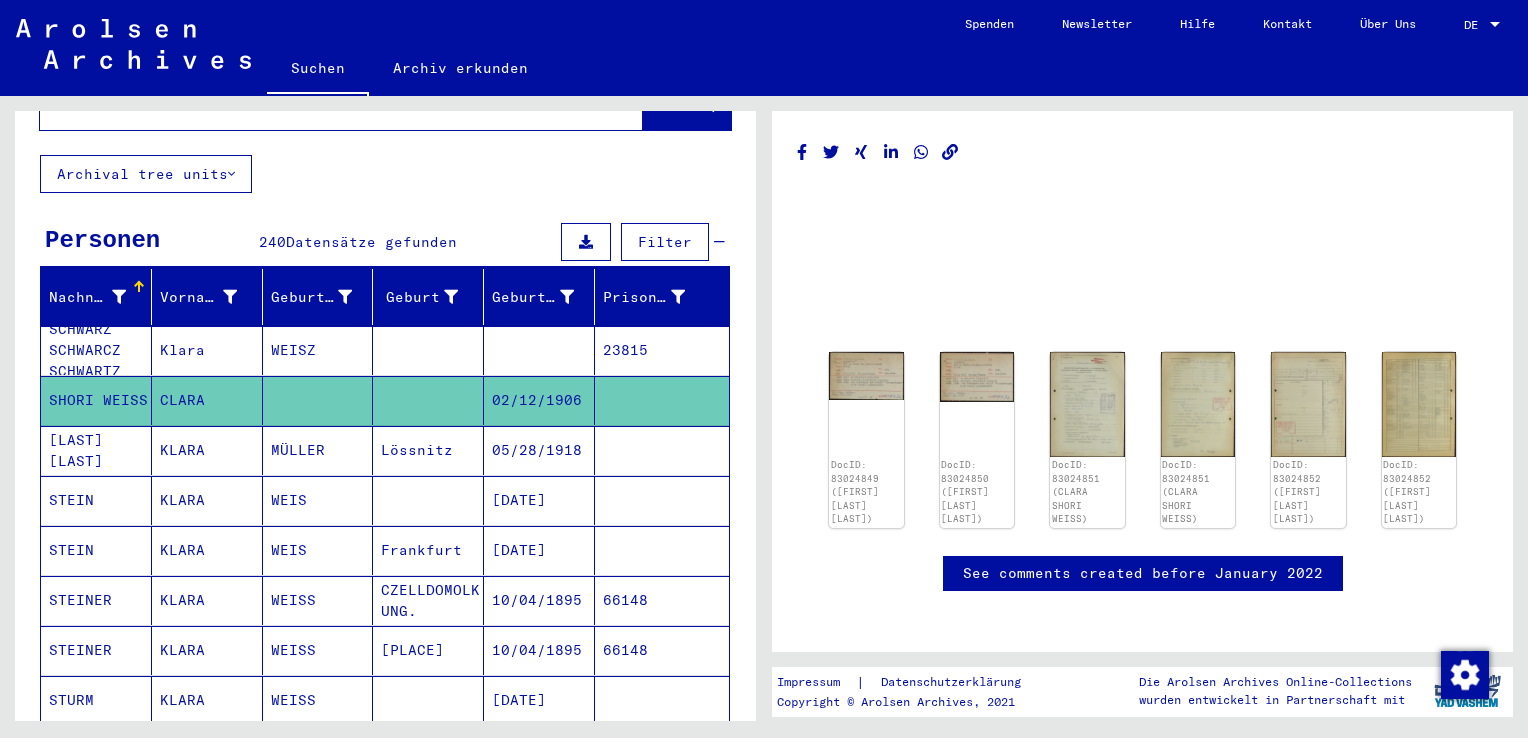 click on "WEISZ" at bounding box center (318, 400) 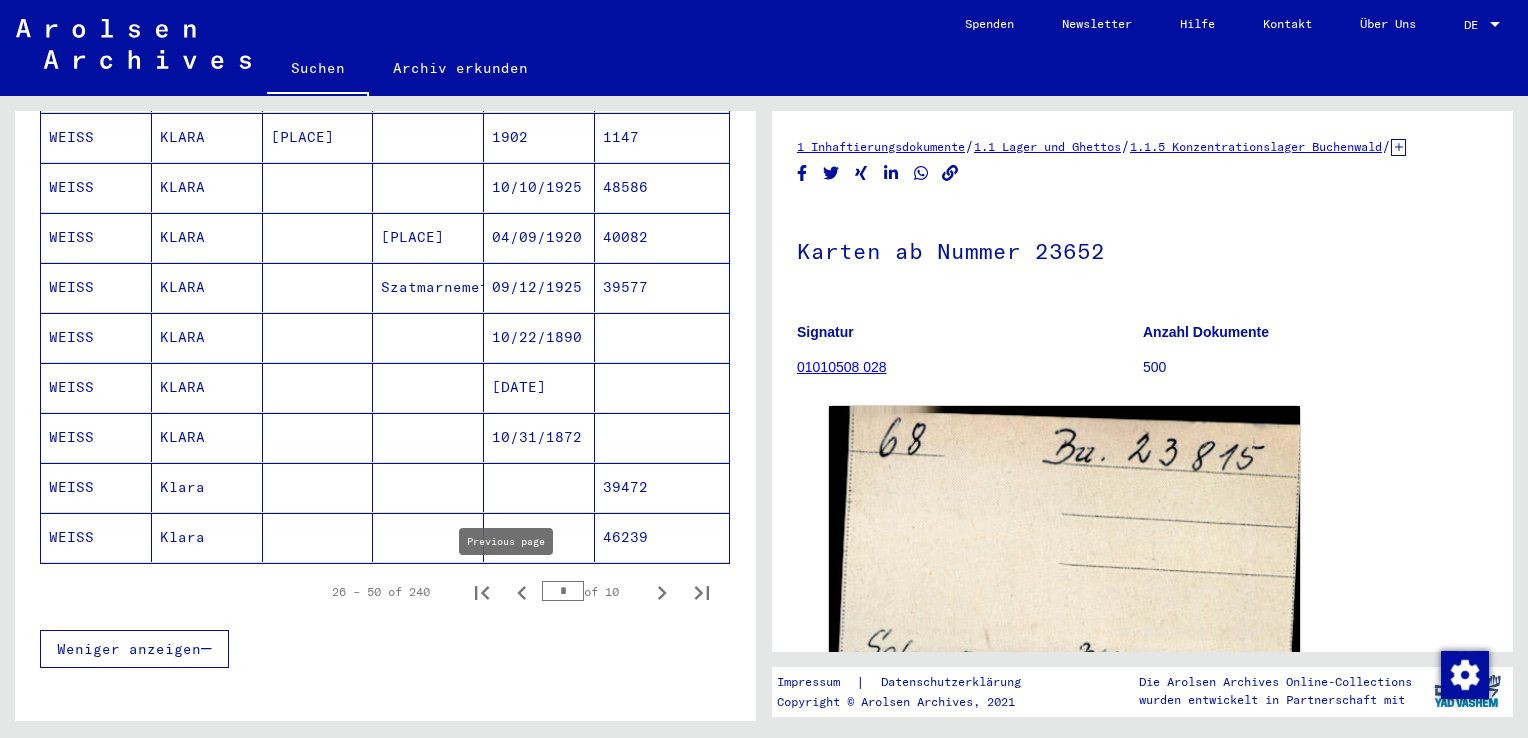 scroll, scrollTop: 1200, scrollLeft: 0, axis: vertical 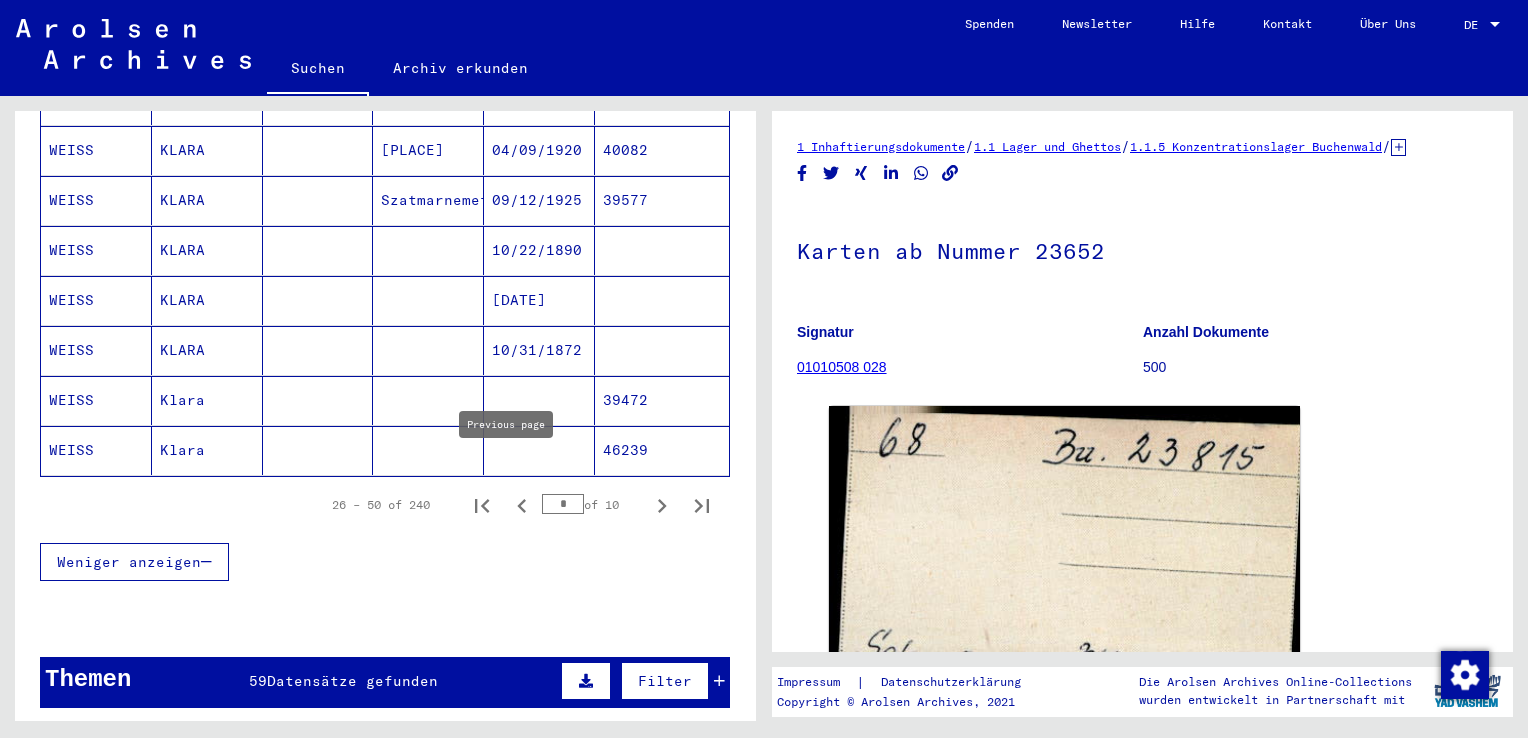 click 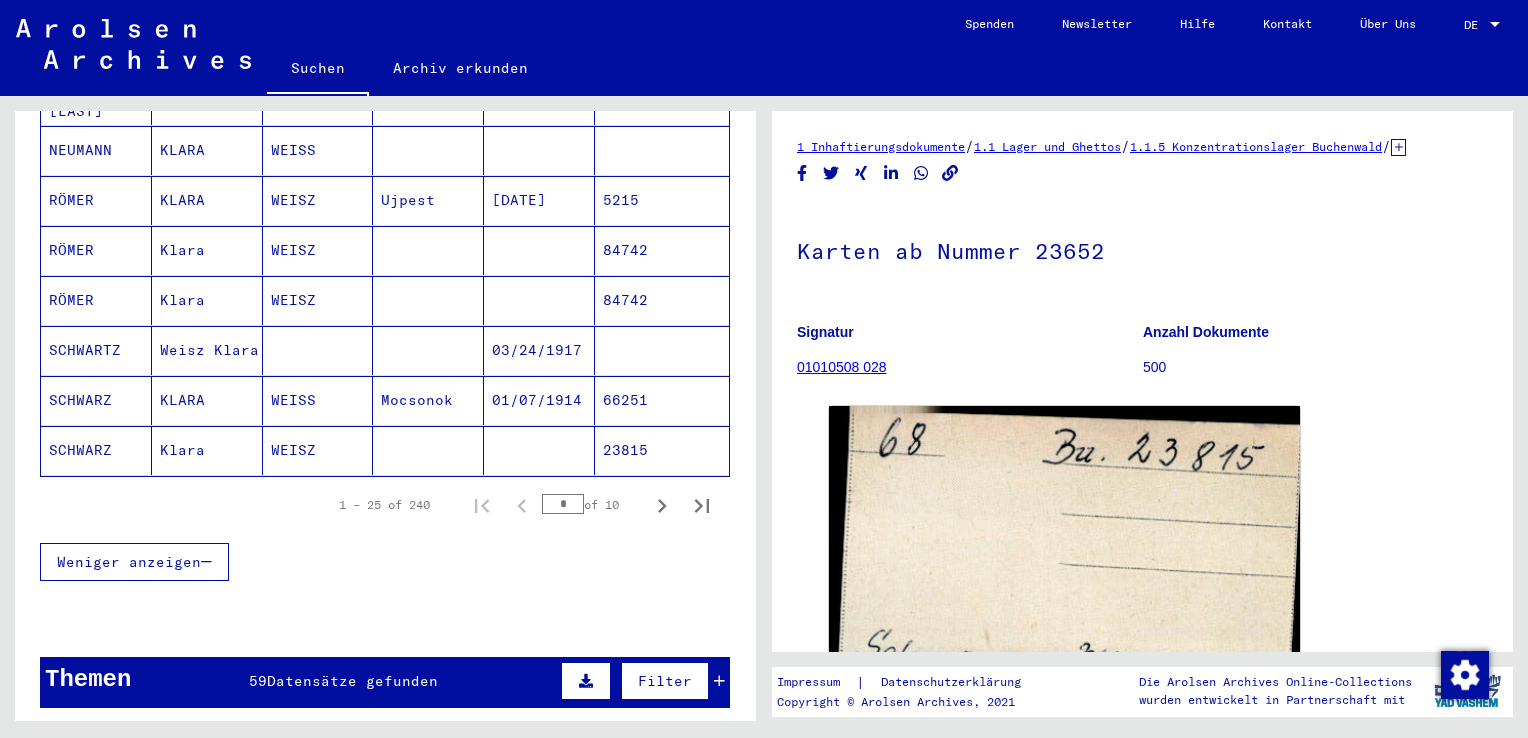 click on "WEISZ" 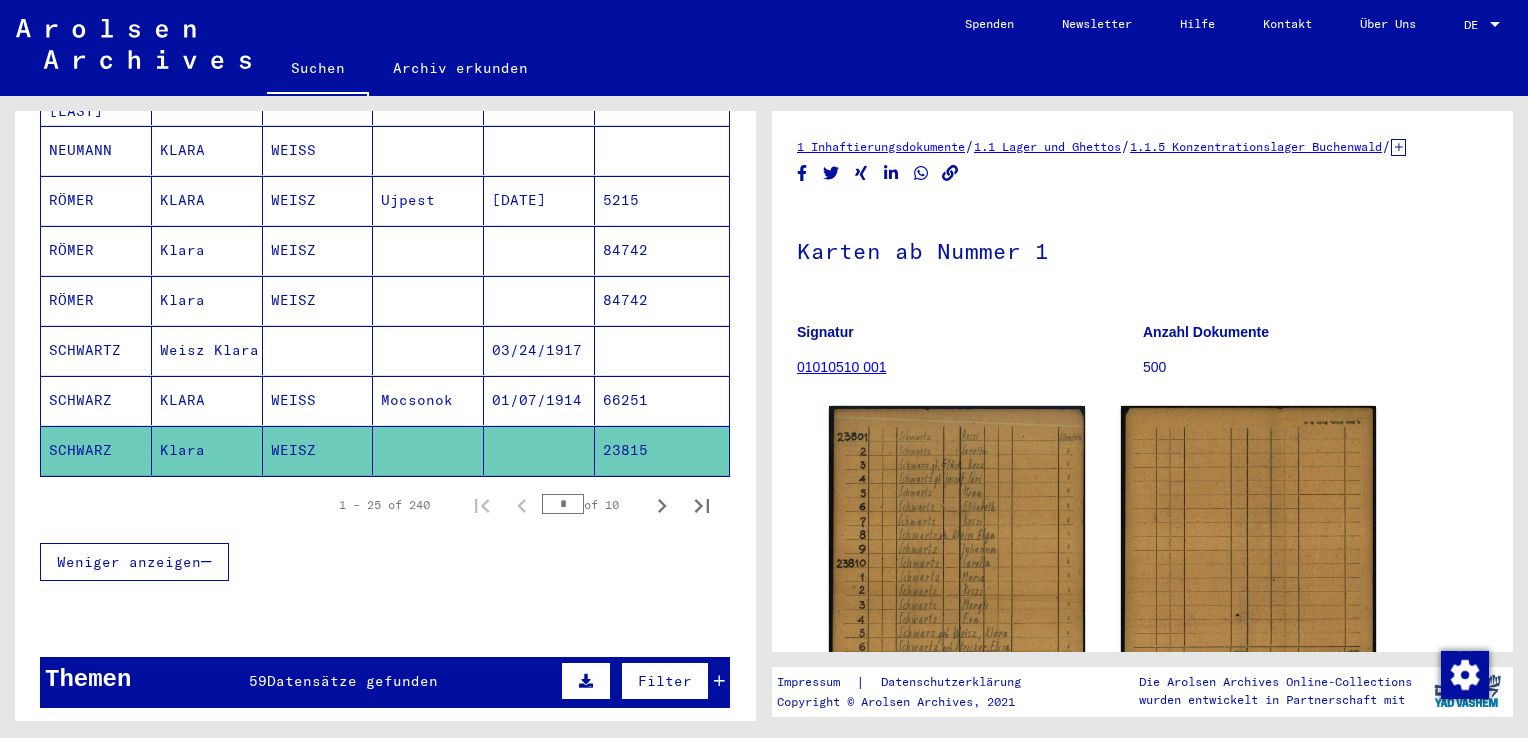 click on "WEISS" at bounding box center [318, 450] 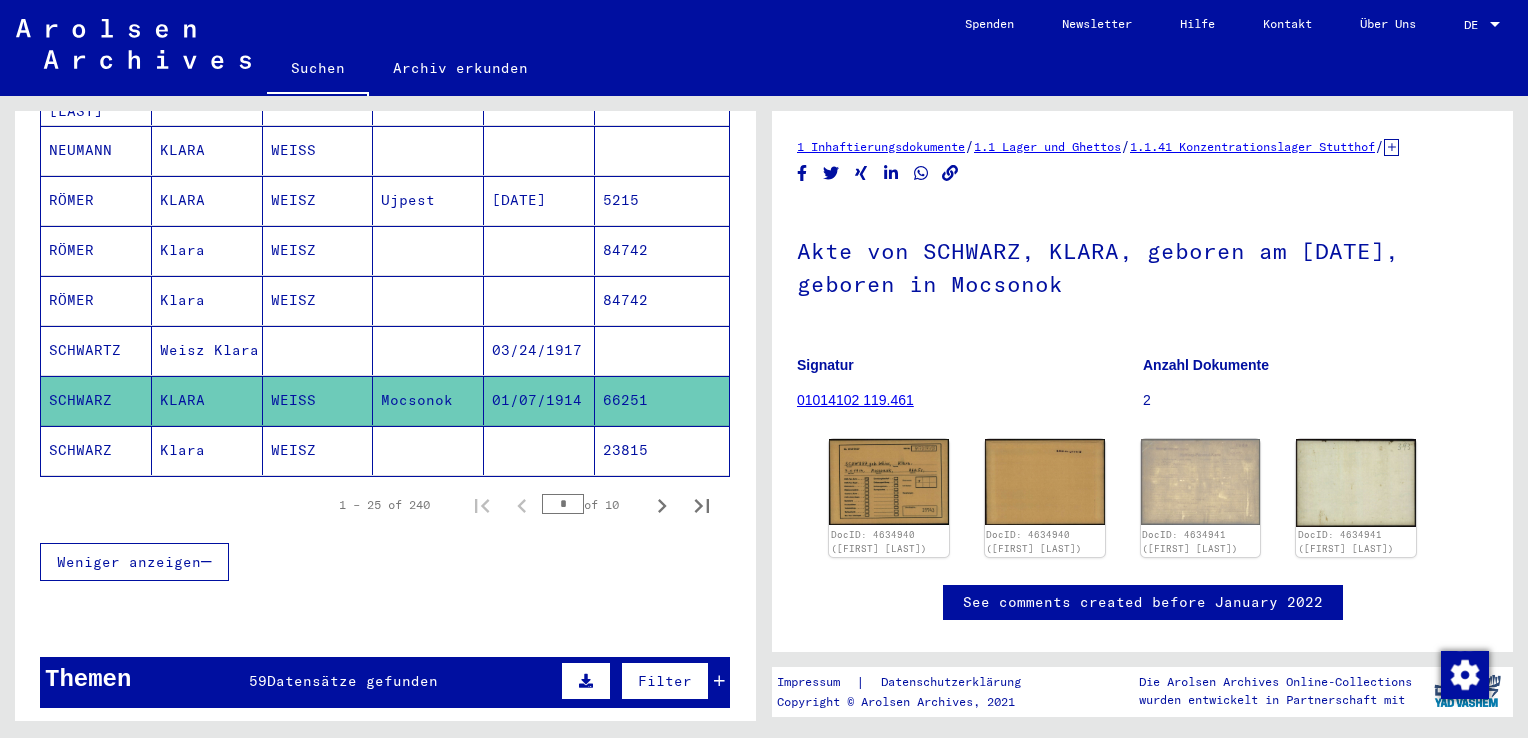 click at bounding box center [318, 400] 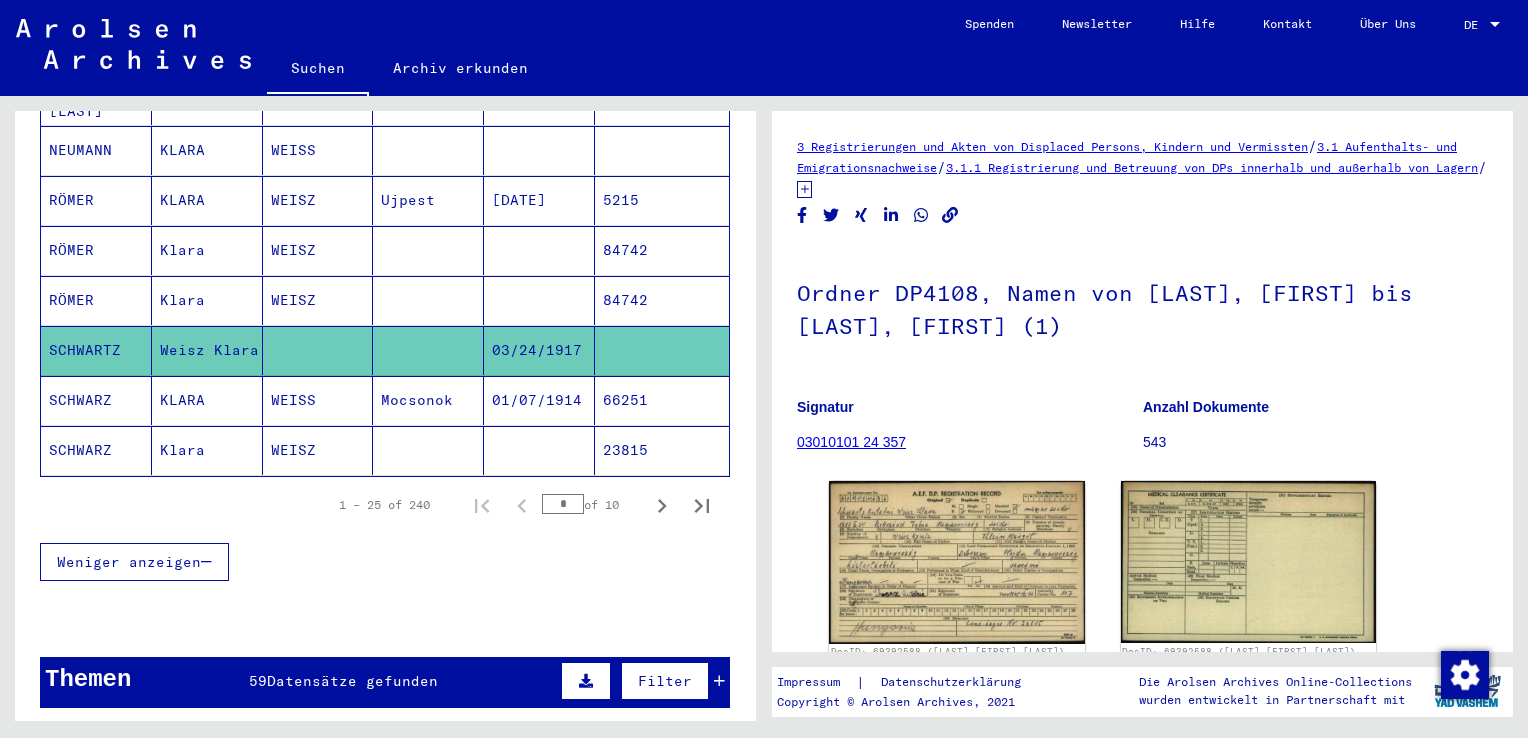 click on "WEISZ" at bounding box center (318, 350) 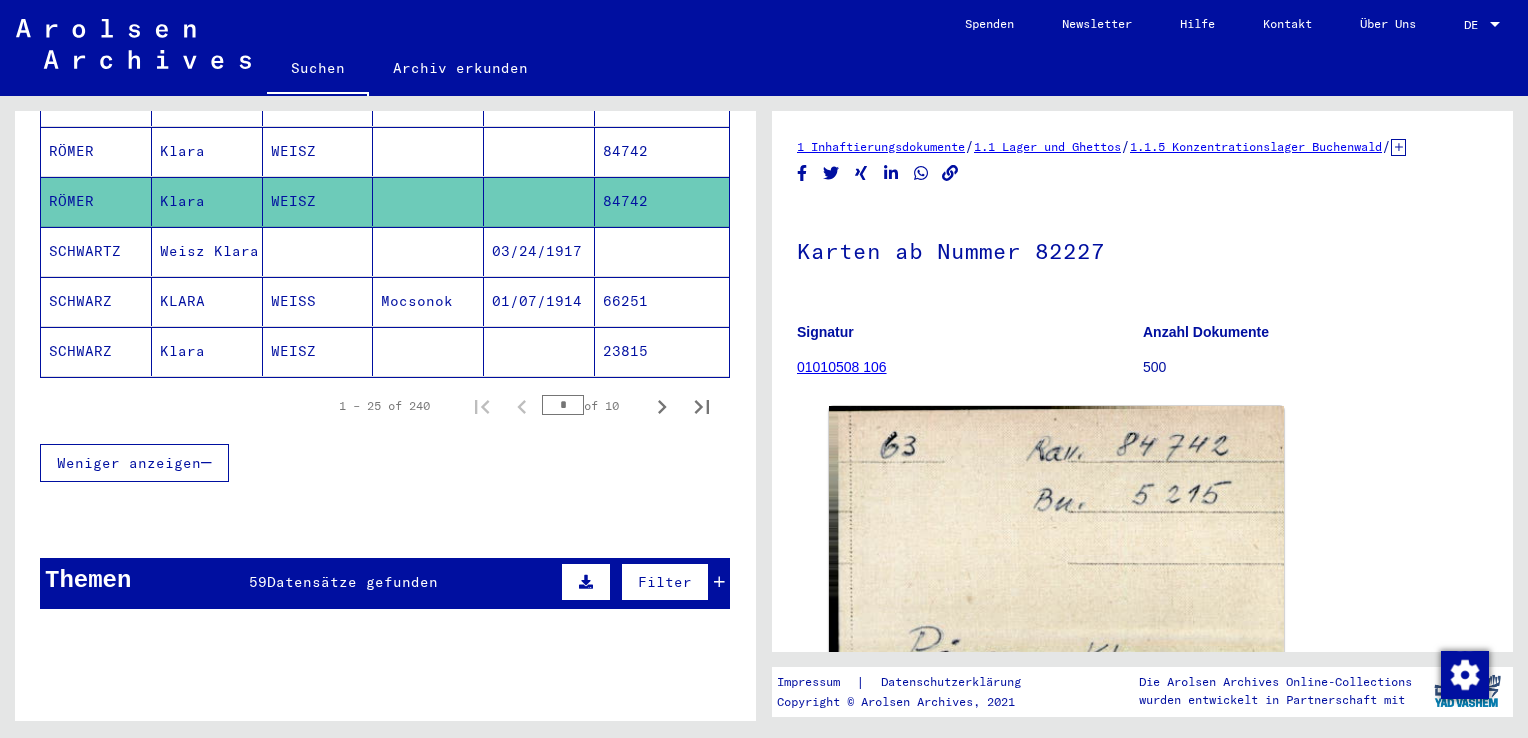 scroll, scrollTop: 1300, scrollLeft: 0, axis: vertical 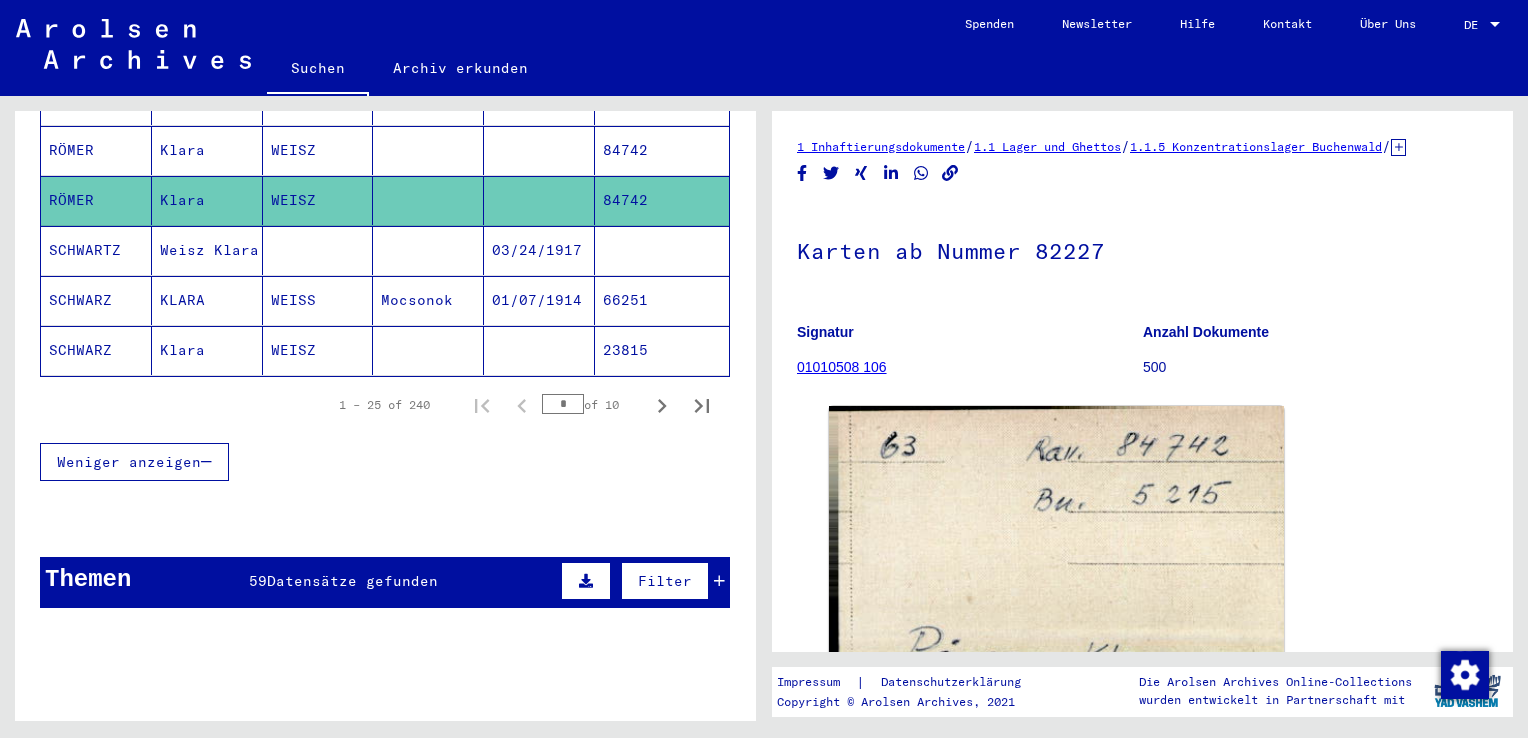 click at bounding box center (318, 300) 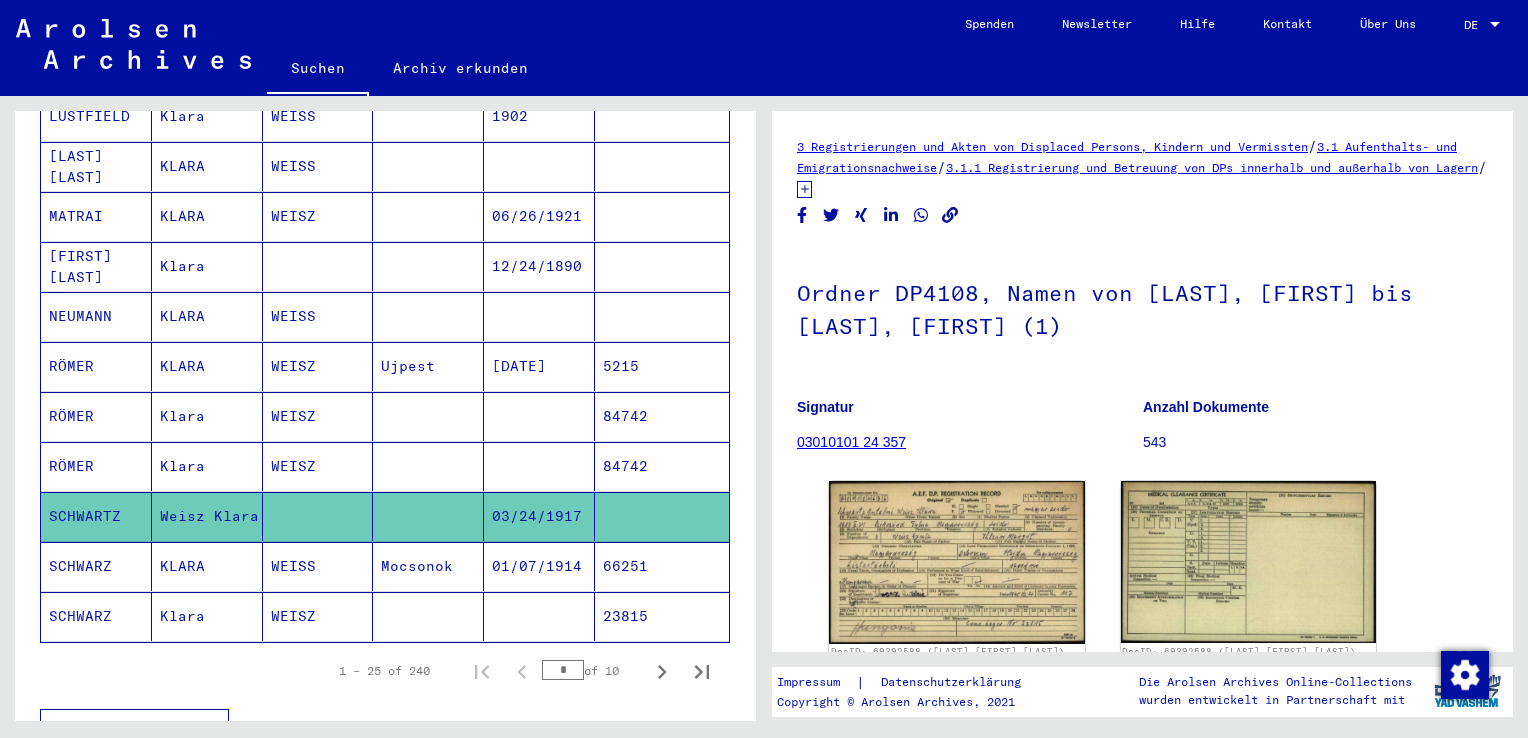 scroll, scrollTop: 1000, scrollLeft: 0, axis: vertical 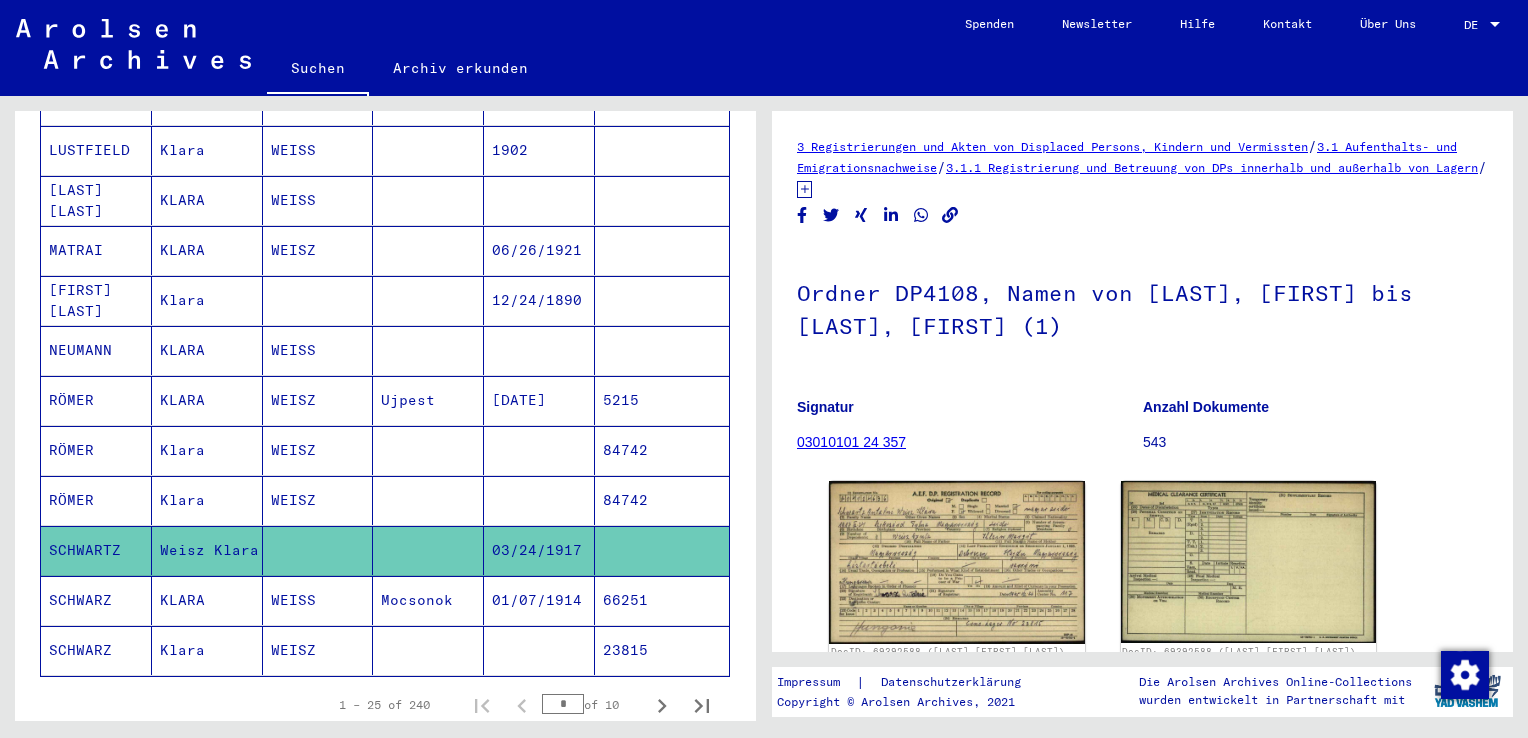 click on "WEISZ" at bounding box center [318, 550] 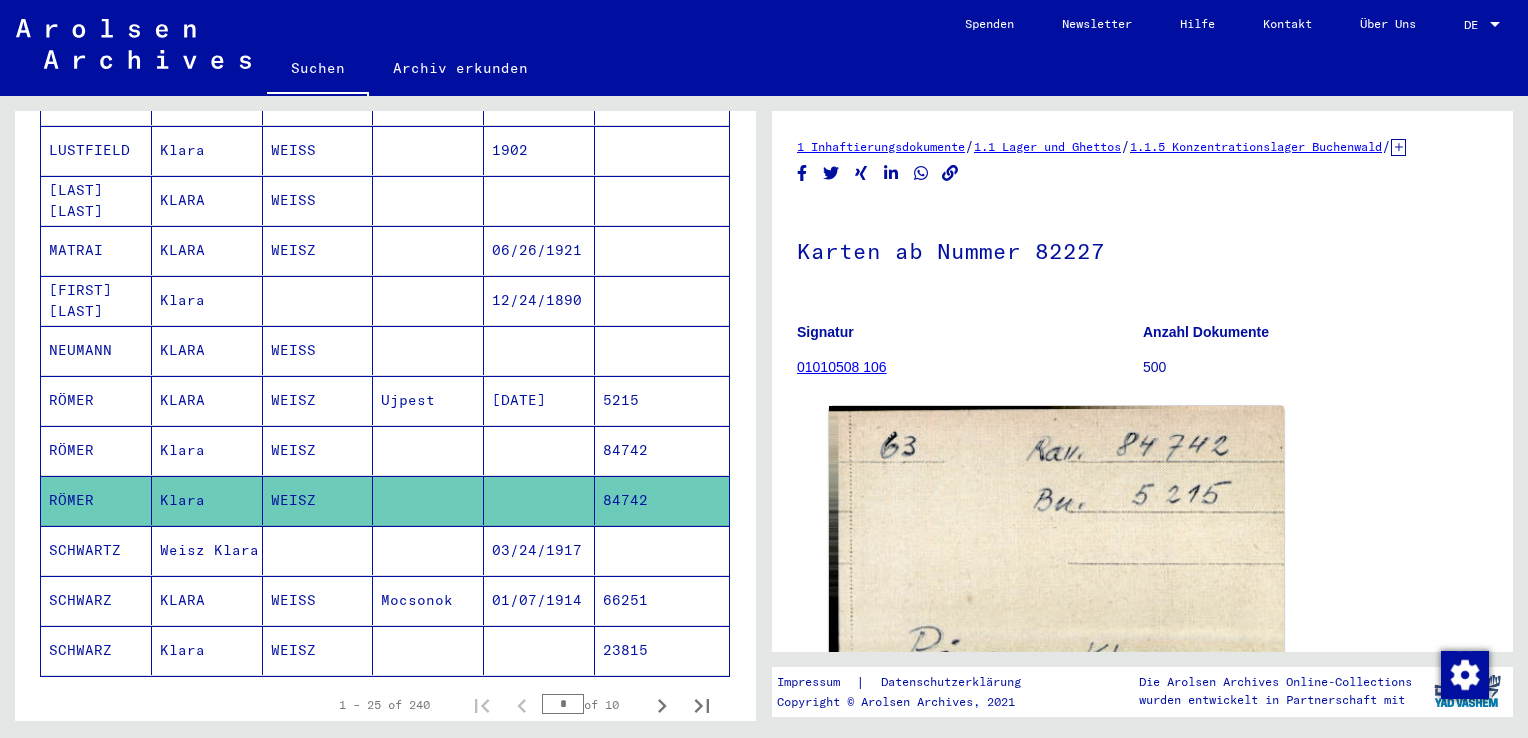 click on "WEISZ" at bounding box center [318, 500] 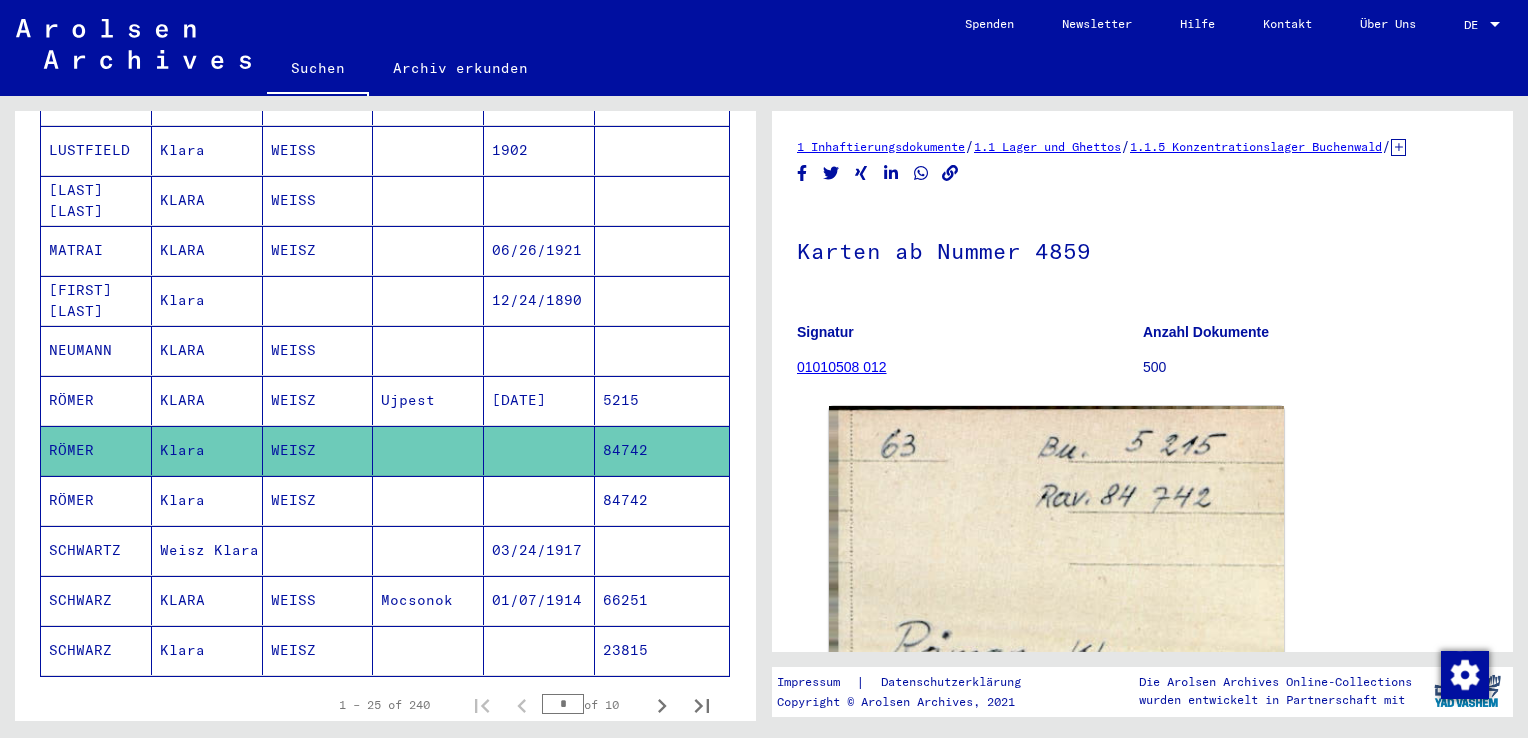 click on "WEISZ" at bounding box center [318, 450] 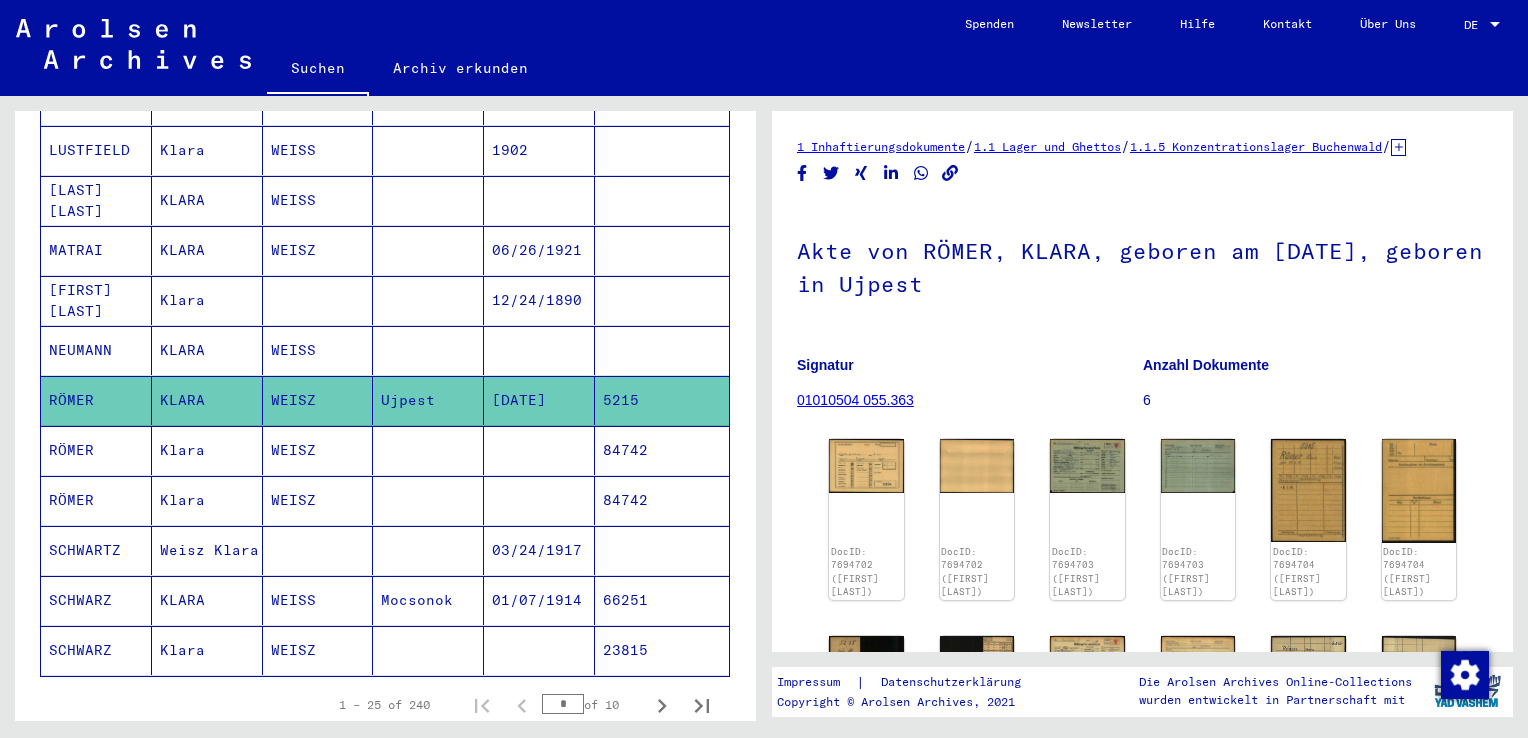 click on "WEISS" at bounding box center [318, 400] 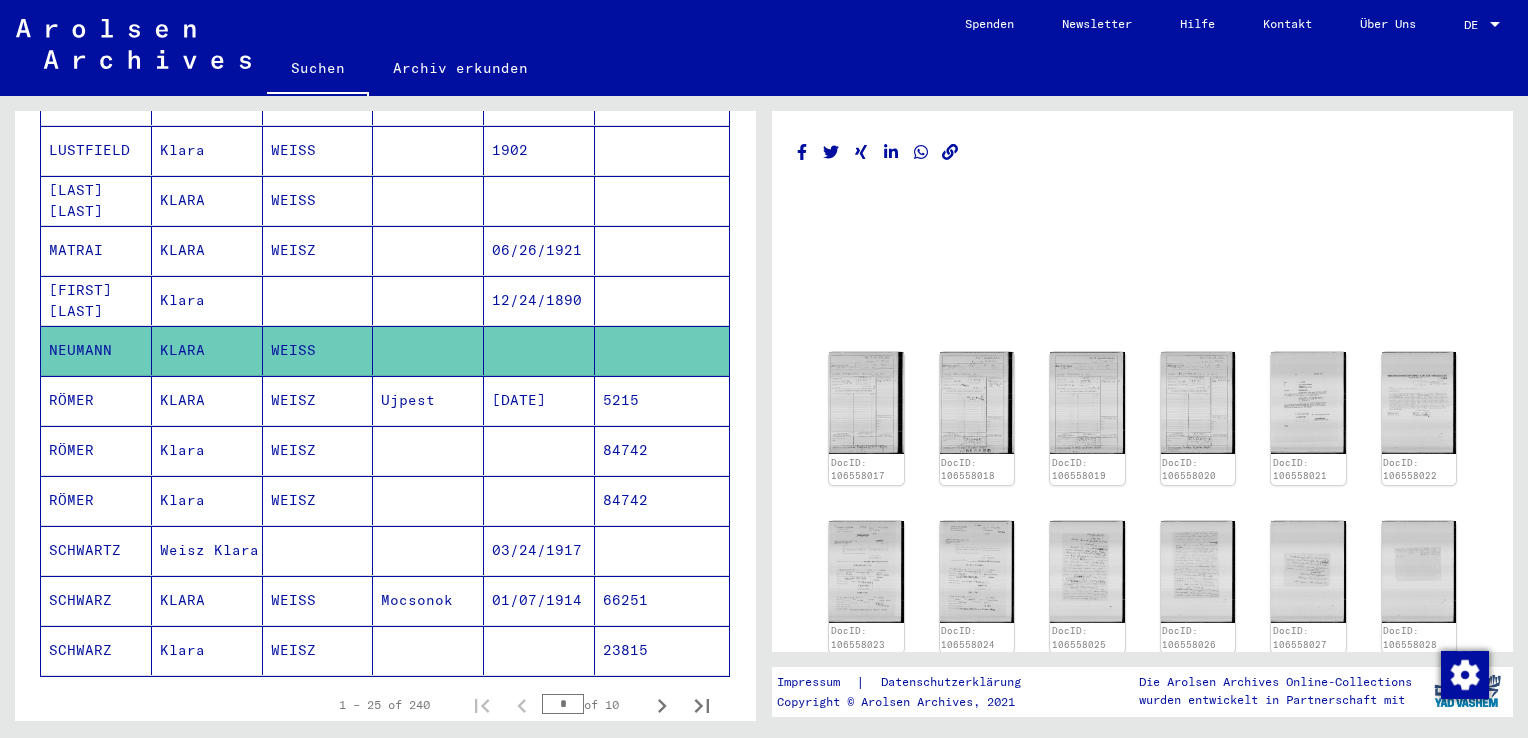 click at bounding box center (318, 350) 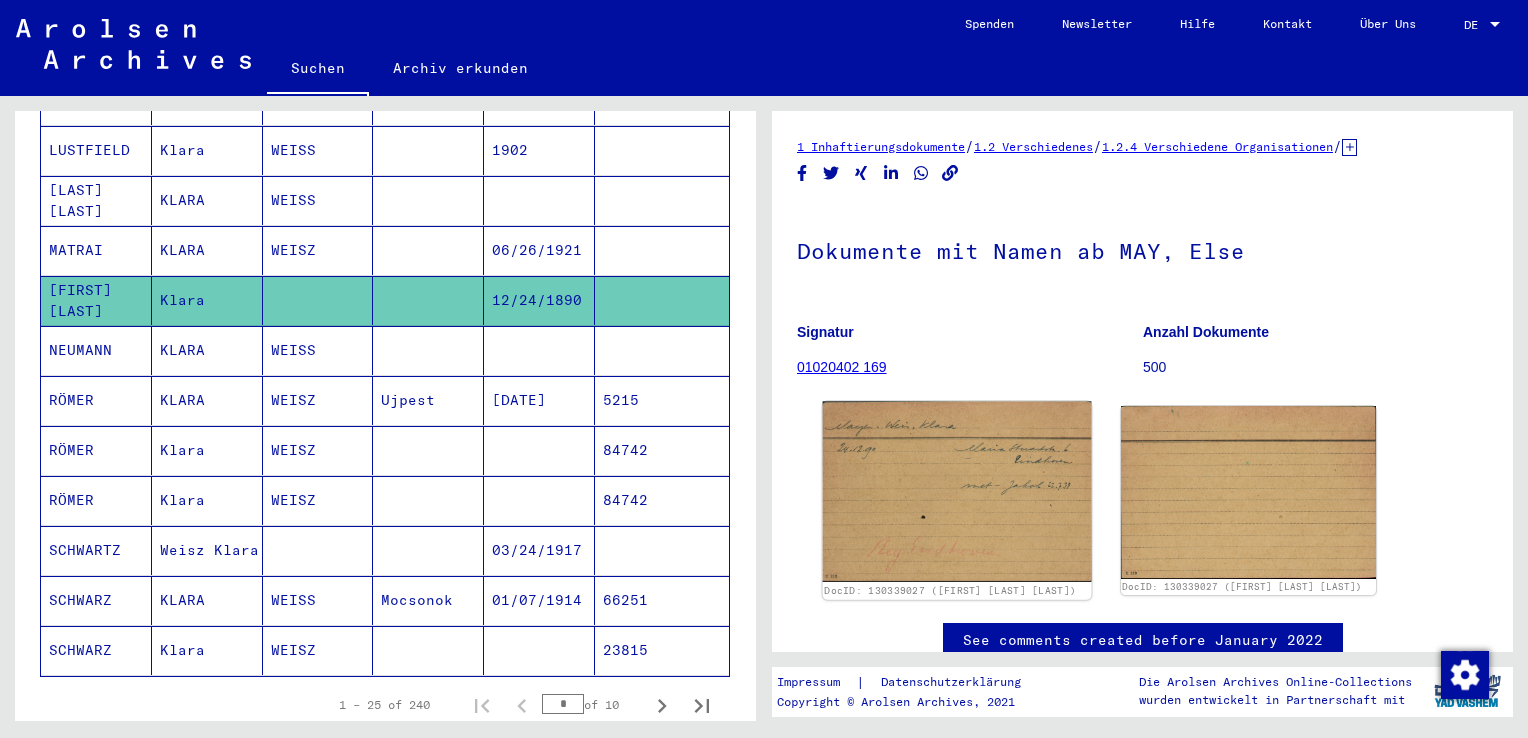 click 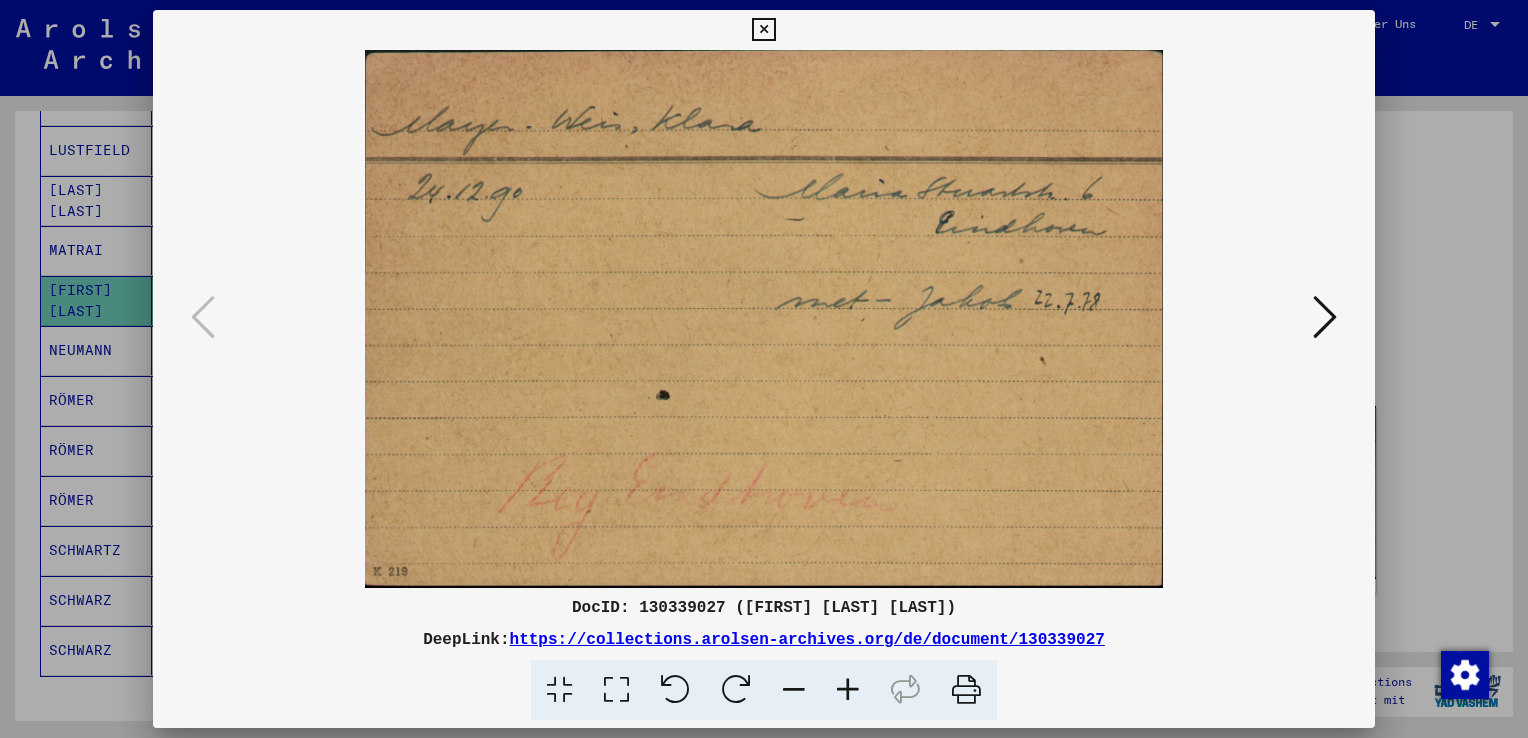 click at bounding box center (1325, 317) 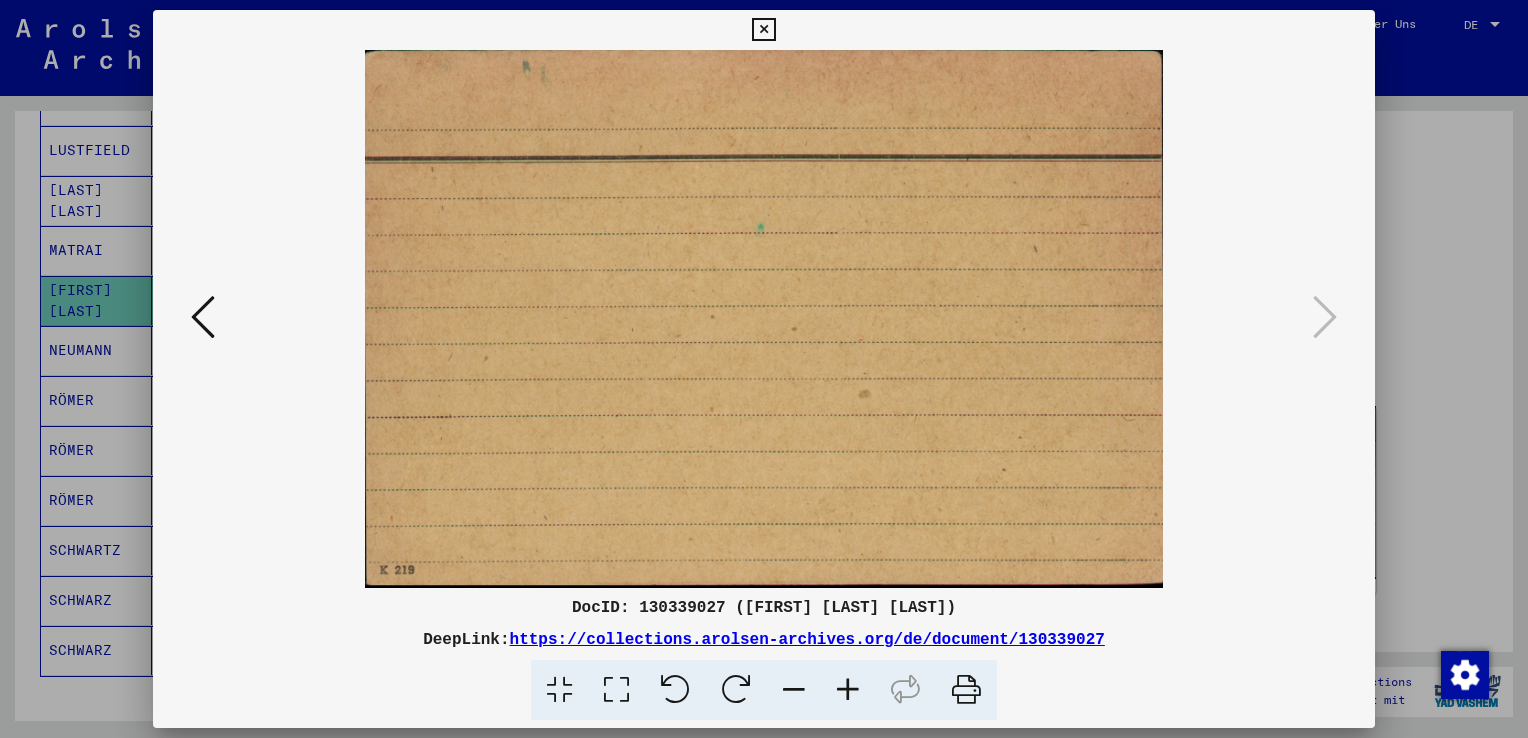 click at bounding box center [203, 317] 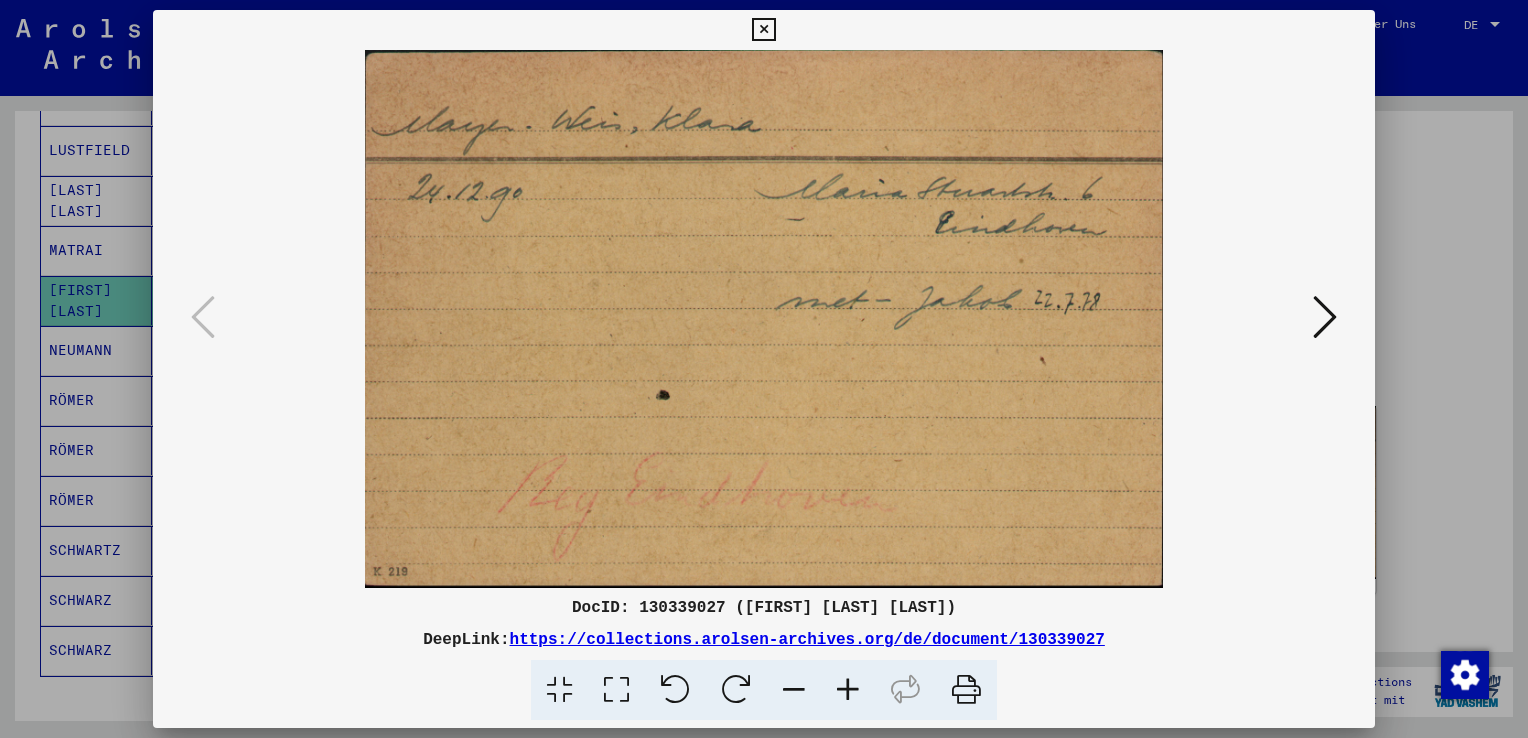 click at bounding box center [763, 30] 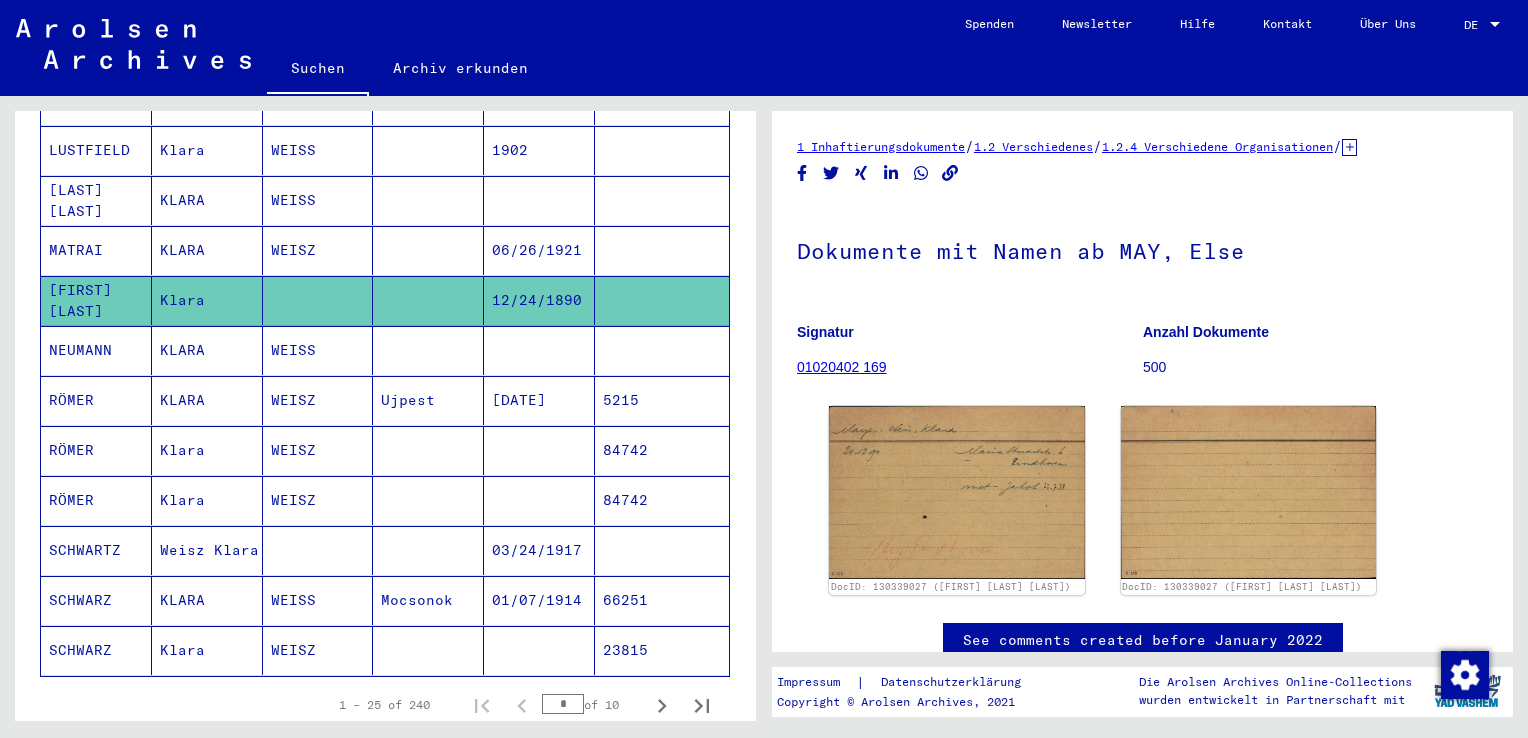 click on "KLARA" at bounding box center (207, 300) 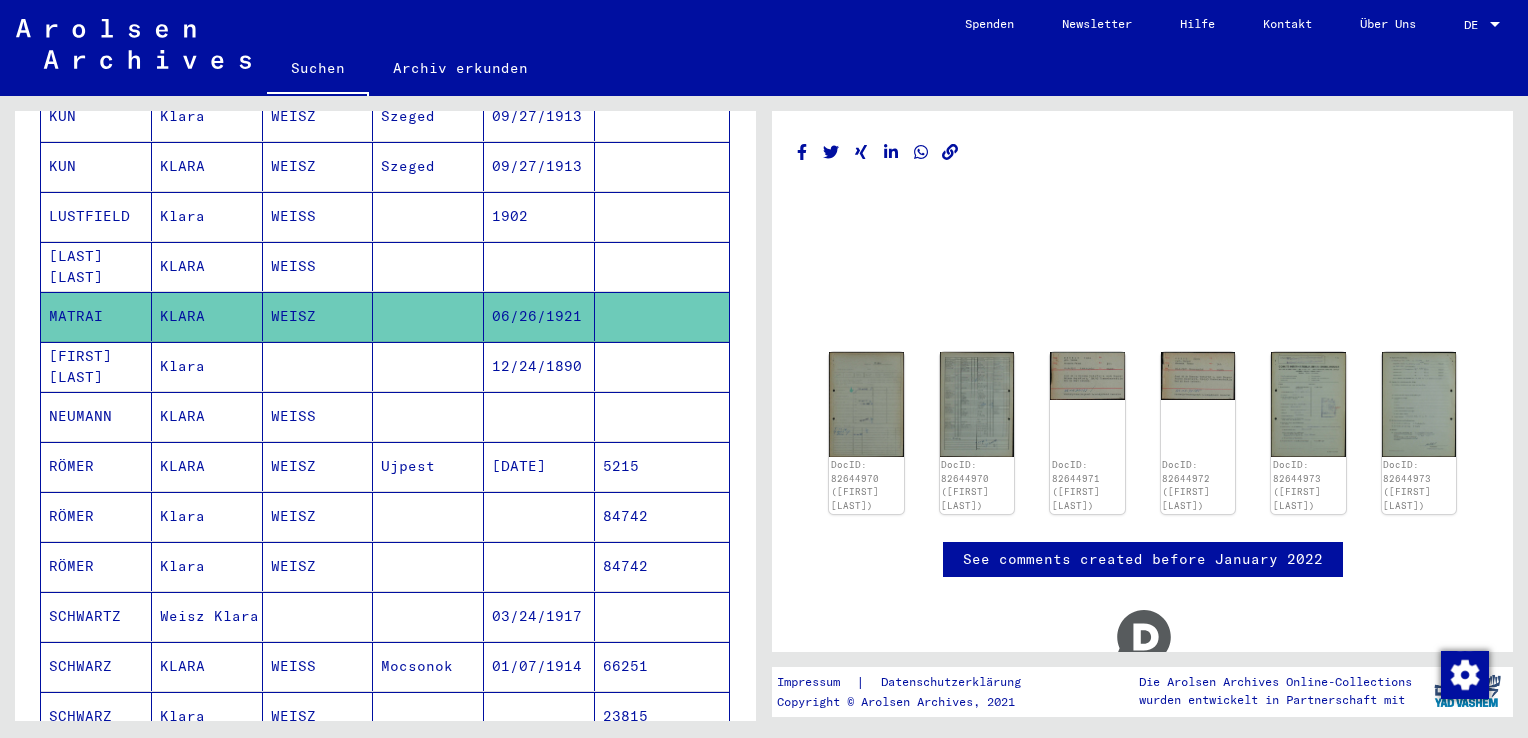 scroll, scrollTop: 900, scrollLeft: 0, axis: vertical 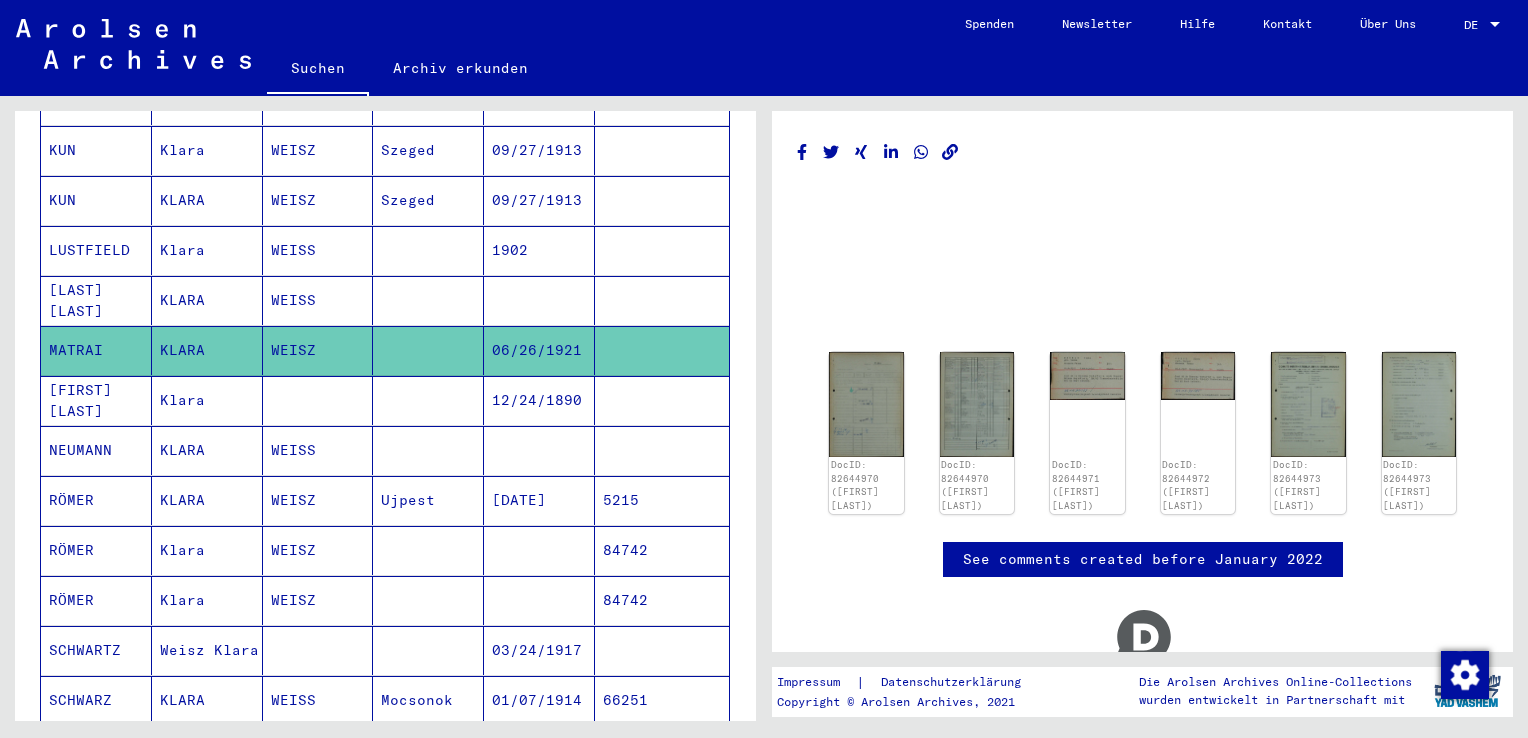 click on "KLARA" at bounding box center [207, 350] 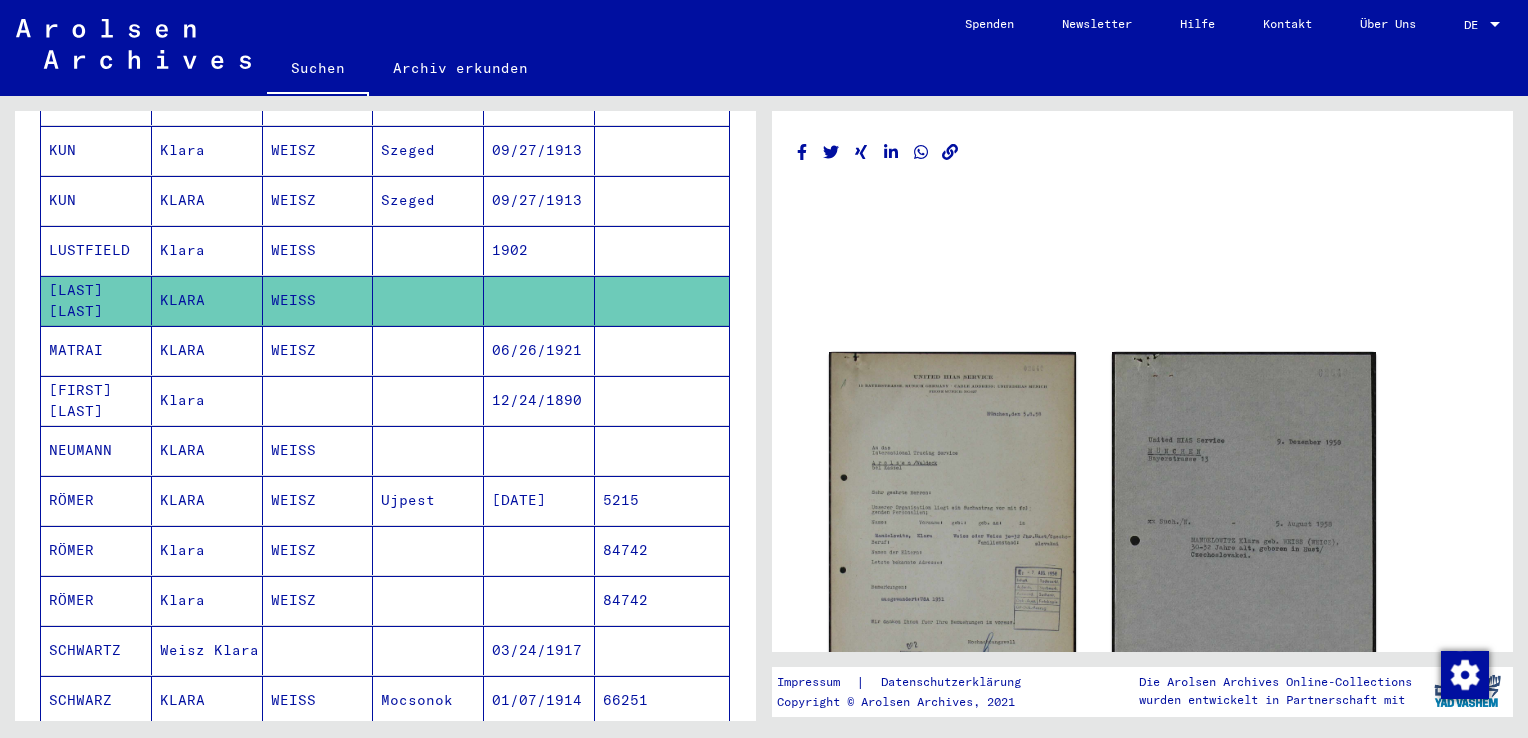 click on "Klara" at bounding box center (207, 300) 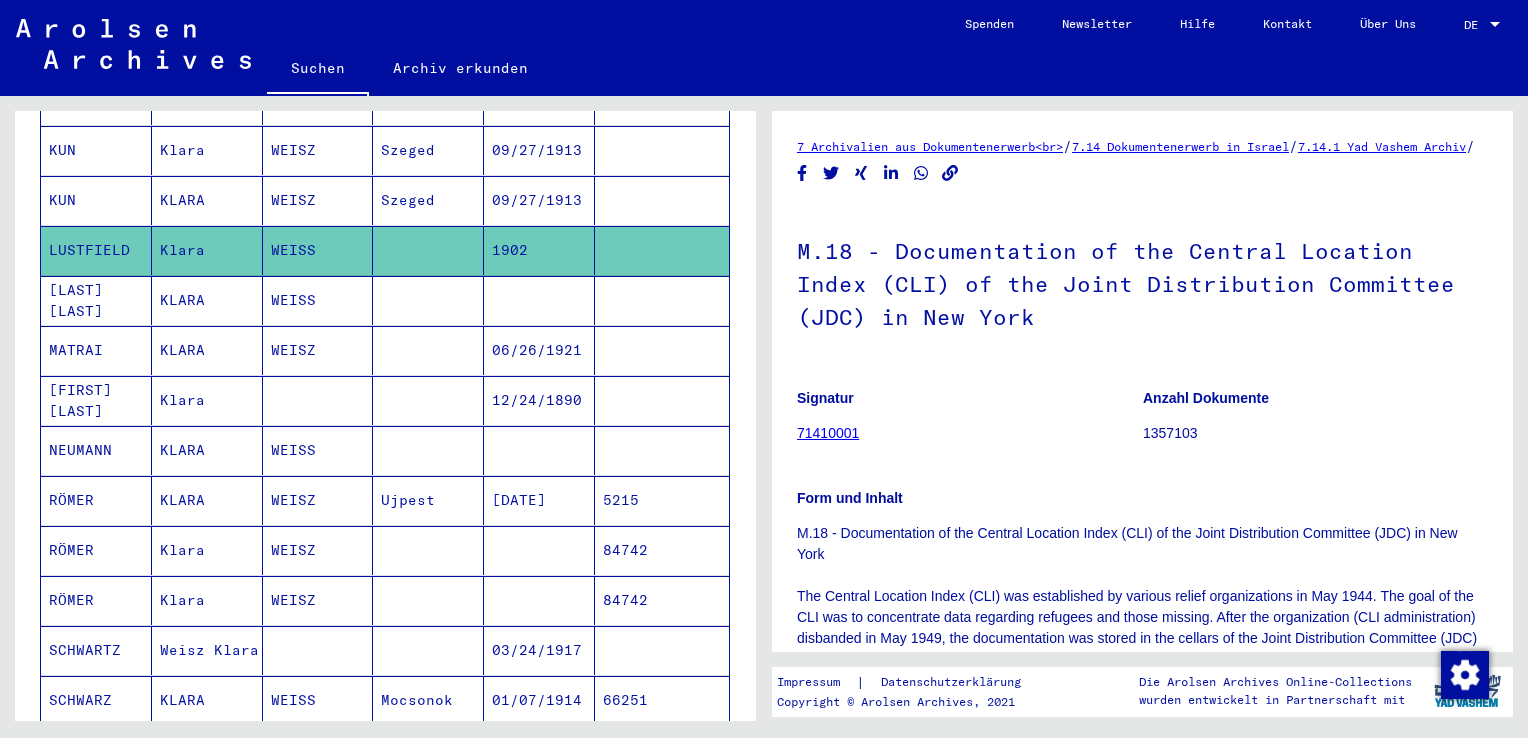 click on "KLARA" at bounding box center (207, 250) 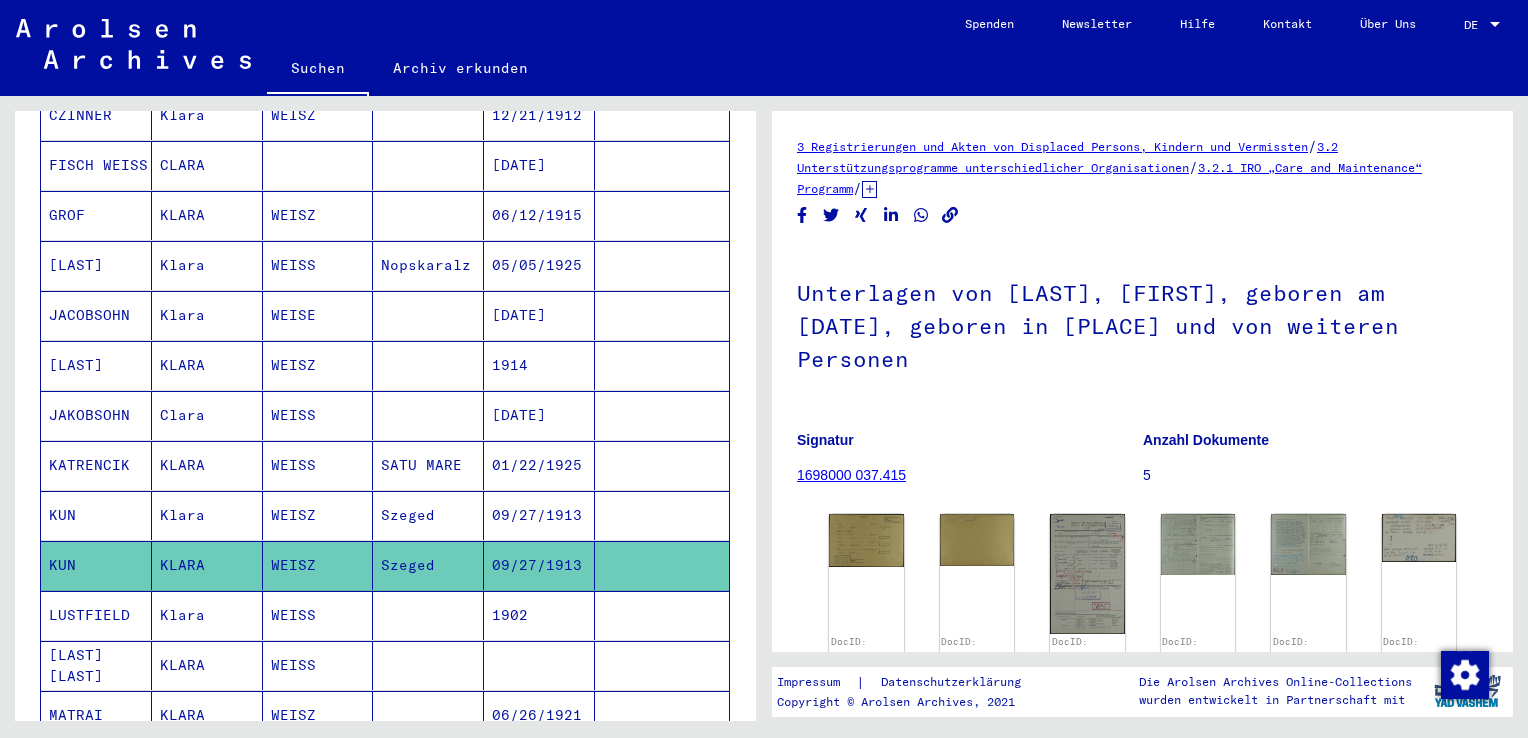 scroll, scrollTop: 500, scrollLeft: 0, axis: vertical 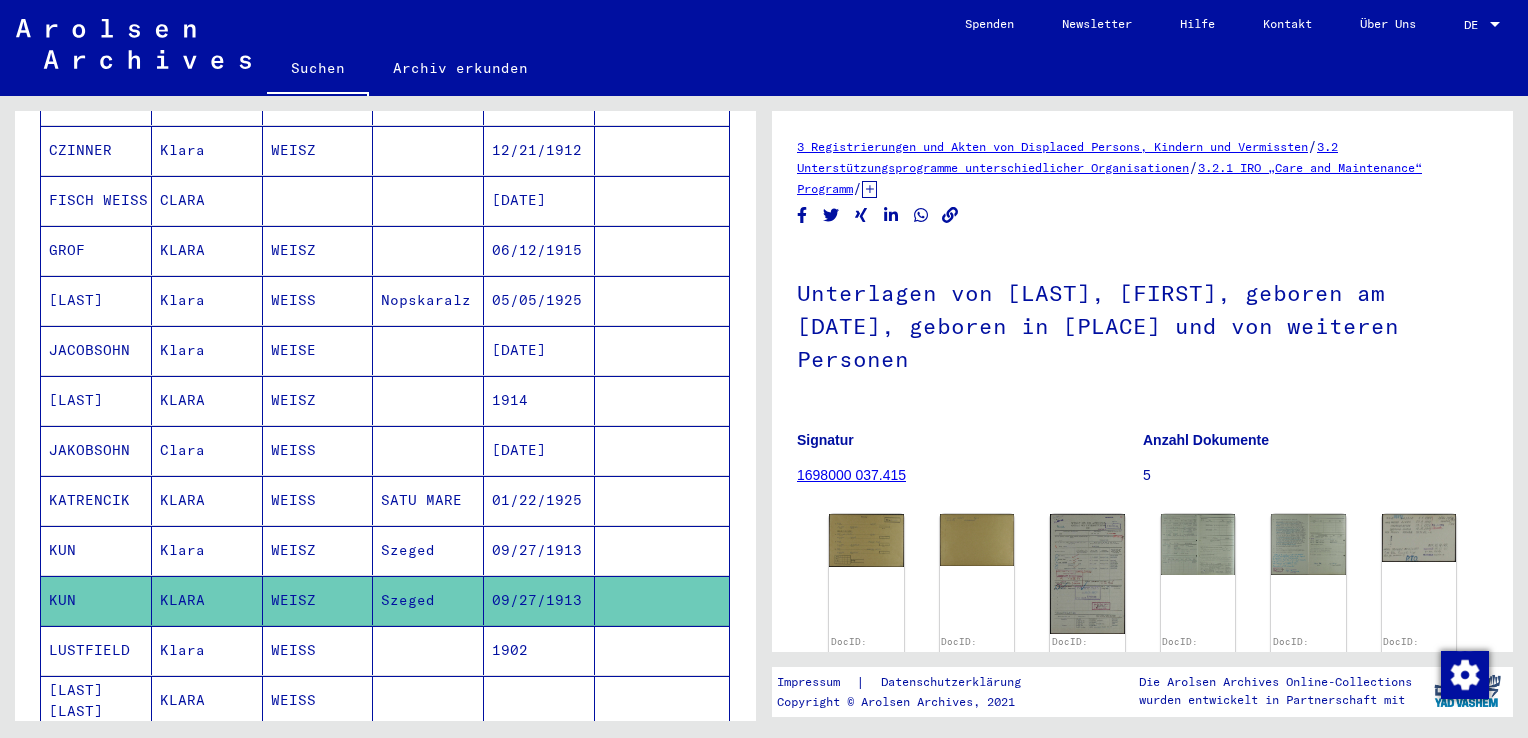 click on "WEISZ" at bounding box center (318, 600) 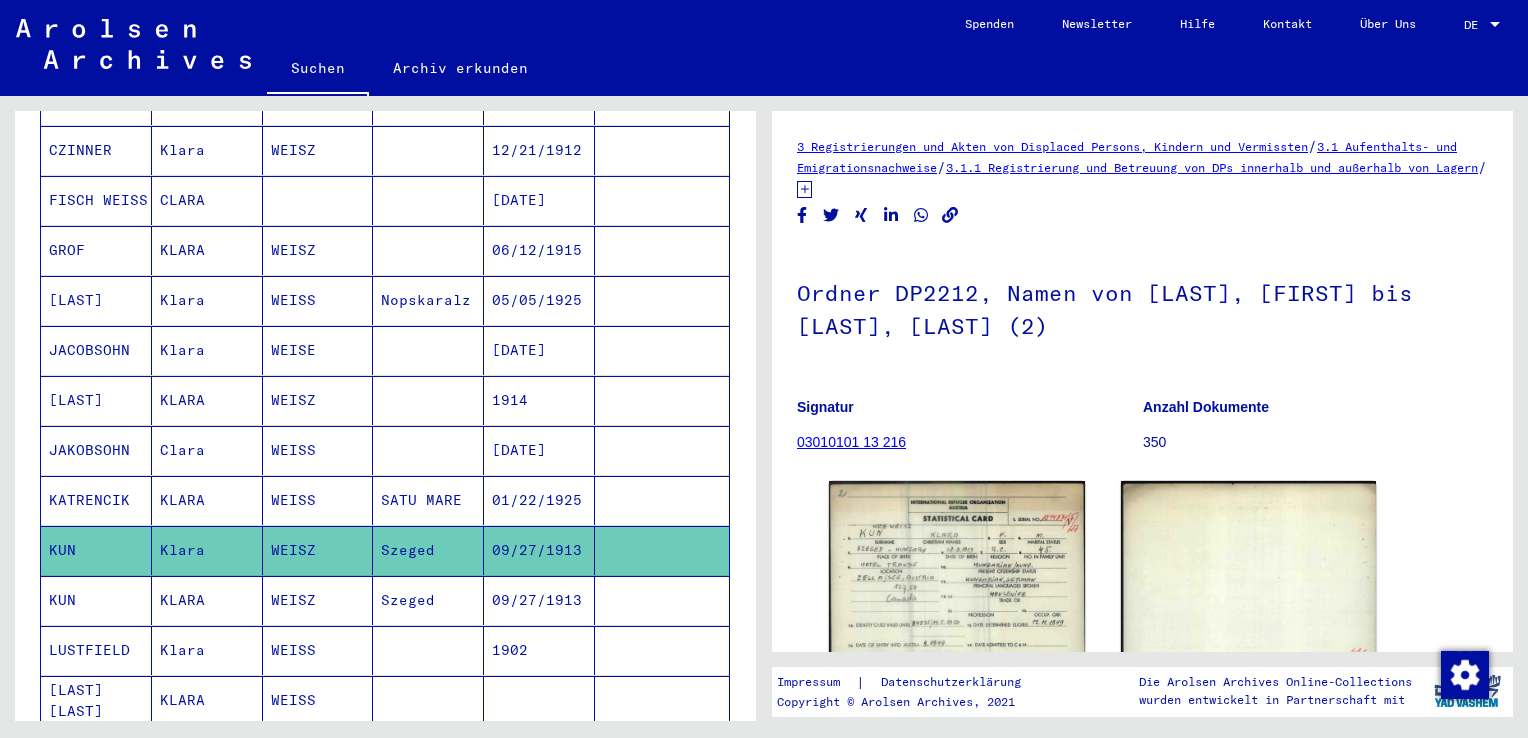 click on "WEISS" at bounding box center [318, 550] 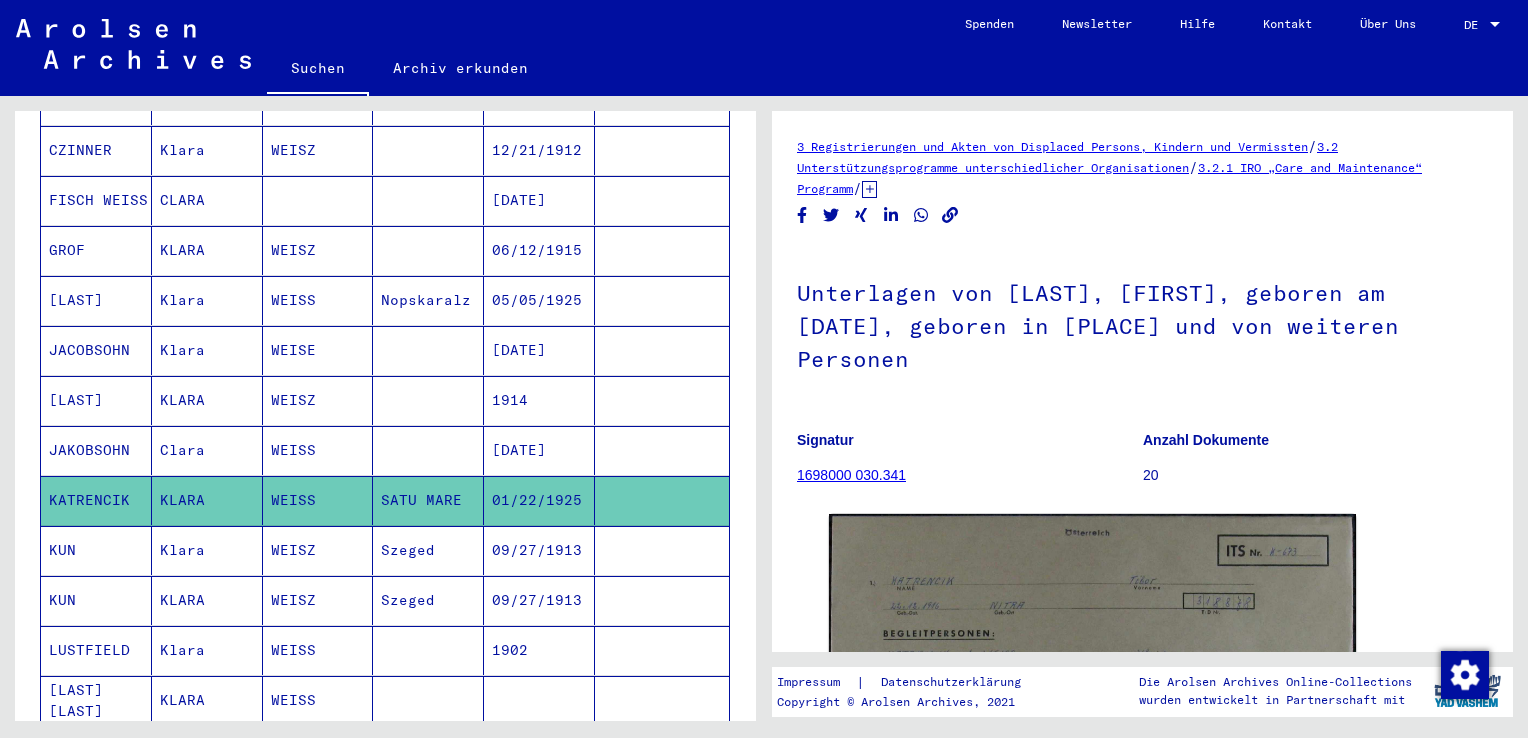 click on "WEISS" at bounding box center [318, 500] 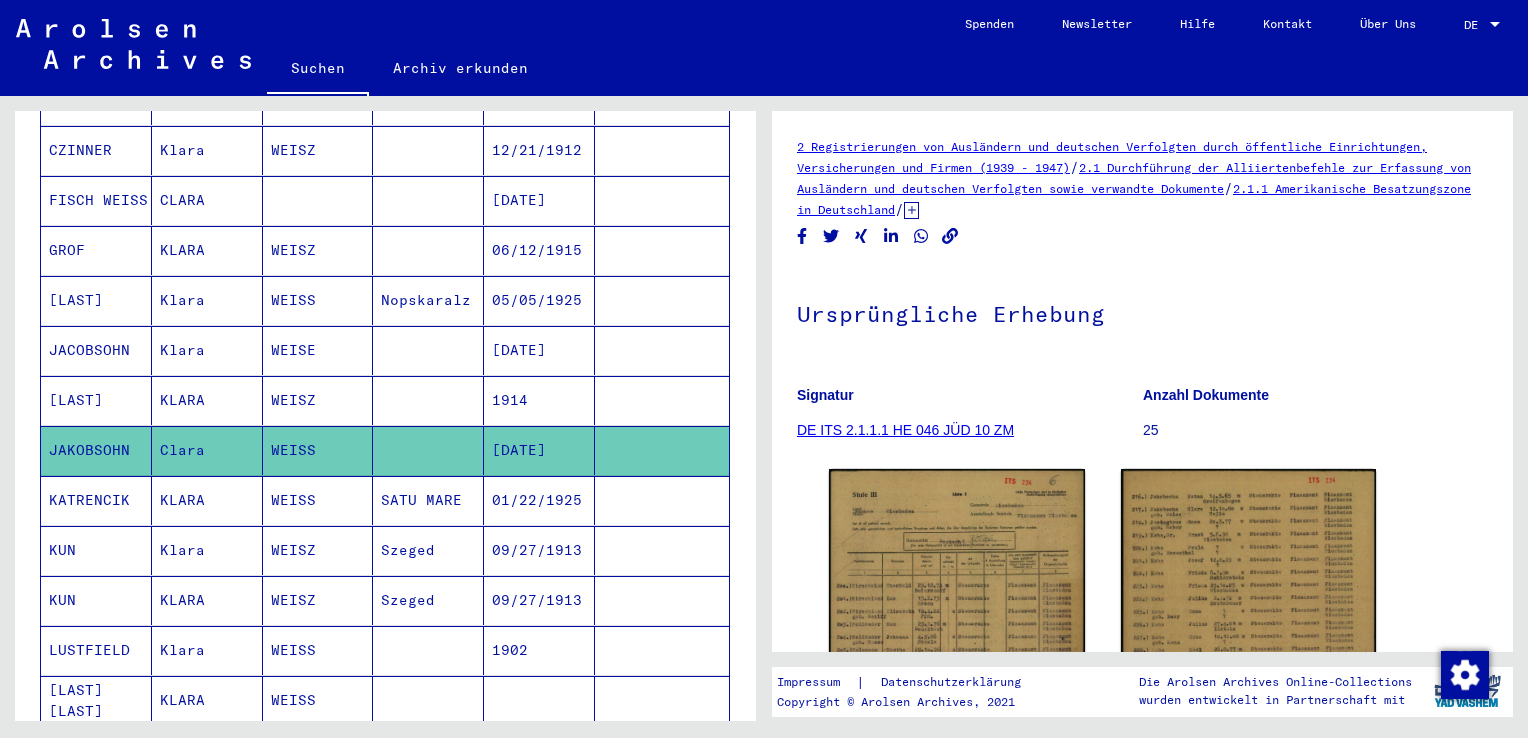click on "WEISZ" at bounding box center (318, 450) 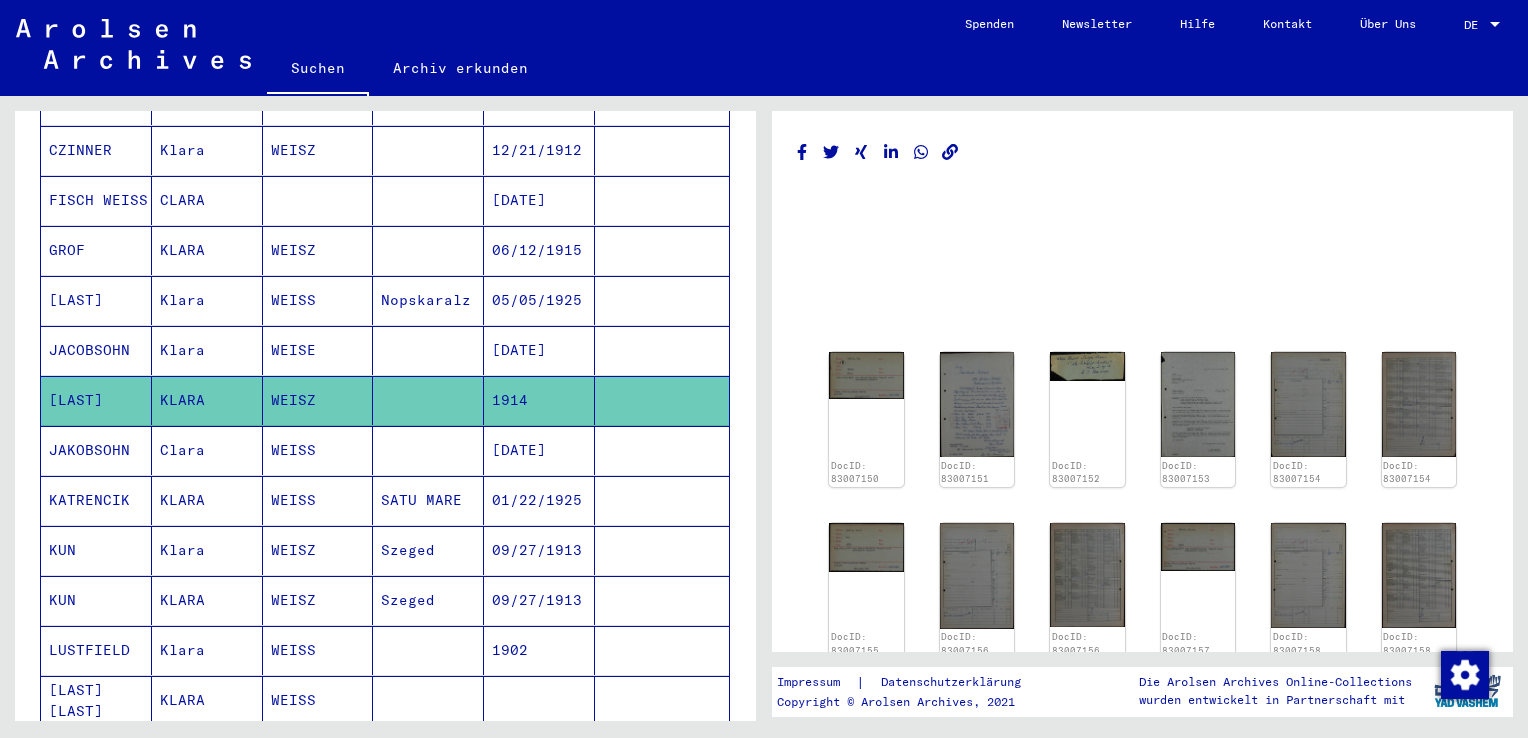 click on "WEISE" at bounding box center [318, 400] 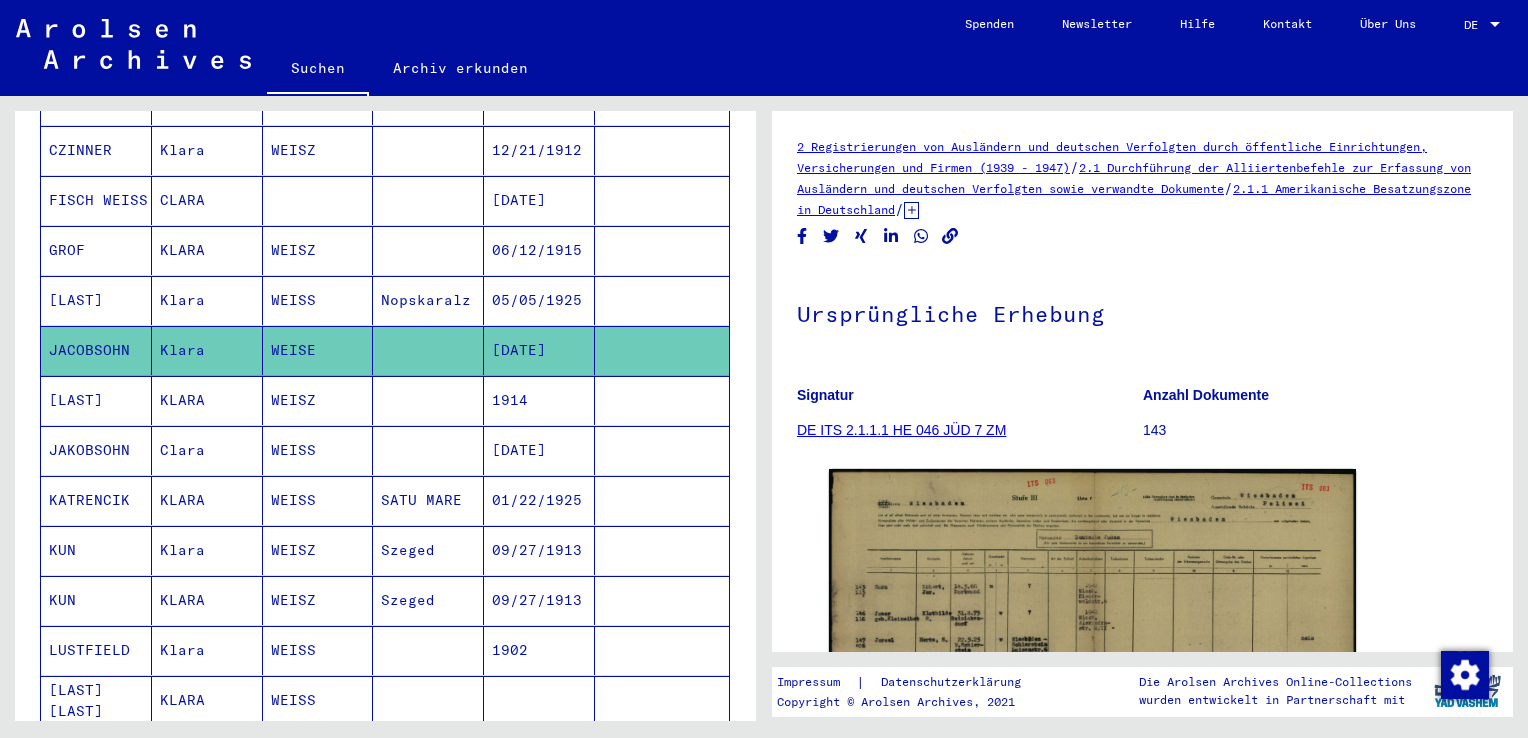 click on "WEISS" at bounding box center [318, 350] 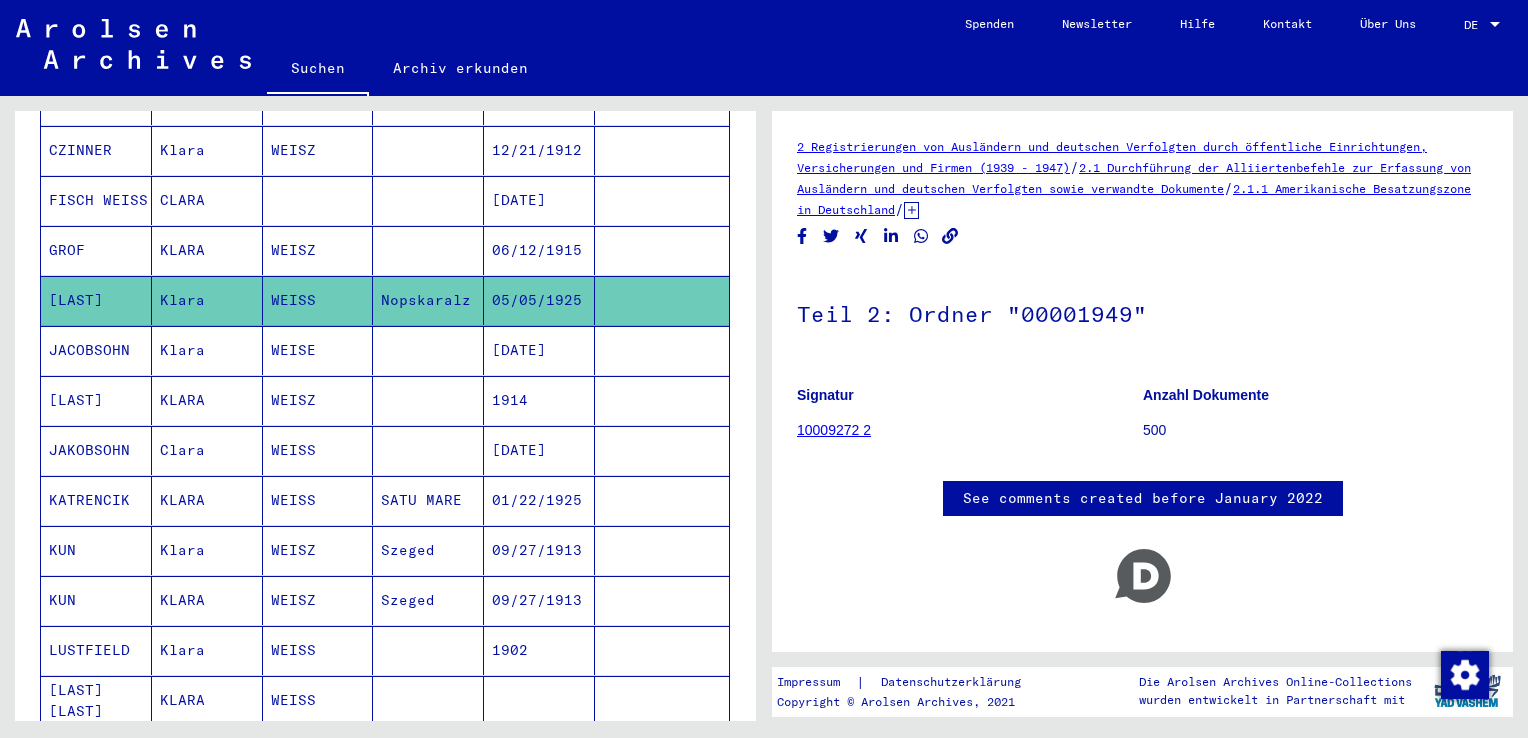 scroll, scrollTop: 0, scrollLeft: 0, axis: both 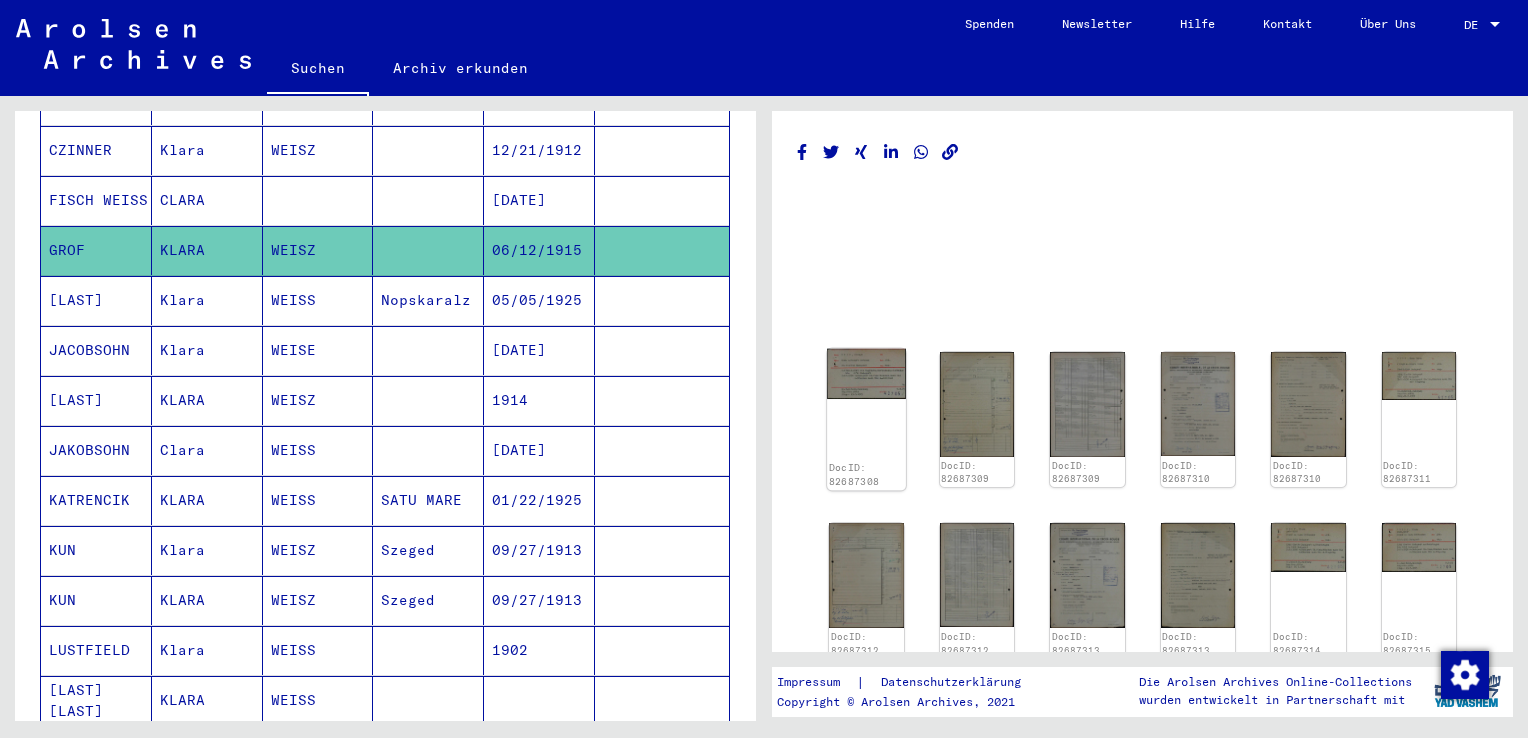 click 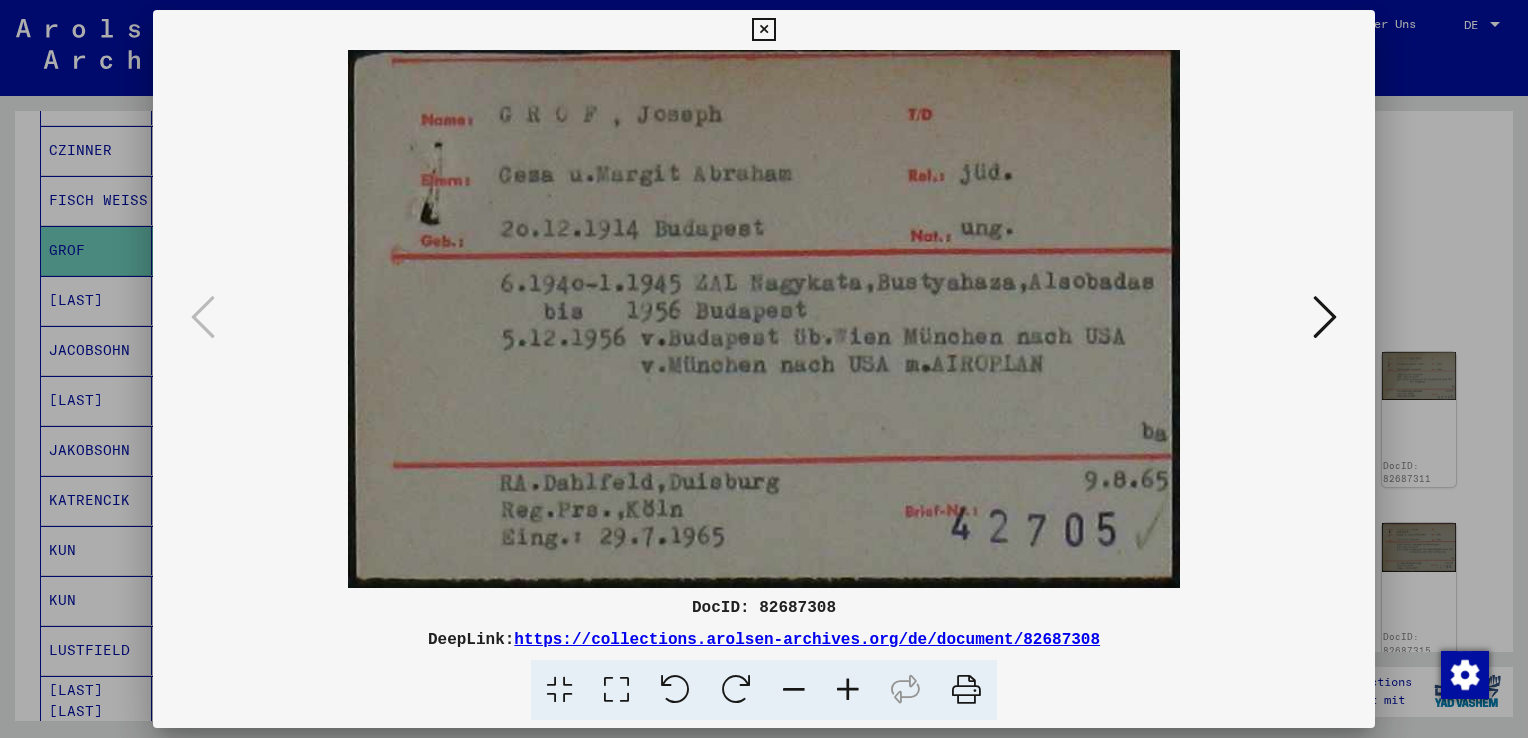 click at bounding box center (763, 30) 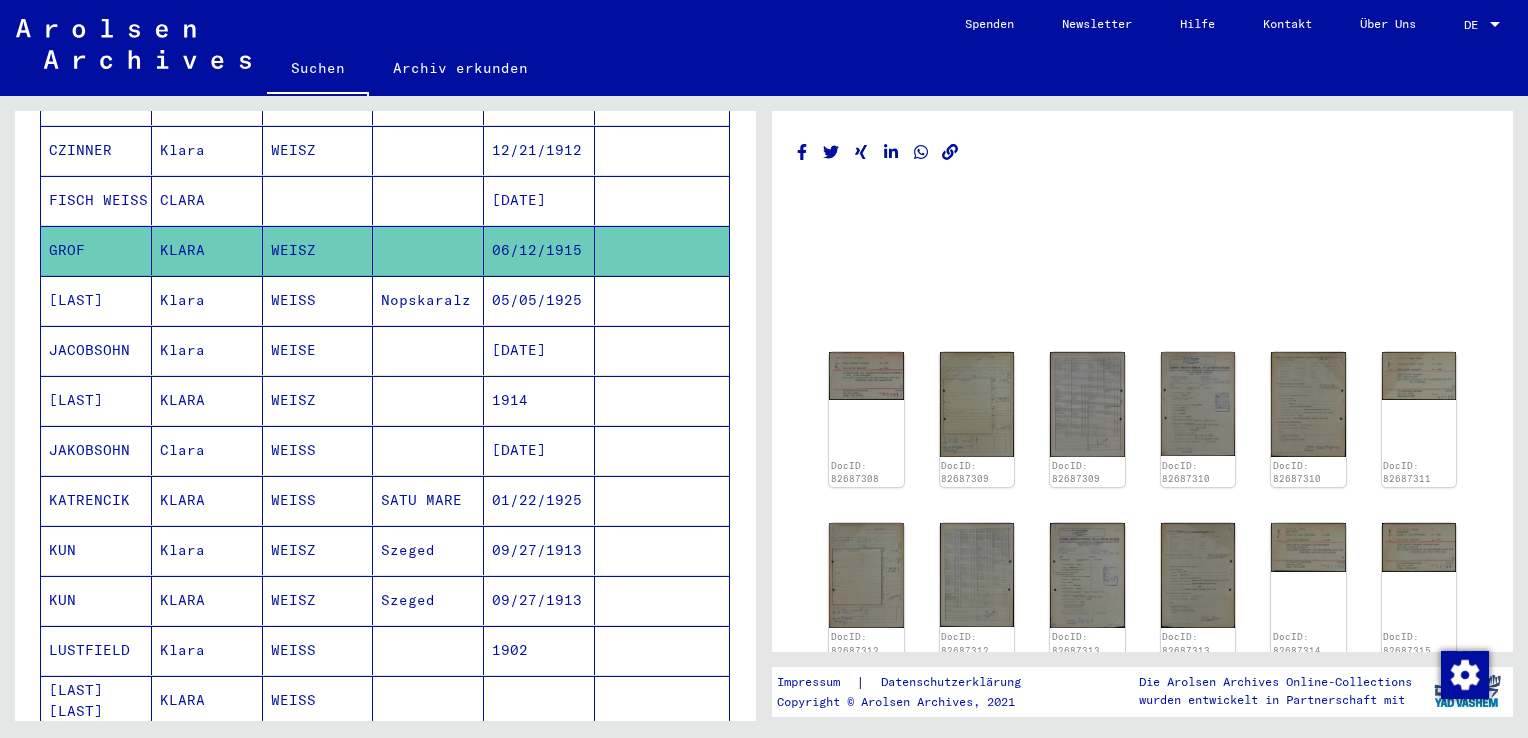 click at bounding box center [318, 250] 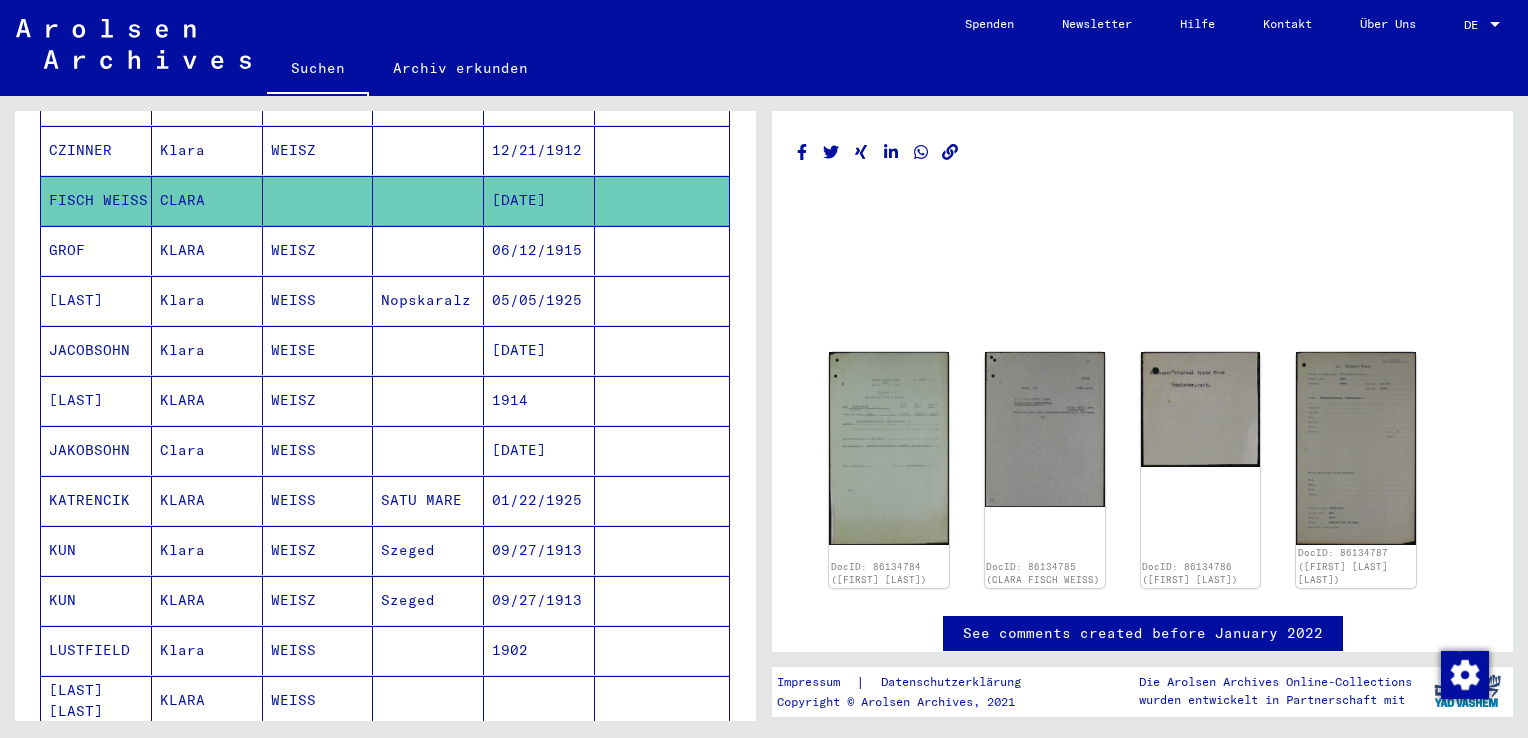 scroll, scrollTop: 300, scrollLeft: 0, axis: vertical 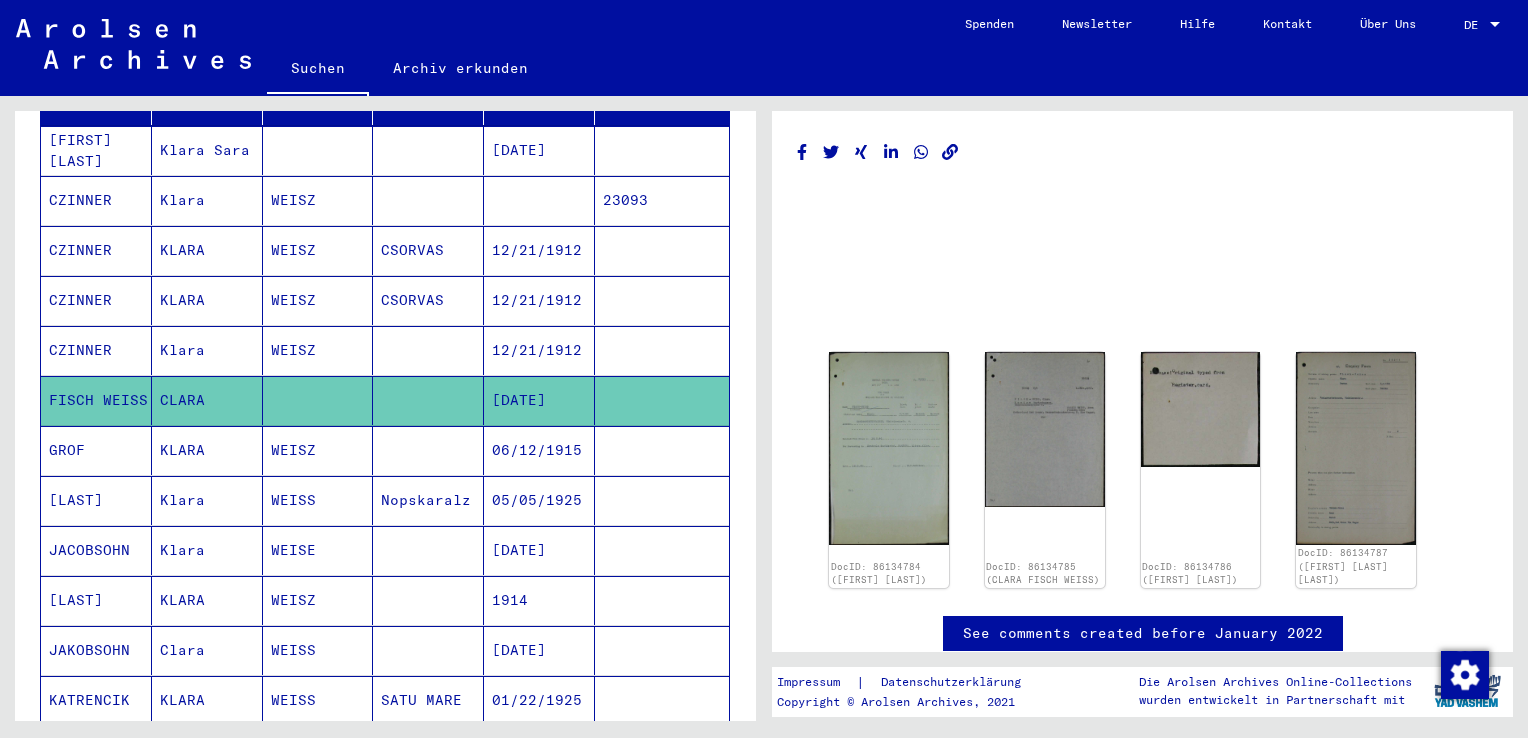 click on "WEISZ" at bounding box center (318, 400) 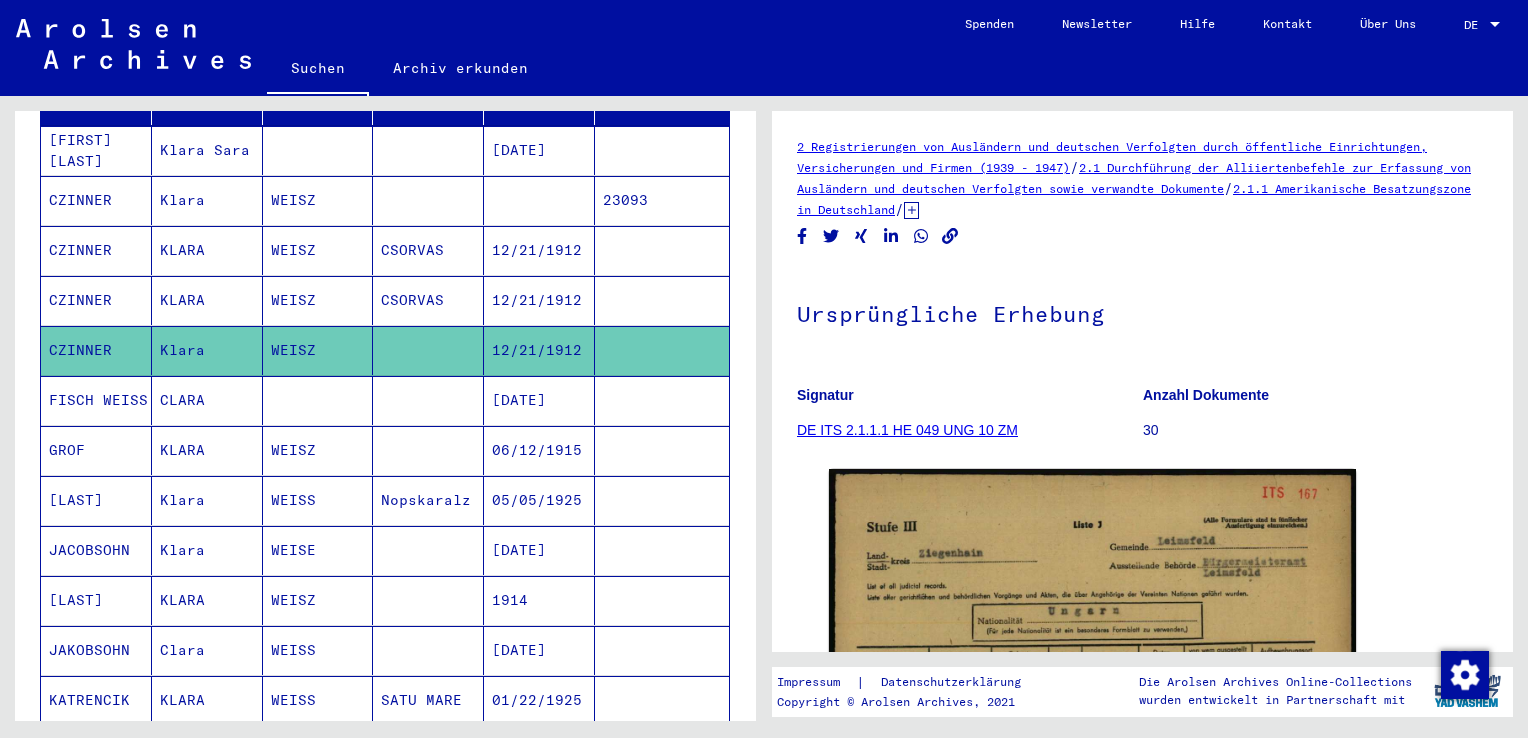 click on "WEISZ" at bounding box center [318, 350] 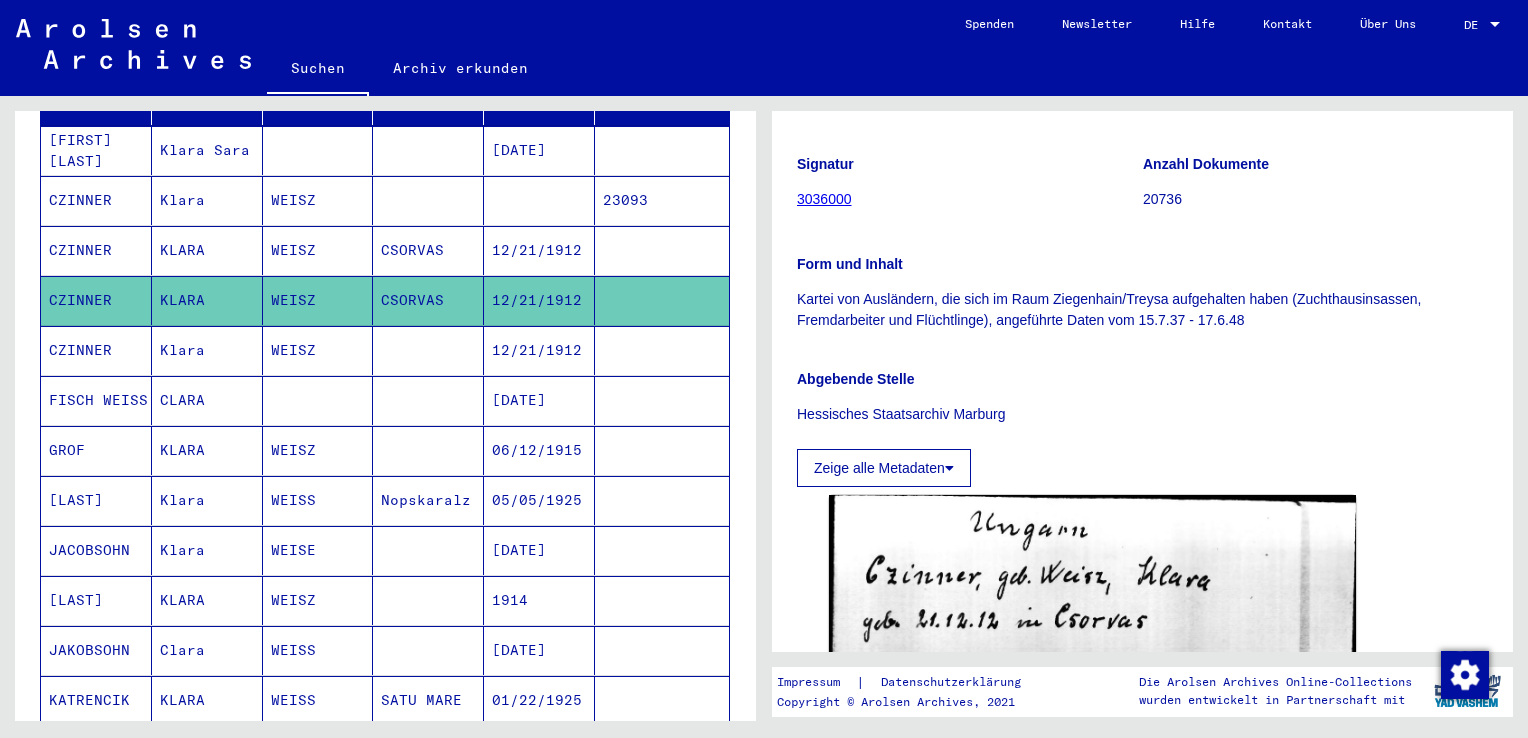 scroll, scrollTop: 400, scrollLeft: 0, axis: vertical 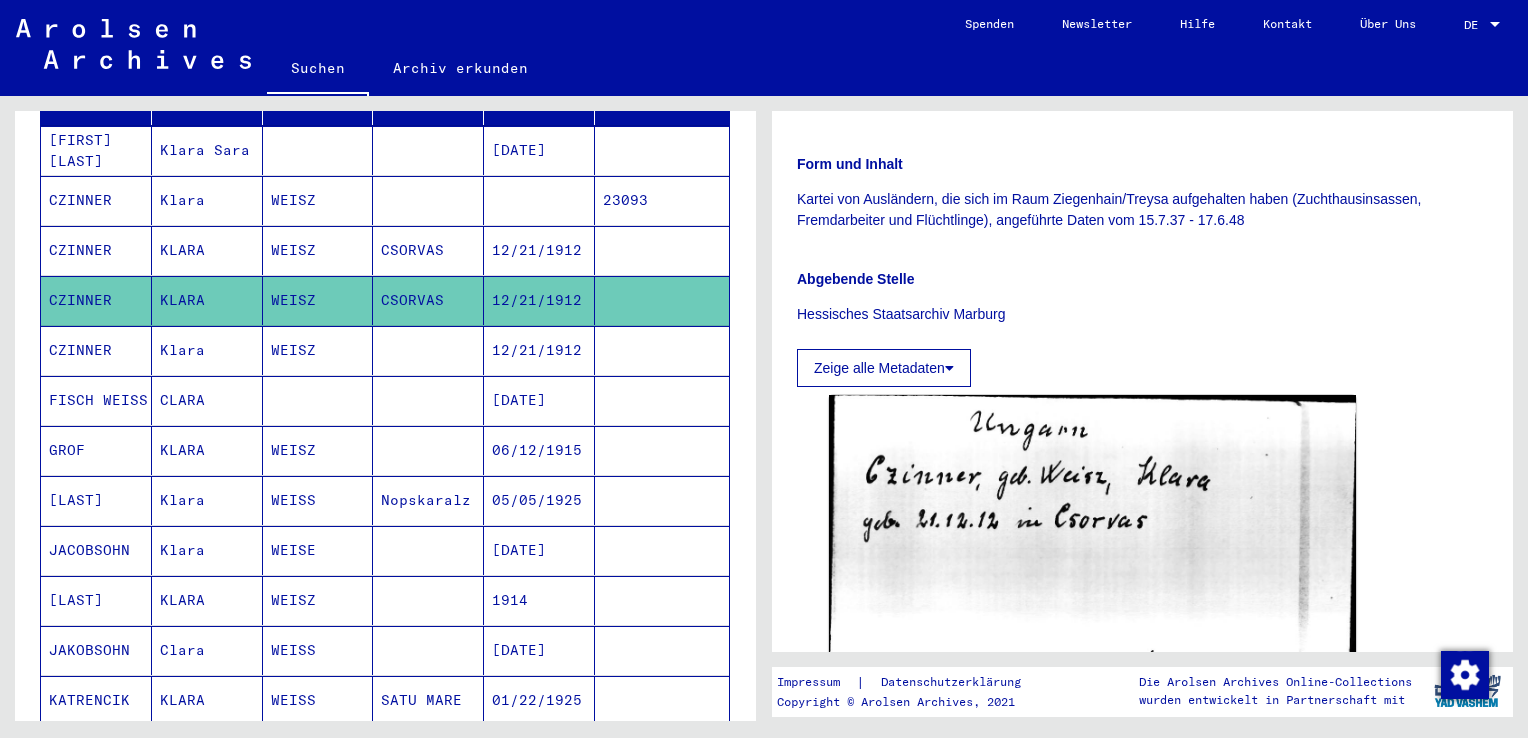 click on "WEISZ" at bounding box center (318, 300) 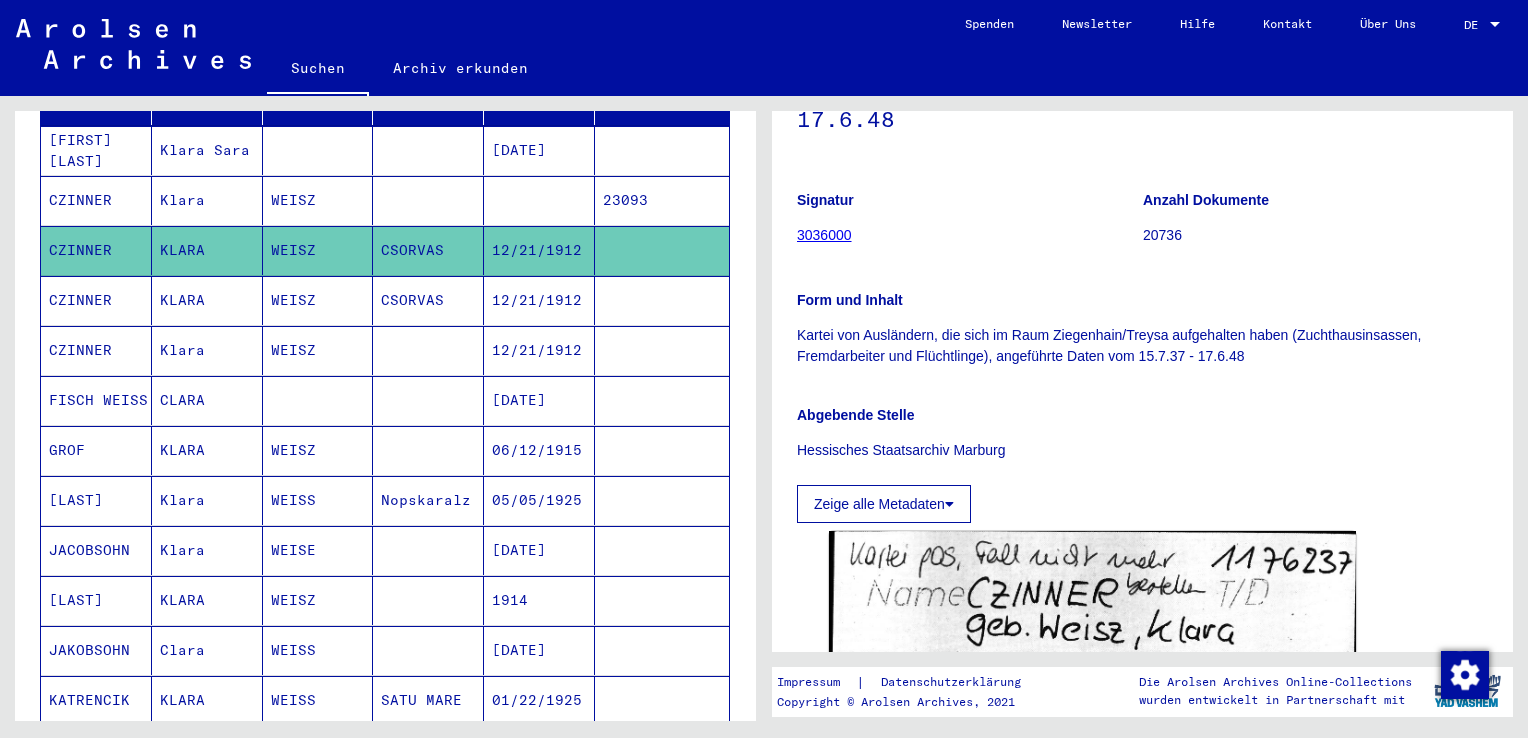 scroll, scrollTop: 400, scrollLeft: 0, axis: vertical 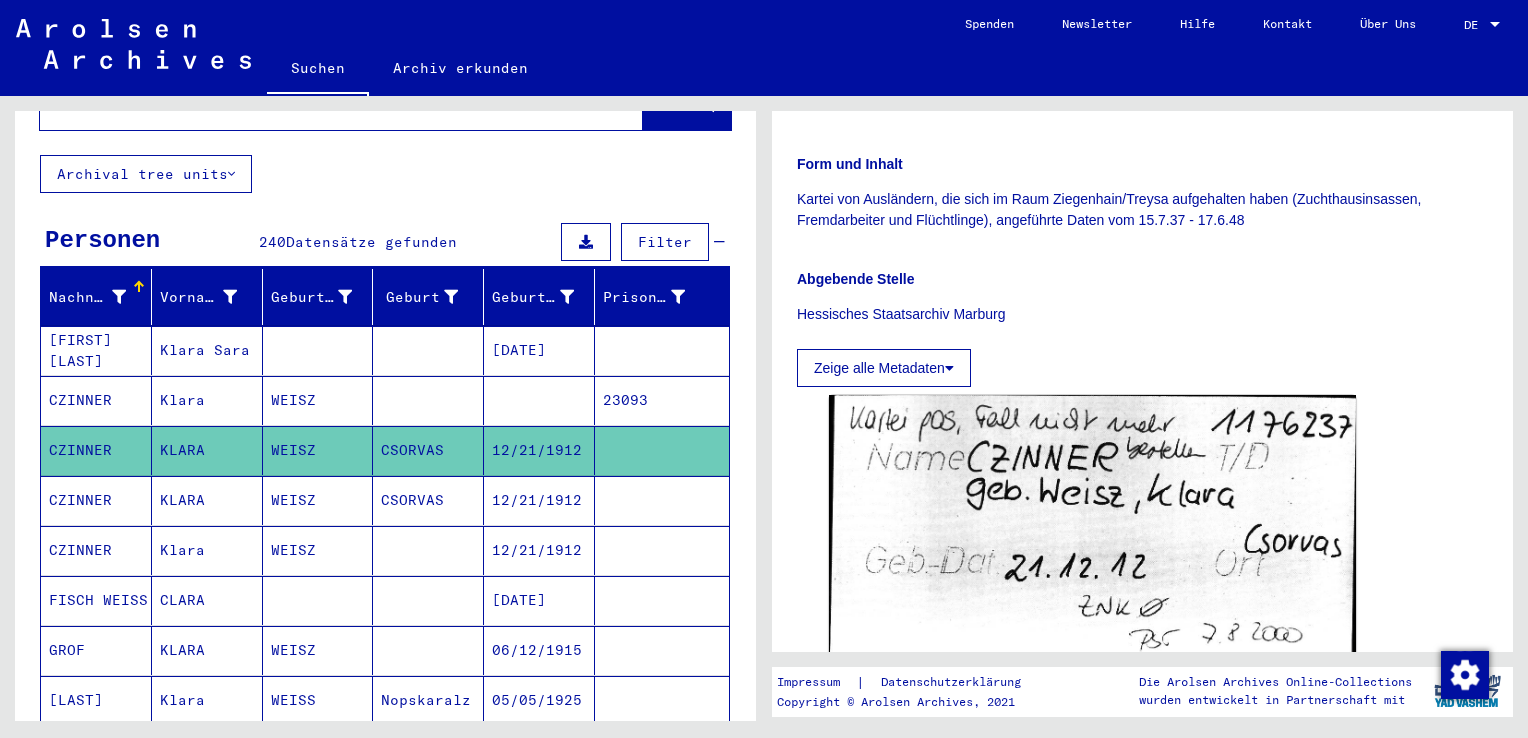 click on "WEISZ" at bounding box center (318, 450) 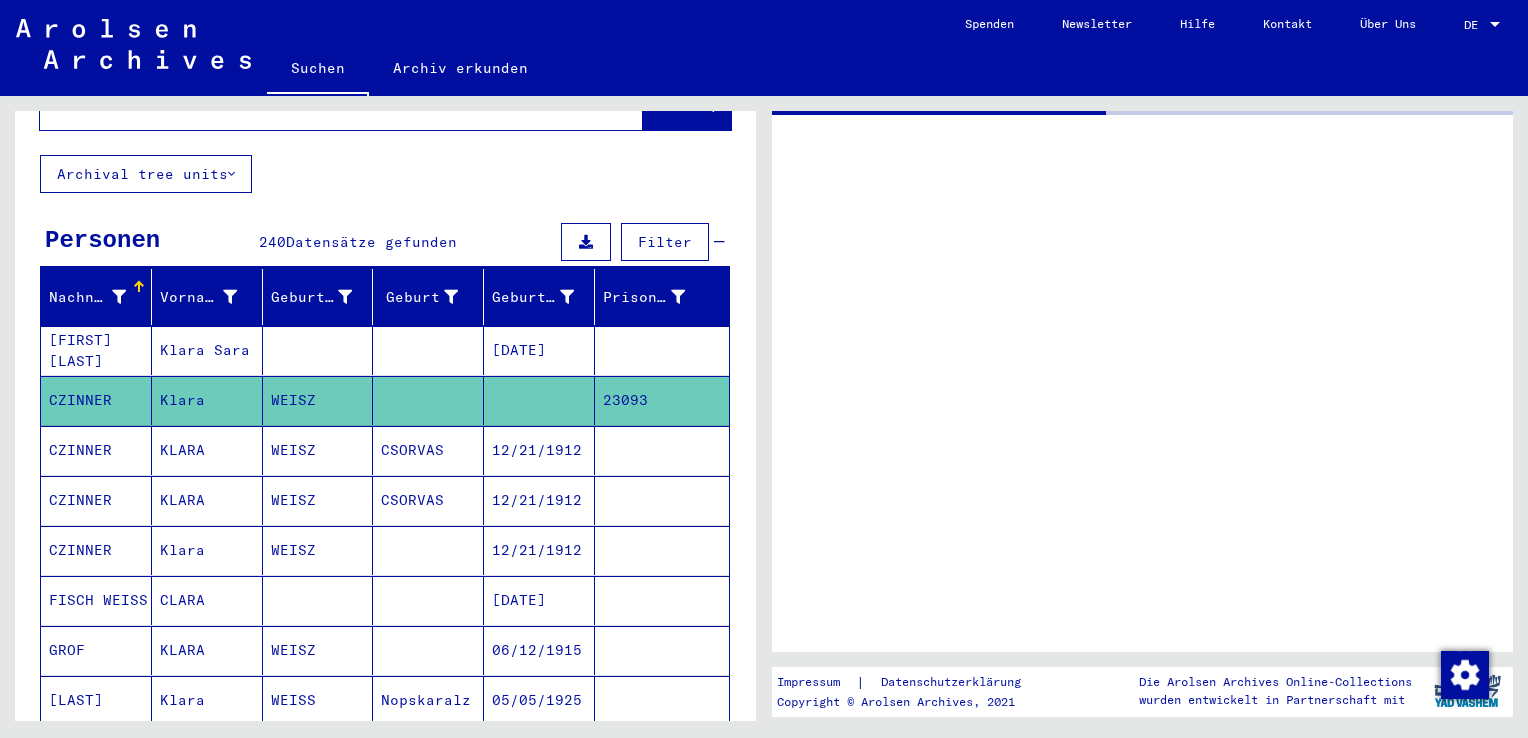 scroll, scrollTop: 0, scrollLeft: 0, axis: both 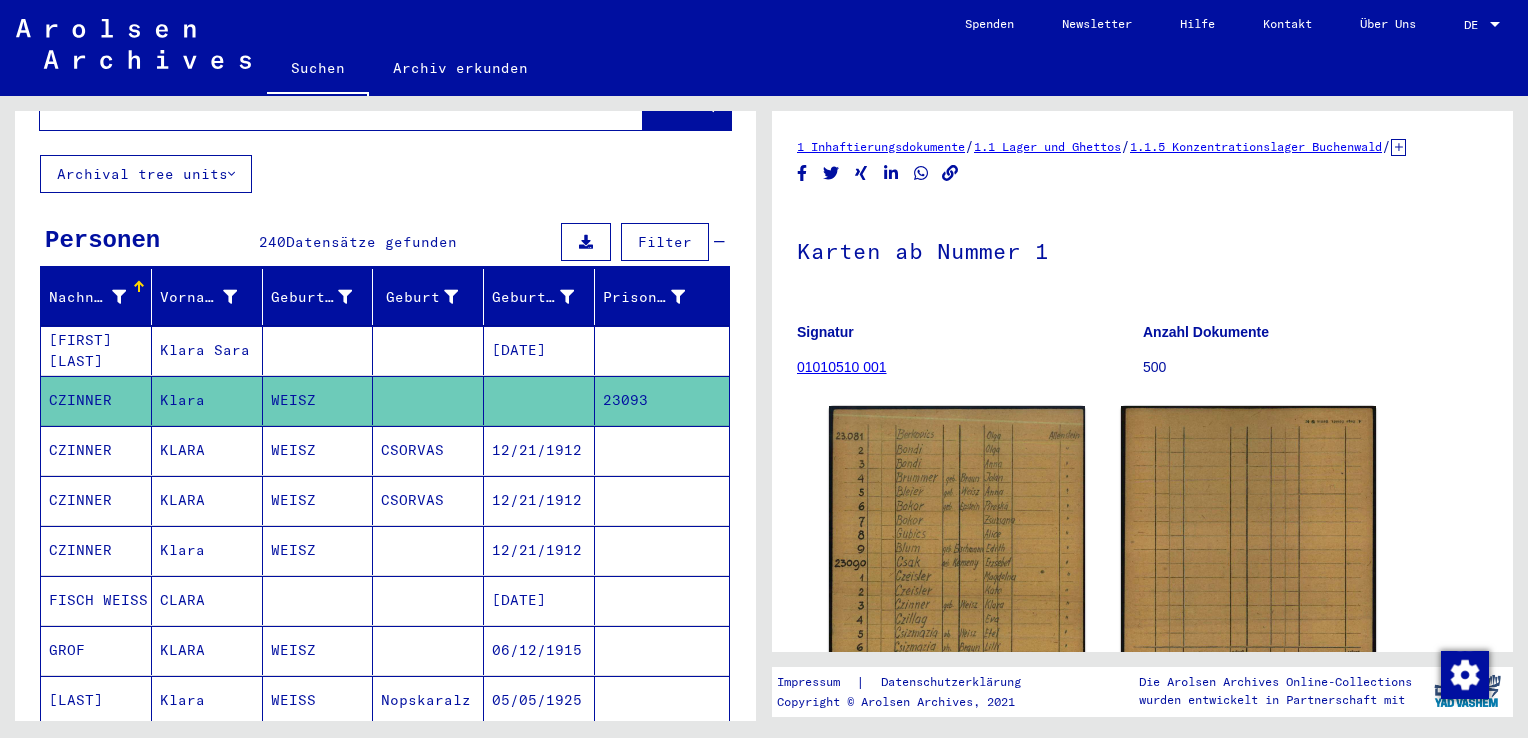 click at bounding box center (318, 400) 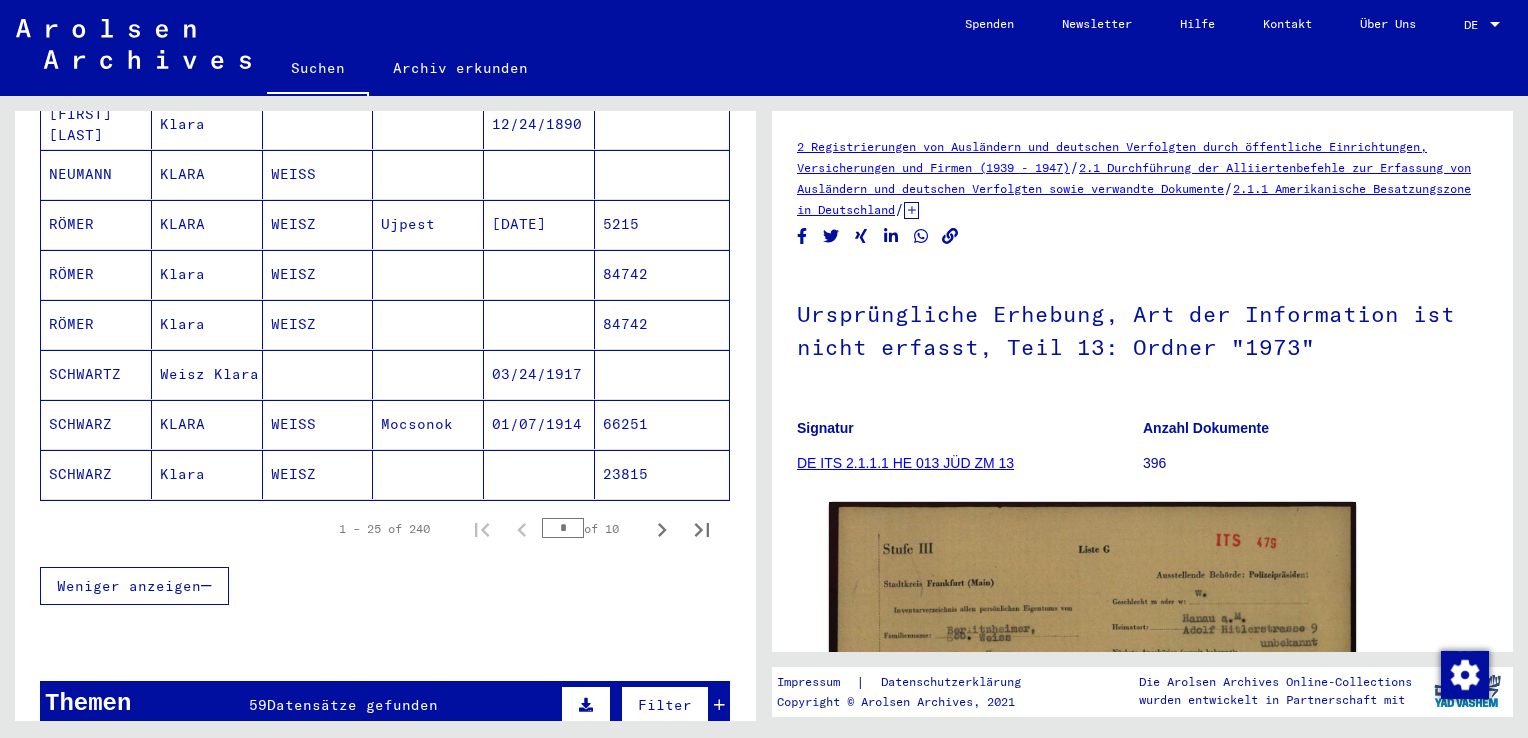 scroll, scrollTop: 1300, scrollLeft: 0, axis: vertical 